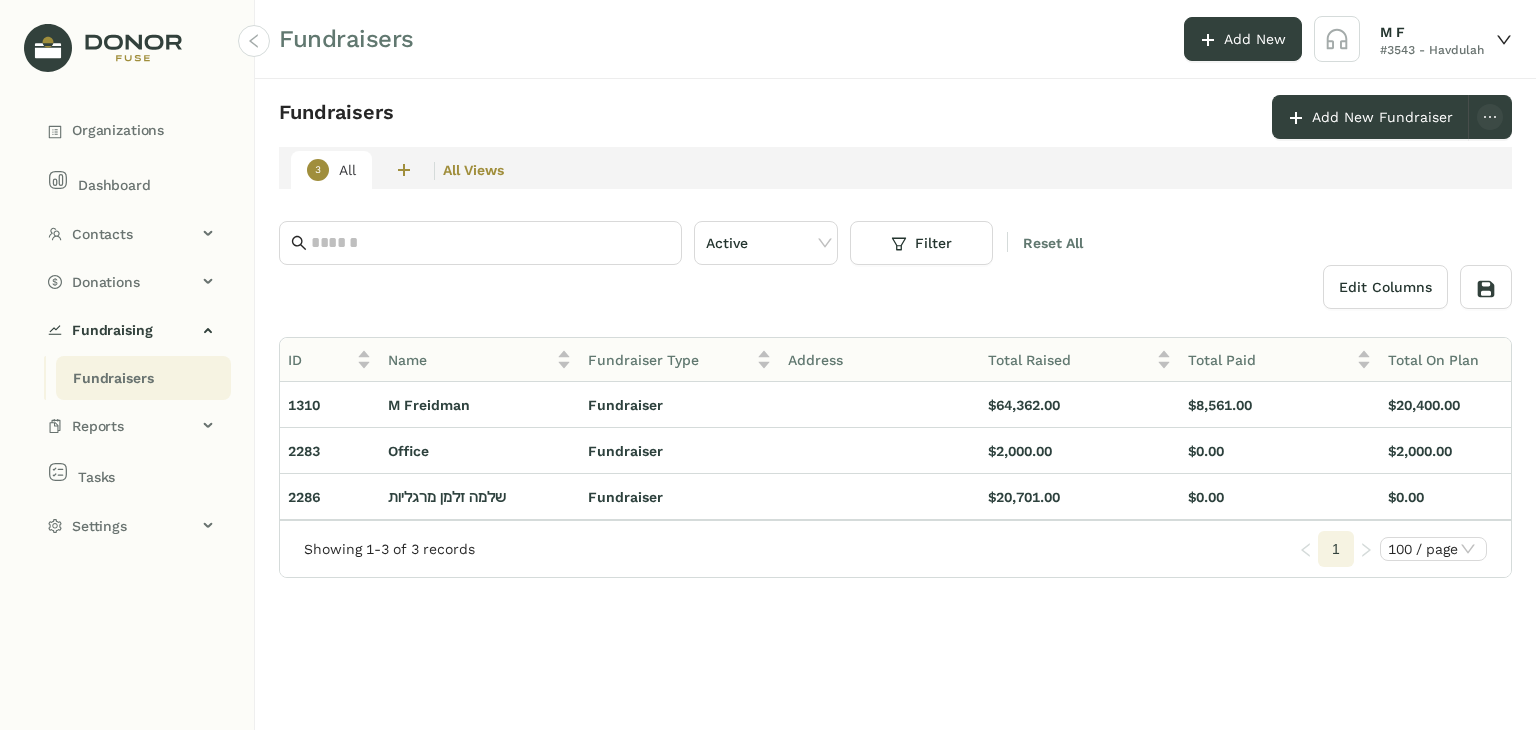 scroll, scrollTop: 0, scrollLeft: 0, axis: both 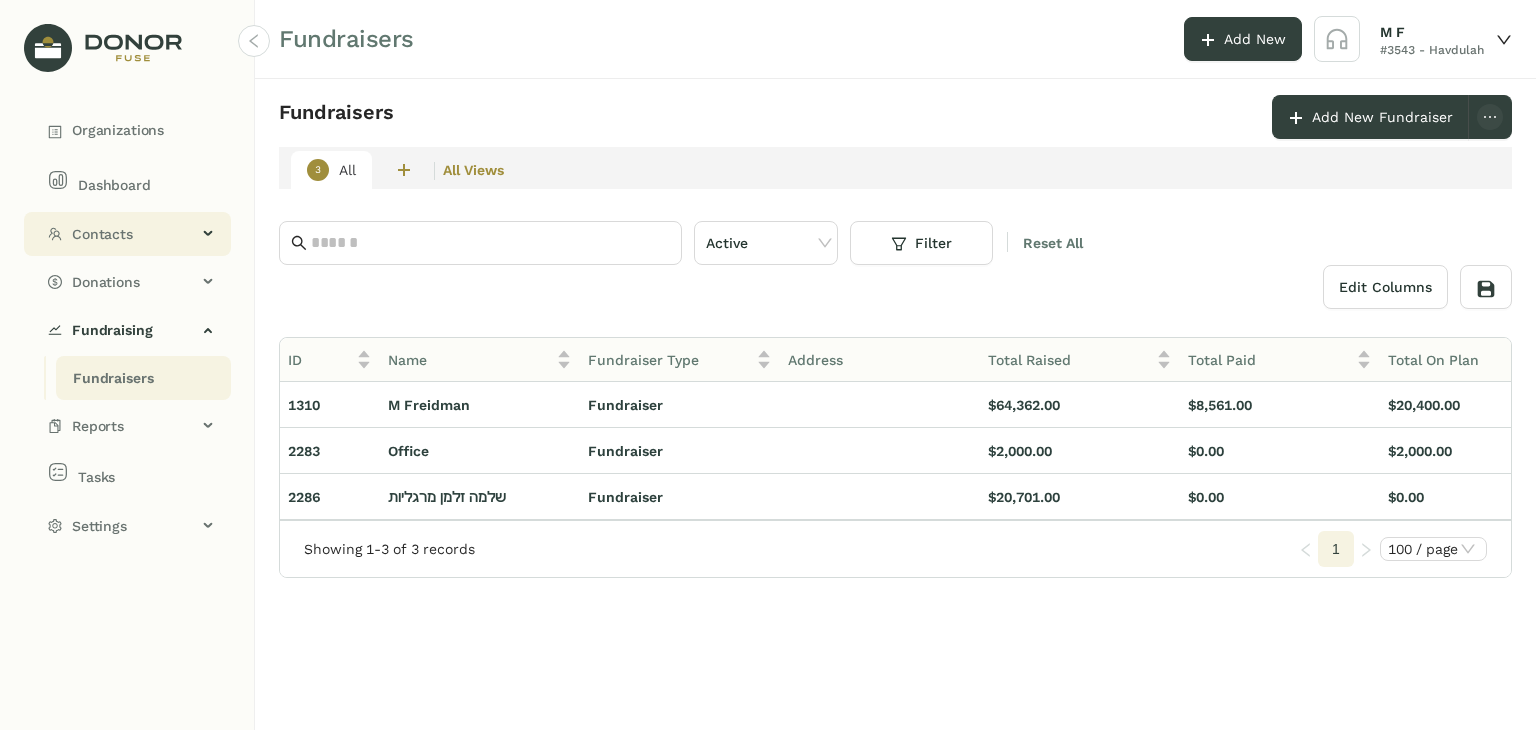 click on "Organizations Dashboard Contacts Donors Lists Donations Pledges Payments Schedules Campaigns Fundraising Fundraisers Reports Fundraising Open Pledges Expired Pay. Methods Tasks Settings Account Settings Users Devices Funds Donation Links Gateway Accounts Modules Automations Templates" at bounding box center [127, 326] 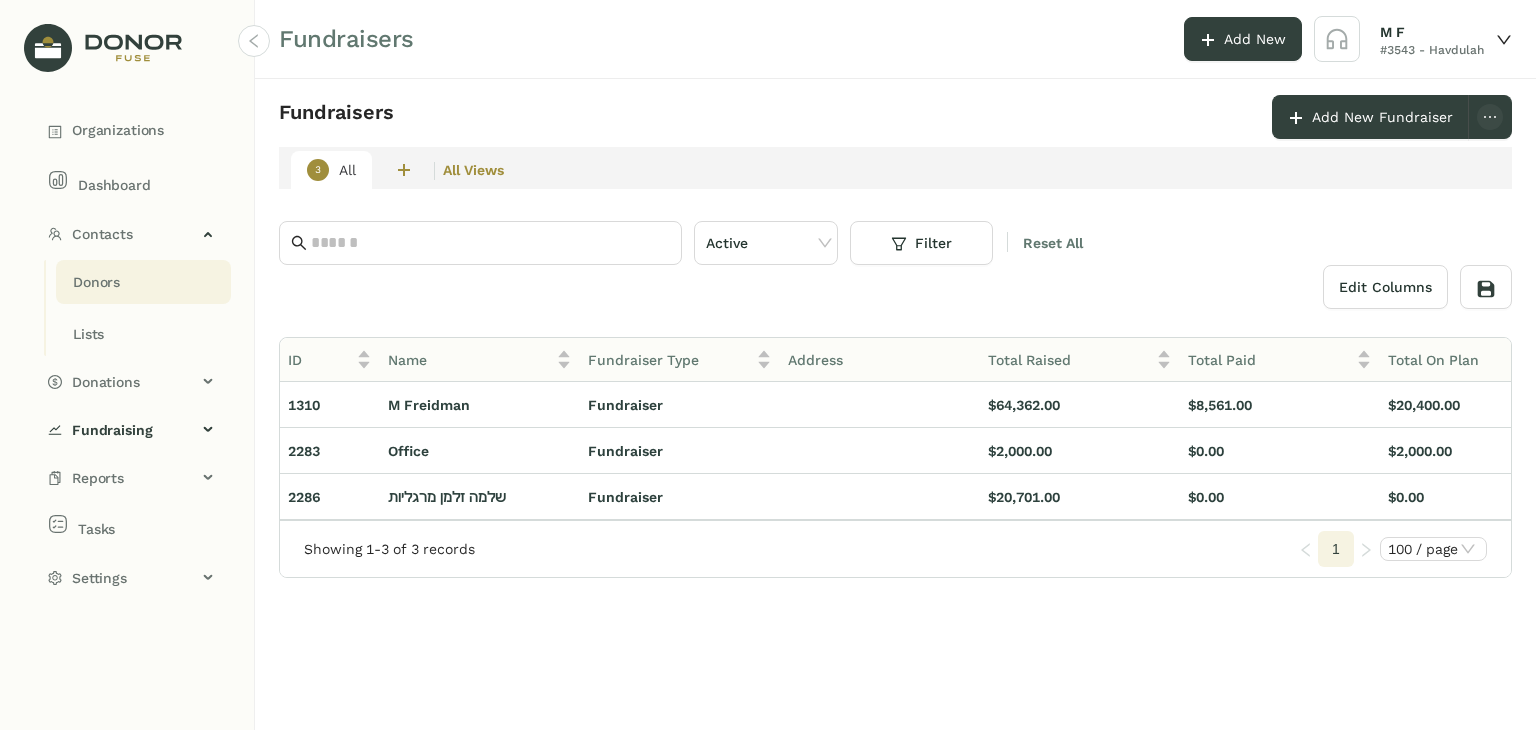 click on "Donors" at bounding box center [96, 282] 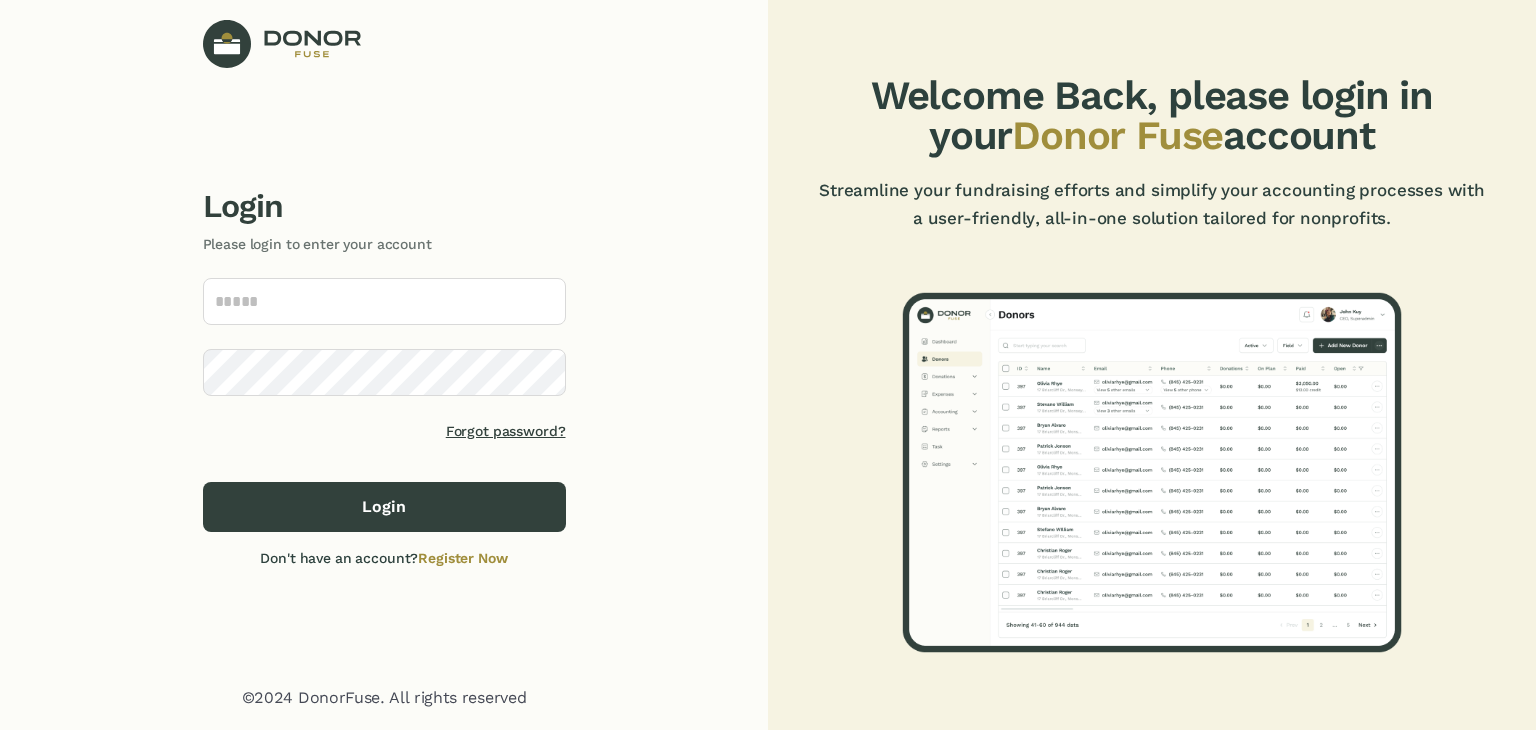click on "Login Please login to enter your account Forgot password? Login  Don't have an account?  Register Now" at bounding box center [384, 377] 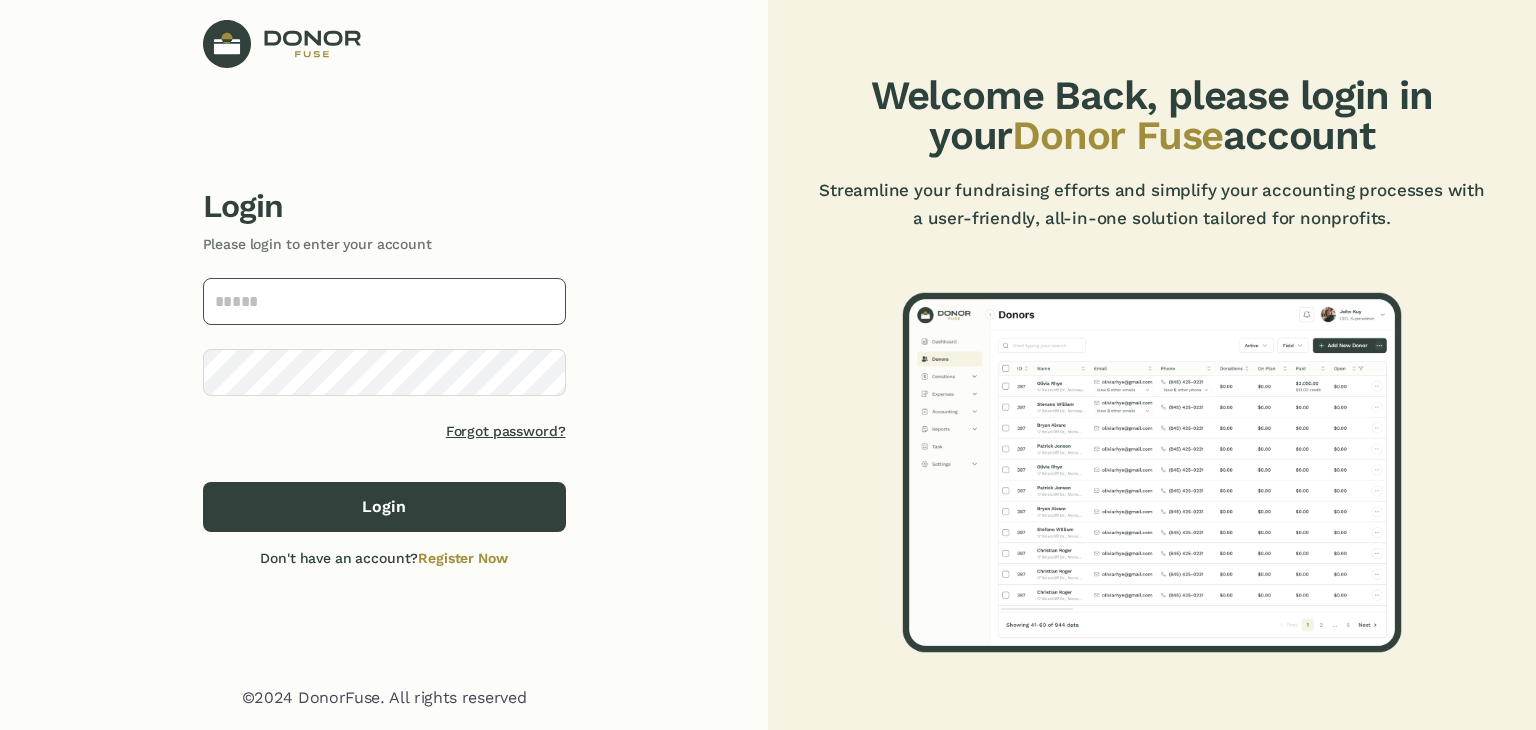click at bounding box center [384, 301] 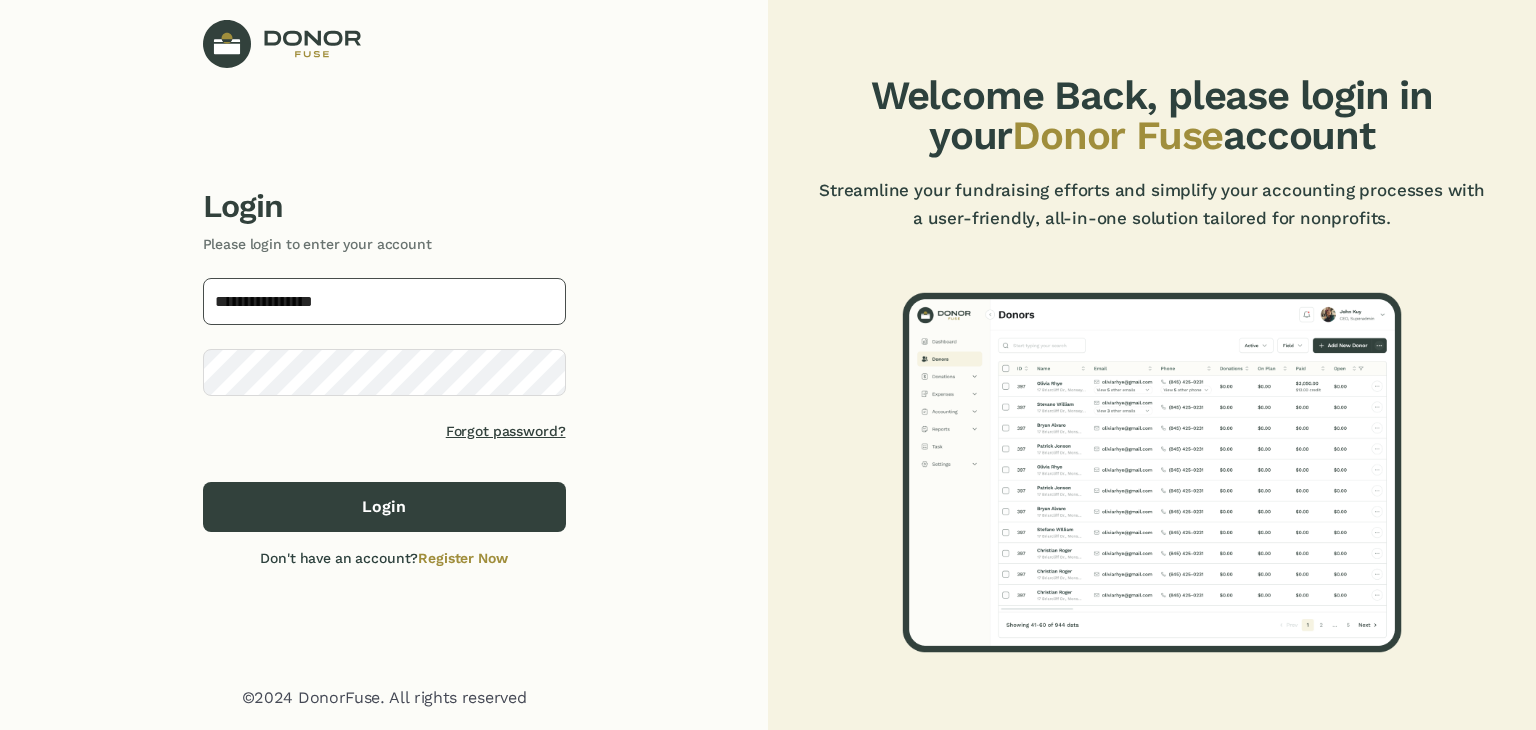 click on "Login" at bounding box center [384, 507] 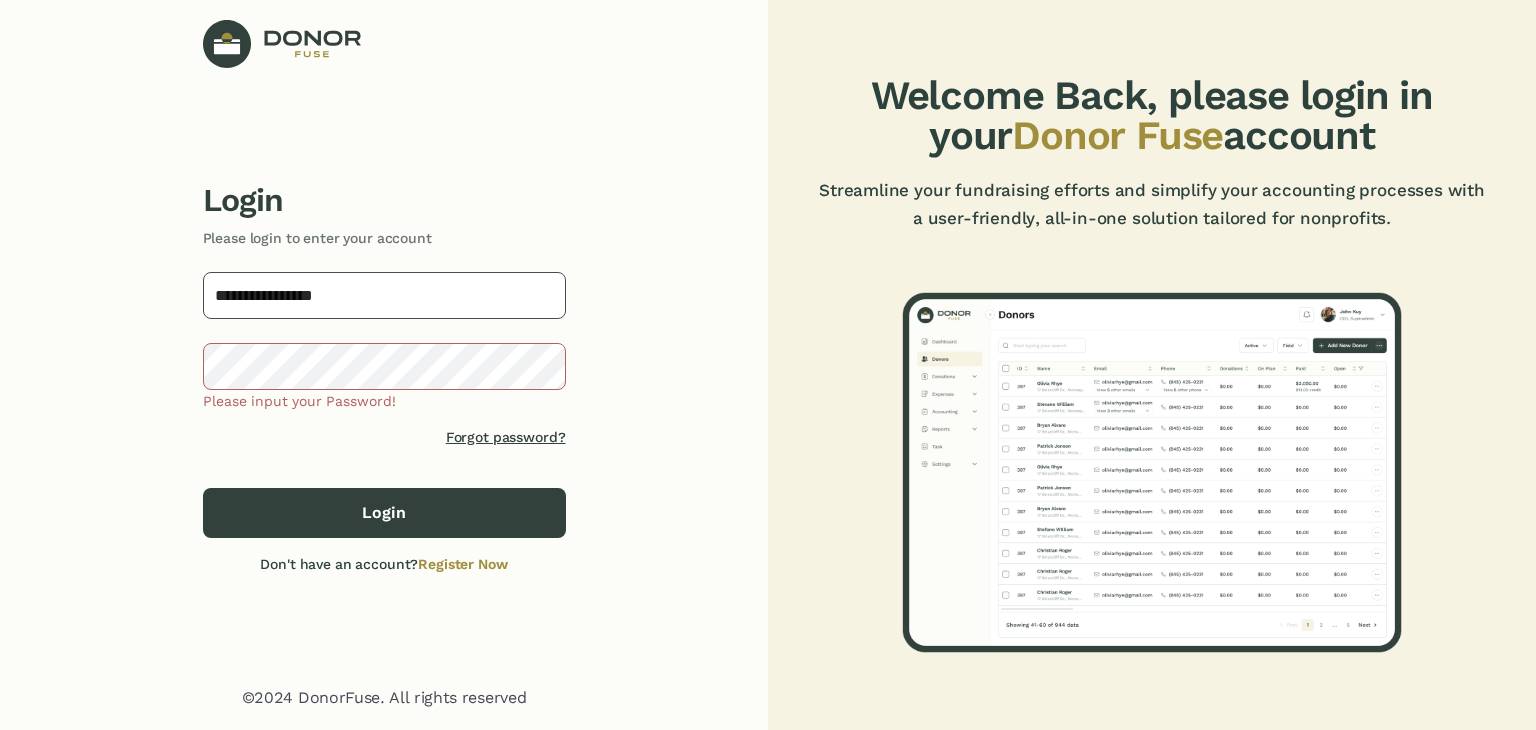 click on "**********" at bounding box center [384, 295] 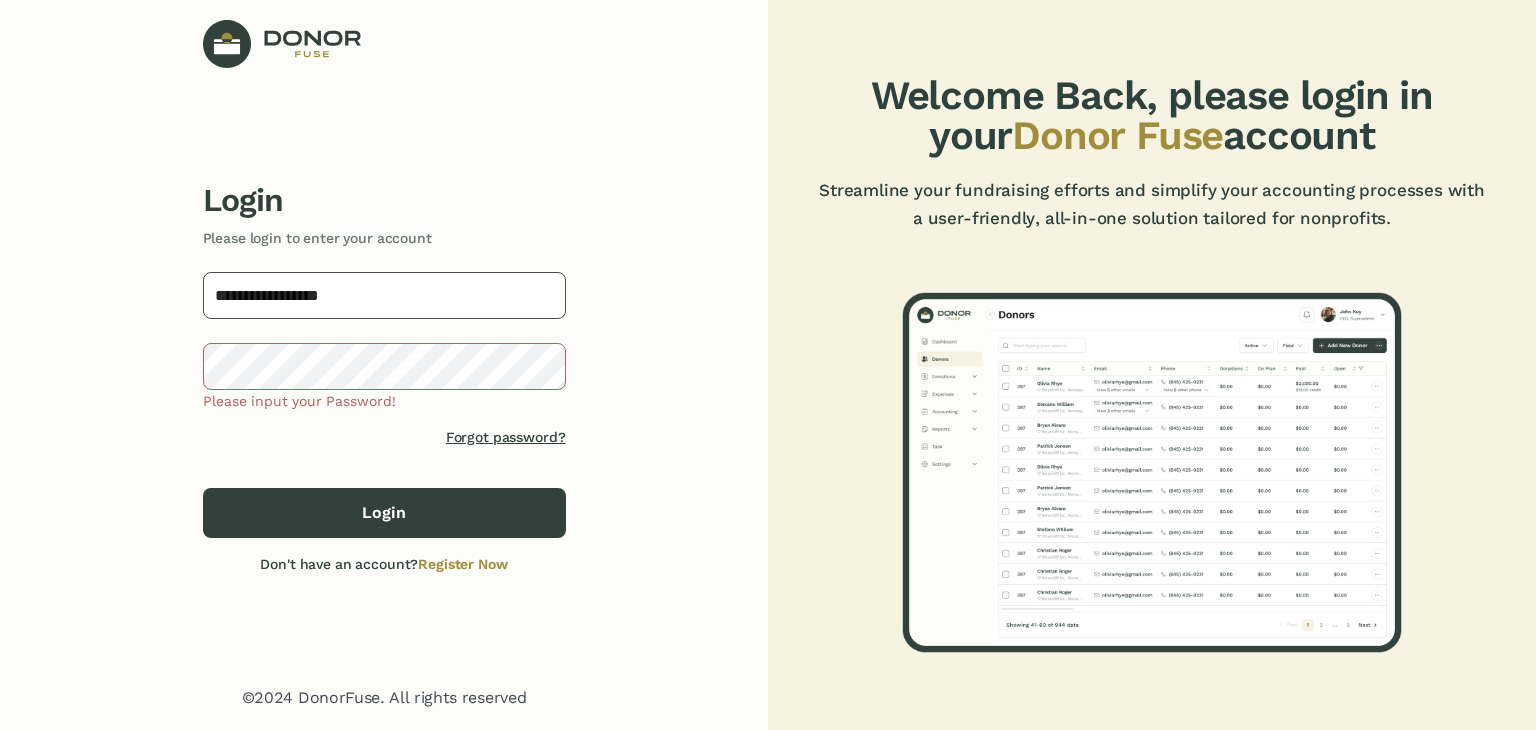type on "**********" 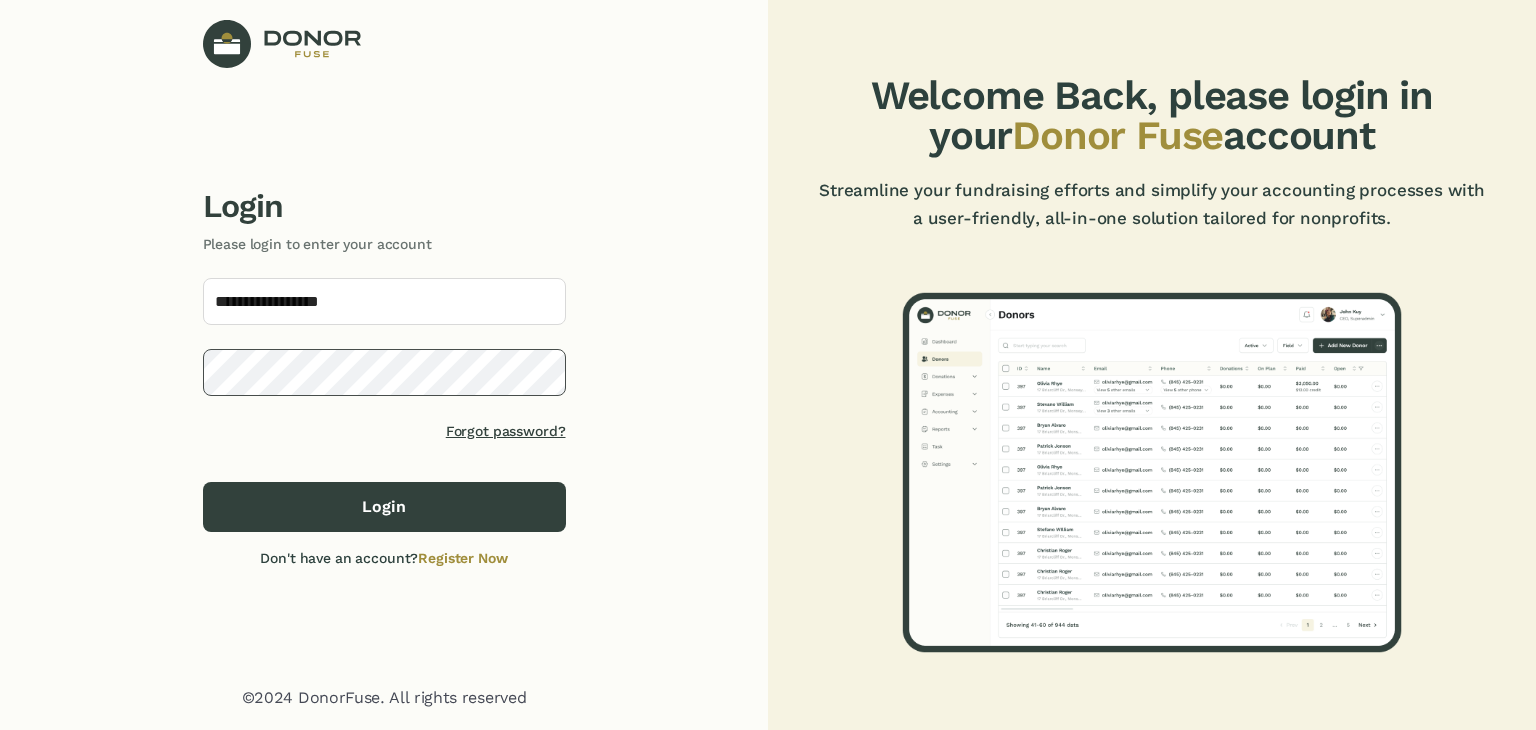 click on "Login" at bounding box center (384, 507) 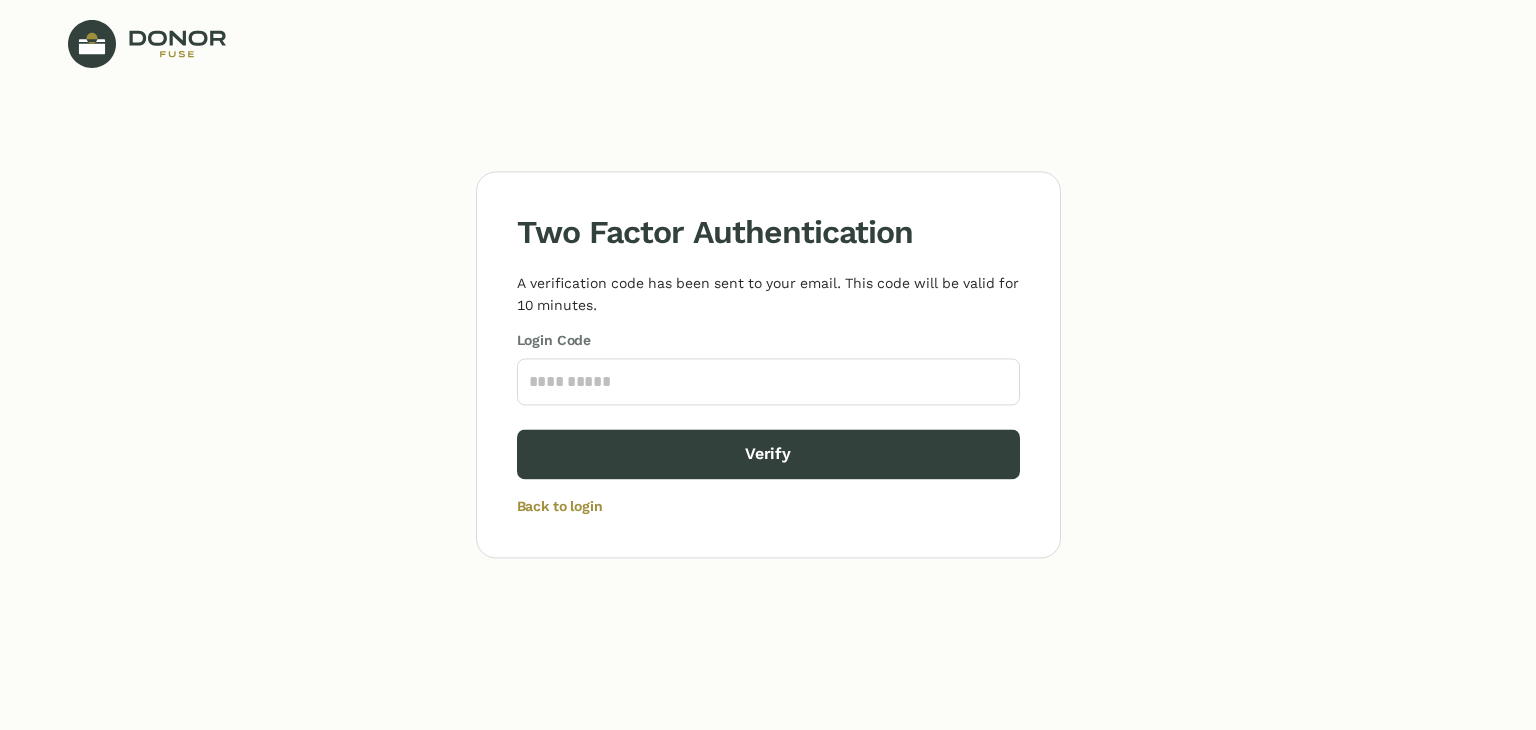 click on "Login Code" at bounding box center [768, 367] 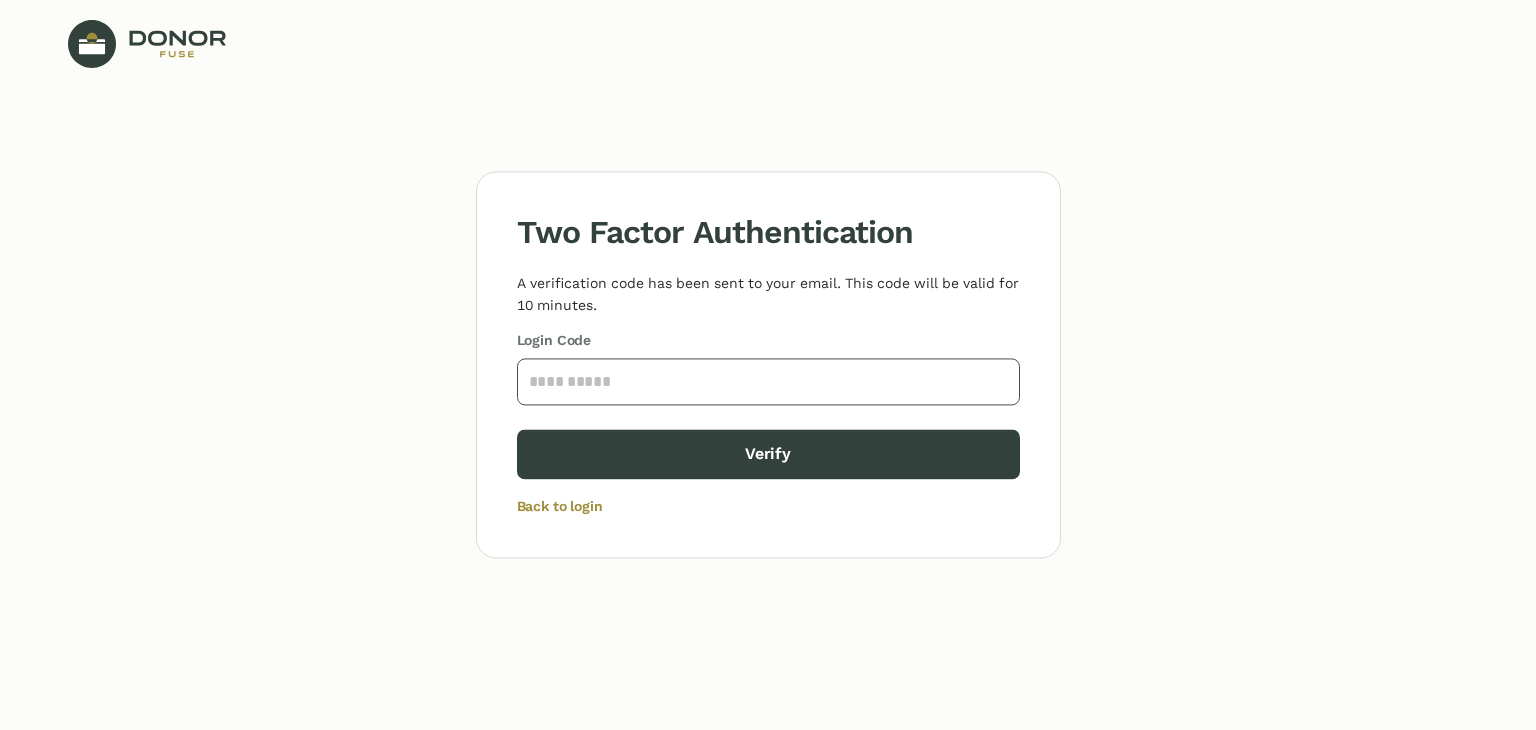 click at bounding box center [768, 381] 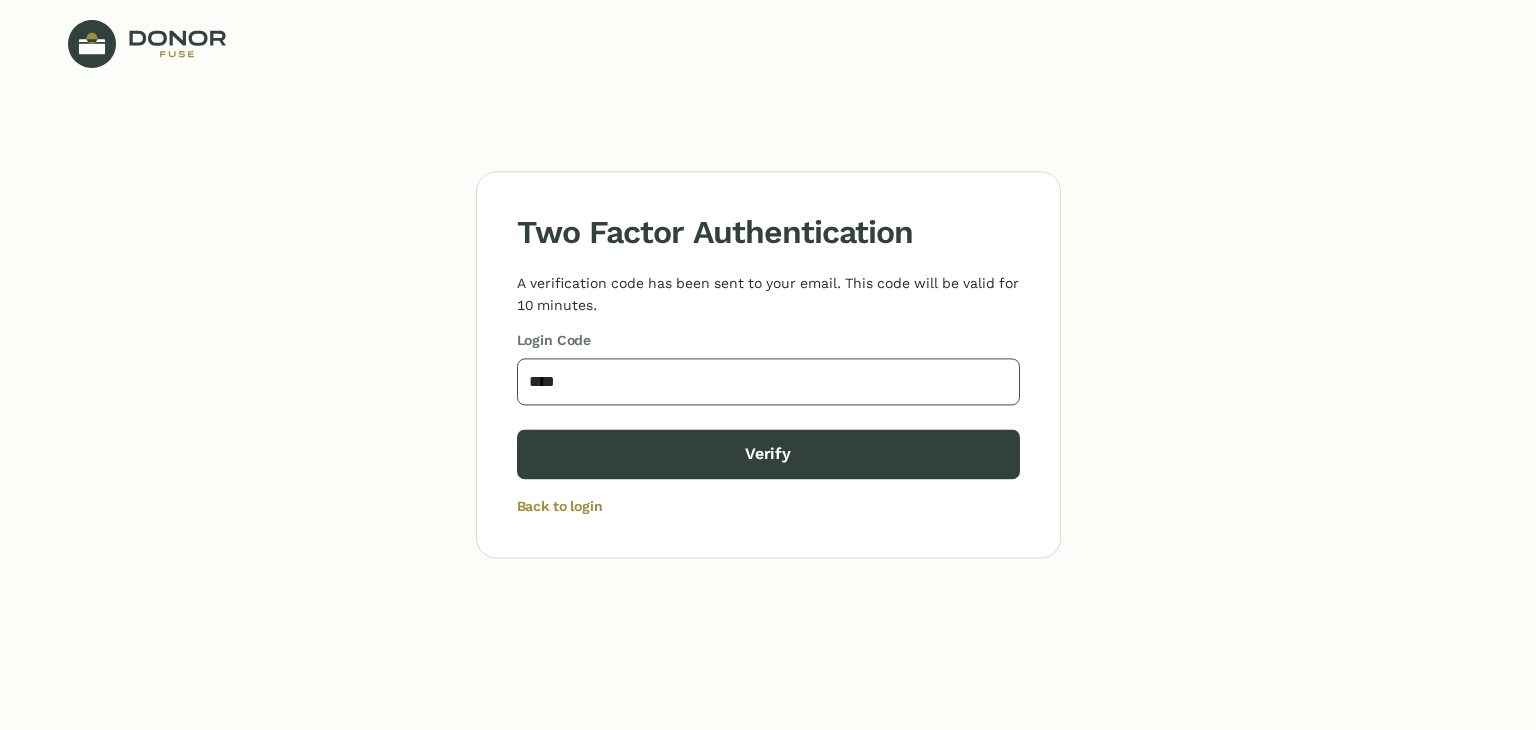 type on "****" 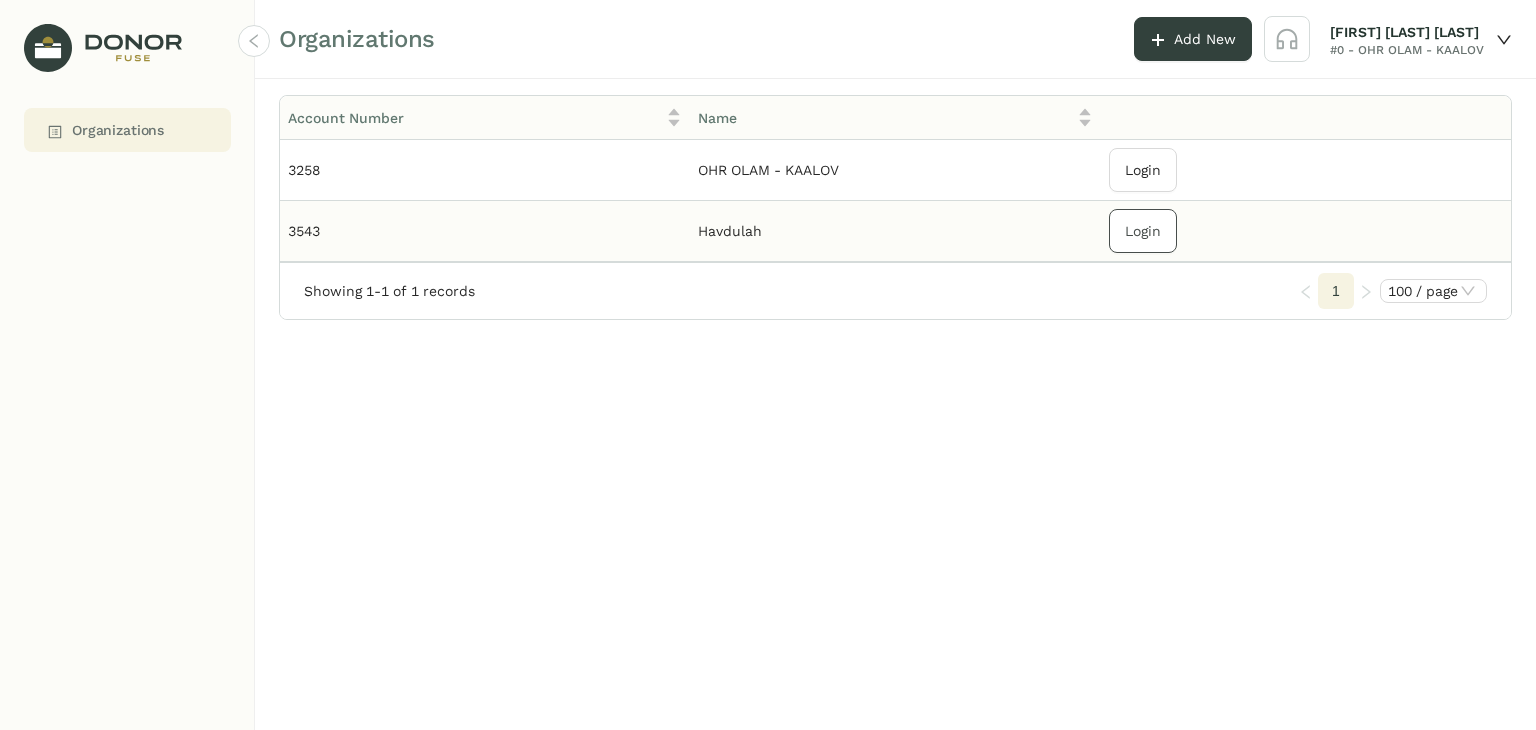 drag, startPoint x: 1047, startPoint y: 236, endPoint x: 1131, endPoint y: 218, distance: 85.90693 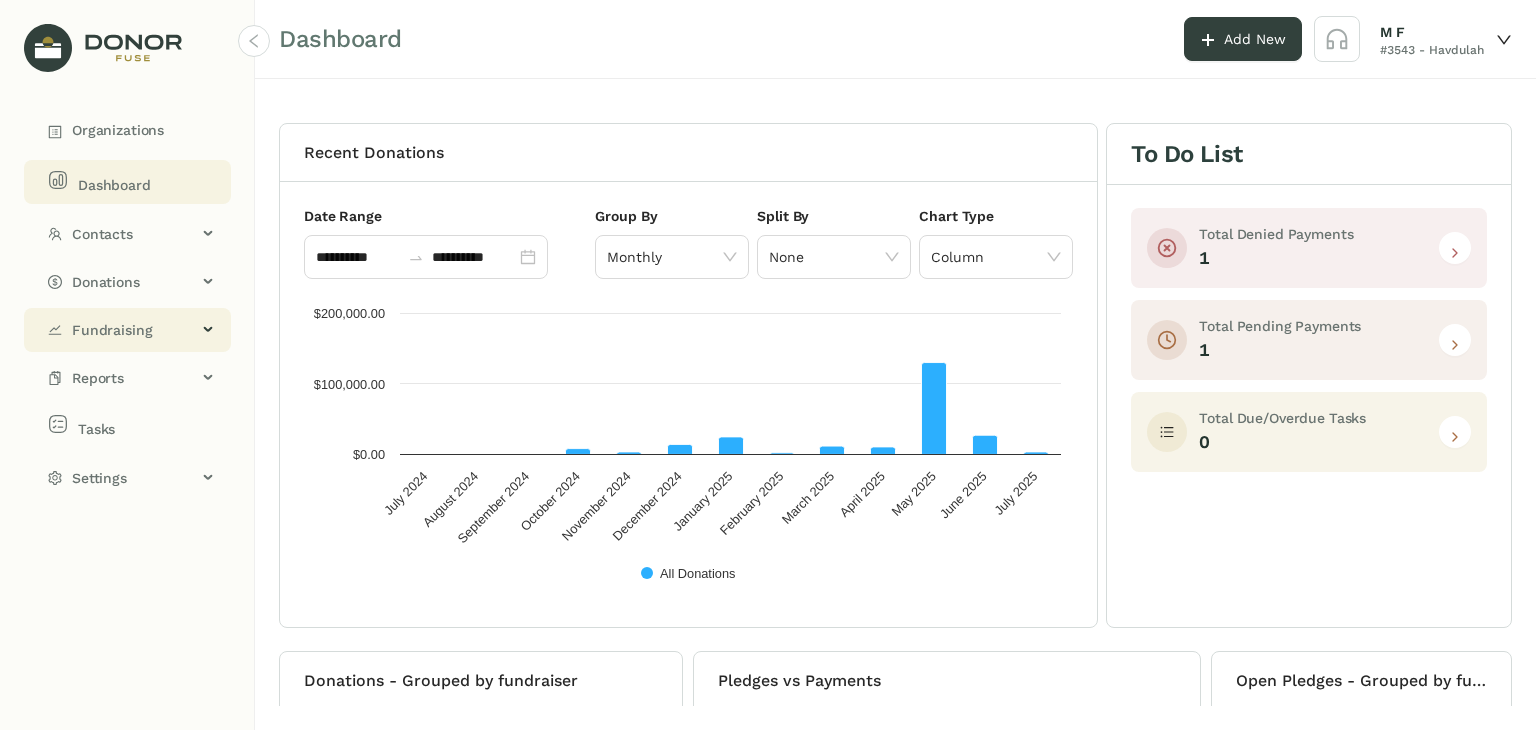 click on "Fundraising" at bounding box center [127, 330] 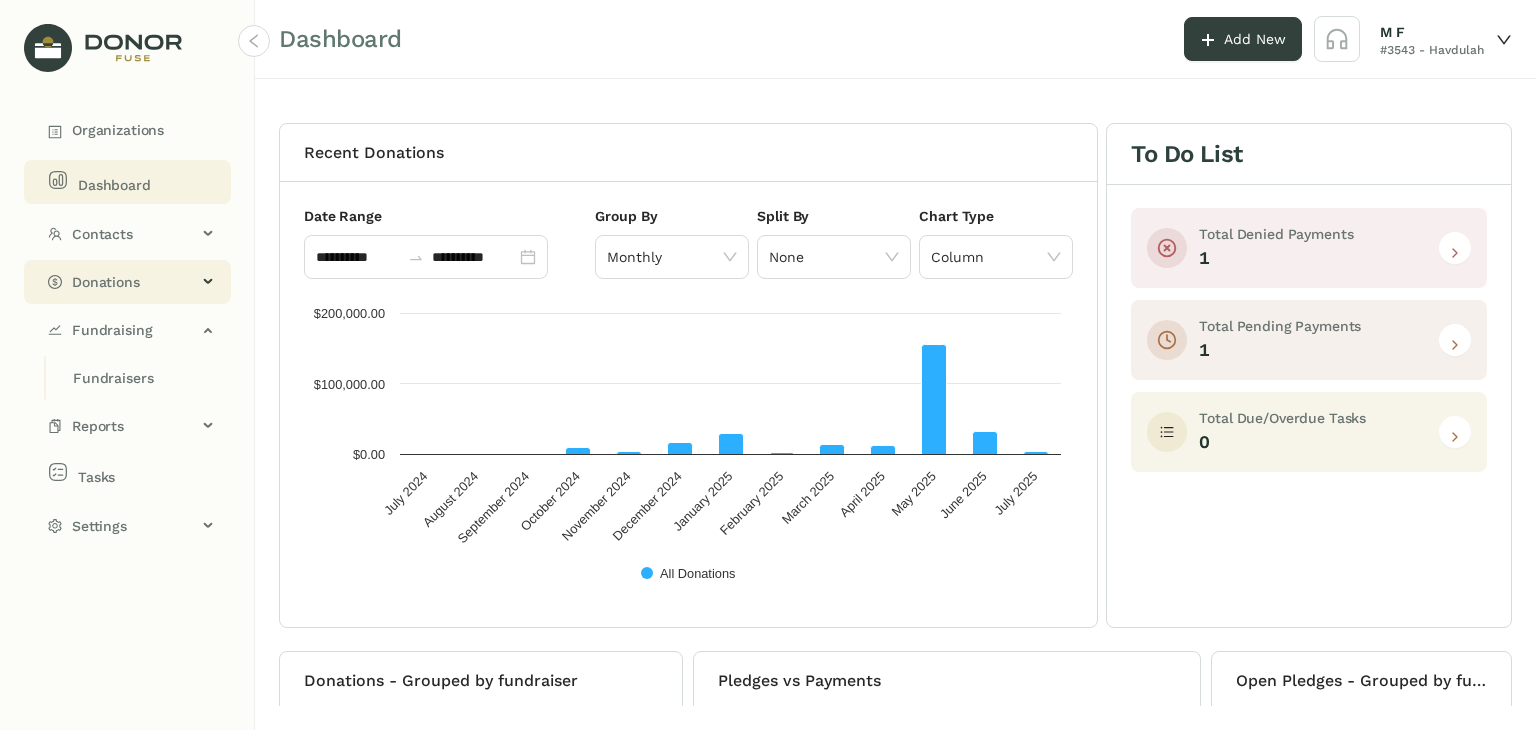 click on "Donations" at bounding box center (134, 282) 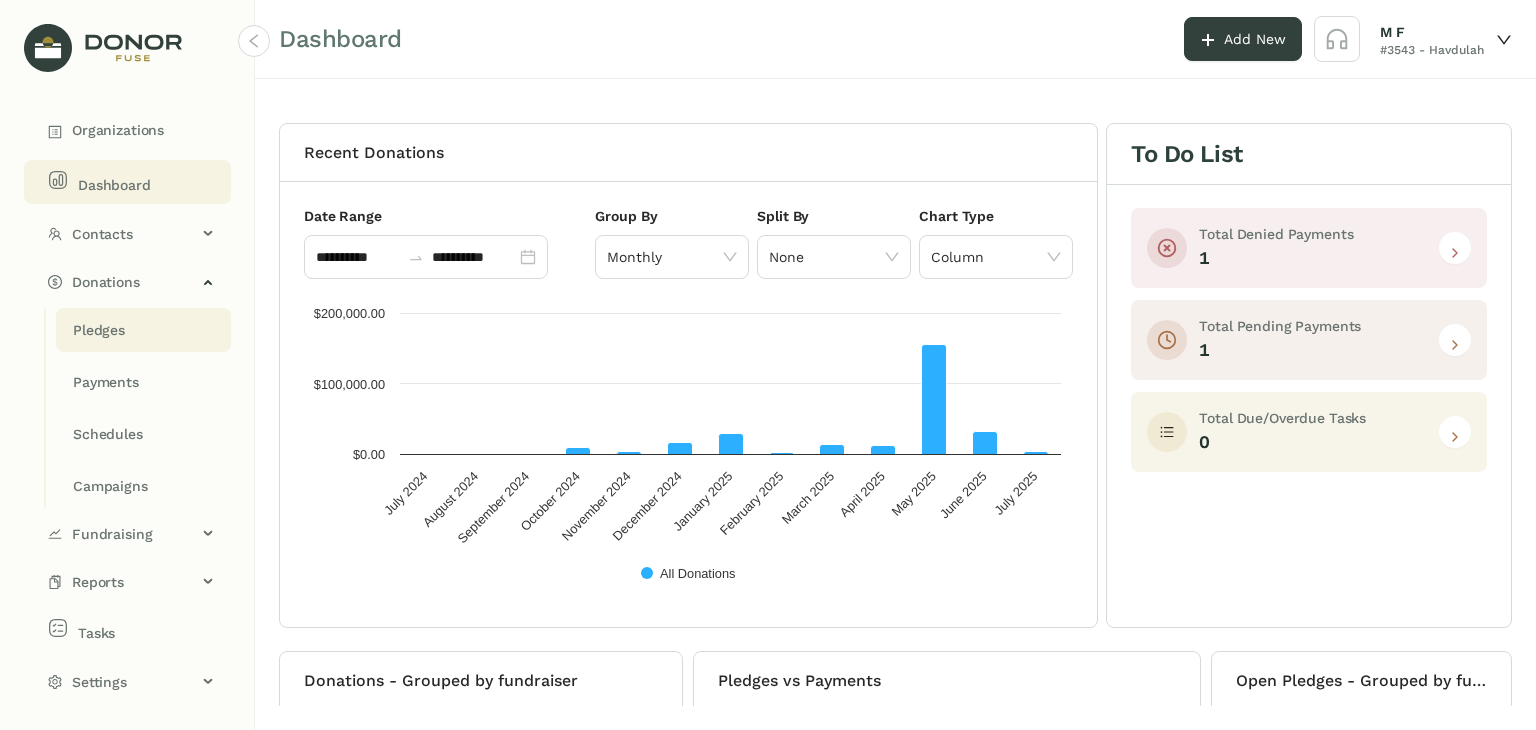 click on "Pledges" at bounding box center [99, 330] 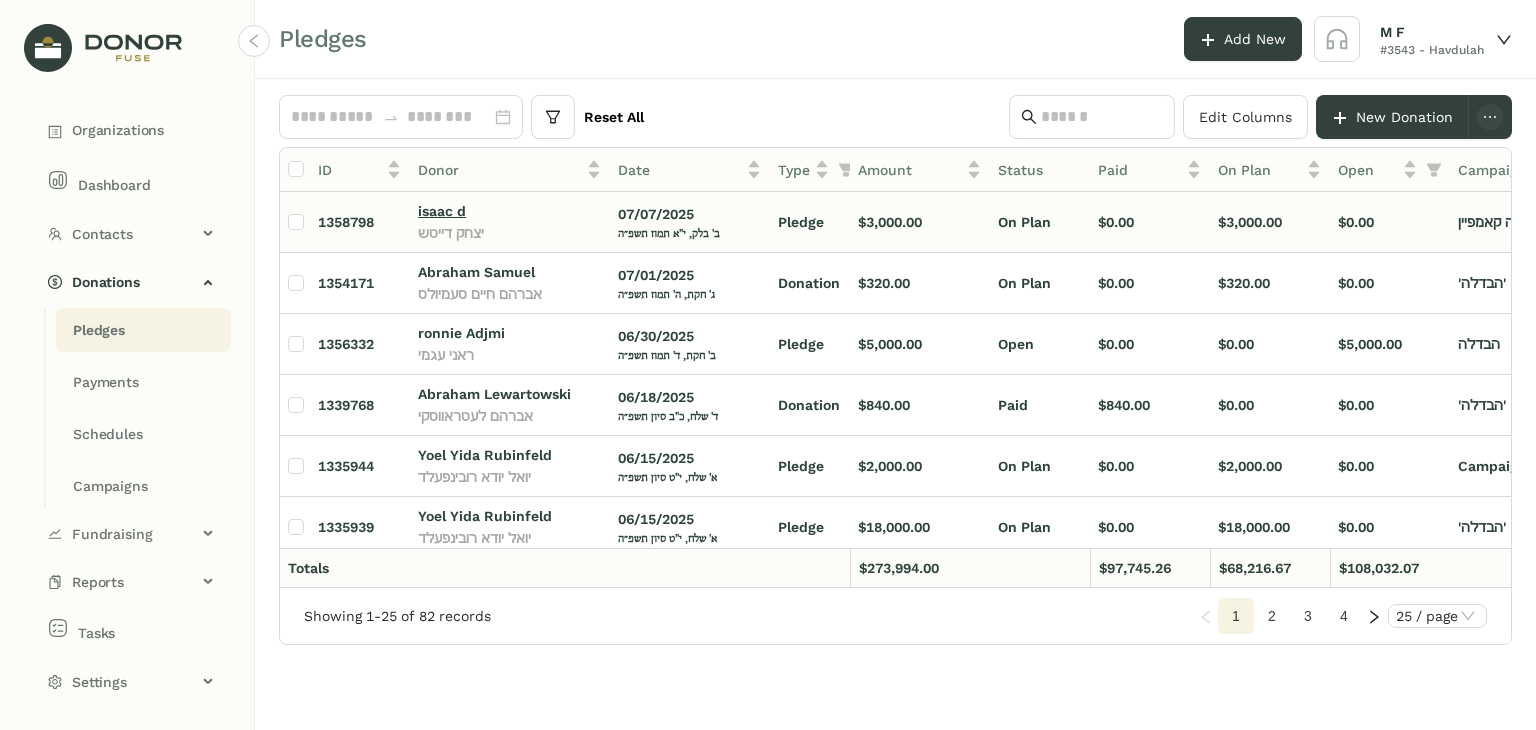 click on "isaac d" at bounding box center (442, 211) 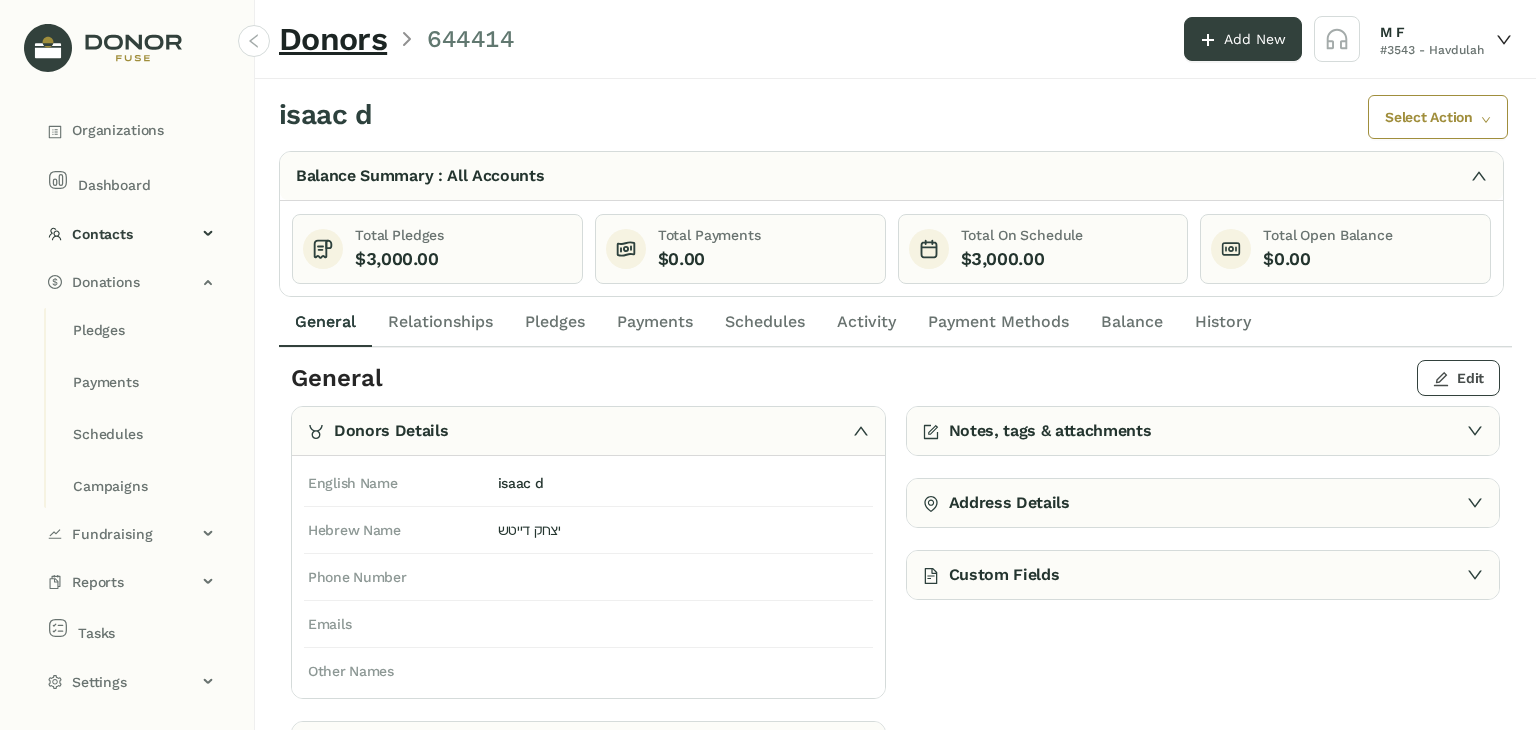 click on "Edit" at bounding box center (1458, 378) 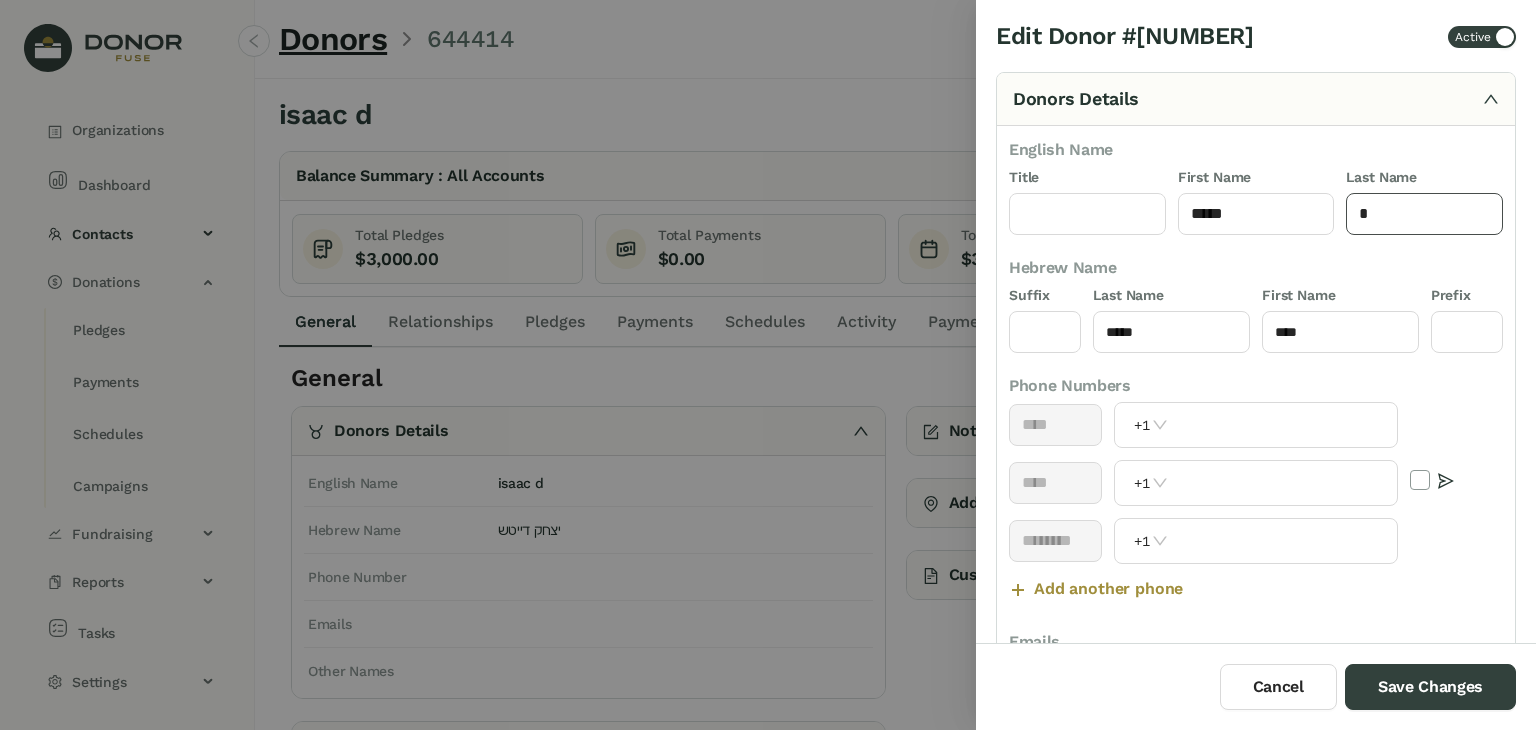 click on "*" at bounding box center (1424, 214) 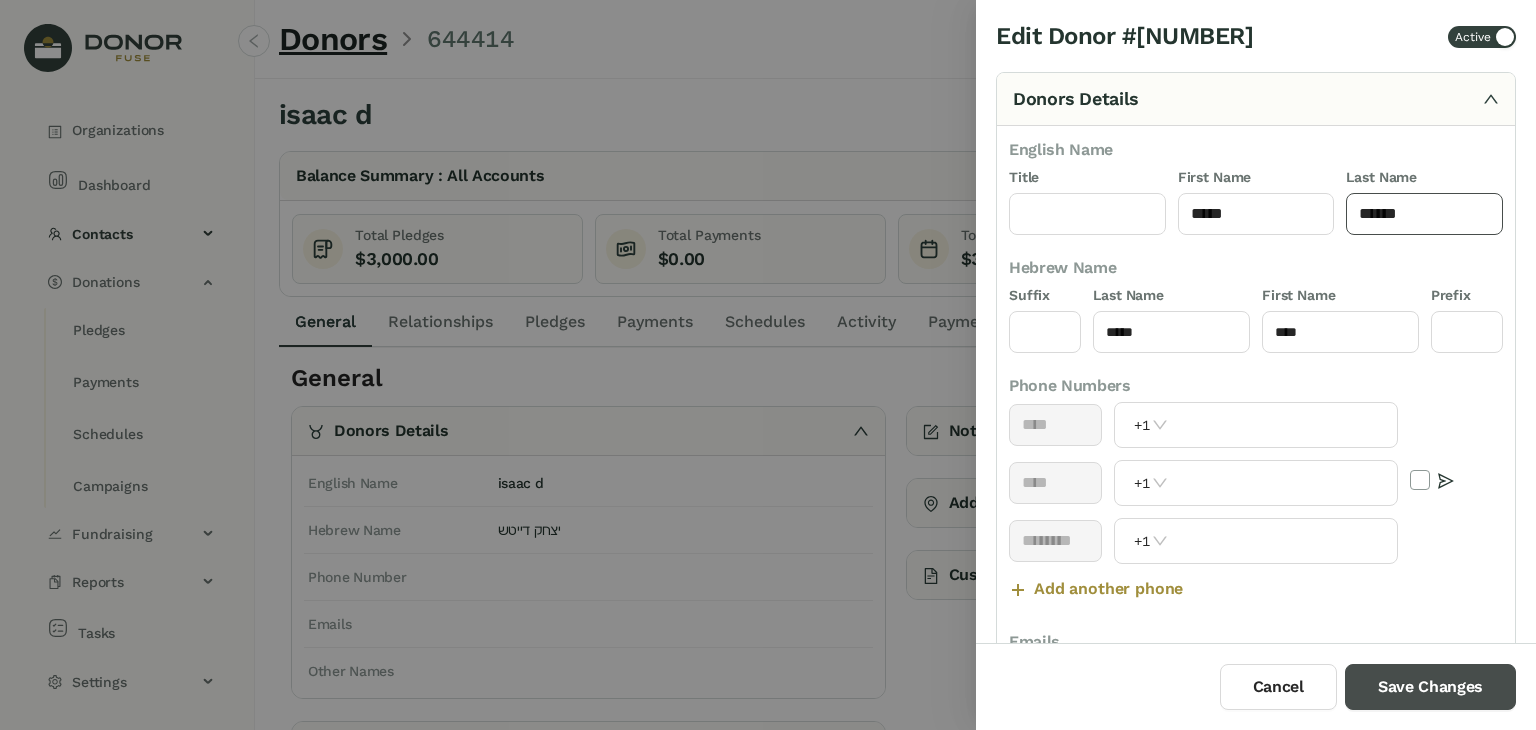 type on "******" 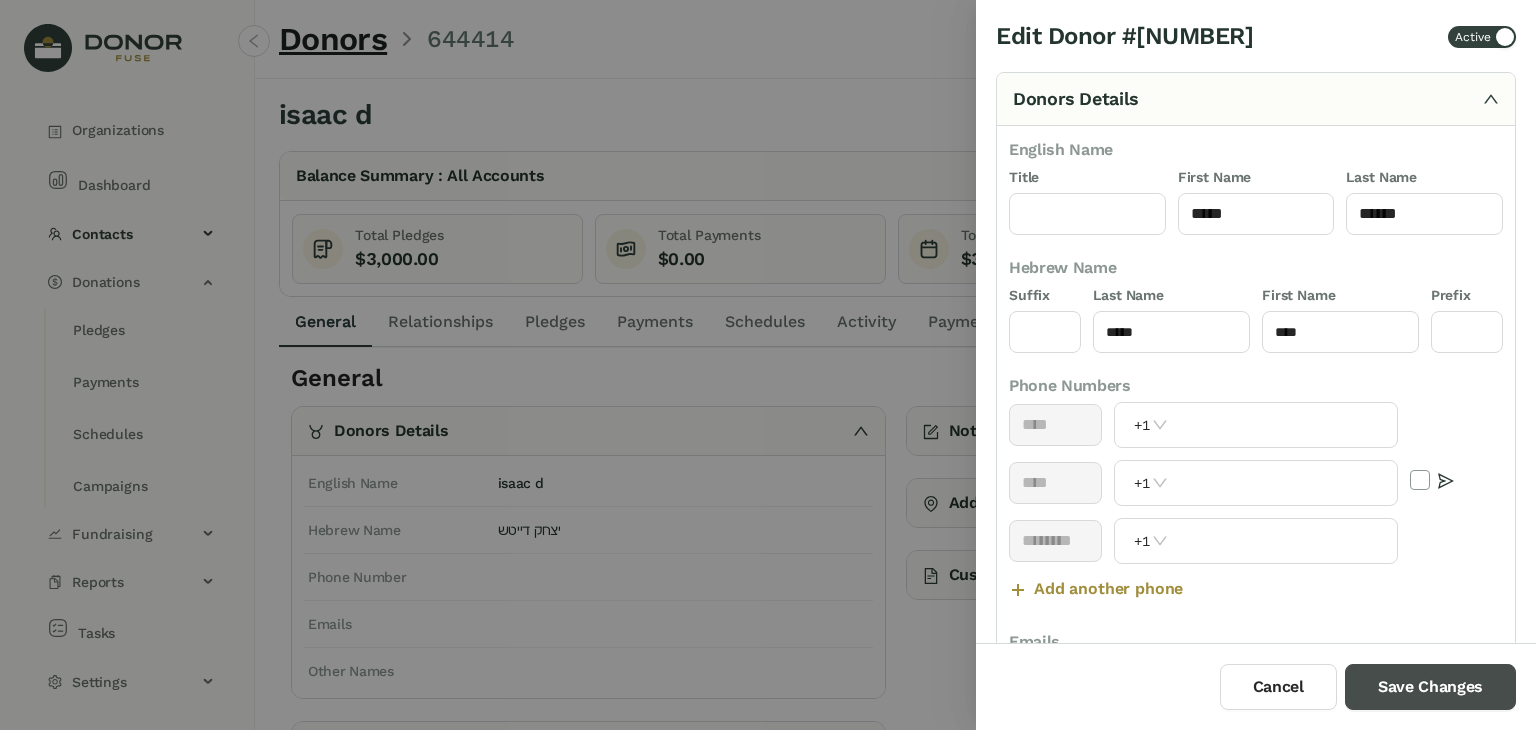 click on "Save Changes" at bounding box center (1430, 687) 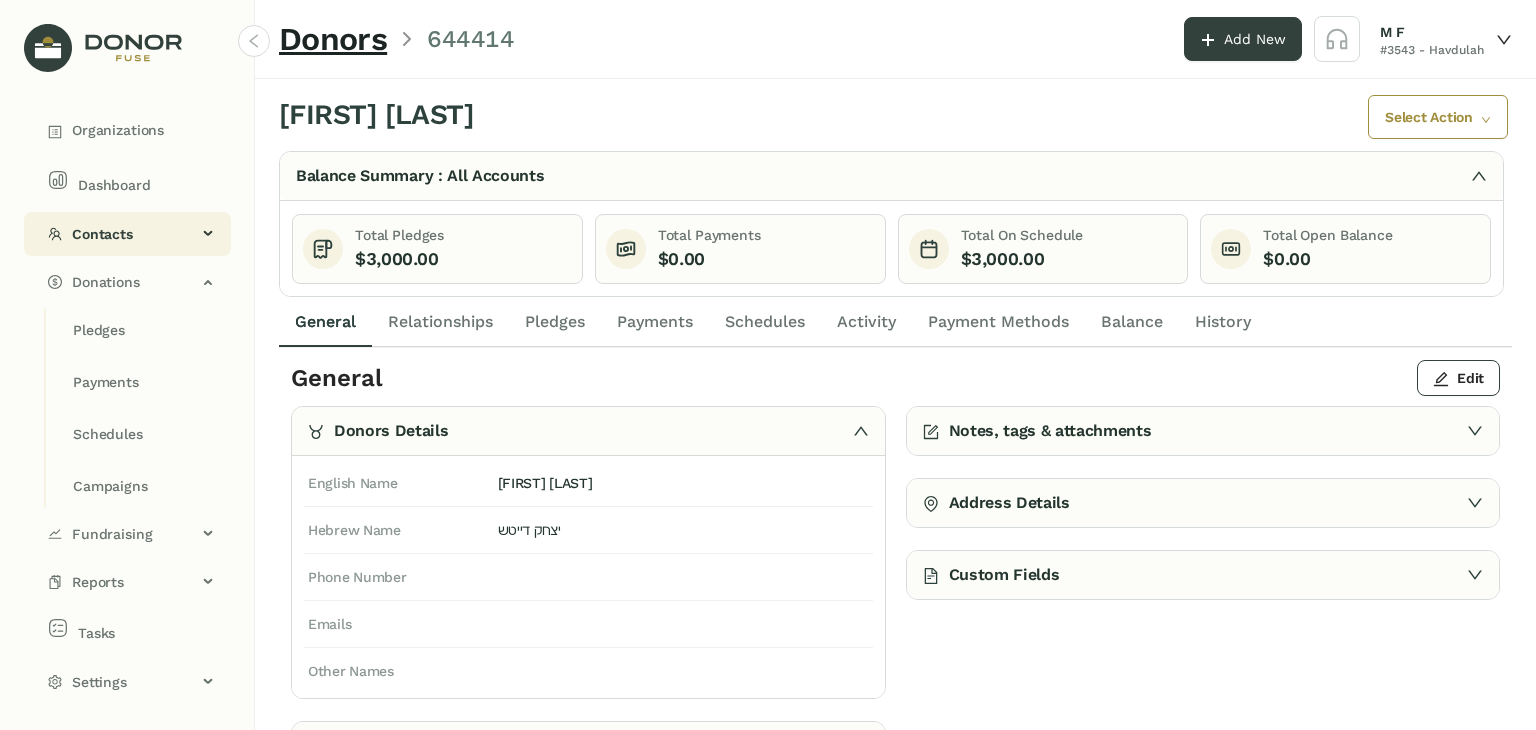 click on "Contacts" at bounding box center (134, 234) 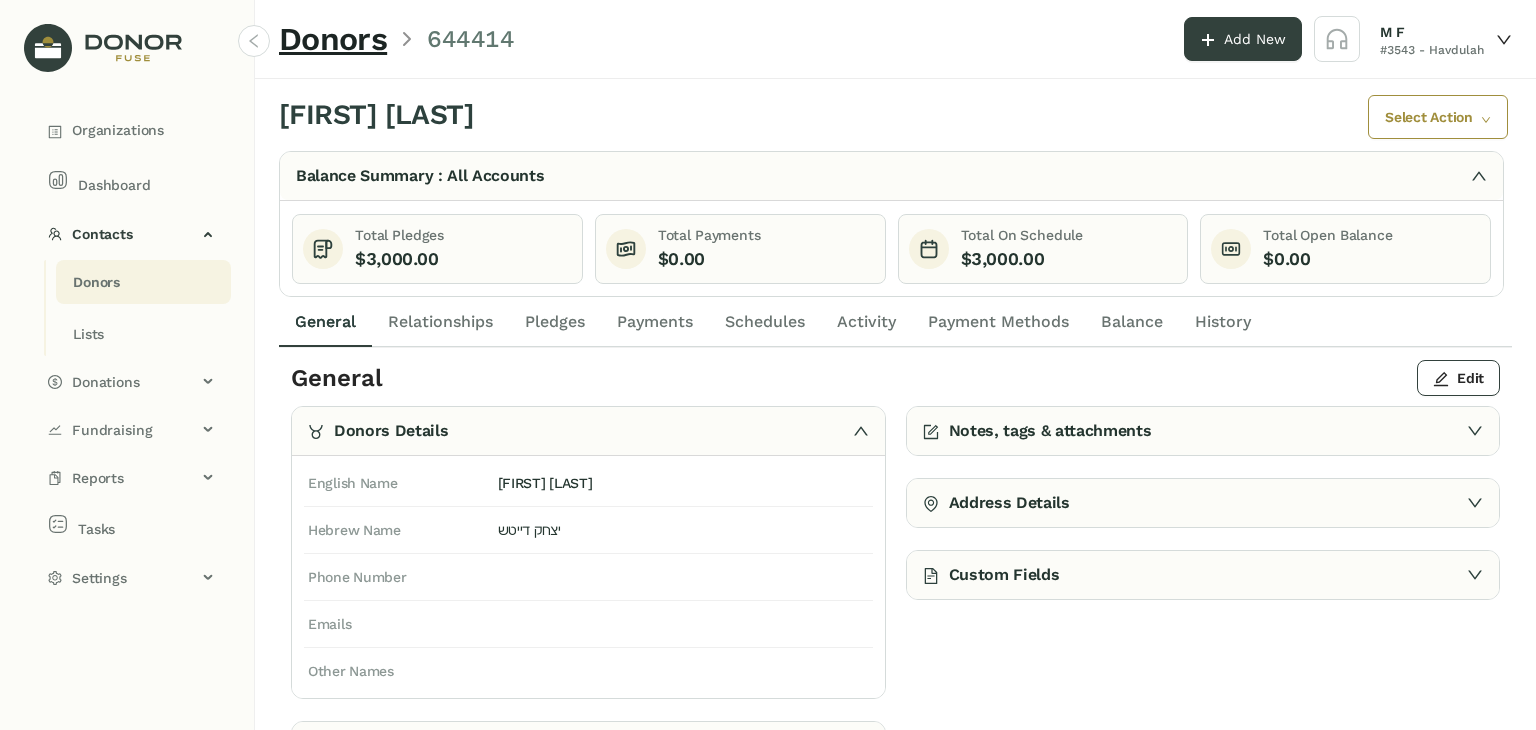 click on "Donors" at bounding box center (96, 282) 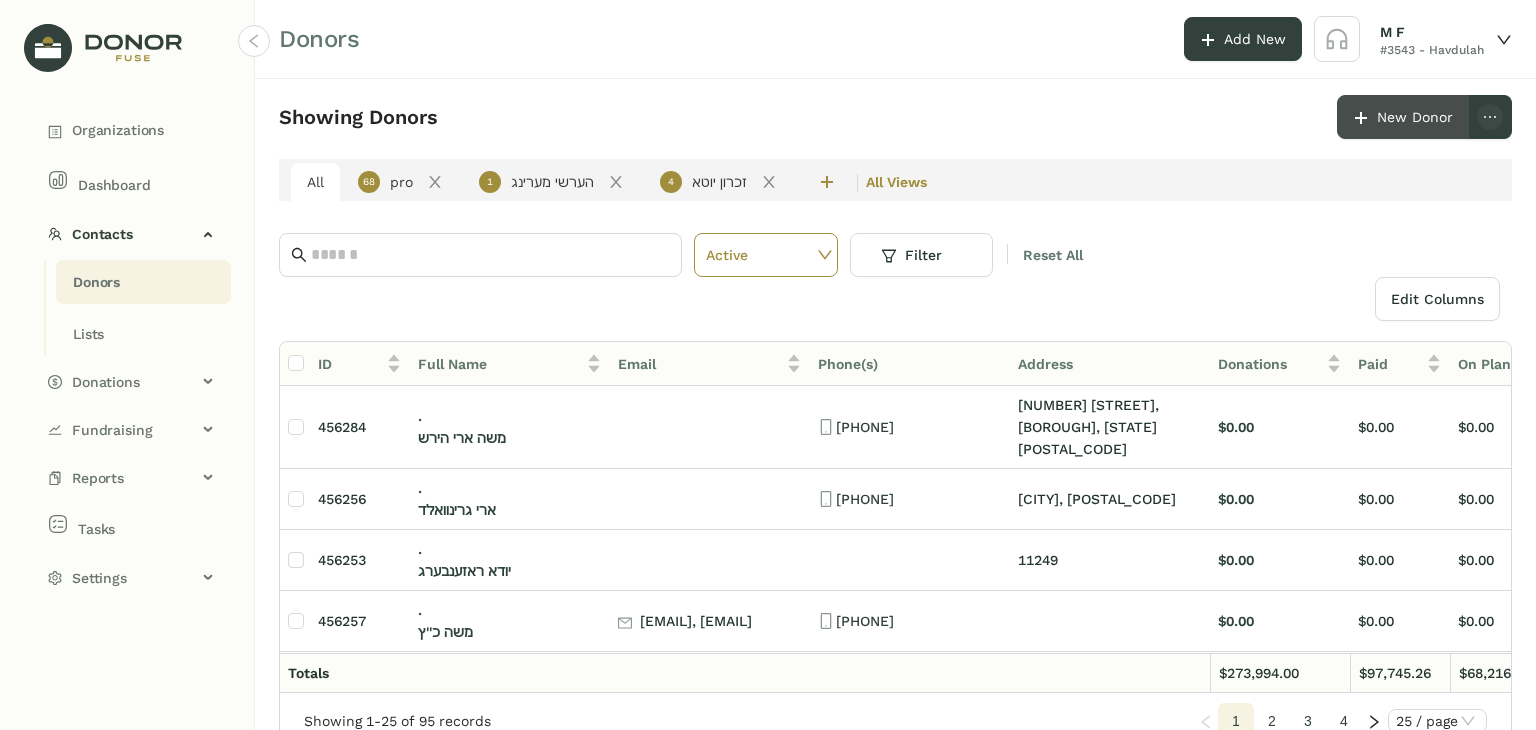 click on "New Donor" at bounding box center (1415, 117) 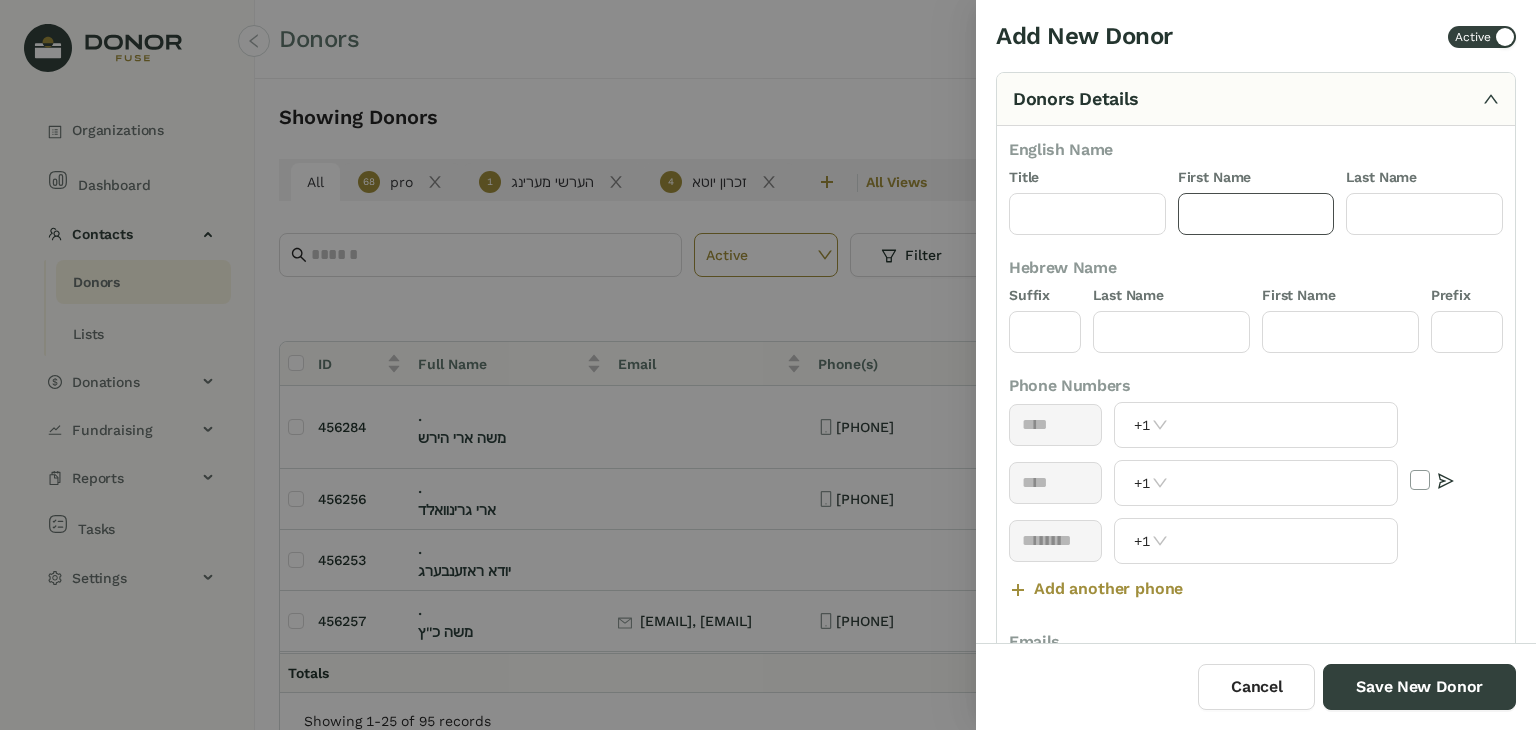 click at bounding box center (1256, 214) 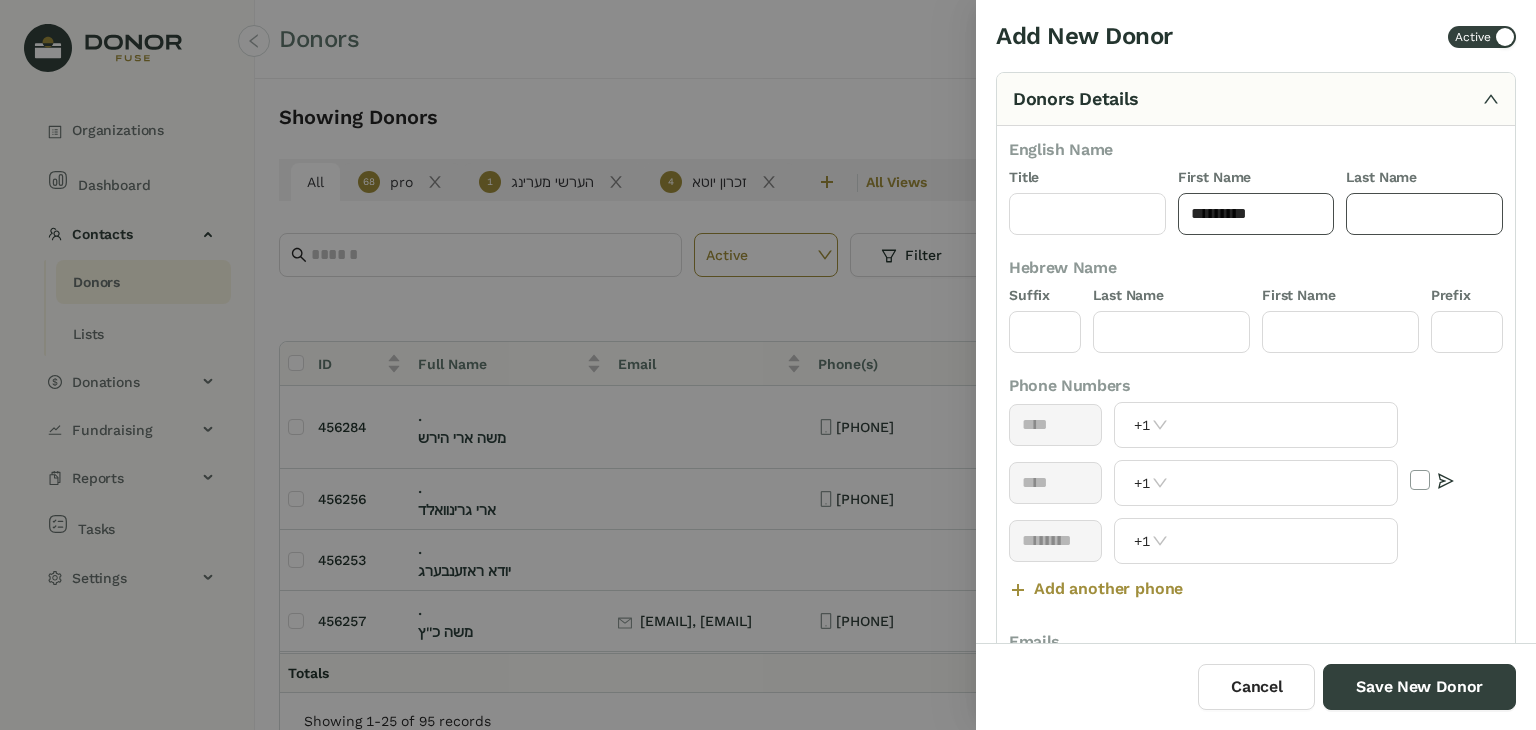 type on "*********" 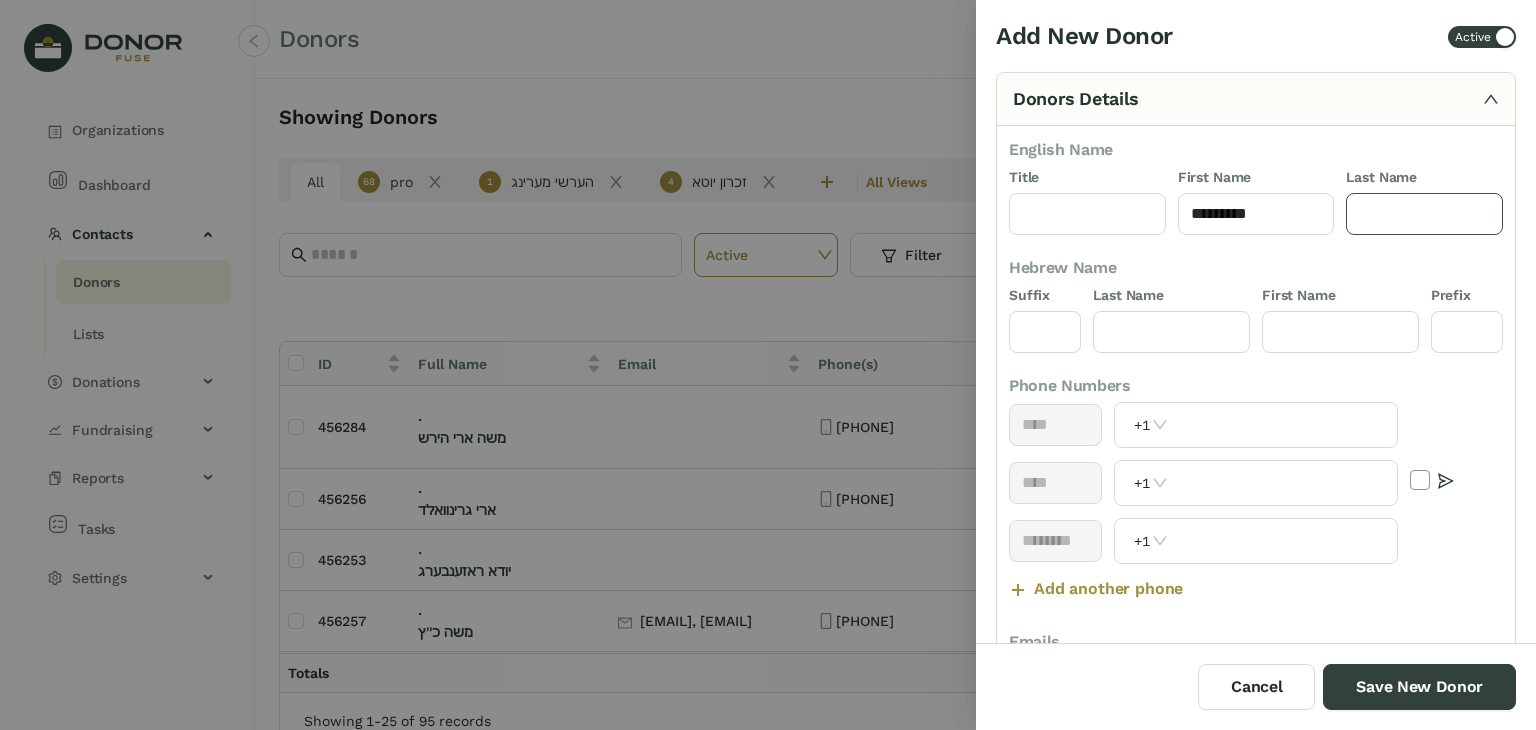 click at bounding box center [1424, 214] 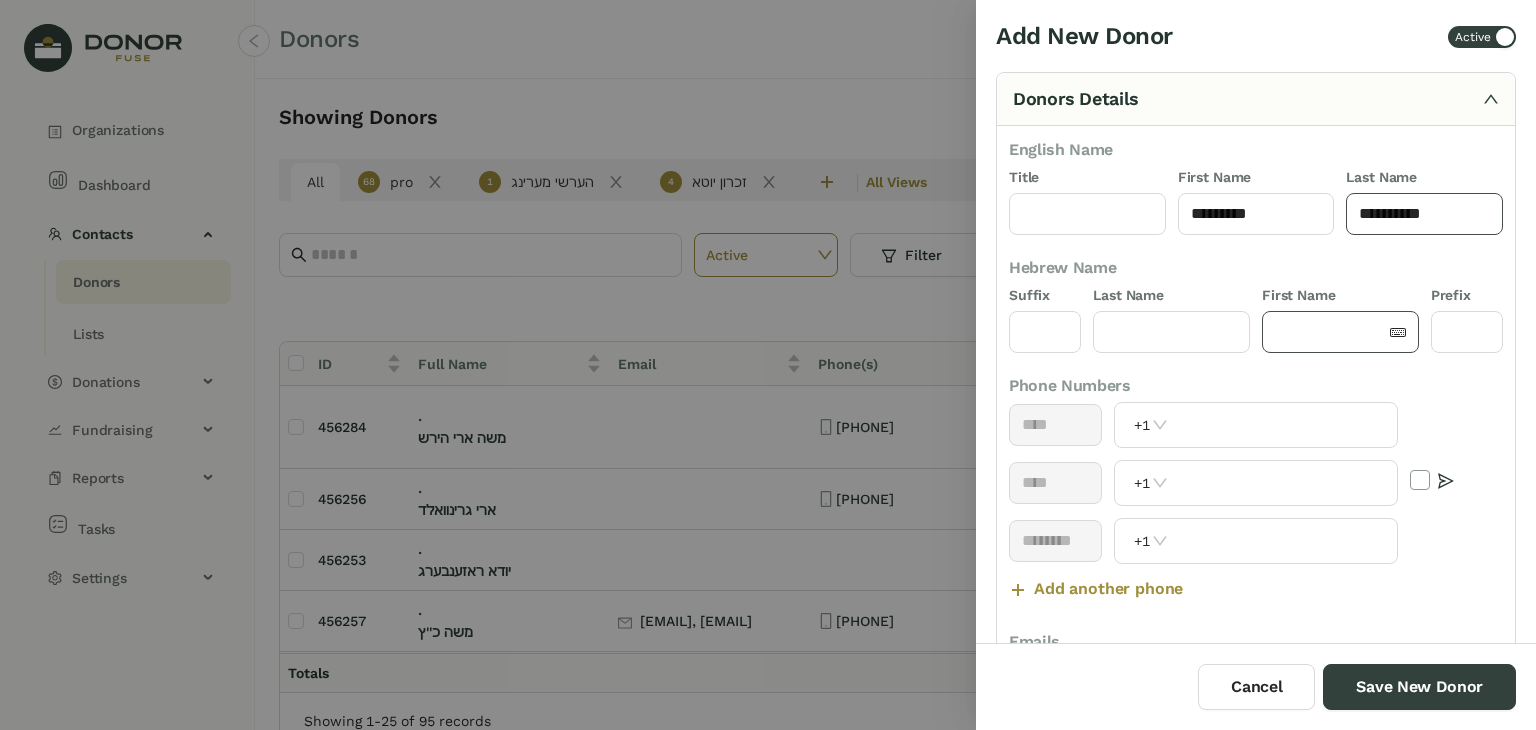 type on "**********" 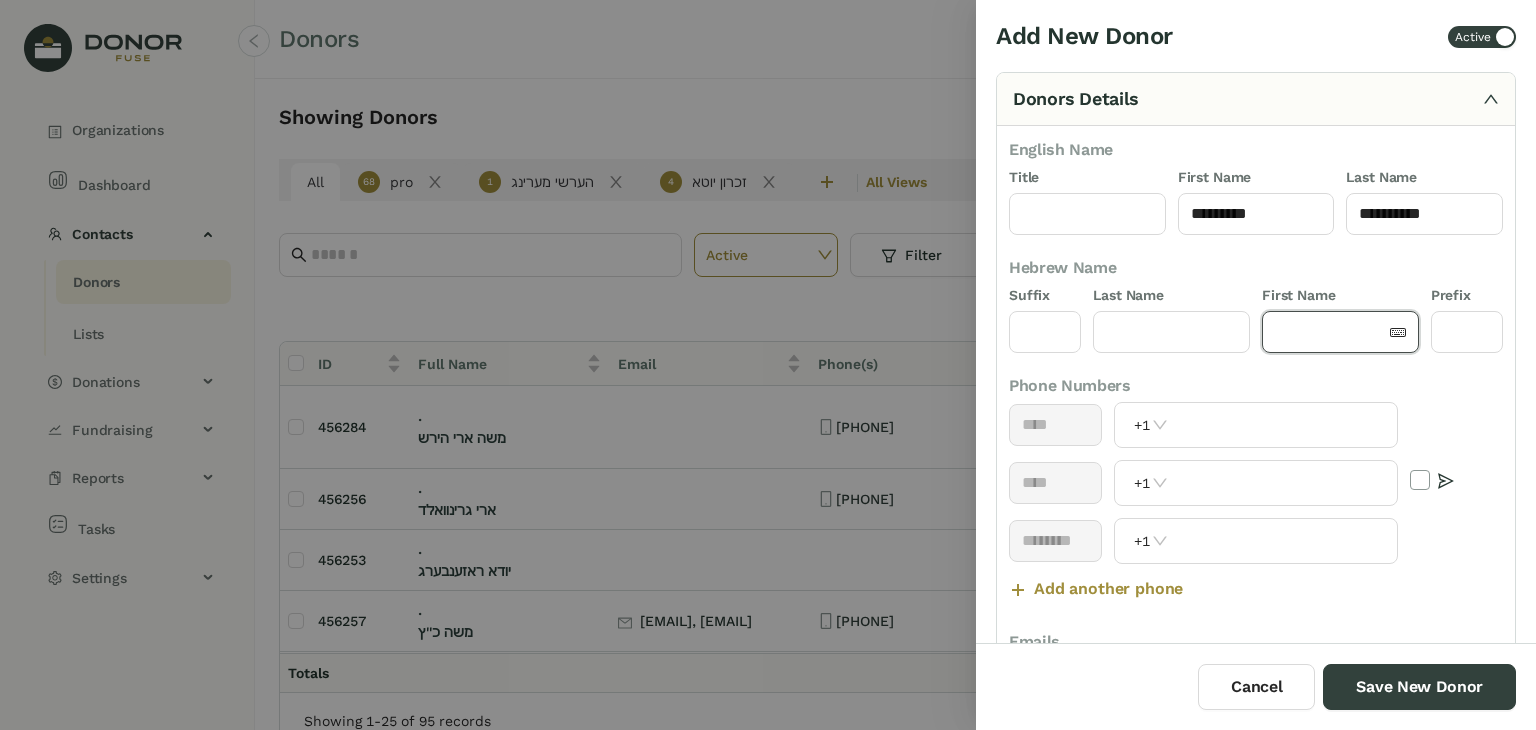 click at bounding box center [1330, 332] 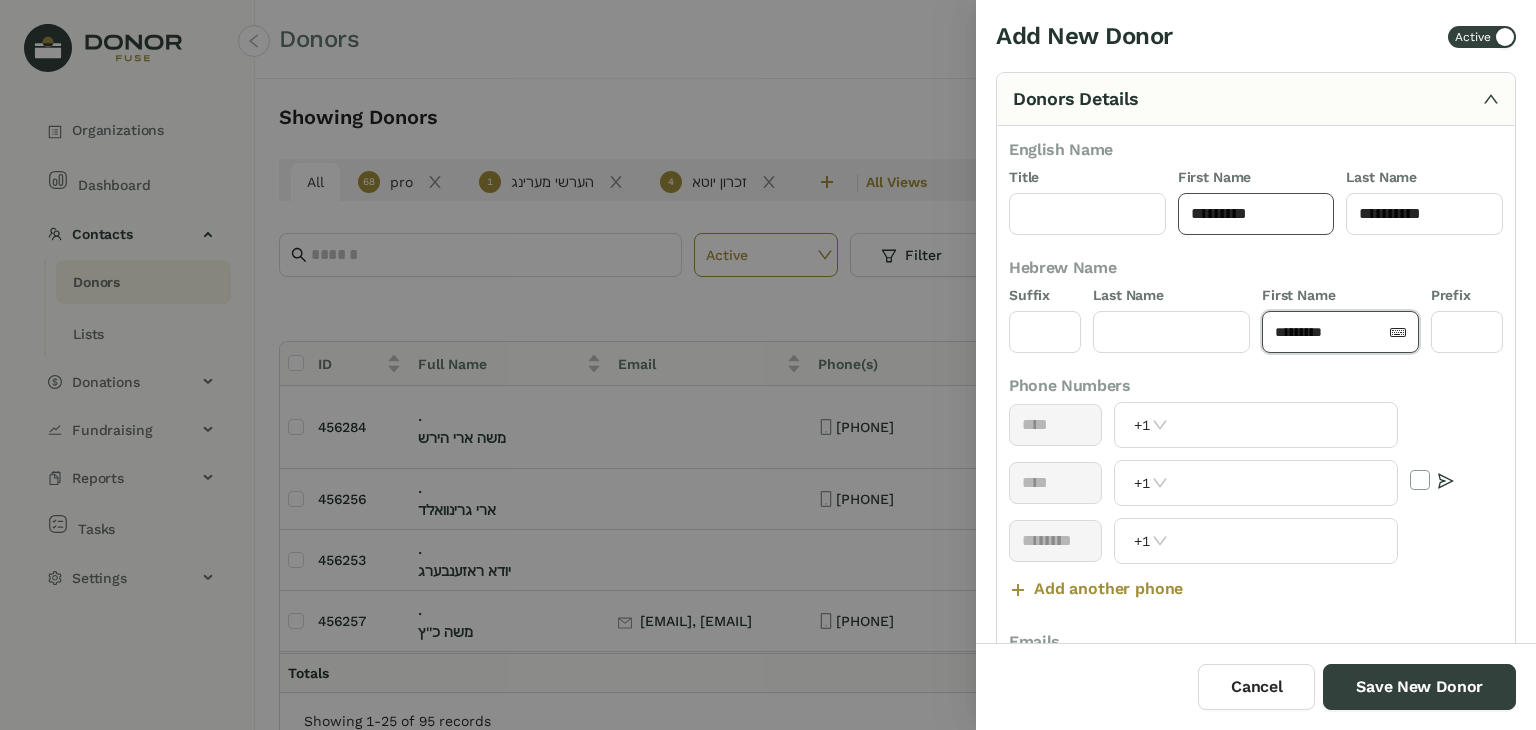 type on "*********" 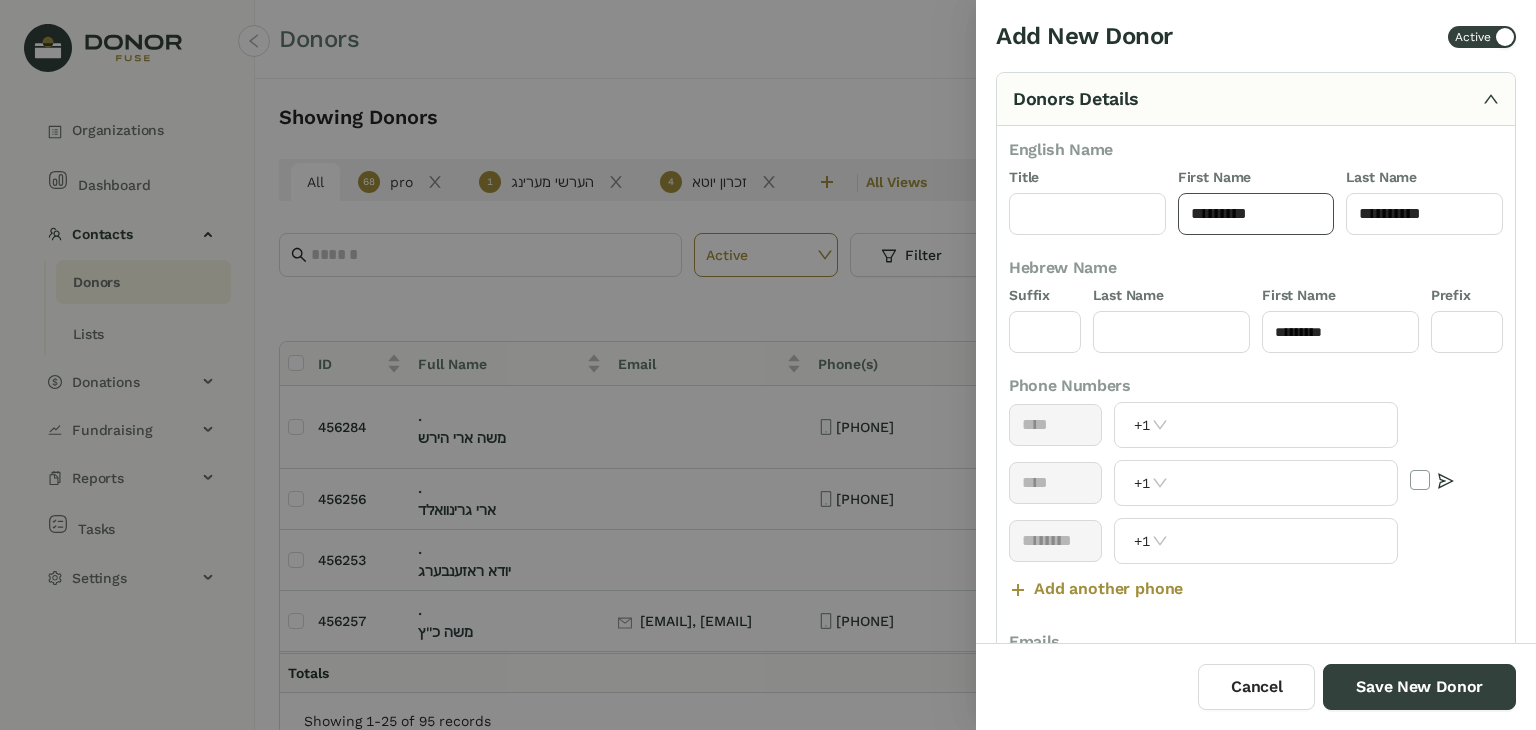 drag, startPoint x: 1260, startPoint y: 221, endPoint x: 1241, endPoint y: 221, distance: 19 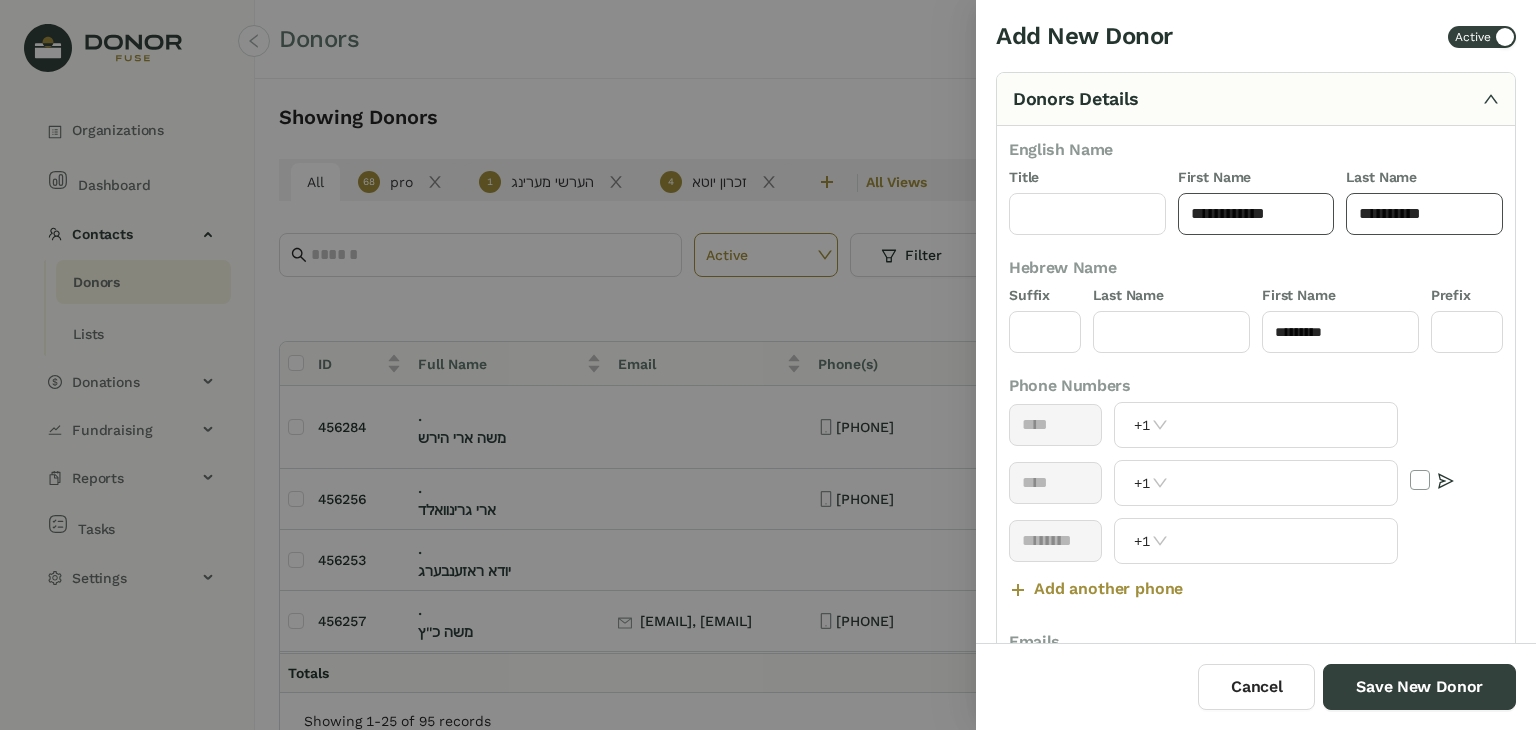 type on "**********" 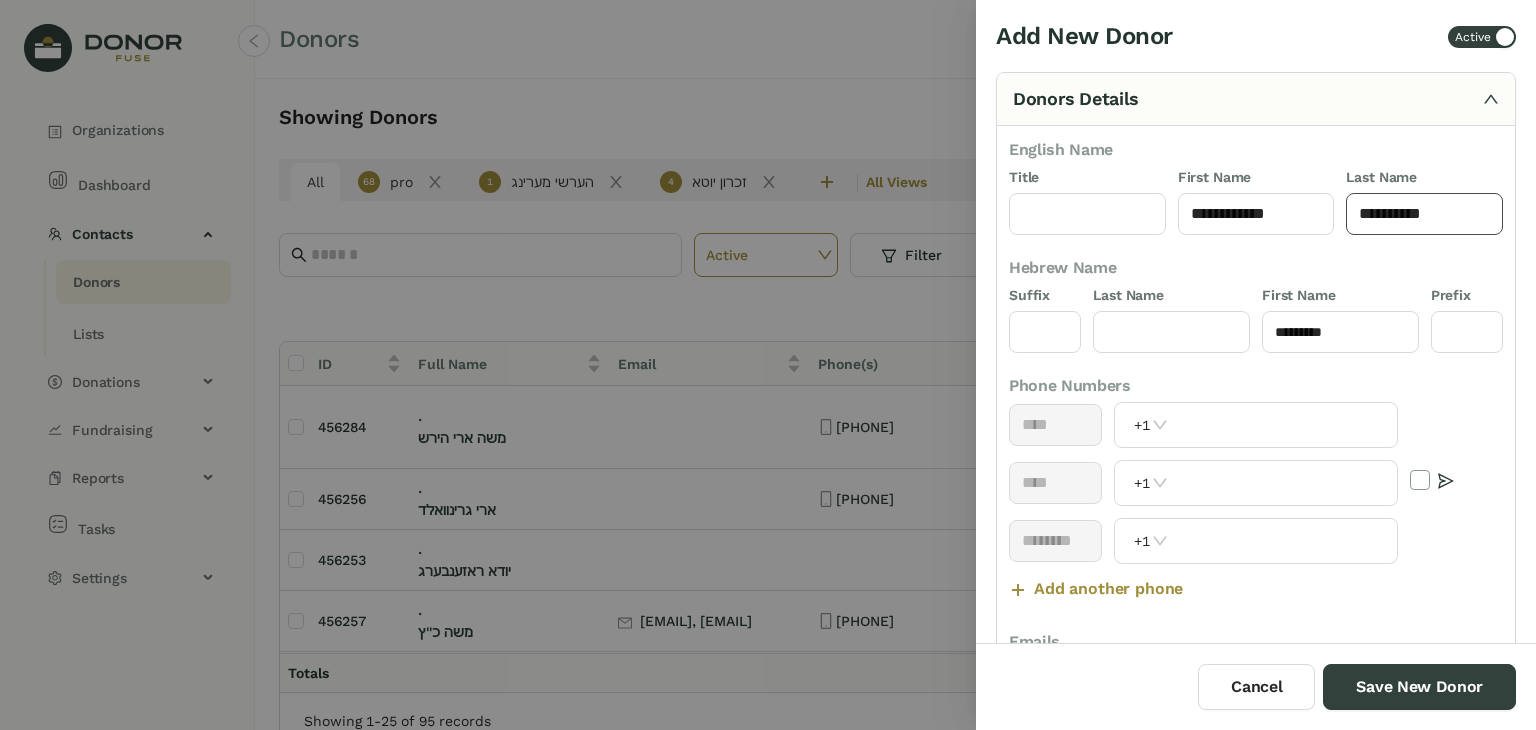 click on "**********" at bounding box center (1424, 214) 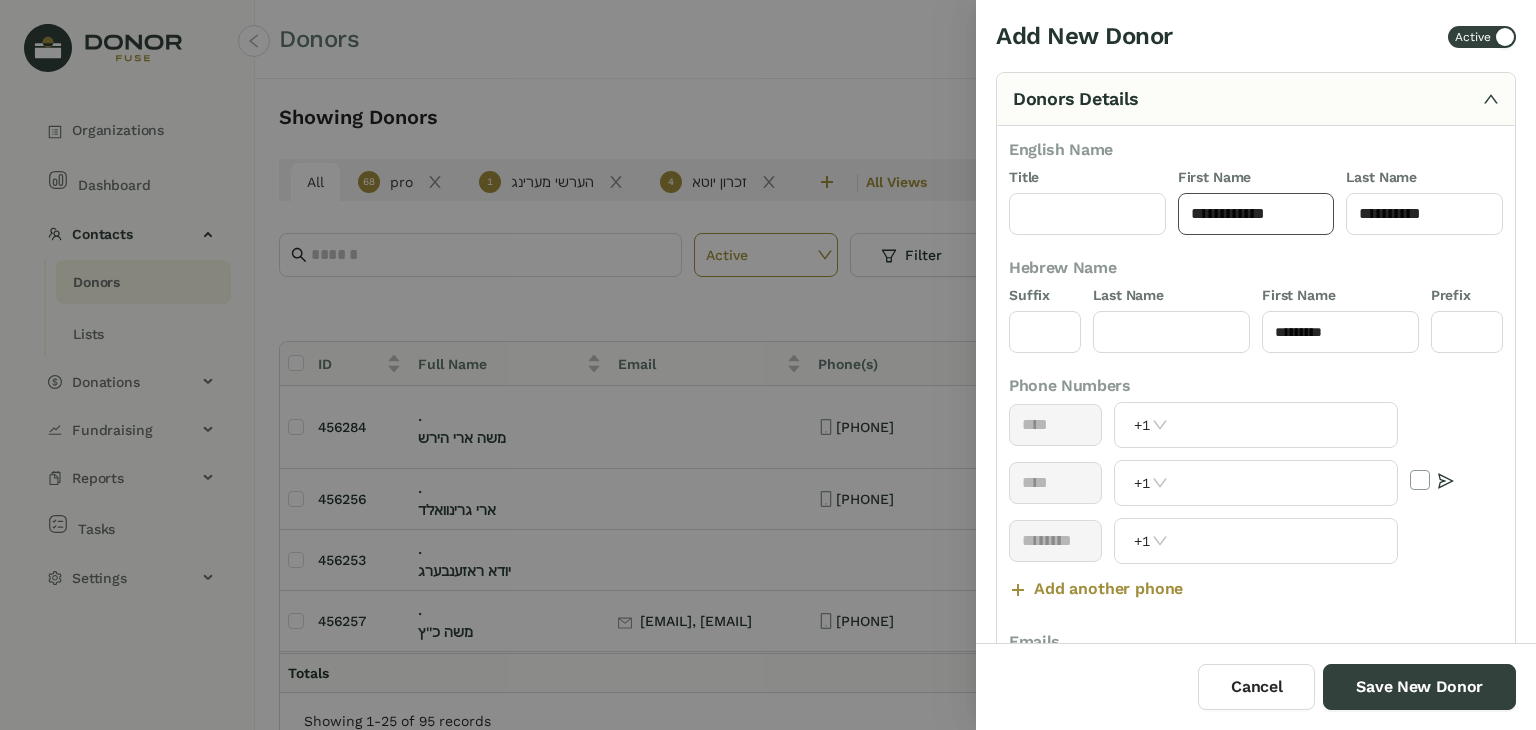 click on "**********" at bounding box center (1256, 214) 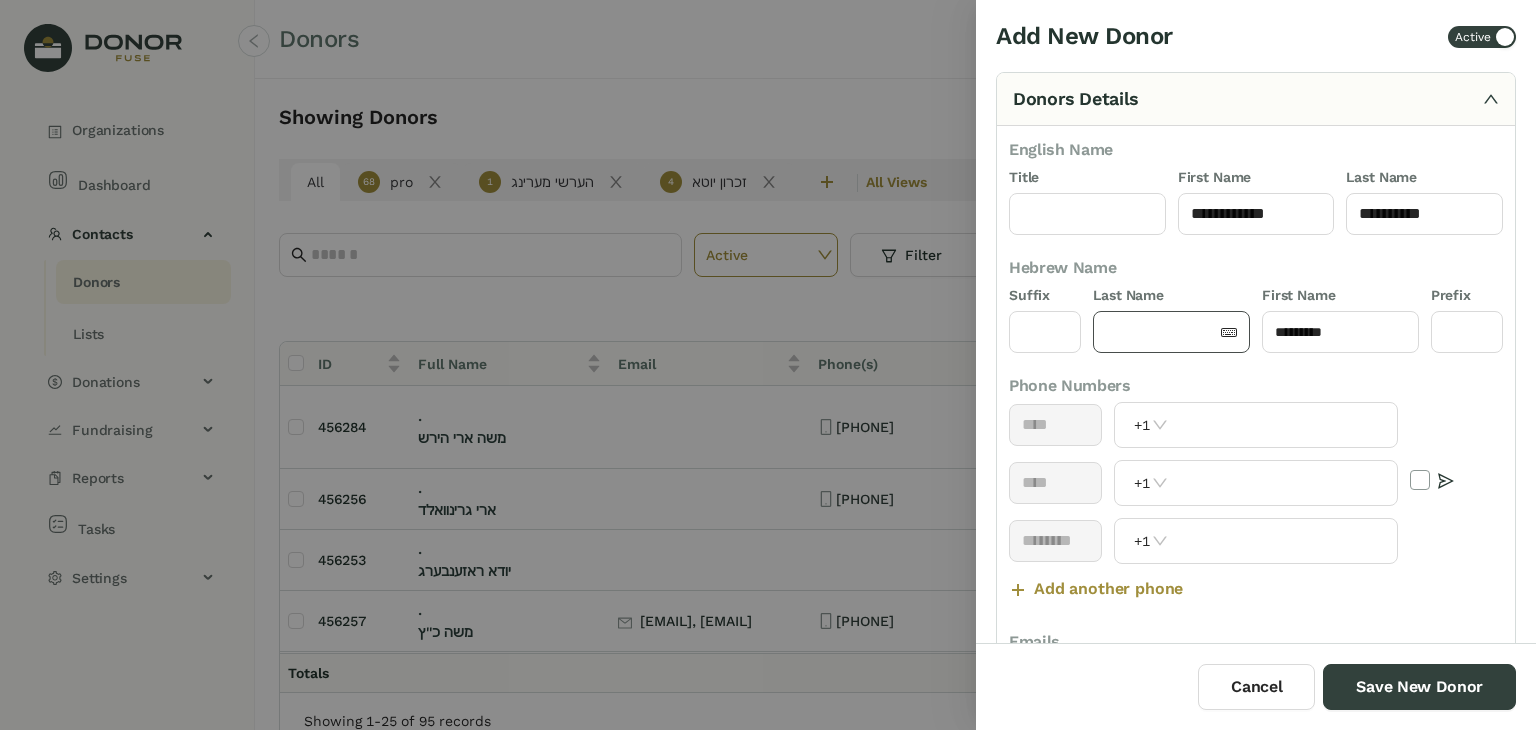 click at bounding box center (1161, 332) 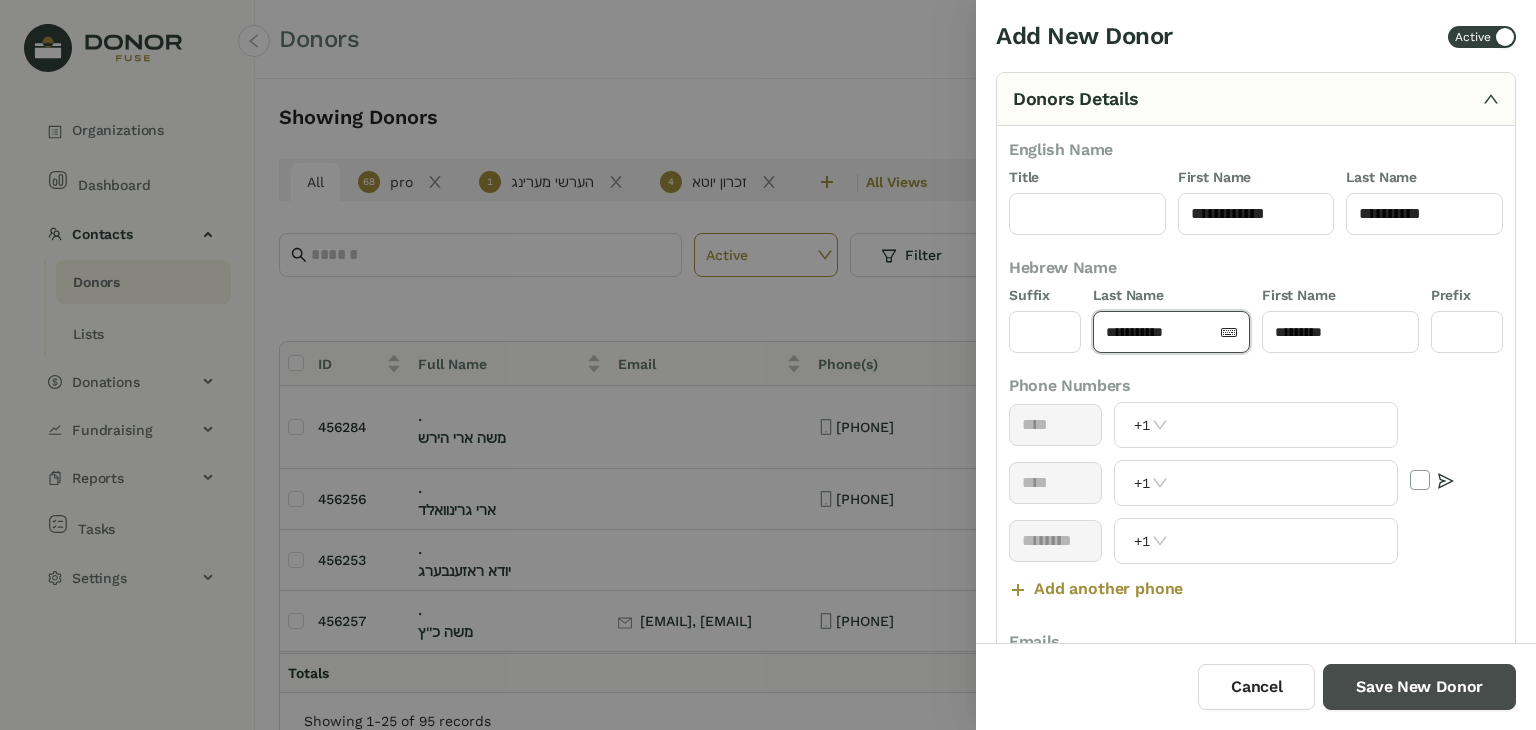 type on "**********" 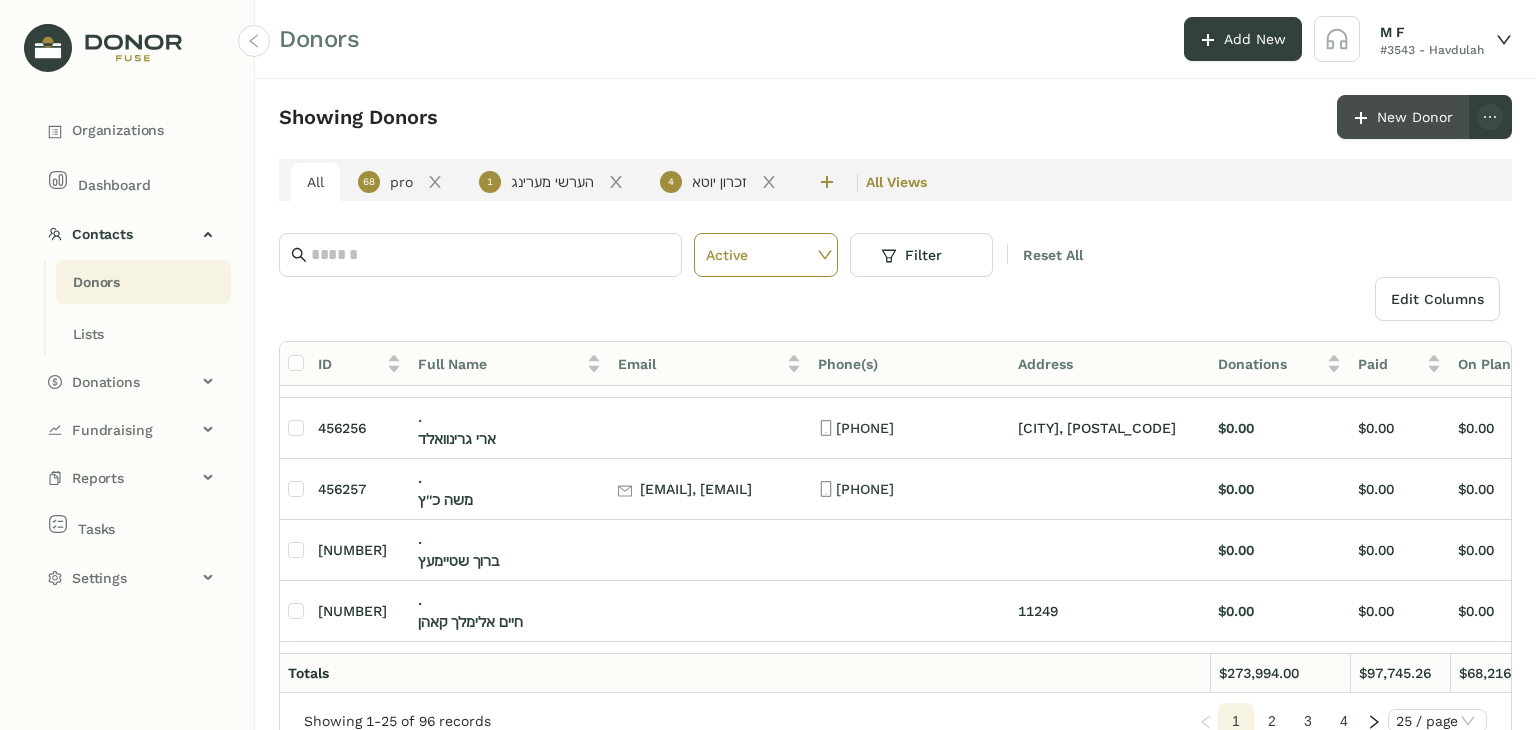 scroll, scrollTop: 0, scrollLeft: 0, axis: both 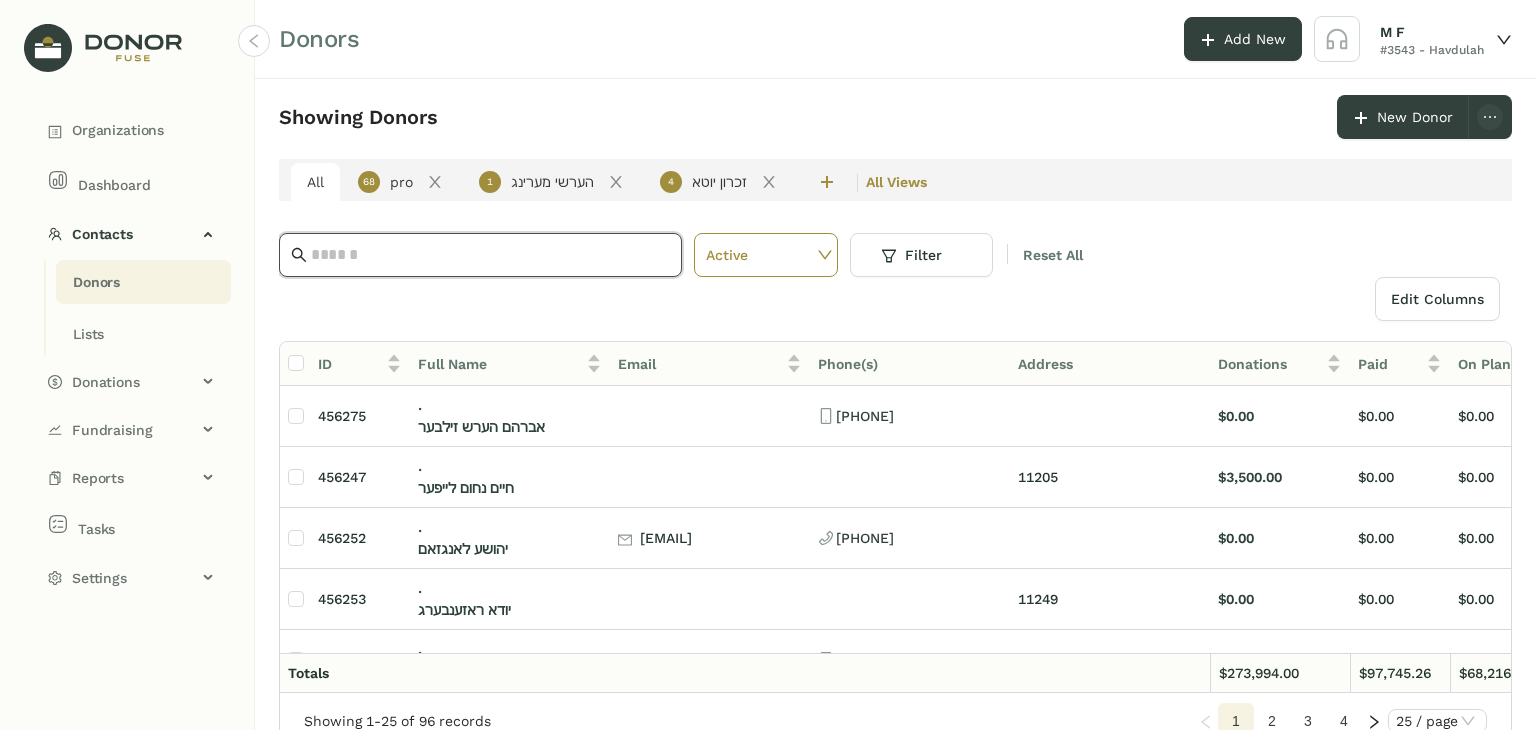 click at bounding box center [490, 255] 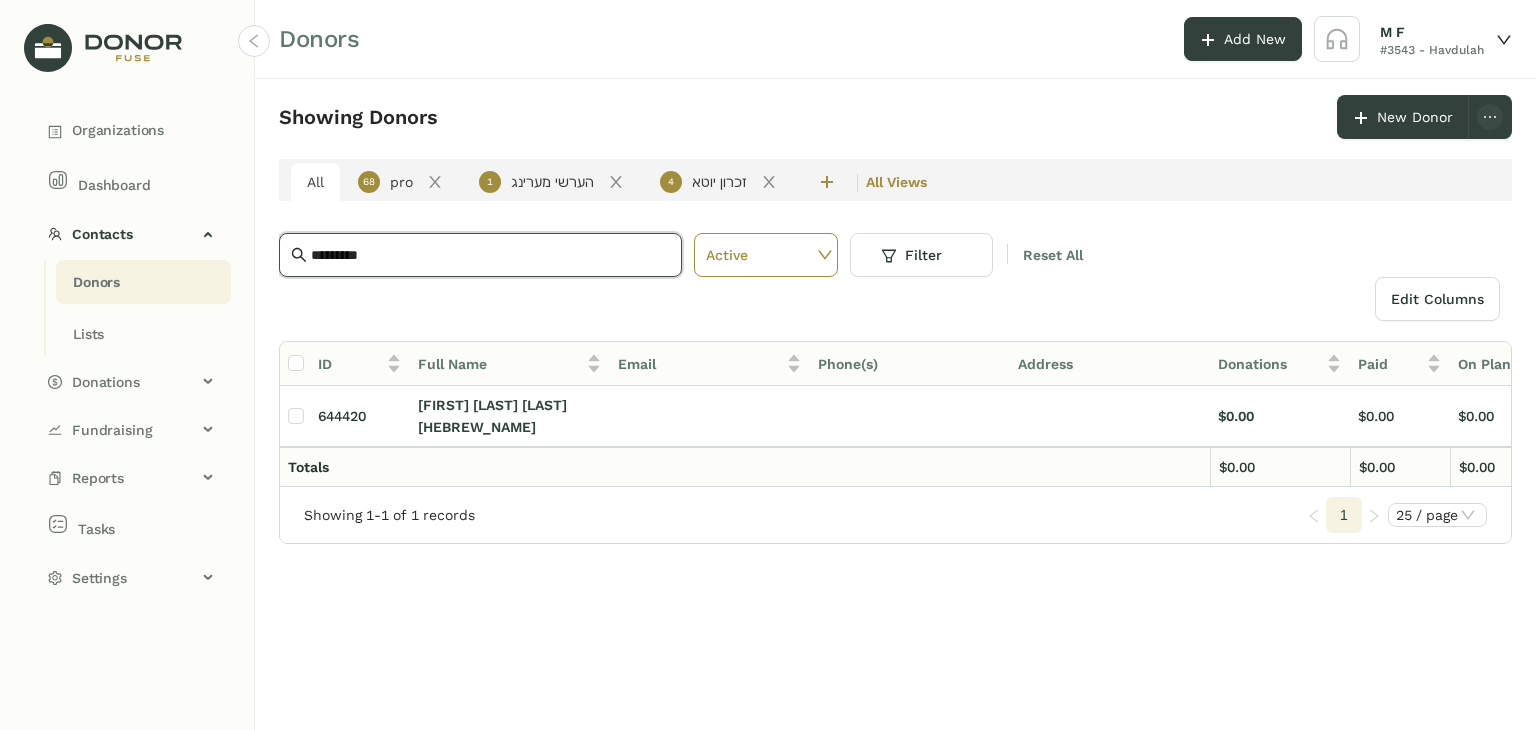drag, startPoint x: 523, startPoint y: 258, endPoint x: 260, endPoint y: 265, distance: 263.09314 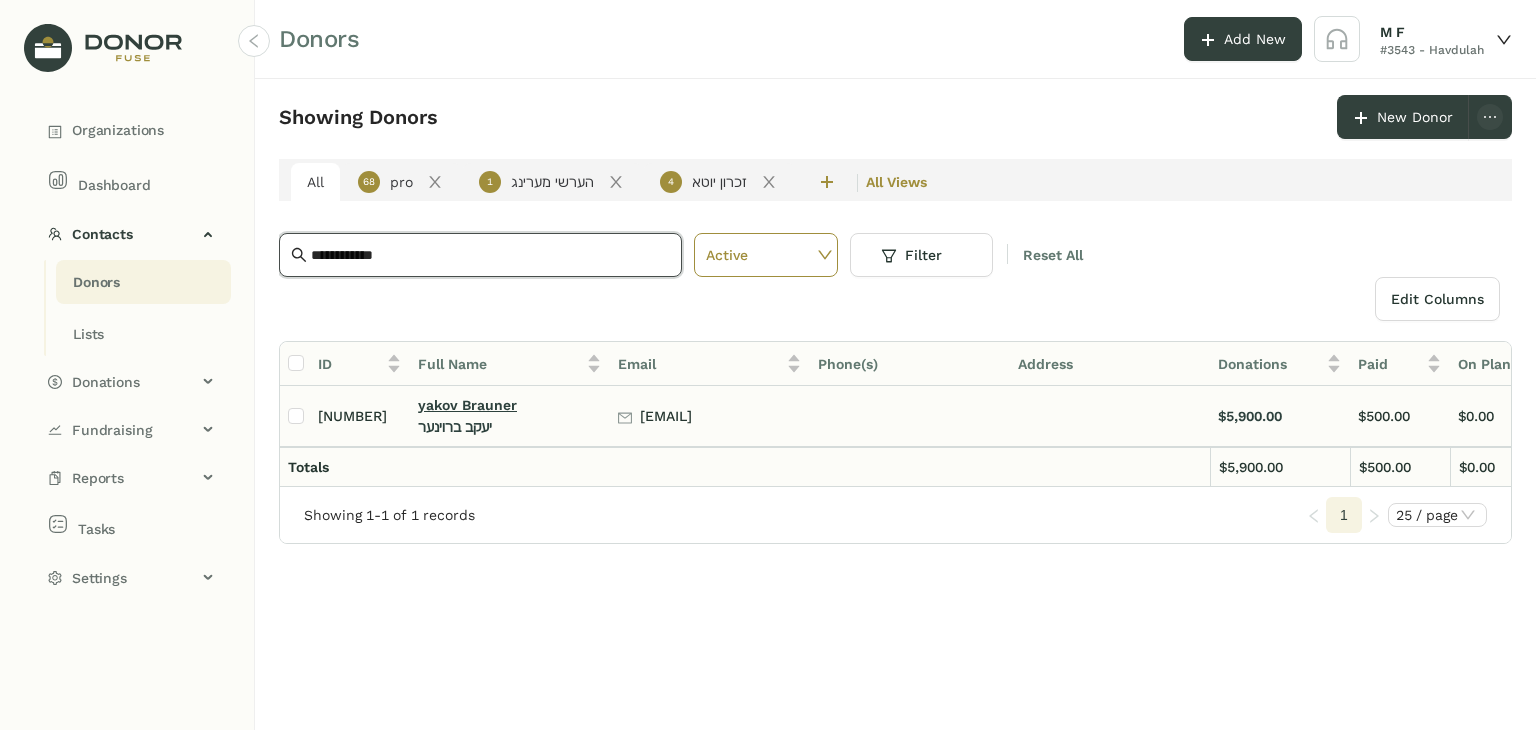 type on "**********" 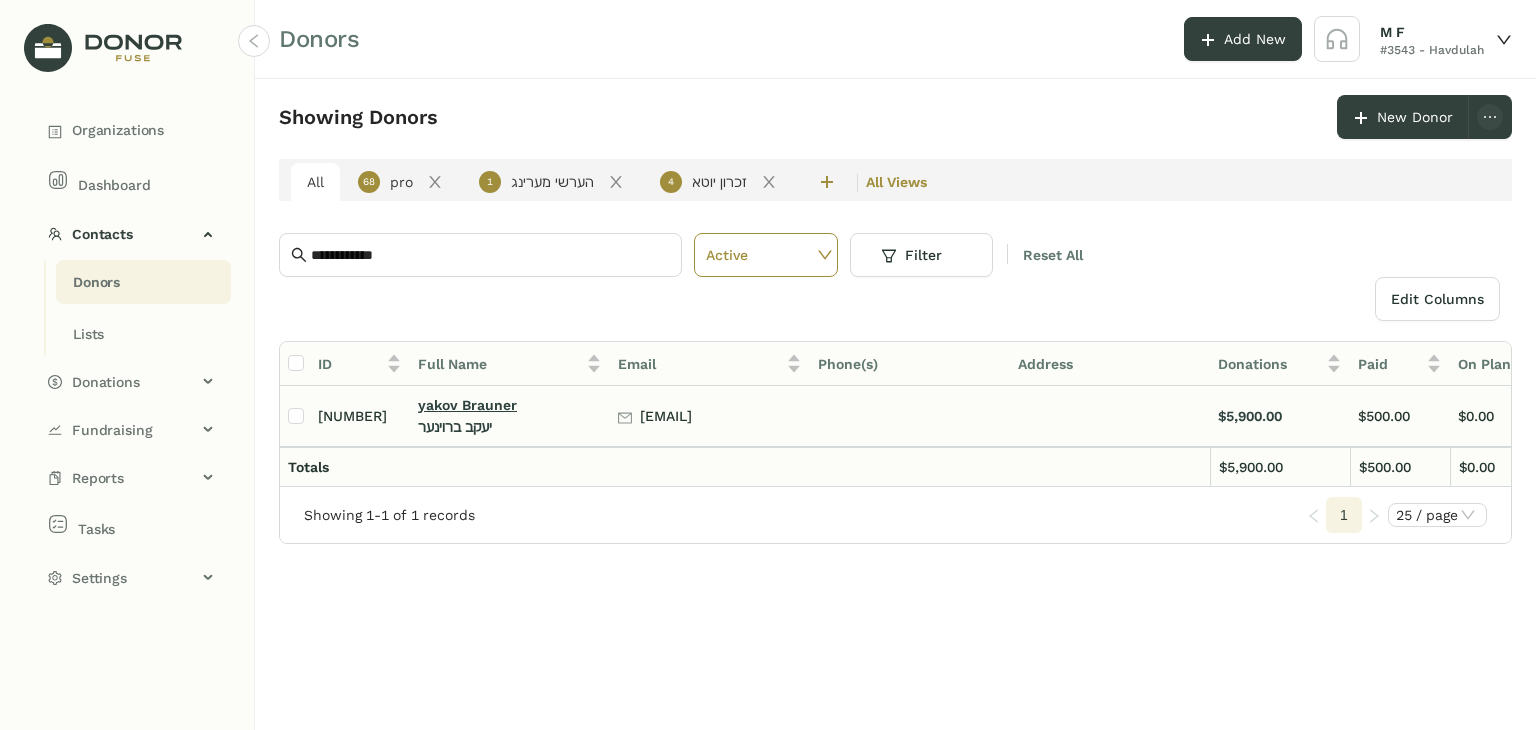 click on "yakov Brauner" at bounding box center (467, 405) 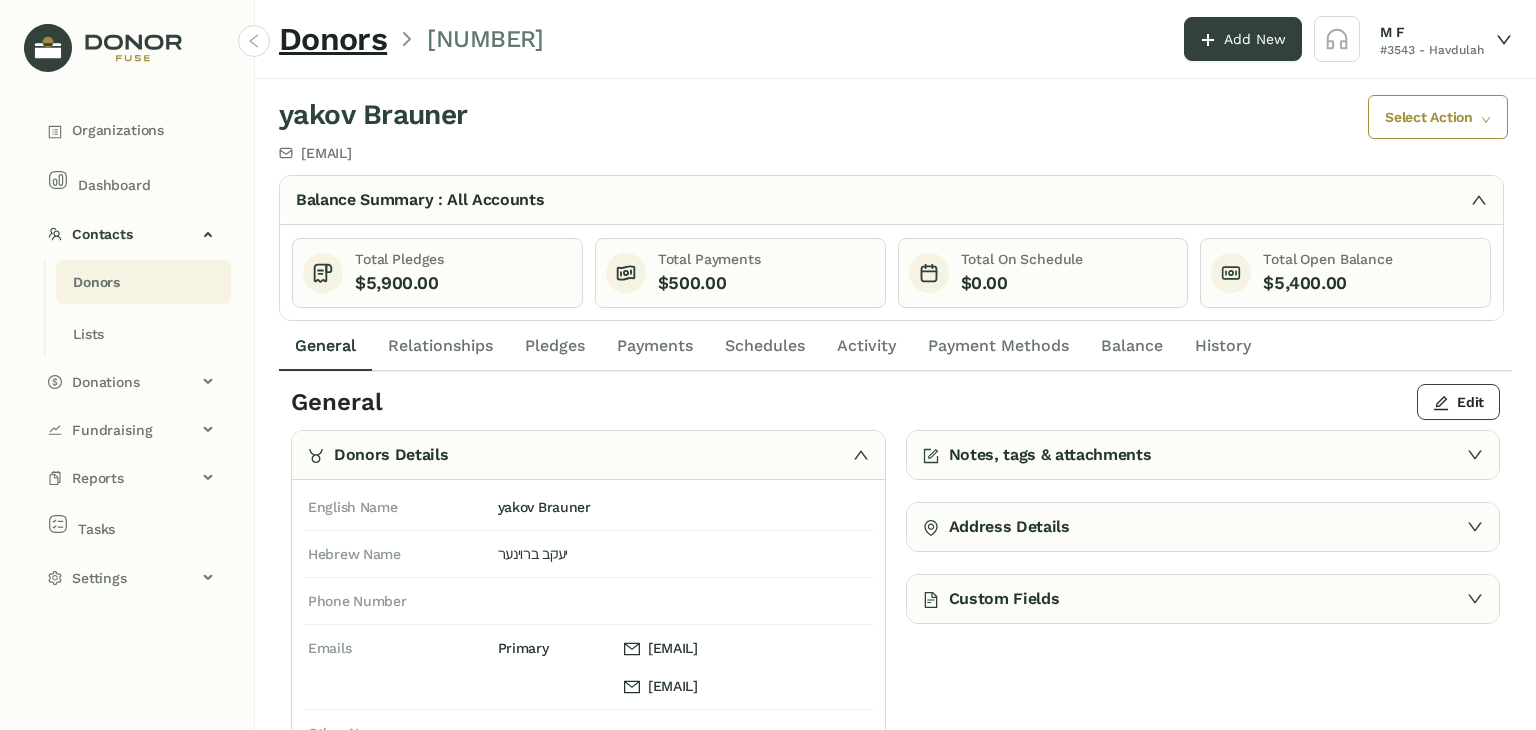 click on "Schedules" at bounding box center (765, 346) 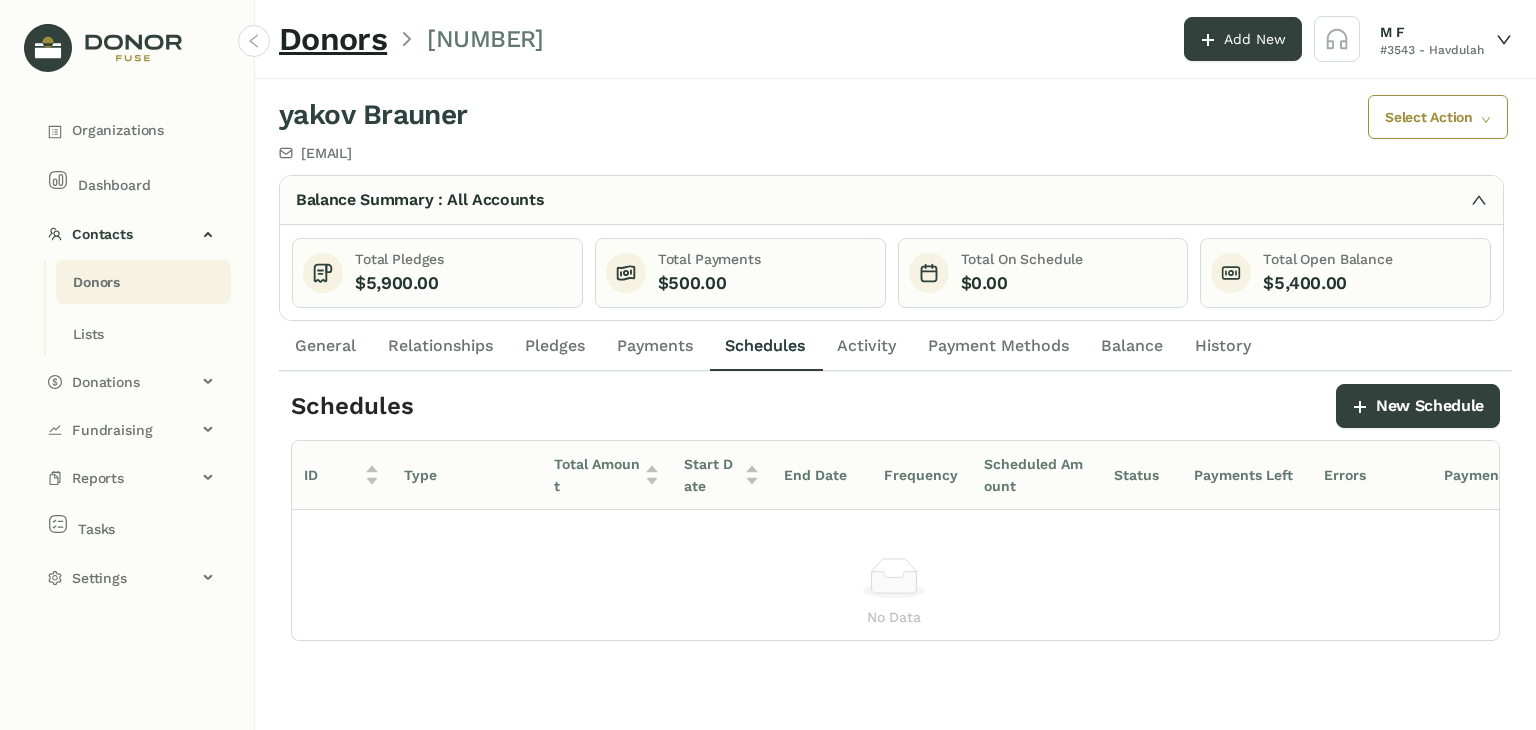 click on "Payments" at bounding box center (655, 346) 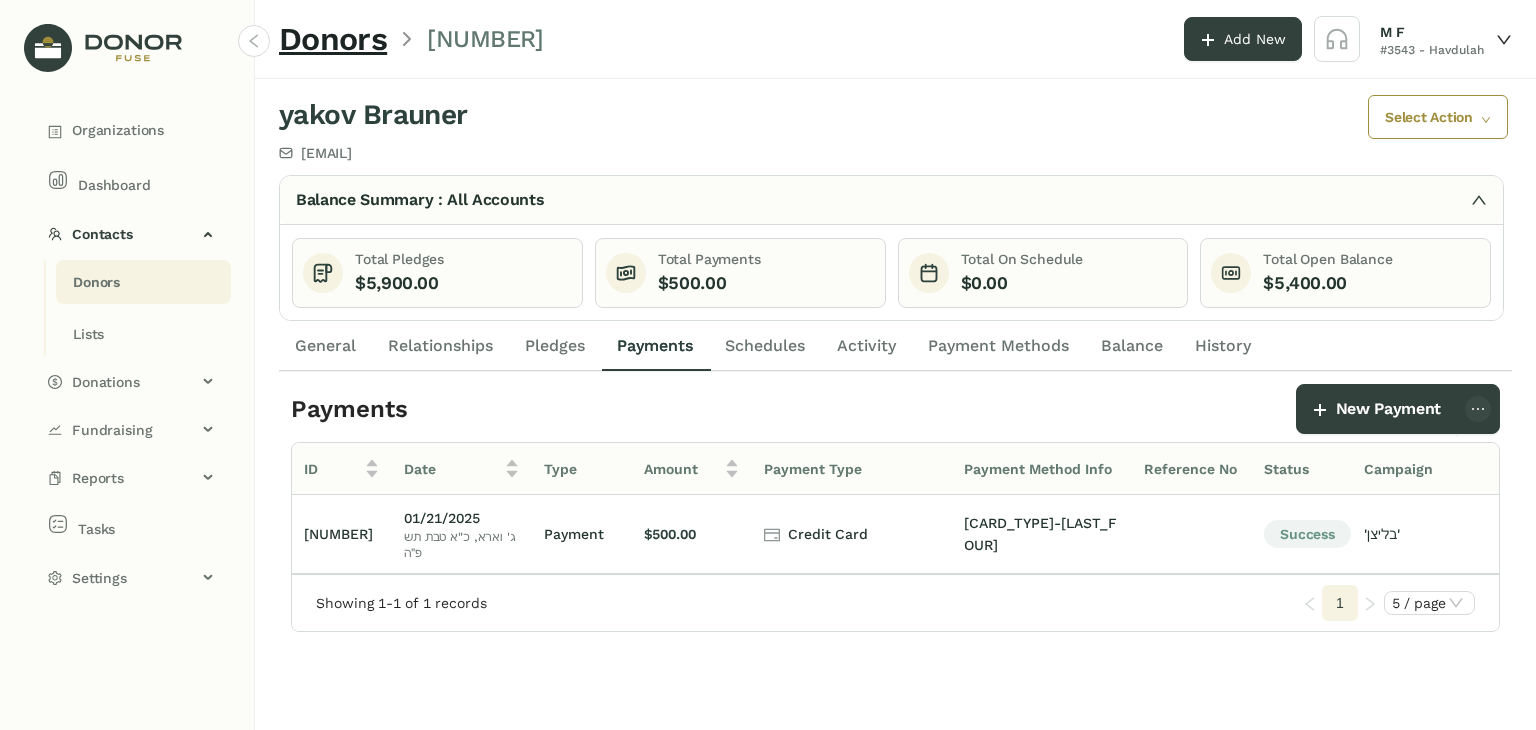 click on "Pledges" at bounding box center (325, 346) 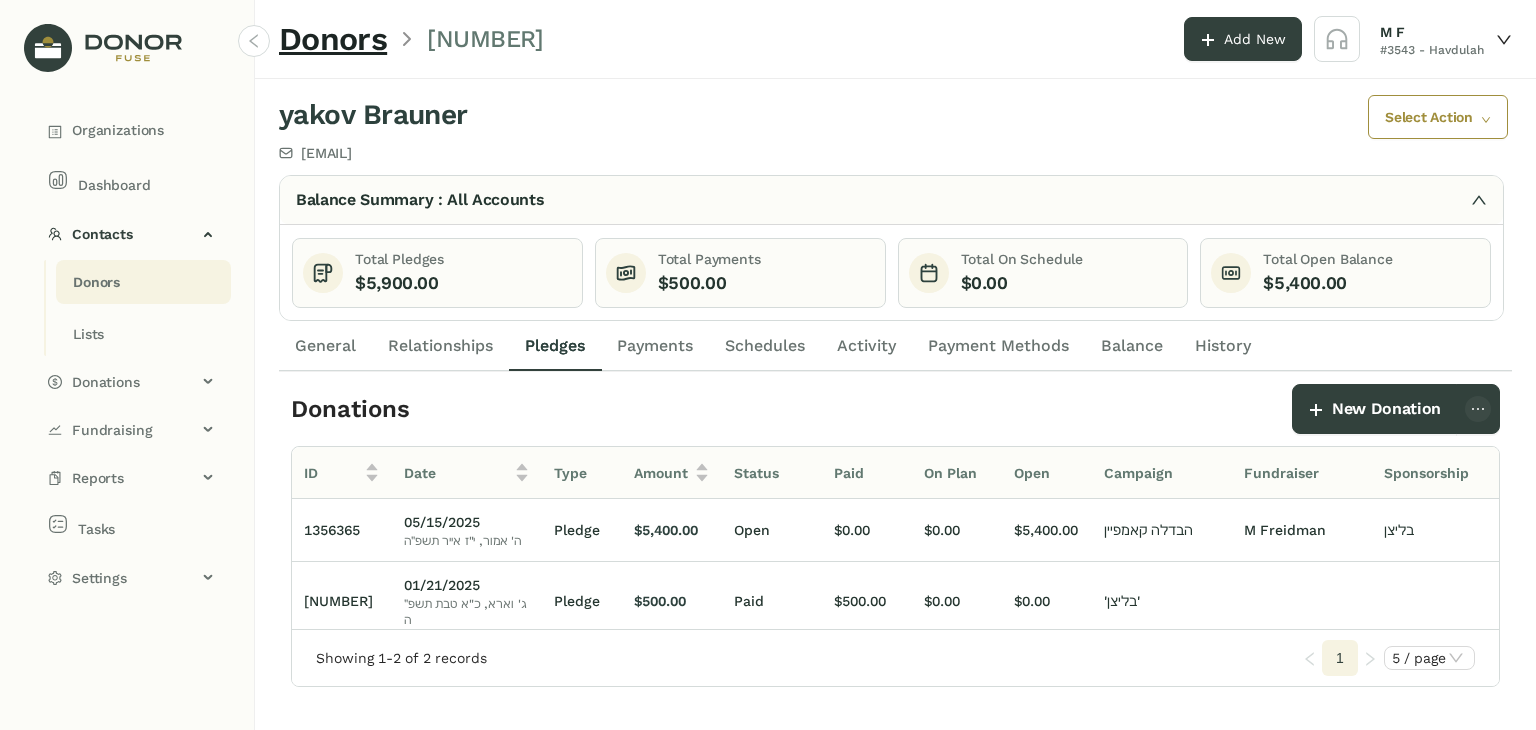 click on "Schedules" at bounding box center [765, 346] 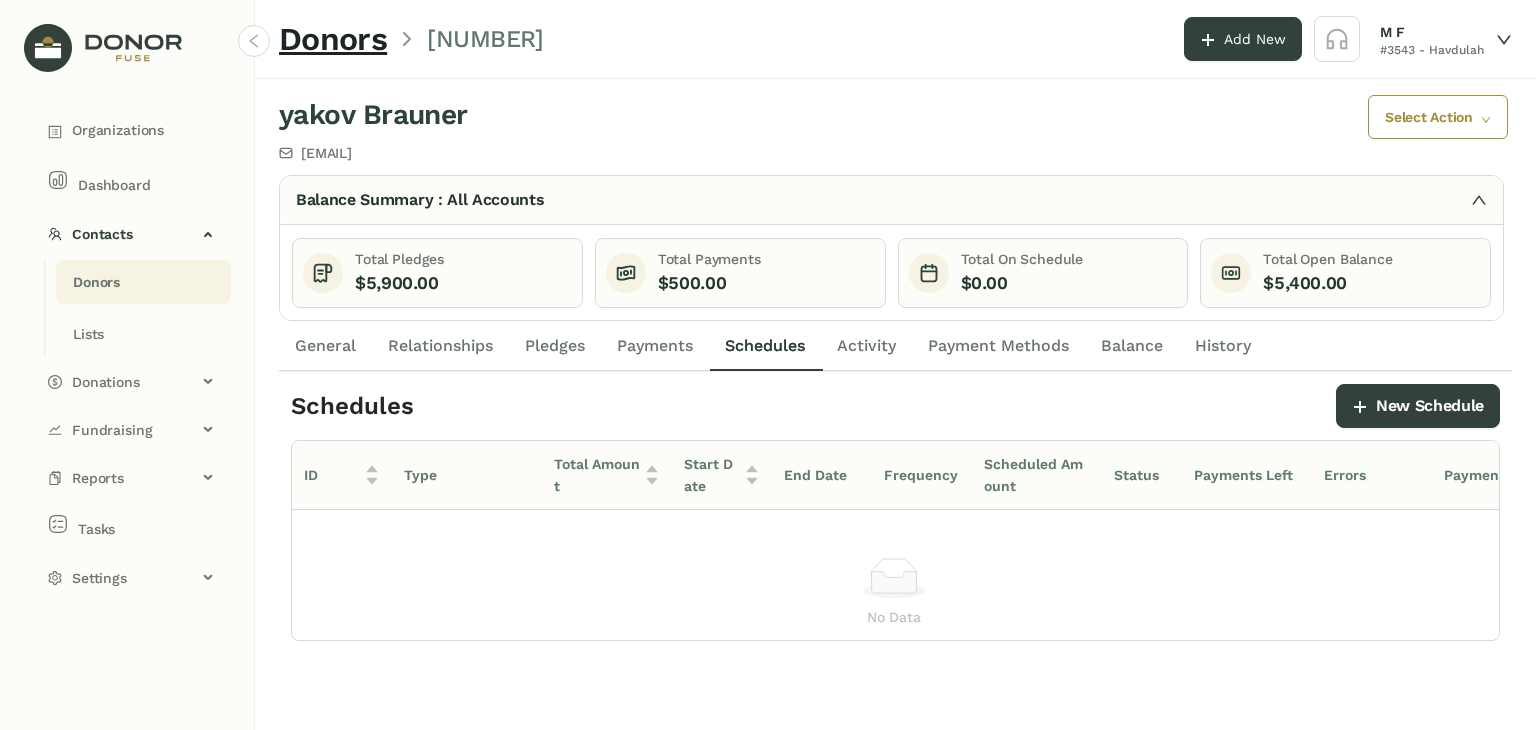 click on "Donors" at bounding box center (96, 282) 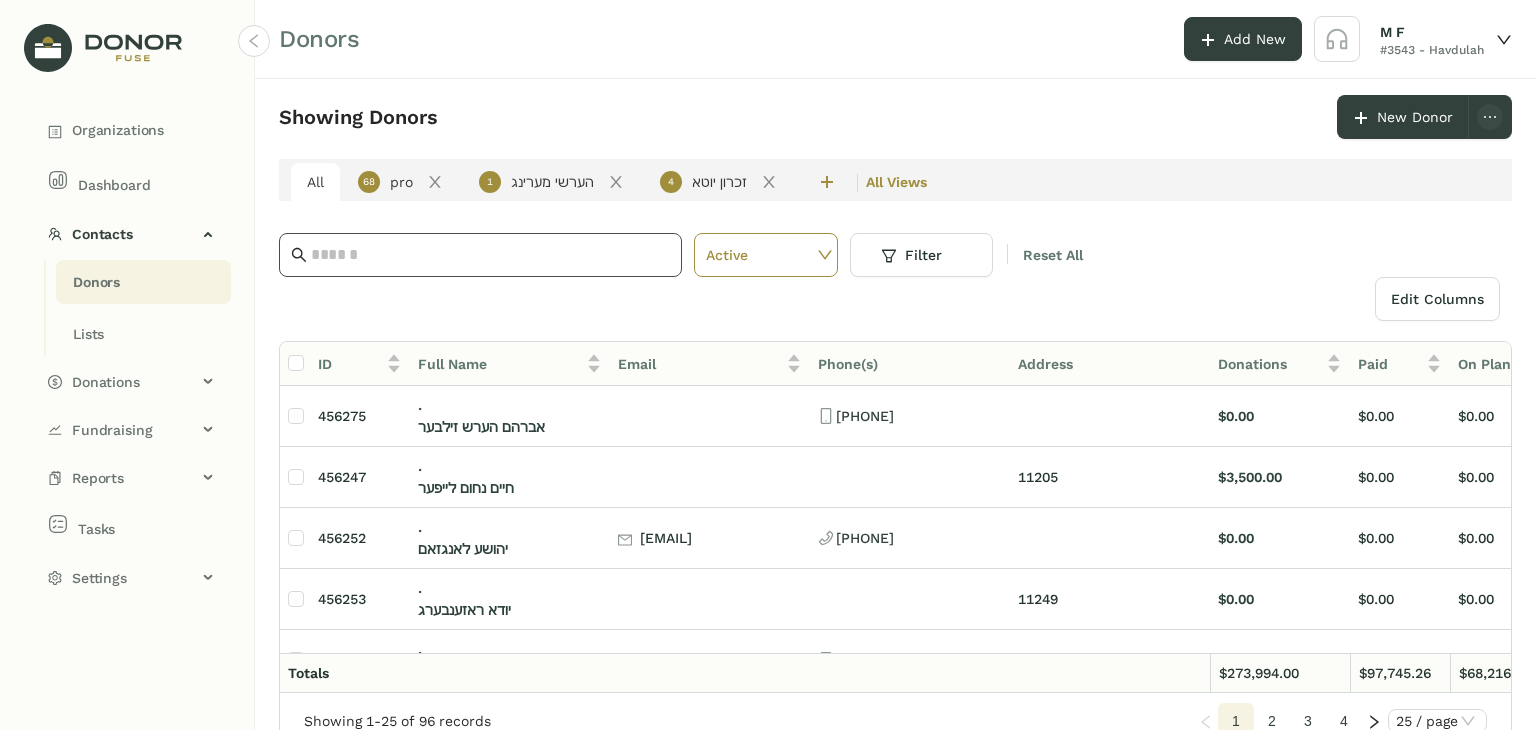click at bounding box center [490, 255] 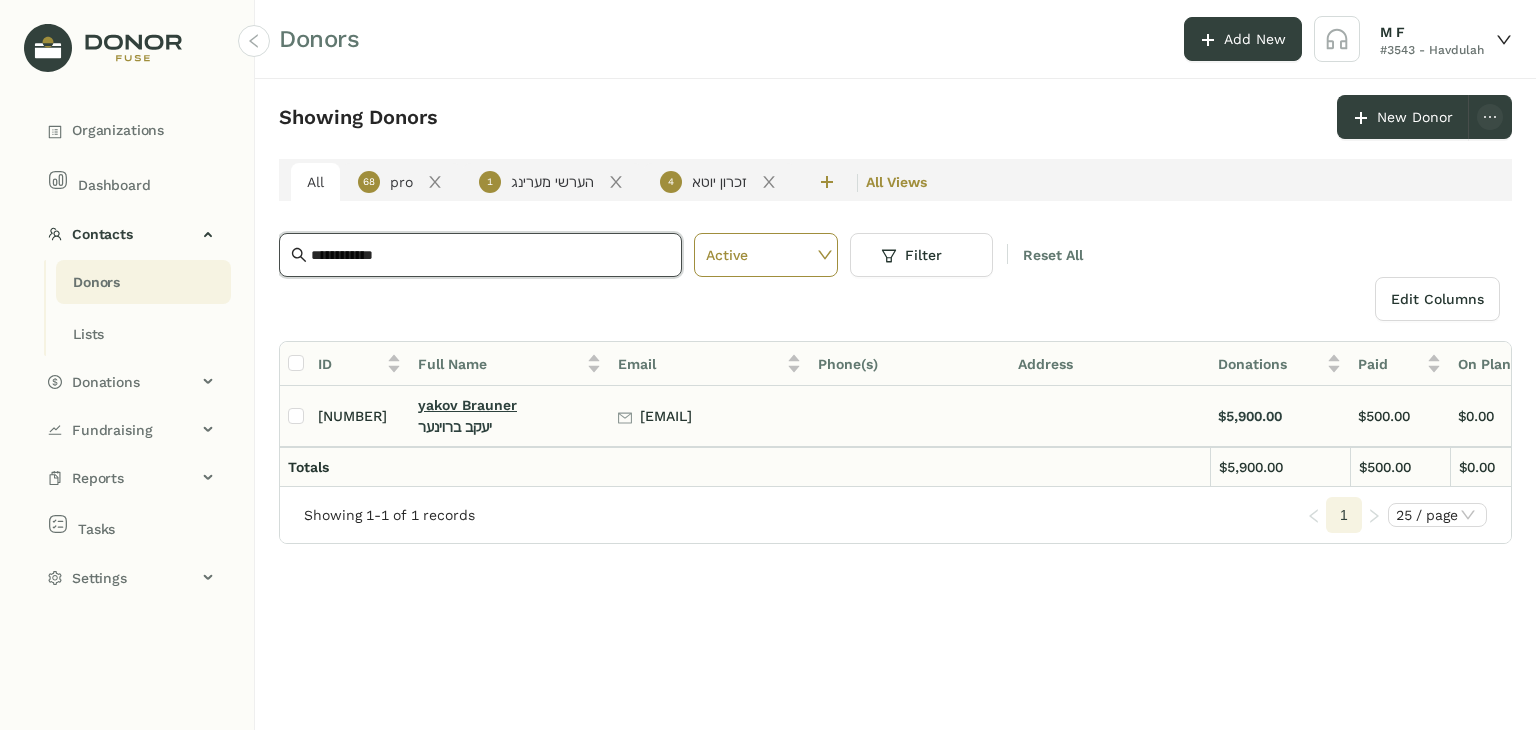 type on "**********" 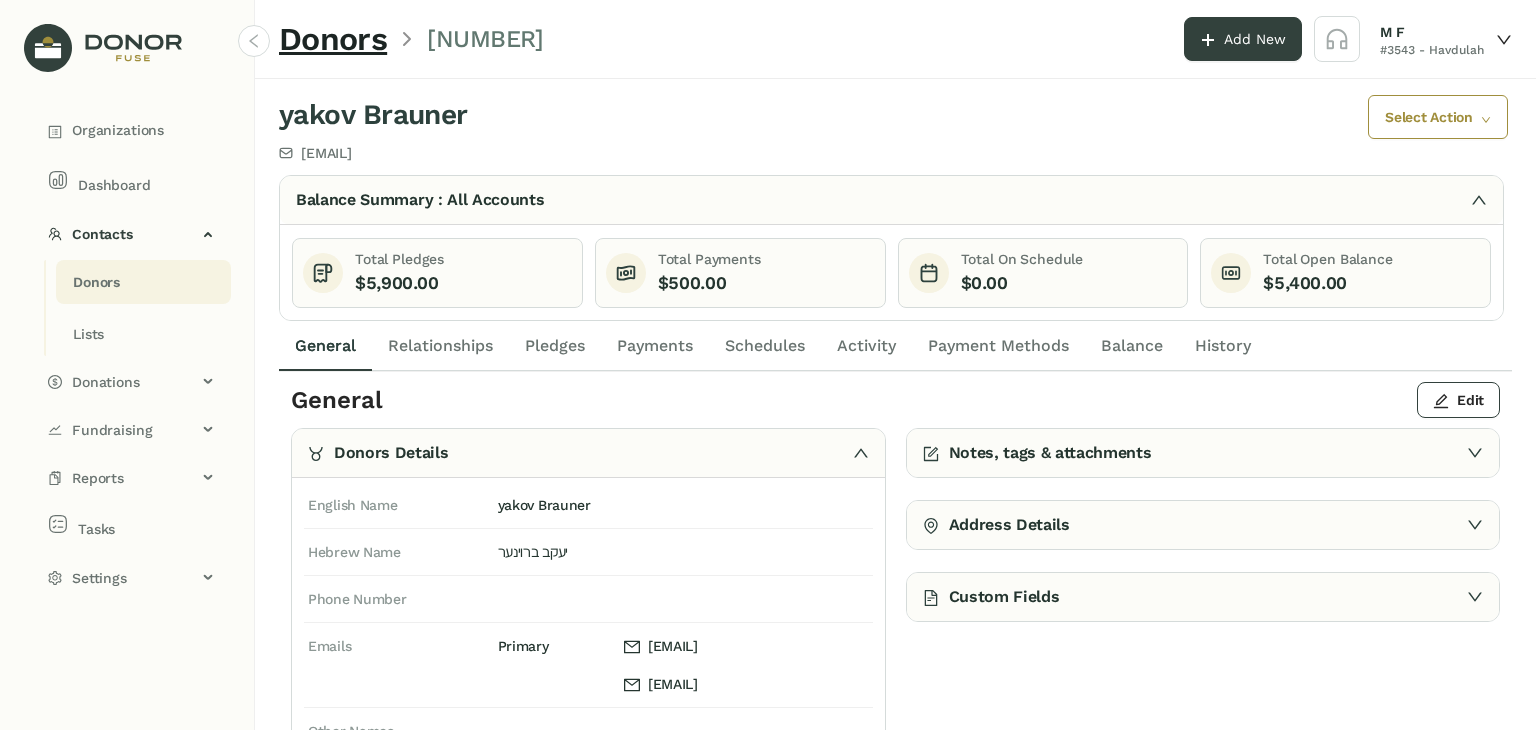 scroll, scrollTop: 0, scrollLeft: 0, axis: both 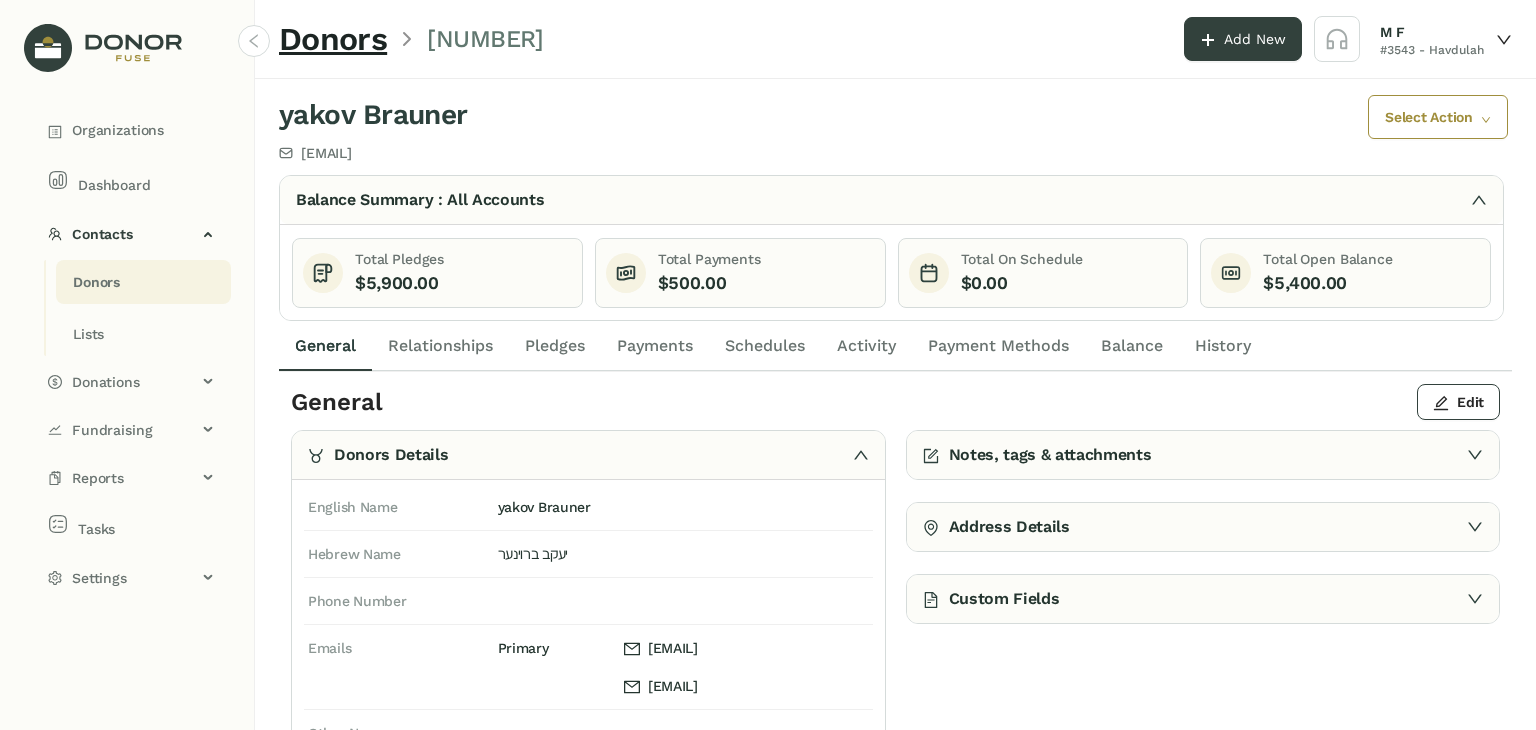 click on "Payments" at bounding box center [655, 346] 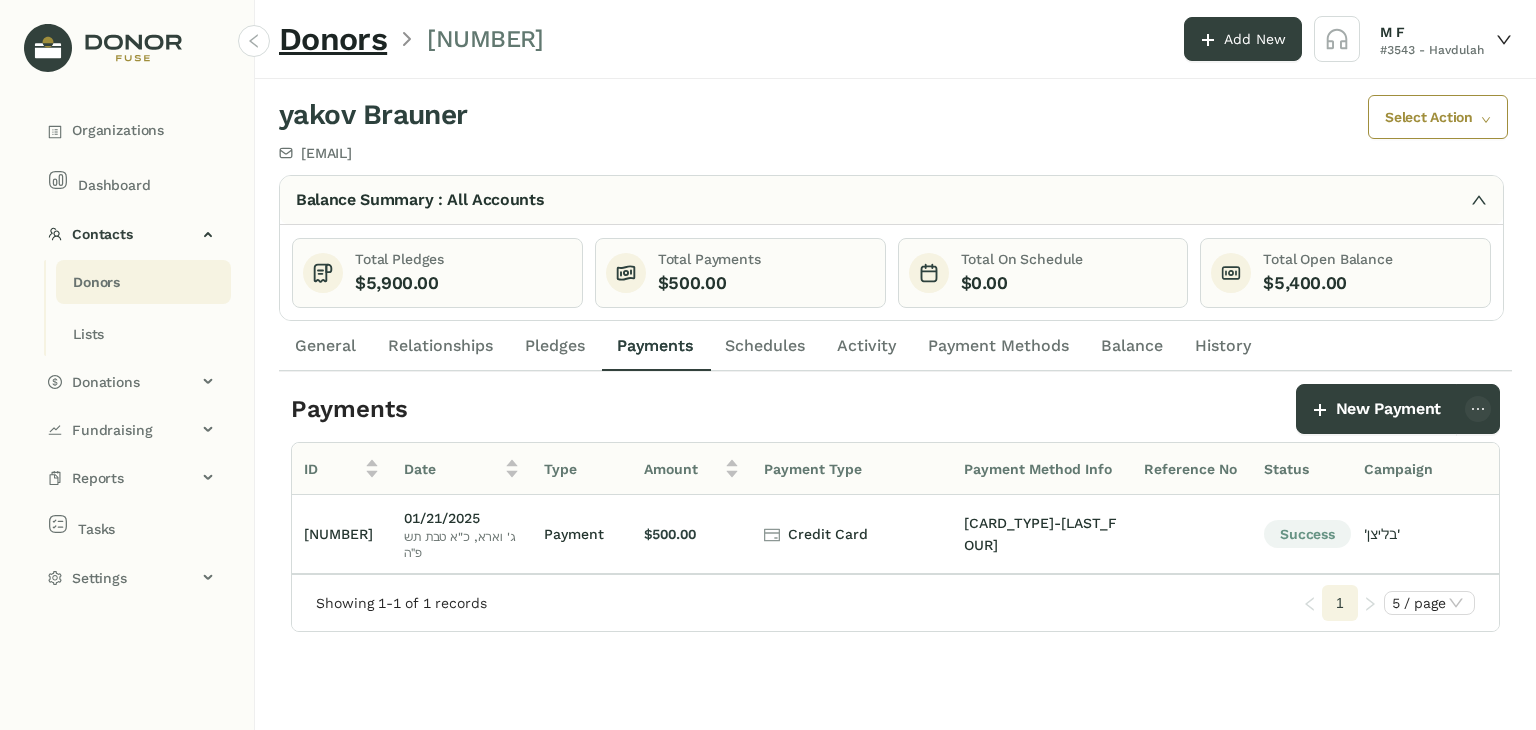 click on "Pledges" at bounding box center (325, 346) 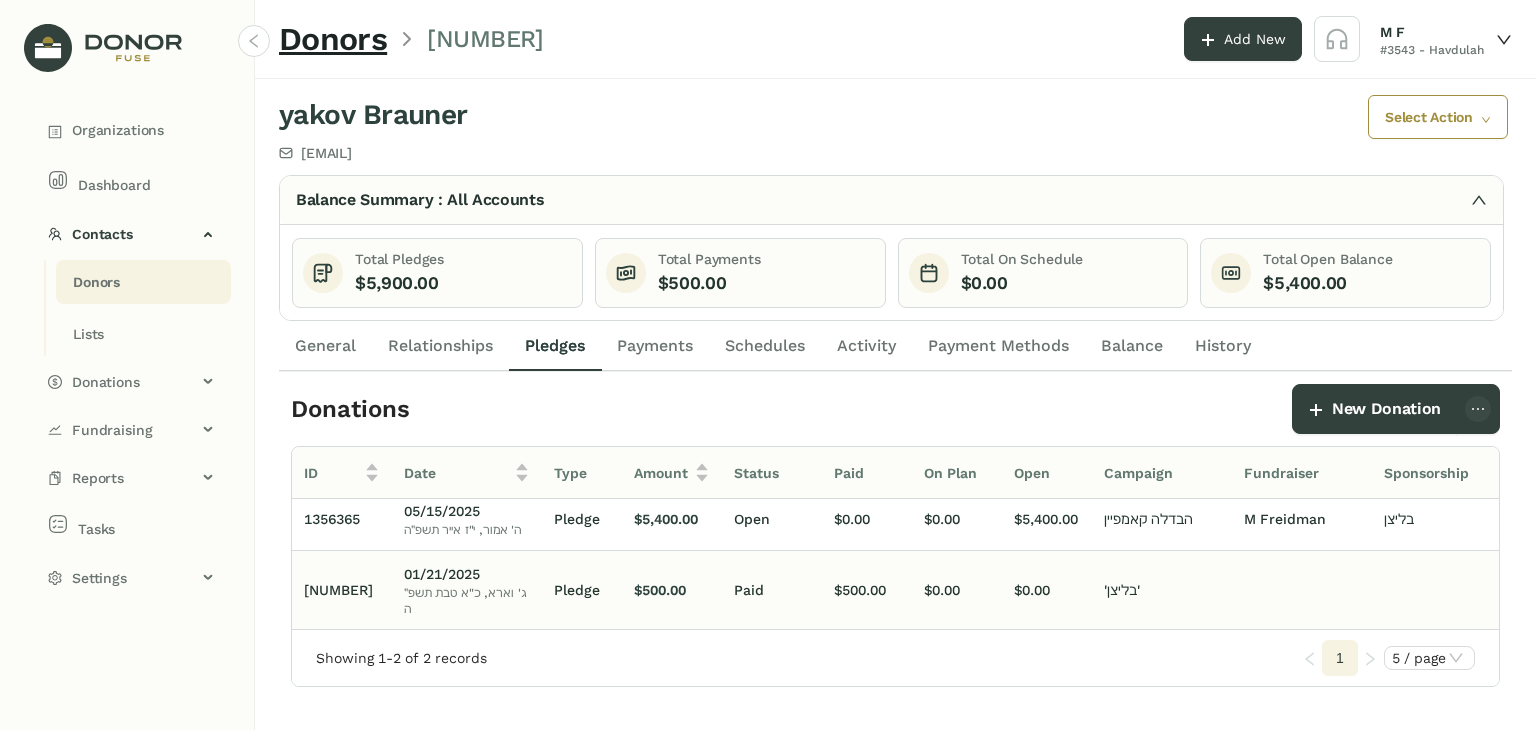 scroll, scrollTop: 0, scrollLeft: 0, axis: both 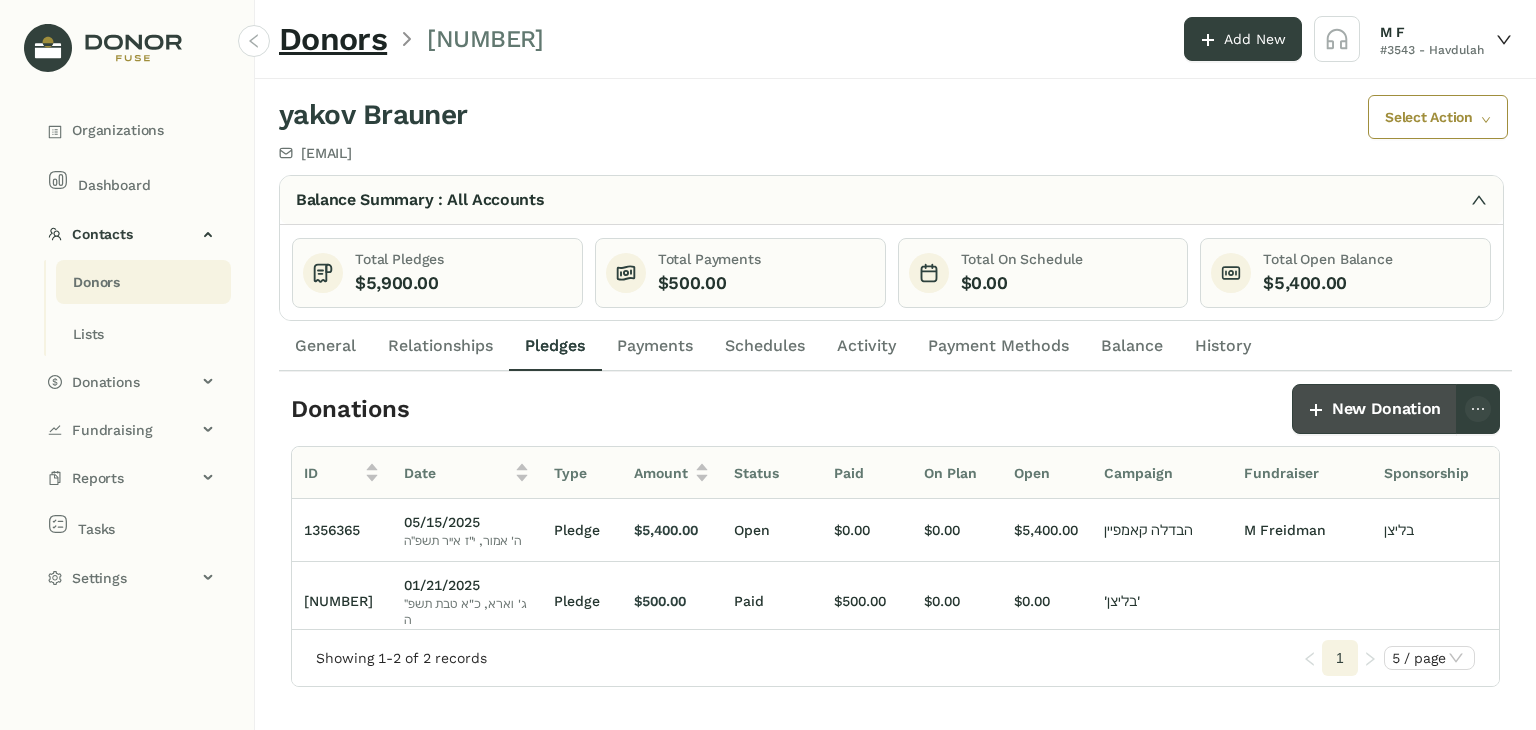click on "New Donation" at bounding box center (1386, 409) 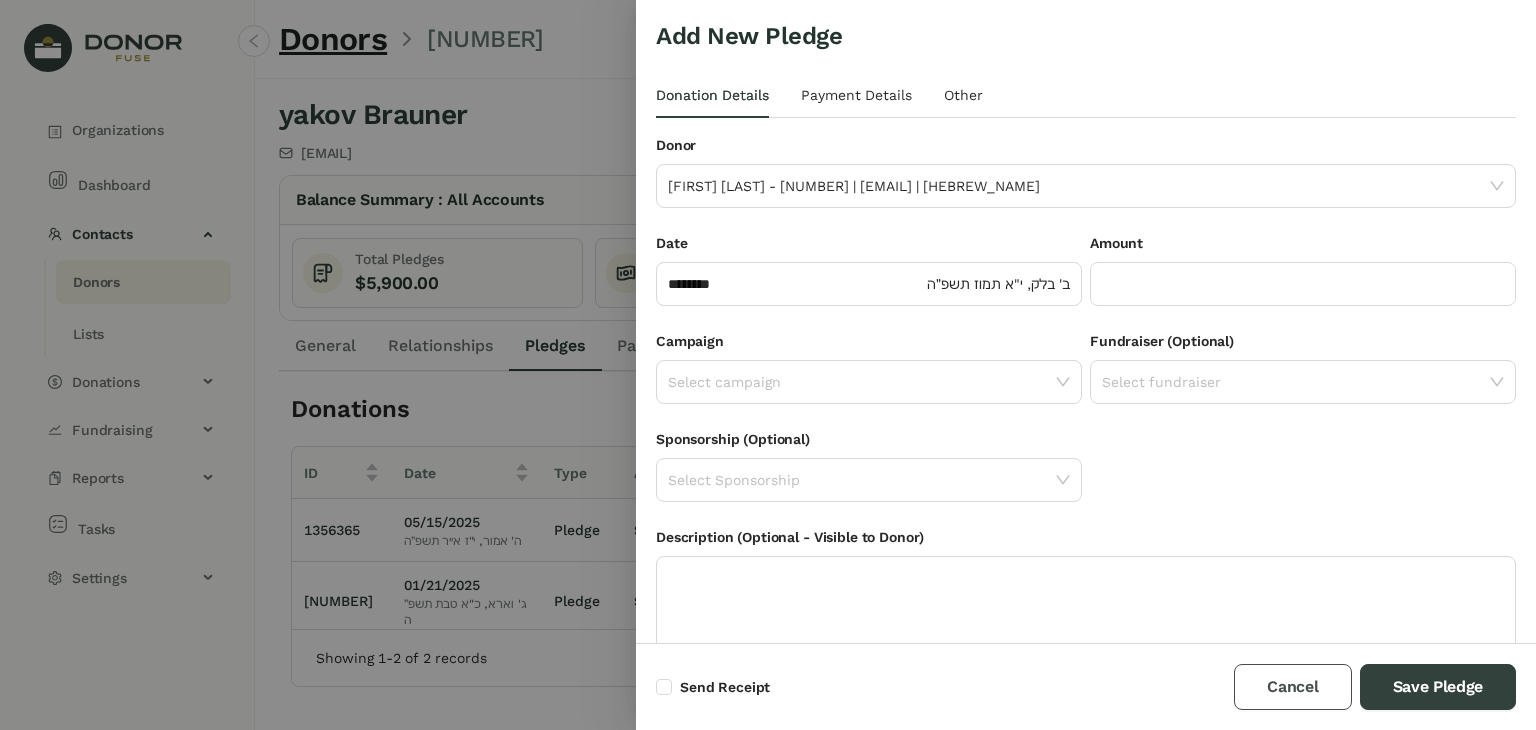 click on "Cancel" at bounding box center [1292, 687] 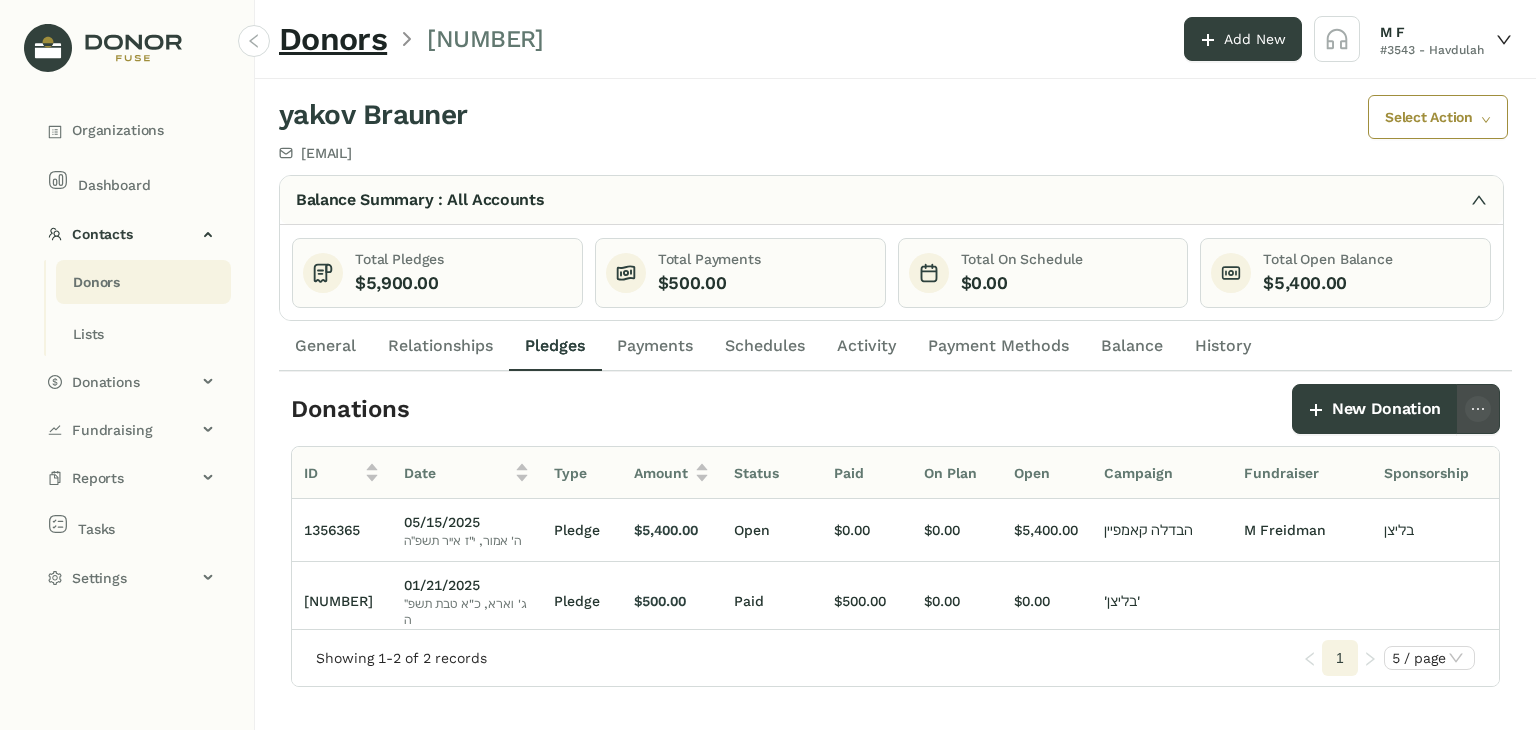click at bounding box center (1478, 409) 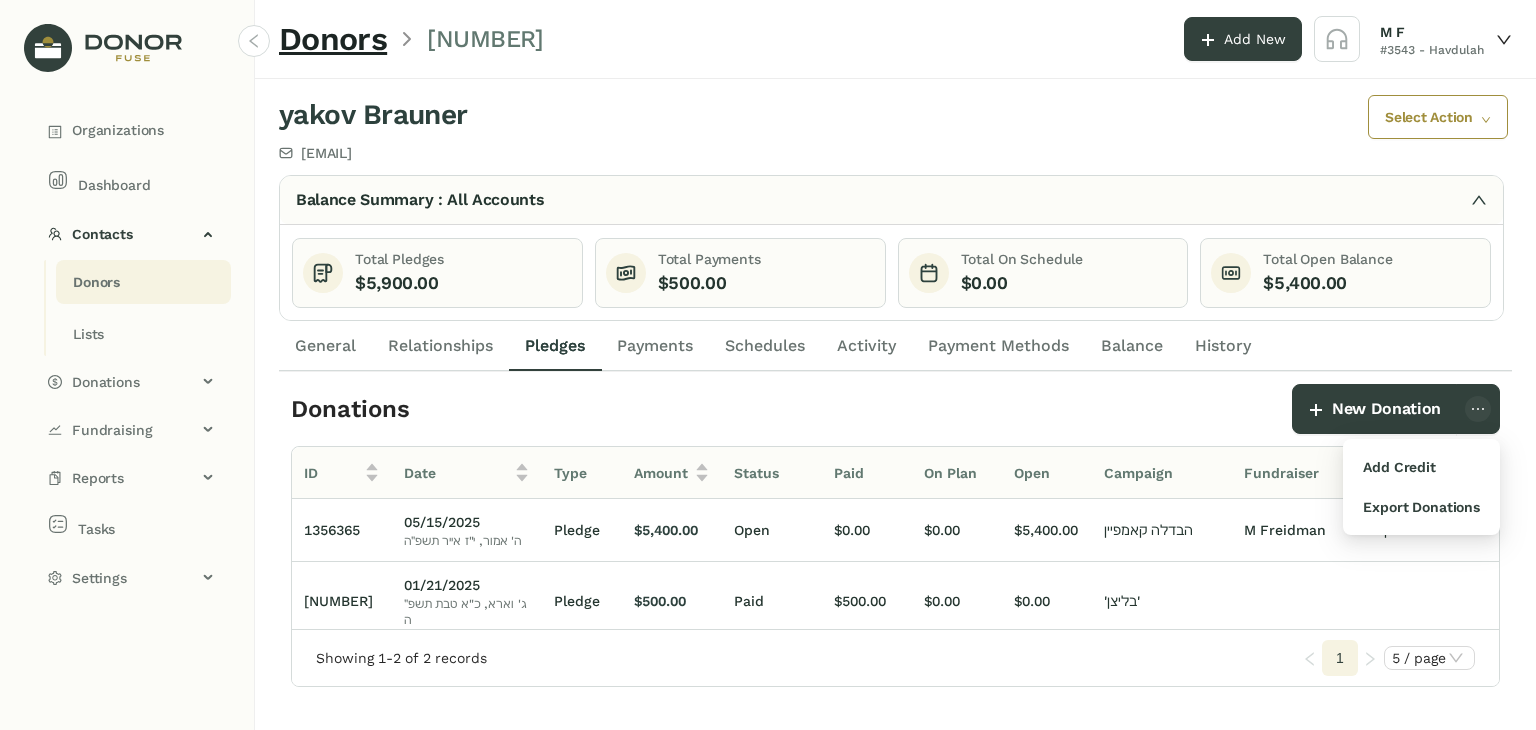 click on "Donations" at bounding box center [690, 409] 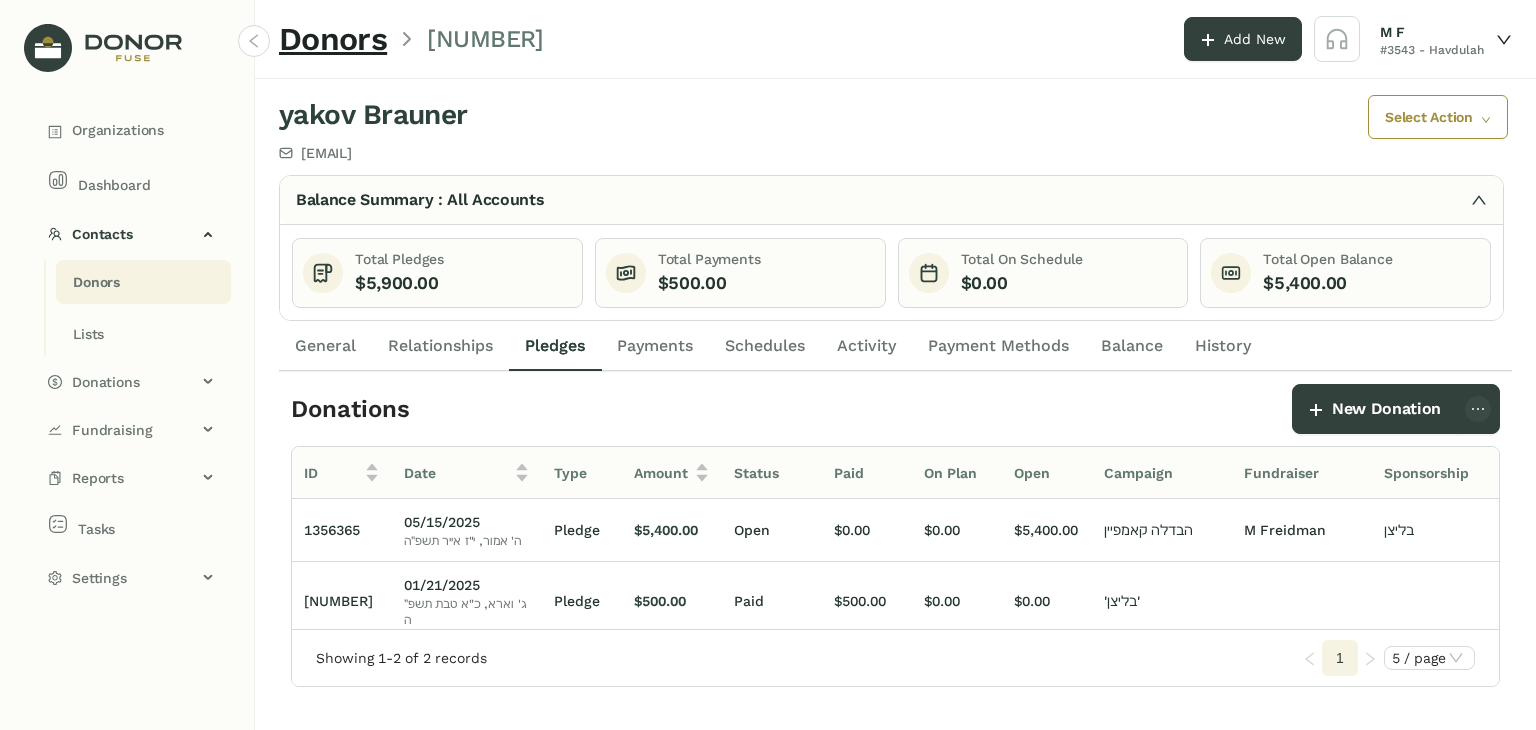 click on "Donations" at bounding box center (690, 409) 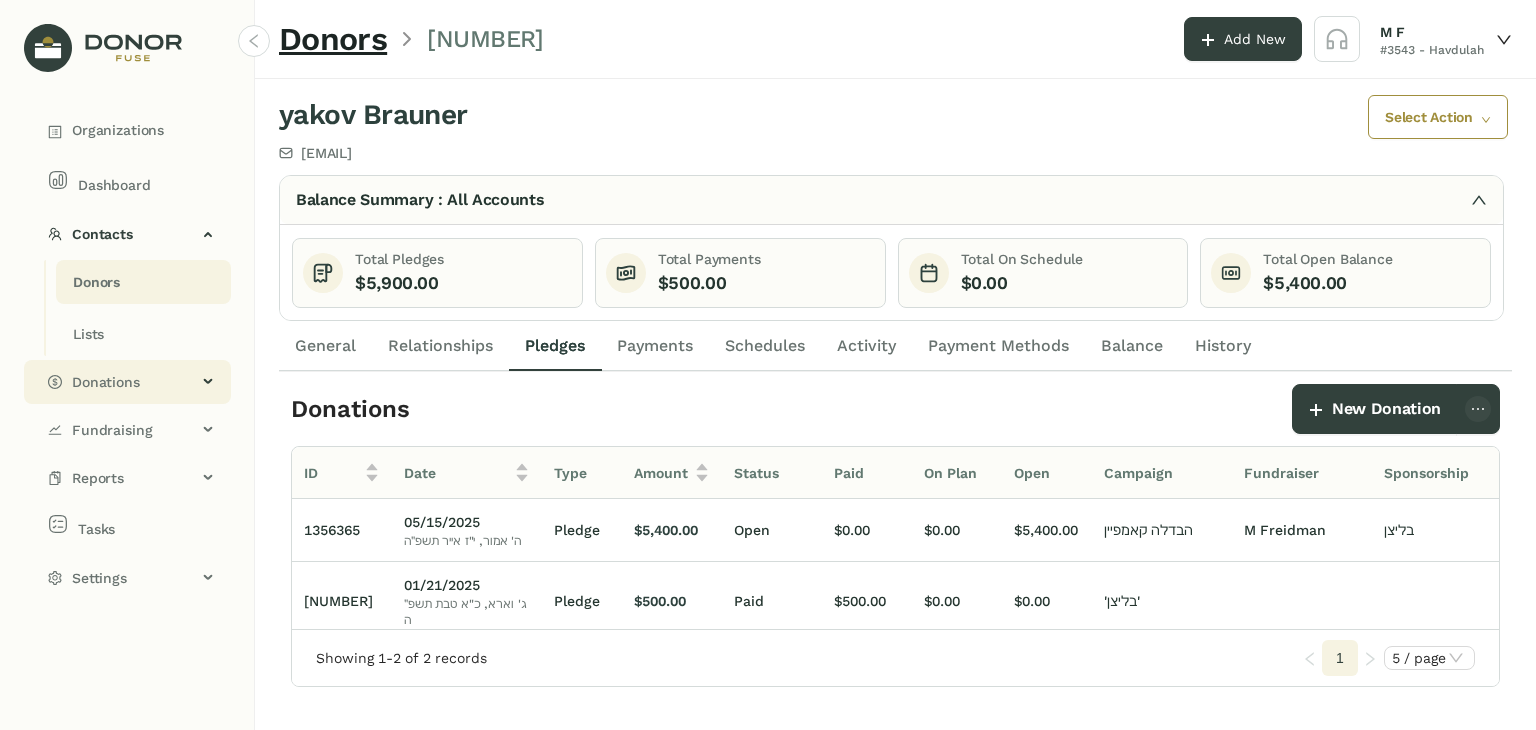 click on "Donations" at bounding box center [127, 382] 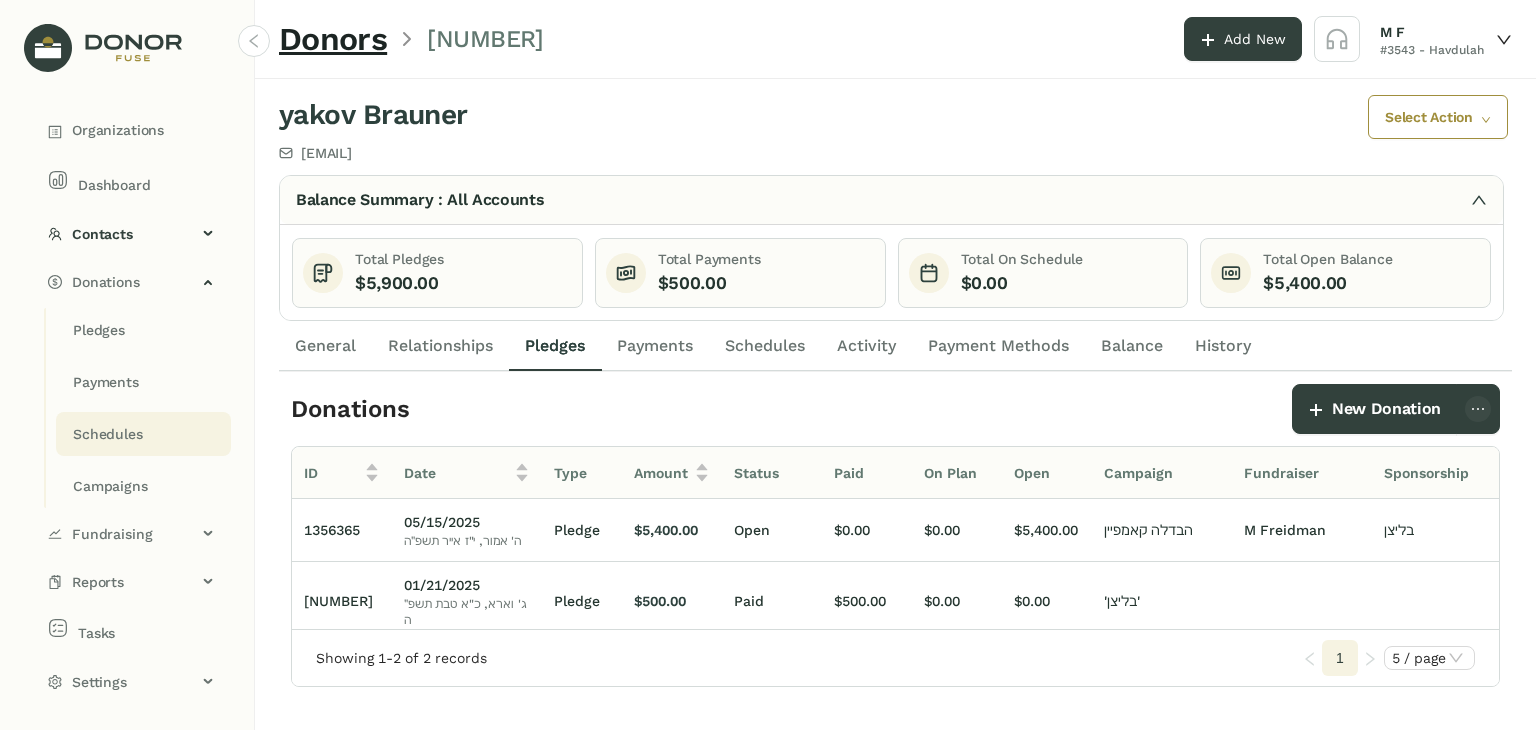 click on "Schedules" at bounding box center [99, 330] 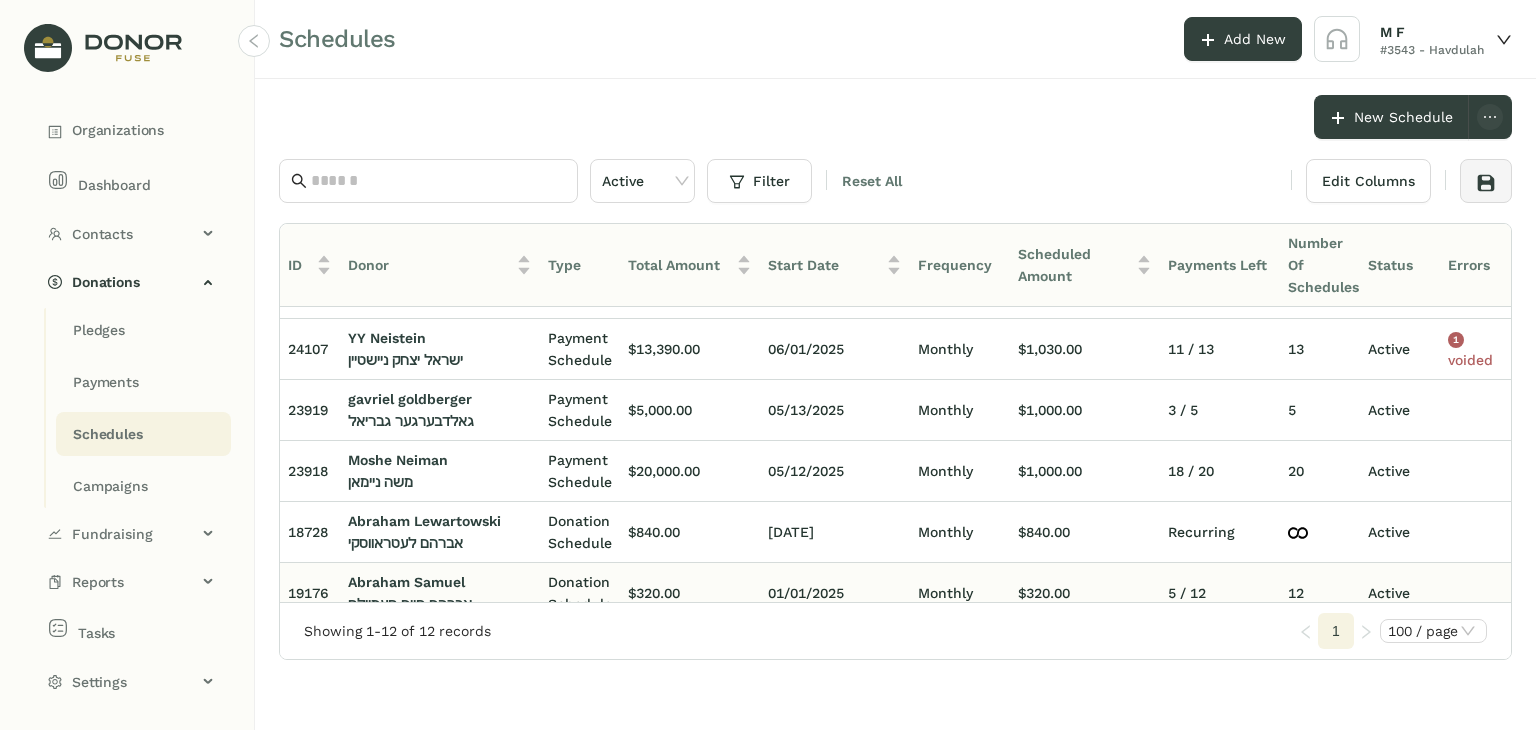 scroll, scrollTop: 444, scrollLeft: 0, axis: vertical 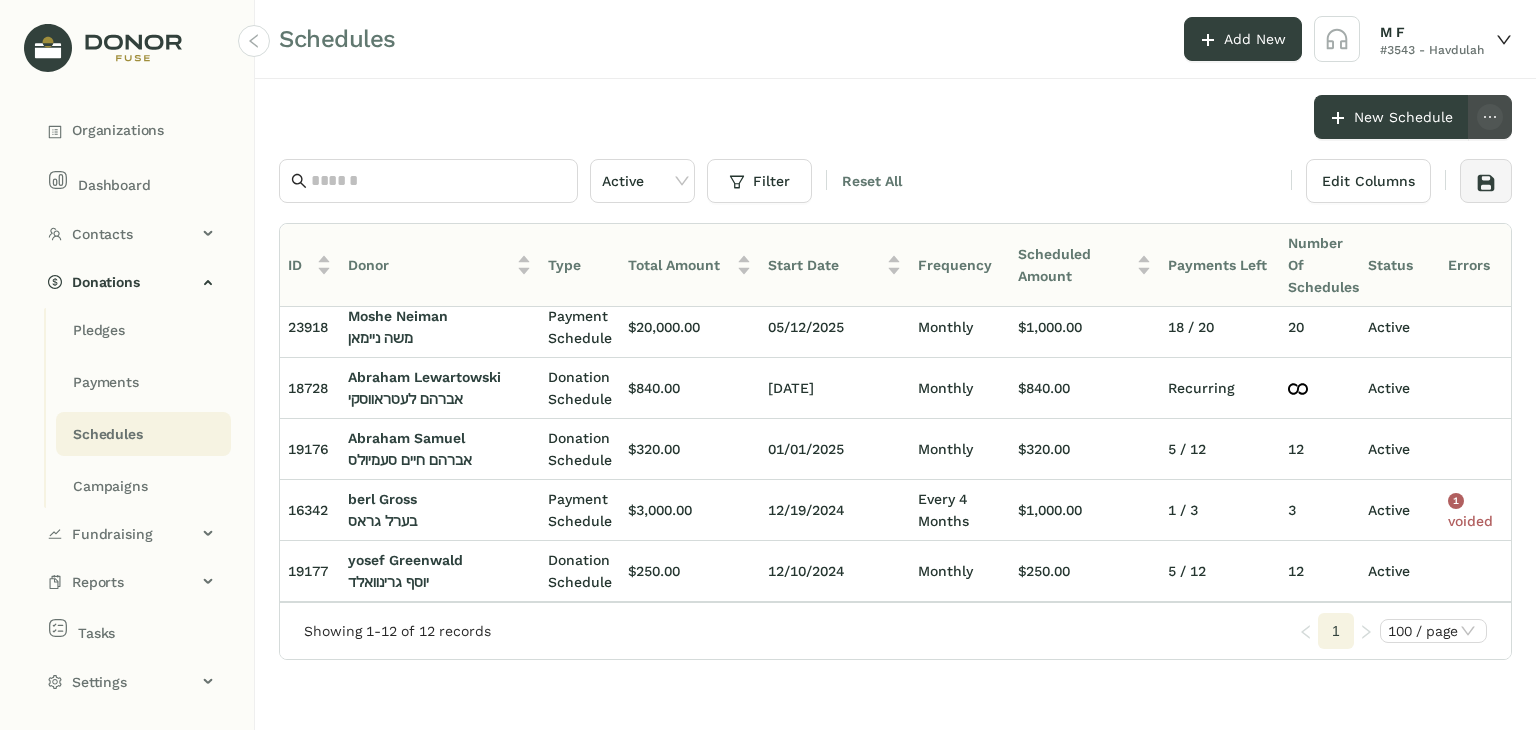 click at bounding box center (1490, 117) 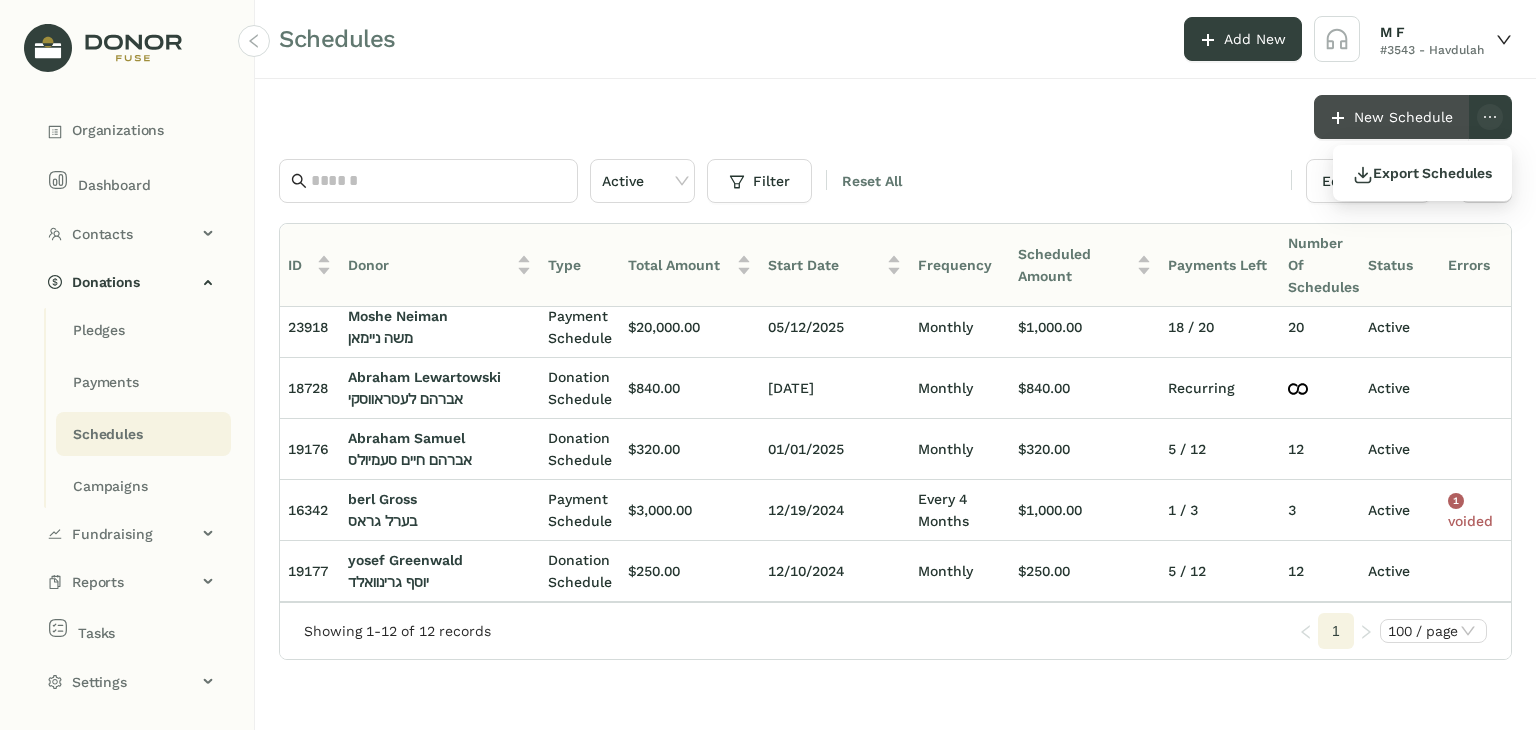 click on "New Schedule" at bounding box center [1403, 117] 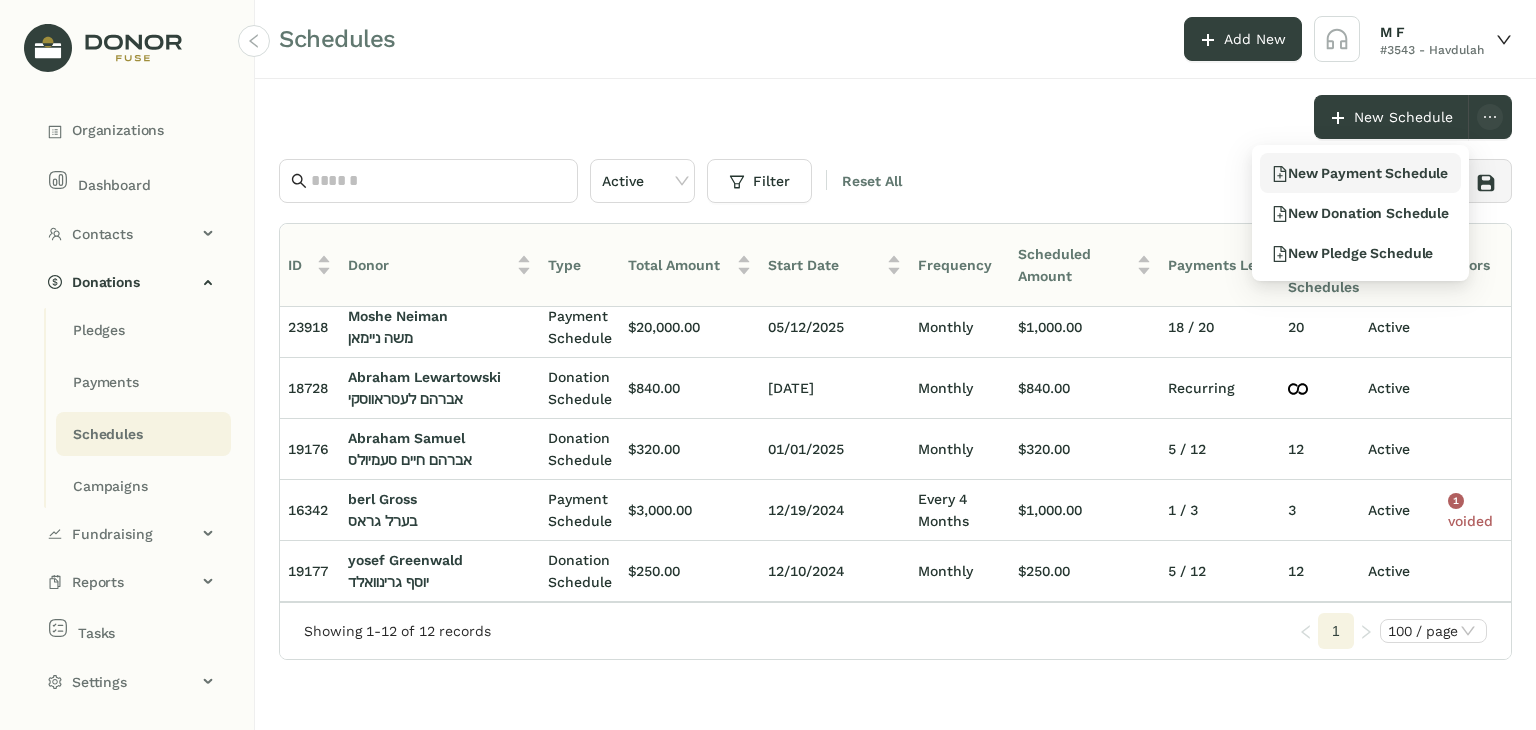 click on "New Payment Schedule" at bounding box center [1360, 173] 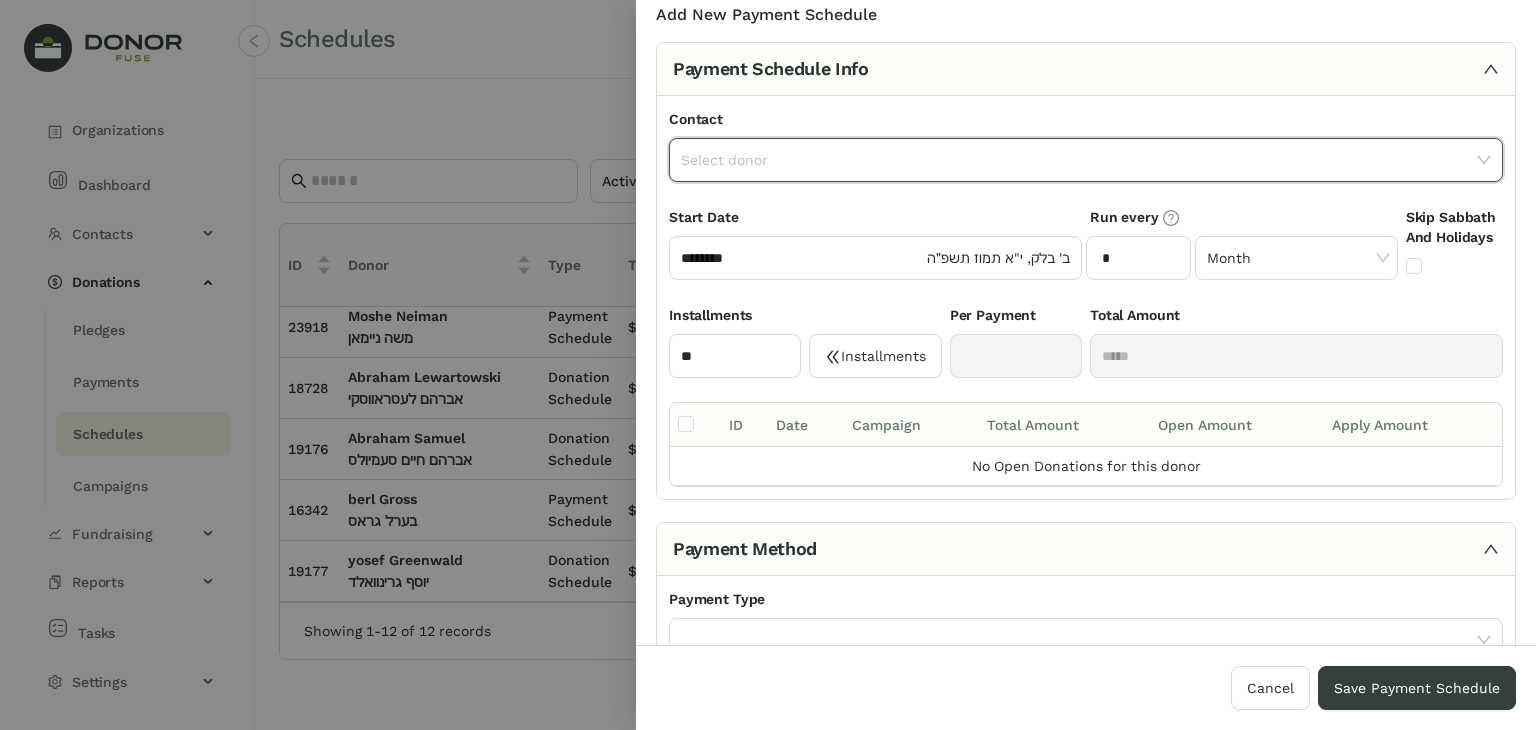 scroll, scrollTop: 0, scrollLeft: 0, axis: both 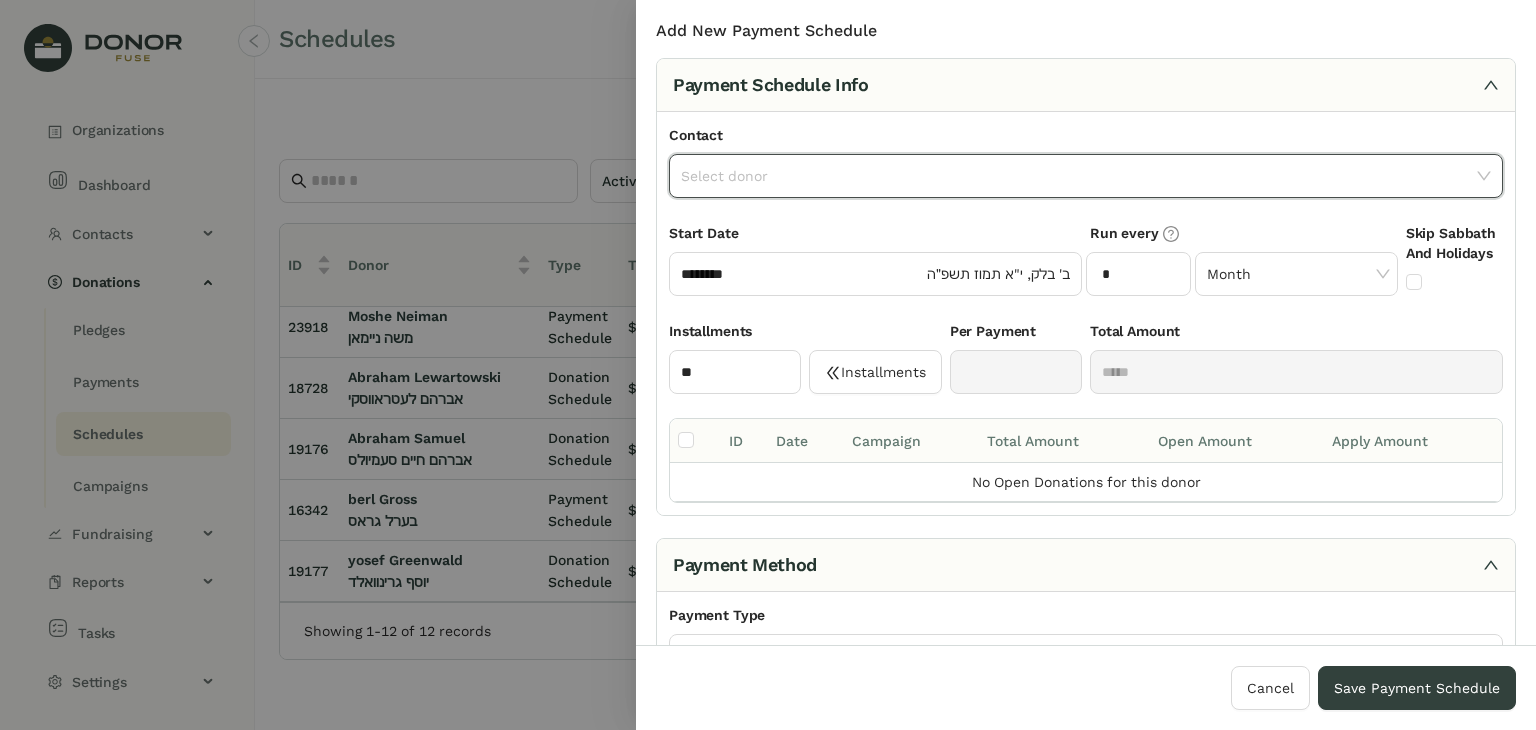 click at bounding box center [1079, 176] 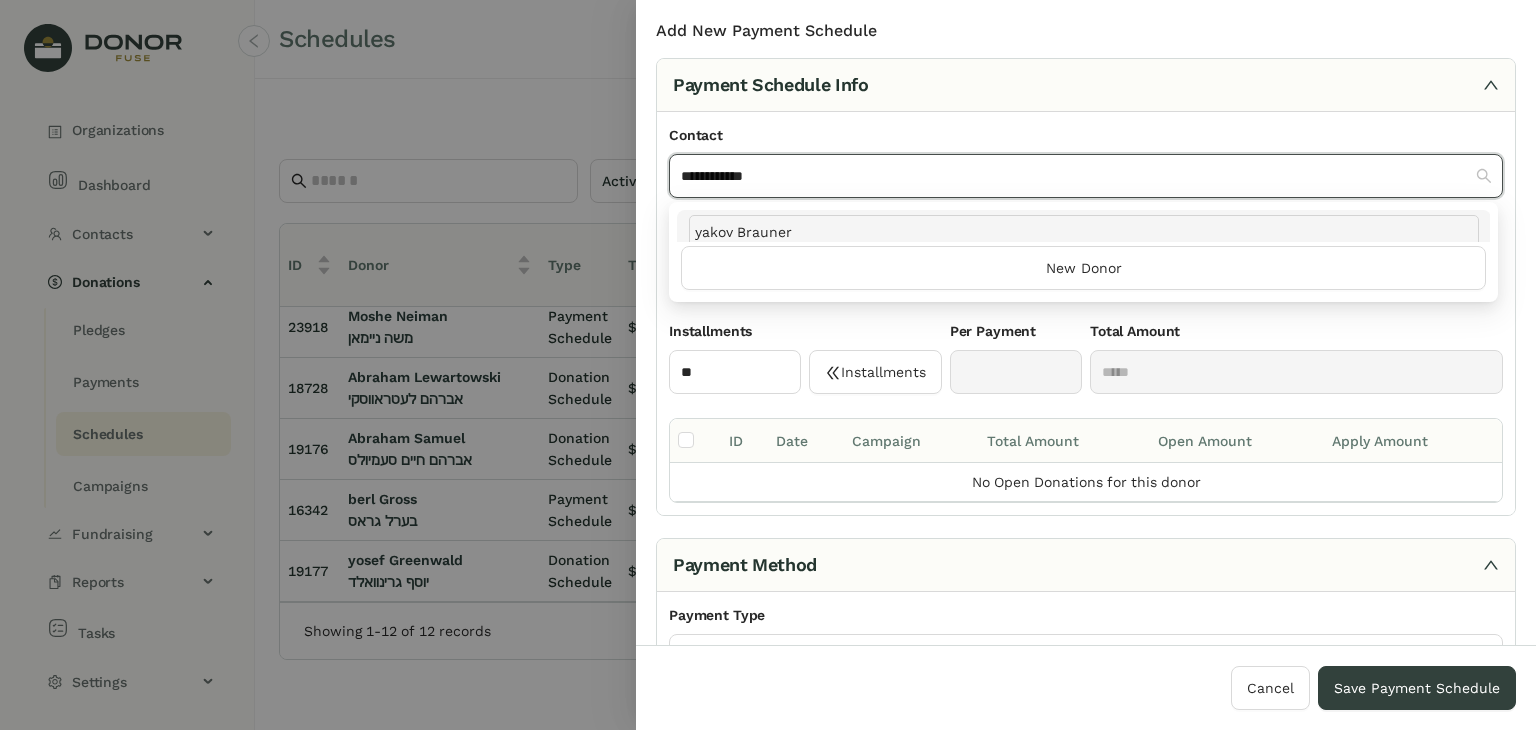 type on "**********" 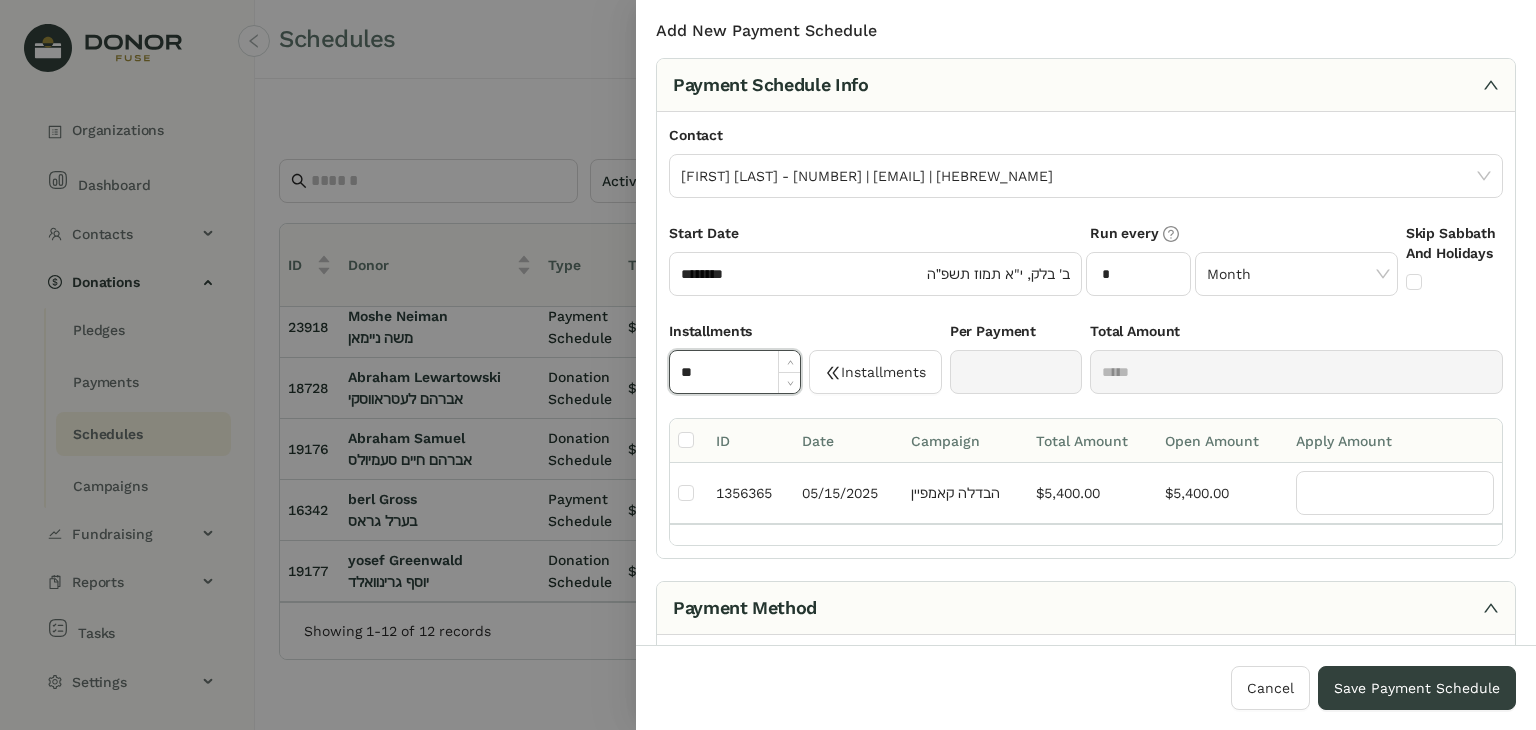 drag, startPoint x: 732, startPoint y: 364, endPoint x: 664, endPoint y: 376, distance: 69.050705 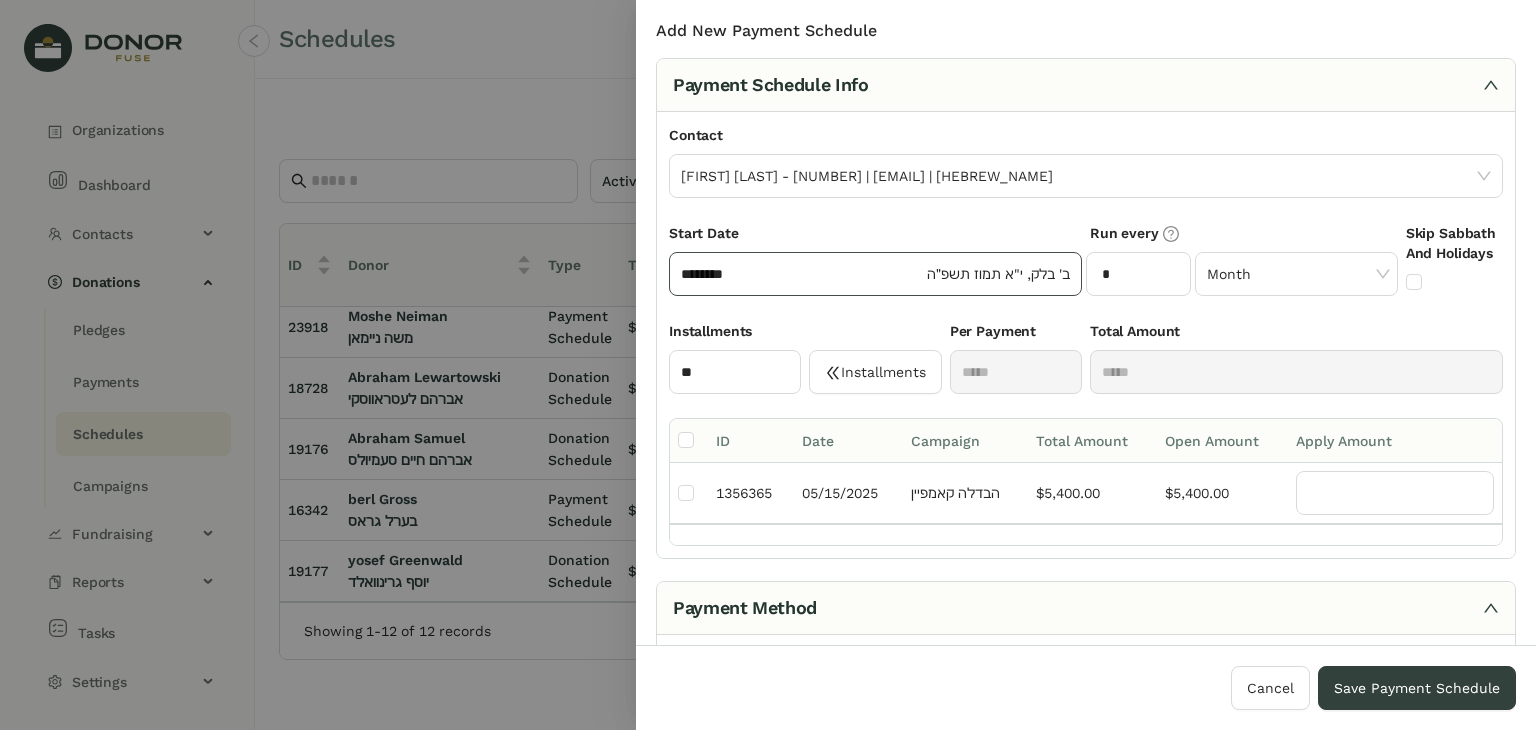 click on "******** ב' בלק, י"א תמוז תשפ״ה" at bounding box center (875, 274) 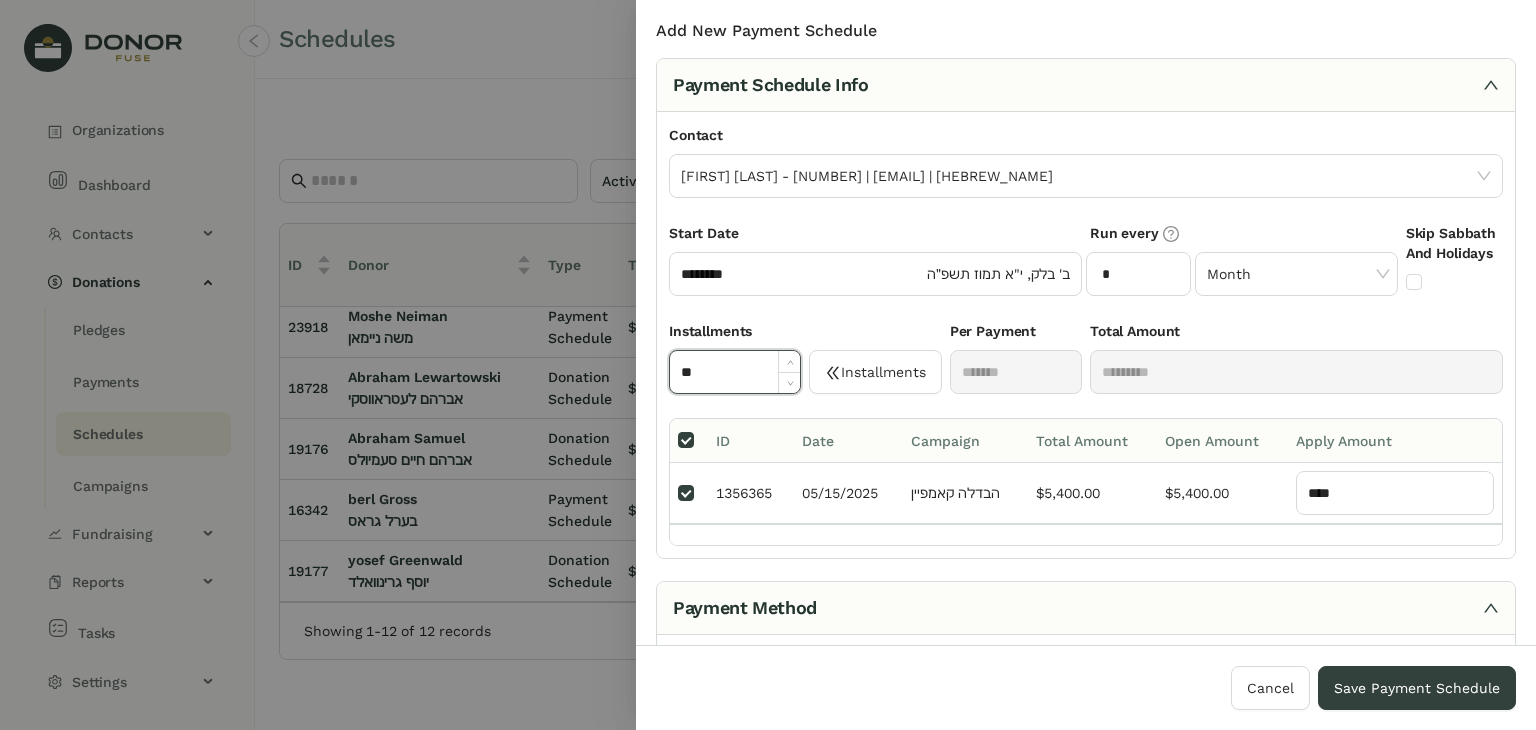 drag, startPoint x: 728, startPoint y: 370, endPoint x: 650, endPoint y: 379, distance: 78.51752 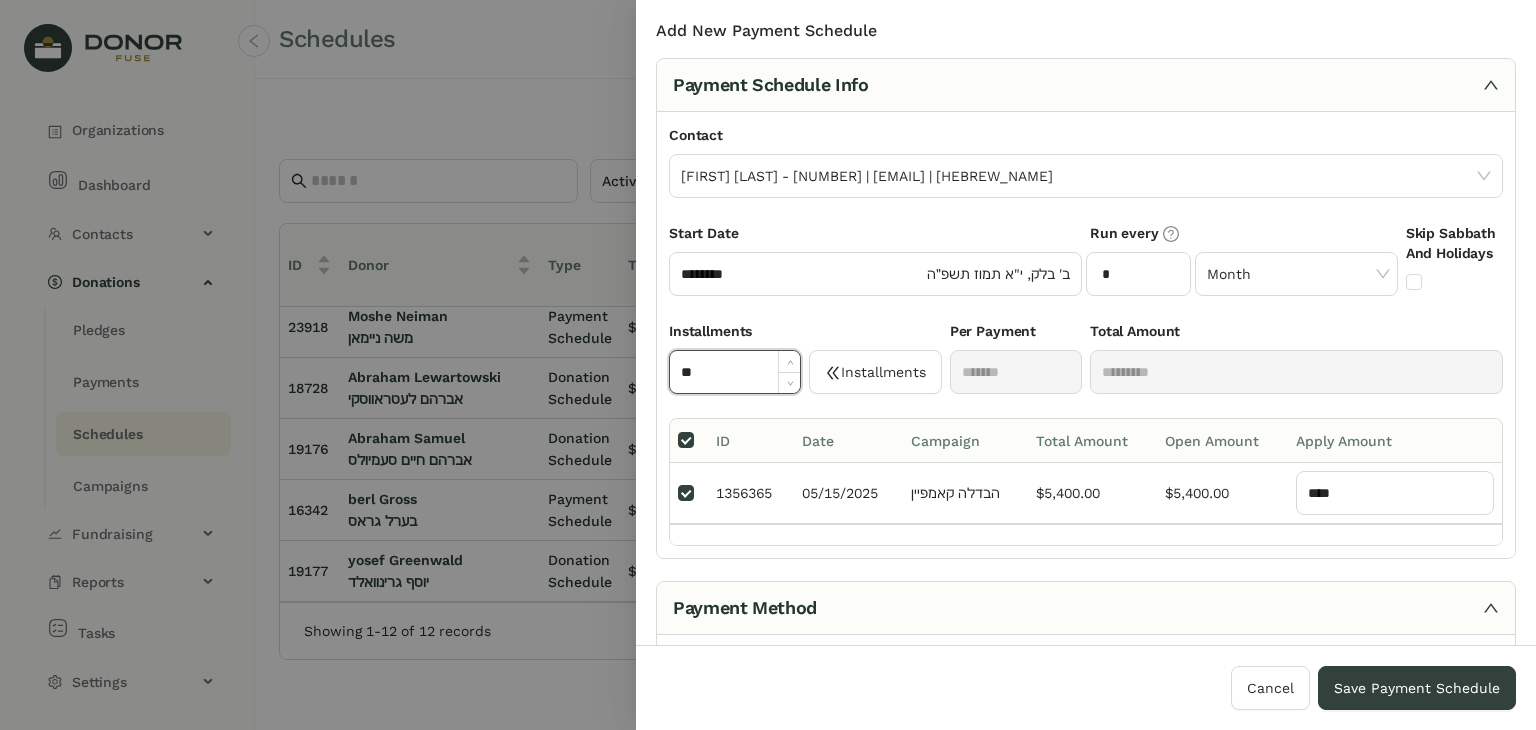 type on "**" 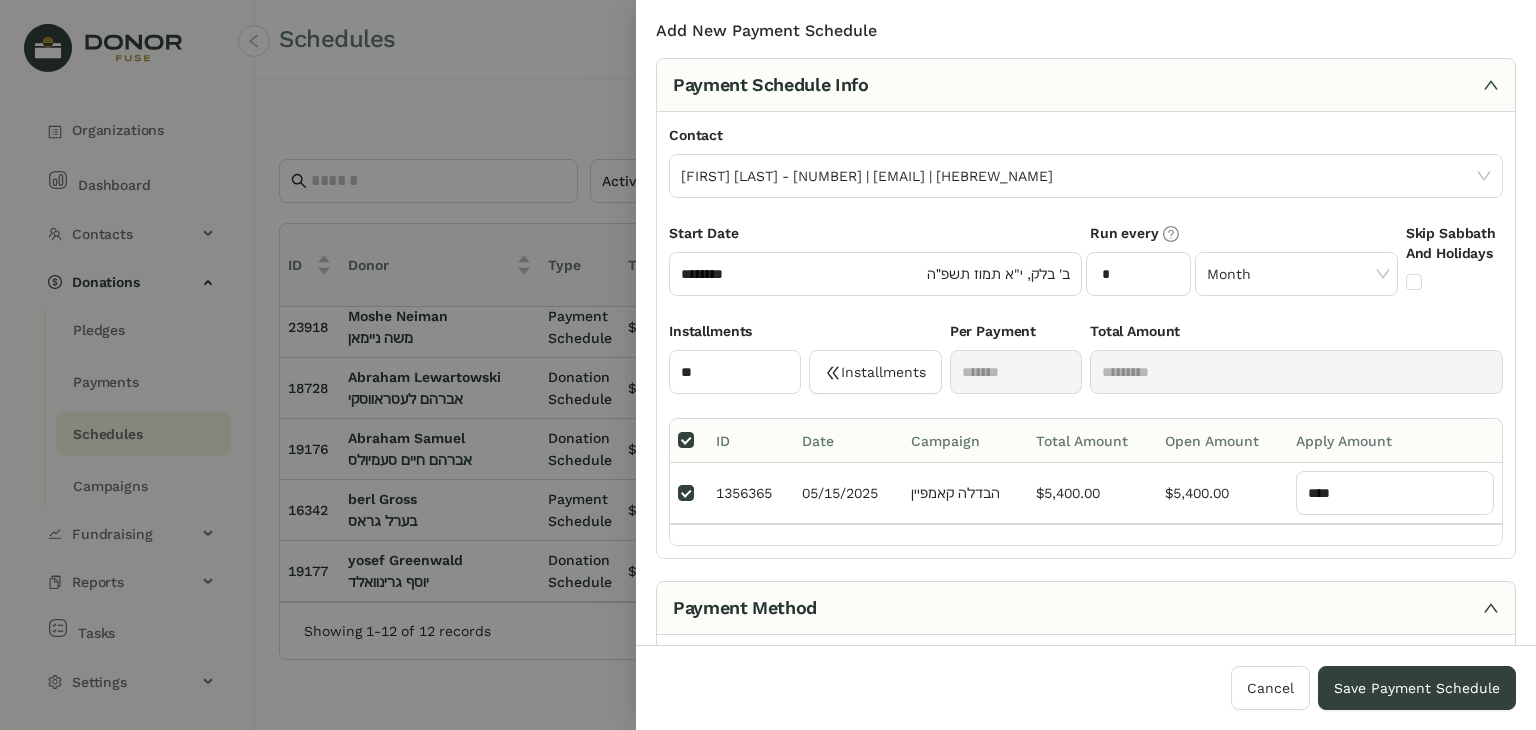 click on "Start Date ******** [HEBREW_DATE] [HEBREW_DATE]" at bounding box center (875, 271) 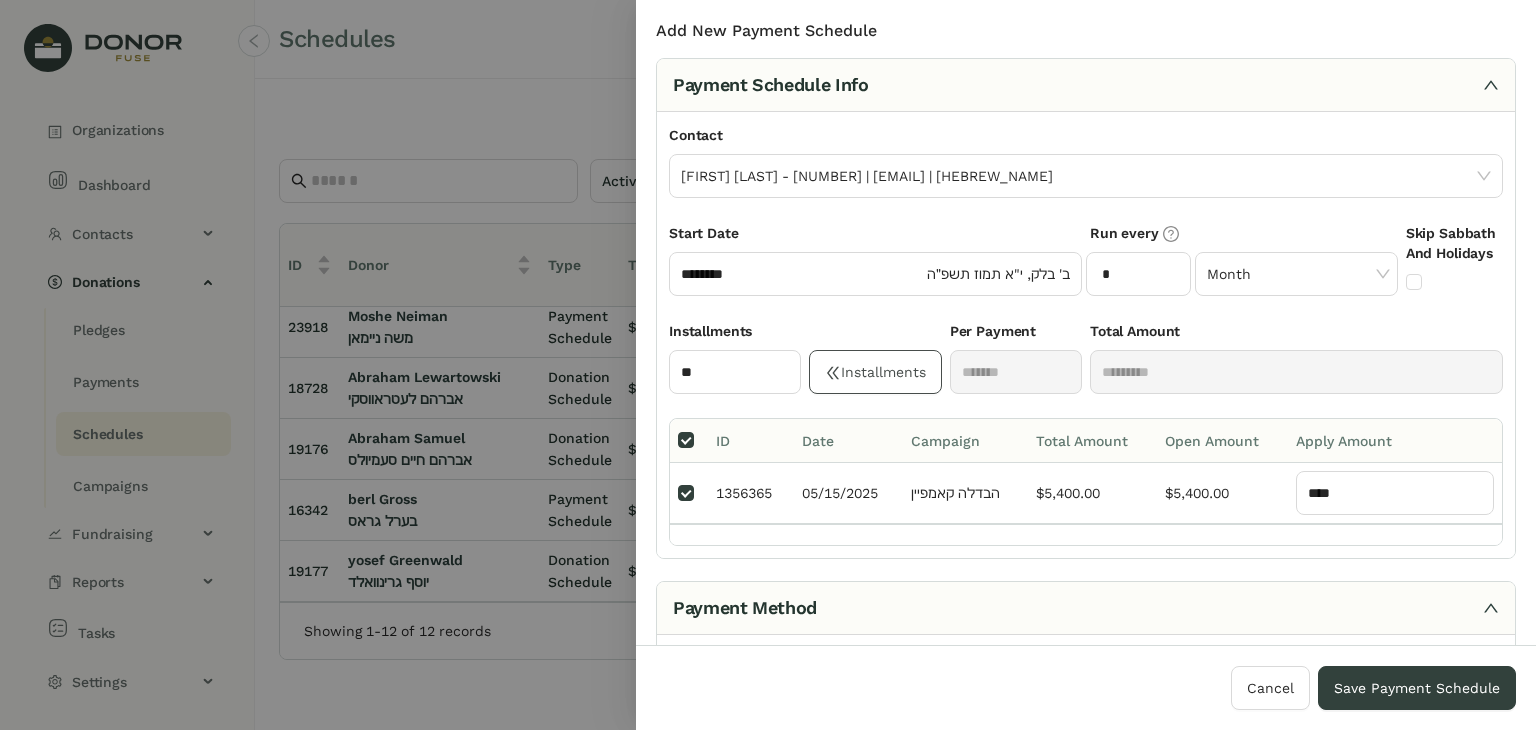click on "Installments" at bounding box center [875, 372] 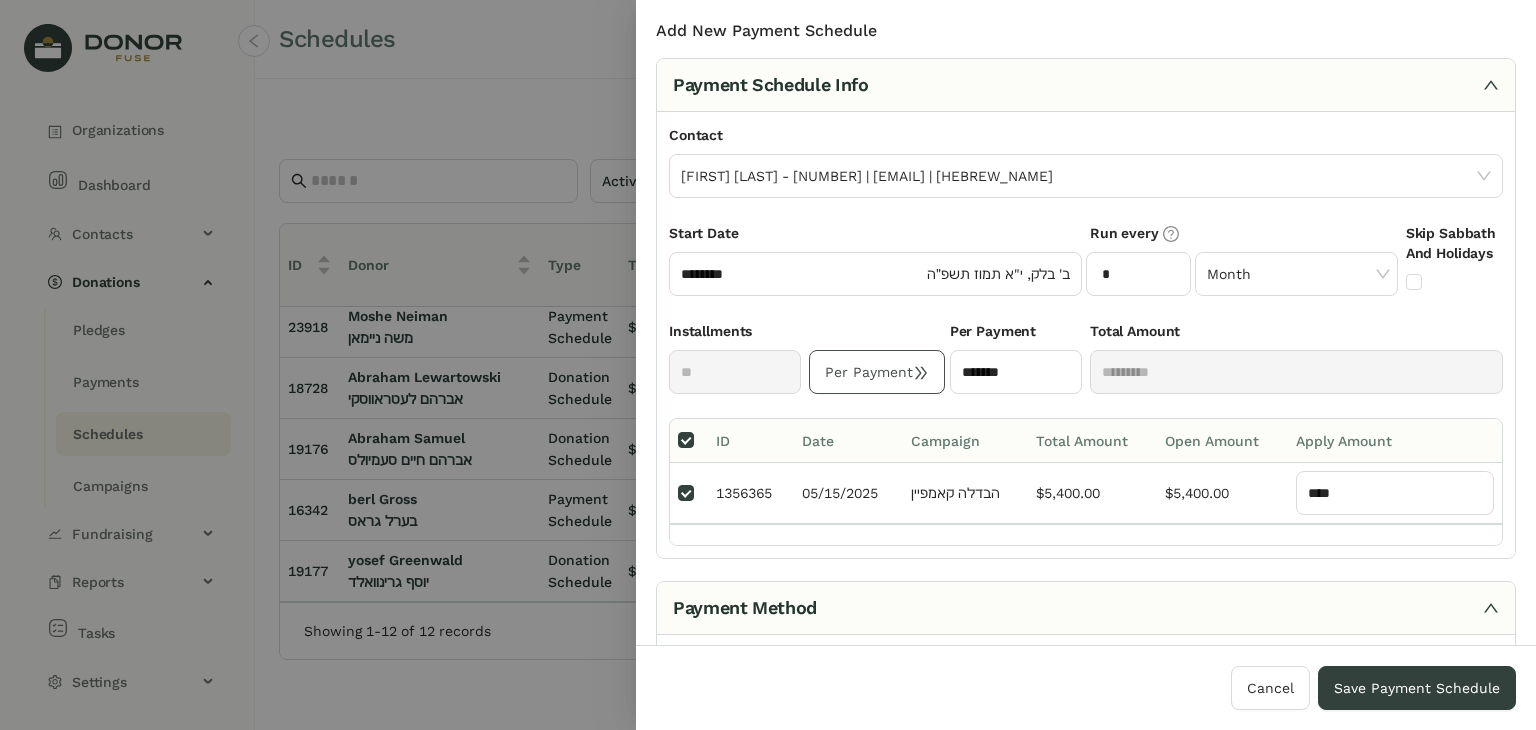 click on "Per Payment" at bounding box center [877, 372] 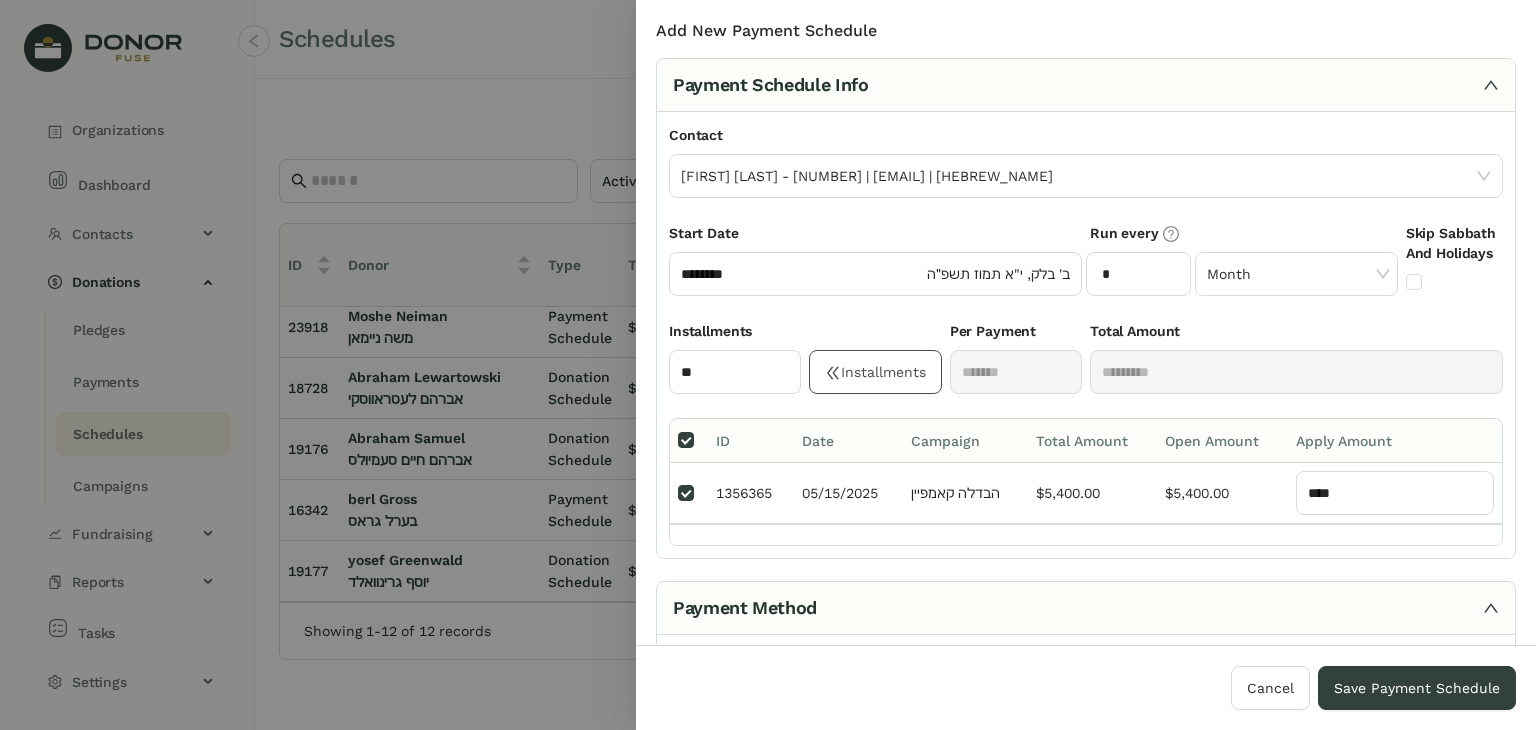 click on "Installments" at bounding box center (875, 372) 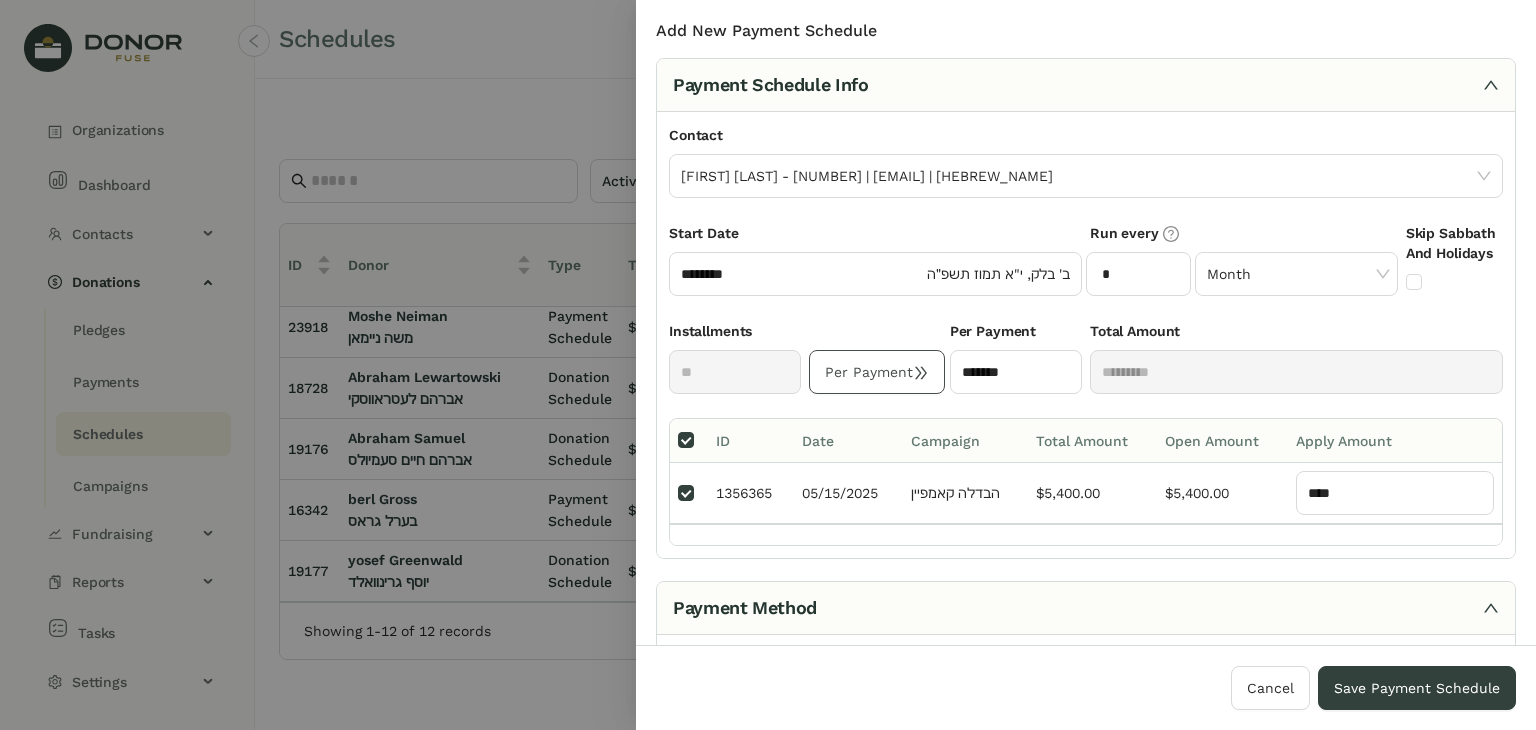 click on "Per Payment" at bounding box center (877, 372) 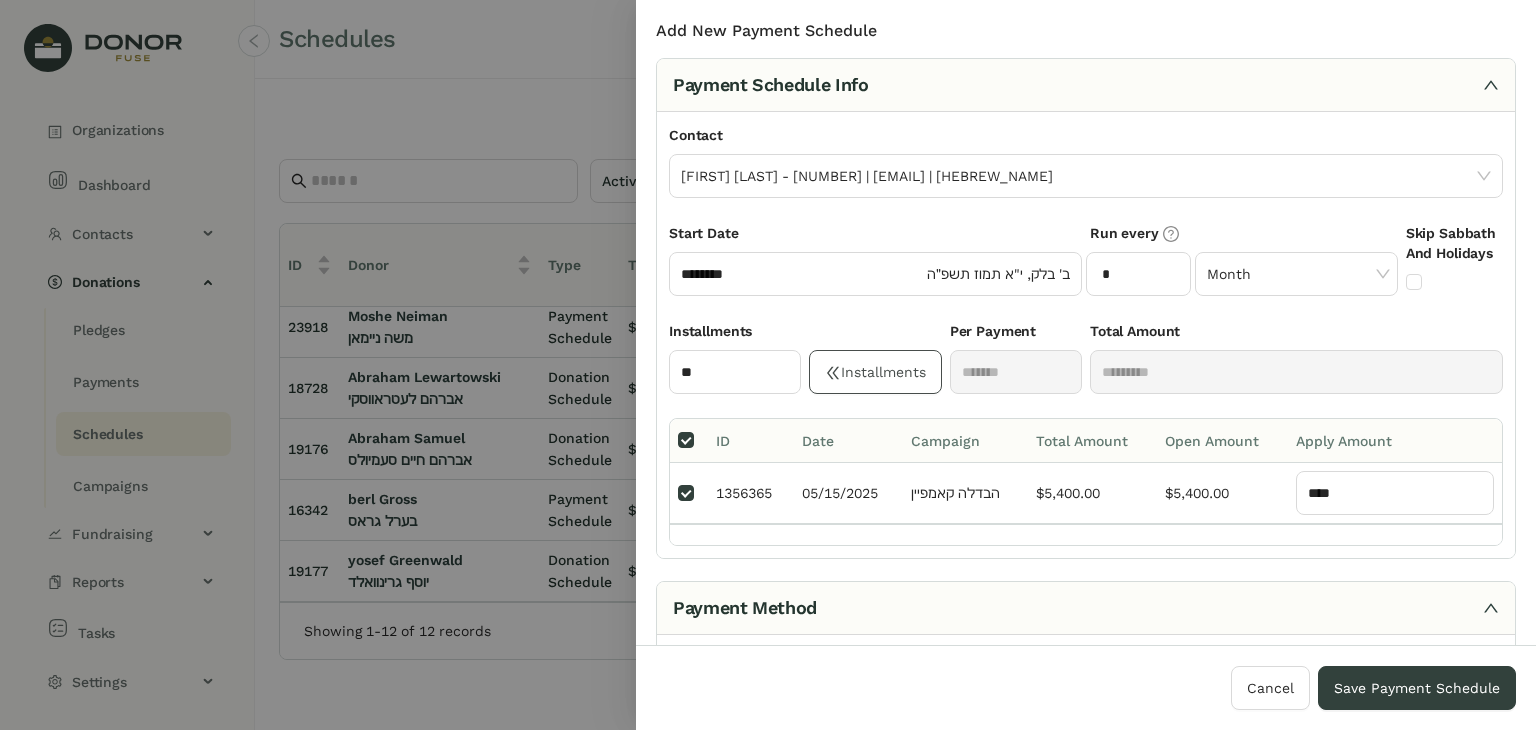 click at bounding box center [735, 335] 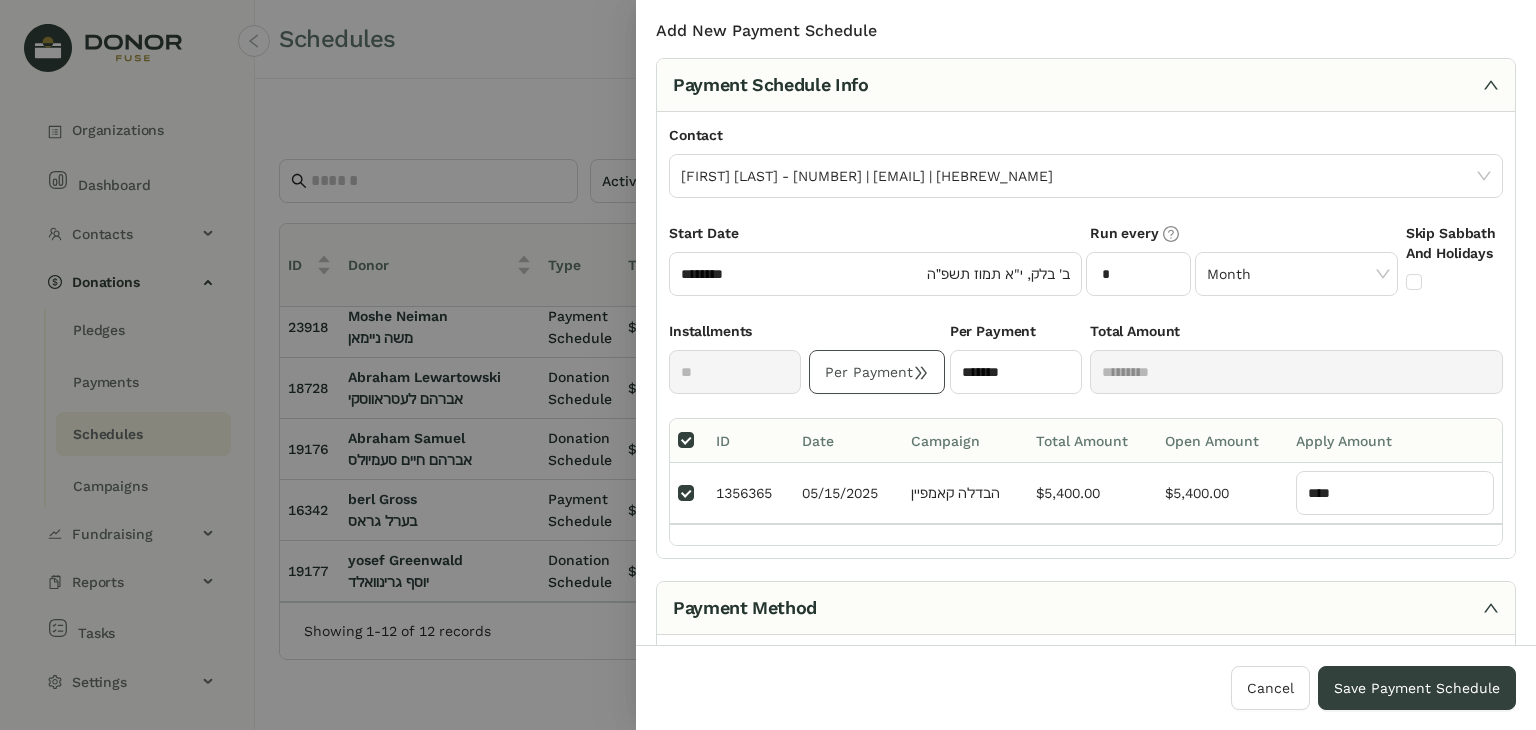 click at bounding box center (735, 335) 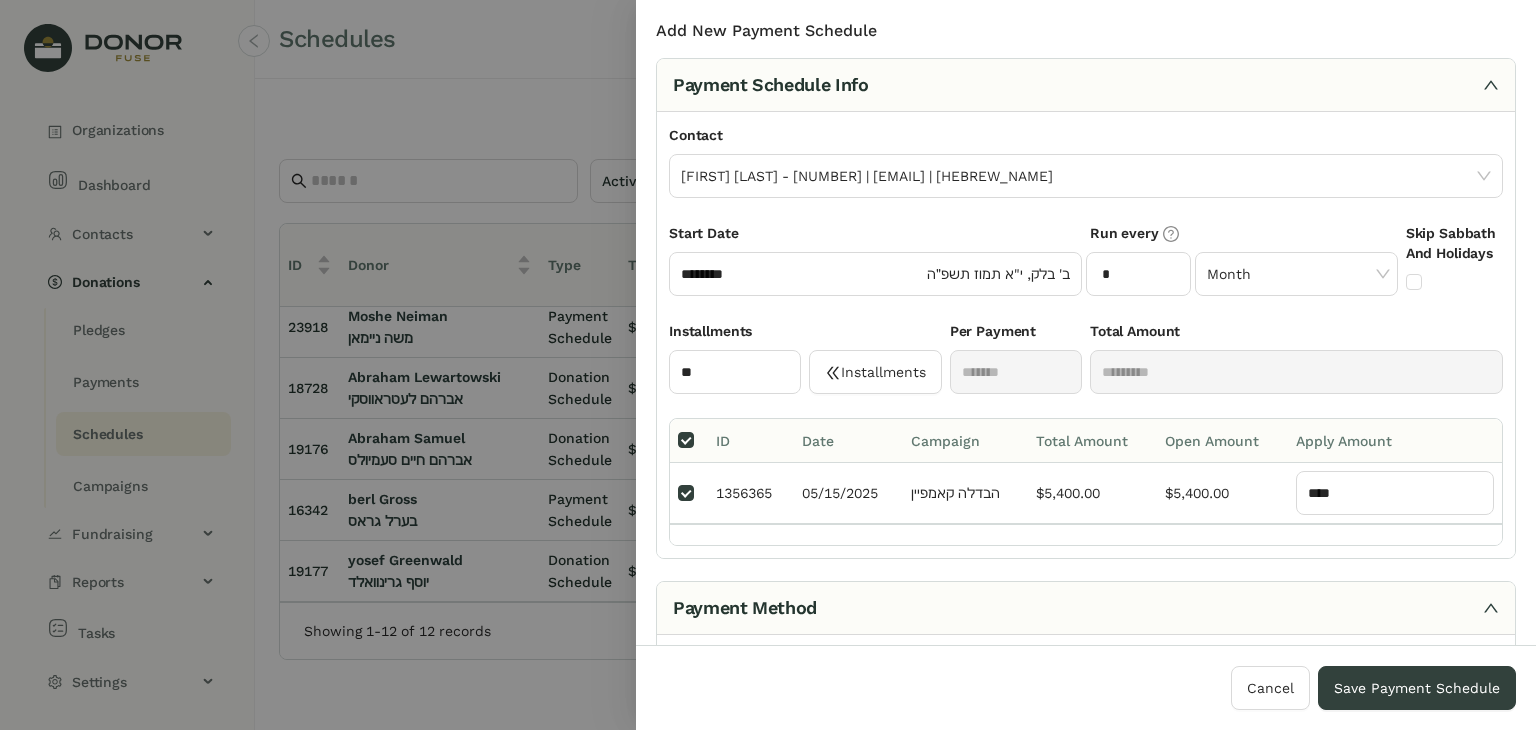 click on "Start Date ******** [HEBREW_DATE] [HEBREW_DATE]" at bounding box center [875, 271] 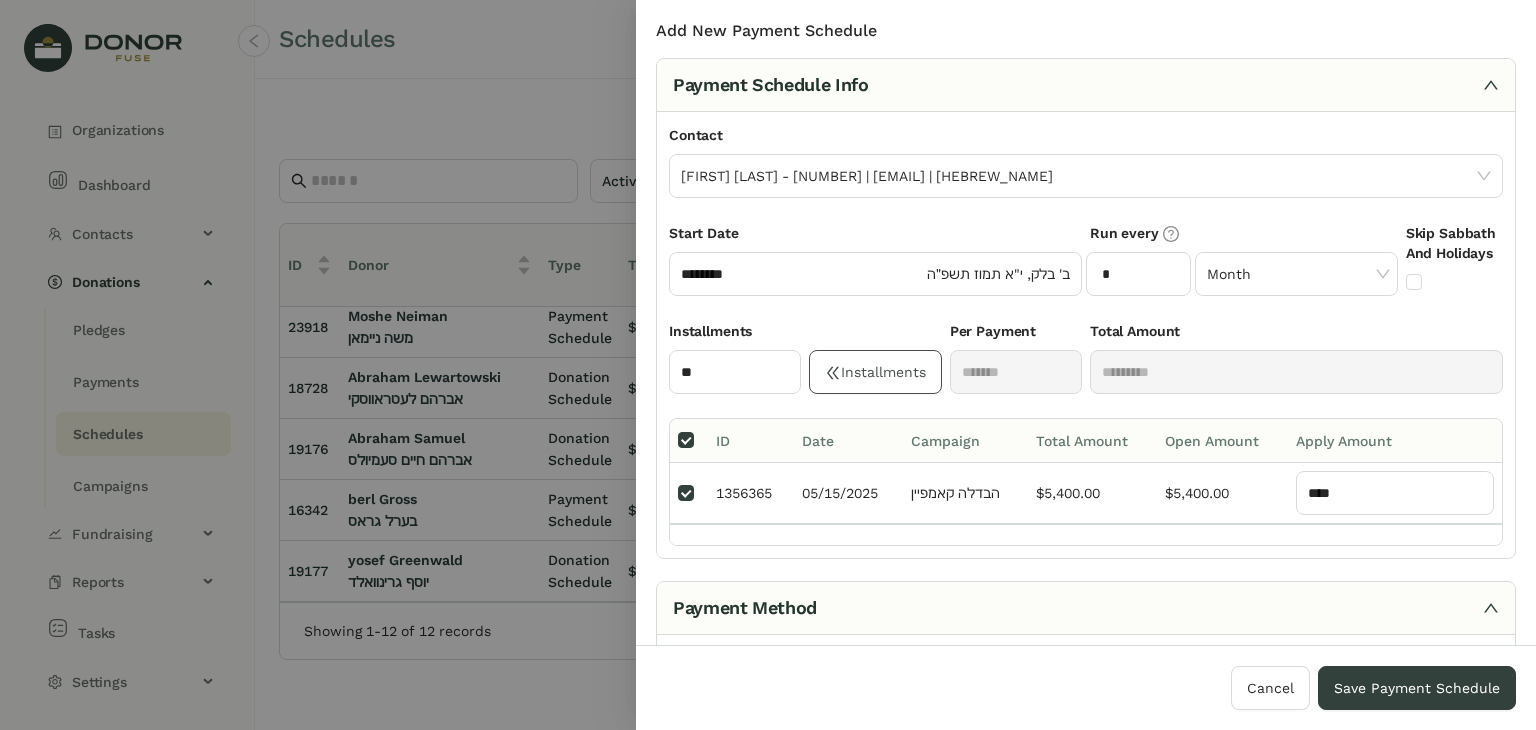 click on "Installments" at bounding box center [875, 372] 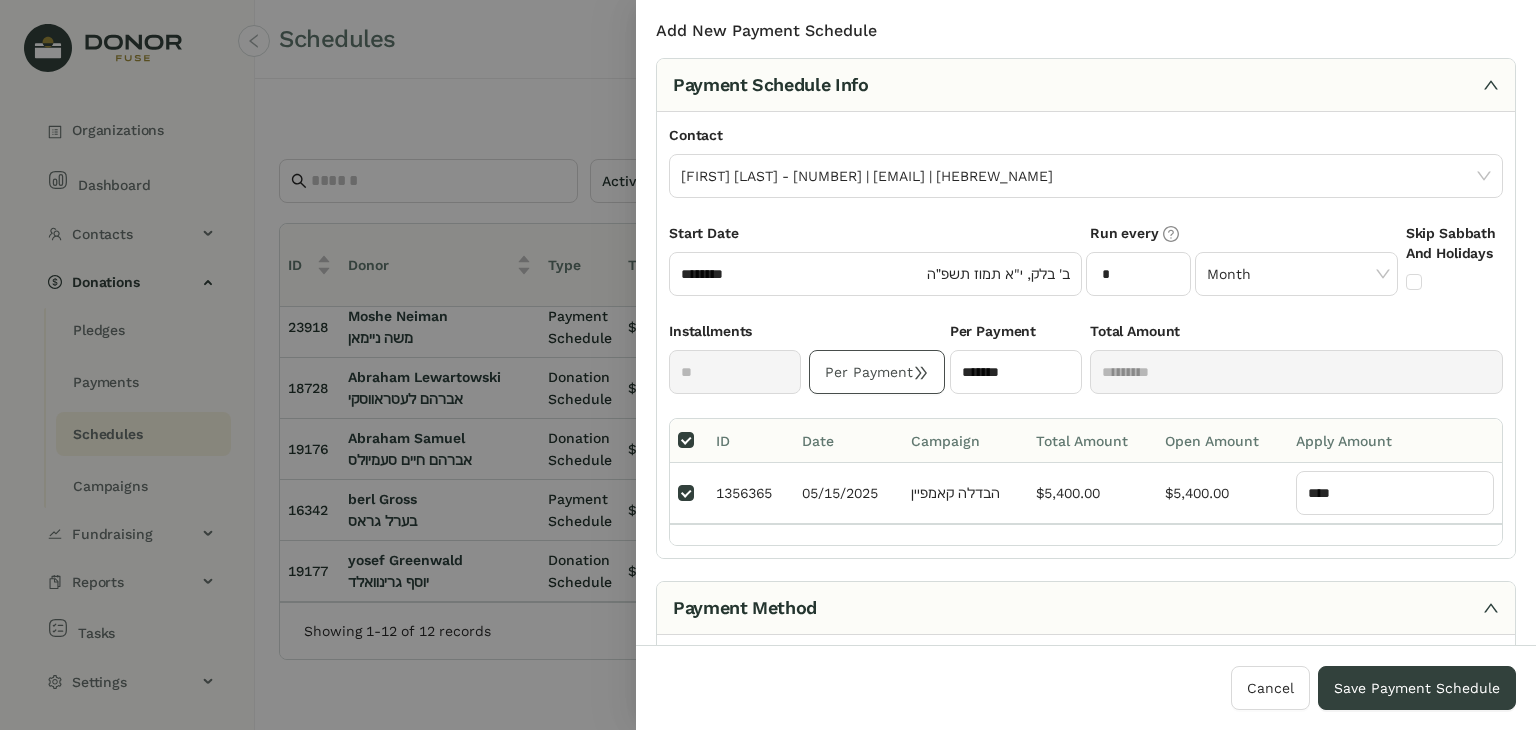 click at bounding box center (735, 335) 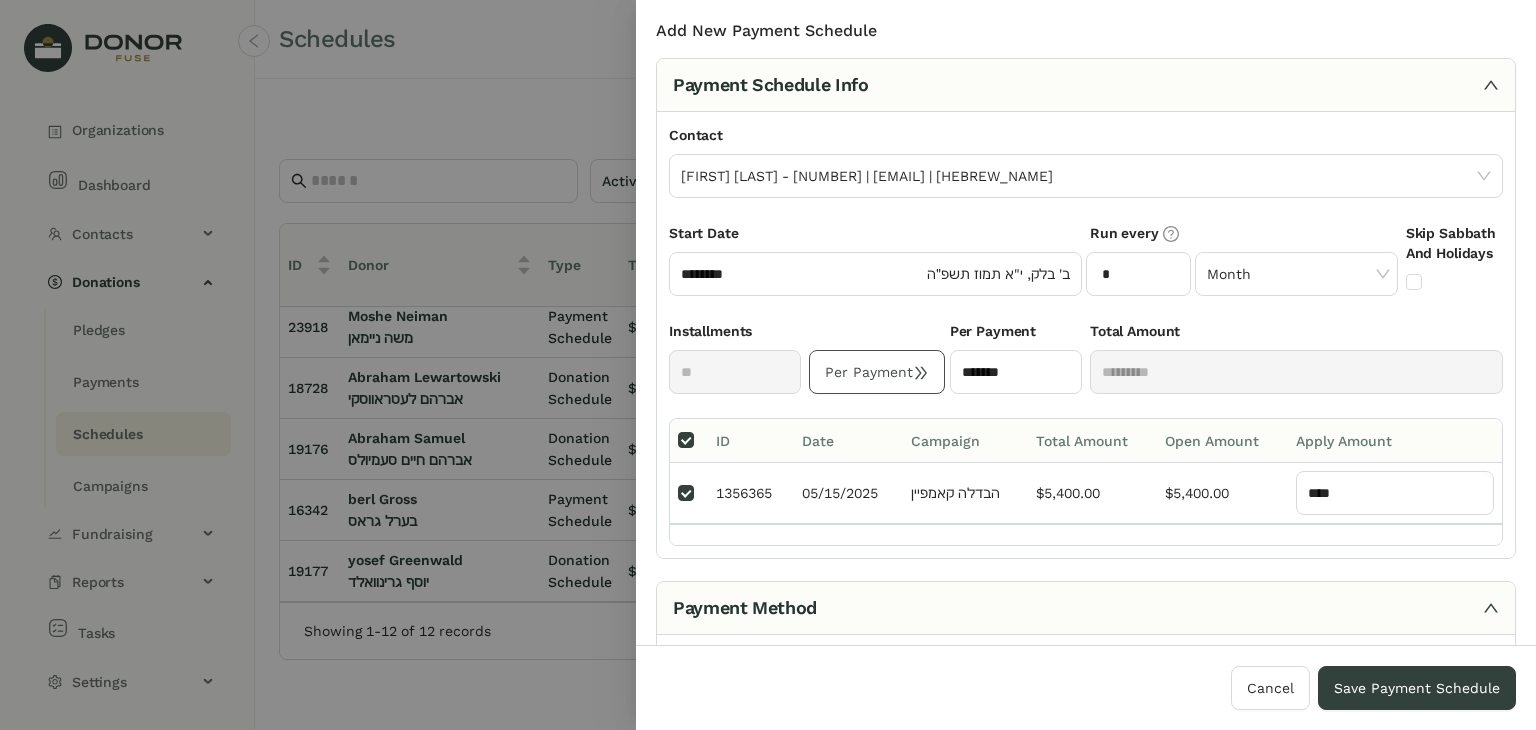 click on "Per Payment" at bounding box center [877, 372] 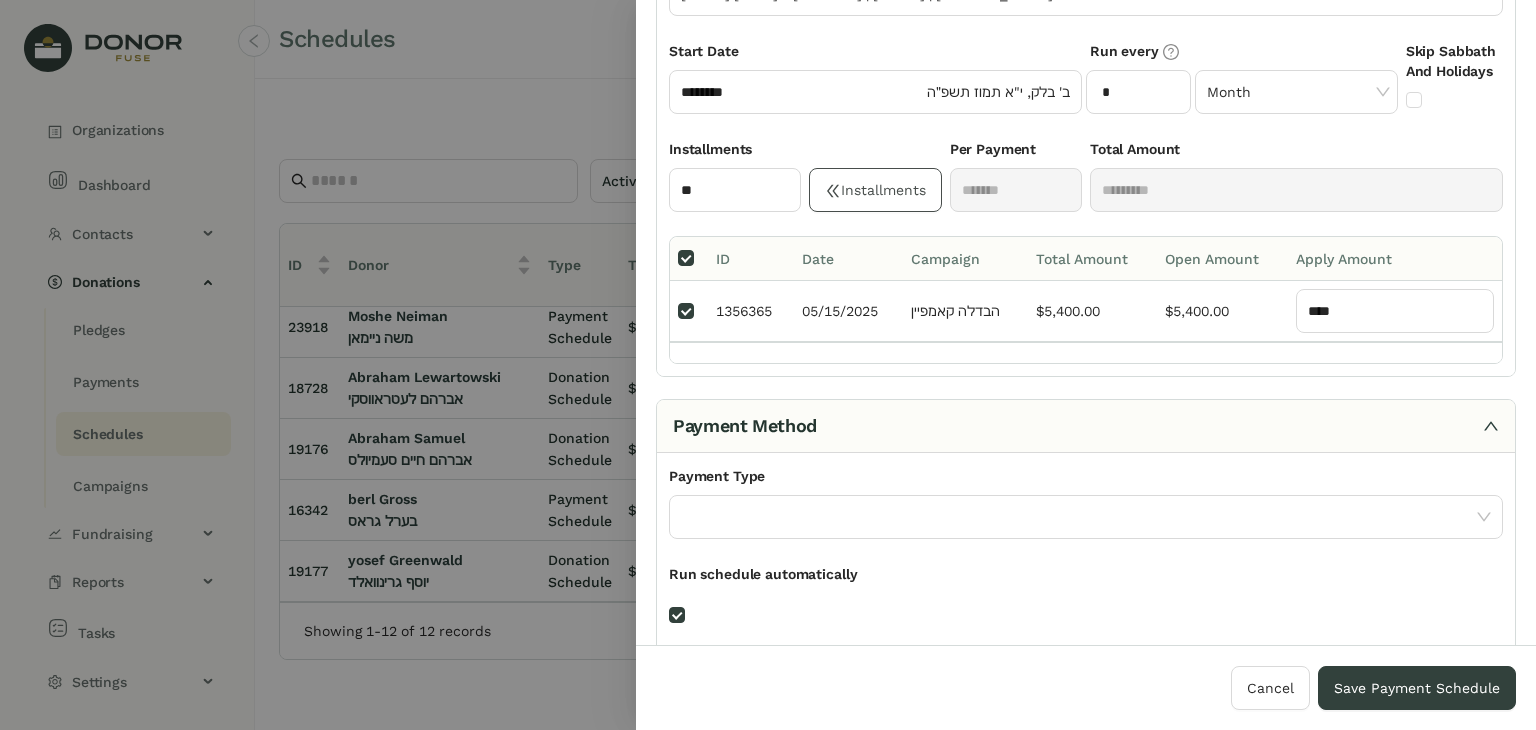 scroll, scrollTop: 304, scrollLeft: 0, axis: vertical 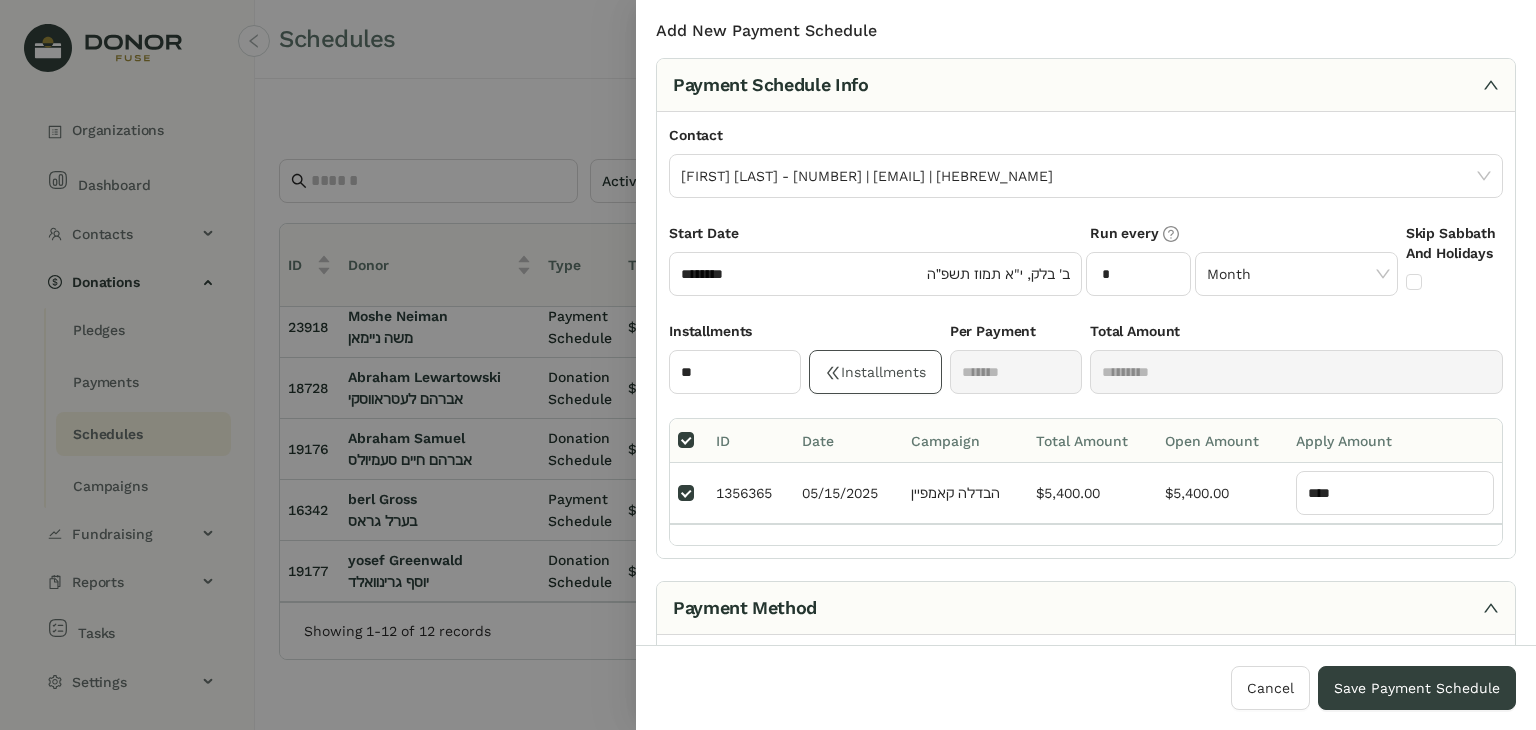 click on "Installments" at bounding box center [875, 372] 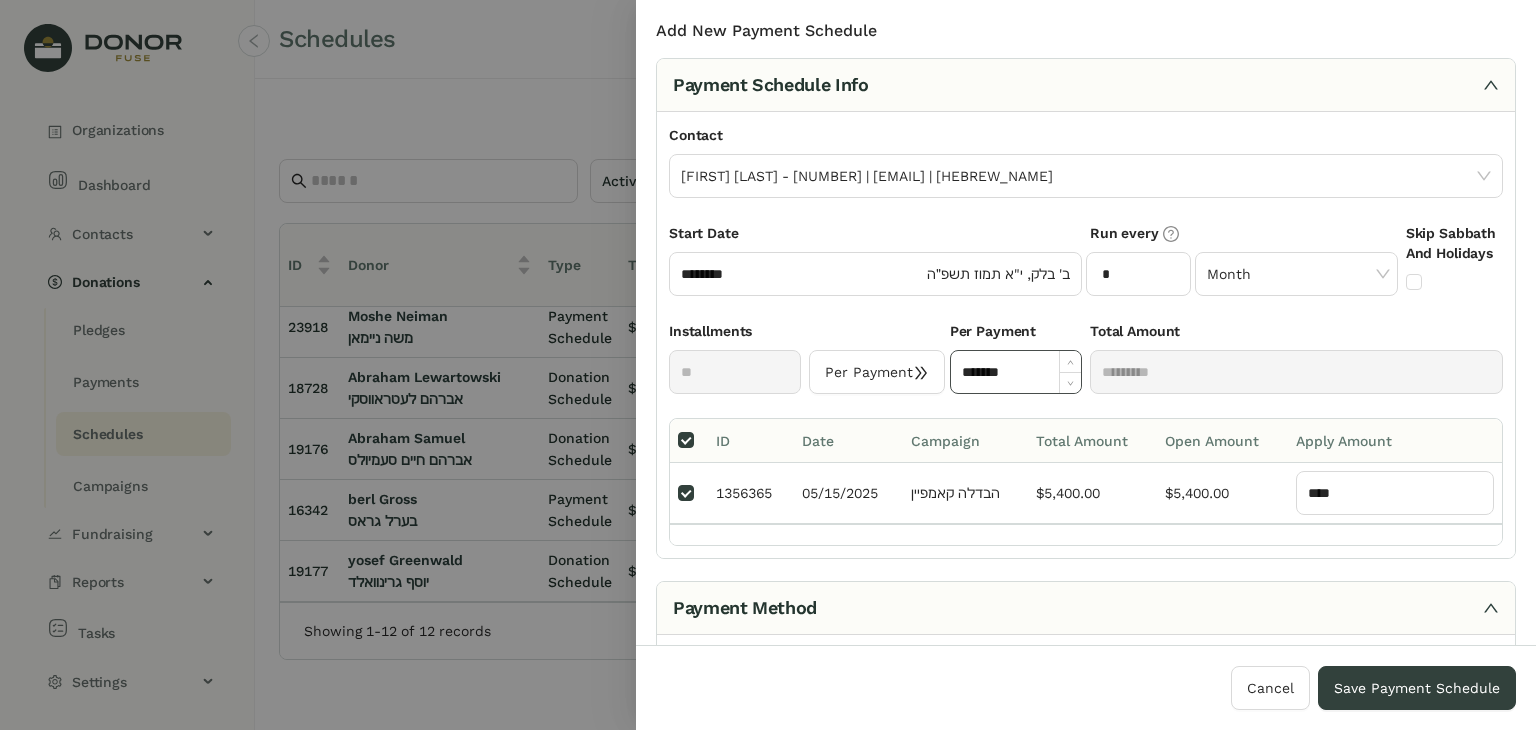 click on "*******" at bounding box center [1016, 372] 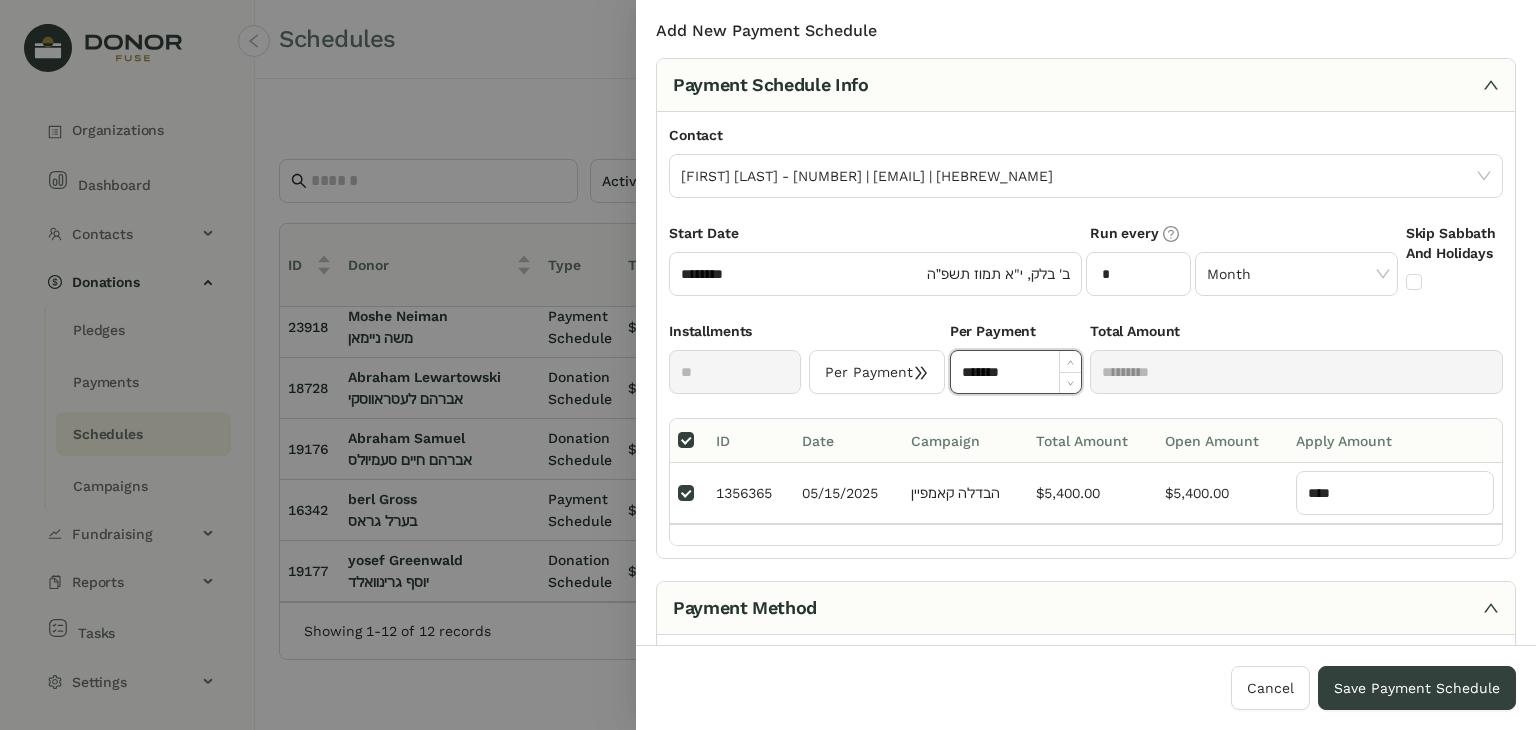 click on "*******" at bounding box center [1016, 372] 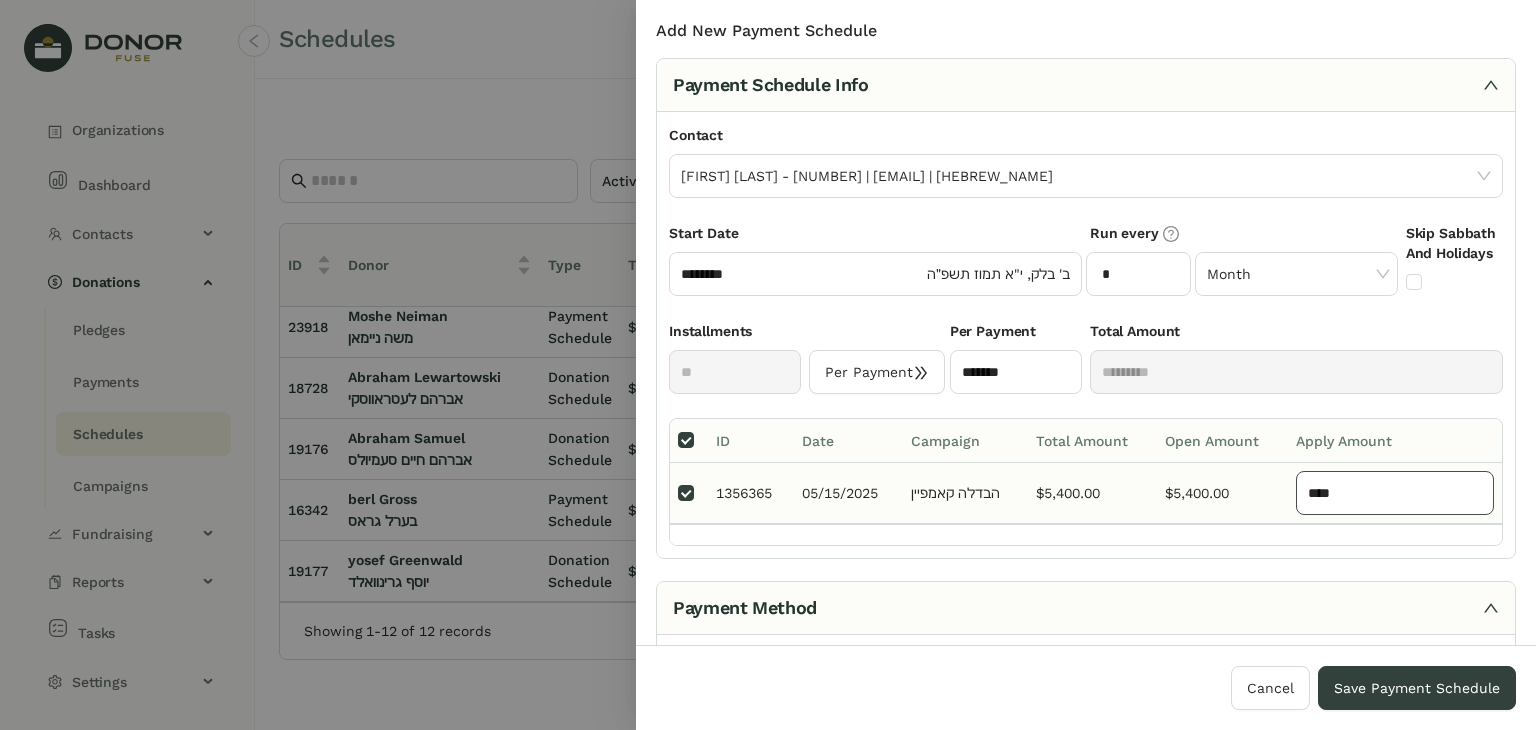 drag, startPoint x: 1339, startPoint y: 483, endPoint x: 1268, endPoint y: 485, distance: 71.02816 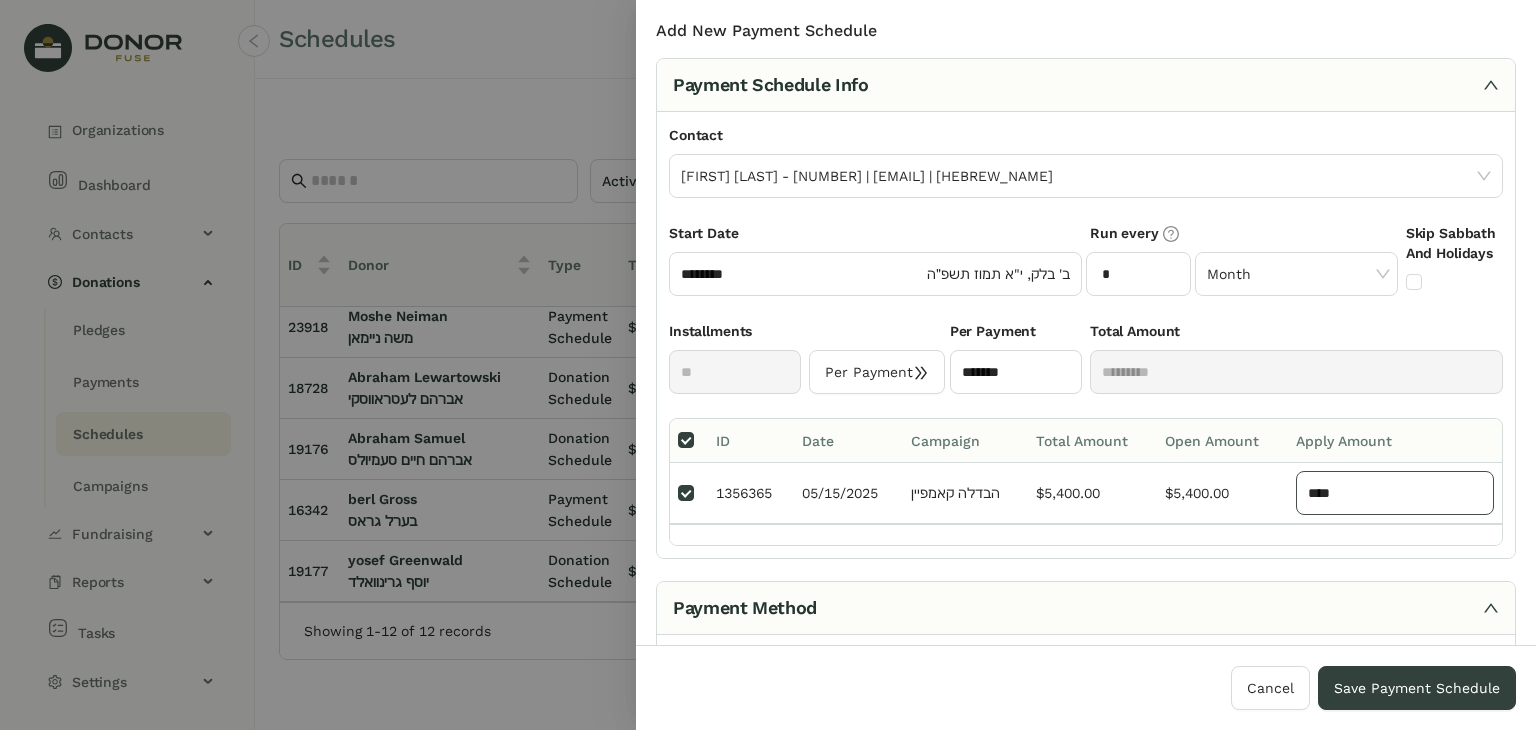 type on "****" 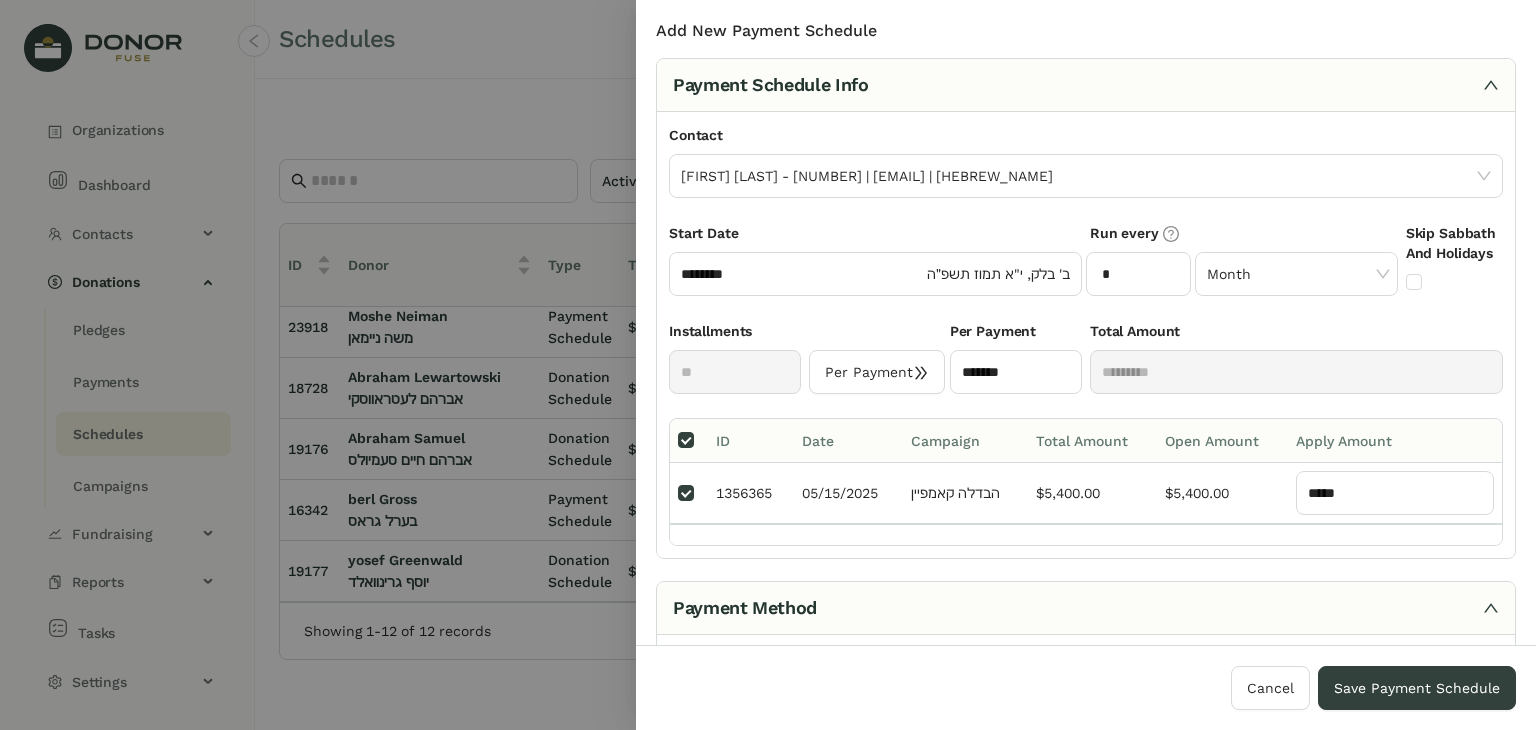 click at bounding box center [1086, 534] 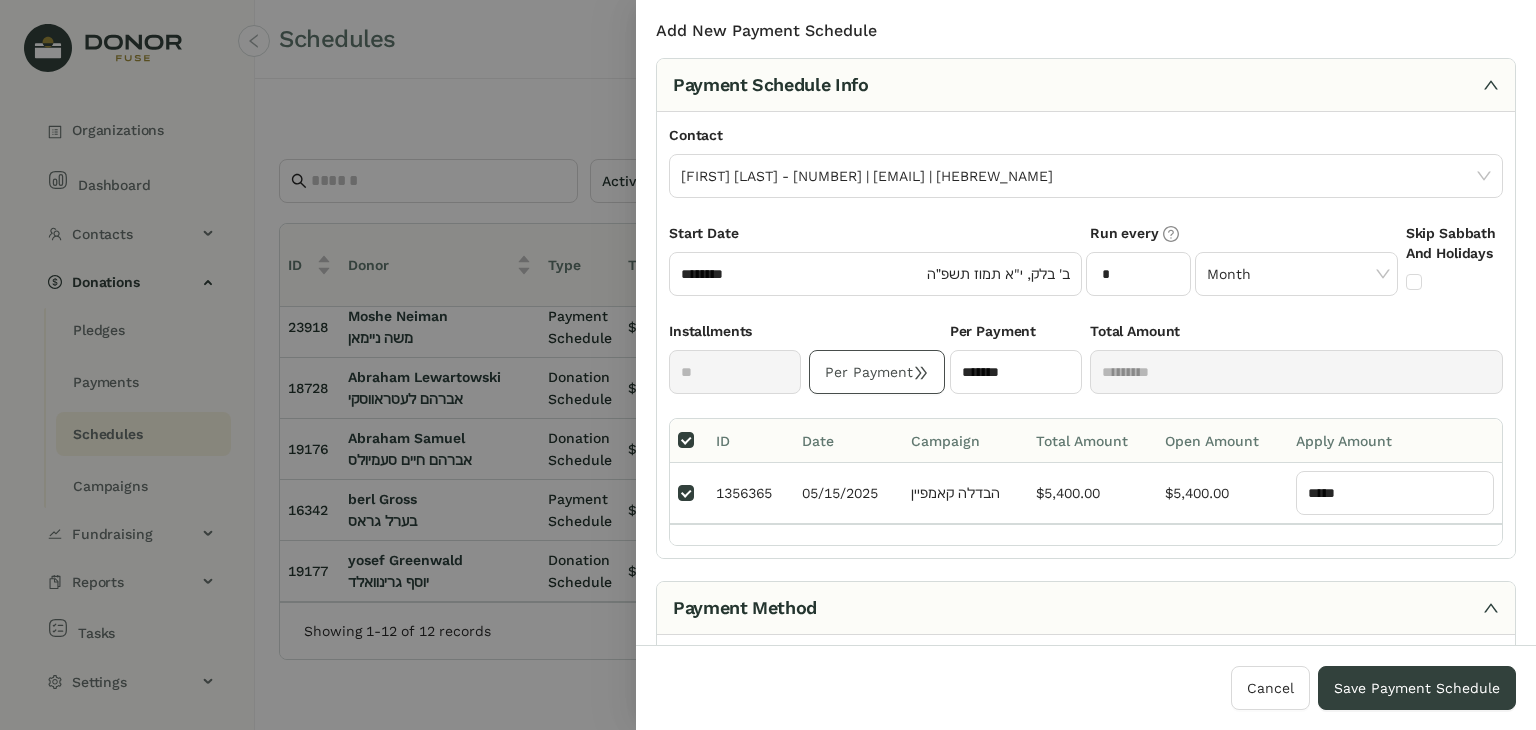 click on "Per Payment" at bounding box center [877, 372] 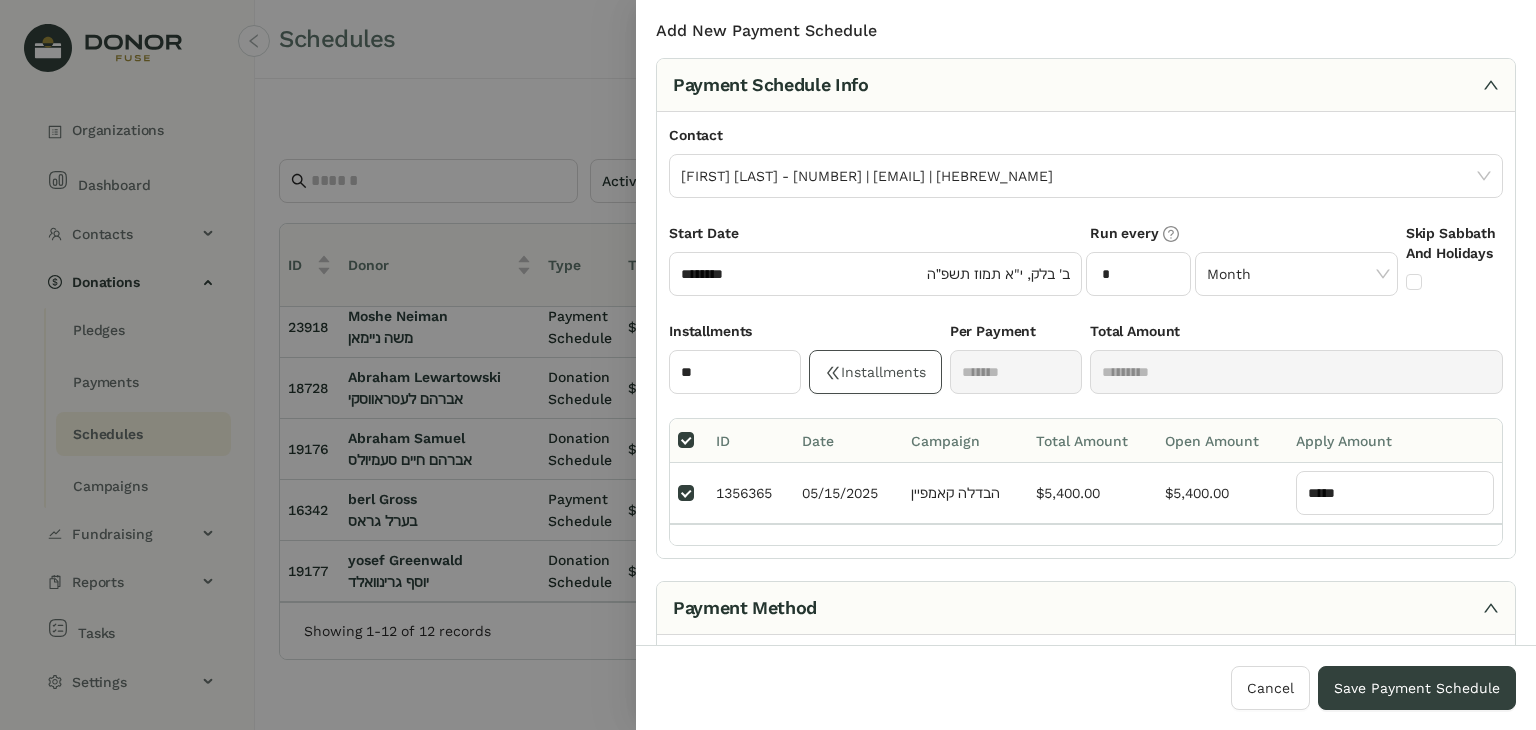 click on "Installments" at bounding box center [875, 372] 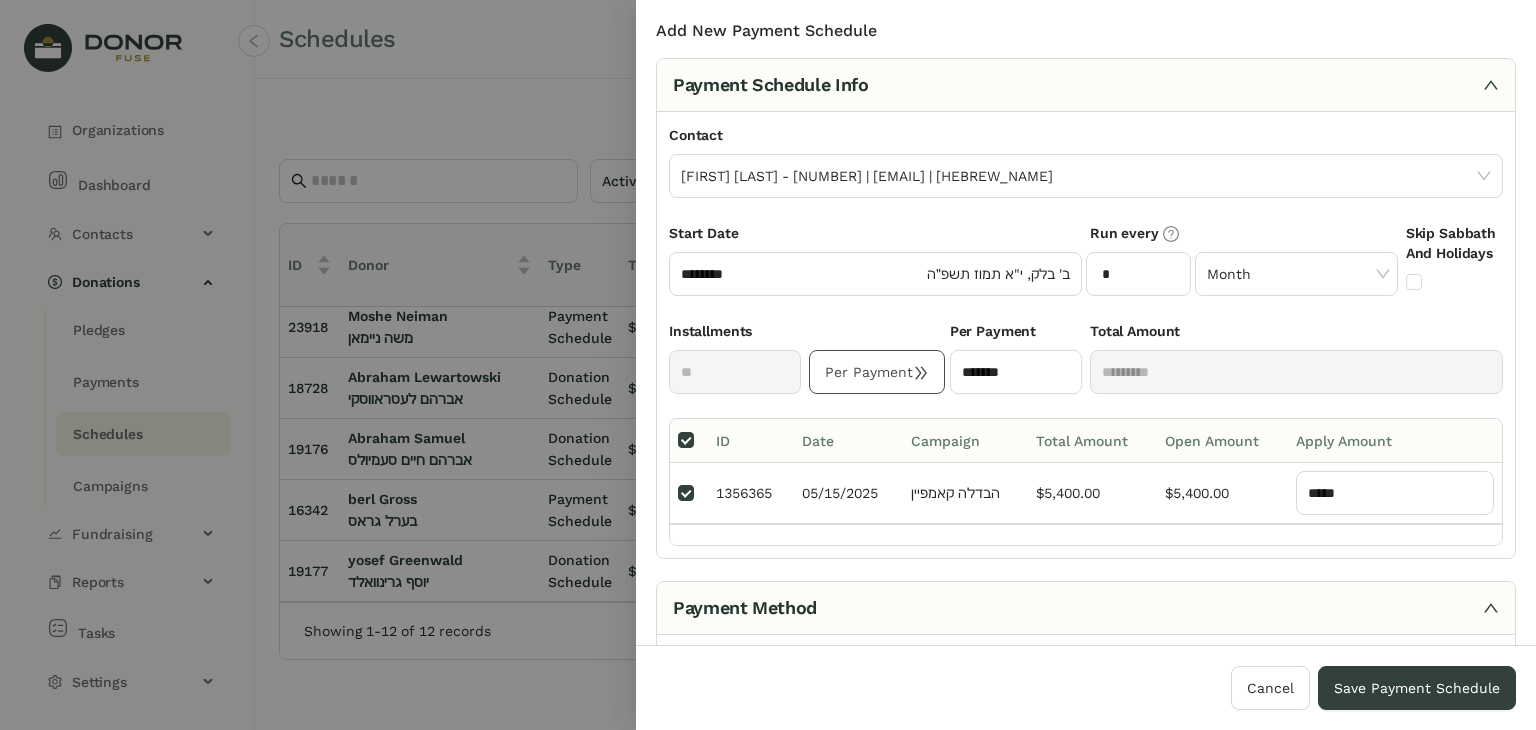 click on "Per Payment" at bounding box center [877, 372] 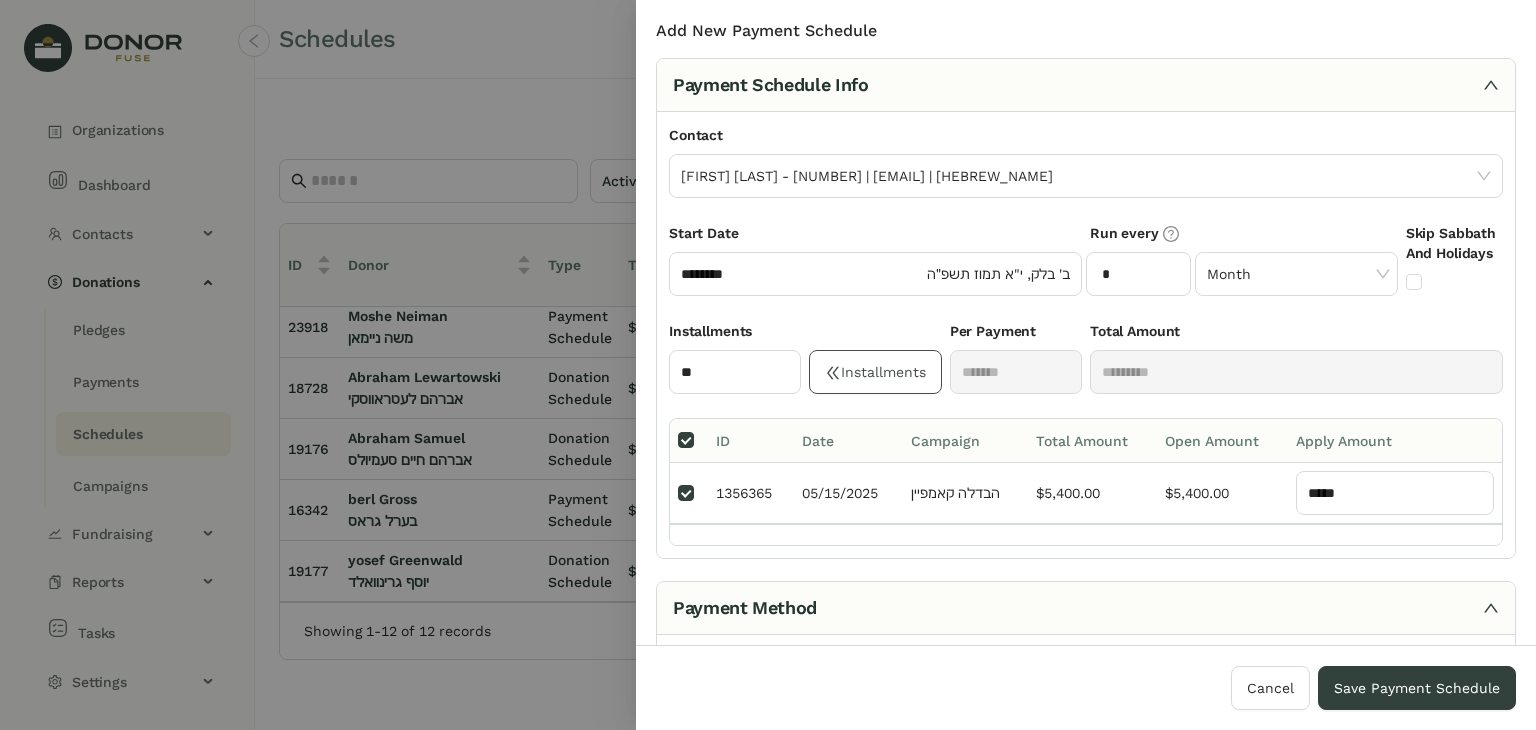click on "Installments" at bounding box center (875, 372) 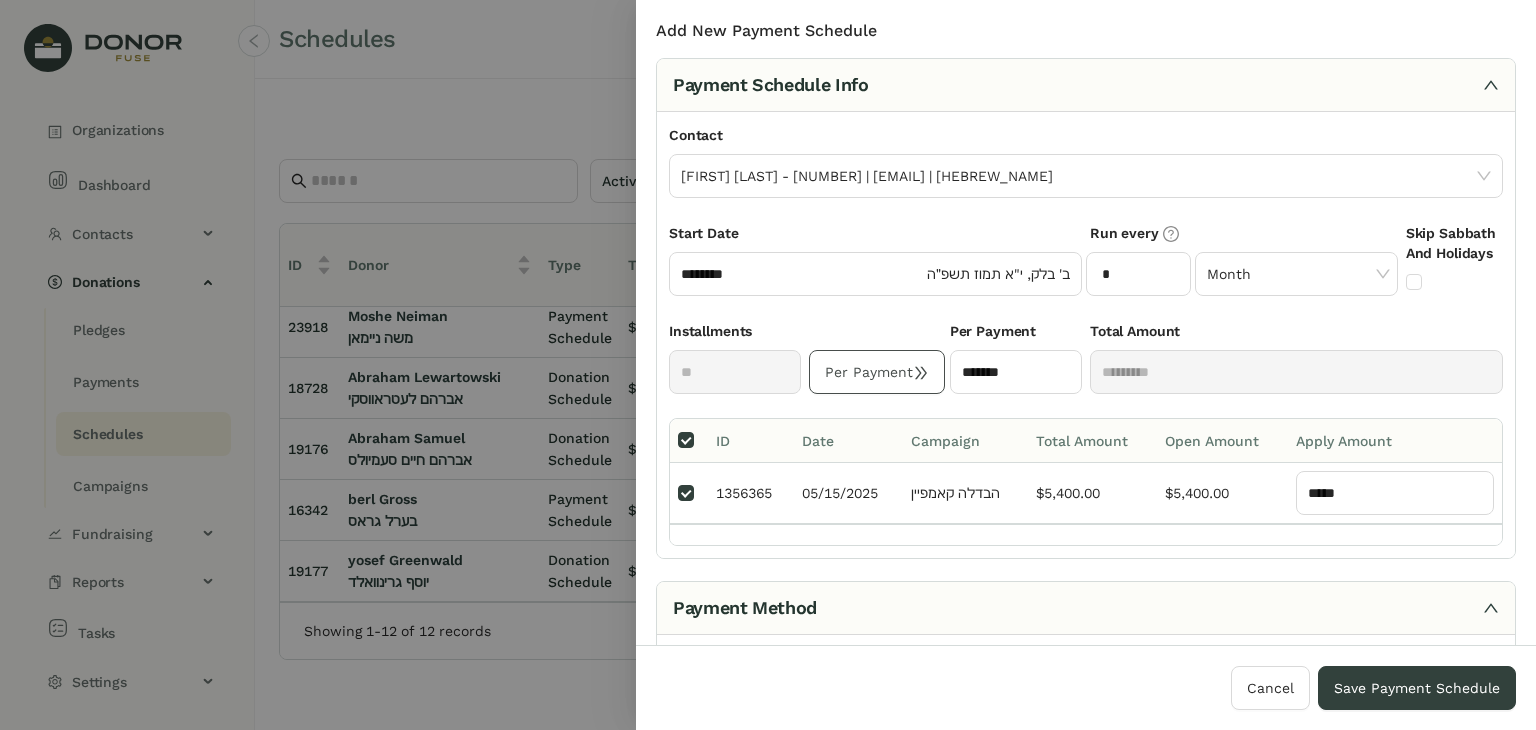 click on "Per Payment" at bounding box center (877, 372) 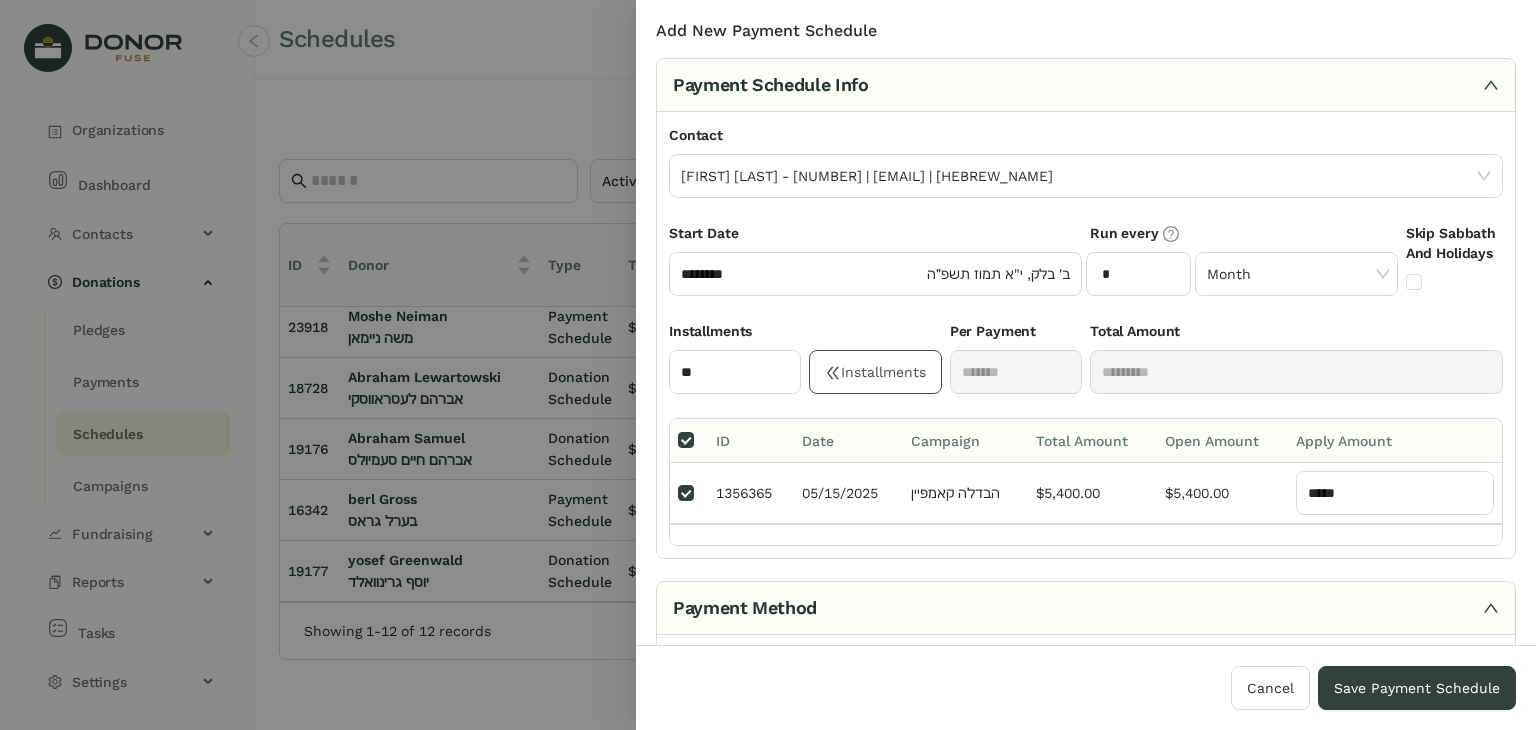 click on "Installments" at bounding box center [875, 372] 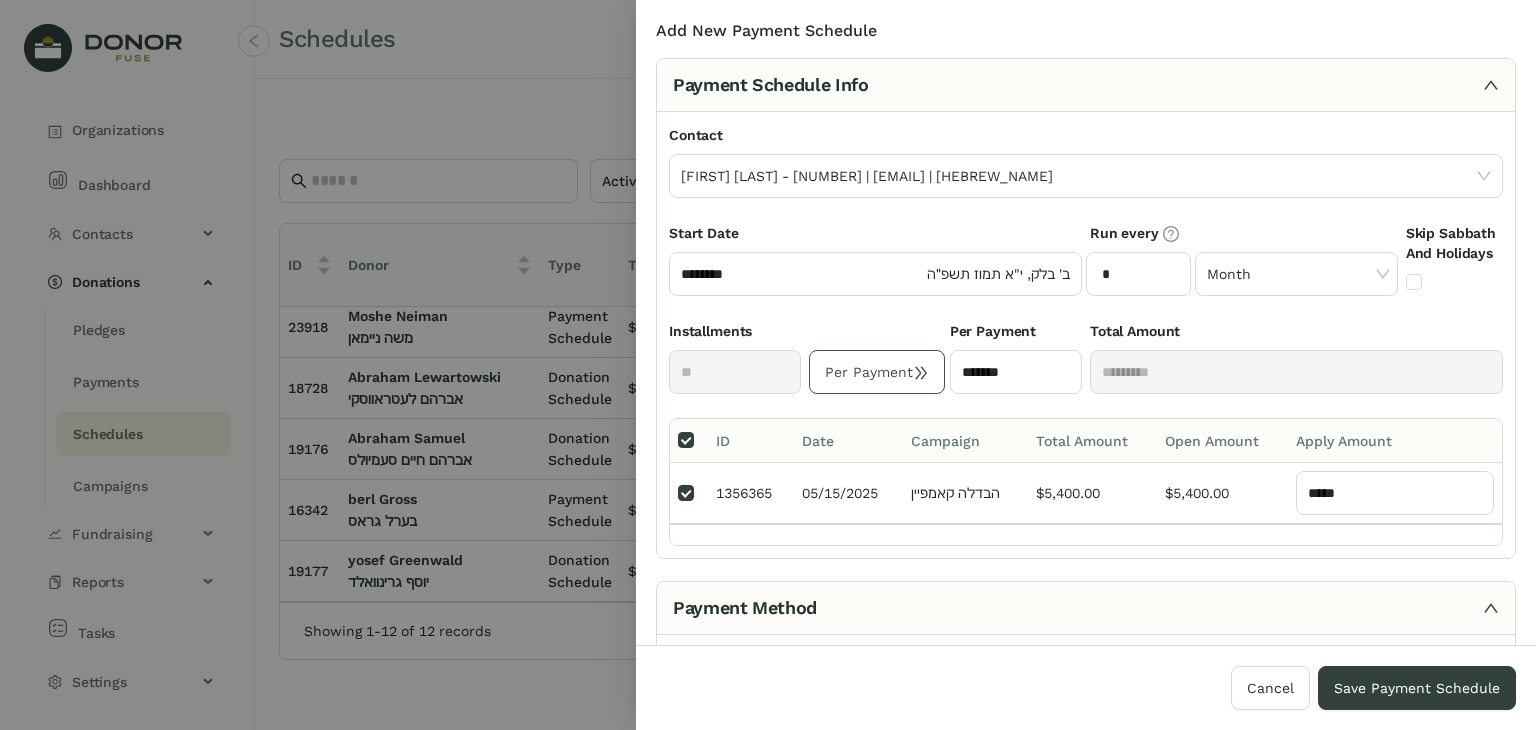 click on "Per Payment" at bounding box center [877, 372] 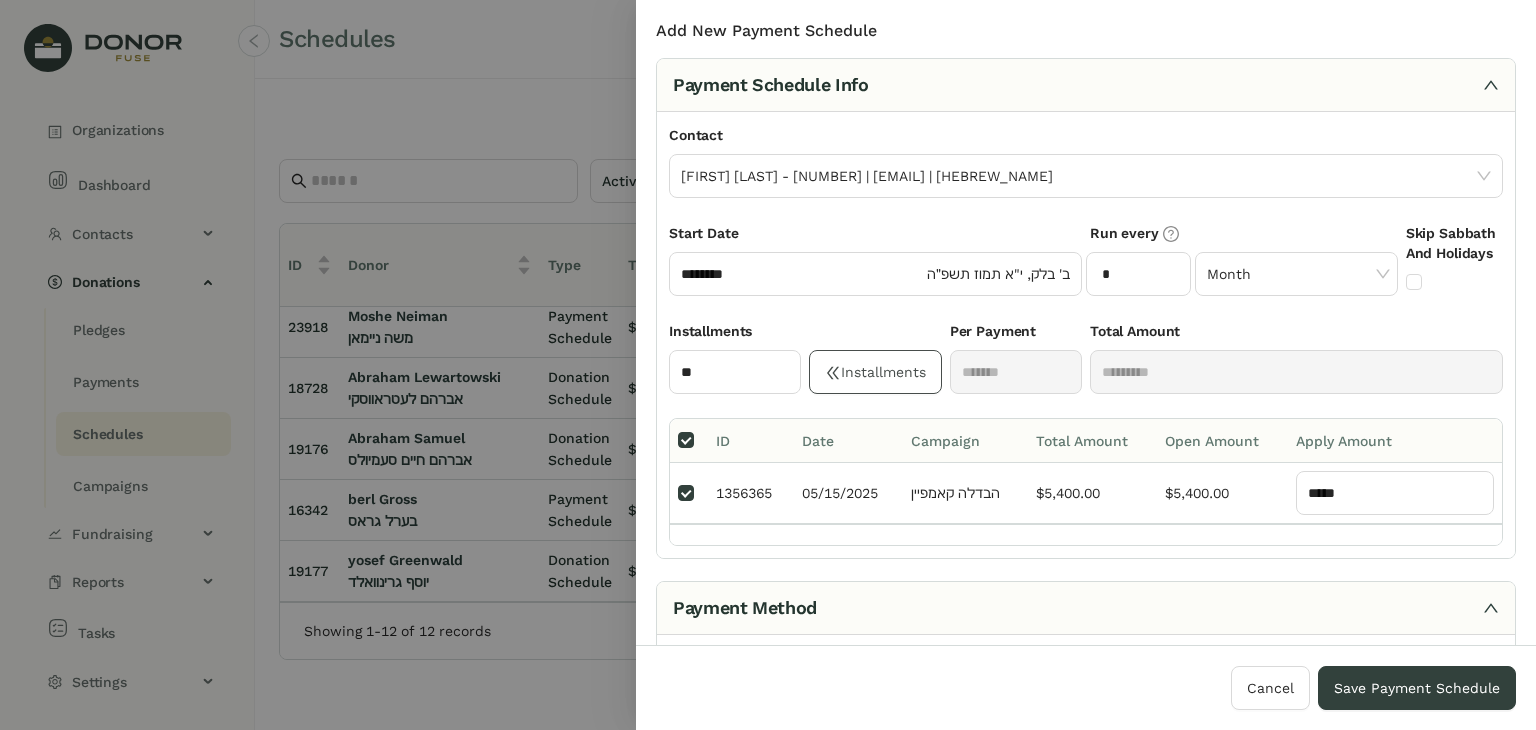 click on "Installments" at bounding box center [875, 372] 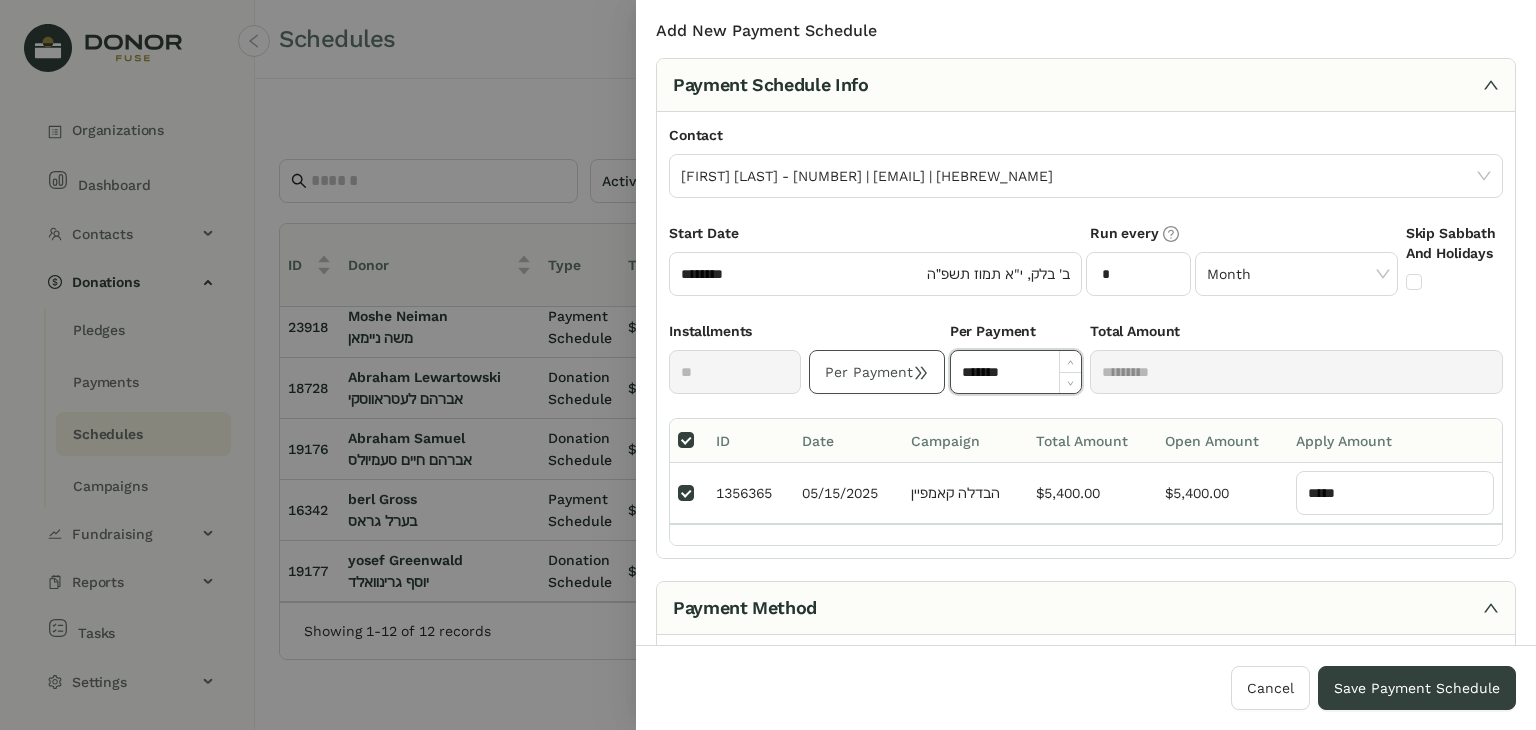drag, startPoint x: 1013, startPoint y: 365, endPoint x: 833, endPoint y: 387, distance: 181.33946 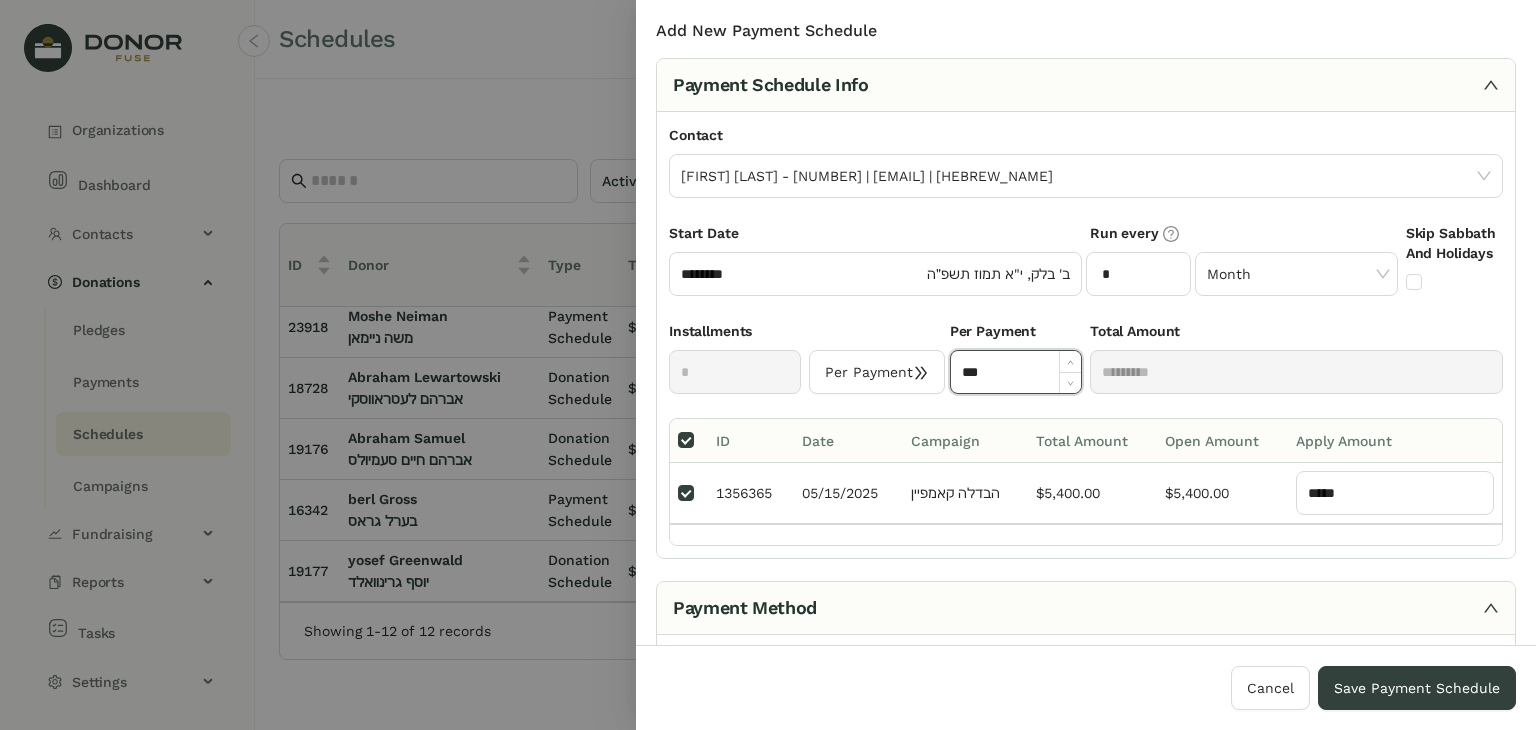 type on "***" 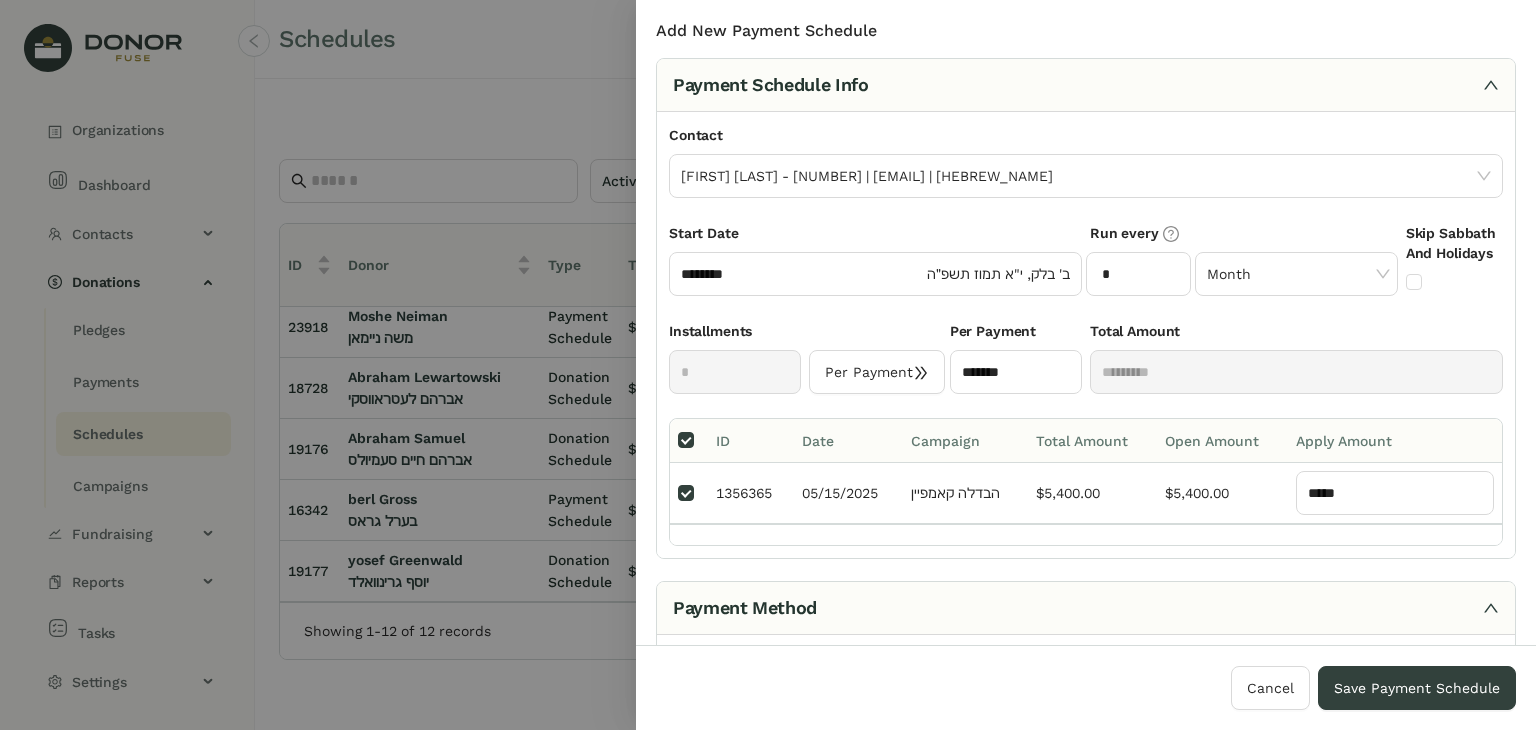 click at bounding box center [735, 335] 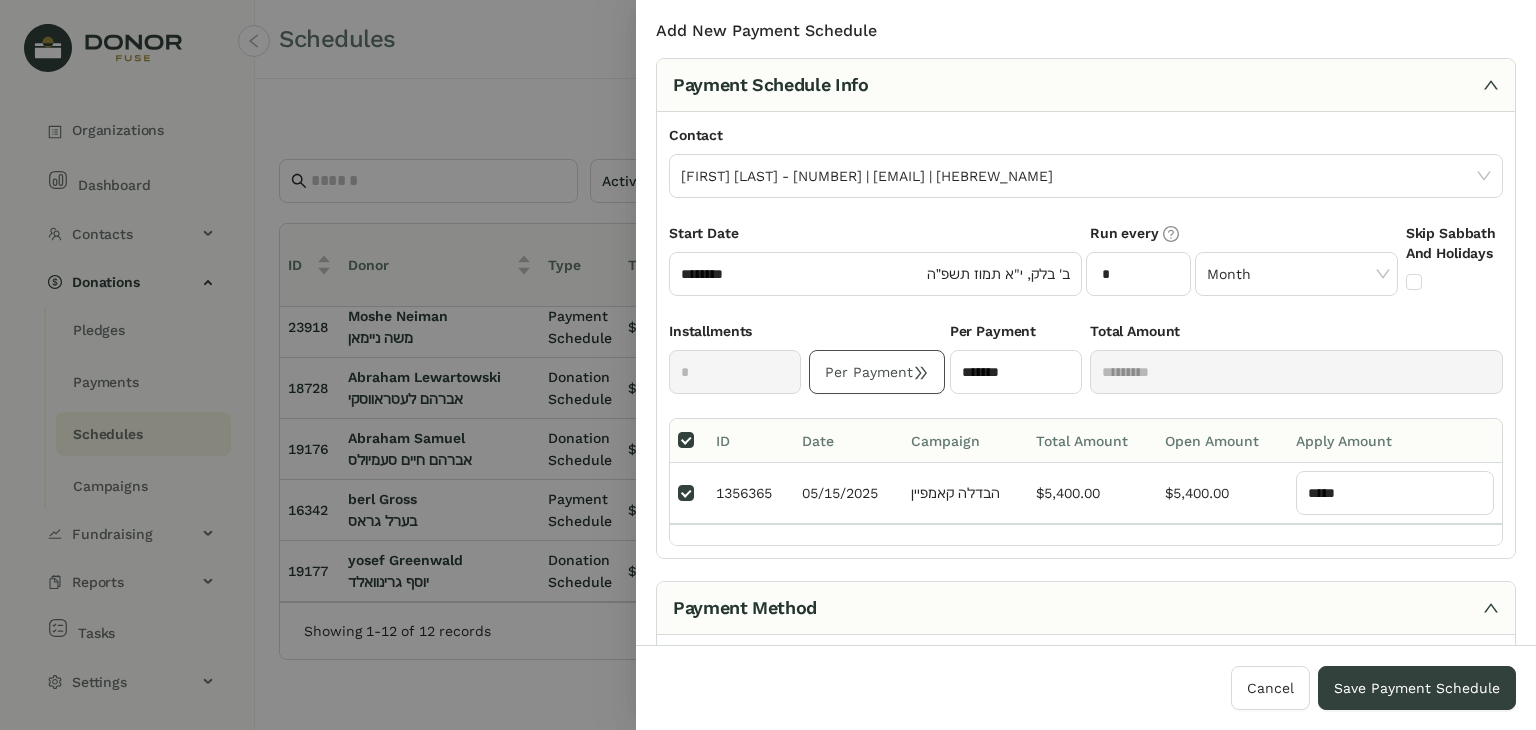 click on "Per Payment" at bounding box center [877, 372] 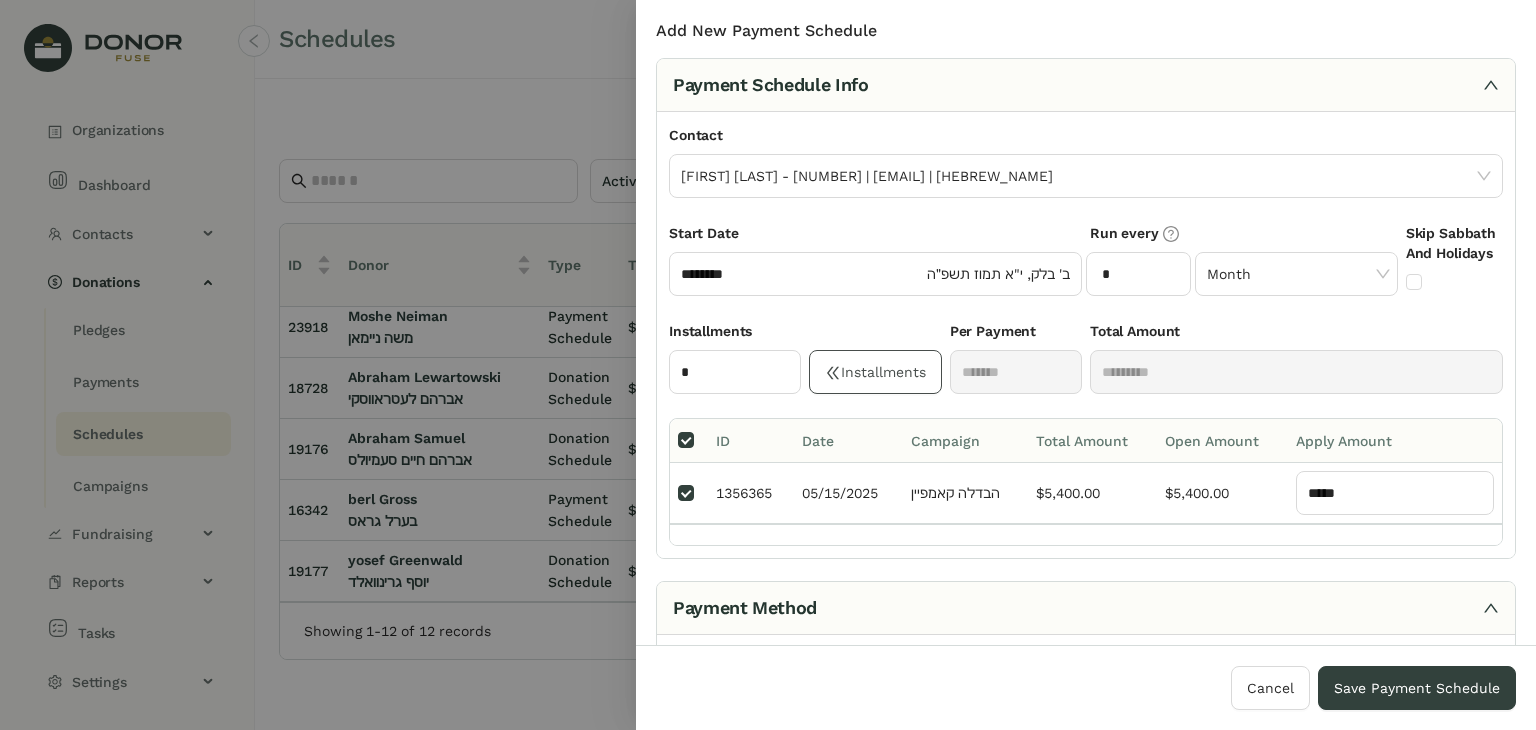 click on "Installments" at bounding box center (875, 372) 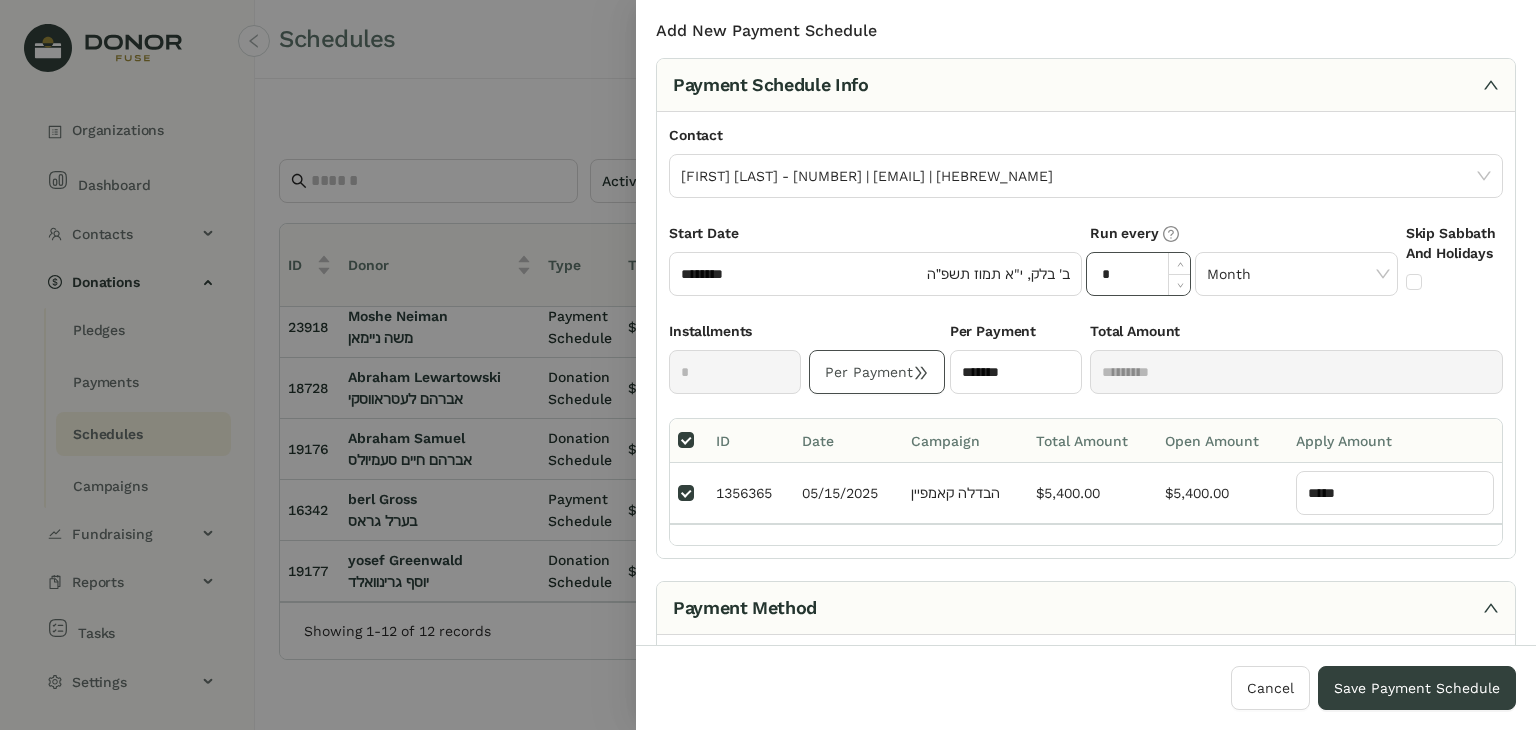 click on "*" at bounding box center (1138, 274) 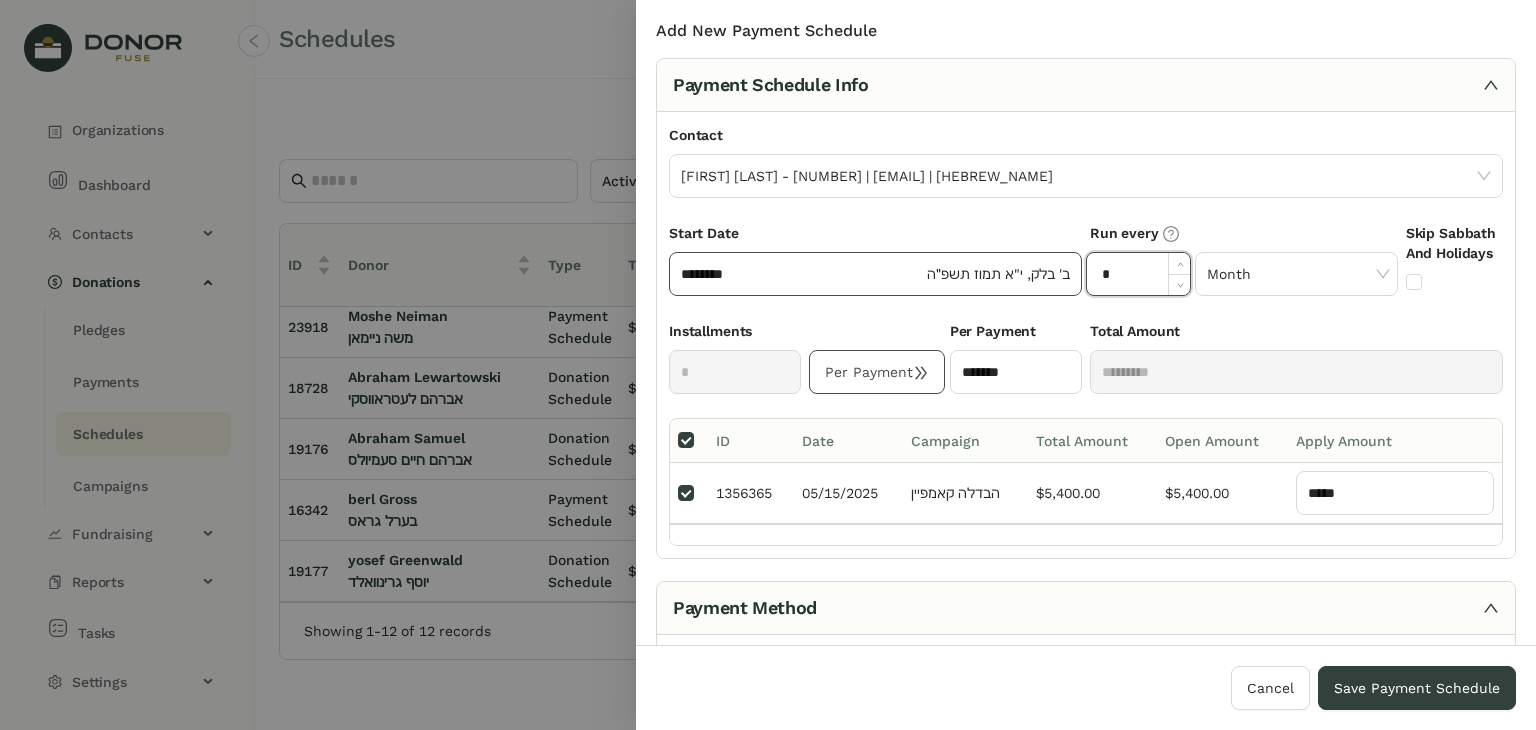 click on "********" at bounding box center [802, 274] 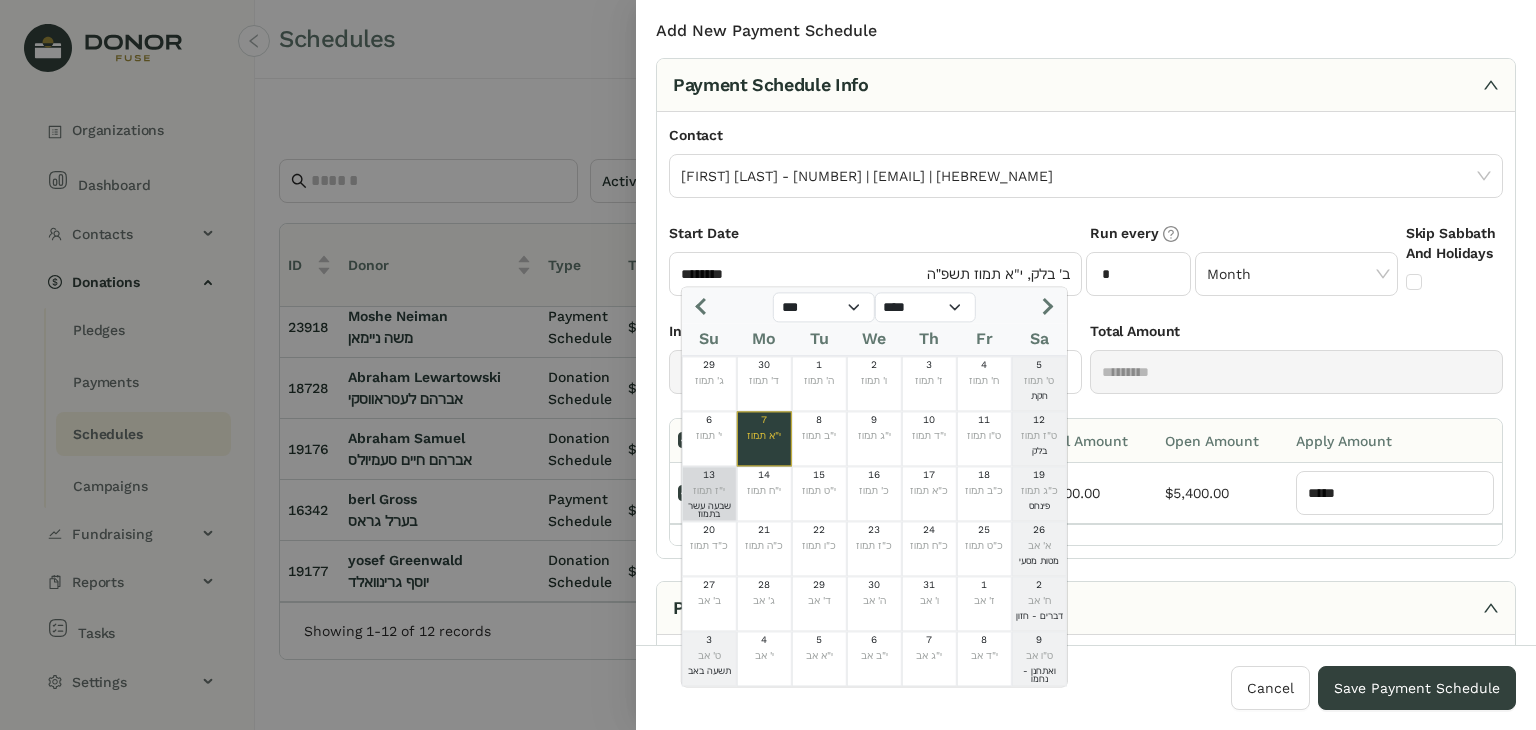 click on "שבעה עשר בתמוז" at bounding box center [709, 509] 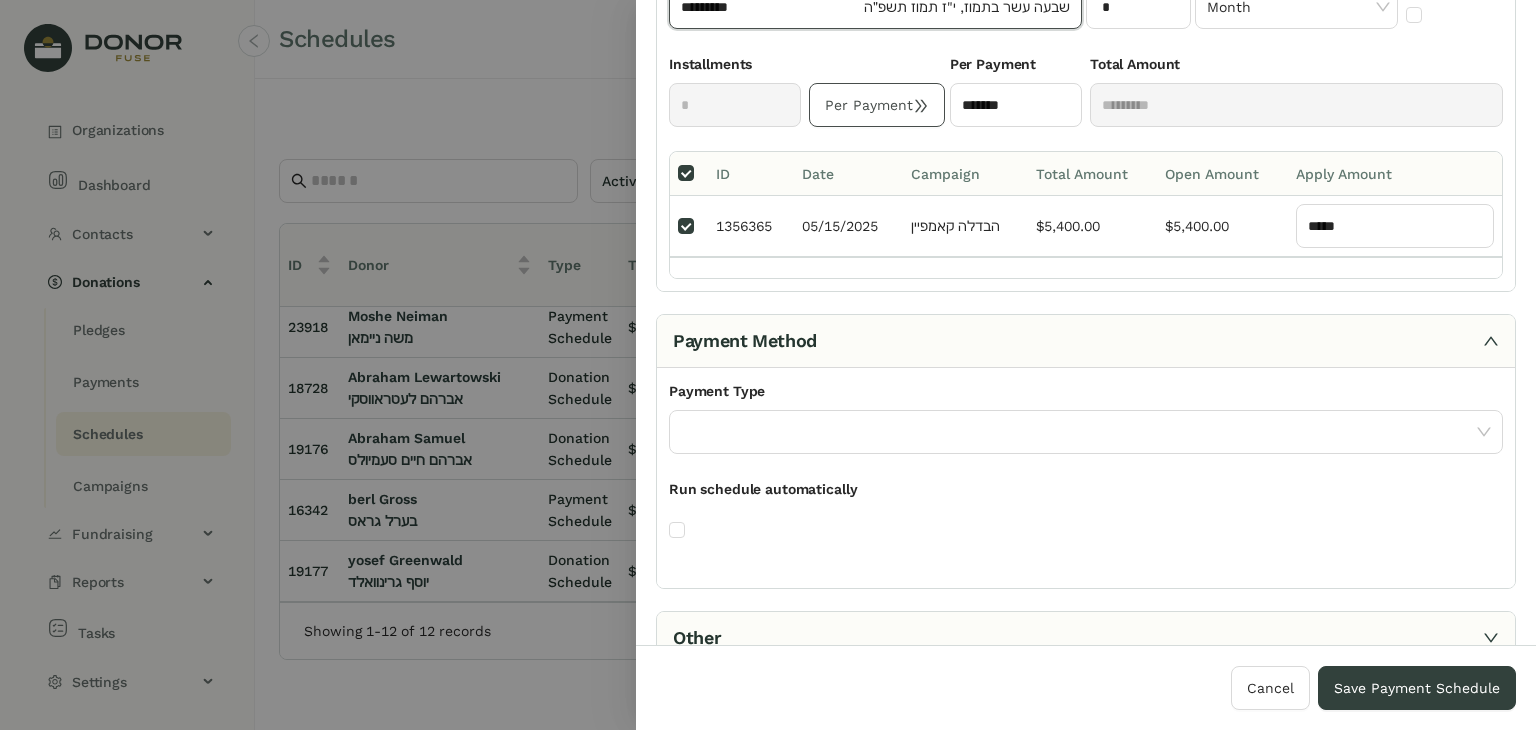 scroll, scrollTop: 304, scrollLeft: 0, axis: vertical 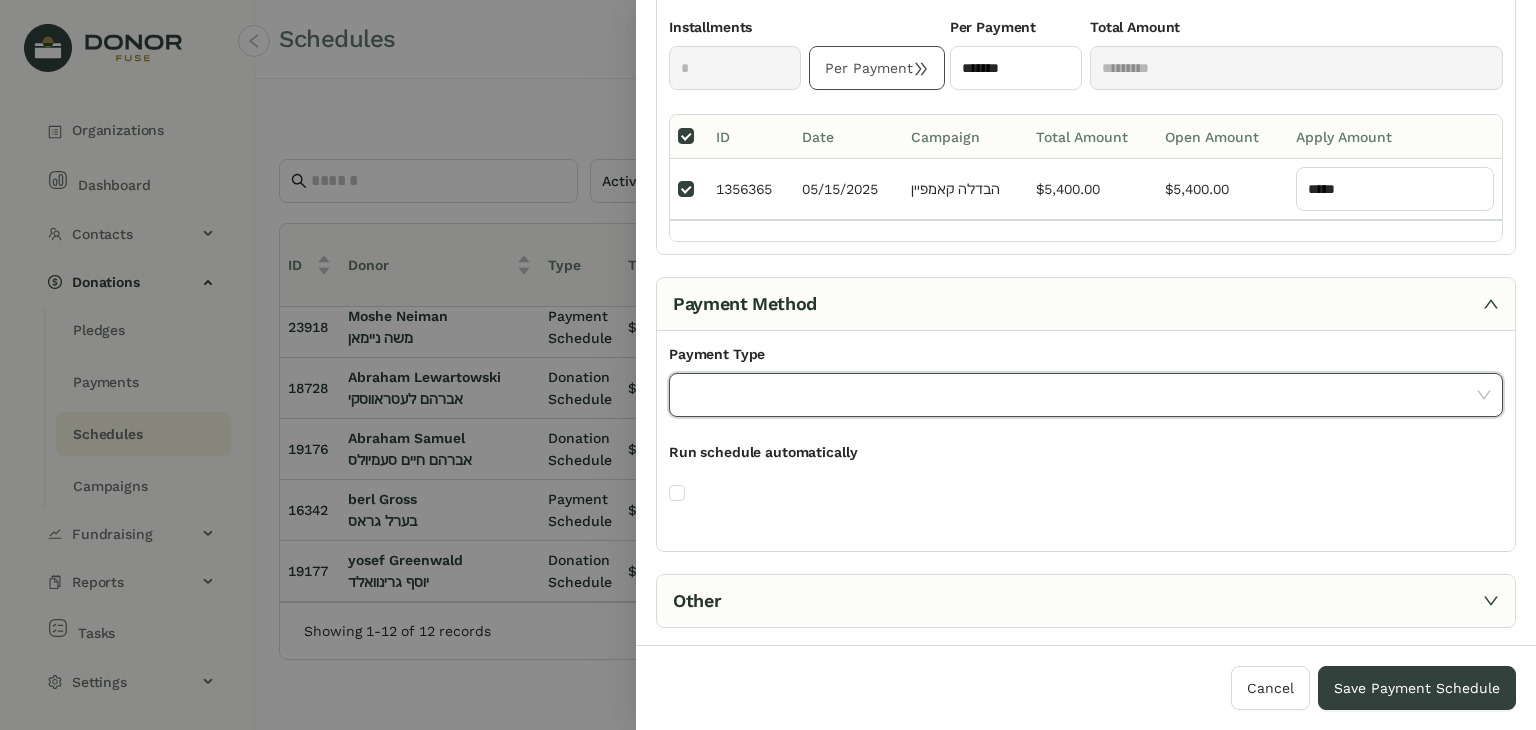 click at bounding box center (1079, 395) 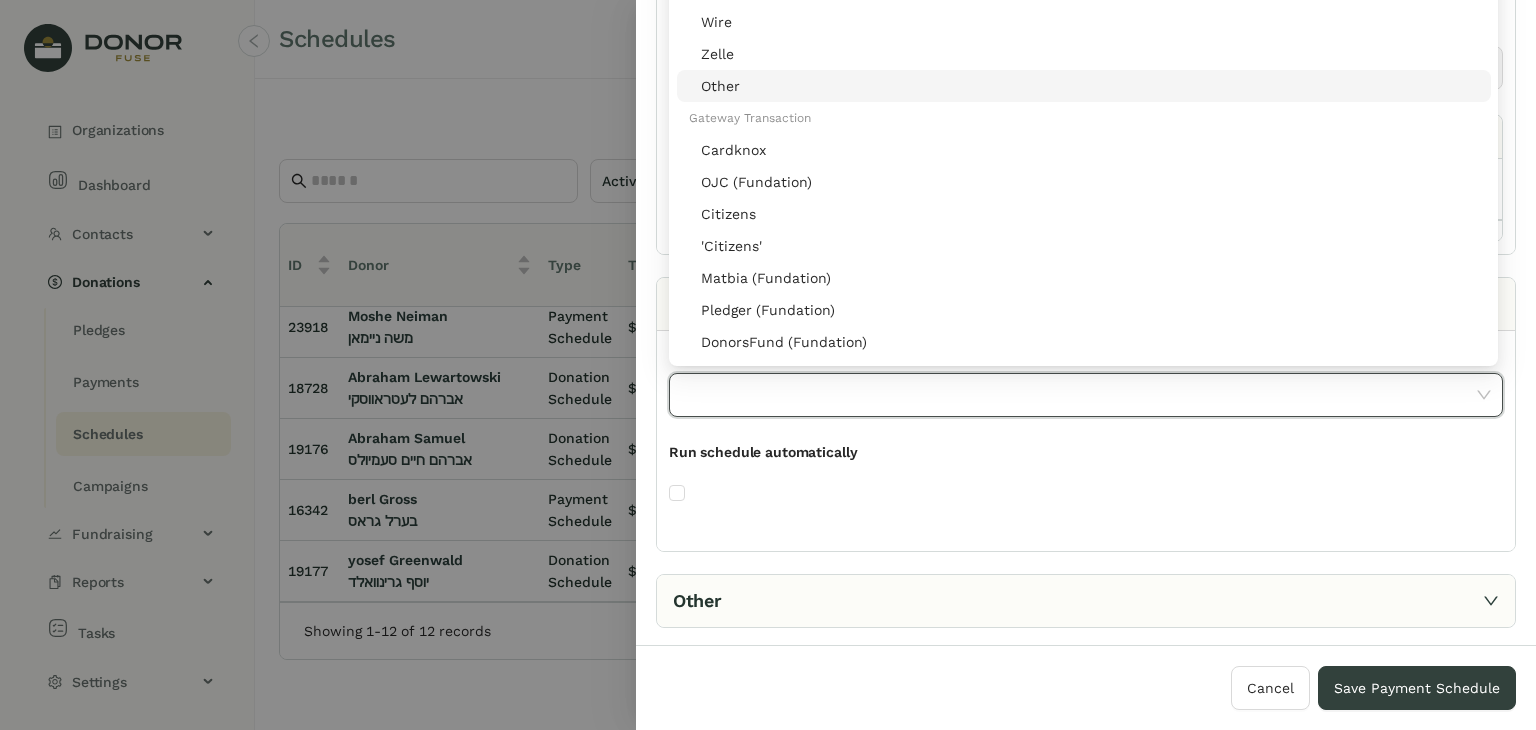 click on "Other" at bounding box center [1090, 86] 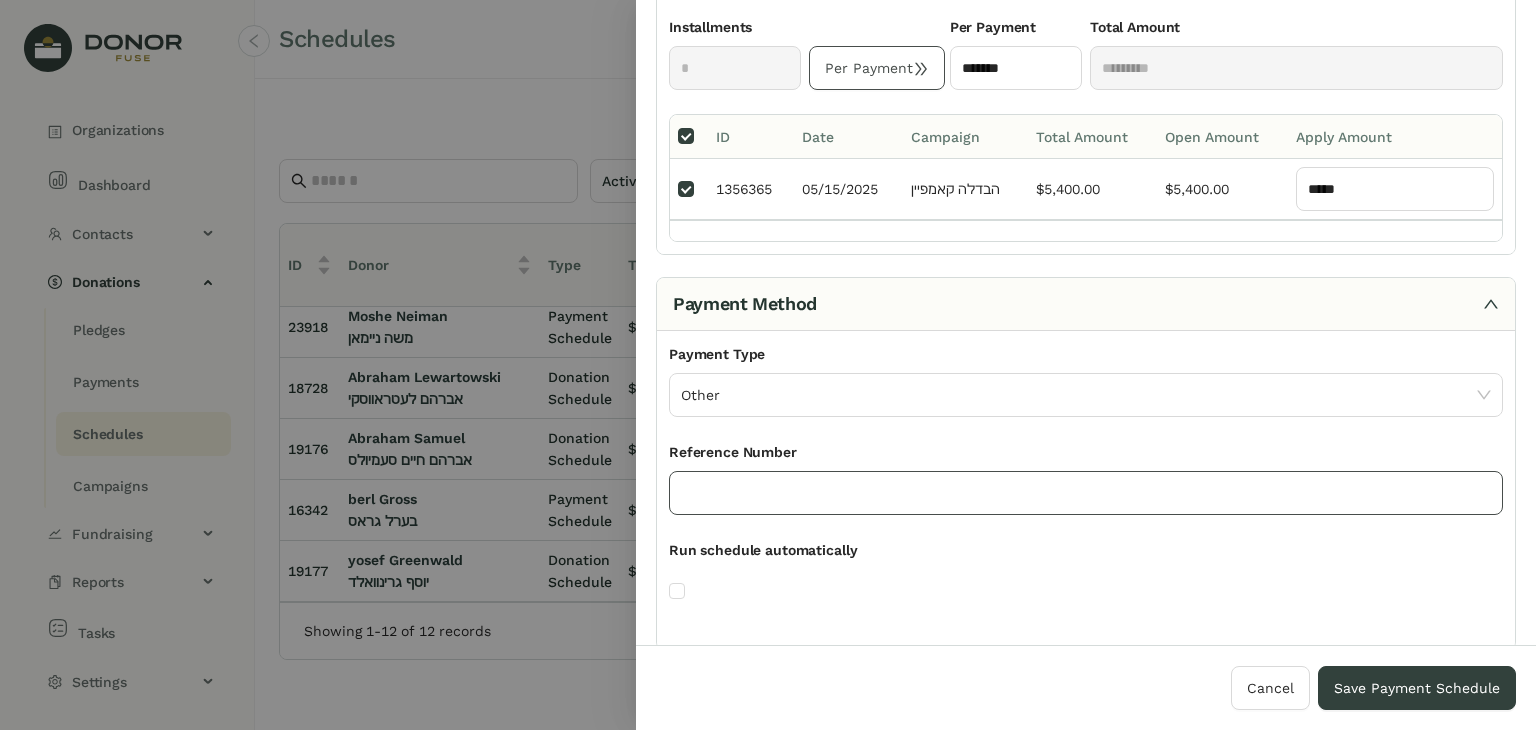 click at bounding box center (1086, 493) 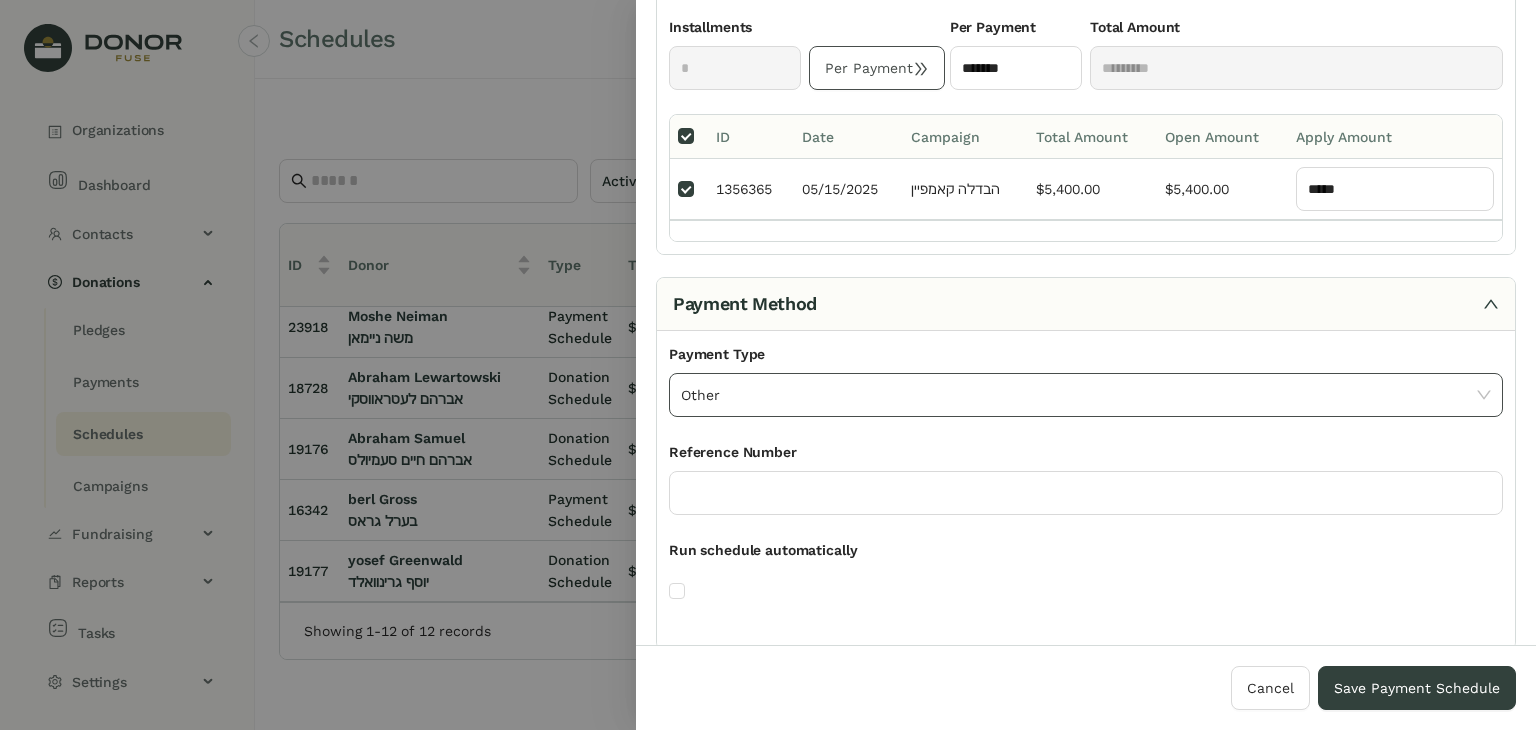 click on "Other" at bounding box center [1086, 395] 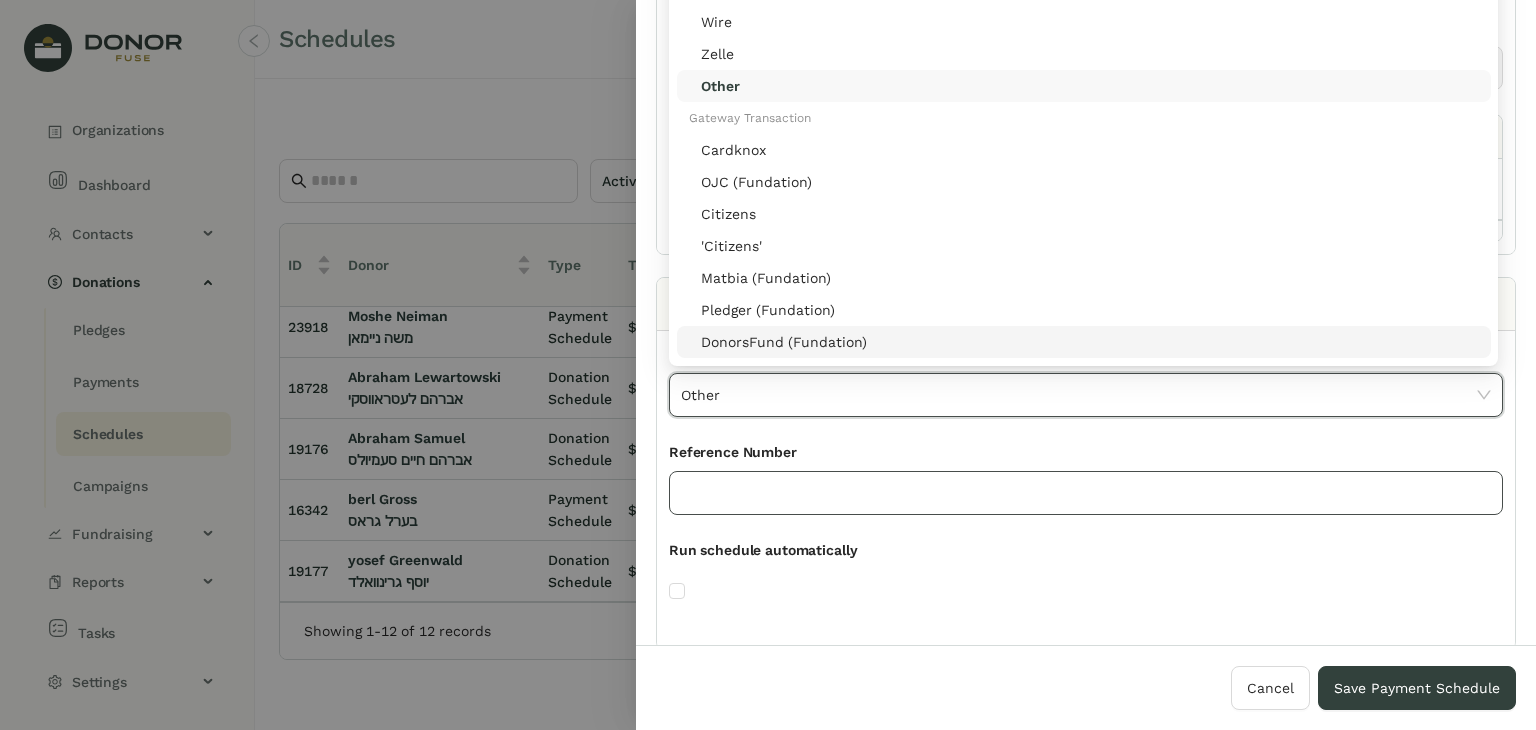 click at bounding box center (1086, 493) 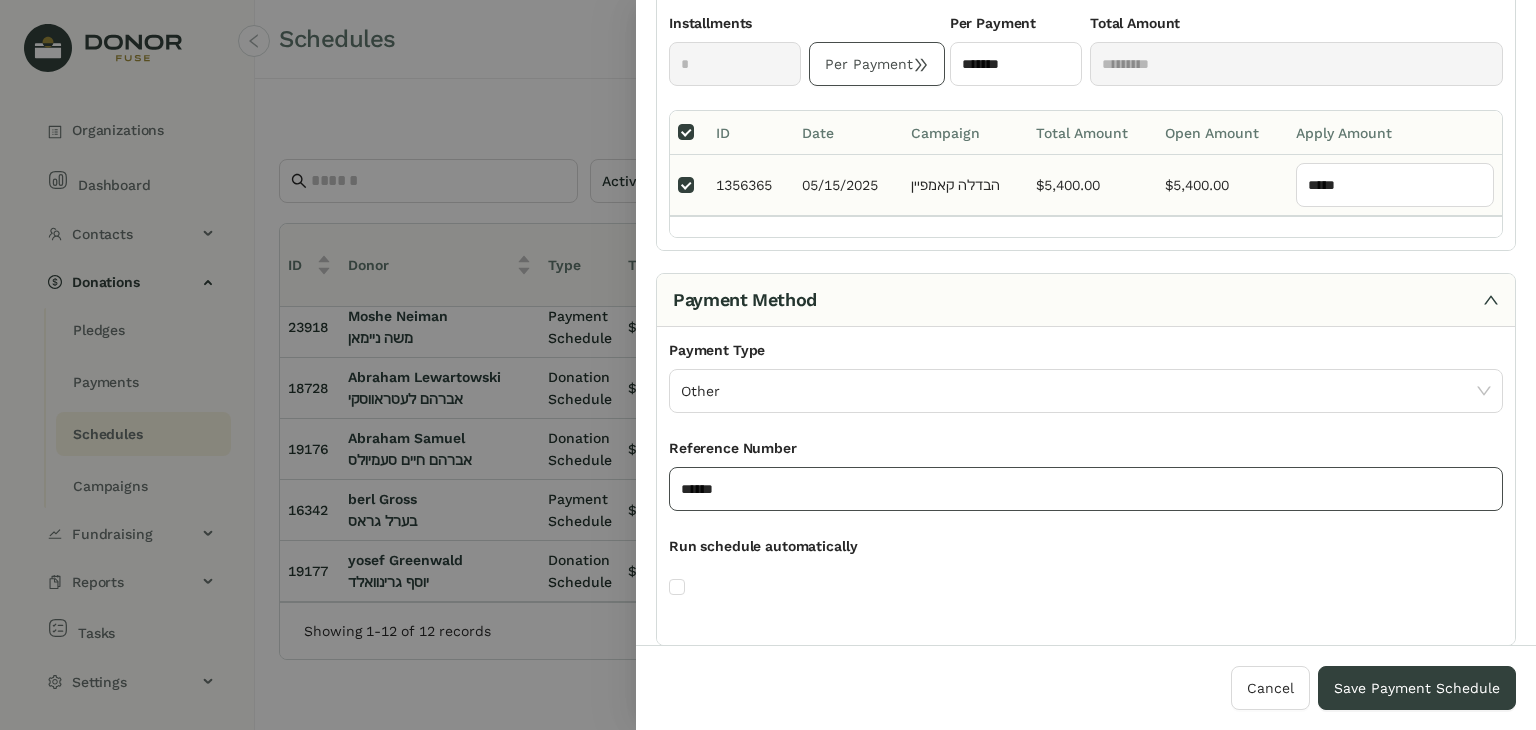 scroll, scrollTop: 402, scrollLeft: 0, axis: vertical 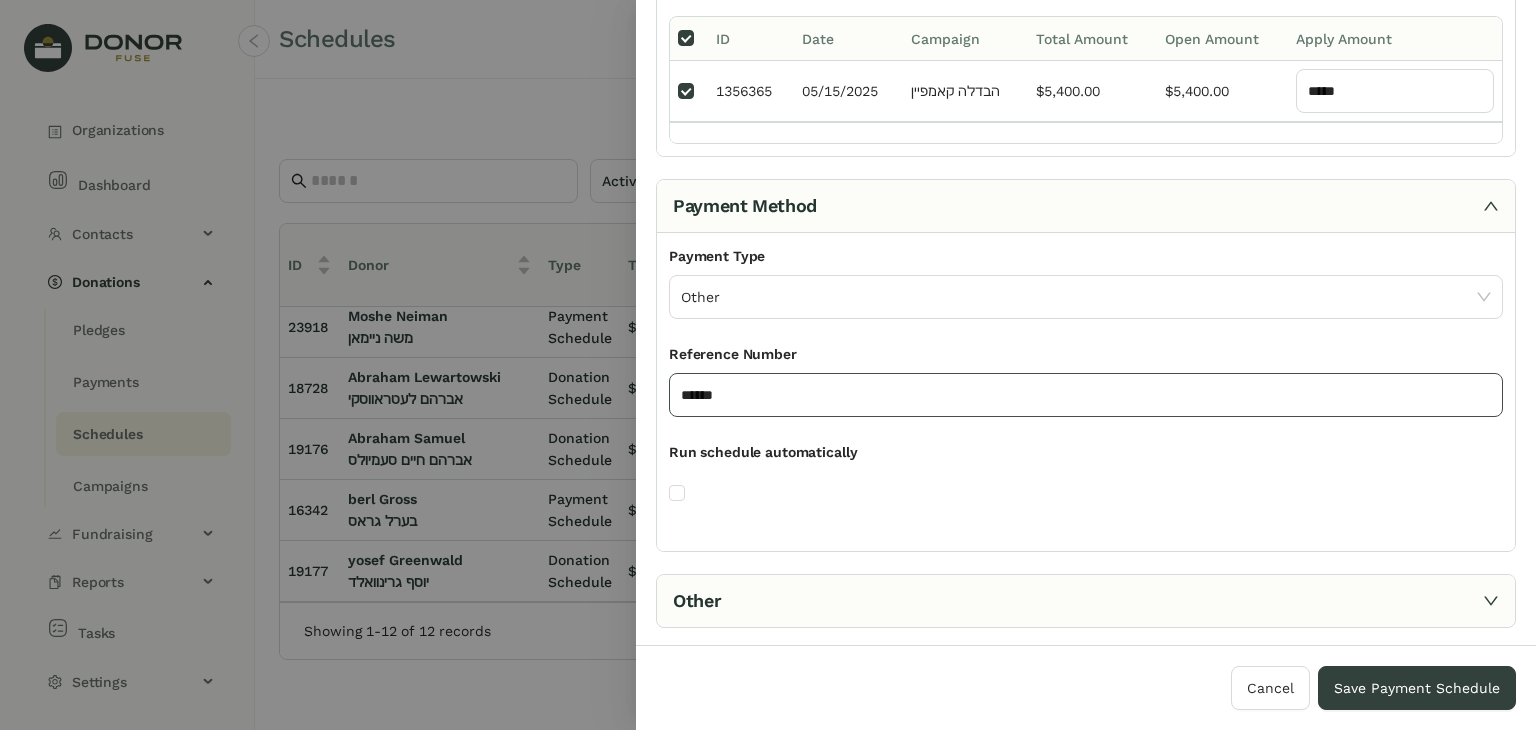 type on "******" 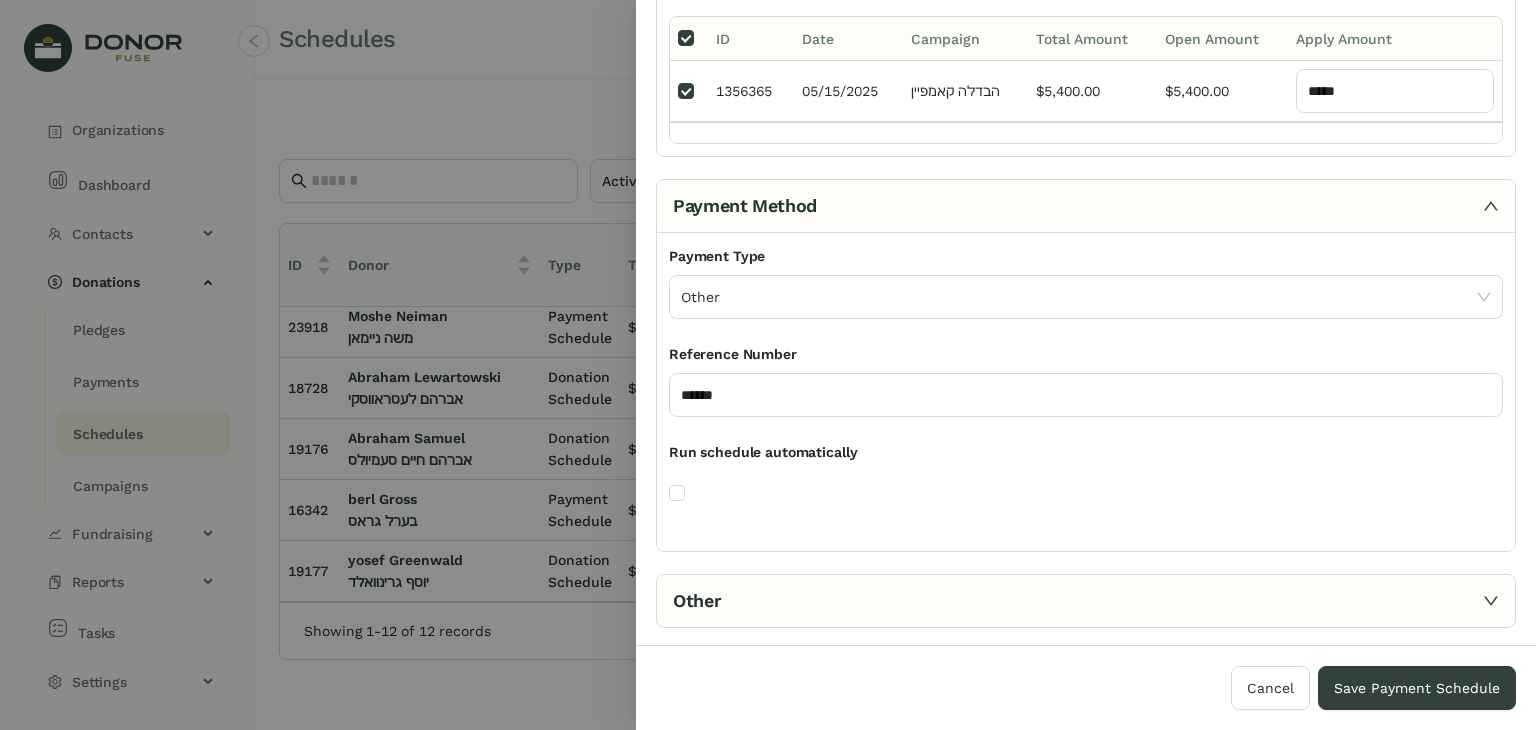 click on "Other" at bounding box center (1086, 601) 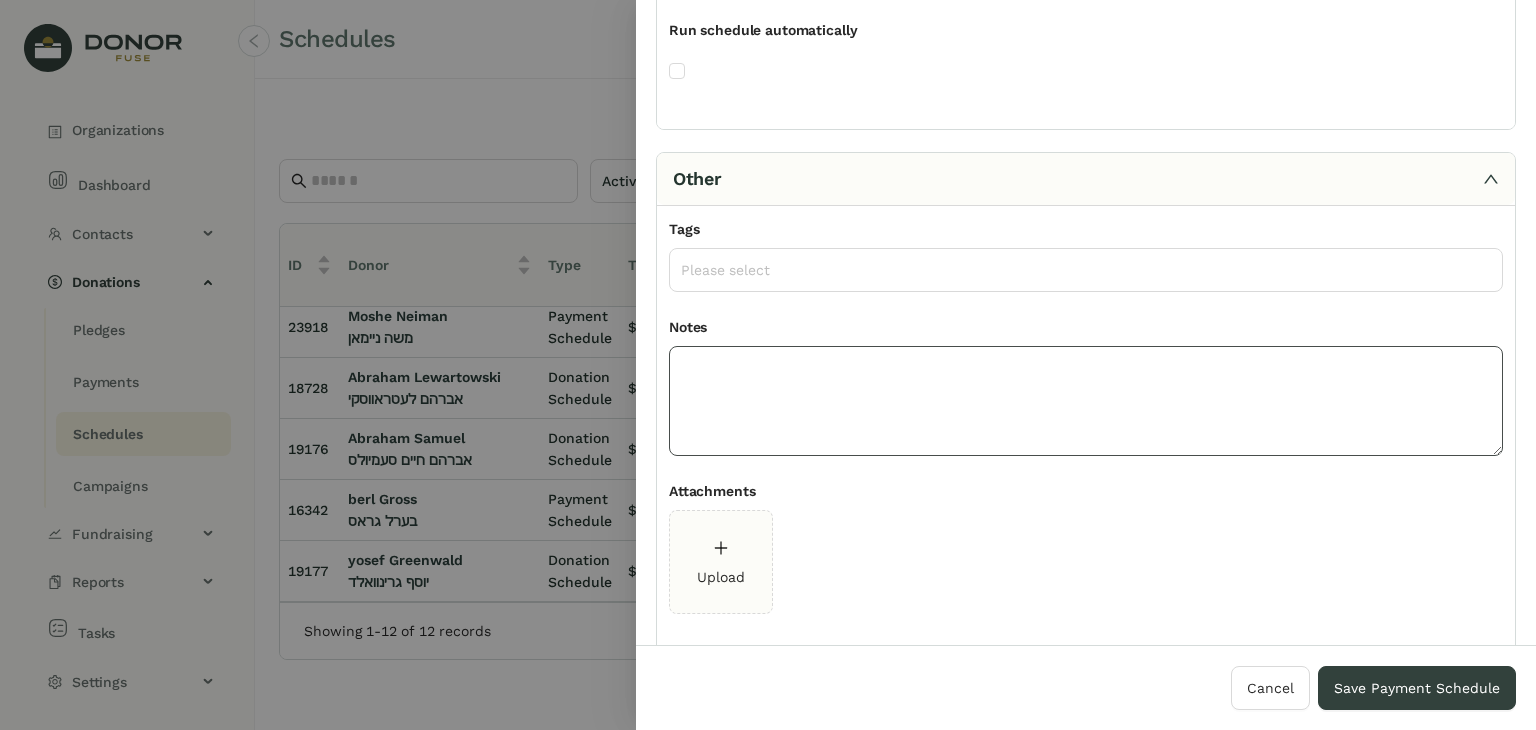 scroll, scrollTop: 855, scrollLeft: 0, axis: vertical 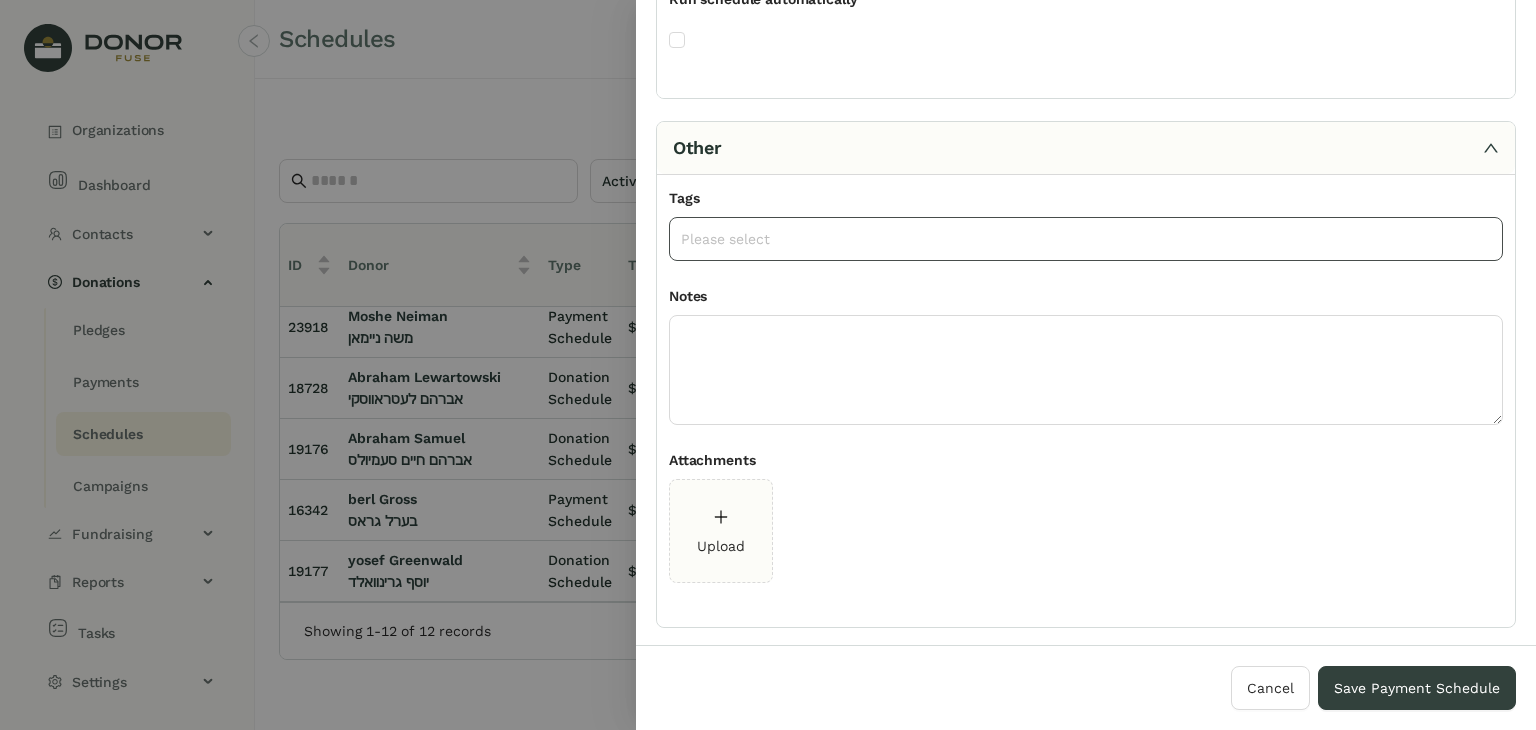 click on "Please select" at bounding box center (1086, 239) 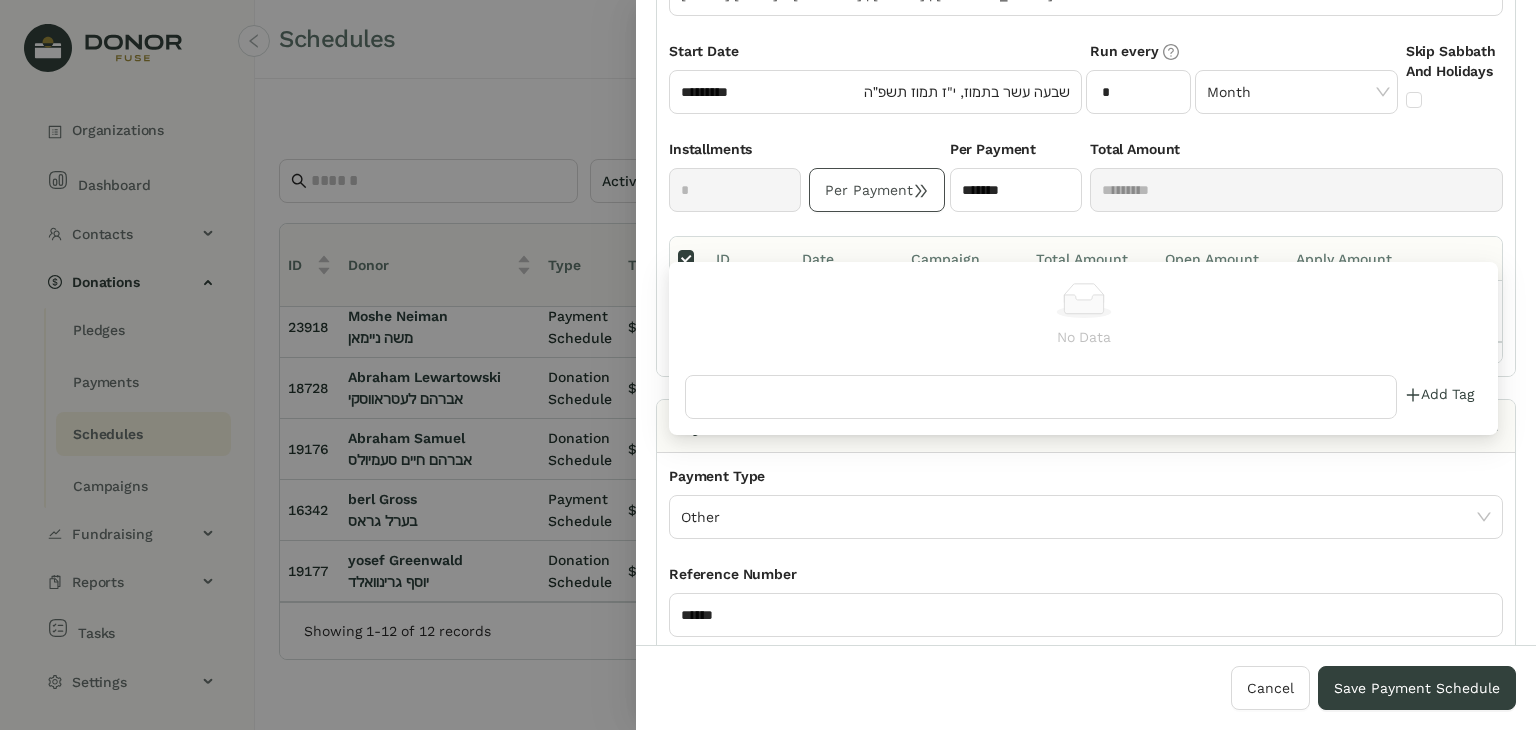 scroll, scrollTop: 155, scrollLeft: 0, axis: vertical 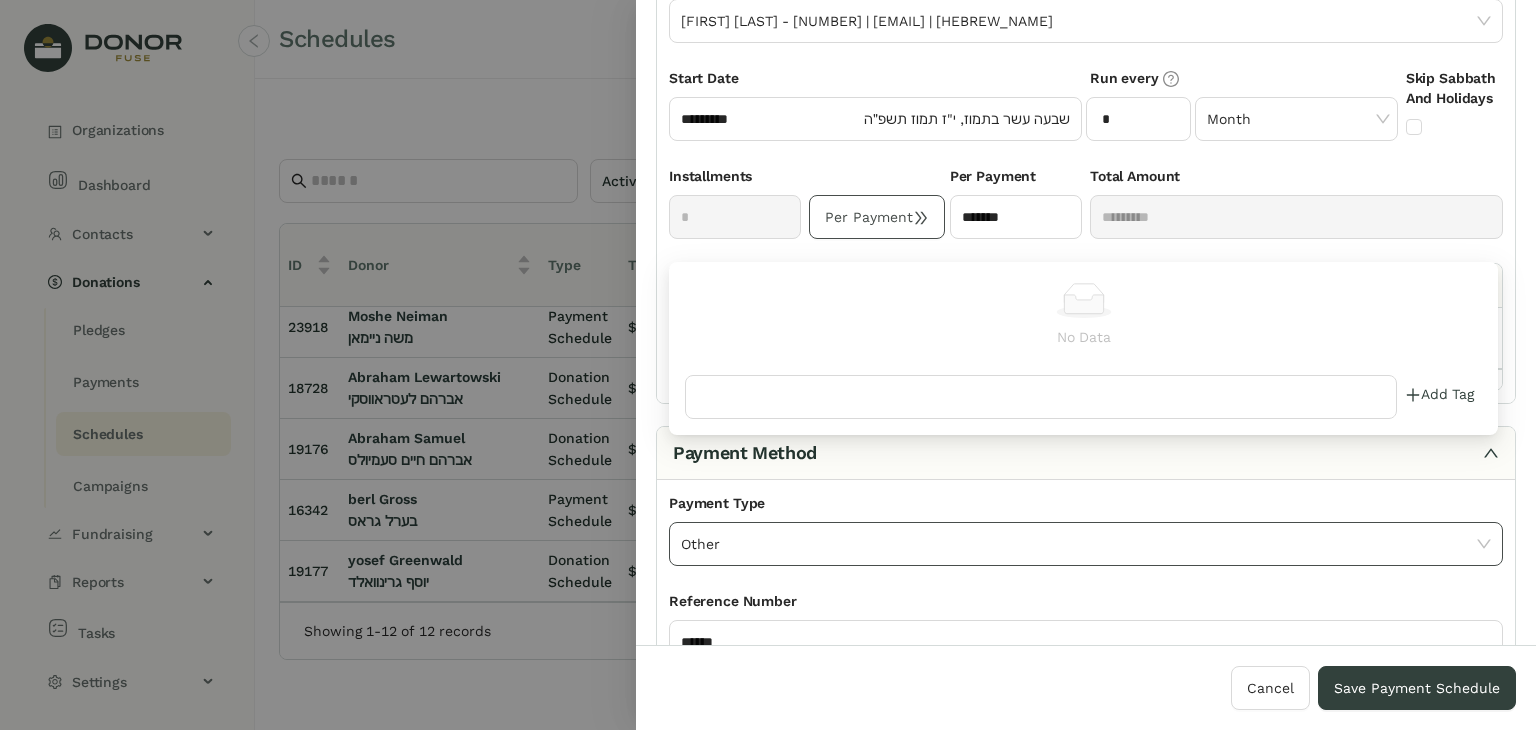 click on "Other" at bounding box center (1086, 544) 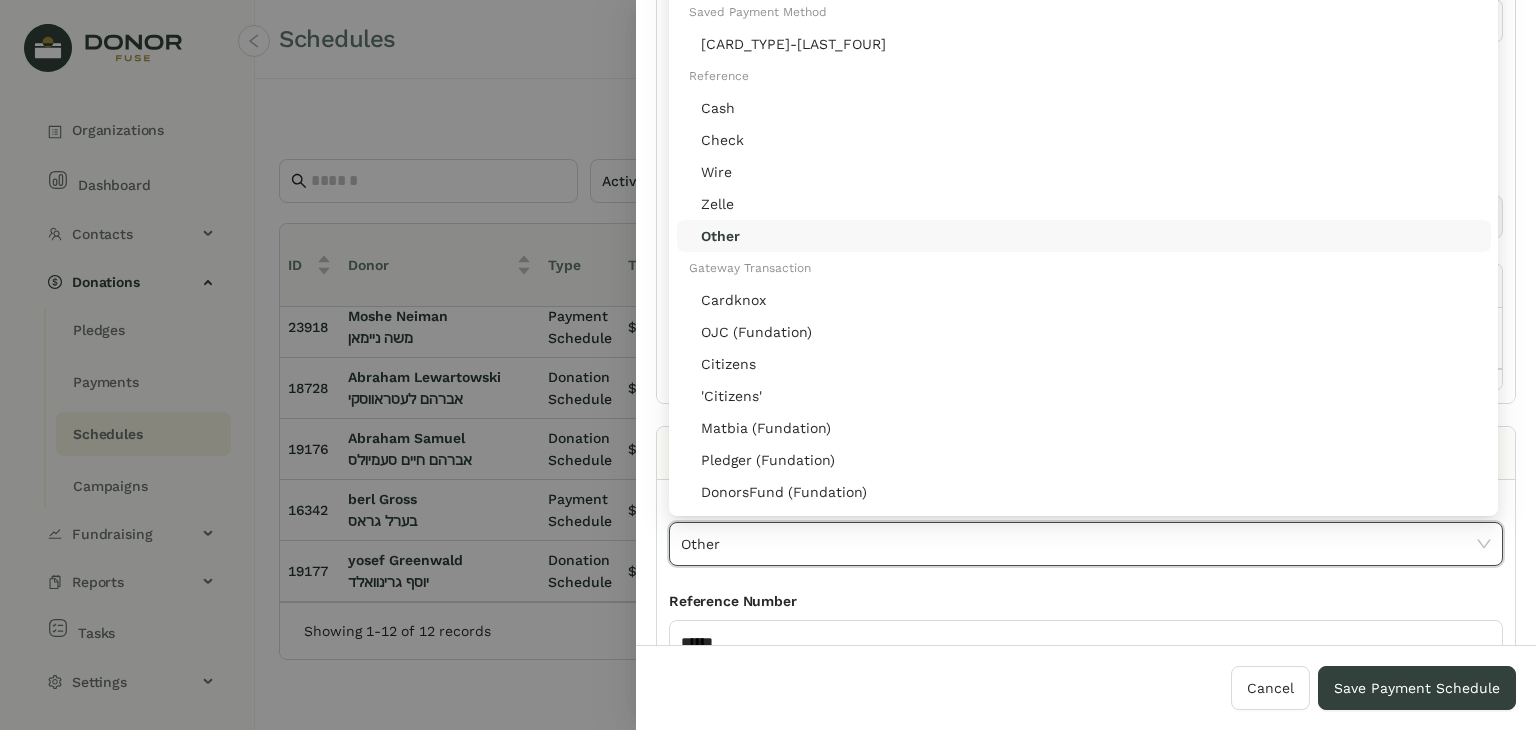 click on "Reference Number" at bounding box center [1086, 605] 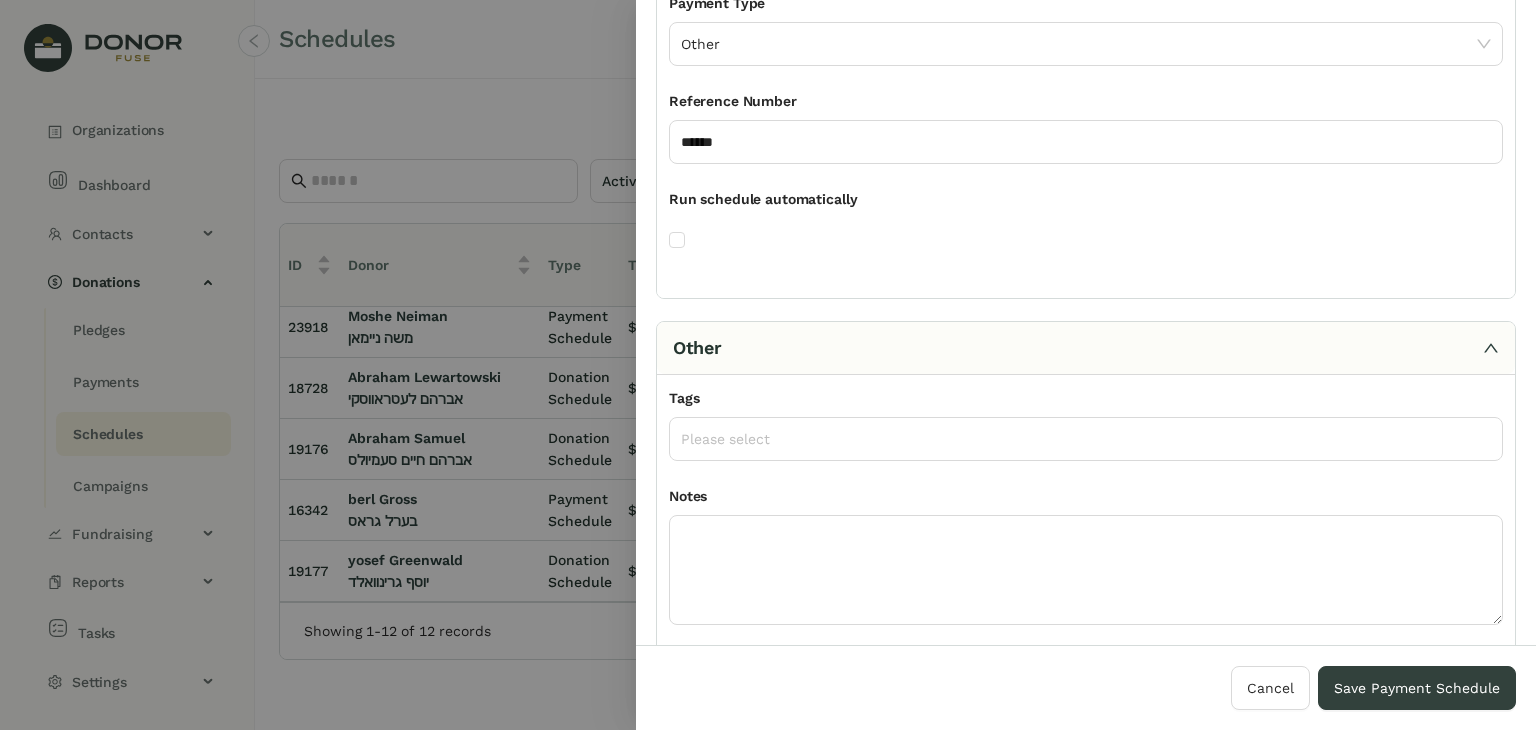 scroll, scrollTop: 755, scrollLeft: 0, axis: vertical 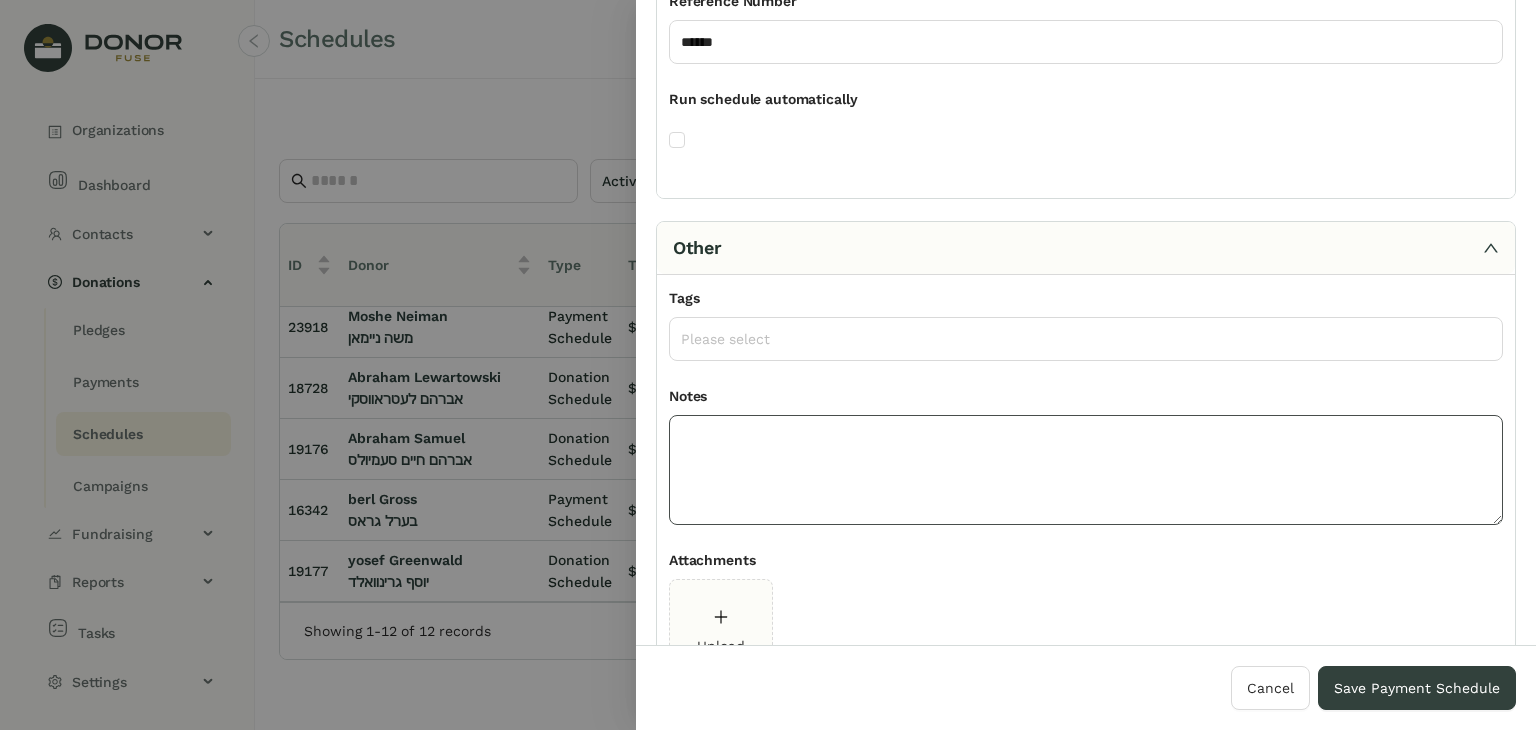 click at bounding box center [1086, 470] 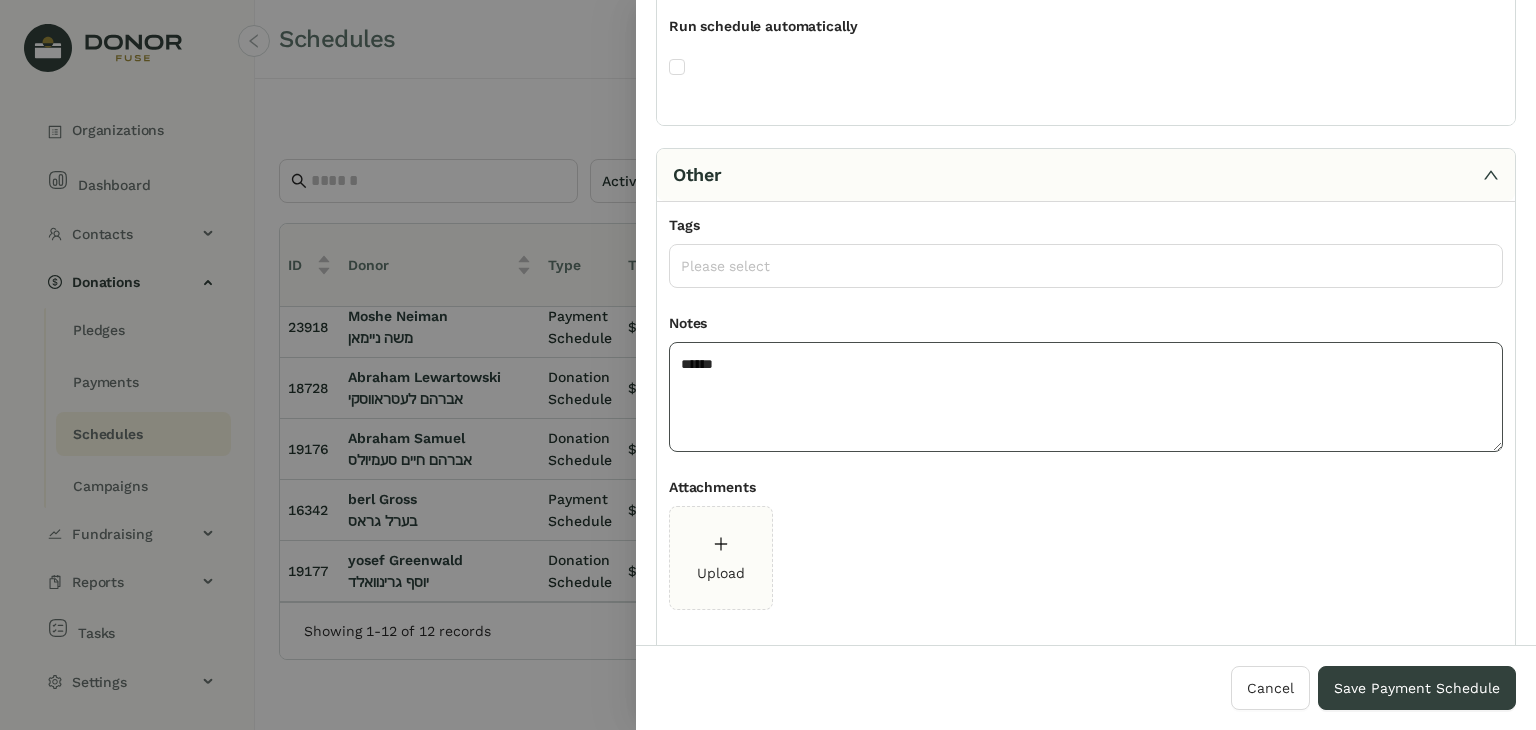 scroll, scrollTop: 855, scrollLeft: 0, axis: vertical 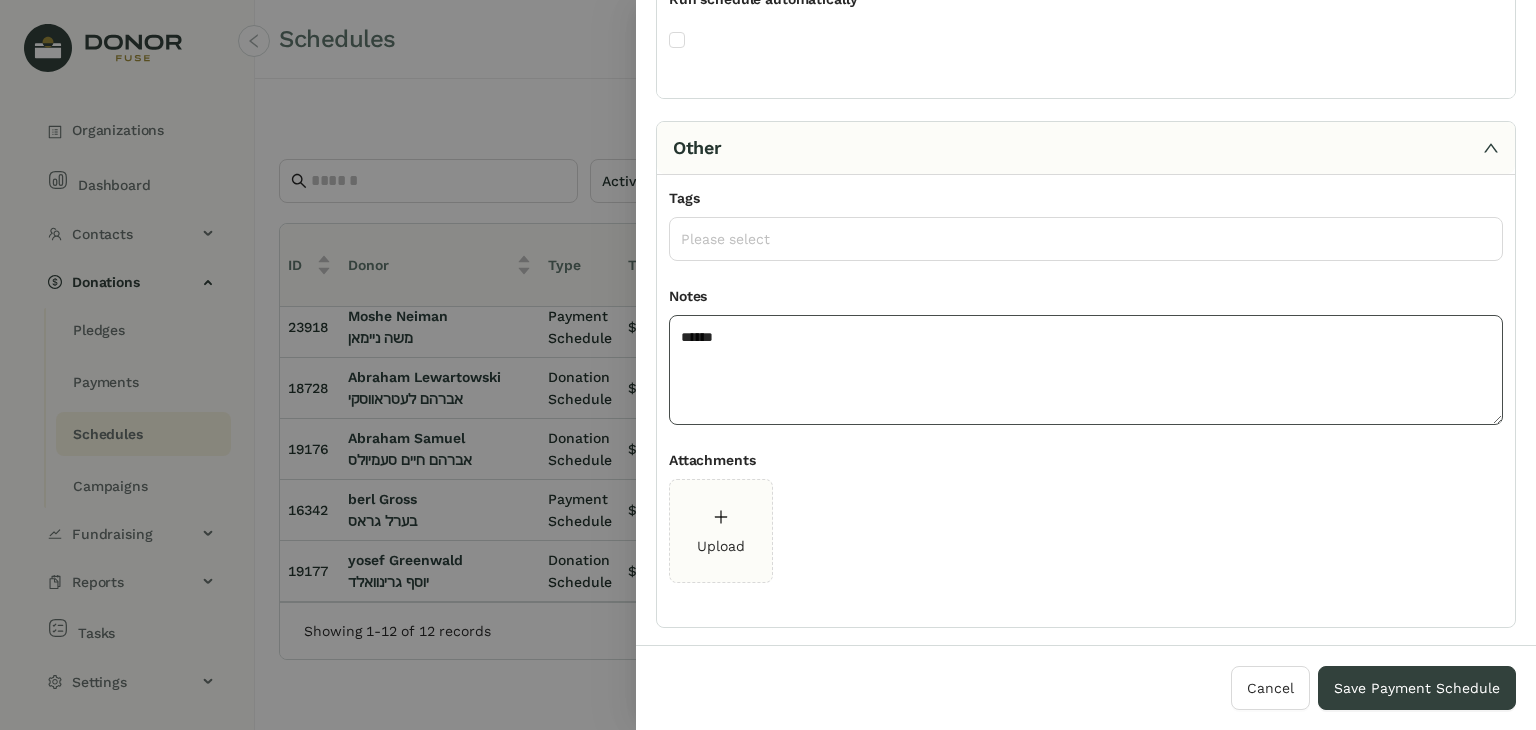 click on "******" at bounding box center (1086, 370) 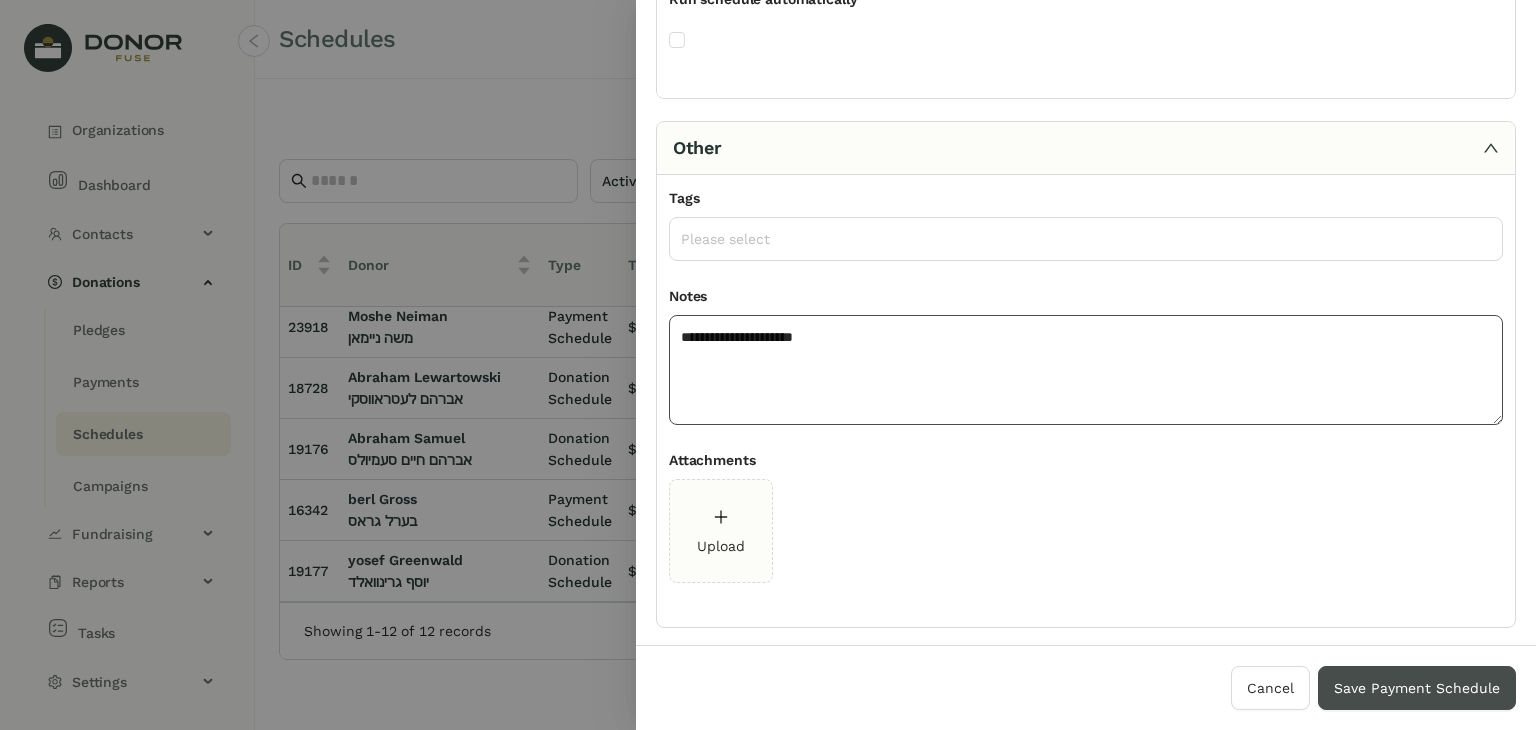 type on "**********" 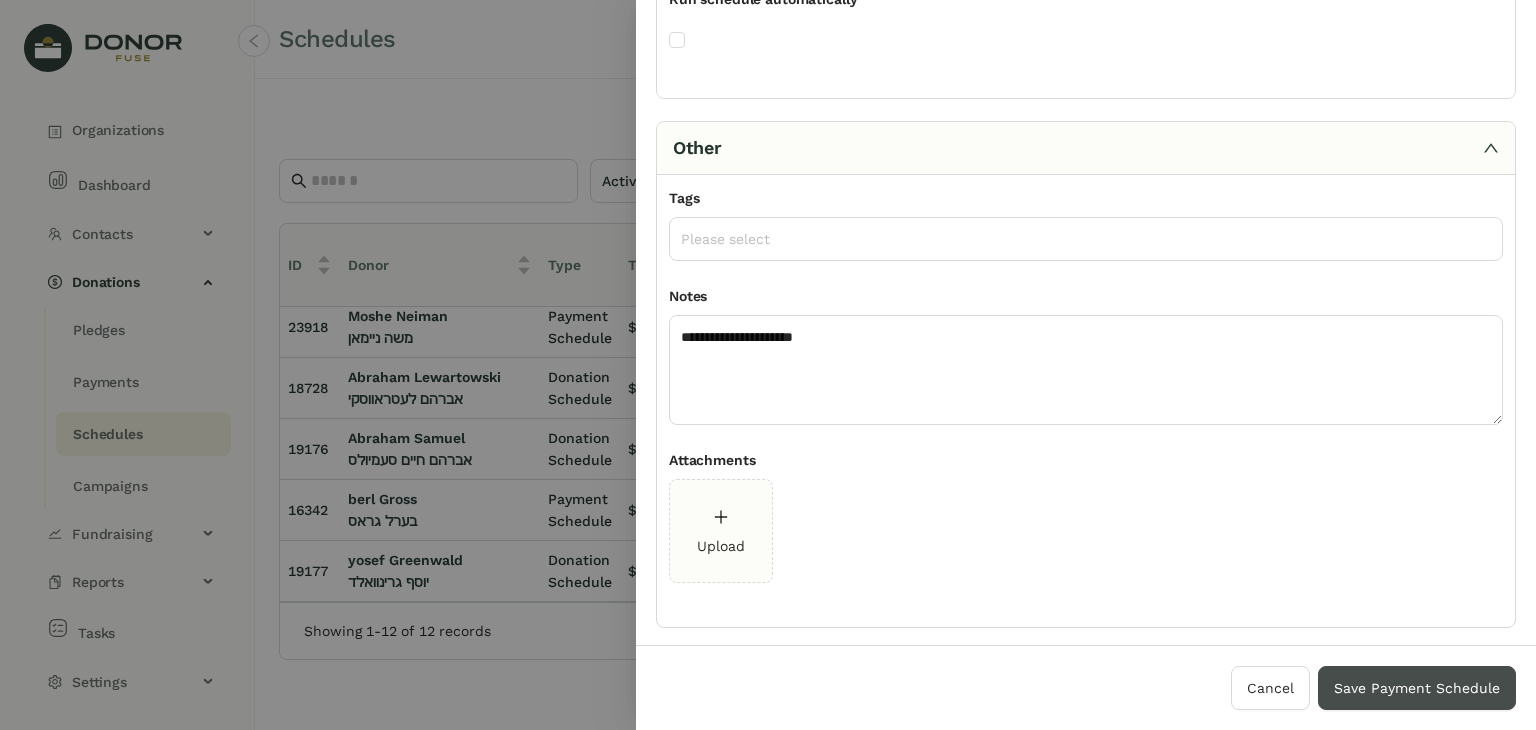 click on "Save Payment Schedule" at bounding box center (1417, 688) 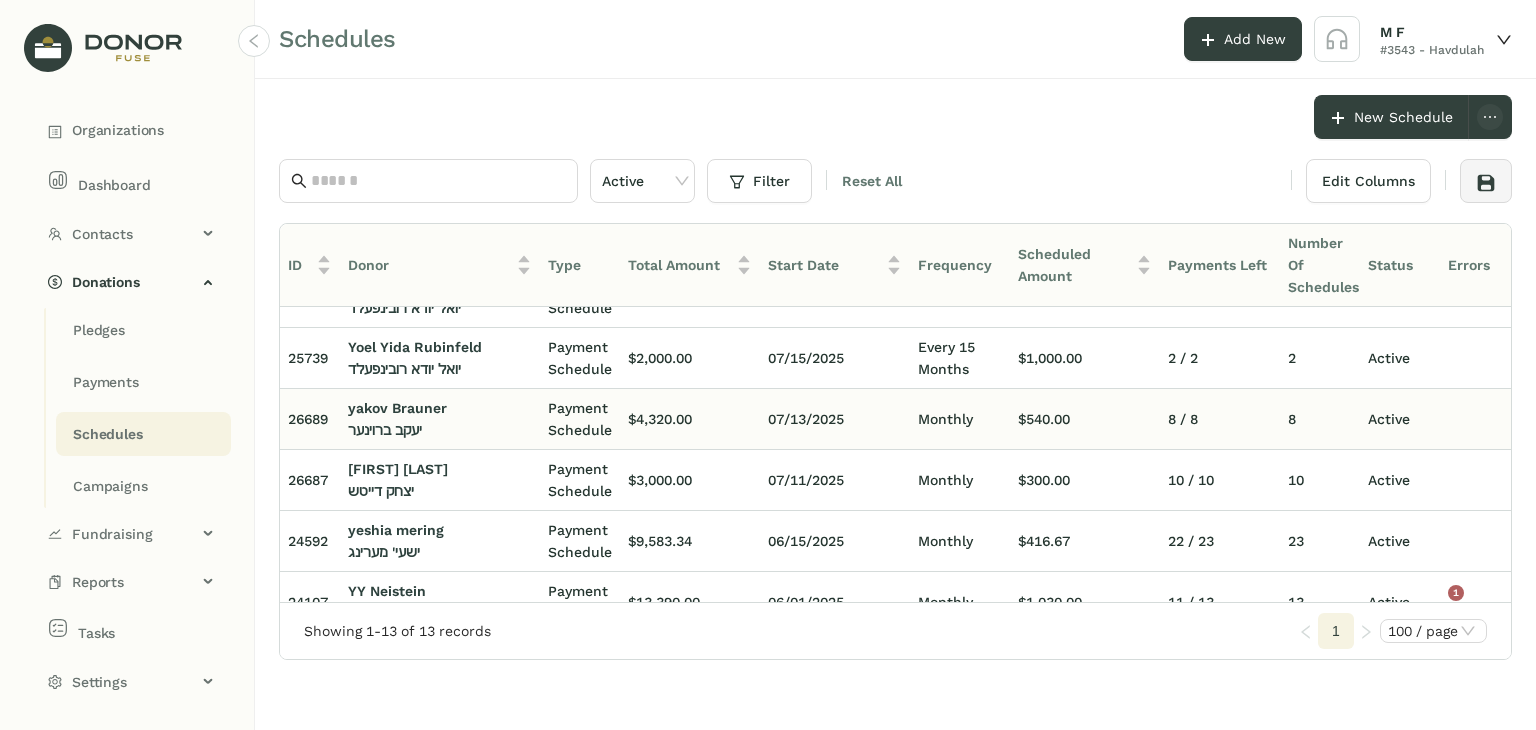 scroll, scrollTop: 100, scrollLeft: 0, axis: vertical 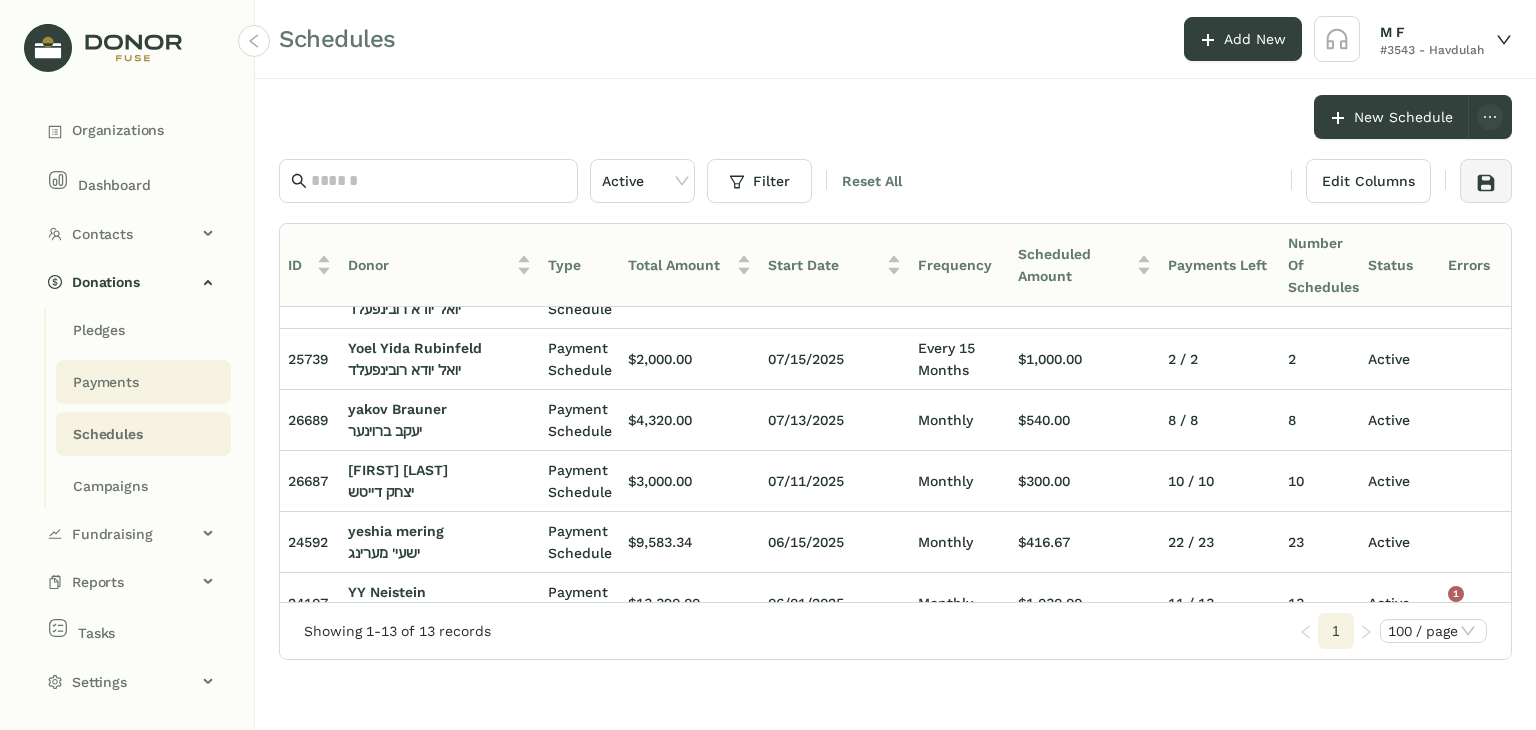 click on "Payments" at bounding box center (99, 330) 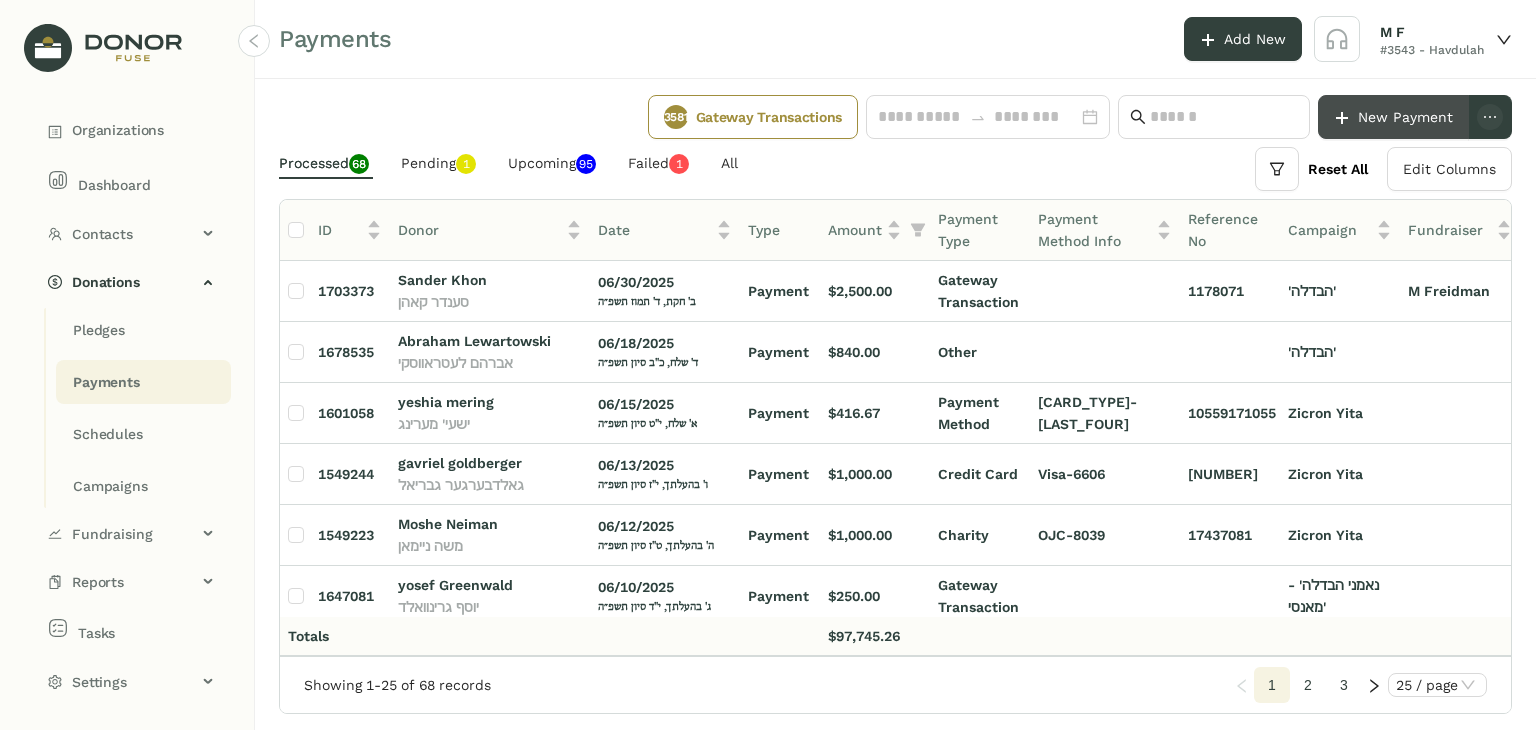 click on "New Payment" at bounding box center [1405, 117] 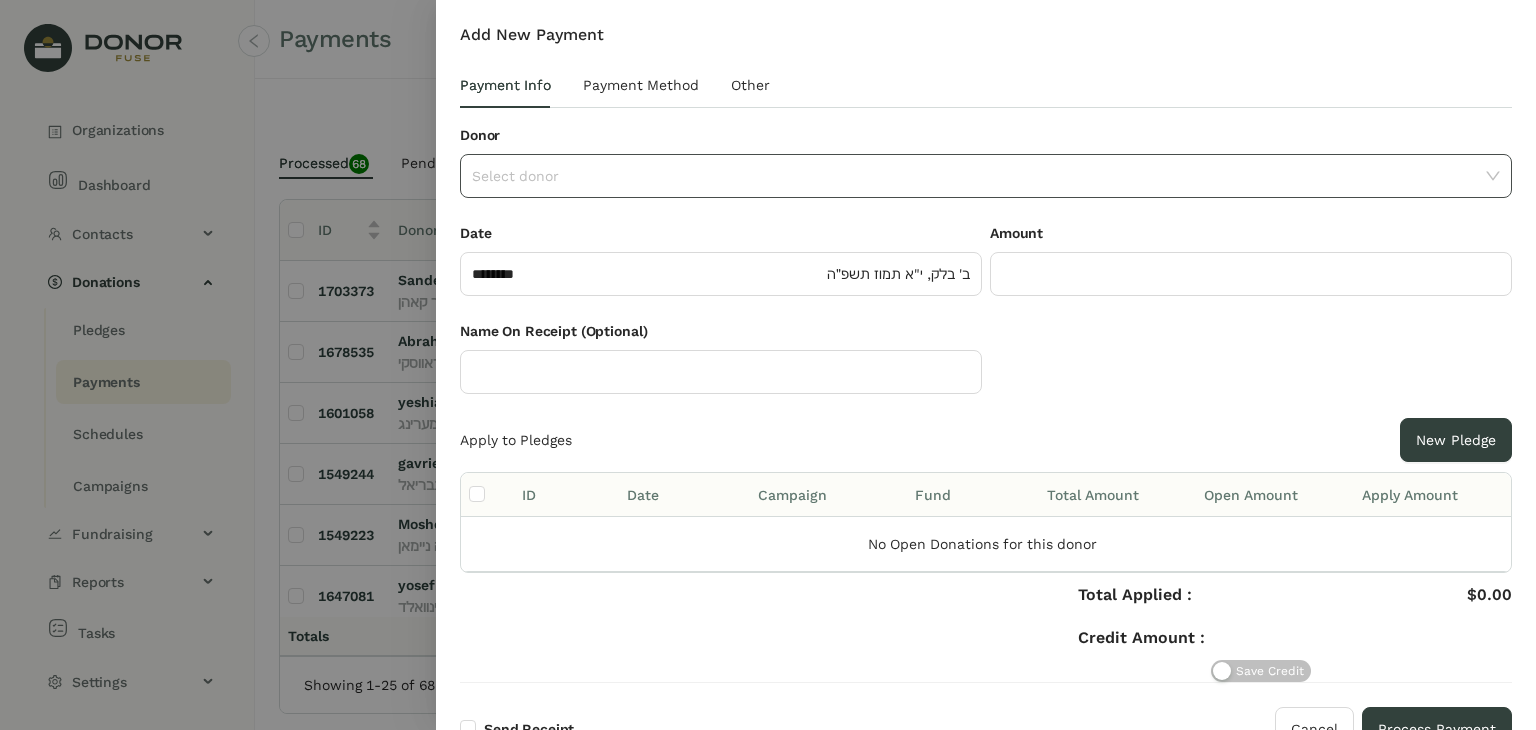 click on "Donor  Select donor" at bounding box center (986, 161) 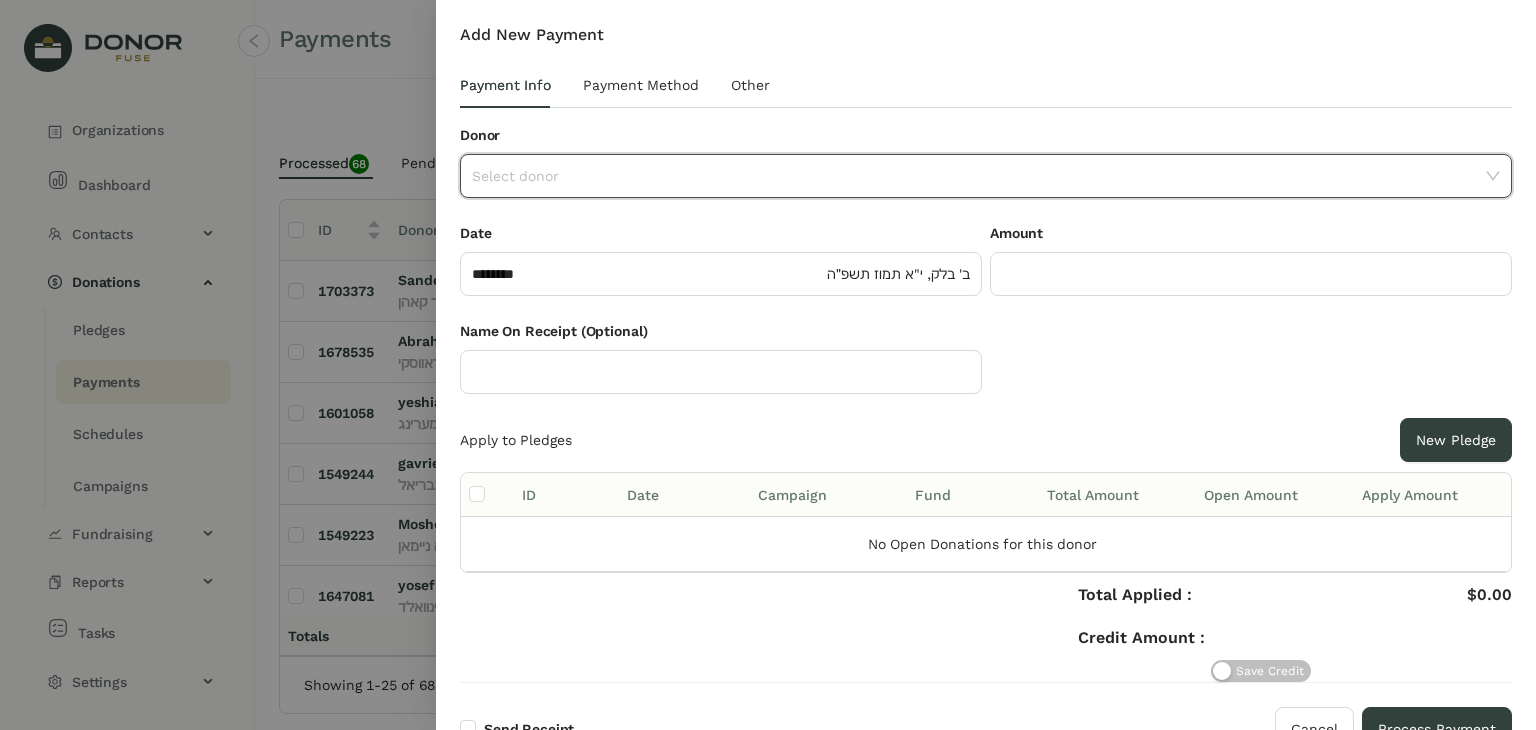click at bounding box center (979, 176) 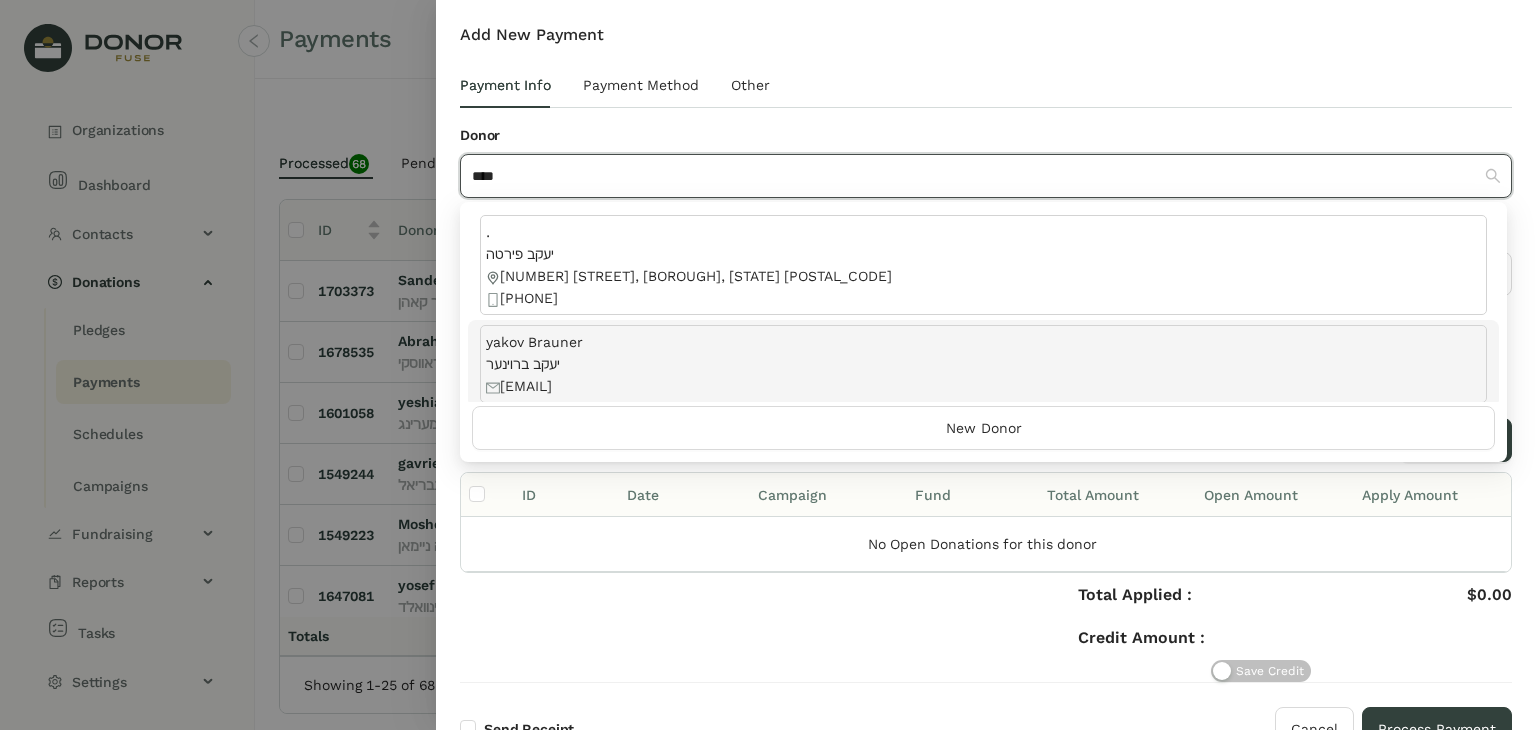 type on "****" 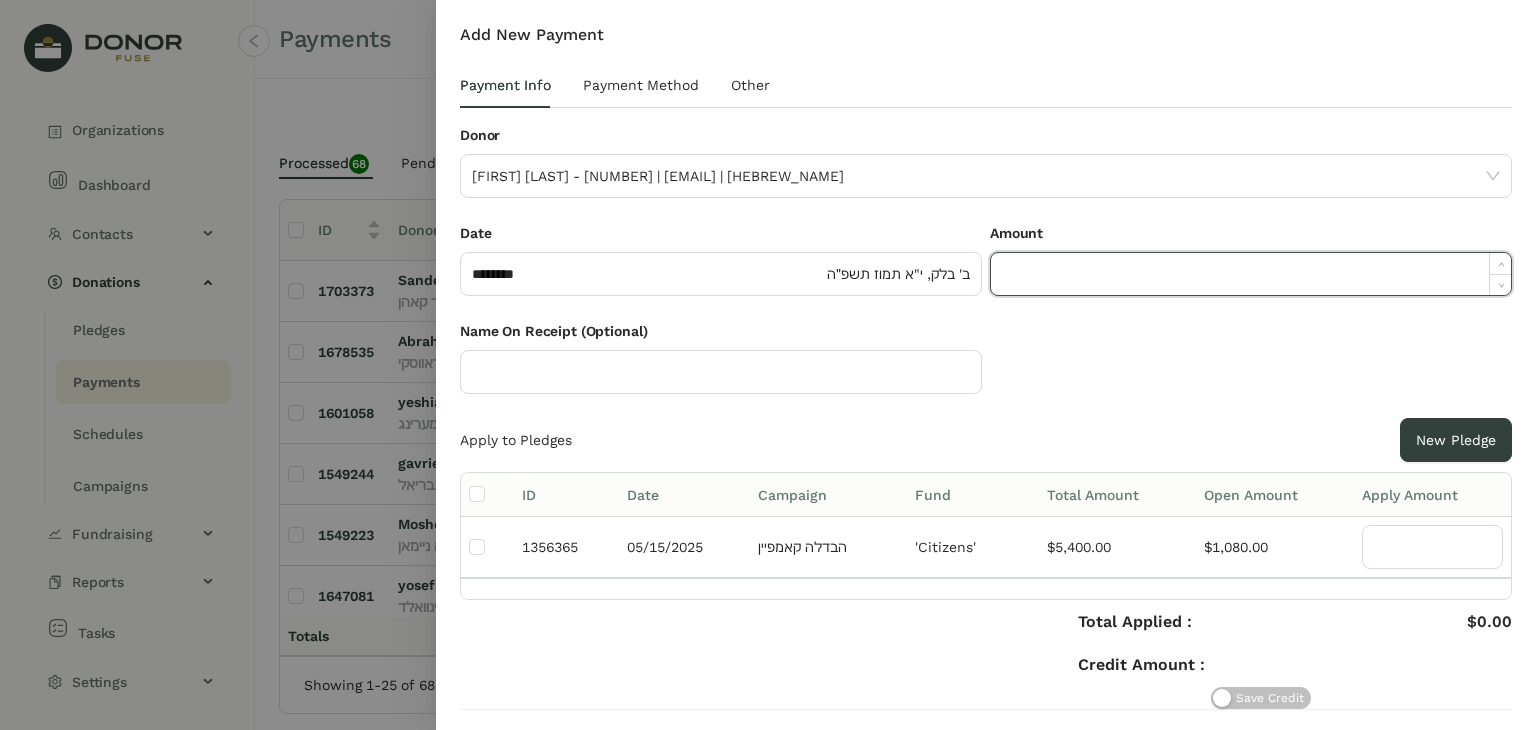 click at bounding box center [1251, 274] 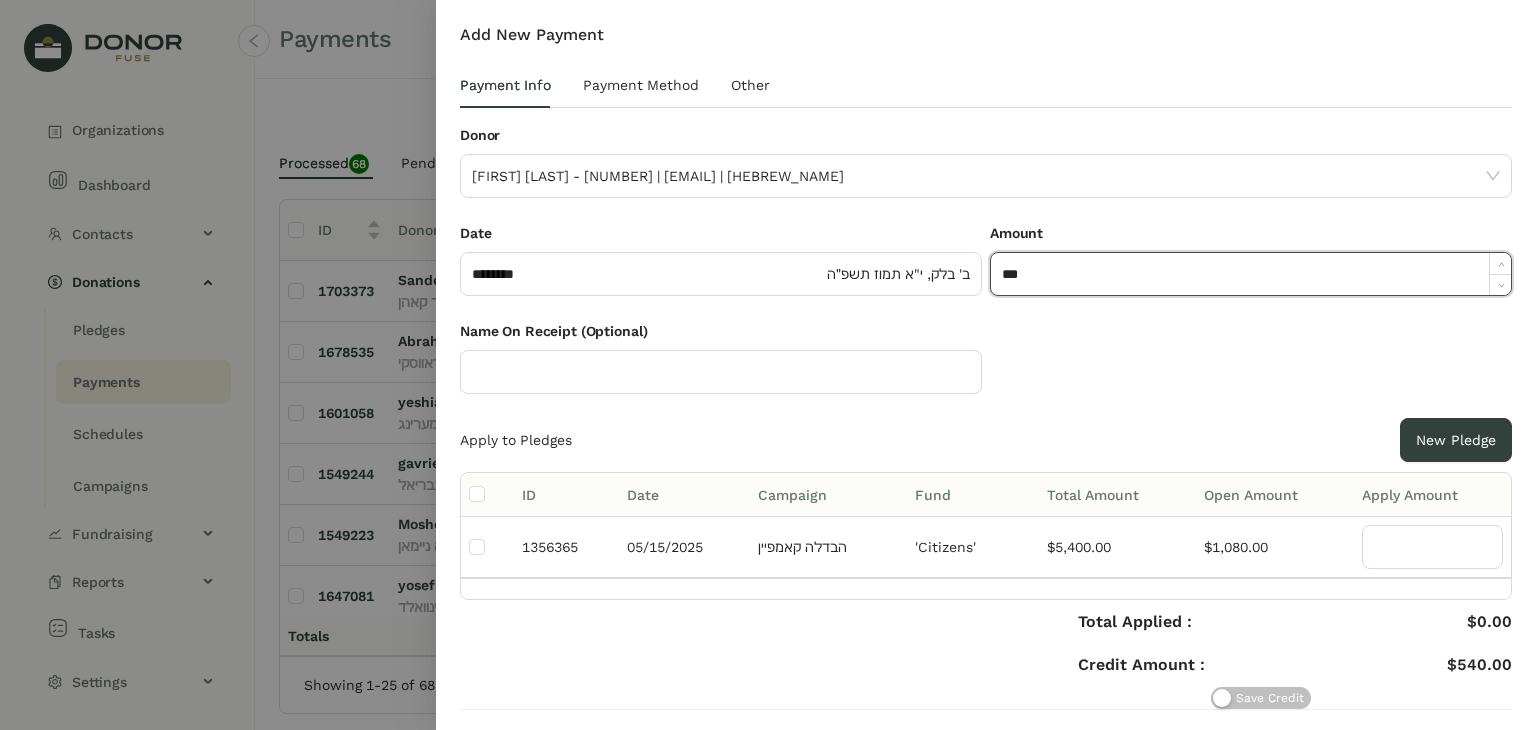 type on "***" 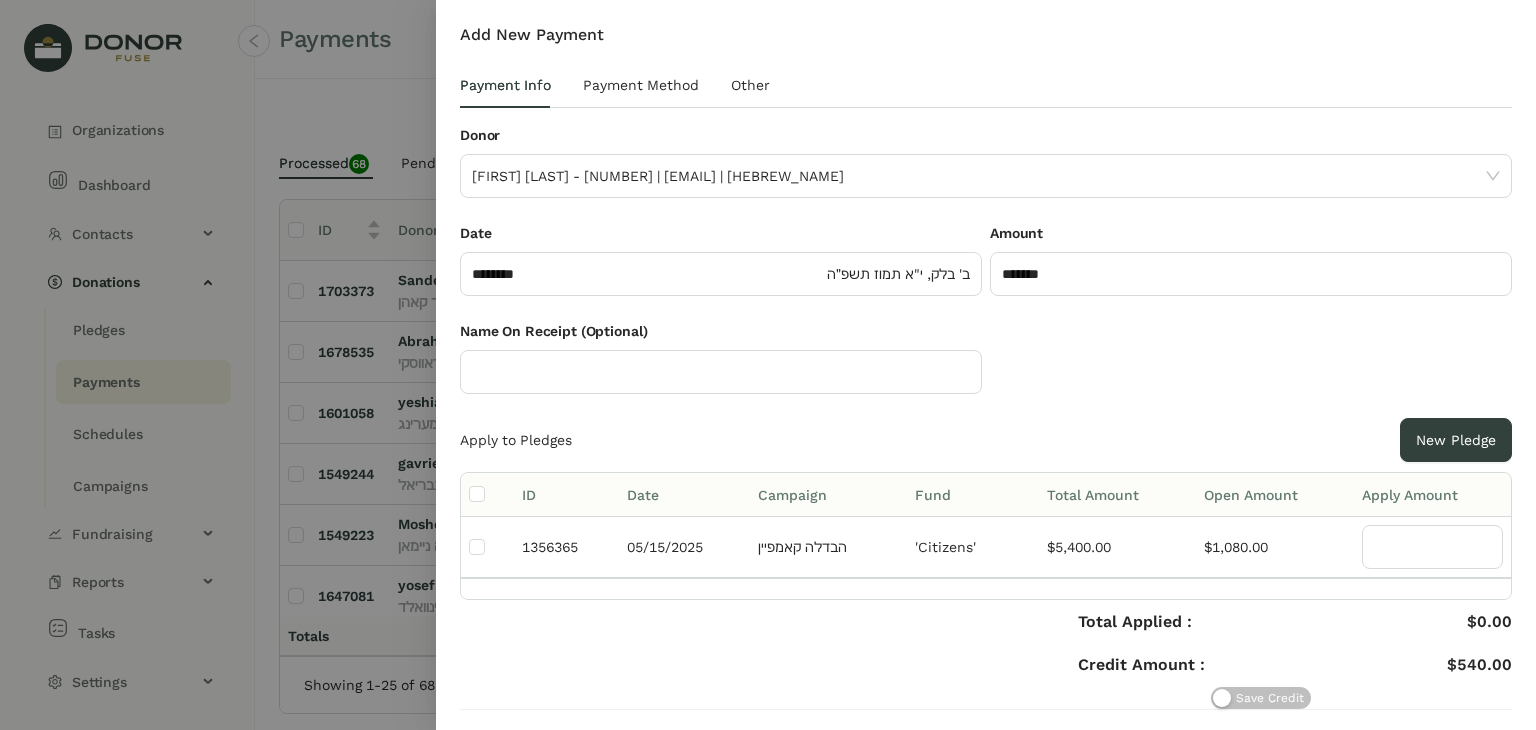 click on "Name On Receipt (Optional)" at bounding box center (986, 369) 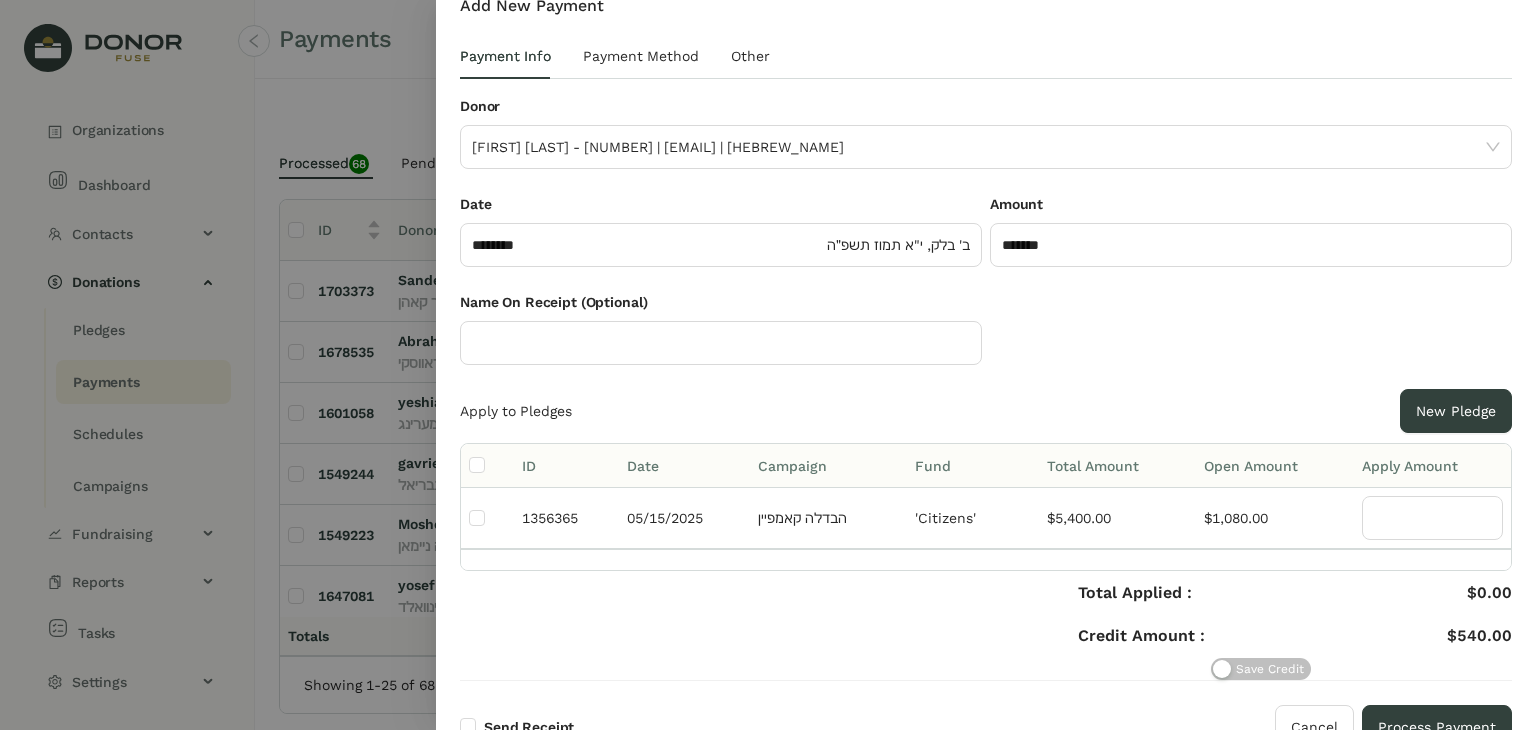 scroll, scrollTop: 45, scrollLeft: 0, axis: vertical 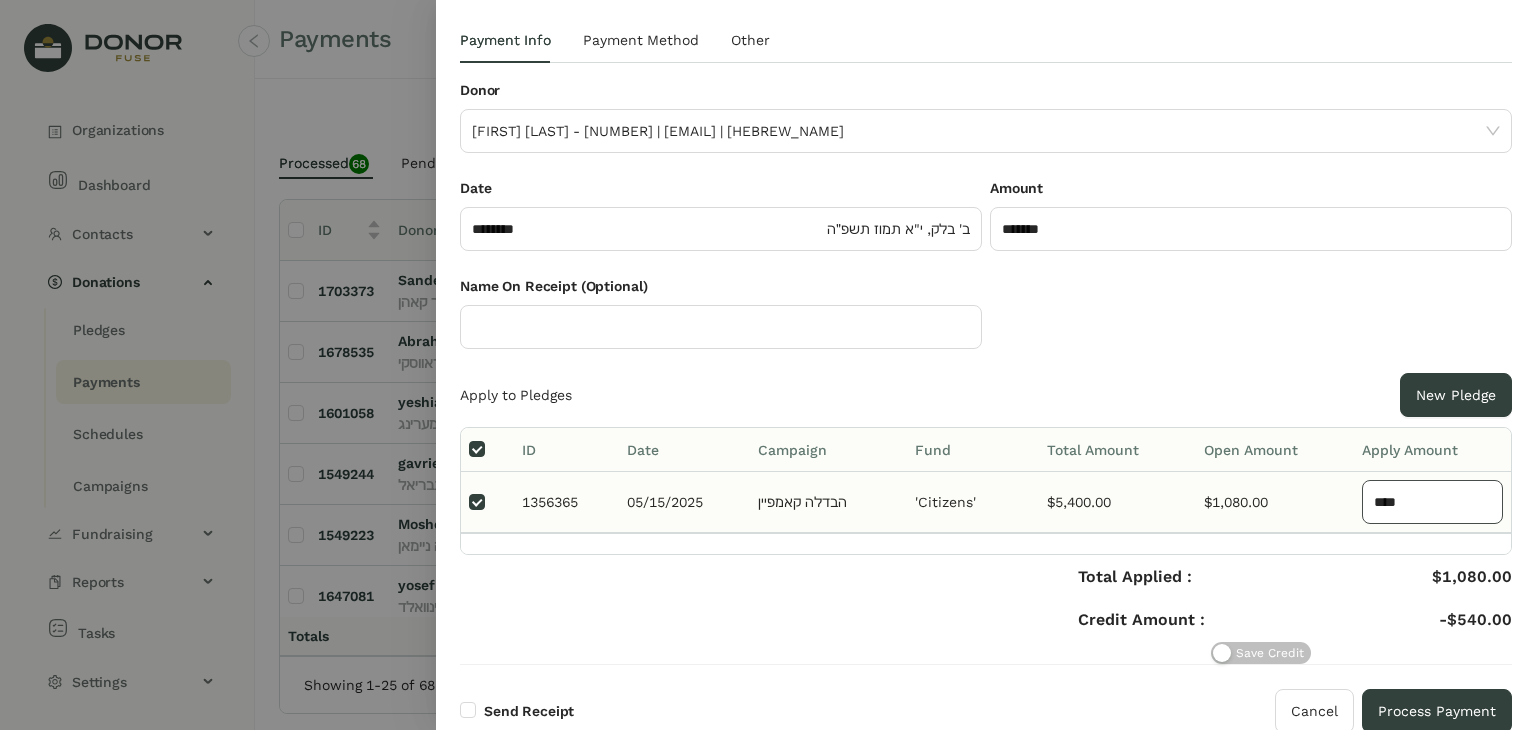 drag, startPoint x: 1368, startPoint y: 505, endPoint x: 1338, endPoint y: 505, distance: 30 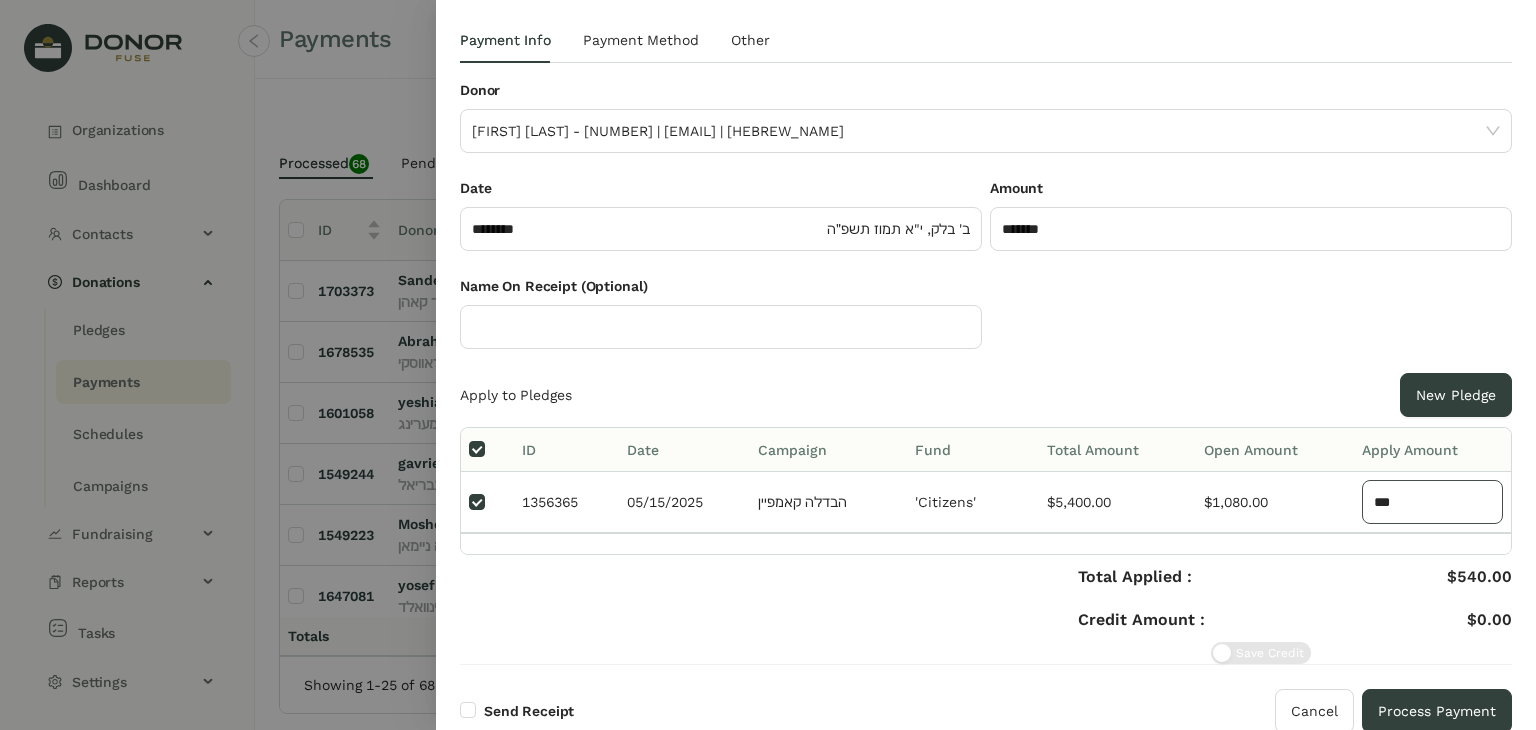type on "***" 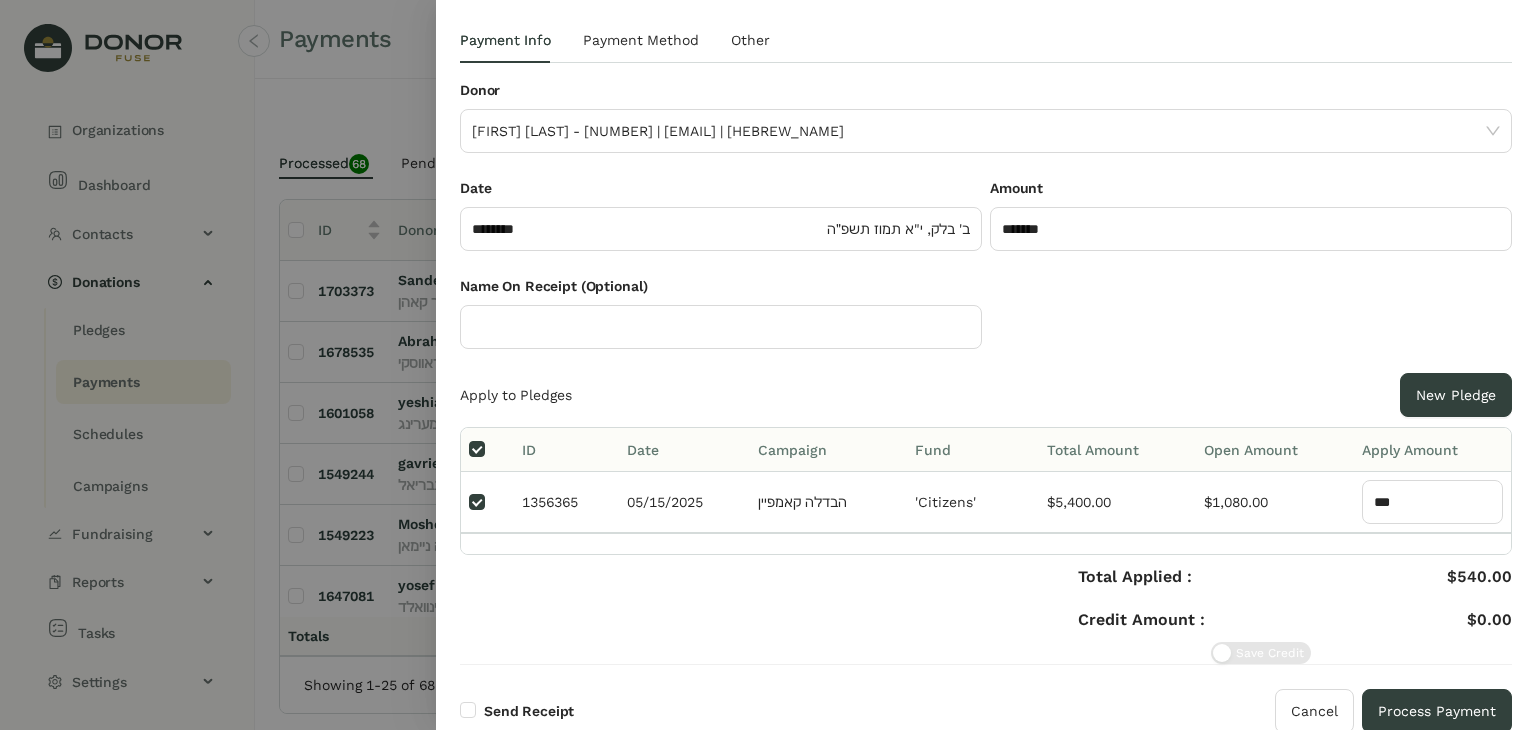 click on "Apply to Pledges    New Pledge" at bounding box center (986, 395) 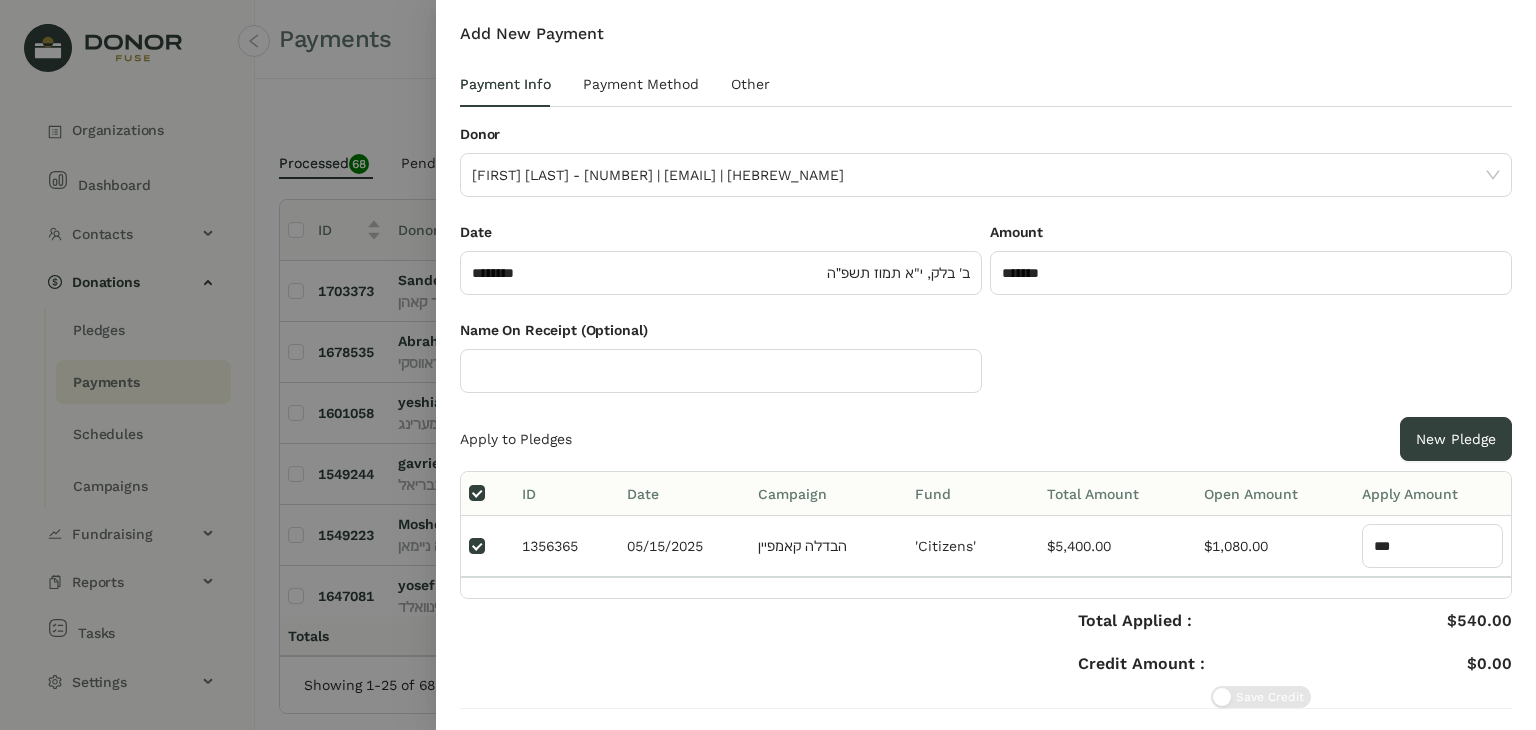scroll, scrollTop: 0, scrollLeft: 0, axis: both 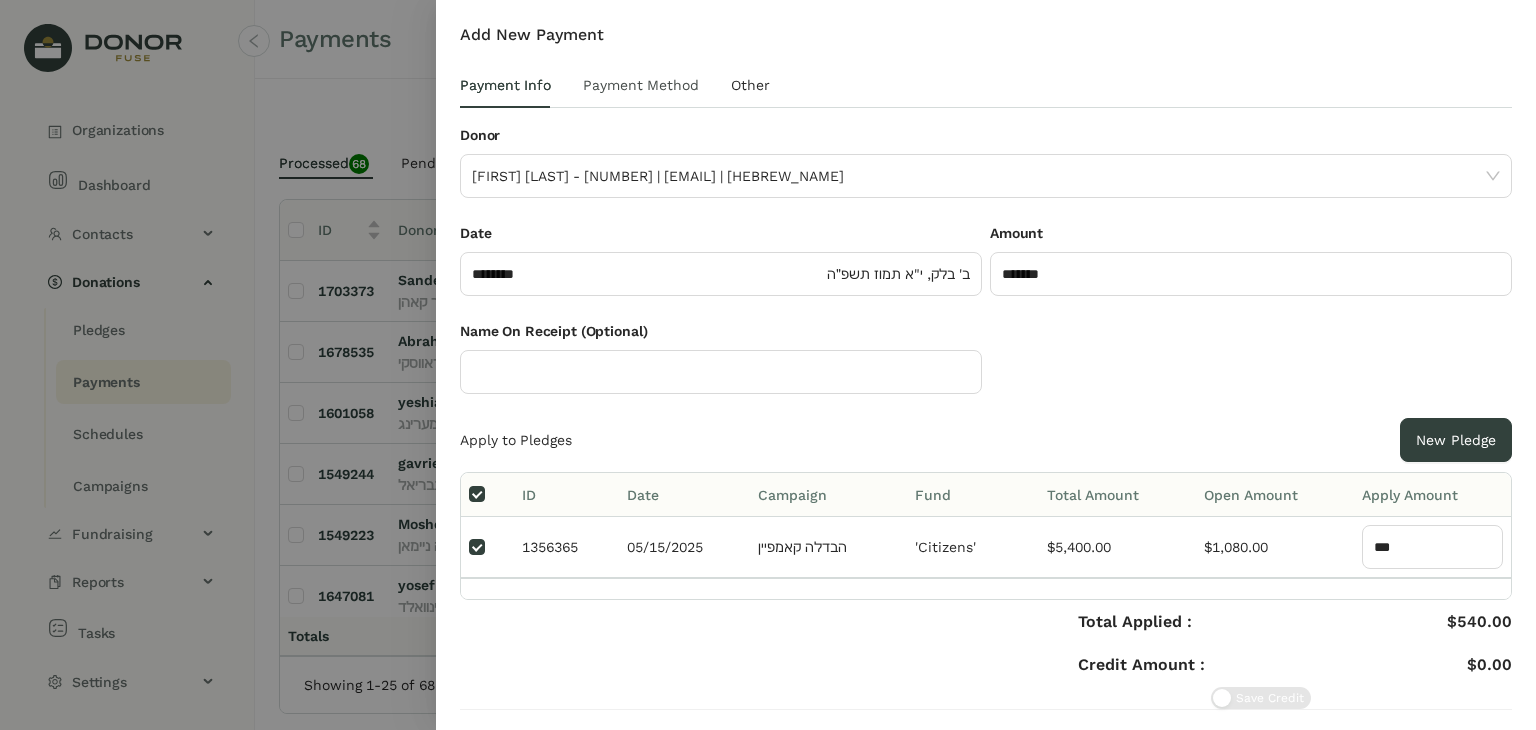 click on "Payment Info Payment Method Other" at bounding box center [615, 85] 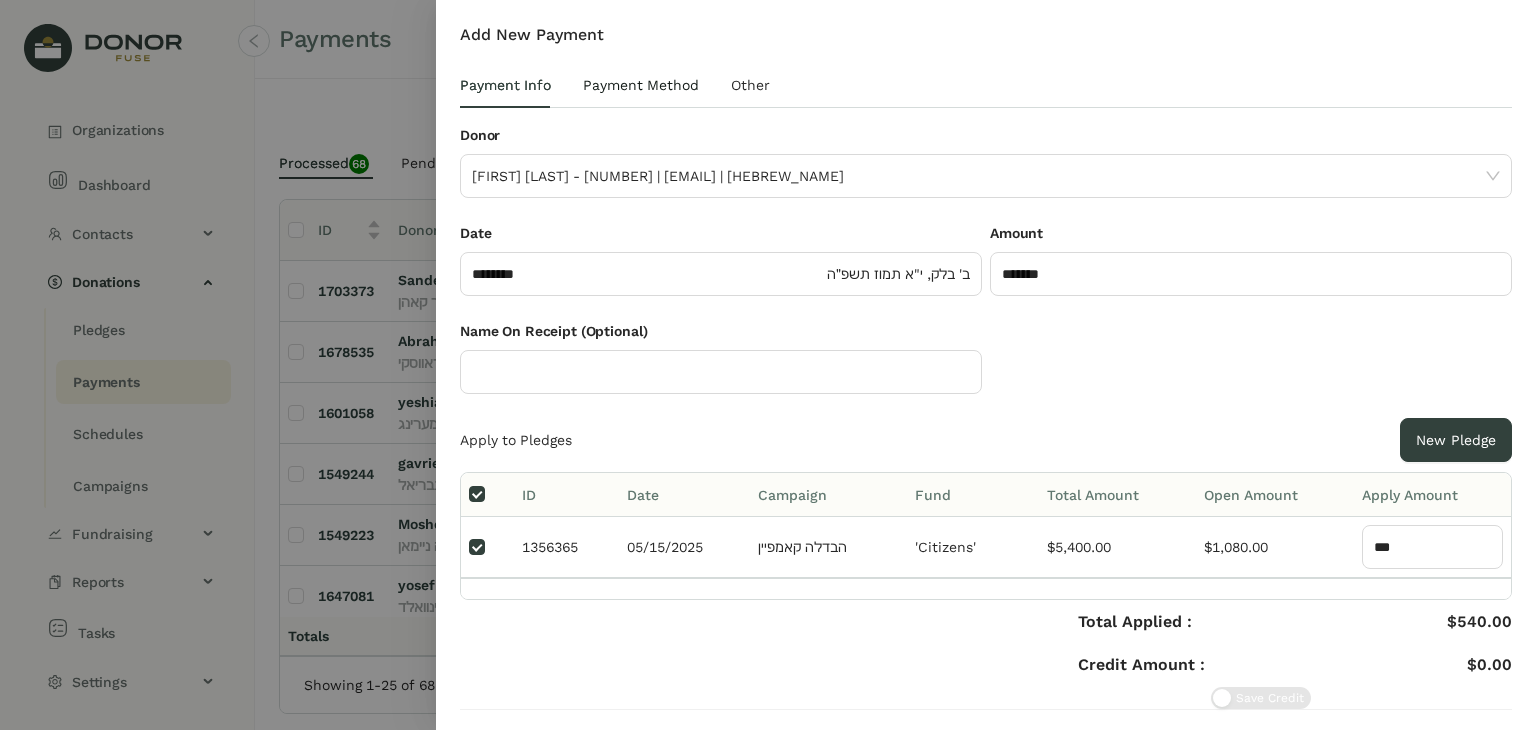 click on "Payment Method" at bounding box center (505, 85) 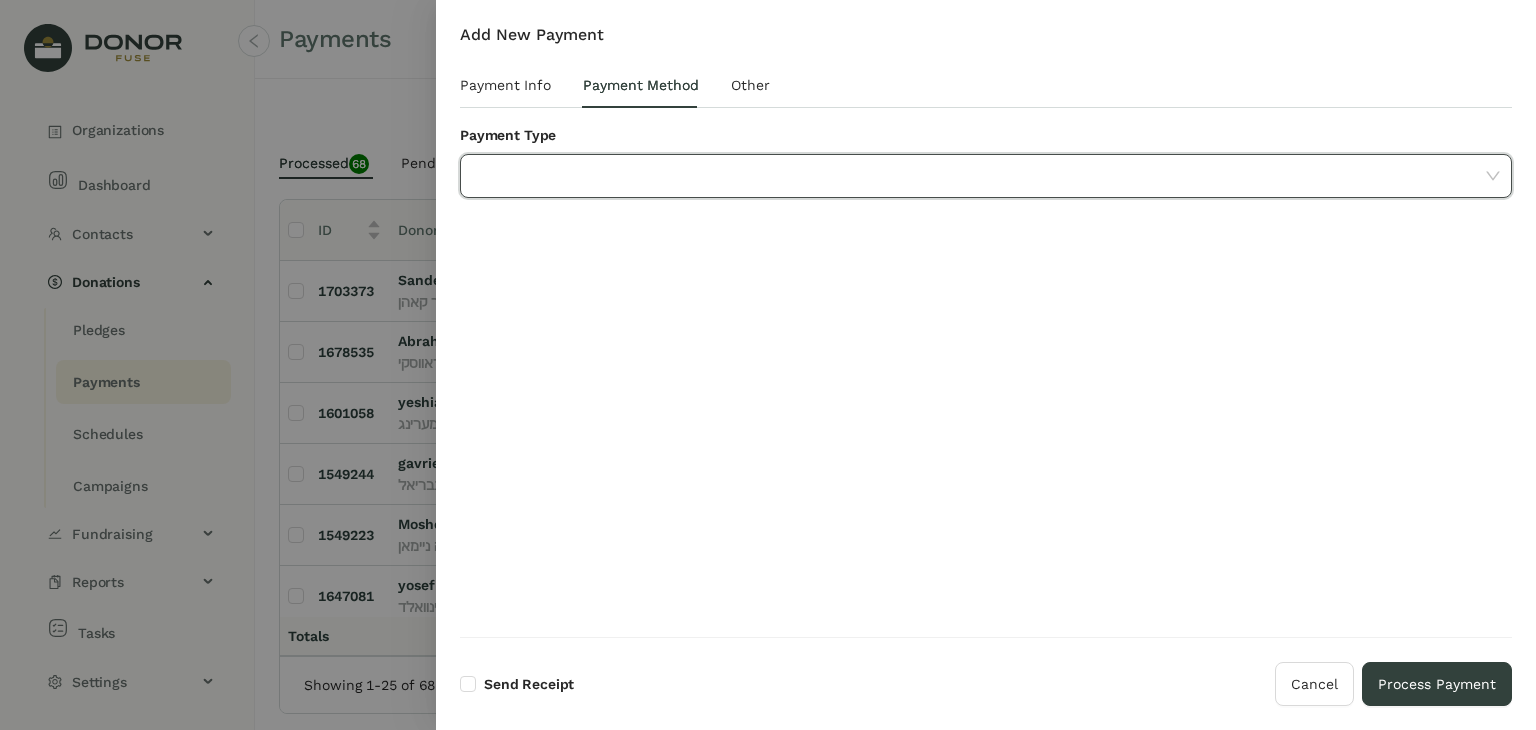 click at bounding box center (979, 176) 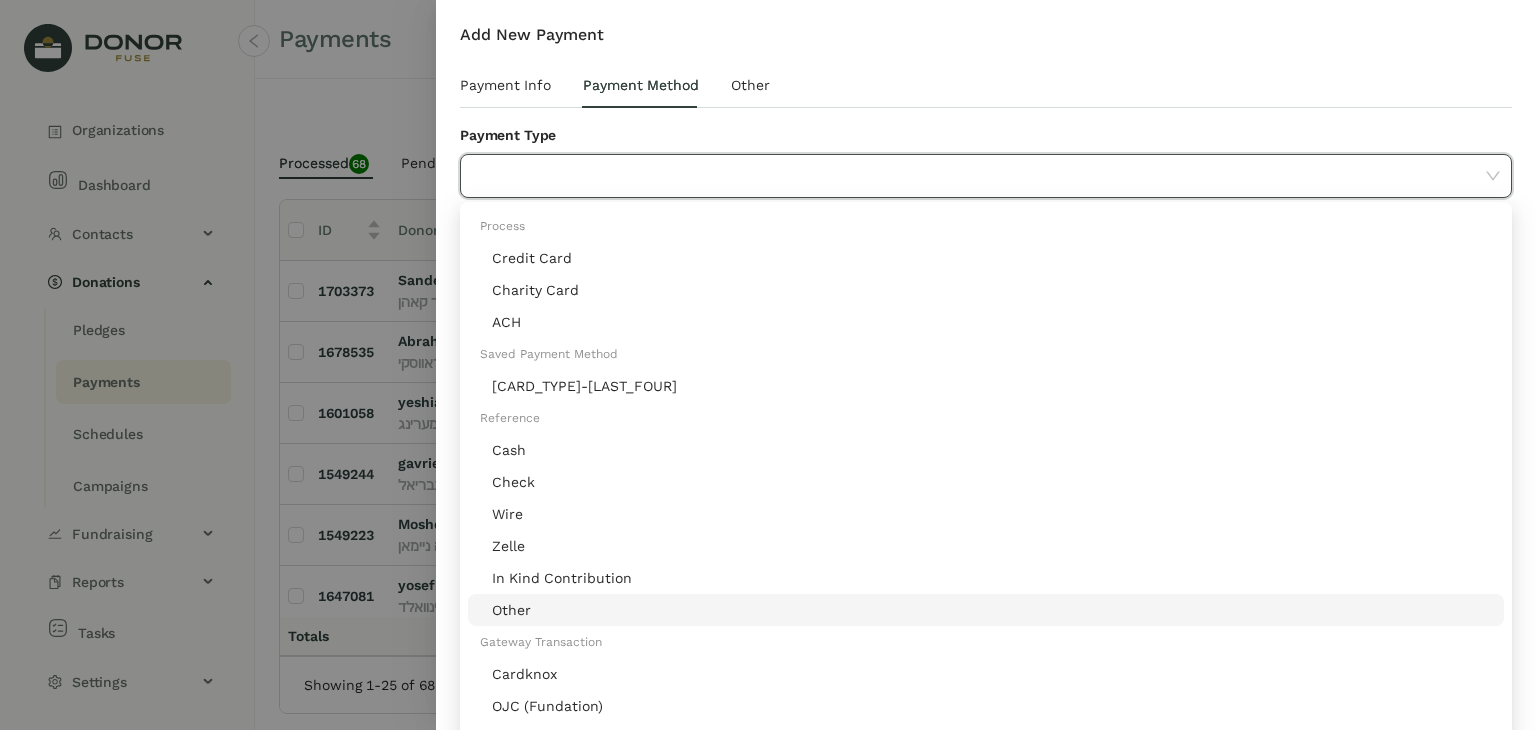 click on "Other" at bounding box center [992, 610] 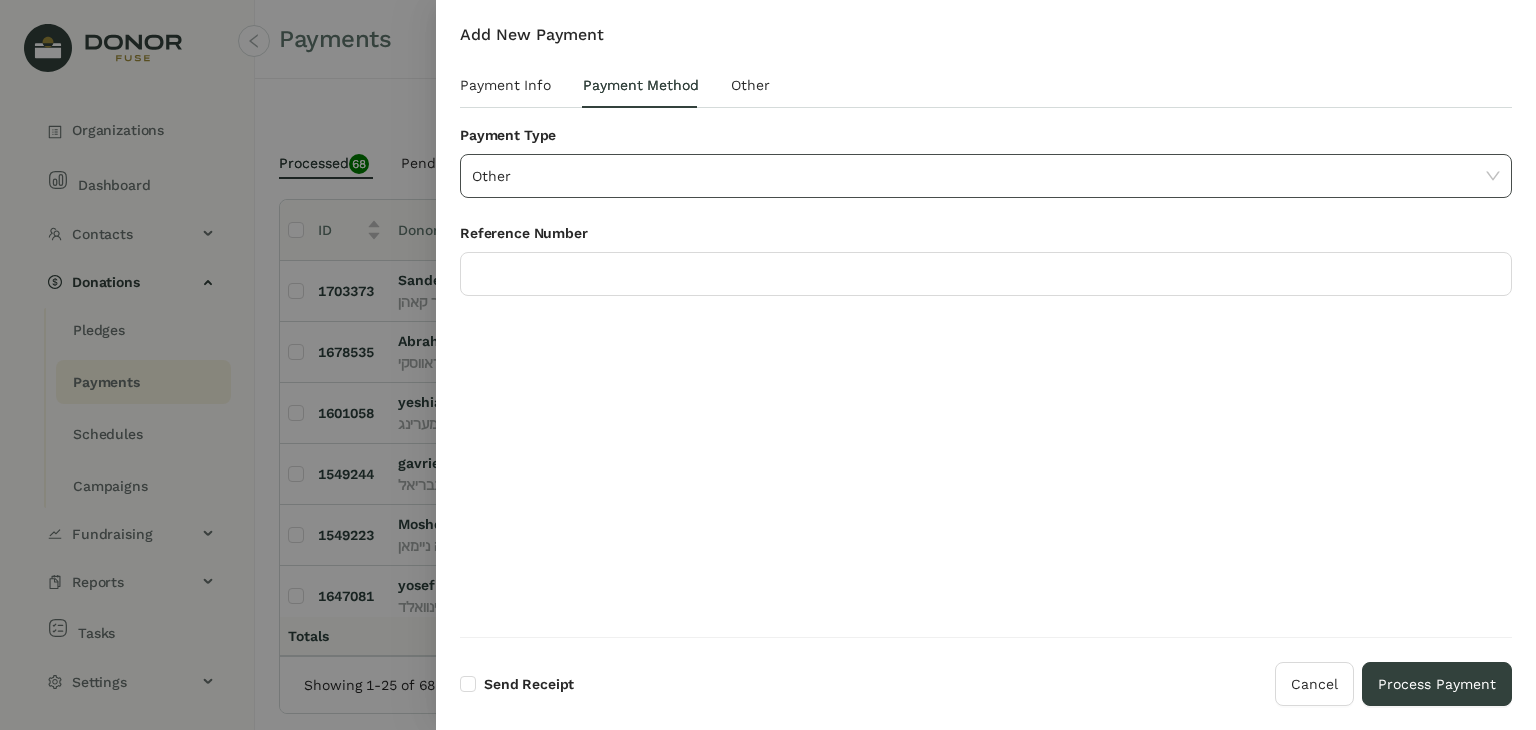 click on "Other" at bounding box center (986, 176) 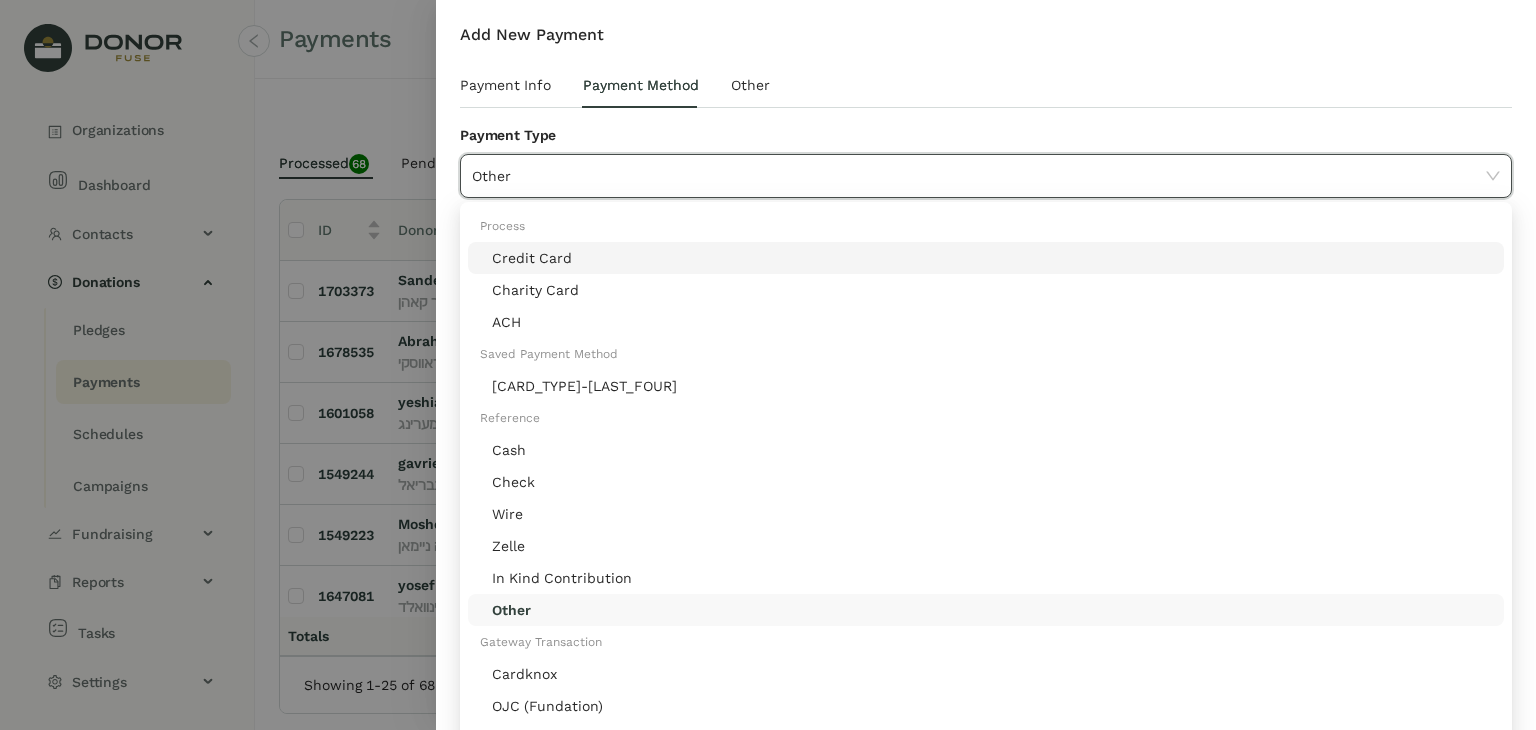 click on "Other" at bounding box center (986, 176) 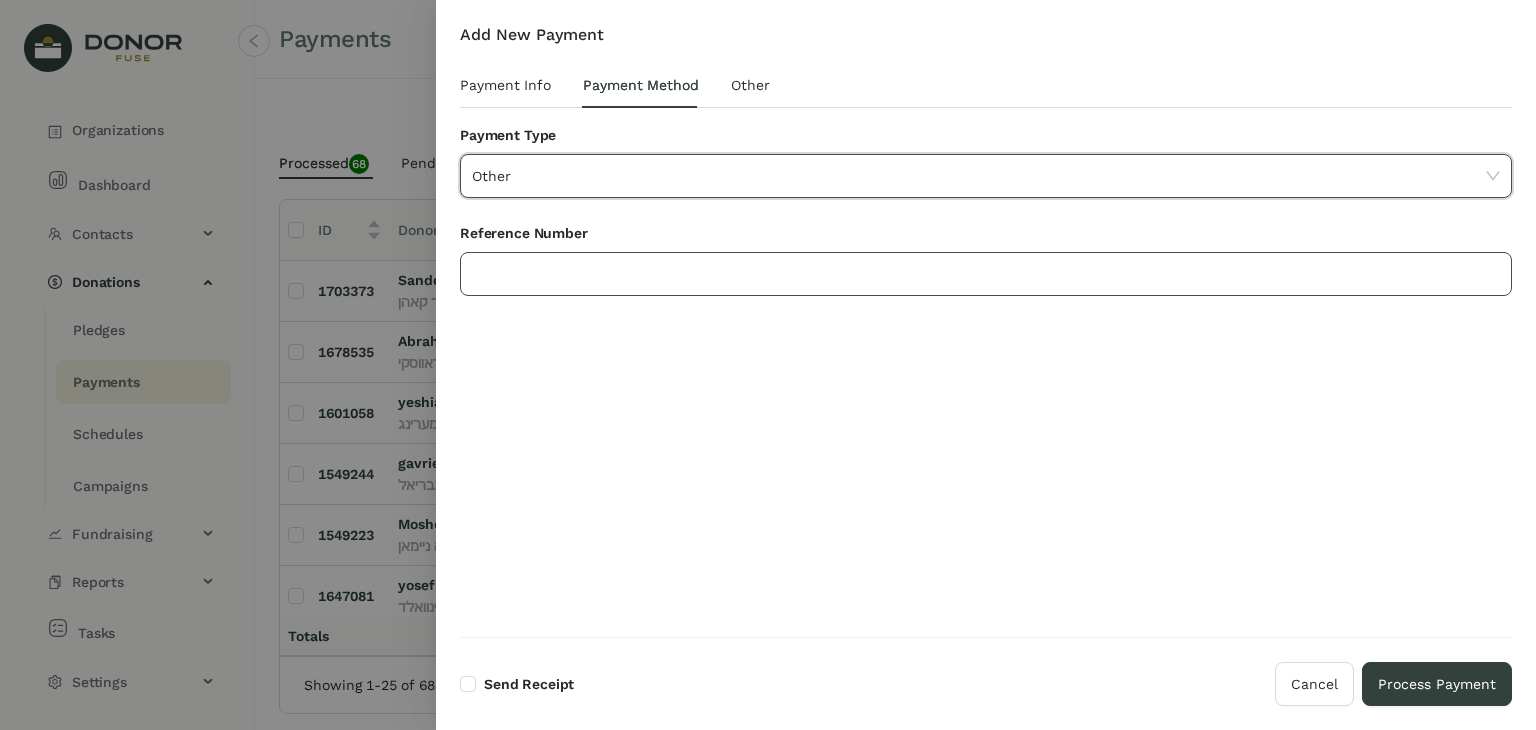 drag, startPoint x: 630, startPoint y: 294, endPoint x: 637, endPoint y: 274, distance: 21.189621 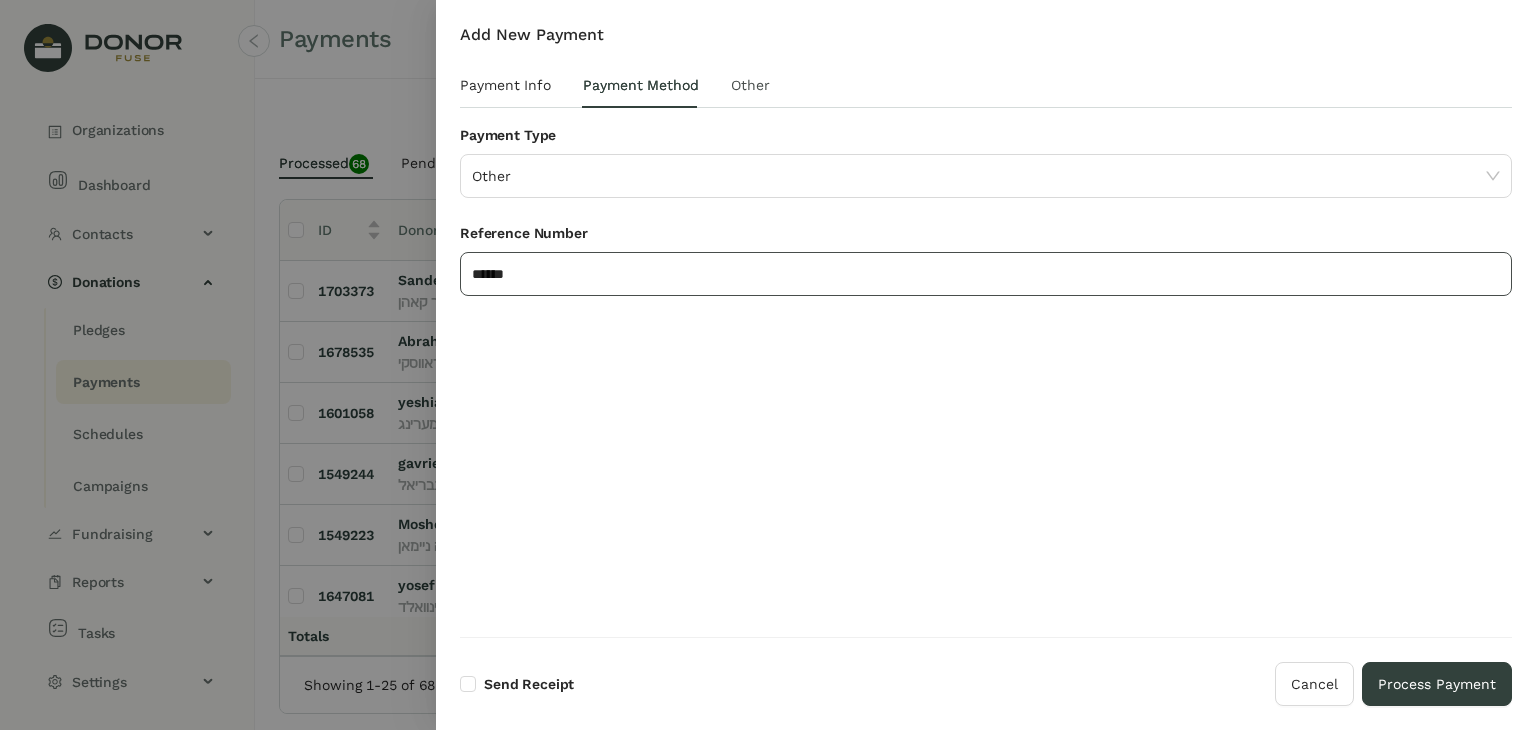 type on "******" 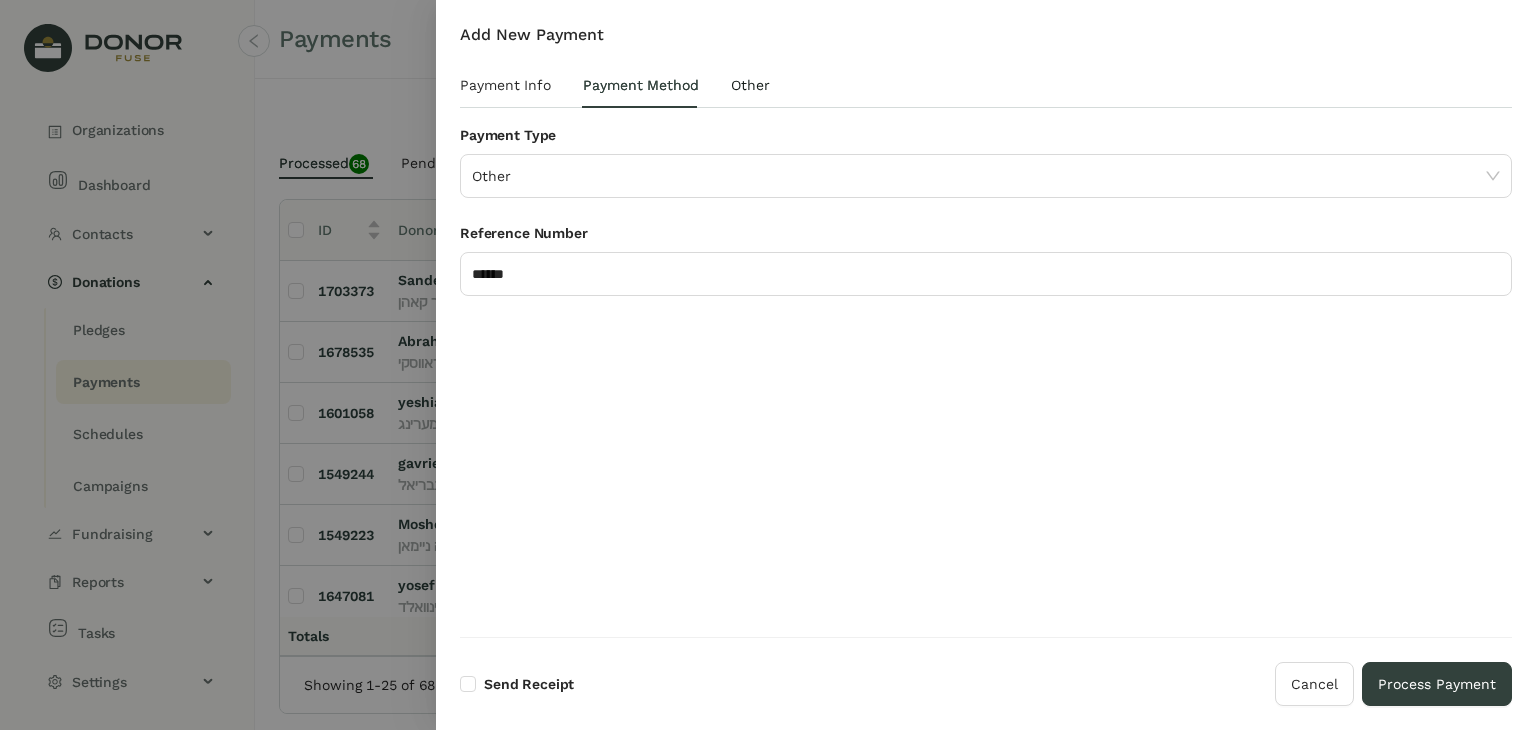 click on "Other" at bounding box center (750, 85) 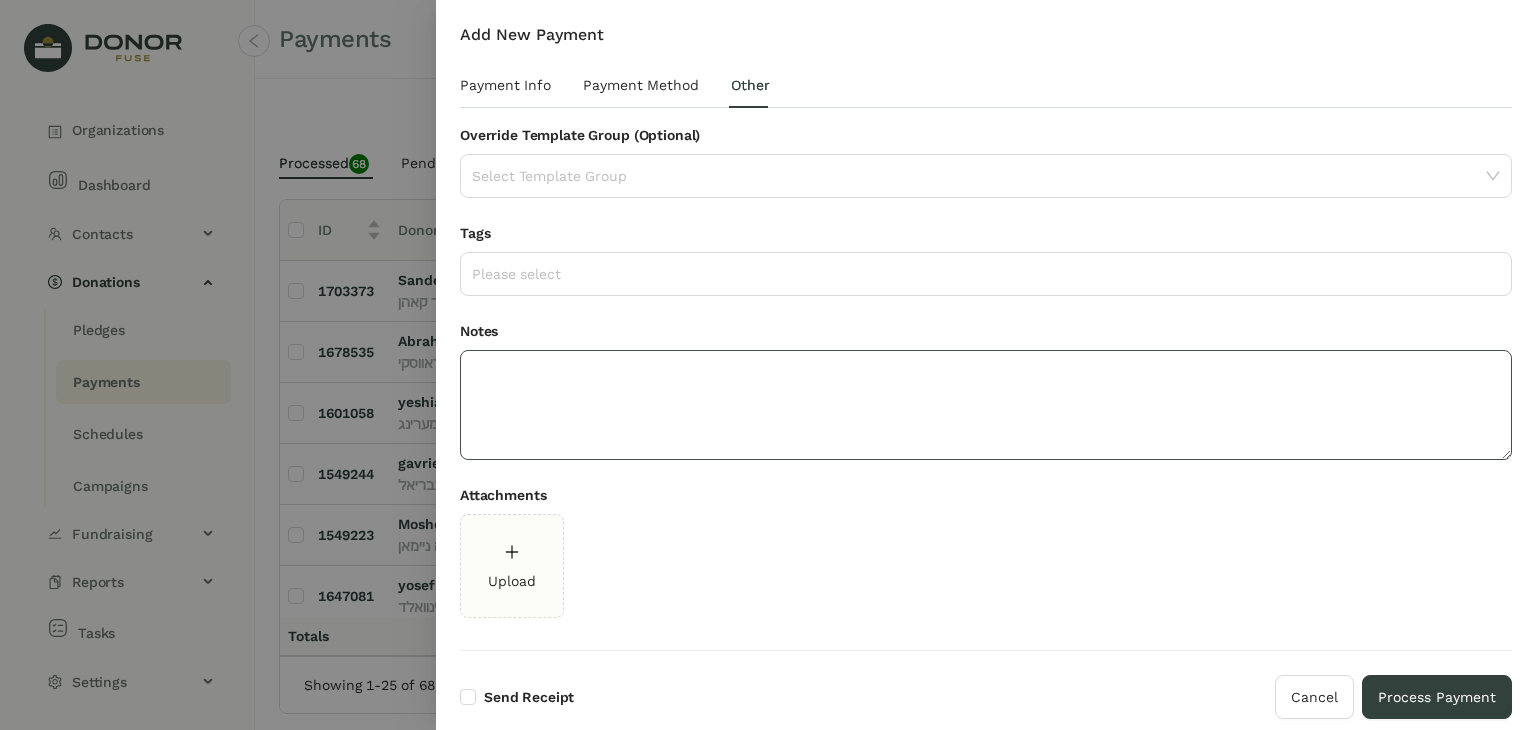 click at bounding box center [986, 405] 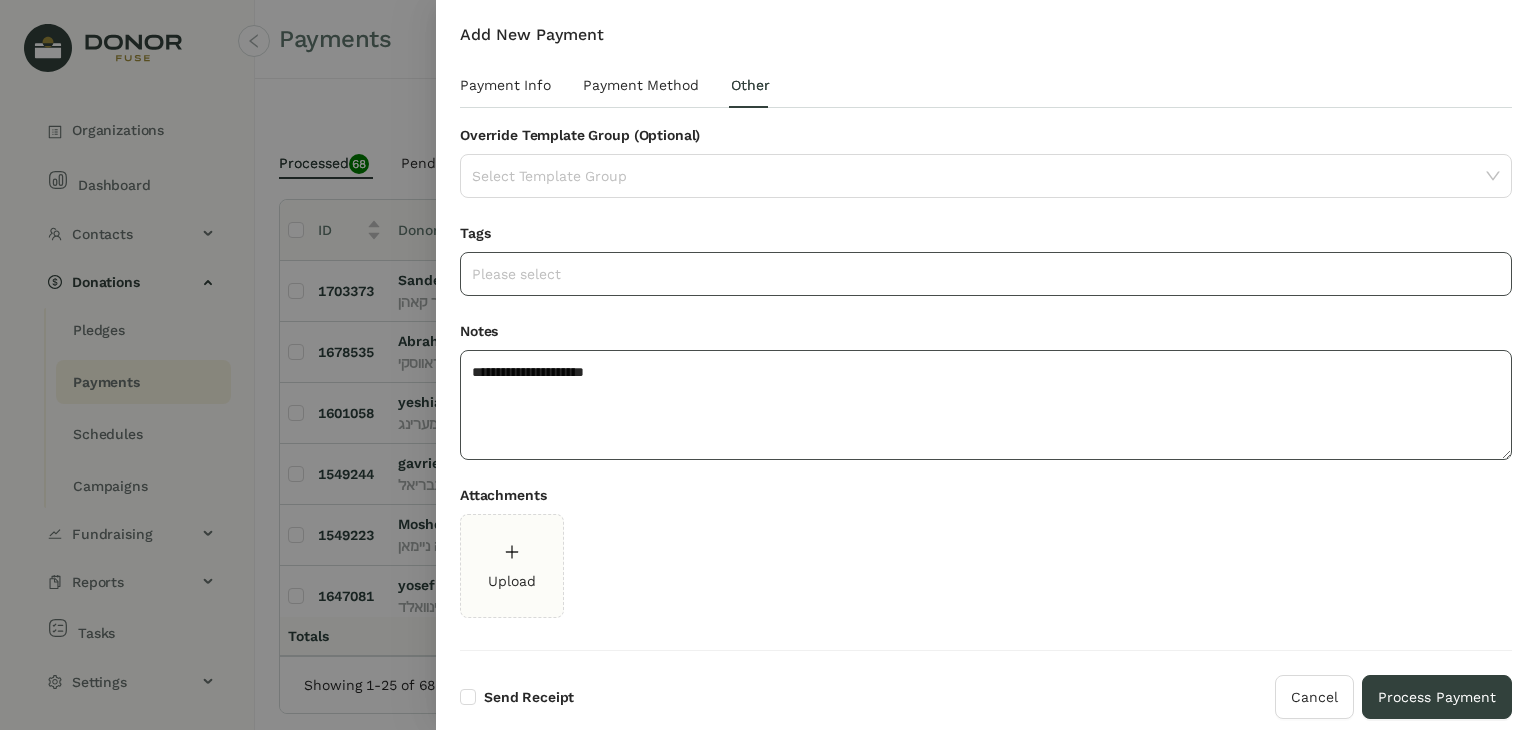 type on "**********" 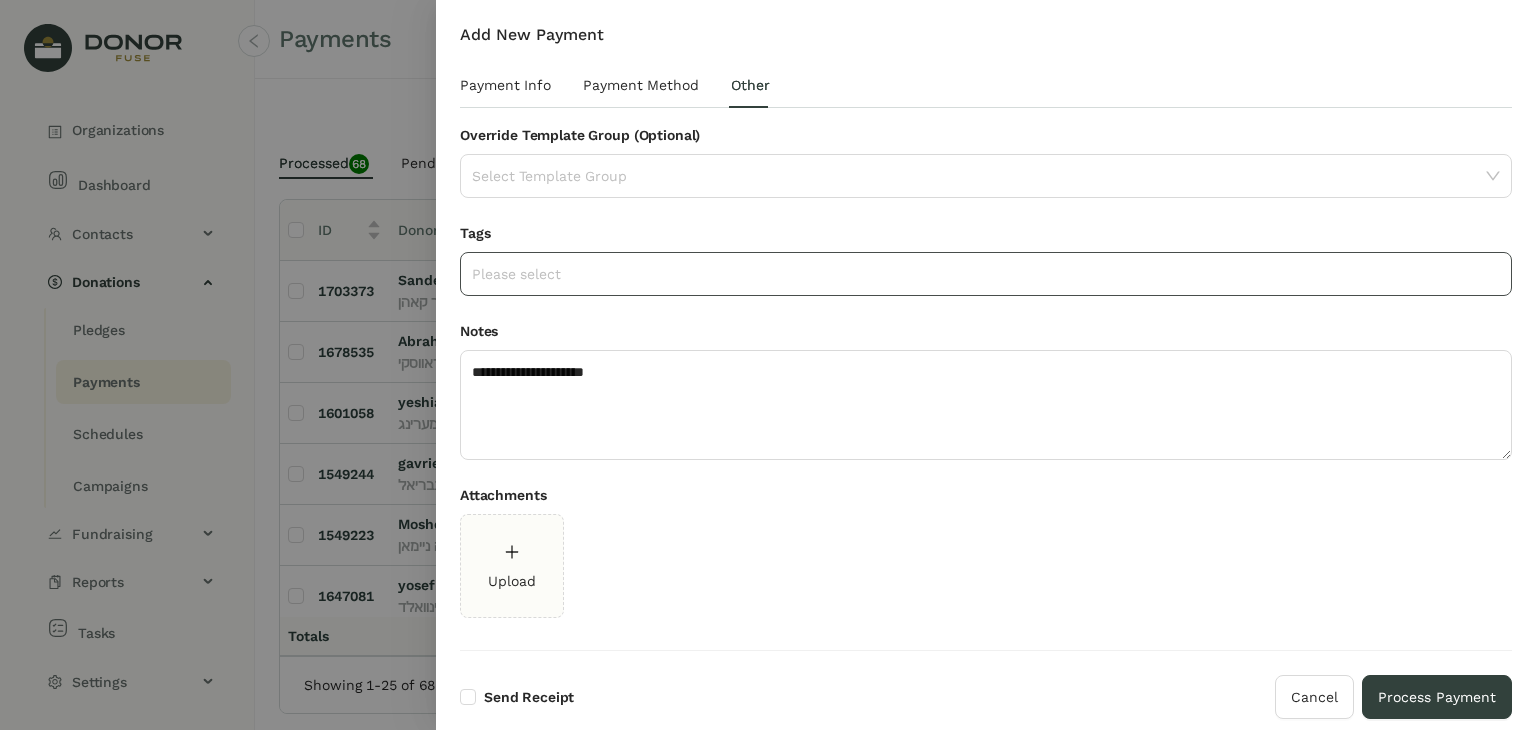 click on "Please select" at bounding box center (986, 274) 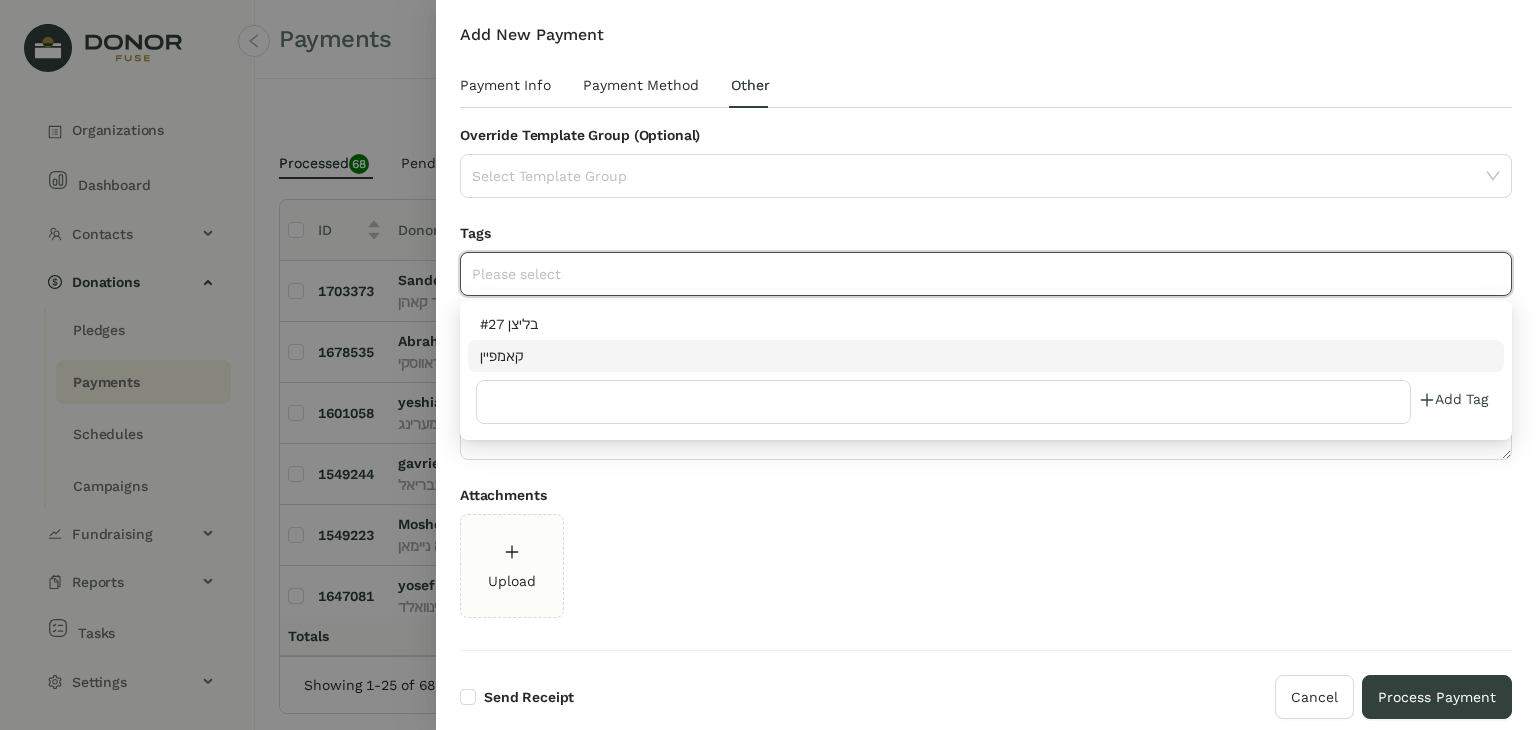 click on "Upload" at bounding box center [986, 570] 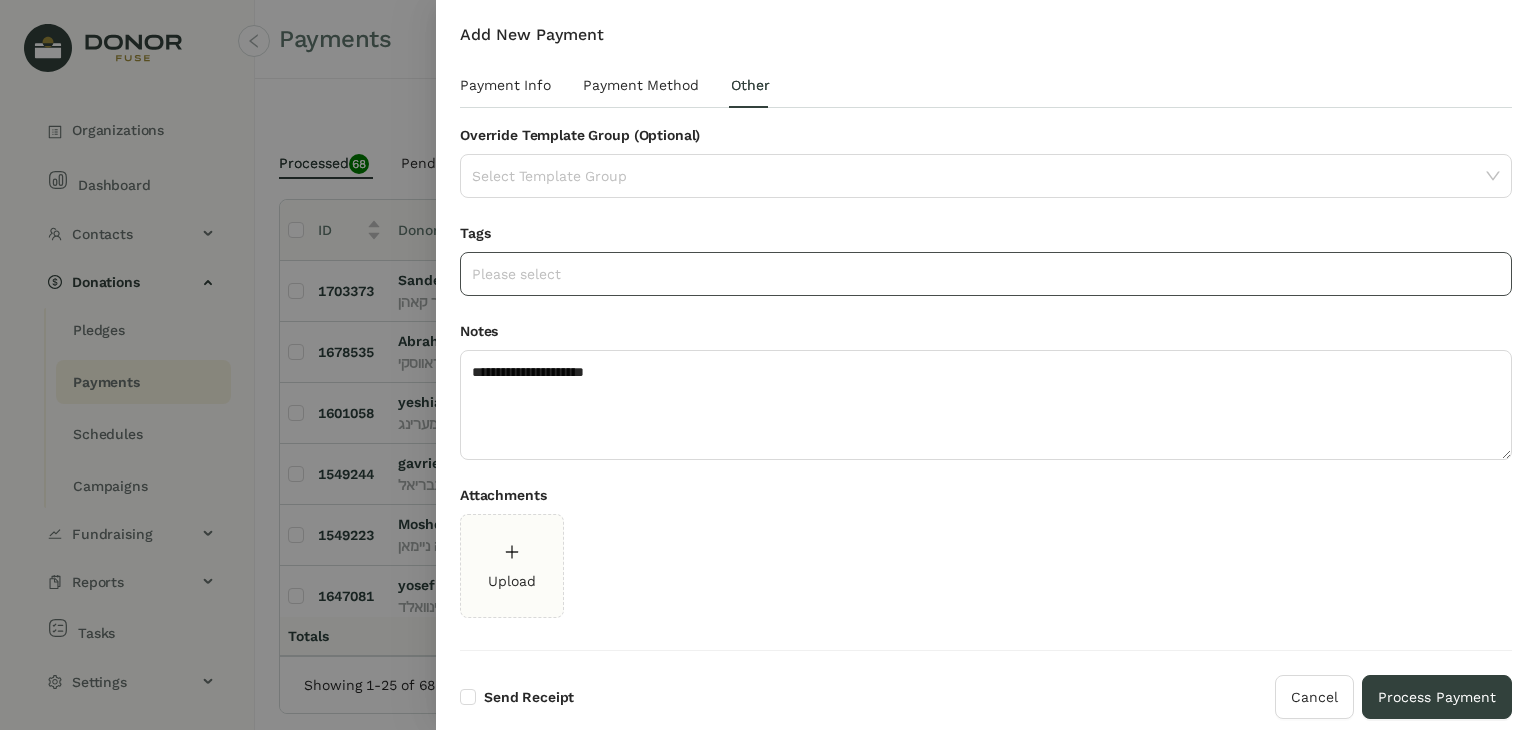 click on "Please select" at bounding box center (986, 274) 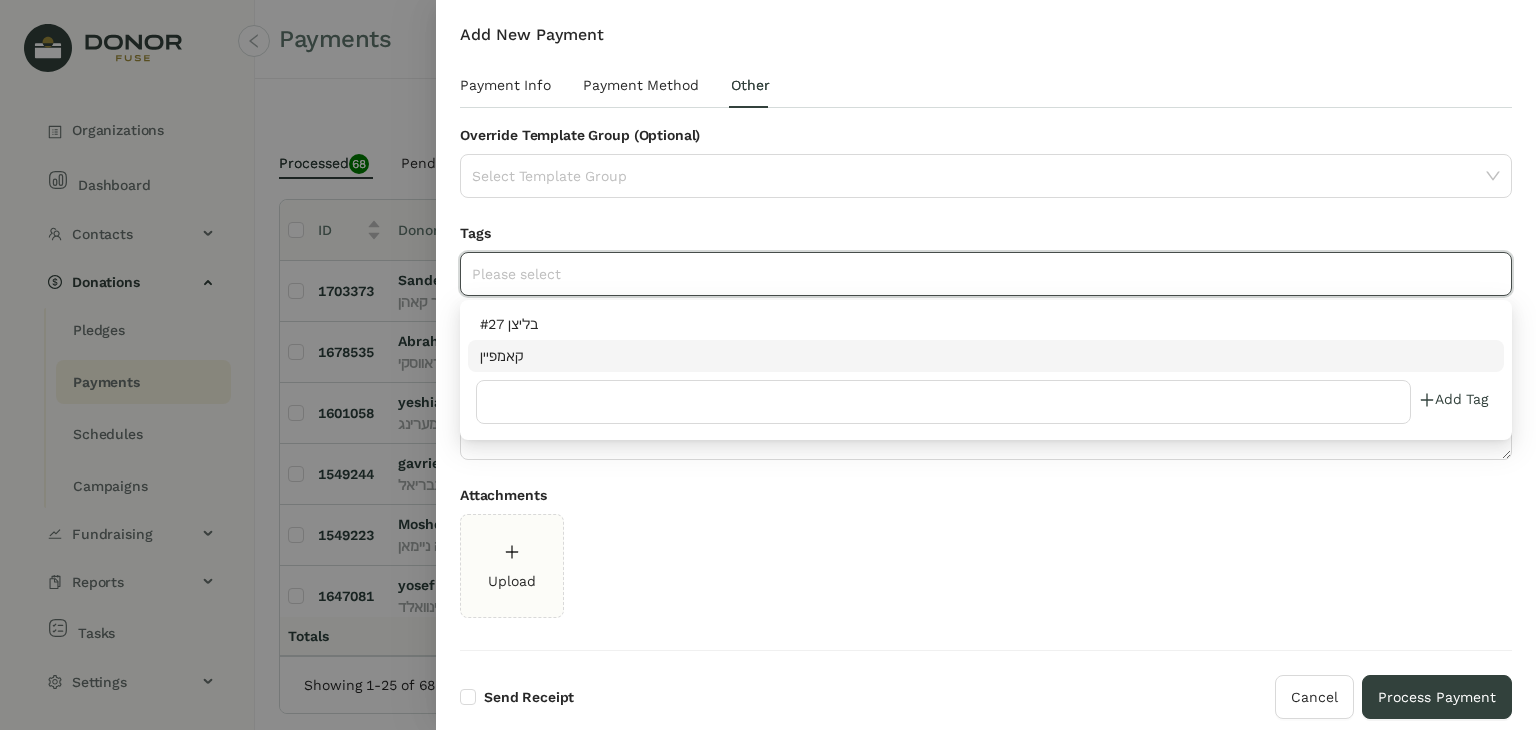 click on "קאמפיין" at bounding box center (986, 356) 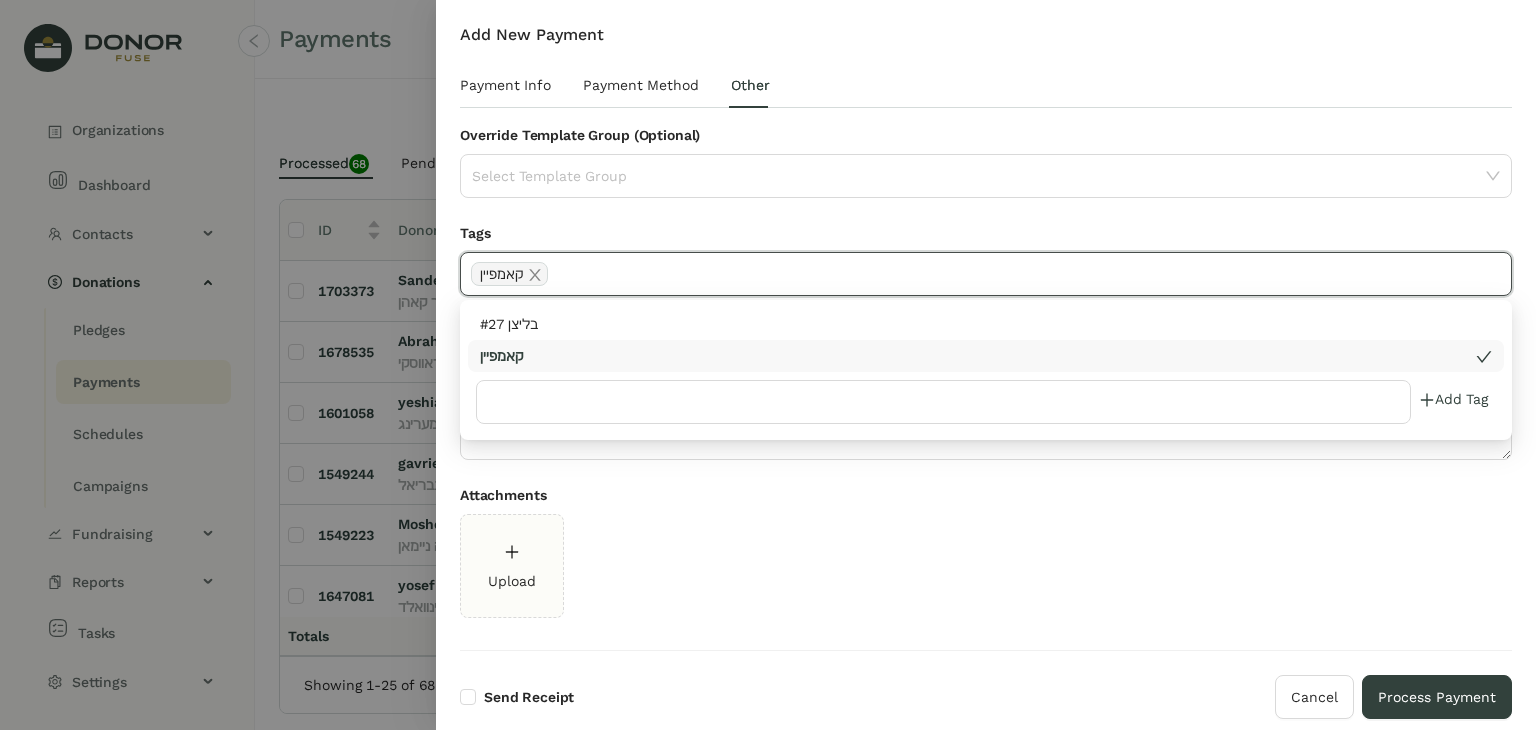 click on "Upload" at bounding box center (986, 570) 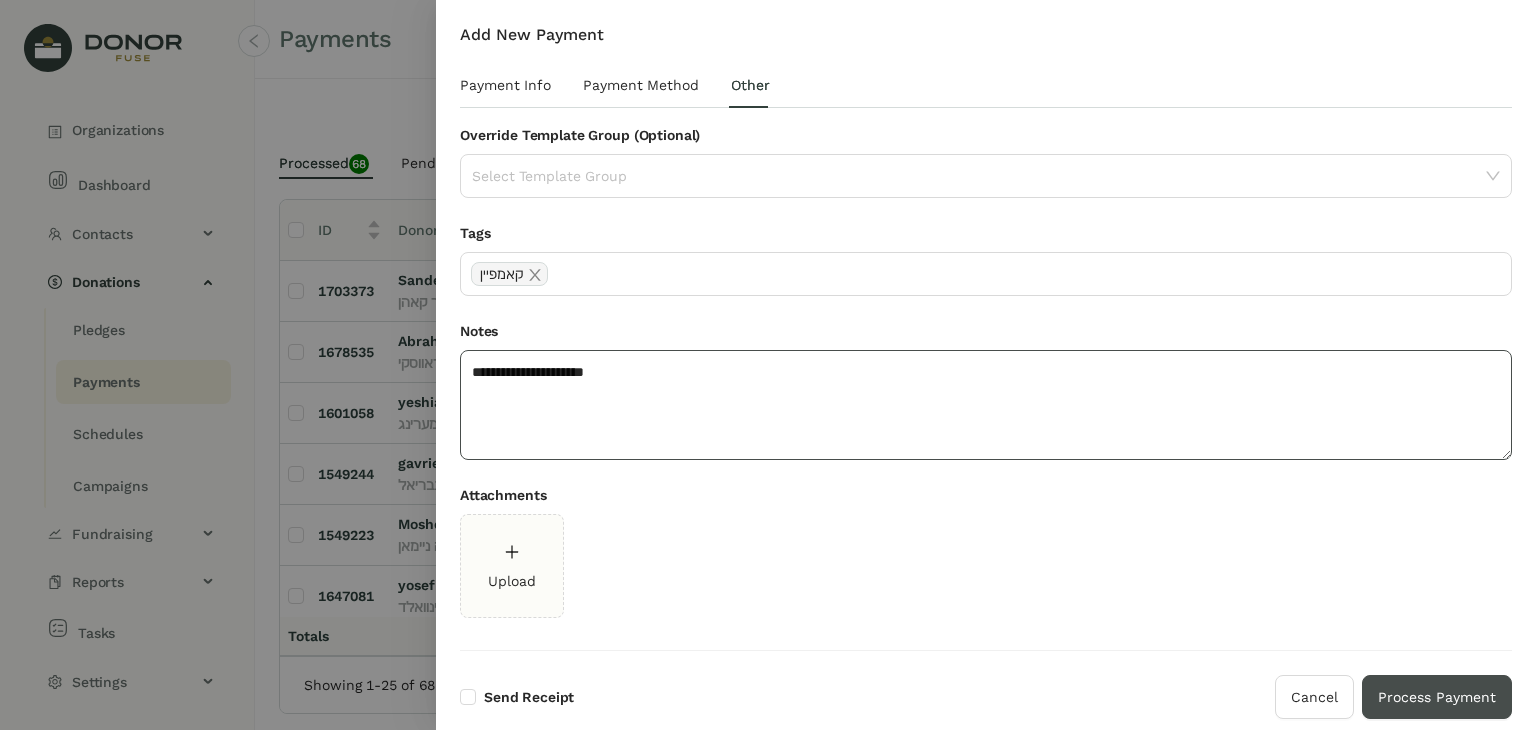 drag, startPoint x: 1420, startPoint y: 692, endPoint x: 862, endPoint y: 409, distance: 625.66205 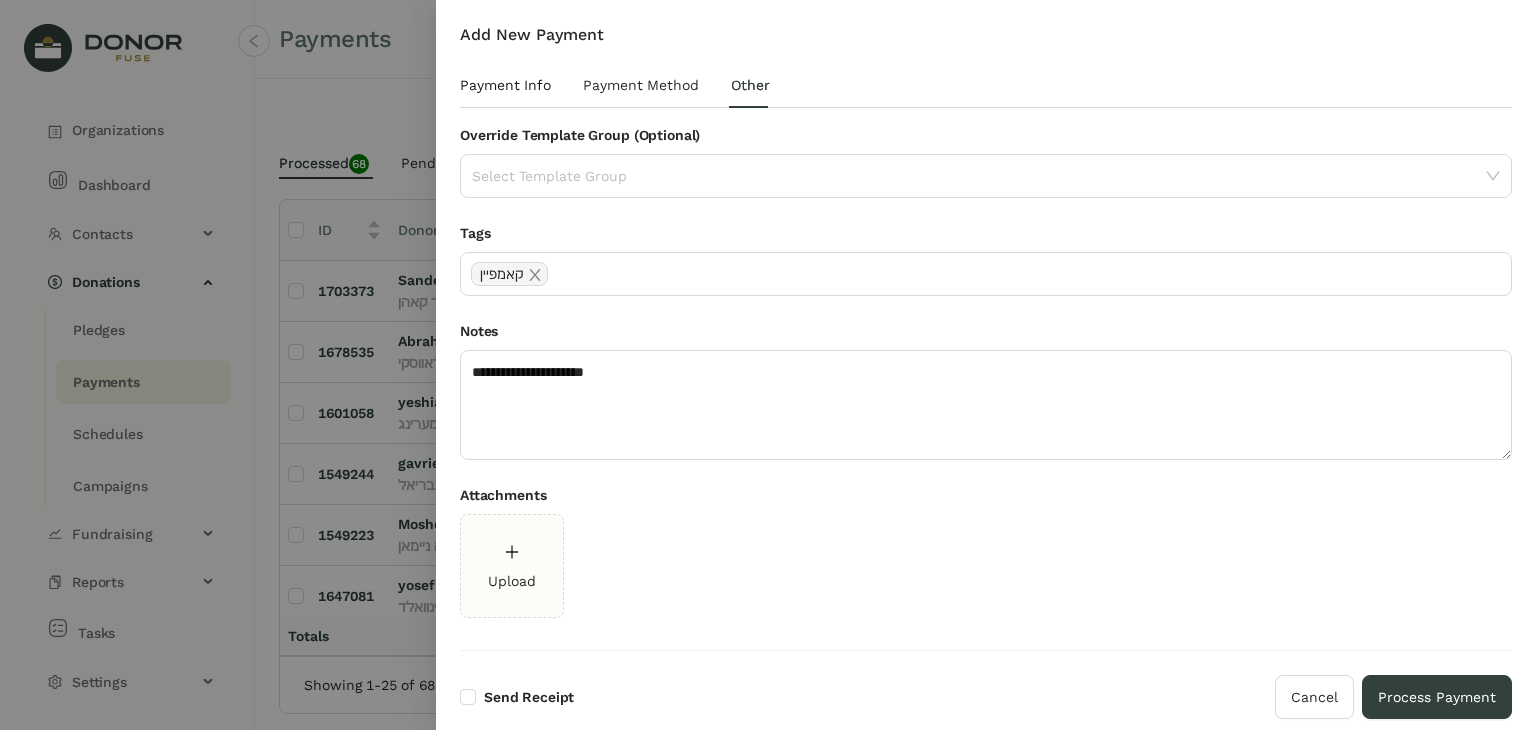 click on "Payment Info" at bounding box center [505, 85] 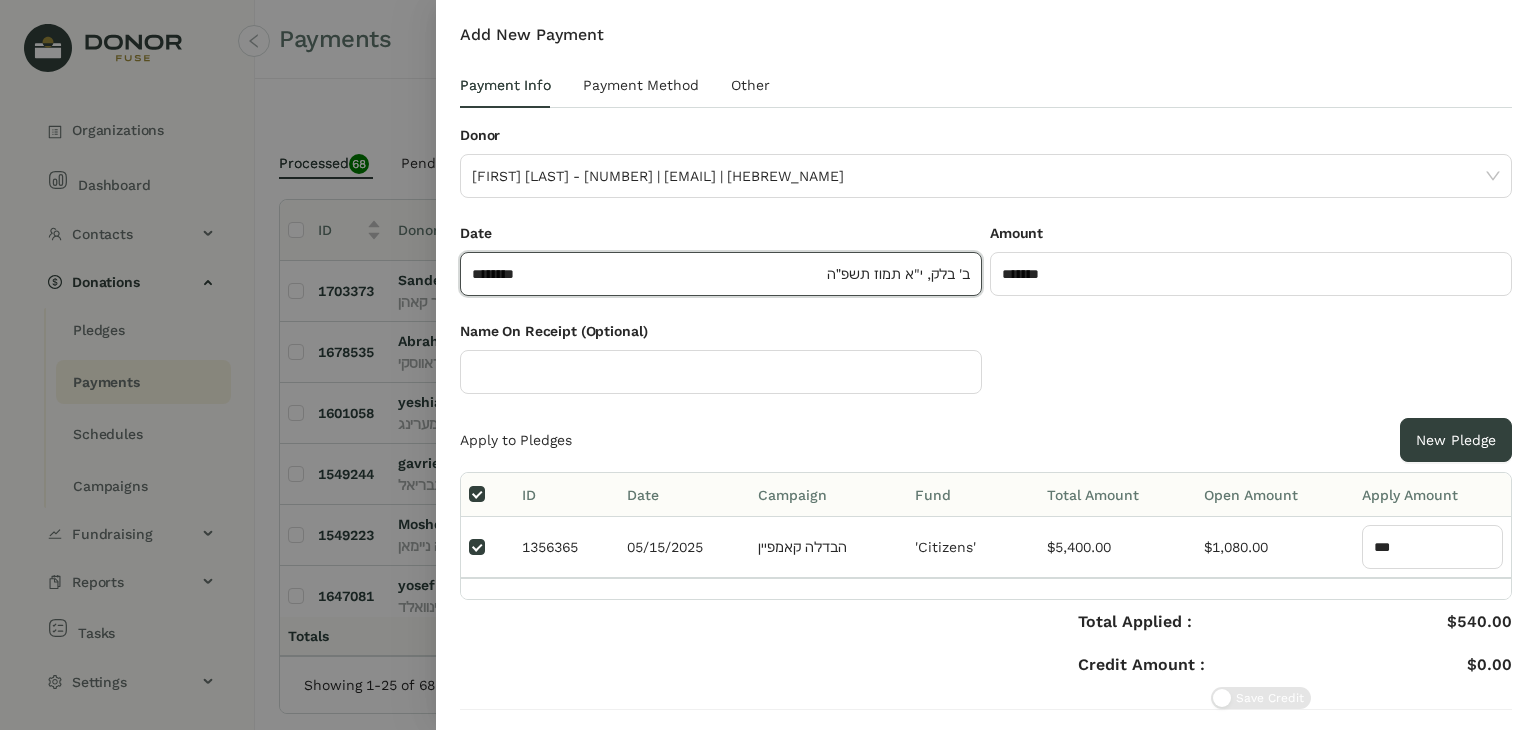 click on "********" at bounding box center (647, 274) 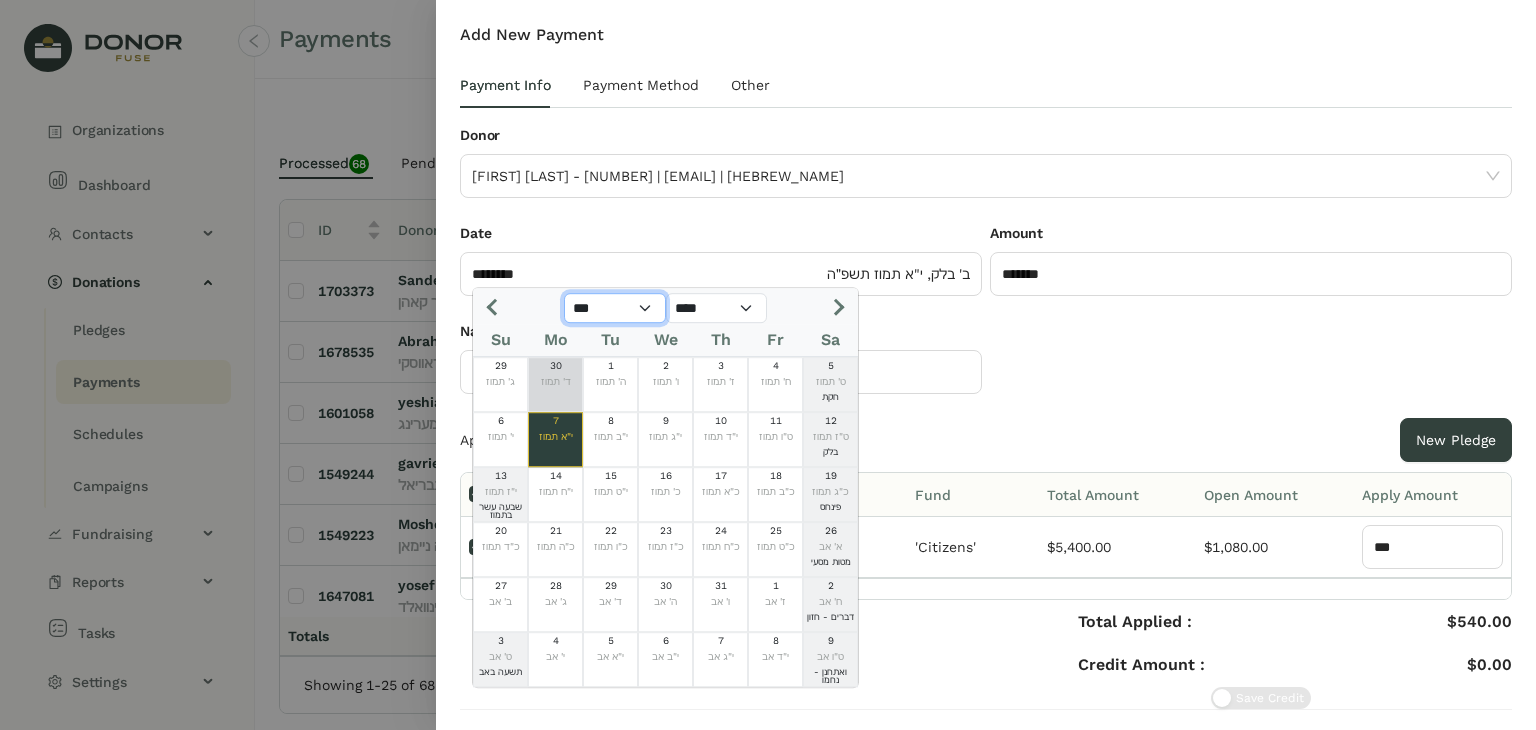 click on "*** *** *** *** *** *** *** *** *** *** *** ***" at bounding box center (615, 308) 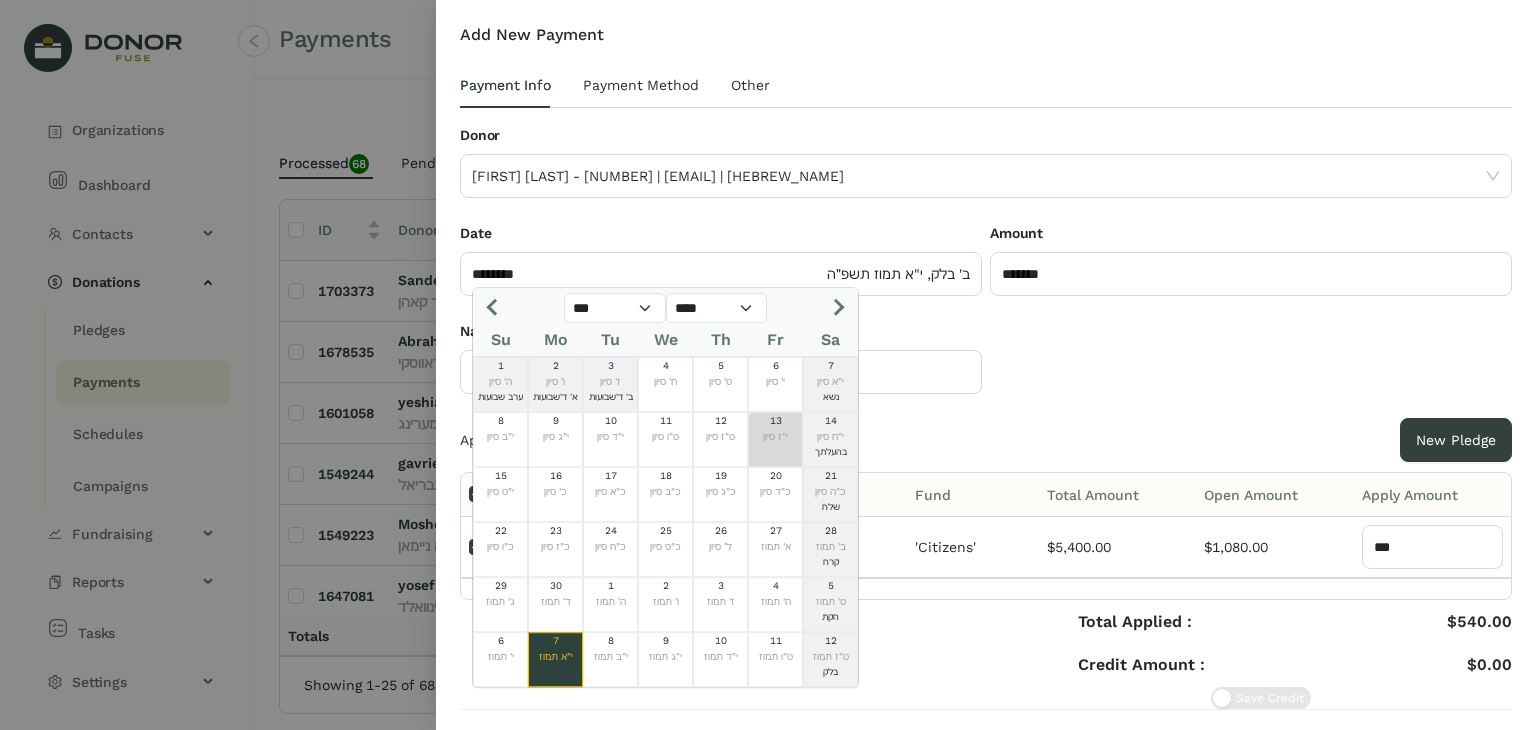click on "י"ז סיון" at bounding box center (775, 437) 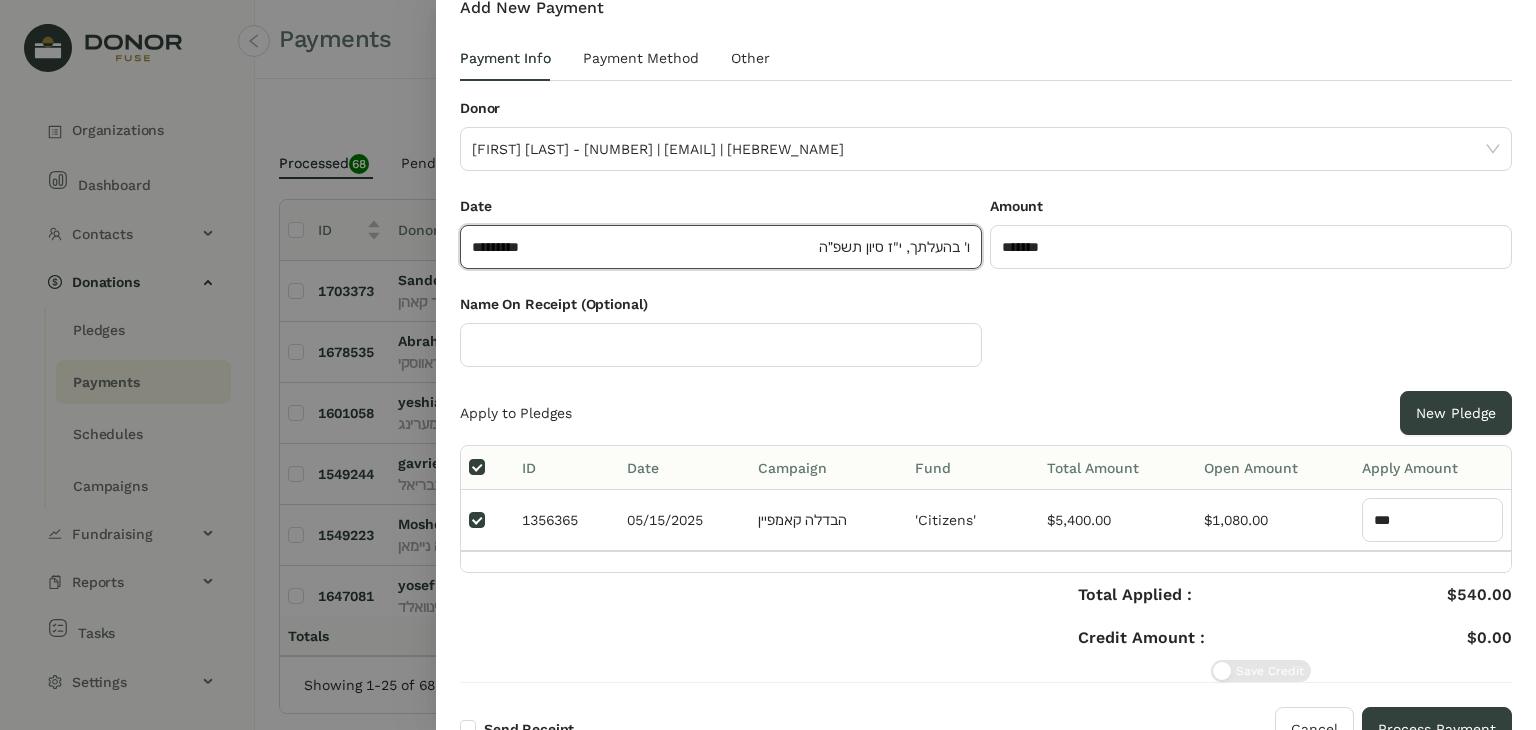 scroll, scrollTop: 45, scrollLeft: 0, axis: vertical 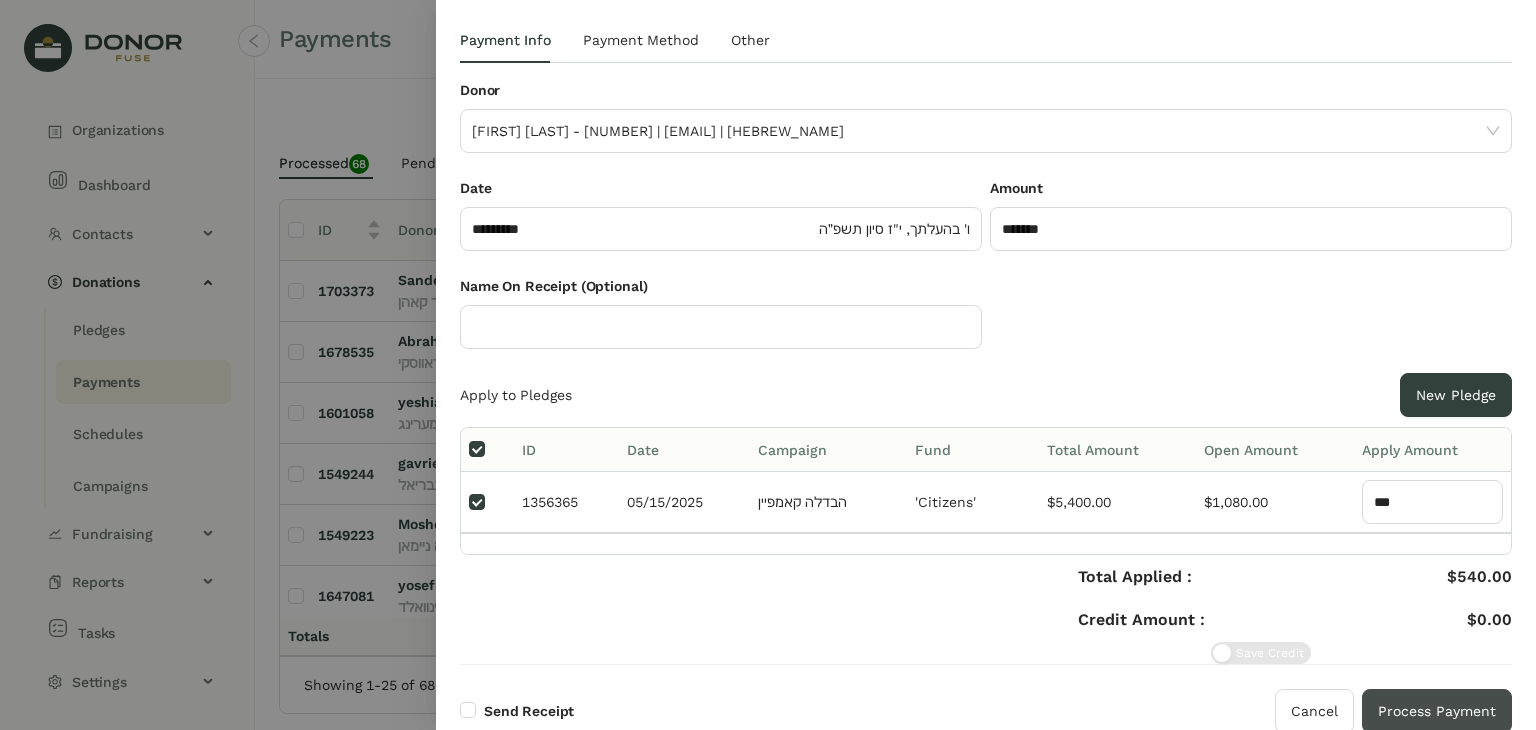 click on "Process Payment" at bounding box center (1437, 711) 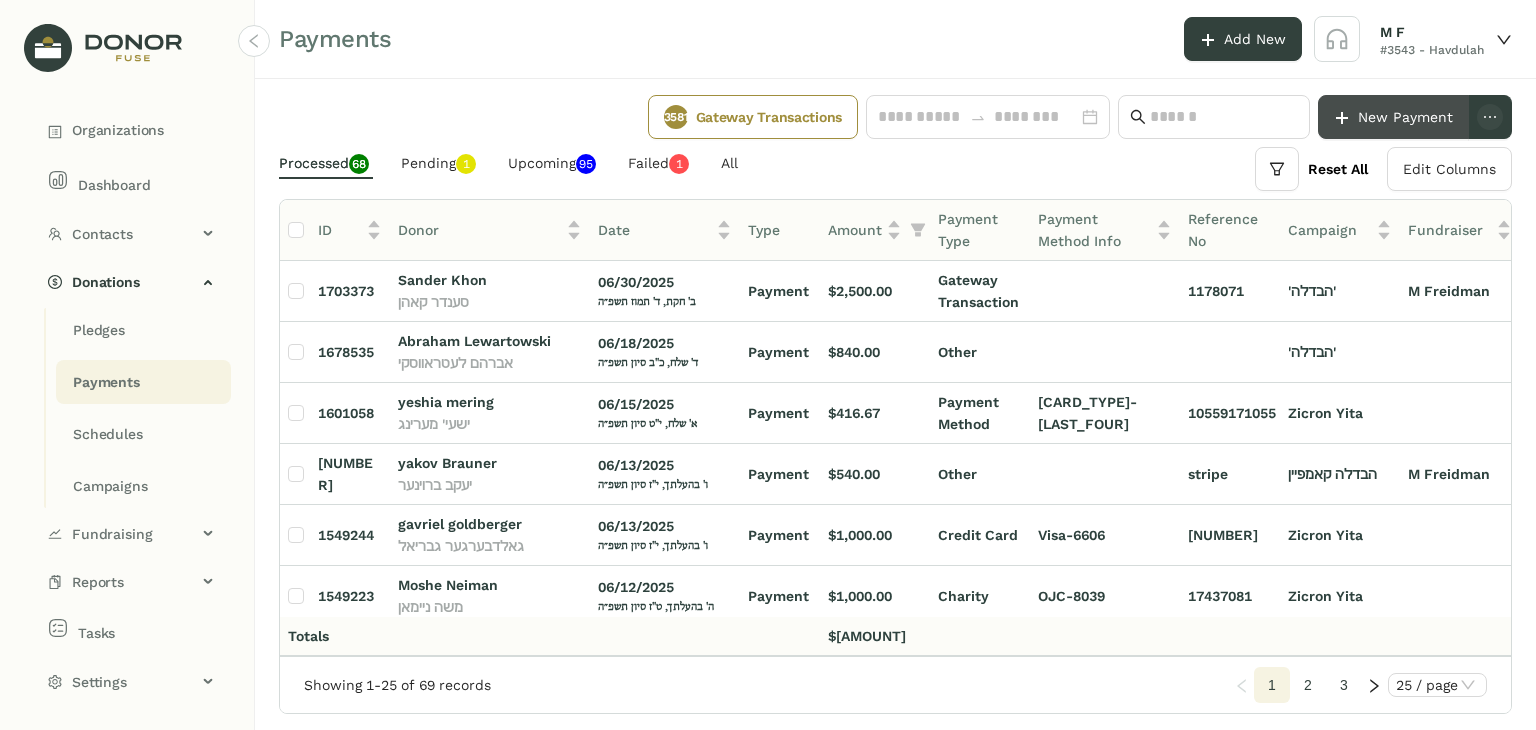 click on "New Payment" at bounding box center [1405, 117] 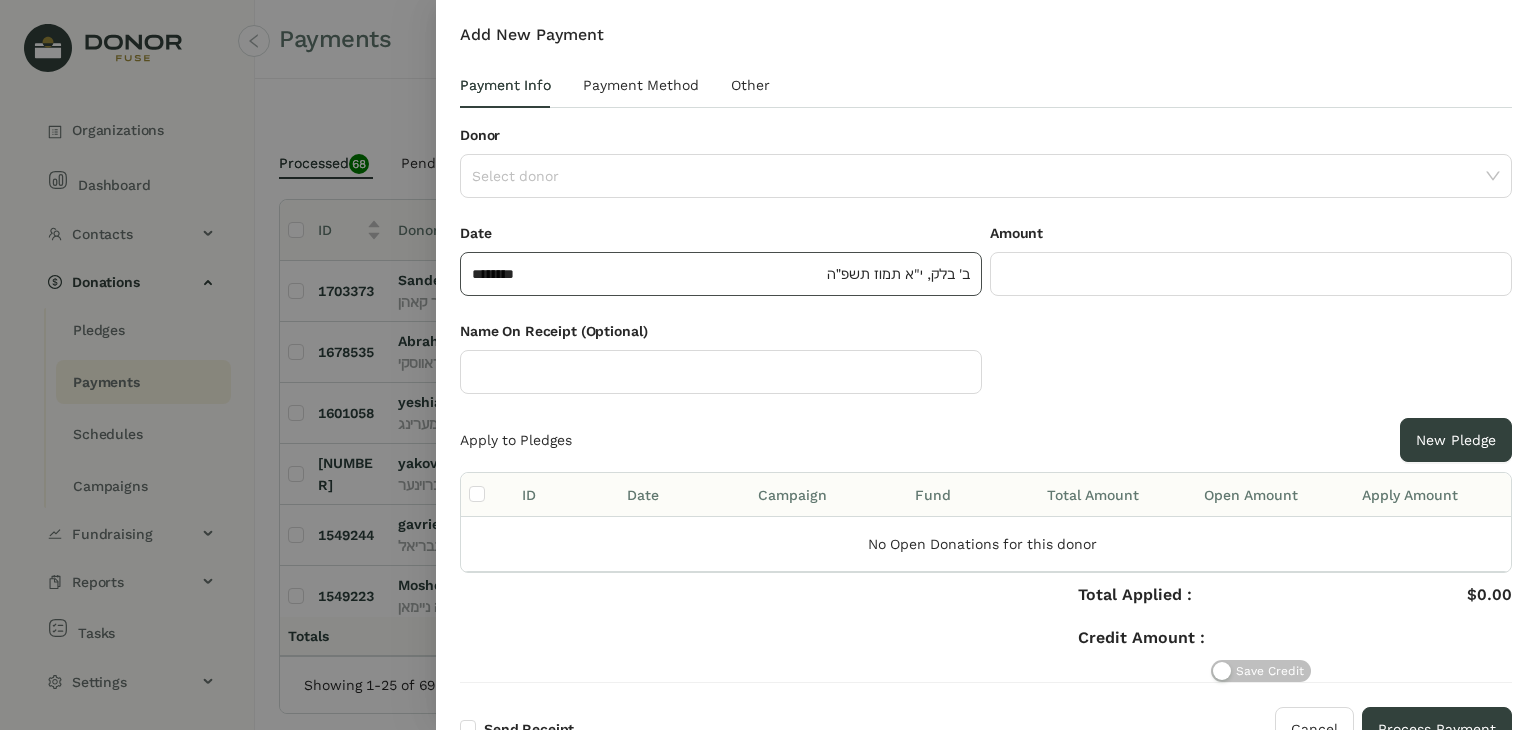 click on "********" at bounding box center (647, 274) 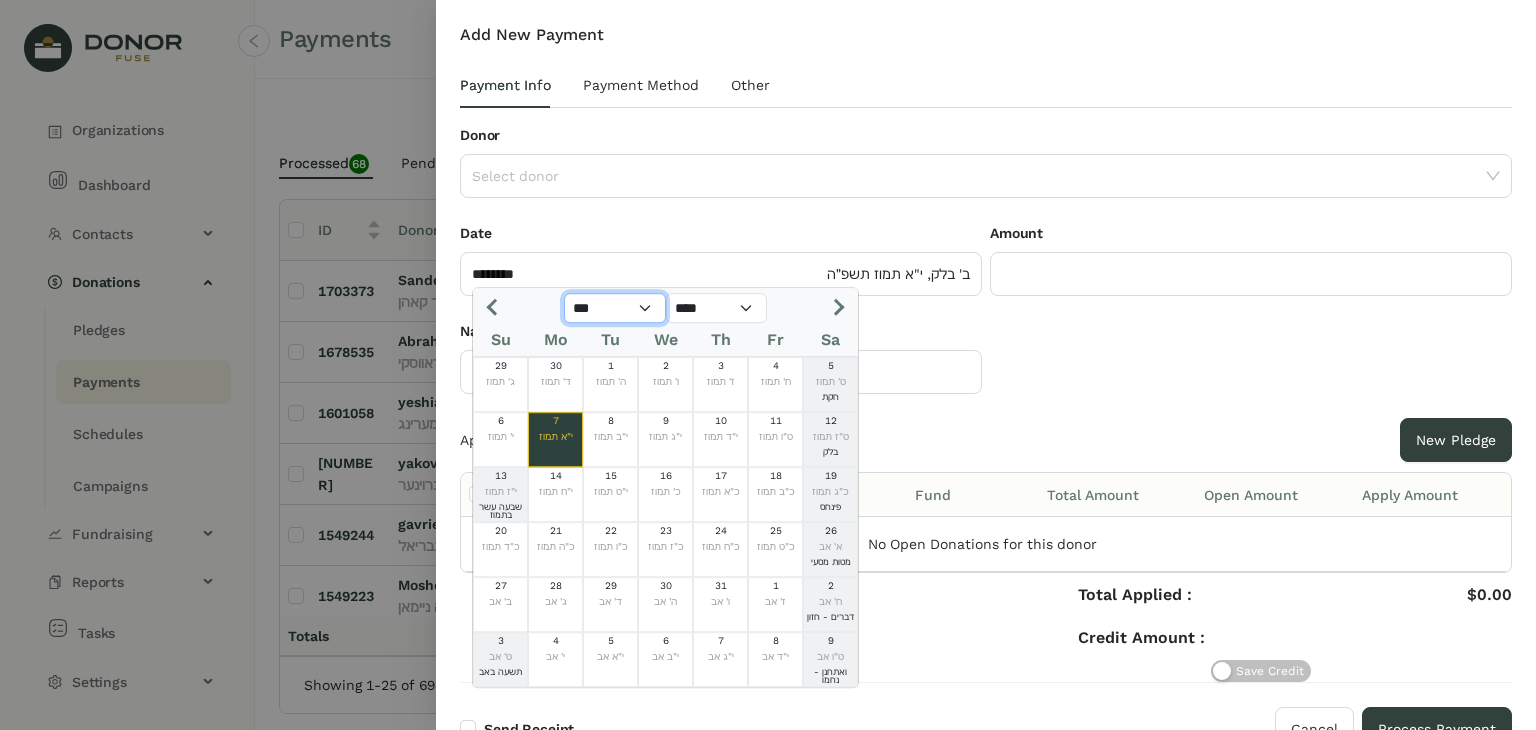 click on "*** *** *** *** *** *** *** *** *** *** *** ***" at bounding box center [615, 308] 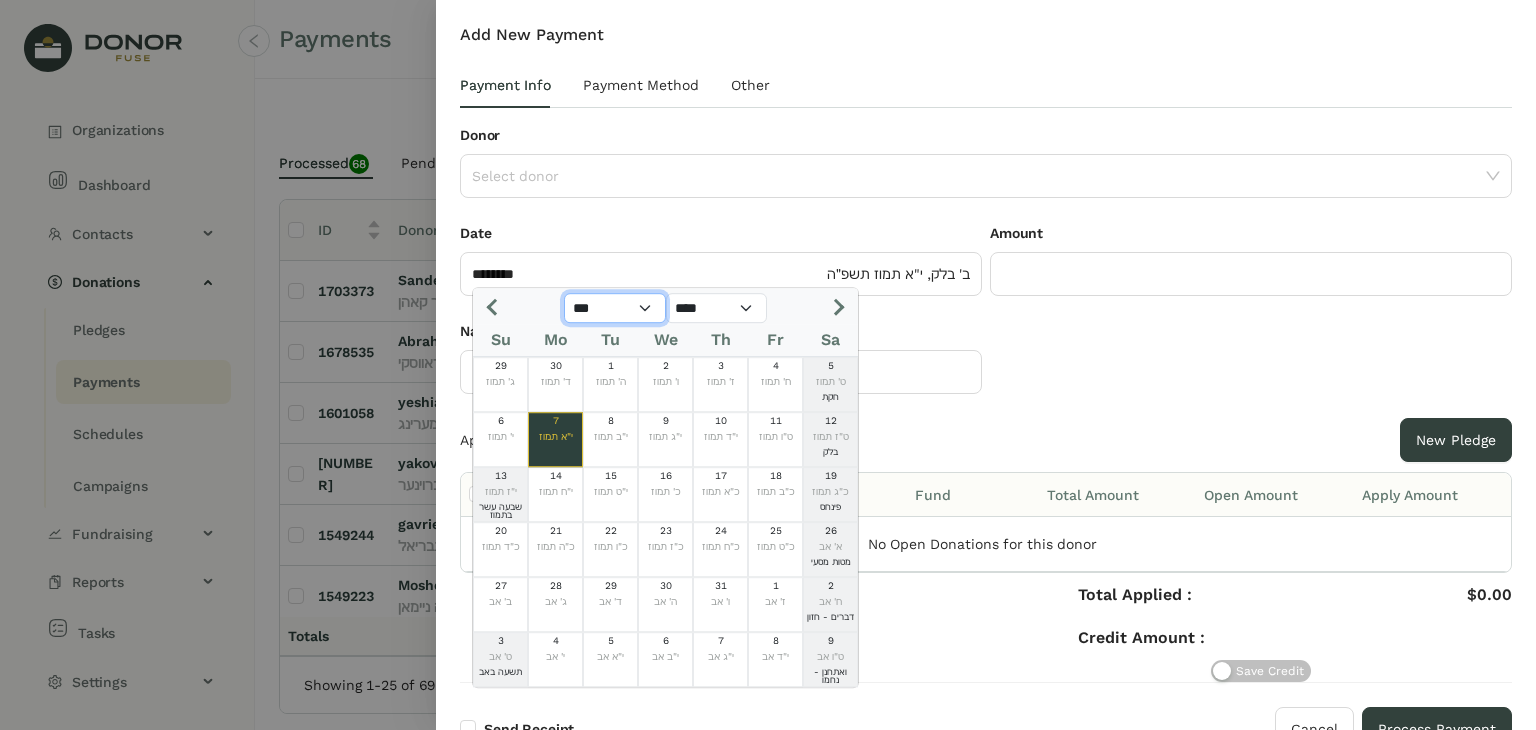 select on "*" 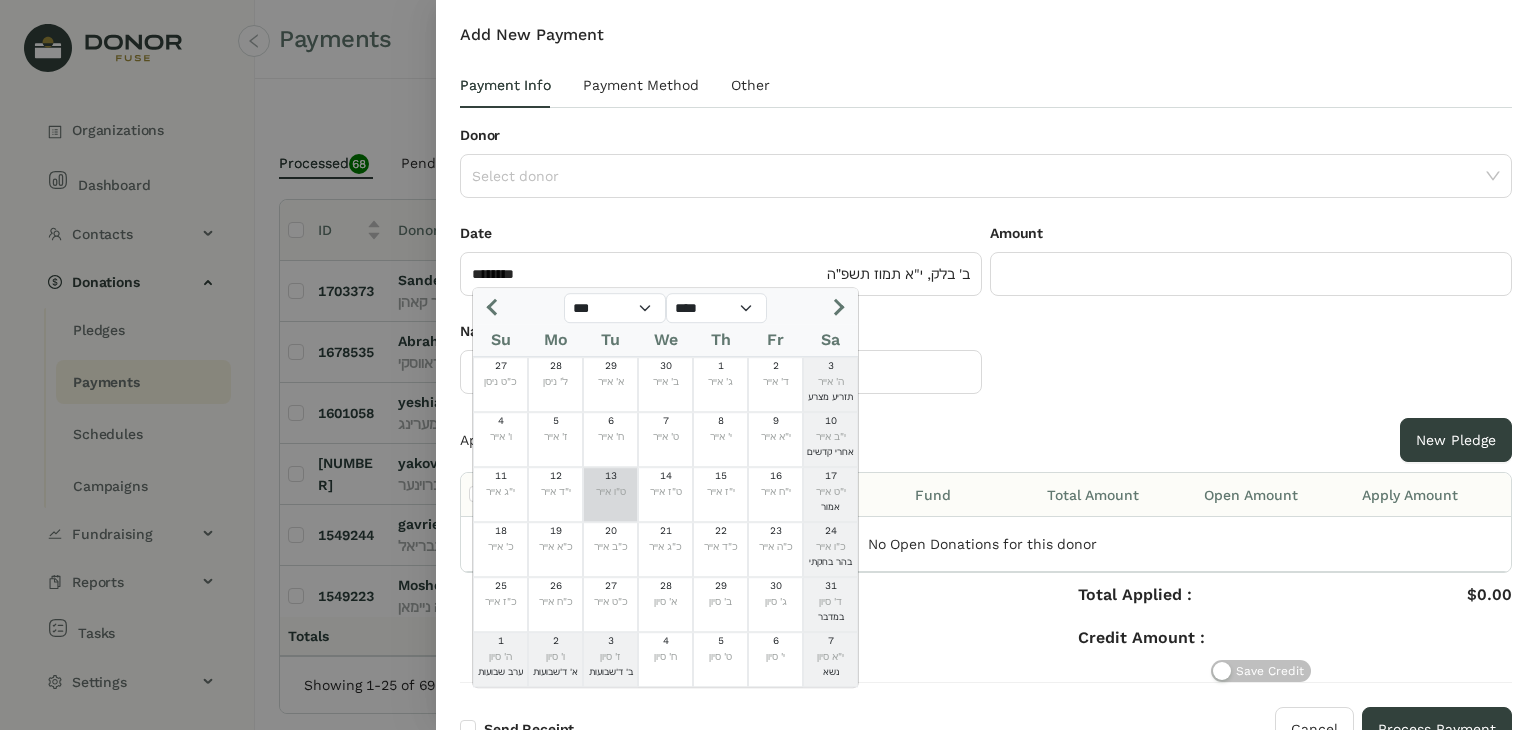 click on "ט"ו אייר" at bounding box center (610, 492) 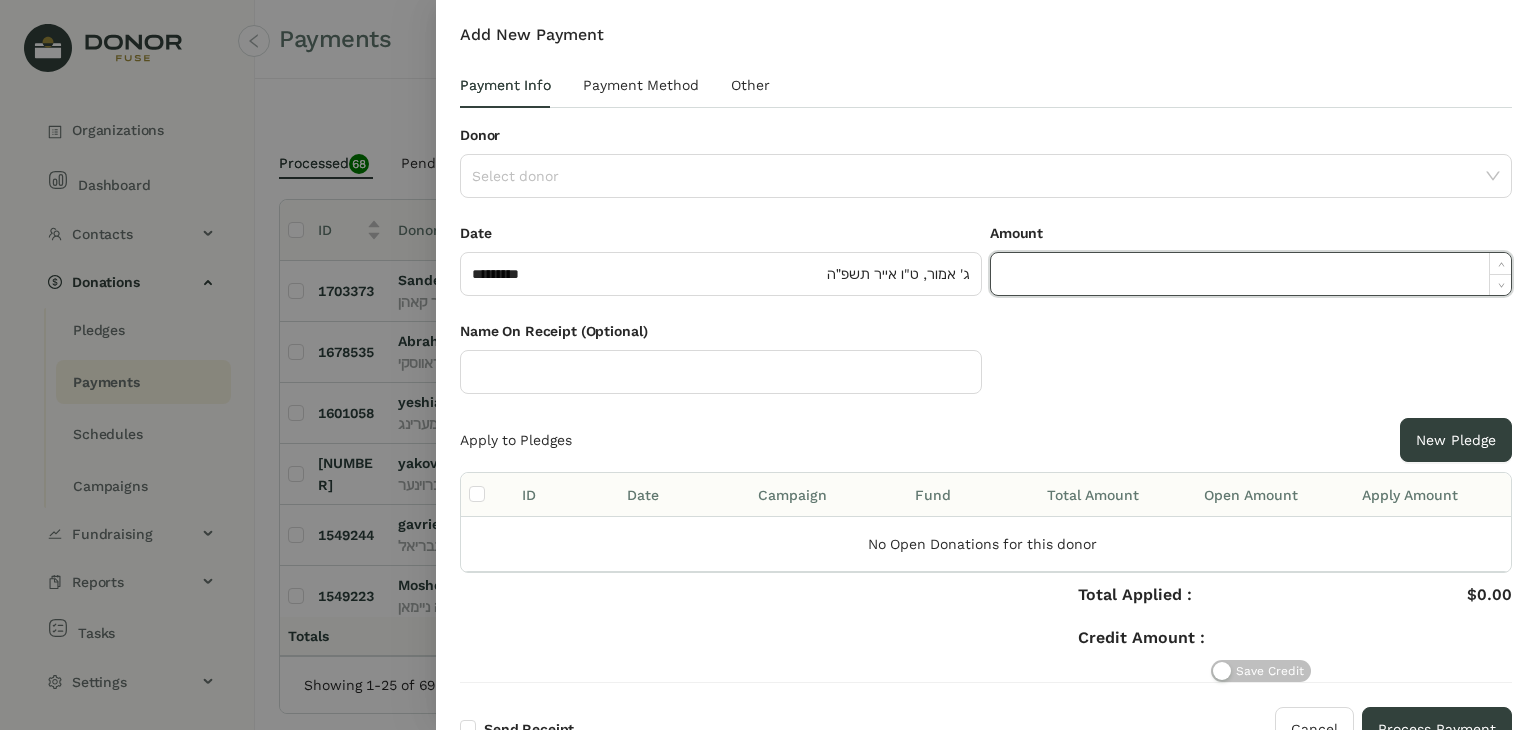 click at bounding box center [1251, 274] 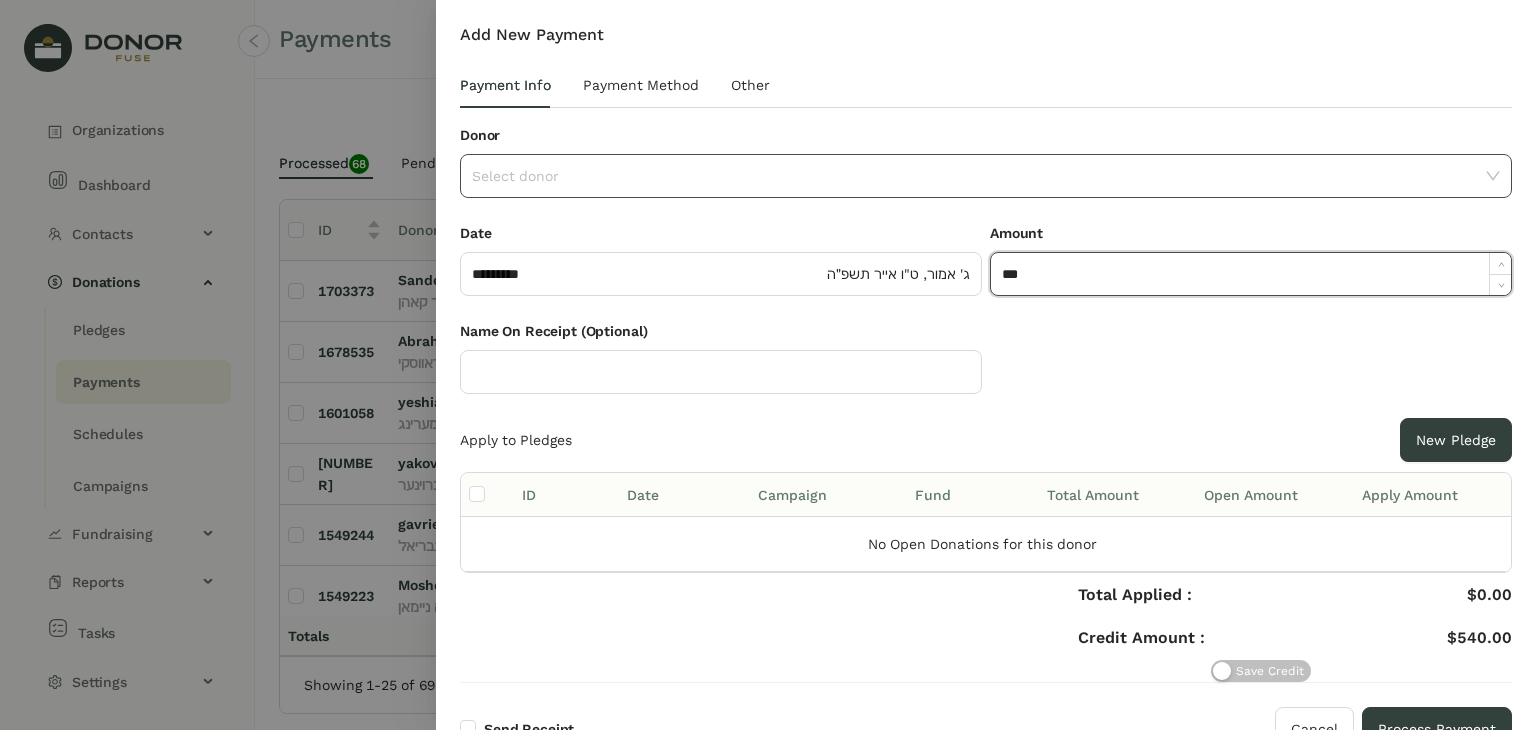 type on "***" 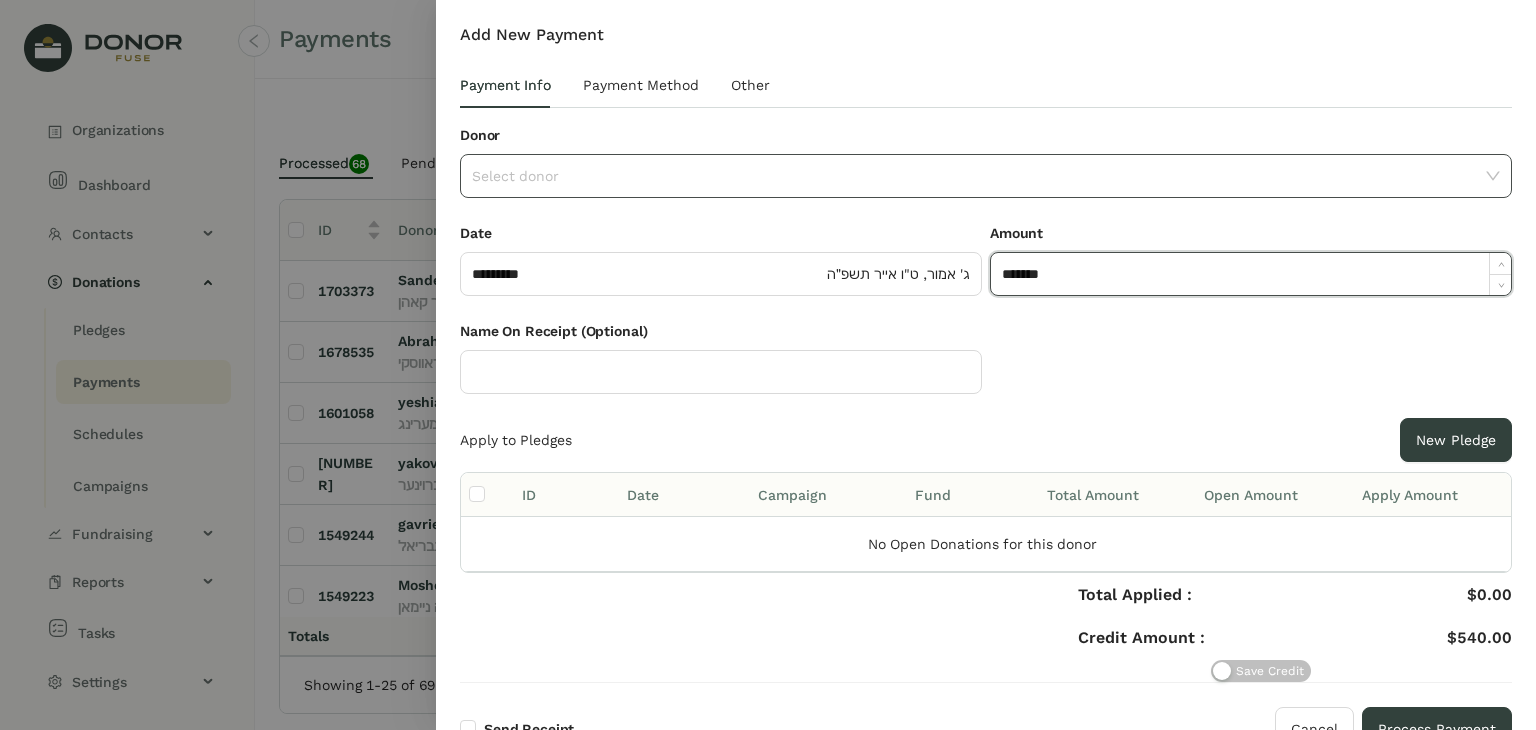 click at bounding box center [979, 176] 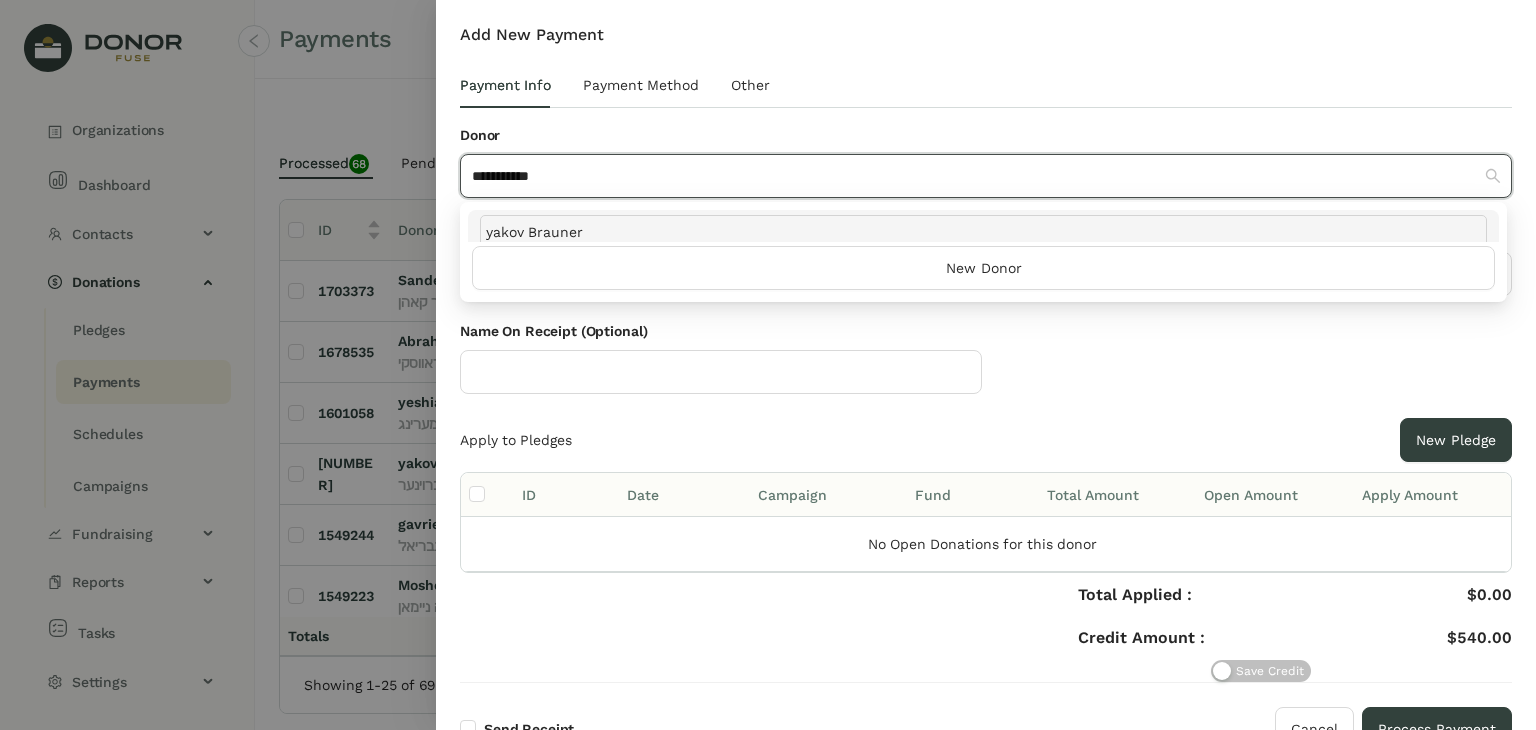 type on "**********" 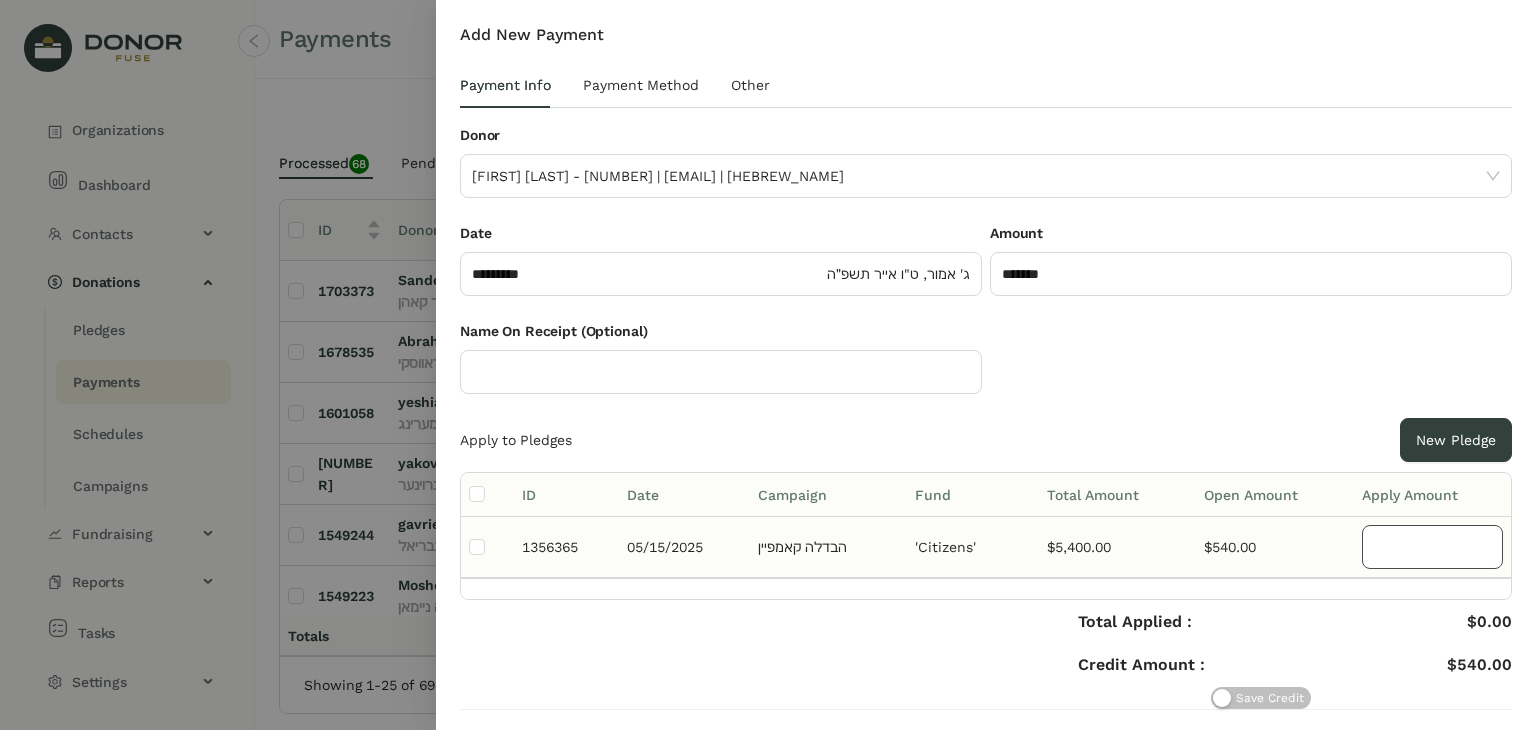 click at bounding box center [1433, 547] 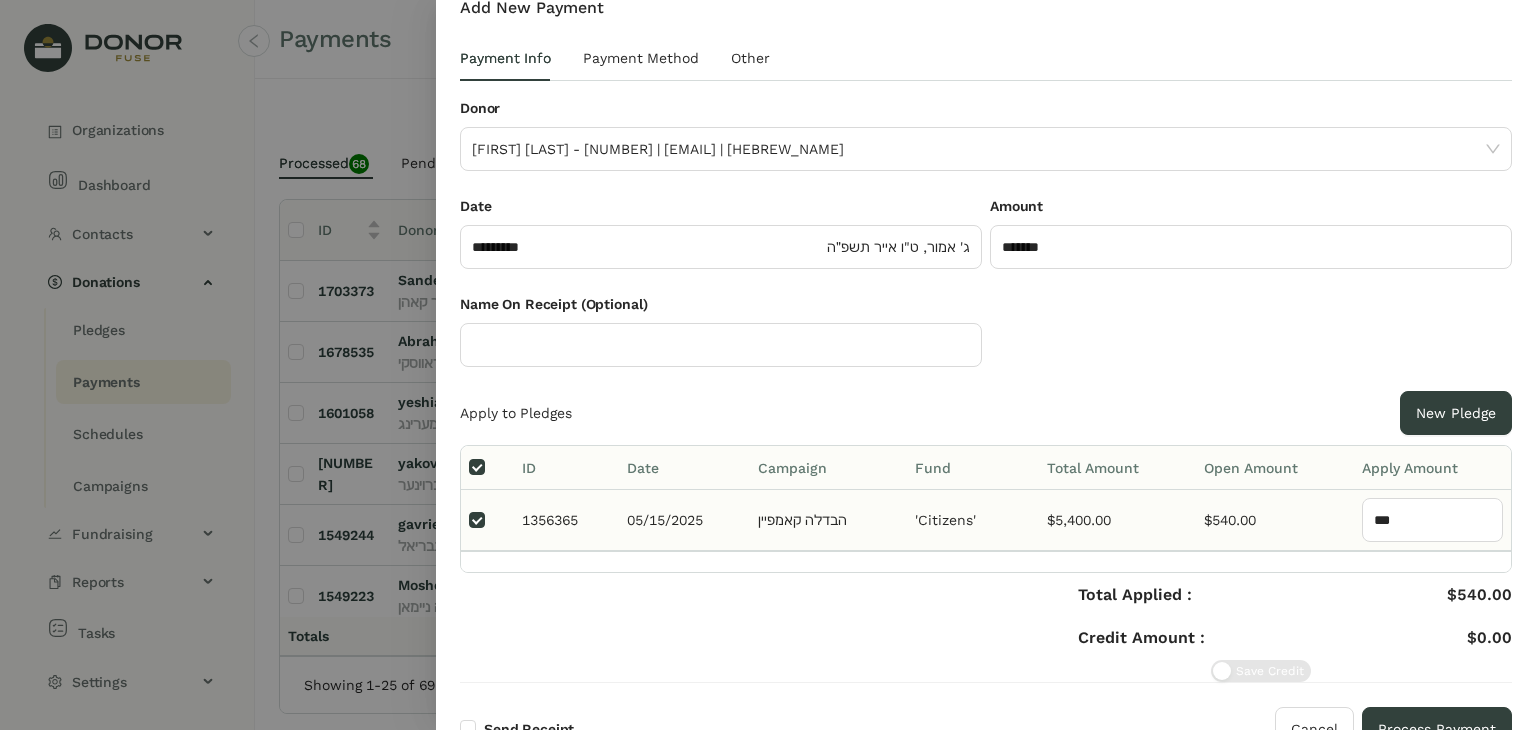 scroll, scrollTop: 45, scrollLeft: 0, axis: vertical 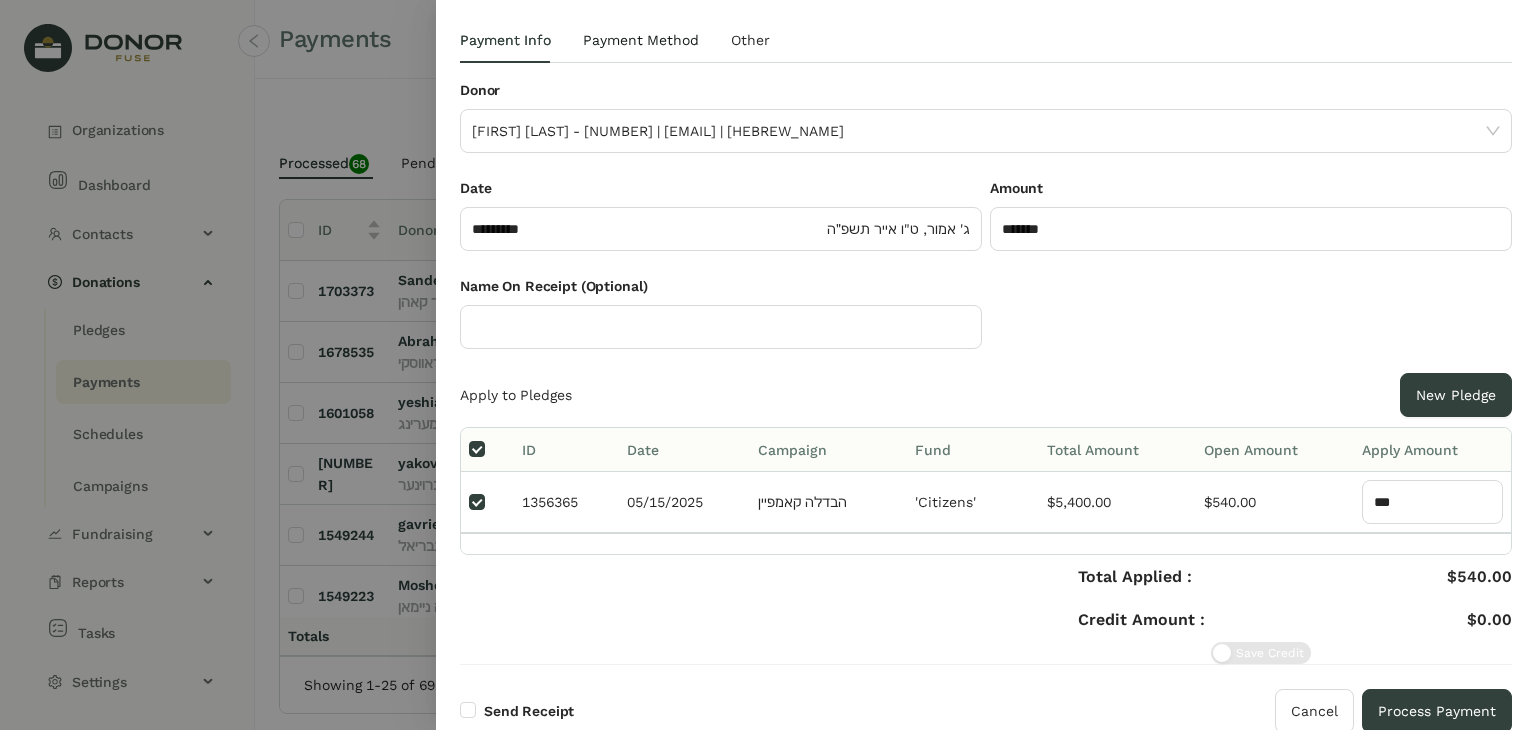 click on "Payment Method" at bounding box center (641, 40) 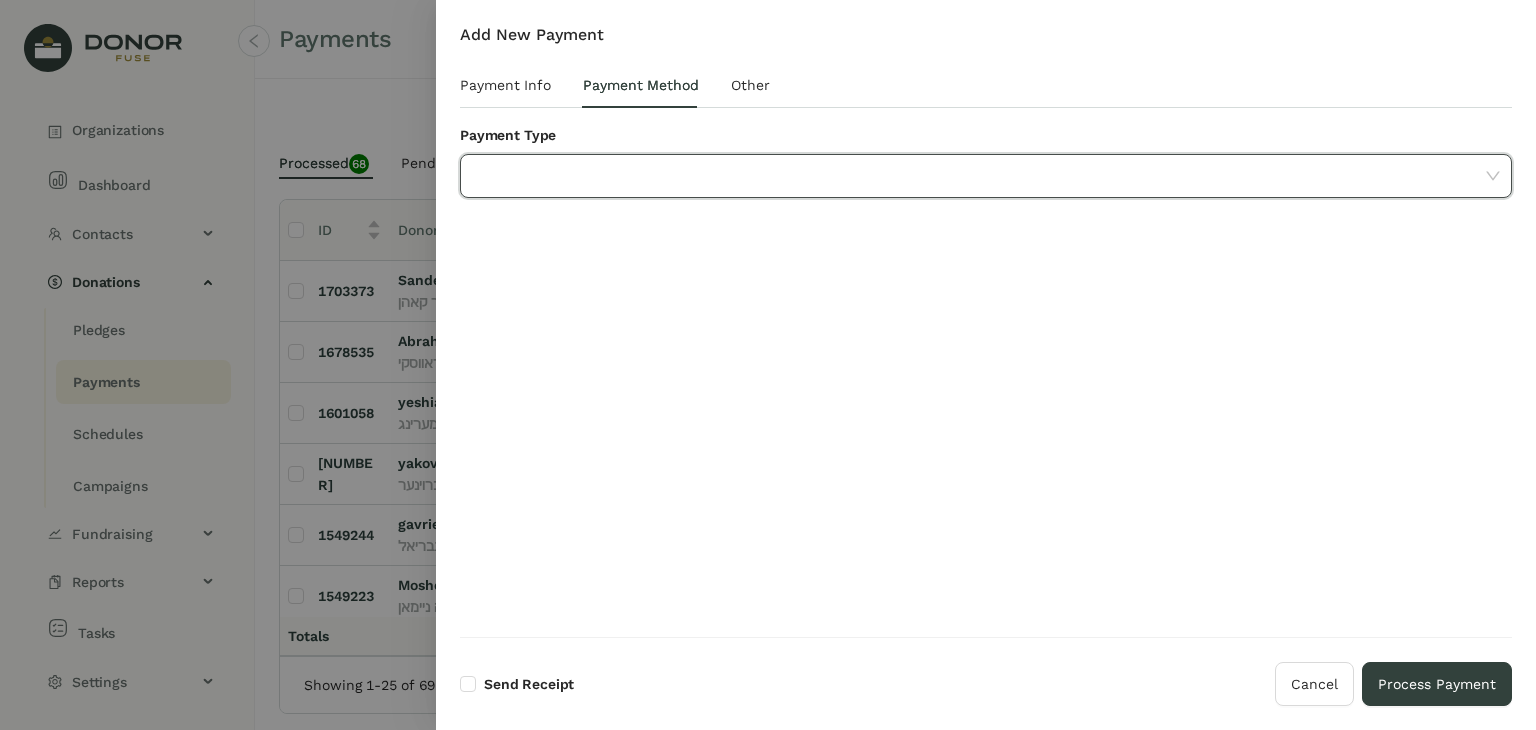 click at bounding box center (979, 176) 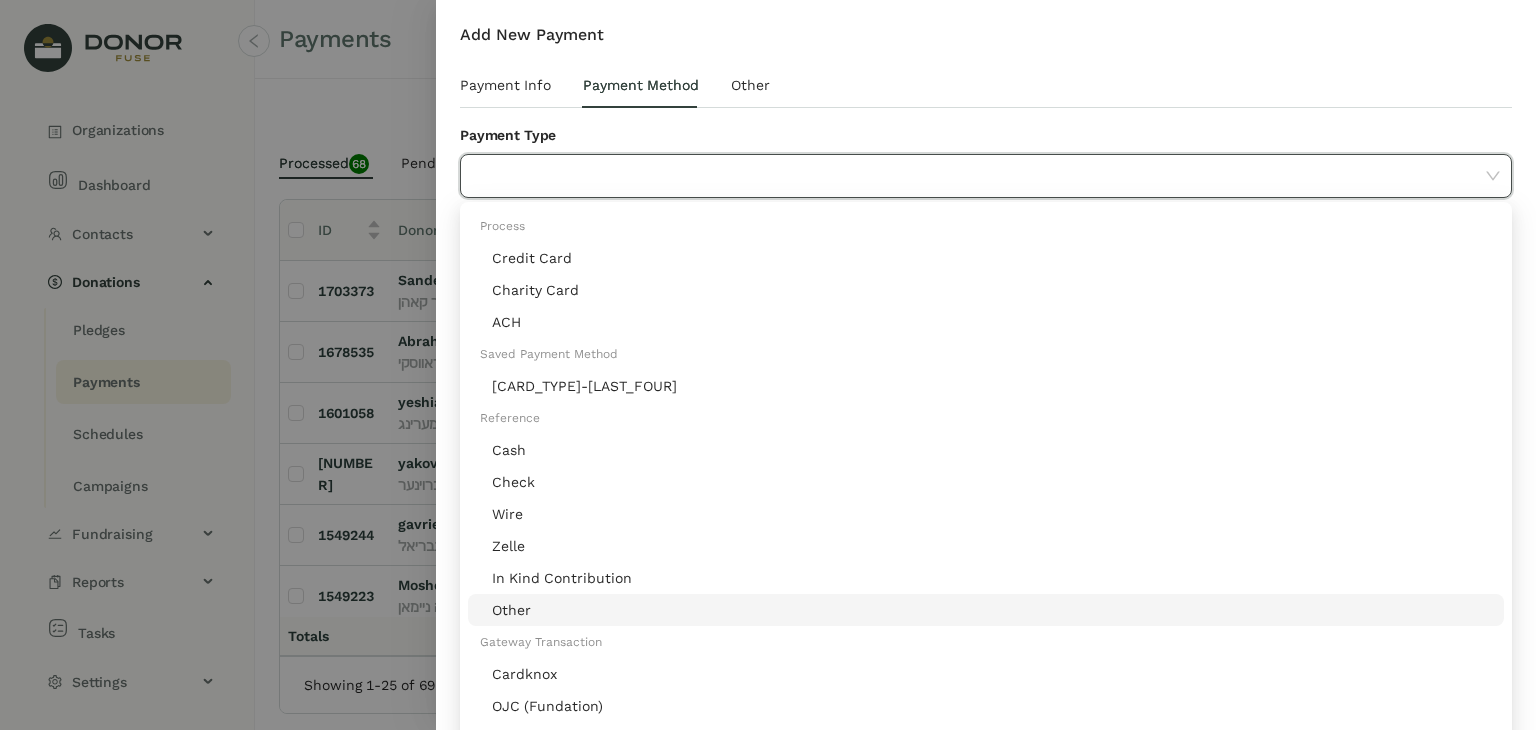 click on "Other" at bounding box center (992, 610) 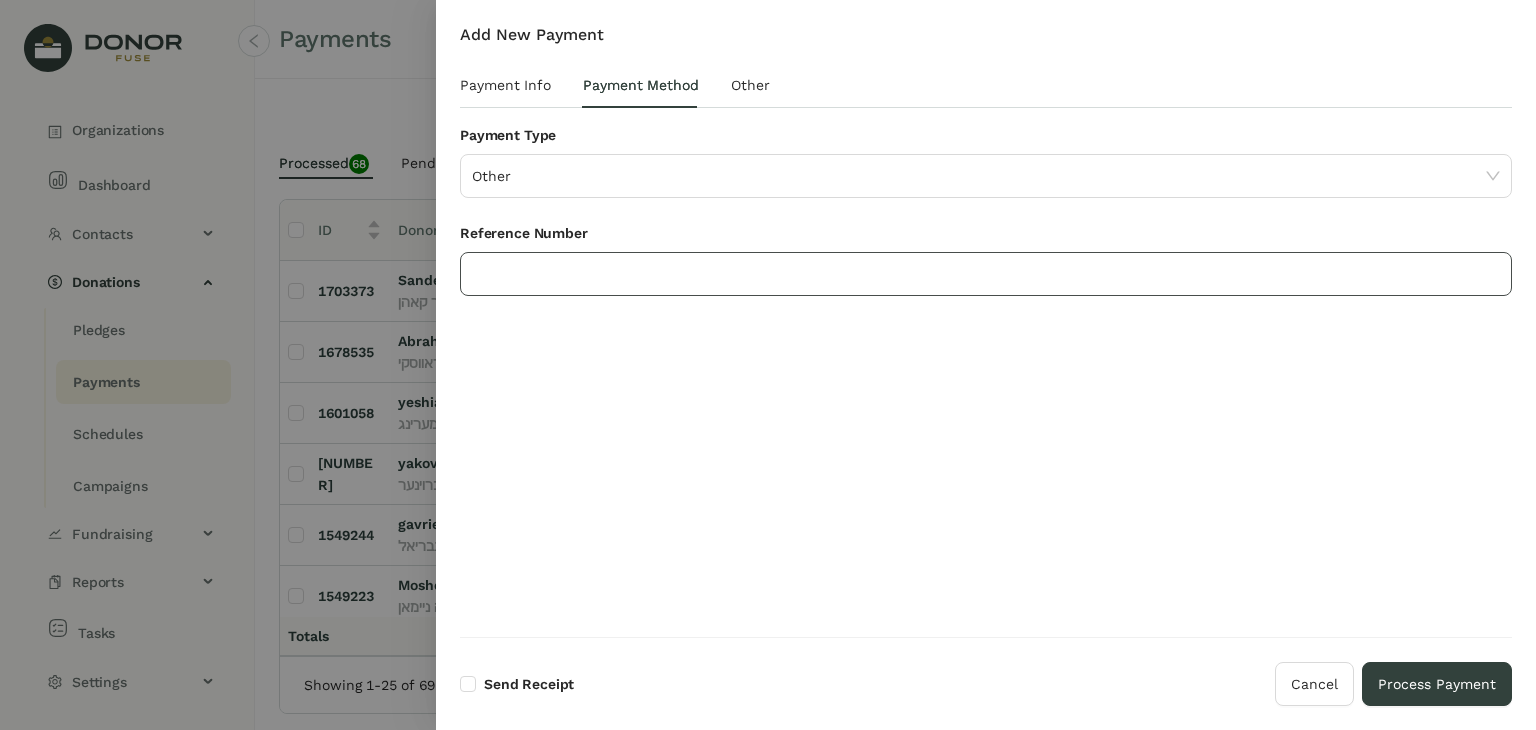 click at bounding box center [986, 274] 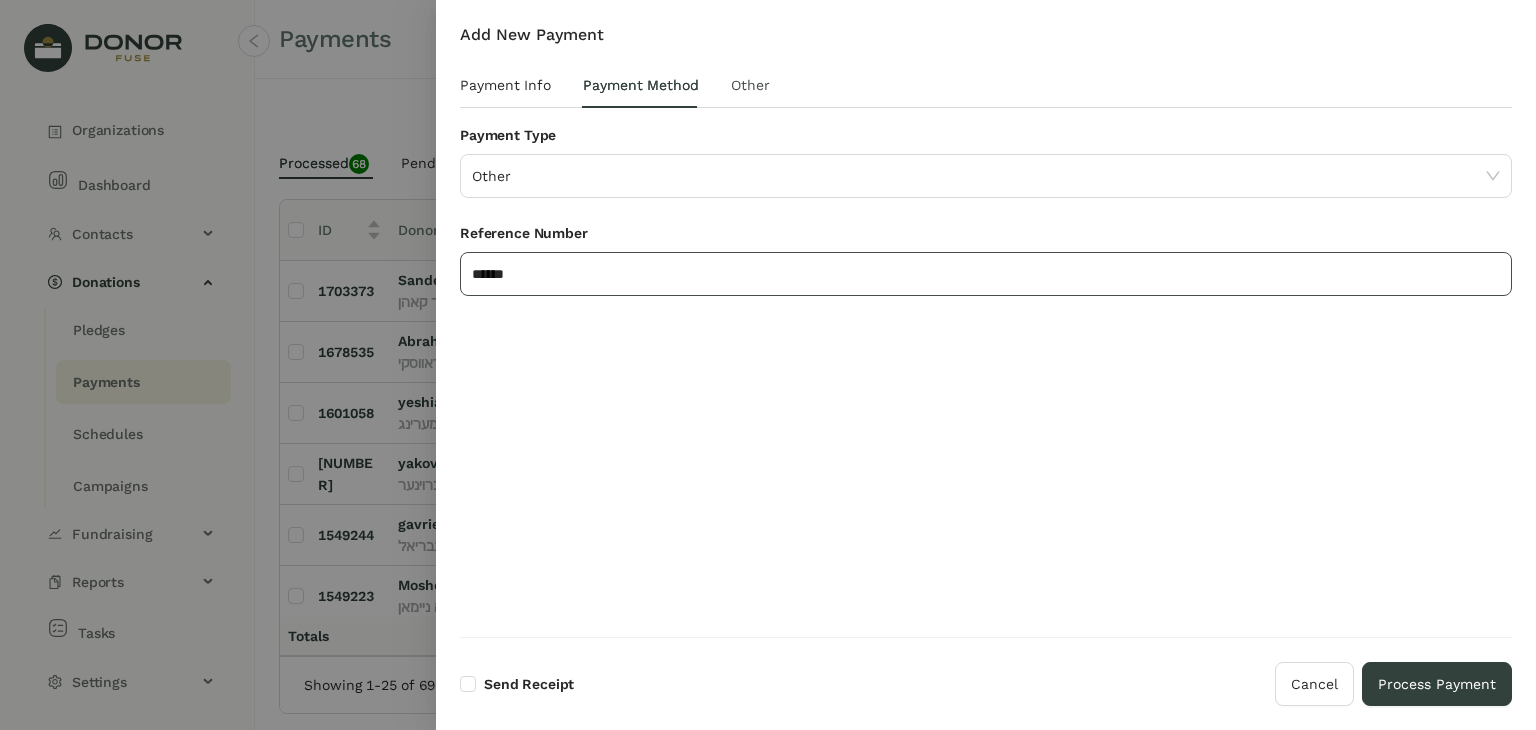 type on "******" 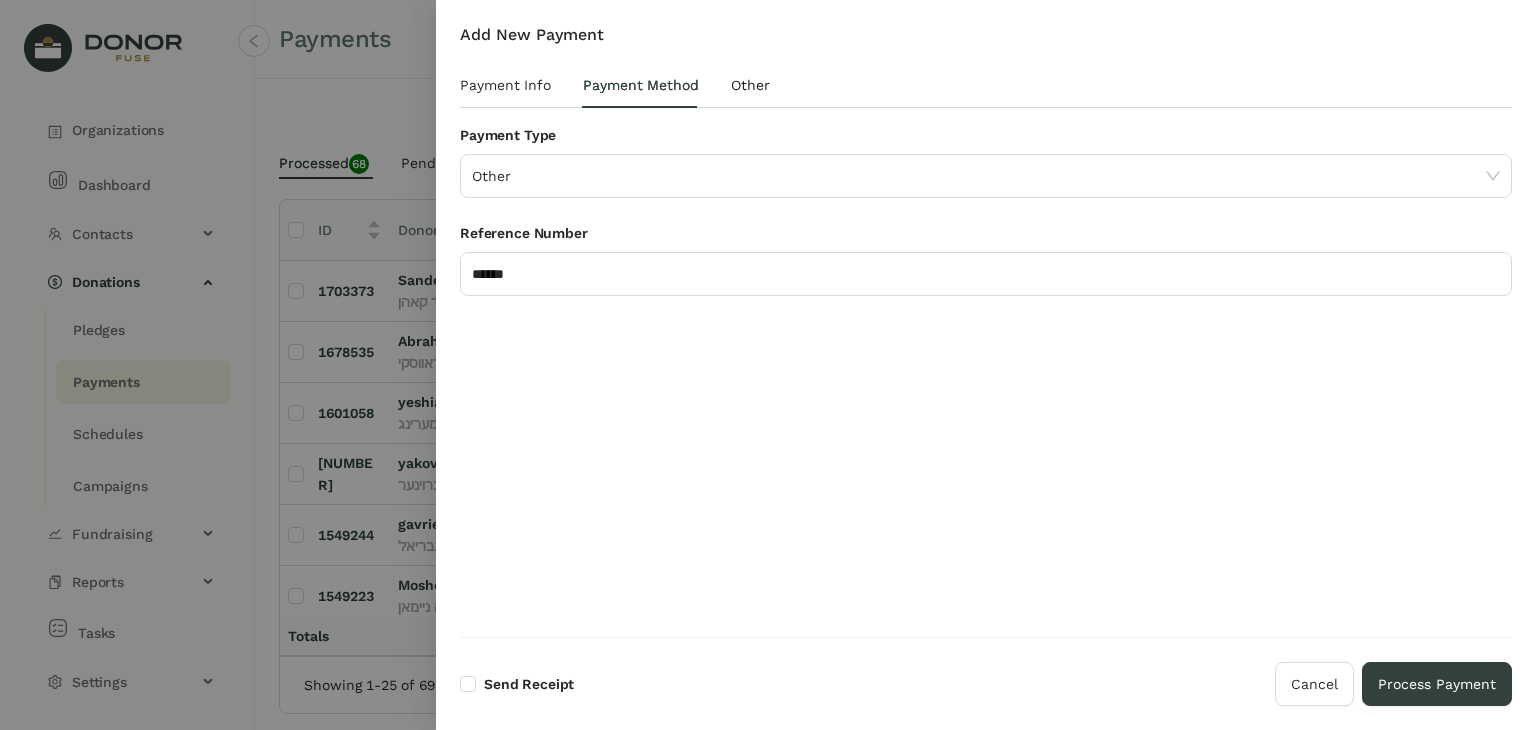 click on "Other" at bounding box center (750, 85) 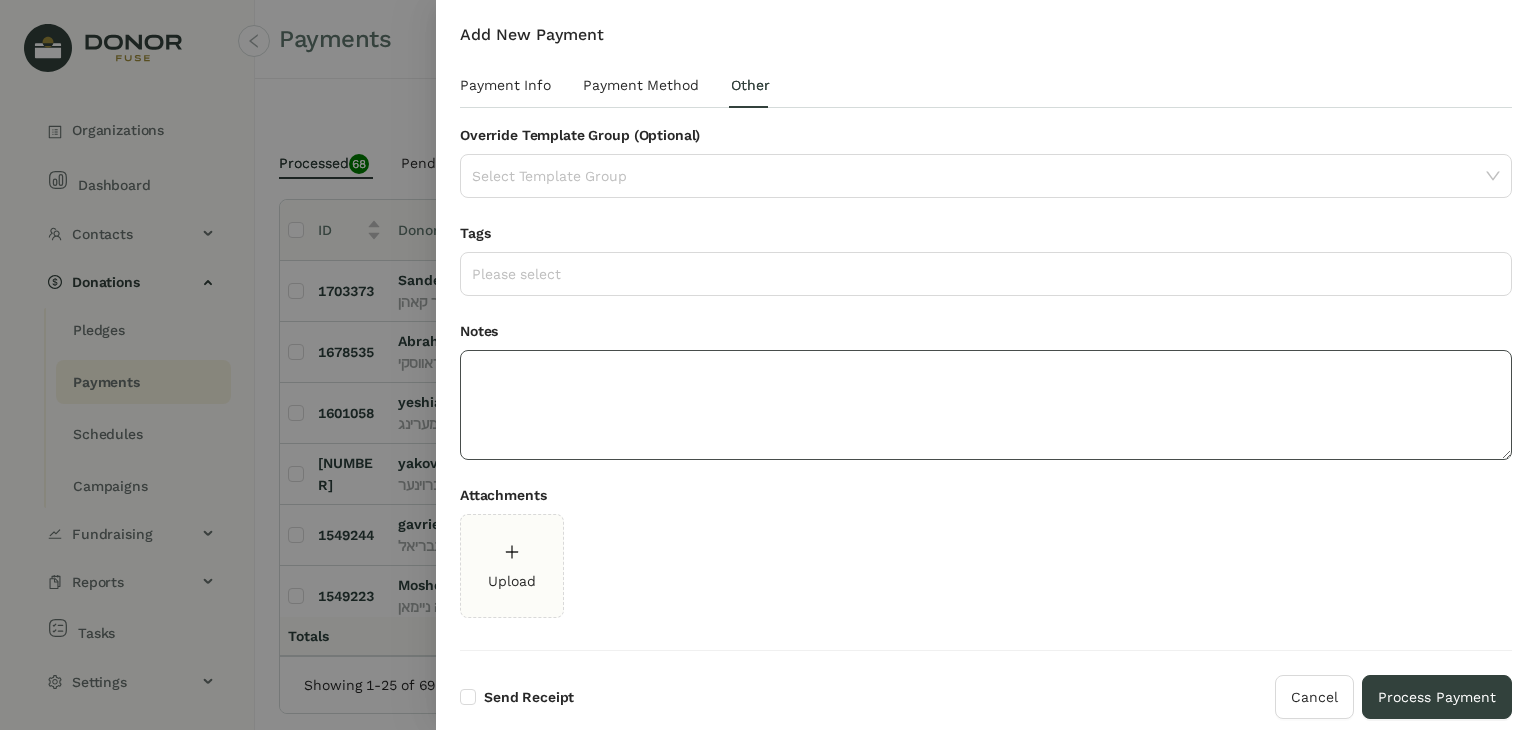 click at bounding box center [986, 405] 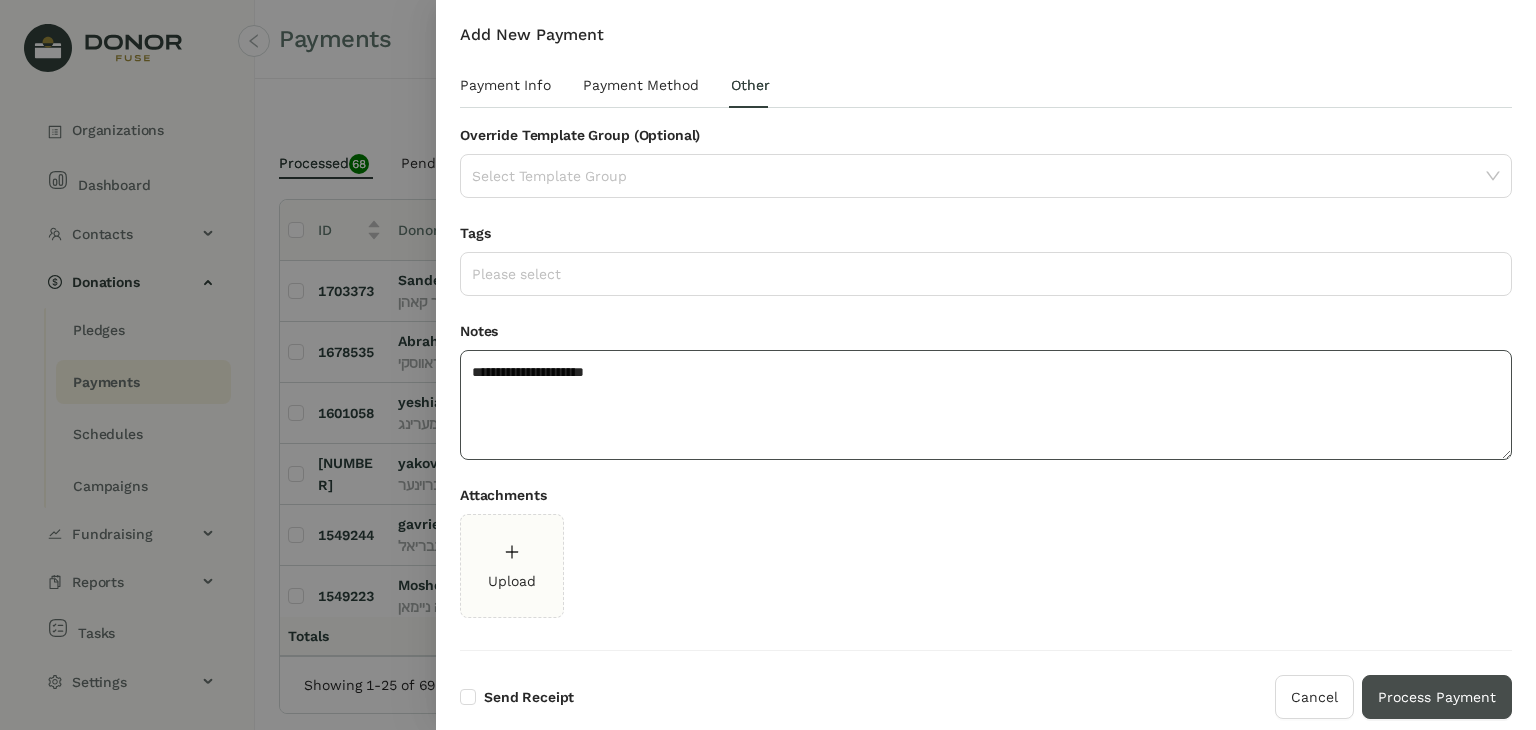 type on "**********" 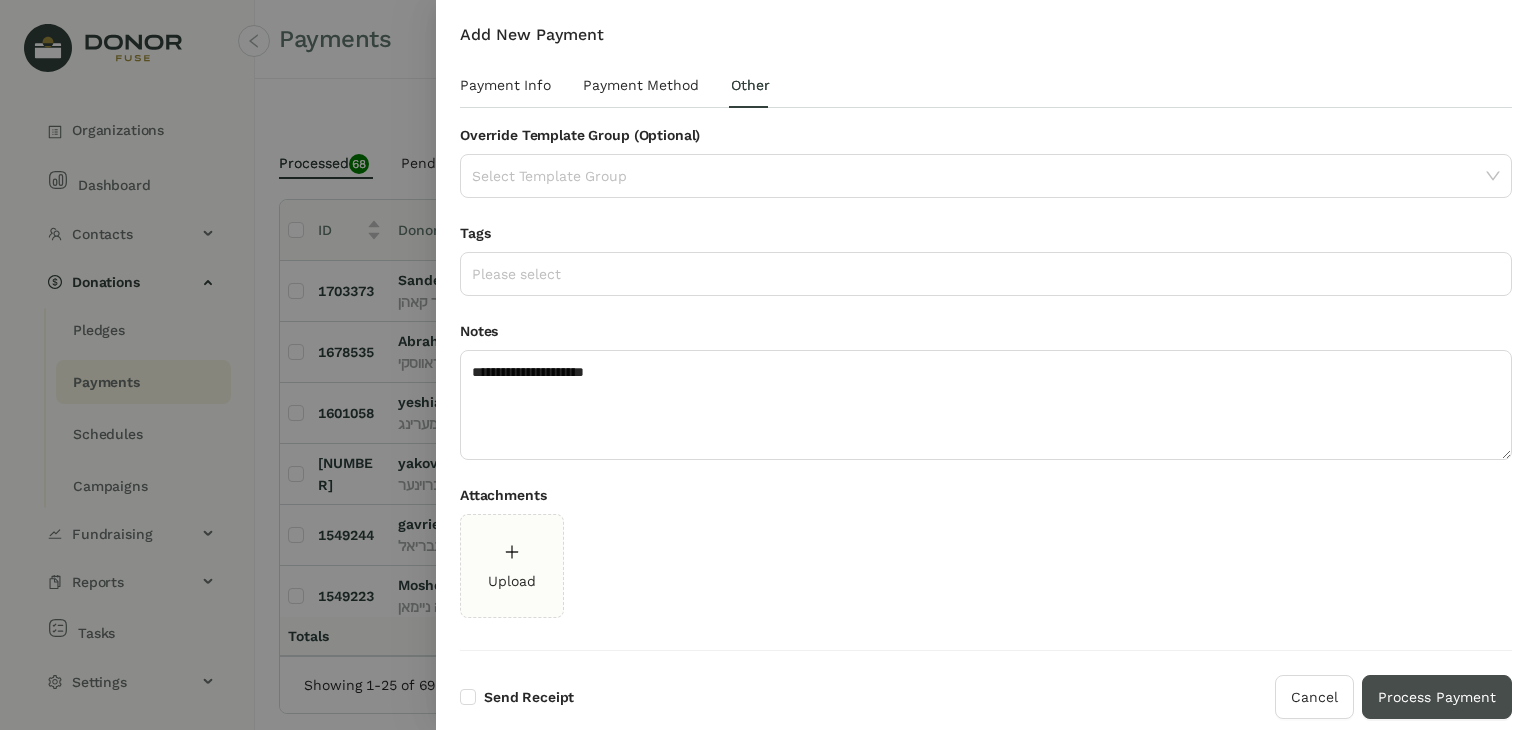 click on "Process Payment" at bounding box center [1437, 697] 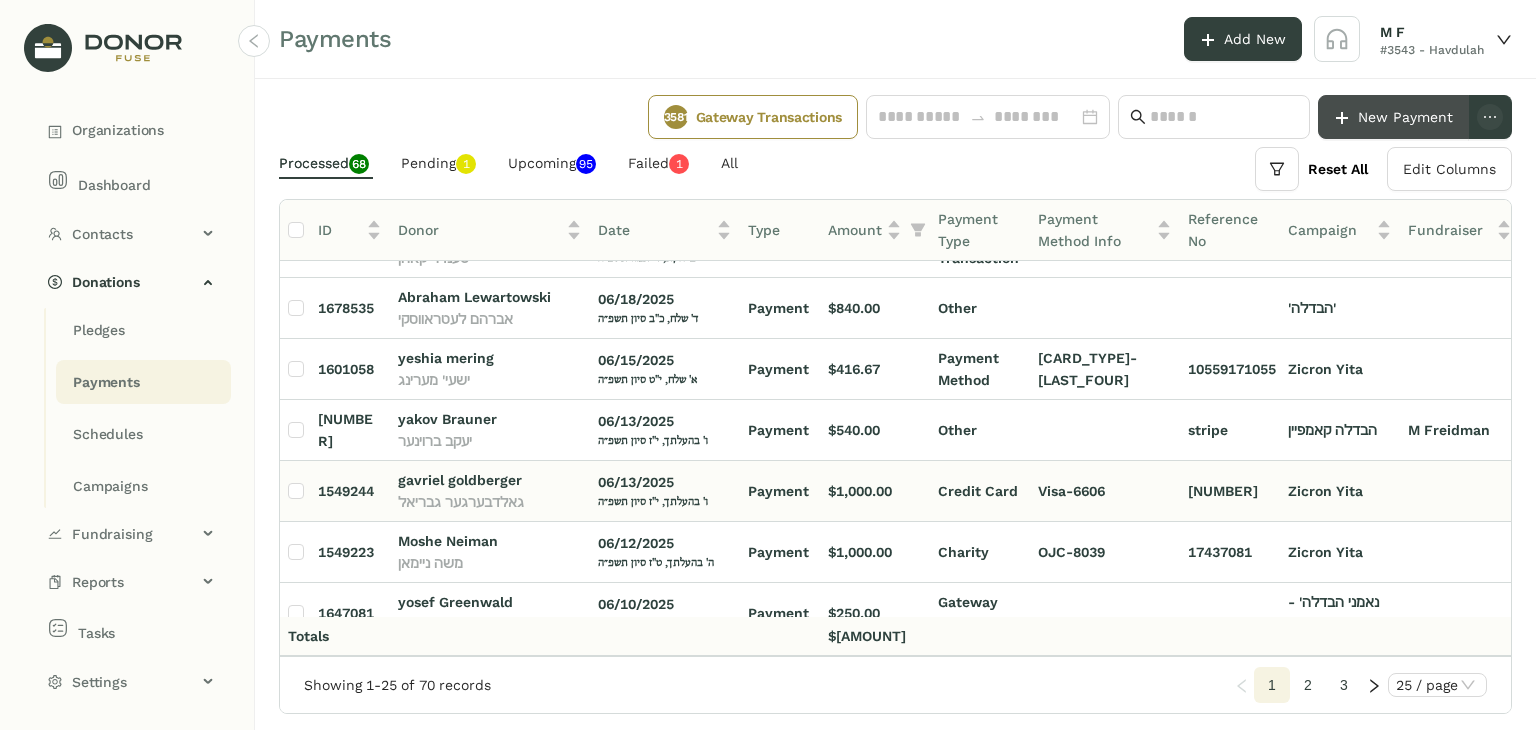 scroll, scrollTop: 0, scrollLeft: 0, axis: both 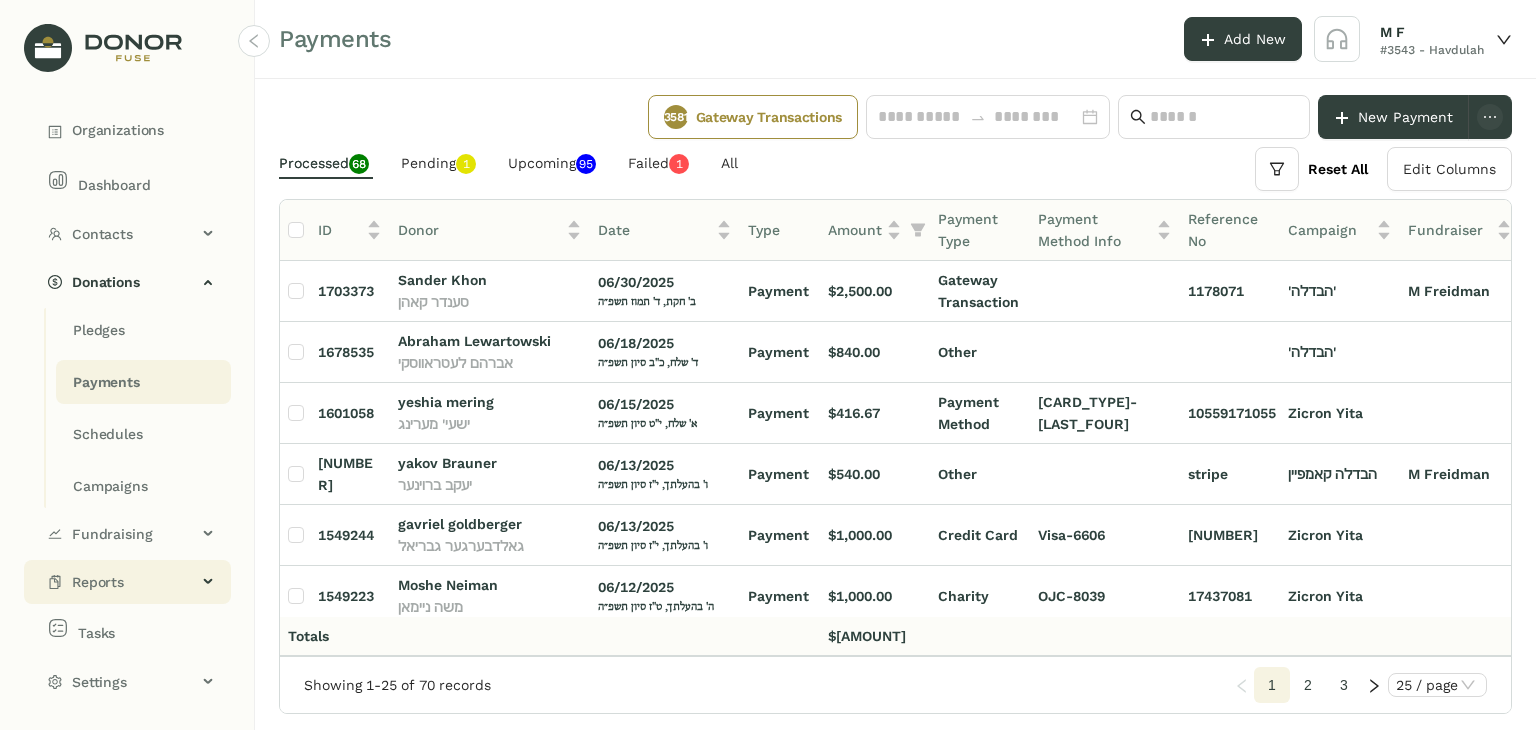click on "Reports" at bounding box center (127, 582) 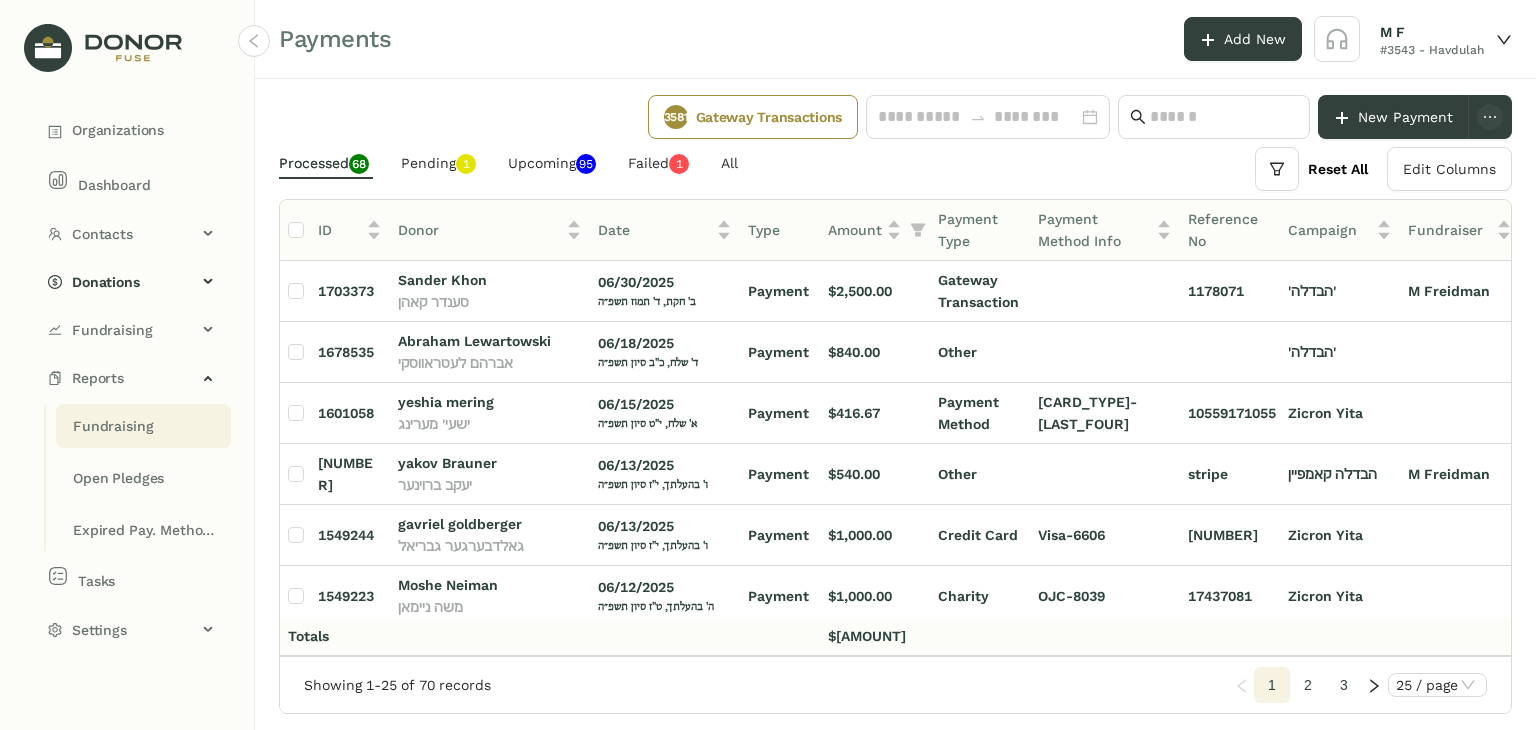 click on "Fundraising" at bounding box center (113, 426) 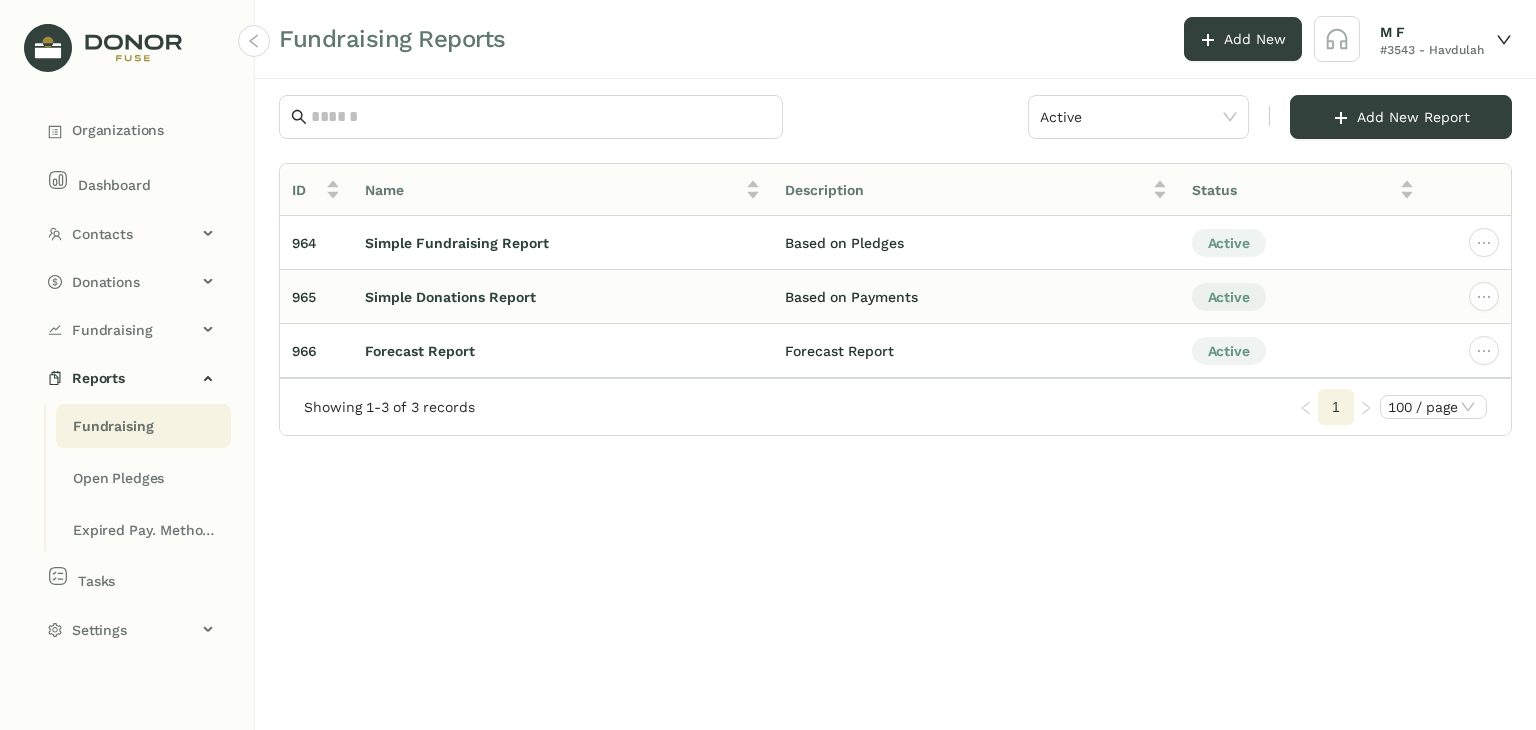 click on "Simple Donations Report" at bounding box center [562, 243] 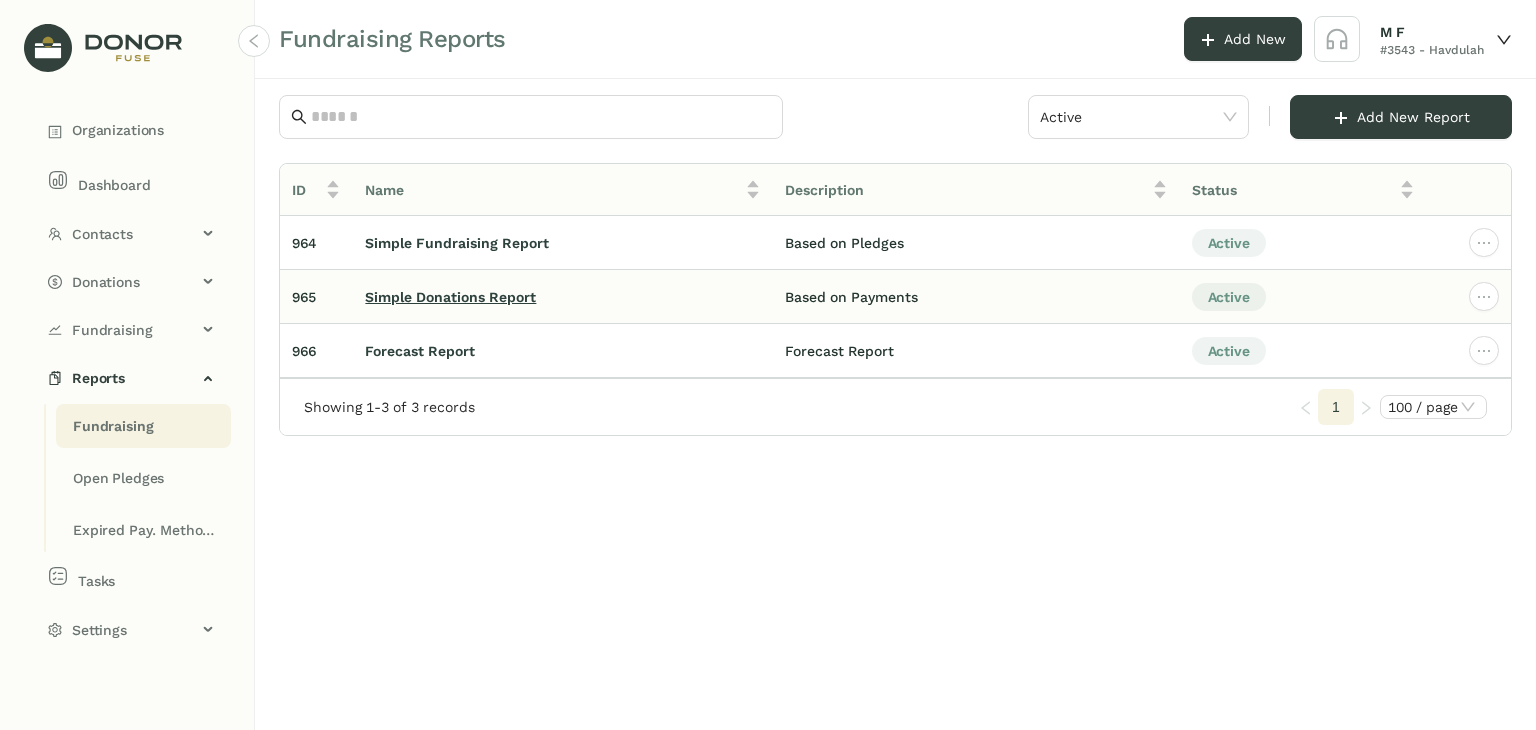 click on "Simple Donations Report" at bounding box center [457, 243] 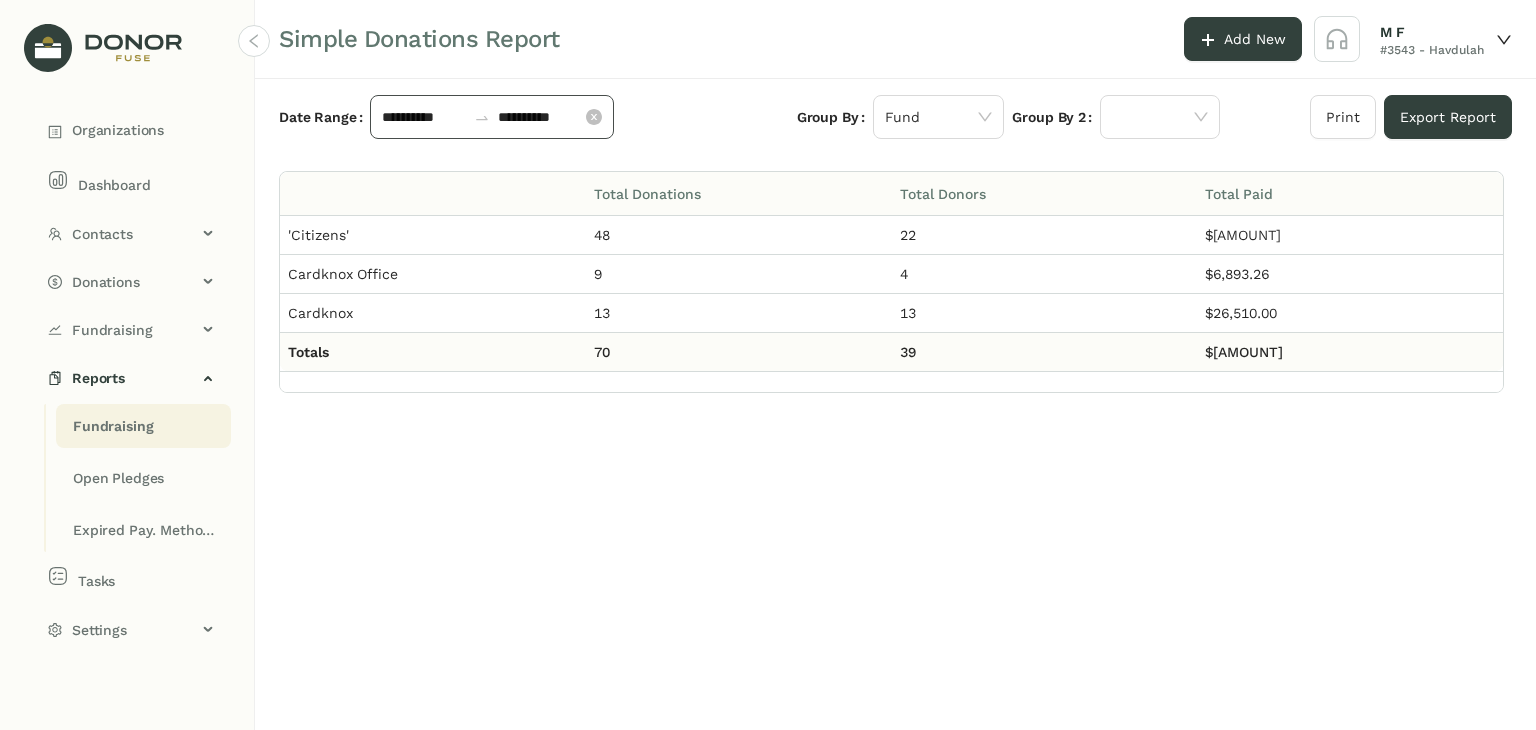click on "**********" at bounding box center (424, 117) 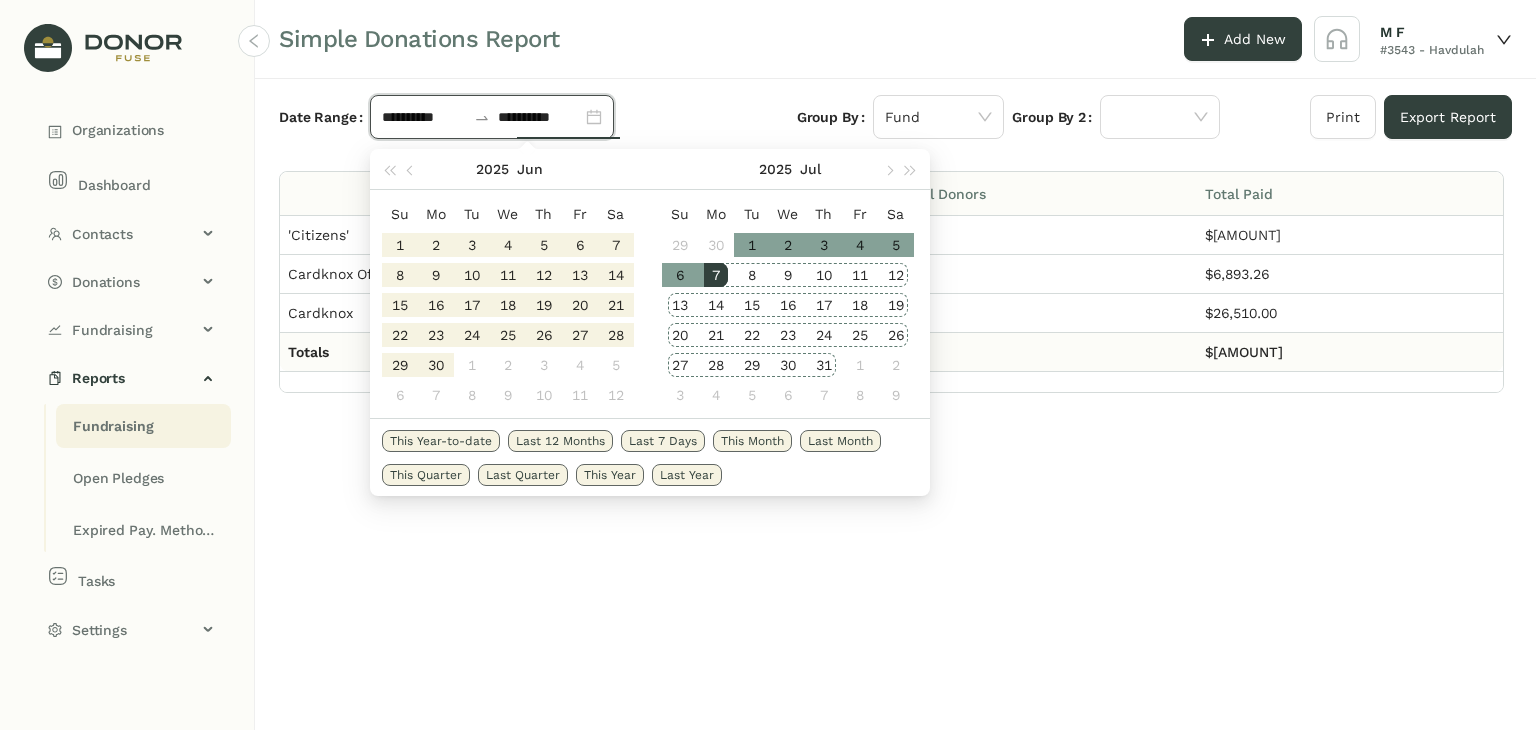 click on "This Month" at bounding box center (441, 441) 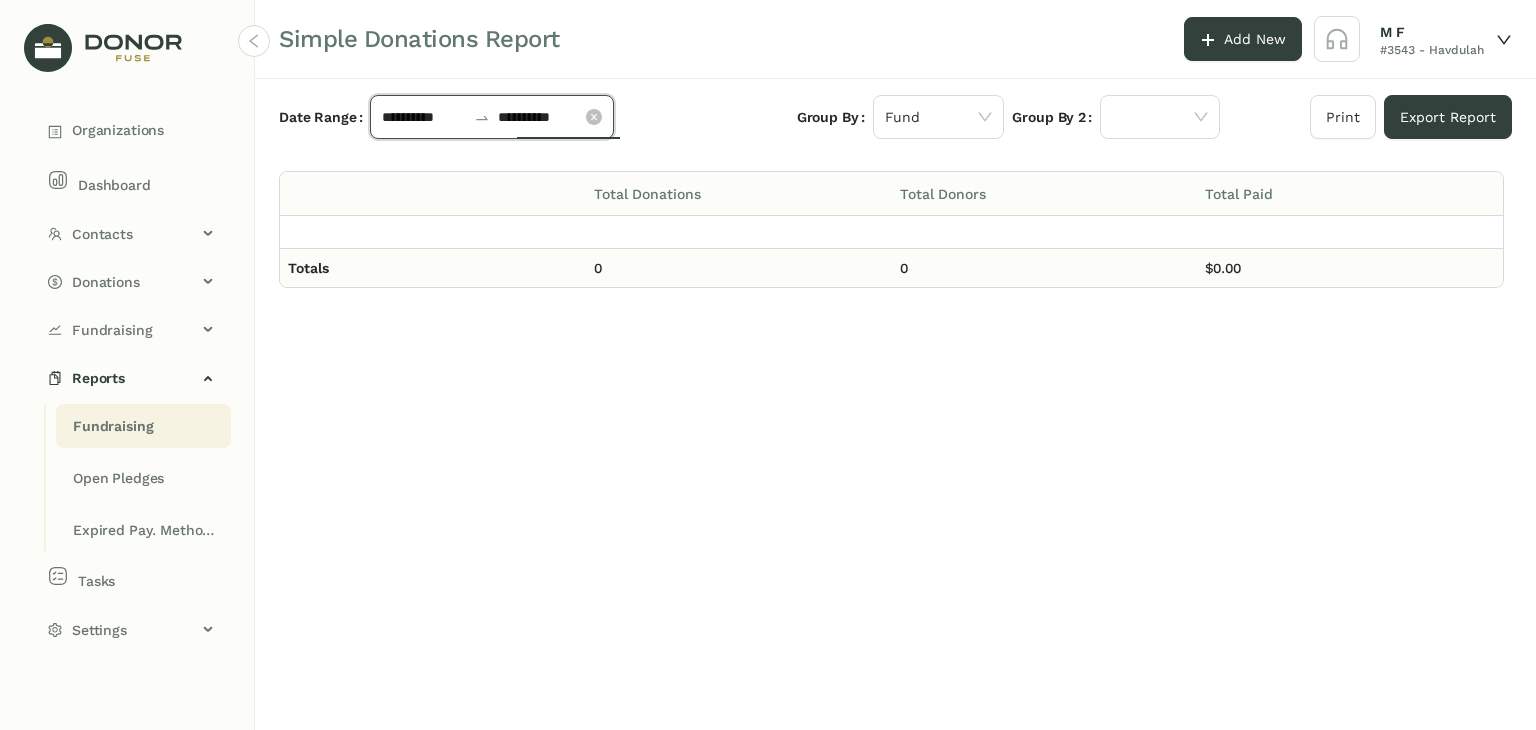 click on "**********" at bounding box center (424, 117) 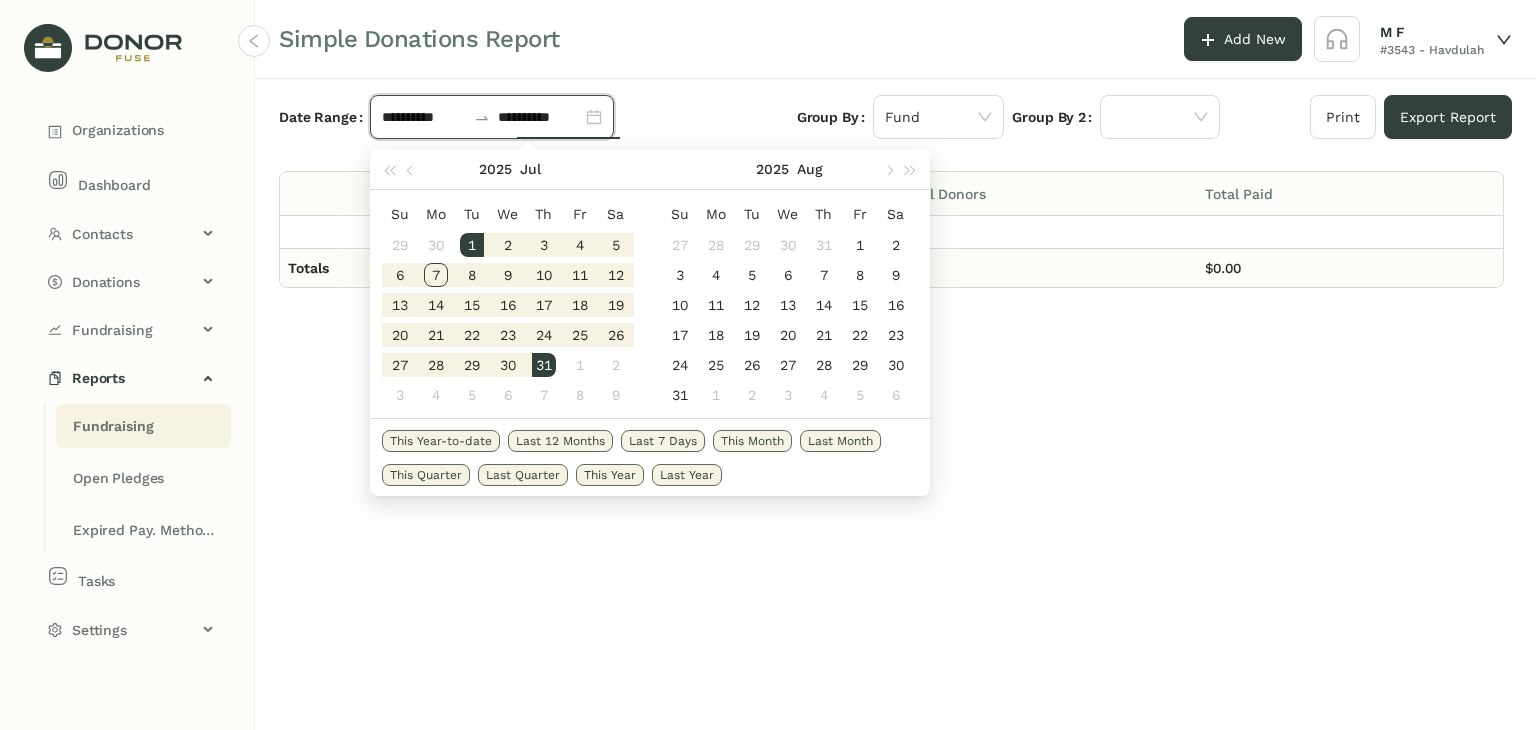 click on "Last Month" at bounding box center [441, 441] 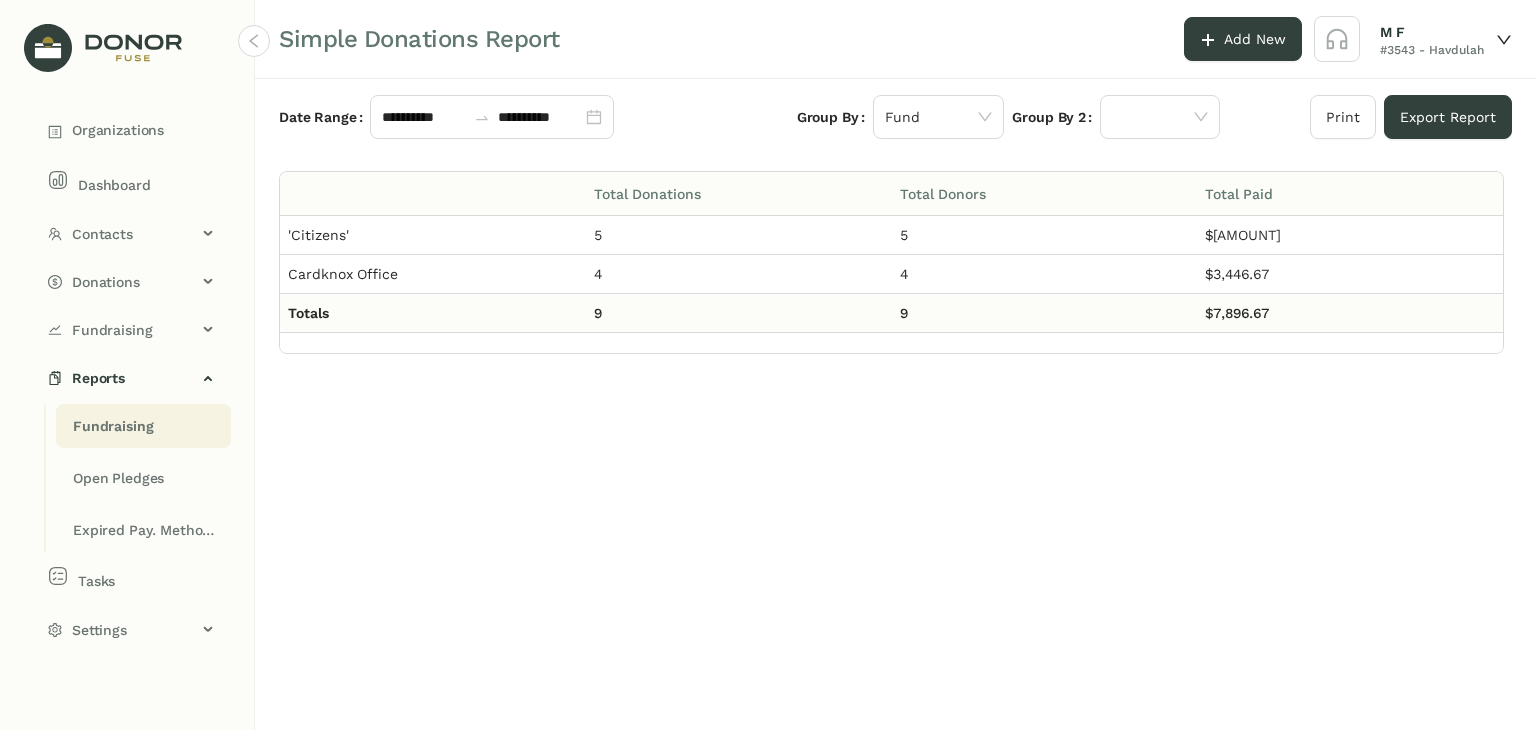 click on "**********" at bounding box center (895, 404) 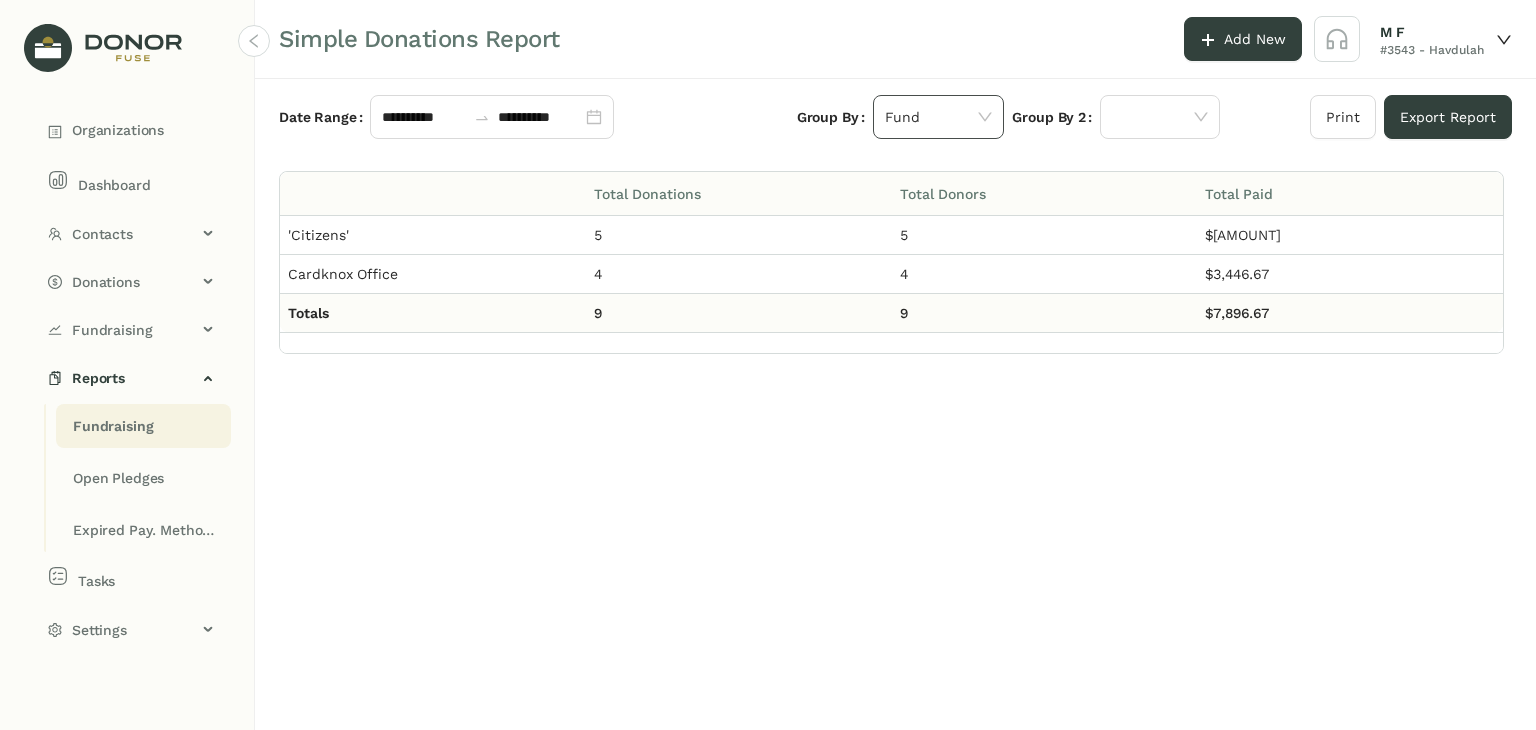 click on "Fund" at bounding box center [939, 117] 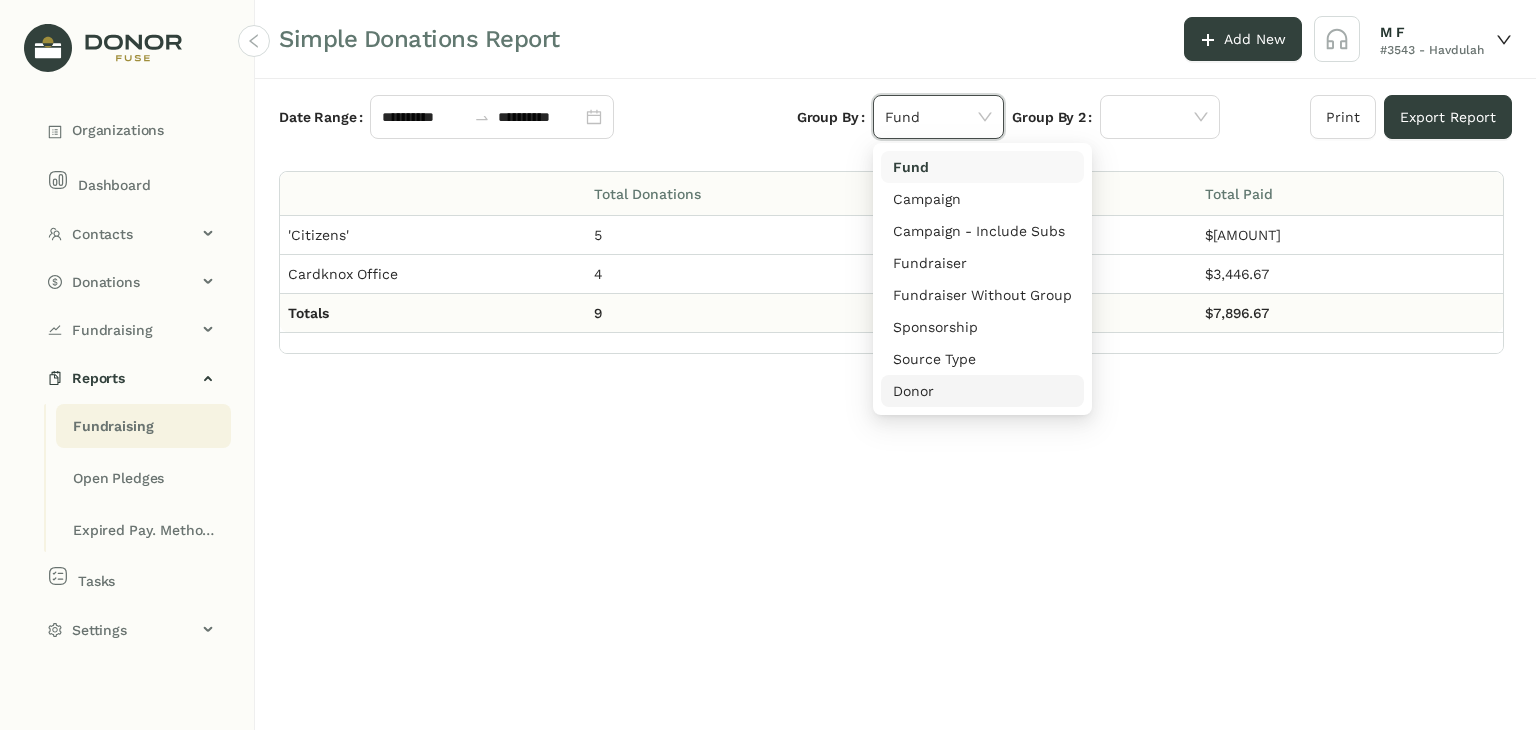 click on "Donor" at bounding box center [982, 391] 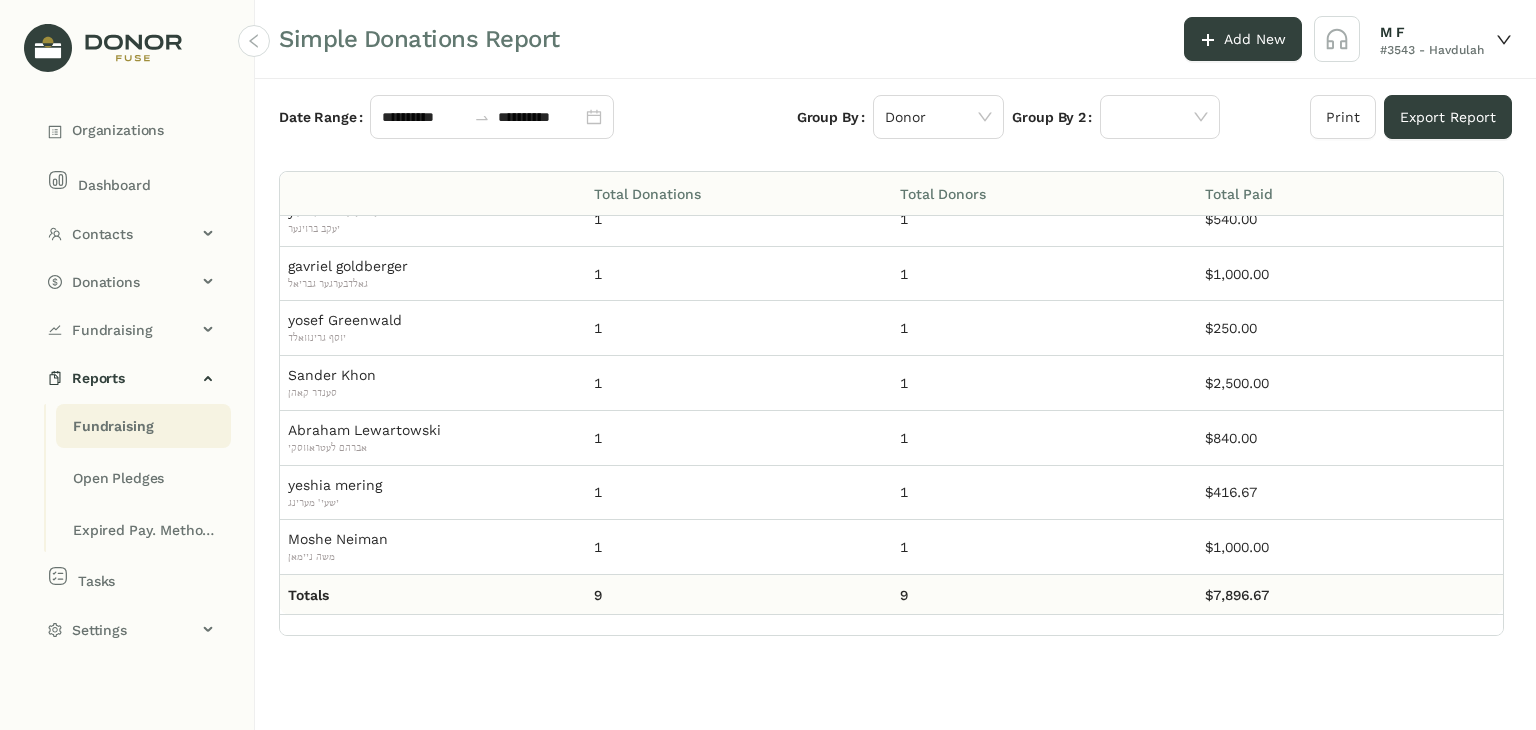 scroll, scrollTop: 0, scrollLeft: 0, axis: both 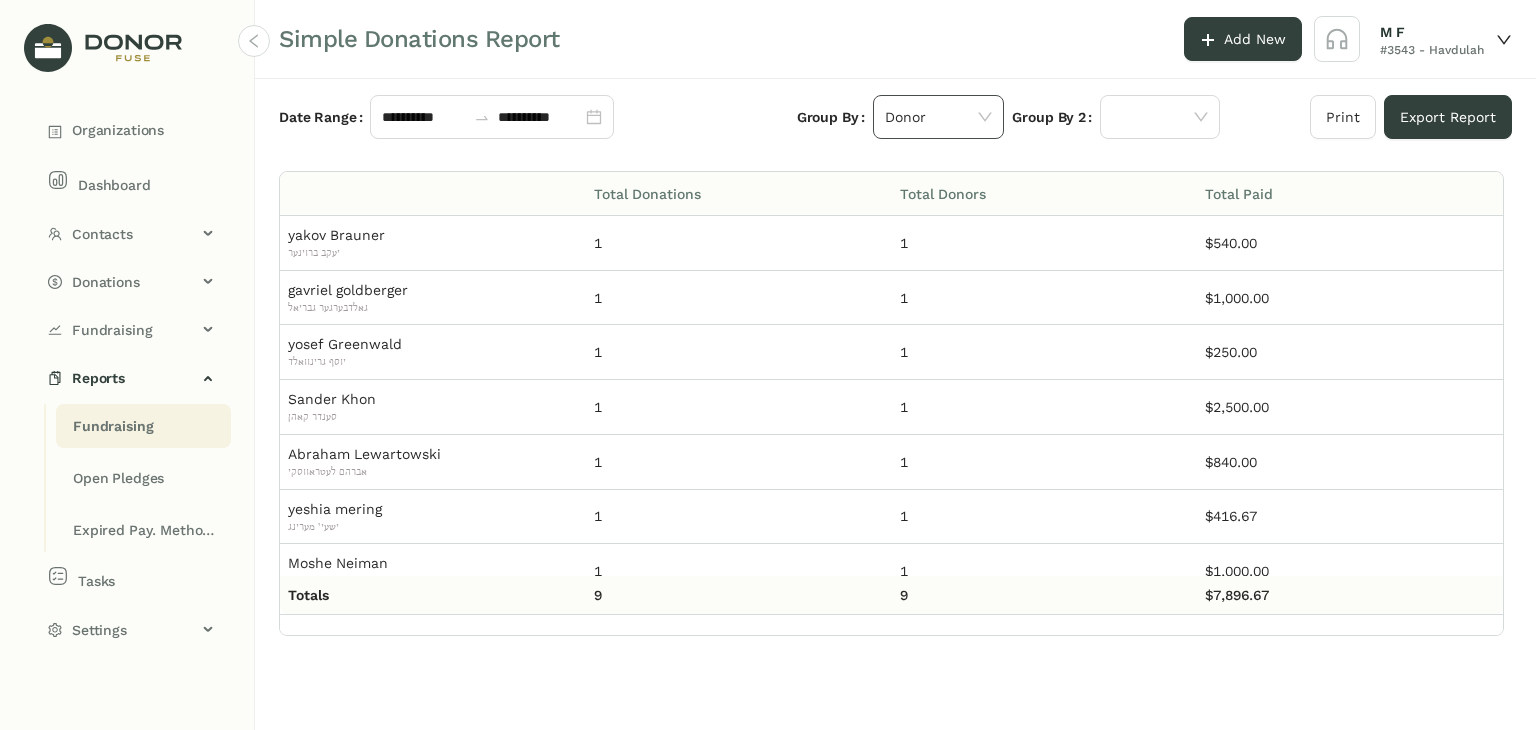 click on "Donor" at bounding box center (939, 117) 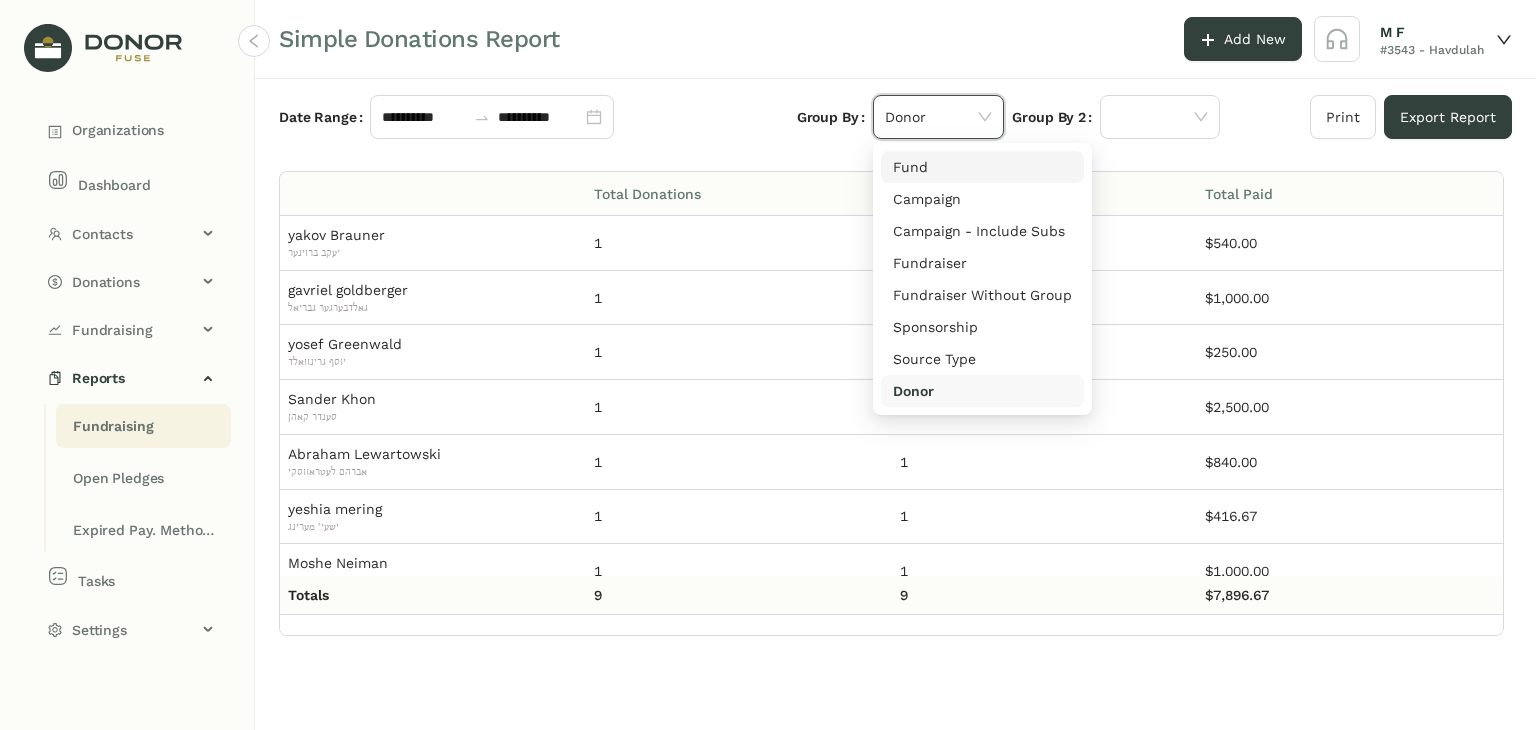 click on "Fund" at bounding box center [982, 167] 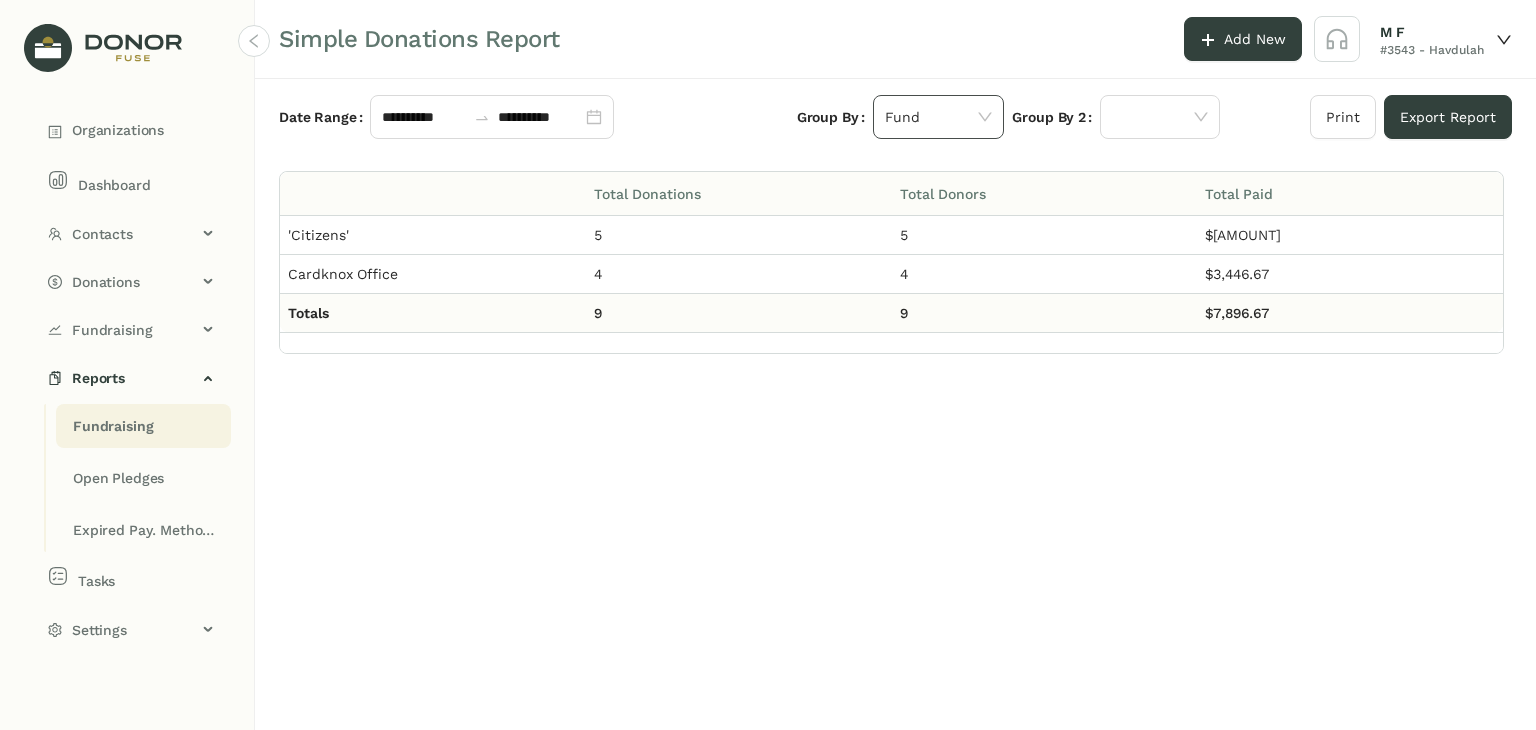 click on "Fund" at bounding box center [939, 117] 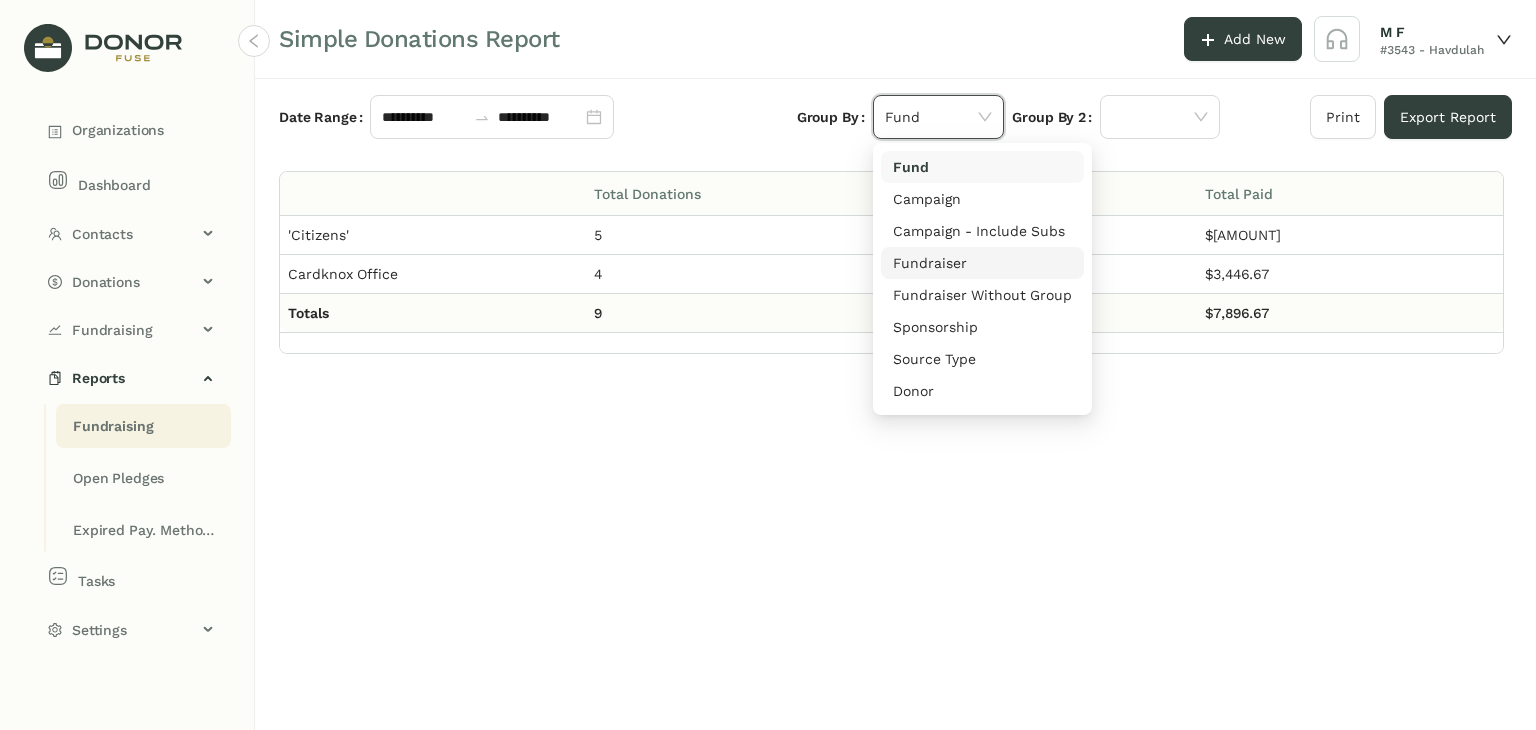 click on "Fundraiser" at bounding box center [982, 263] 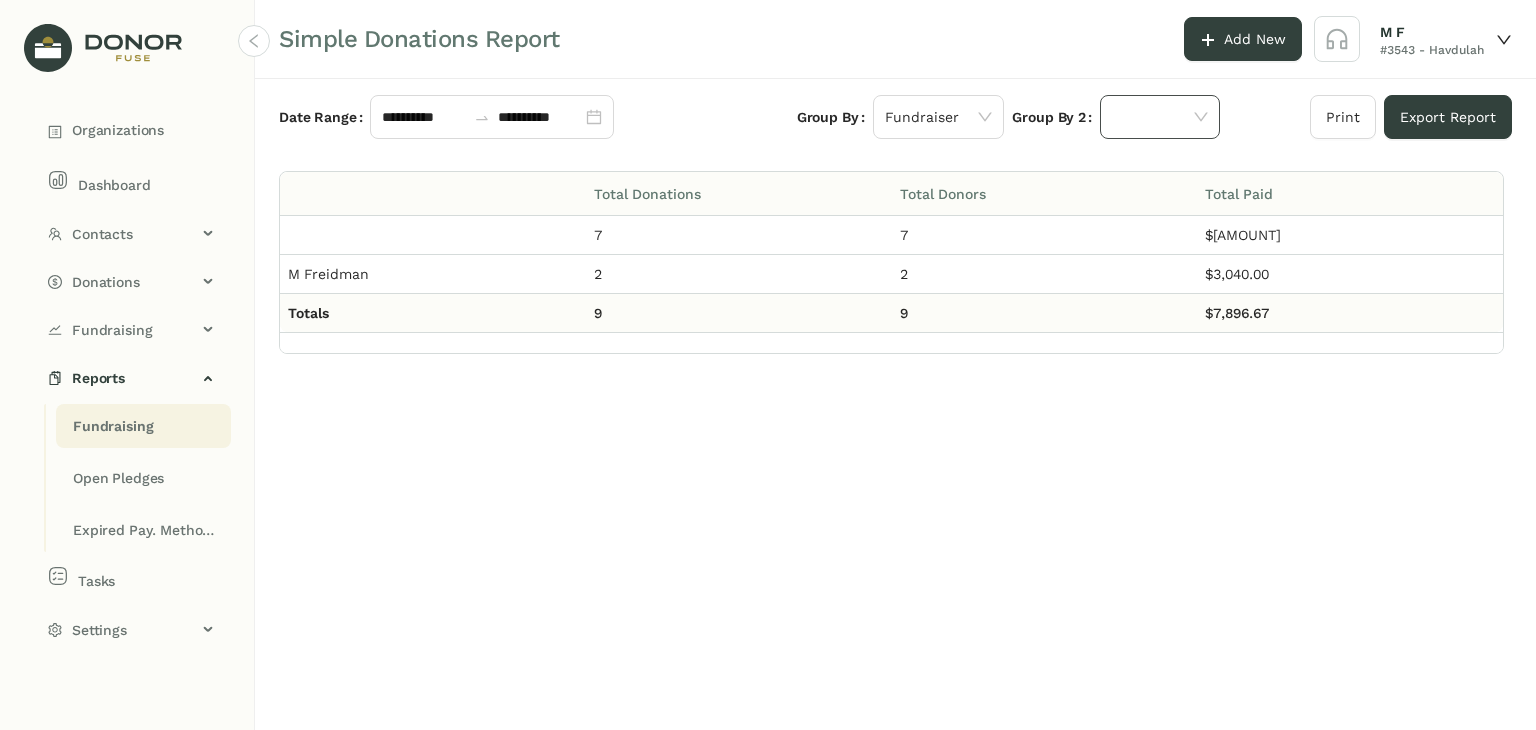 click at bounding box center (1153, 117) 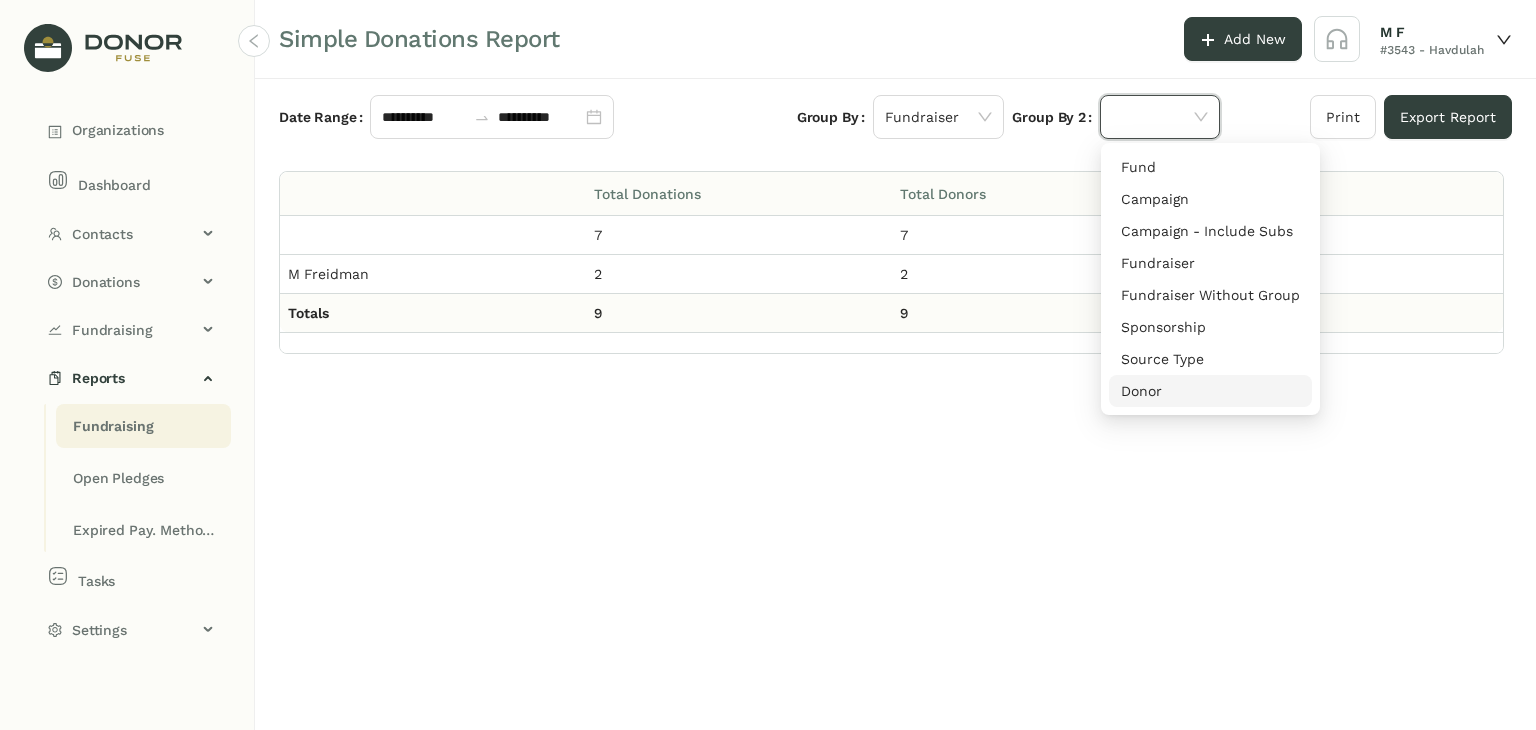 click on "Donor" at bounding box center [1210, 391] 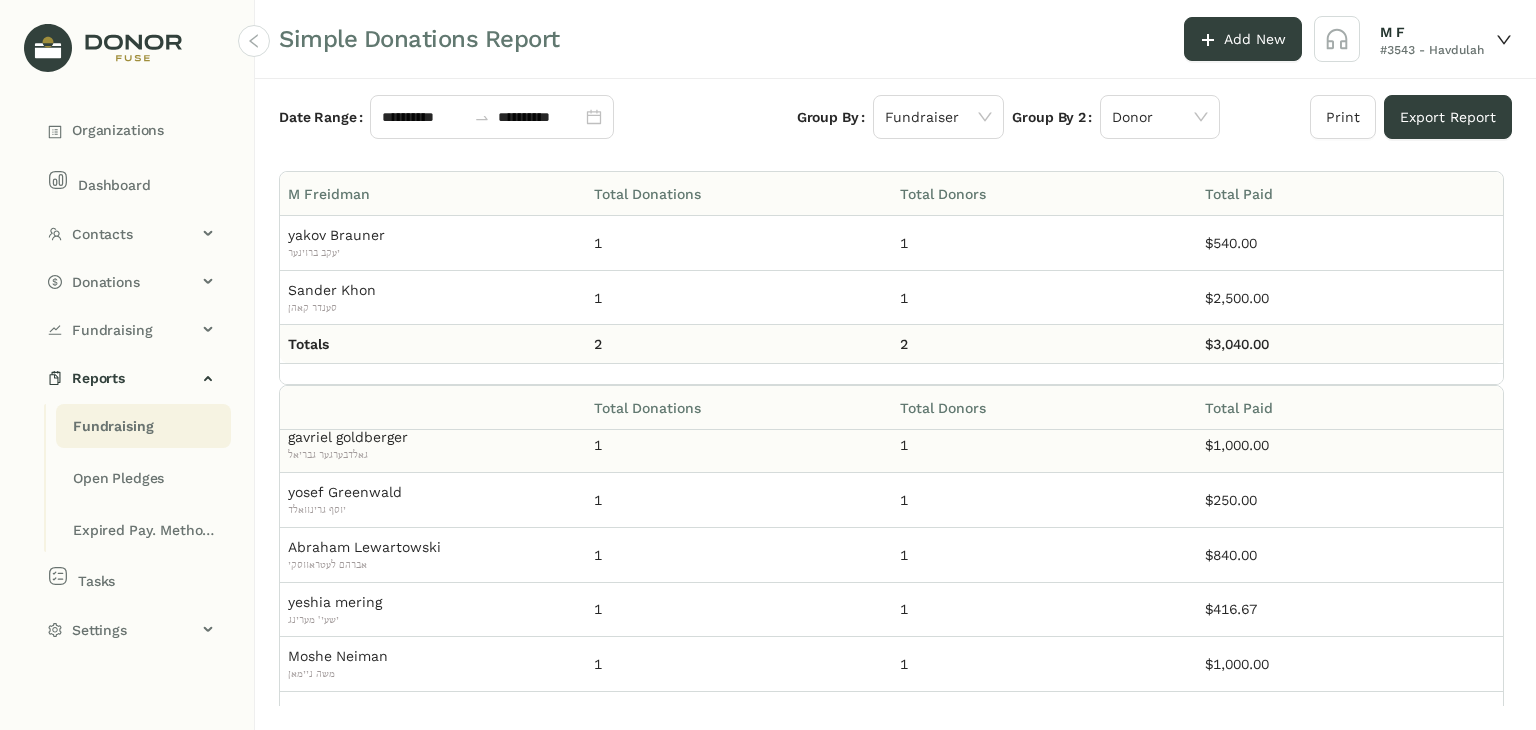 scroll, scrollTop: 22, scrollLeft: 0, axis: vertical 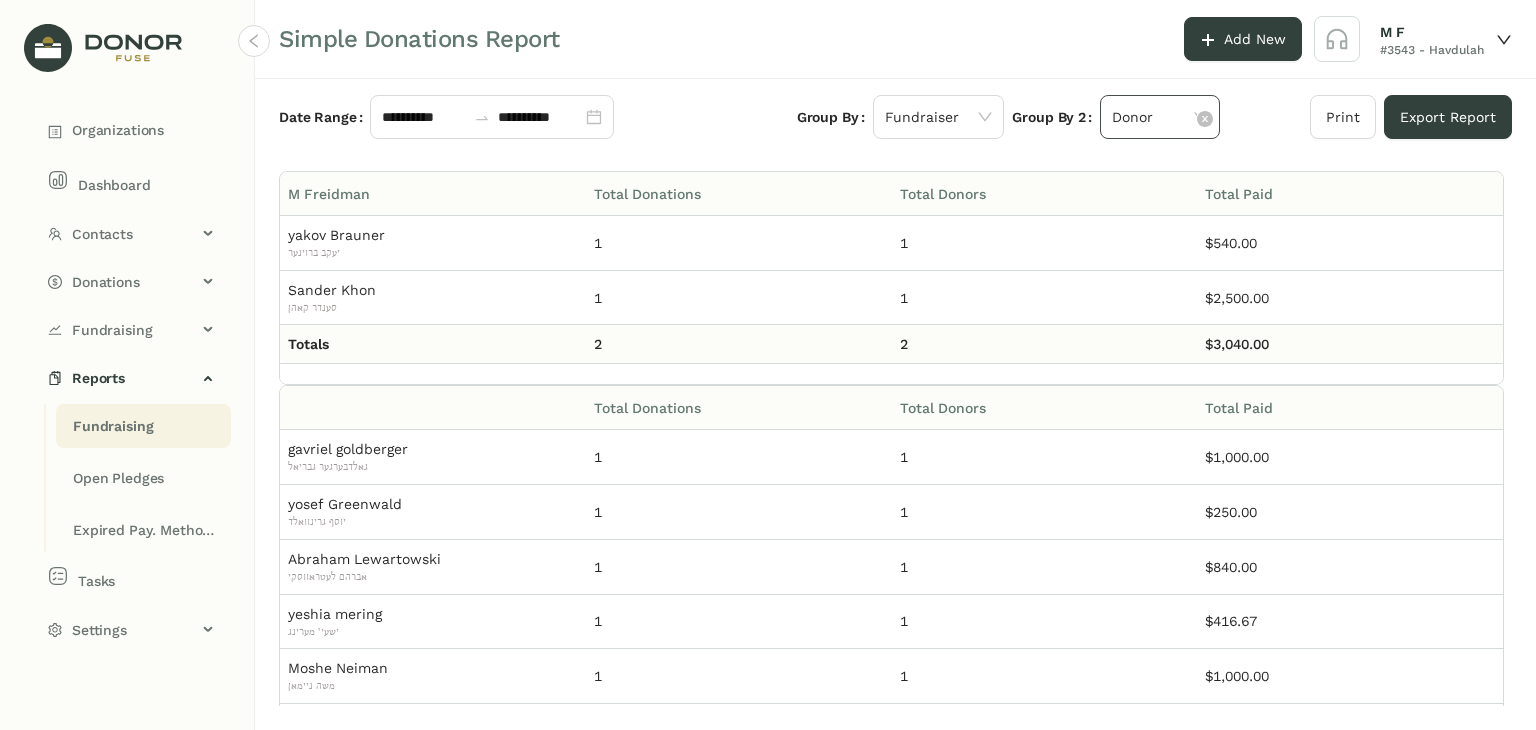 click on "Donor" at bounding box center (1160, 117) 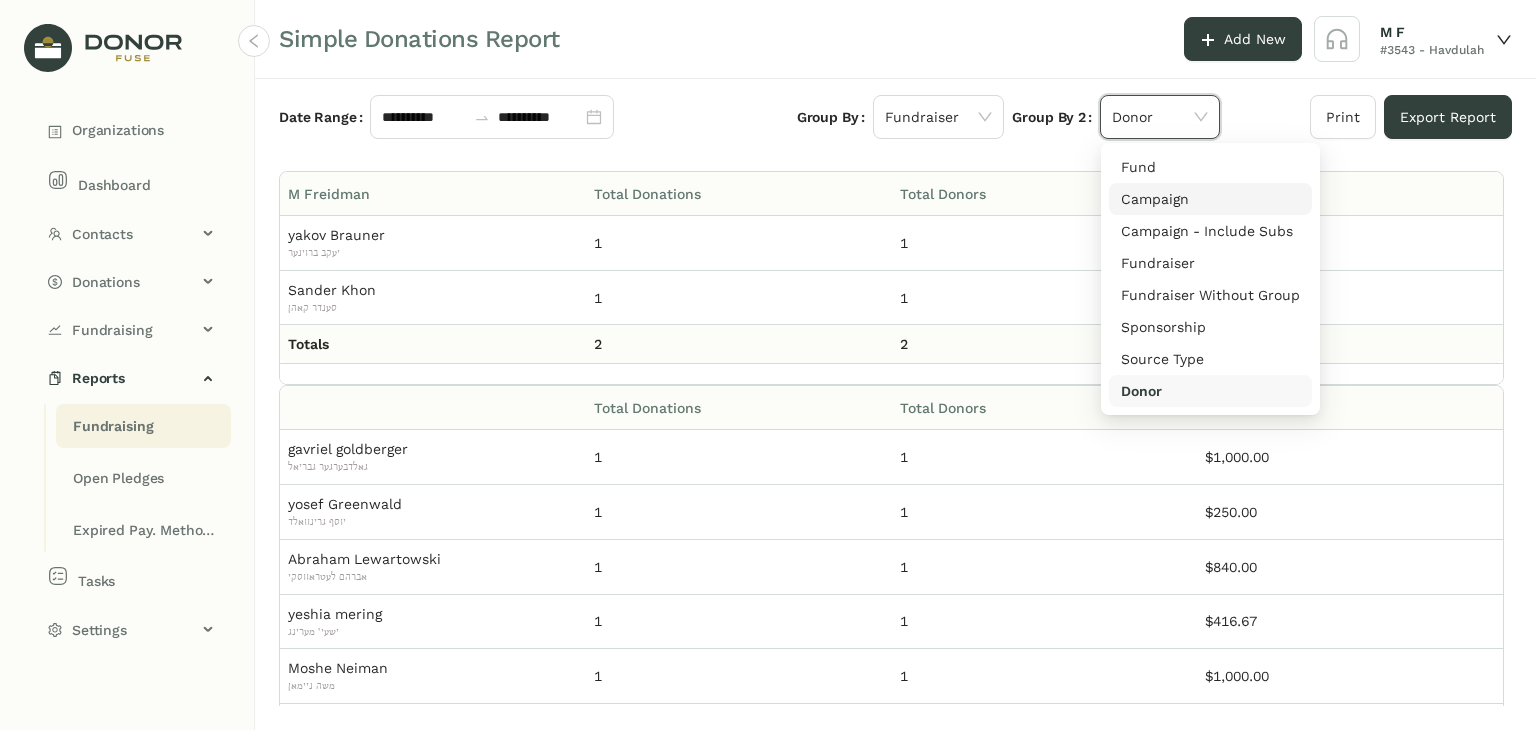 click on "Campaign" at bounding box center [1210, 199] 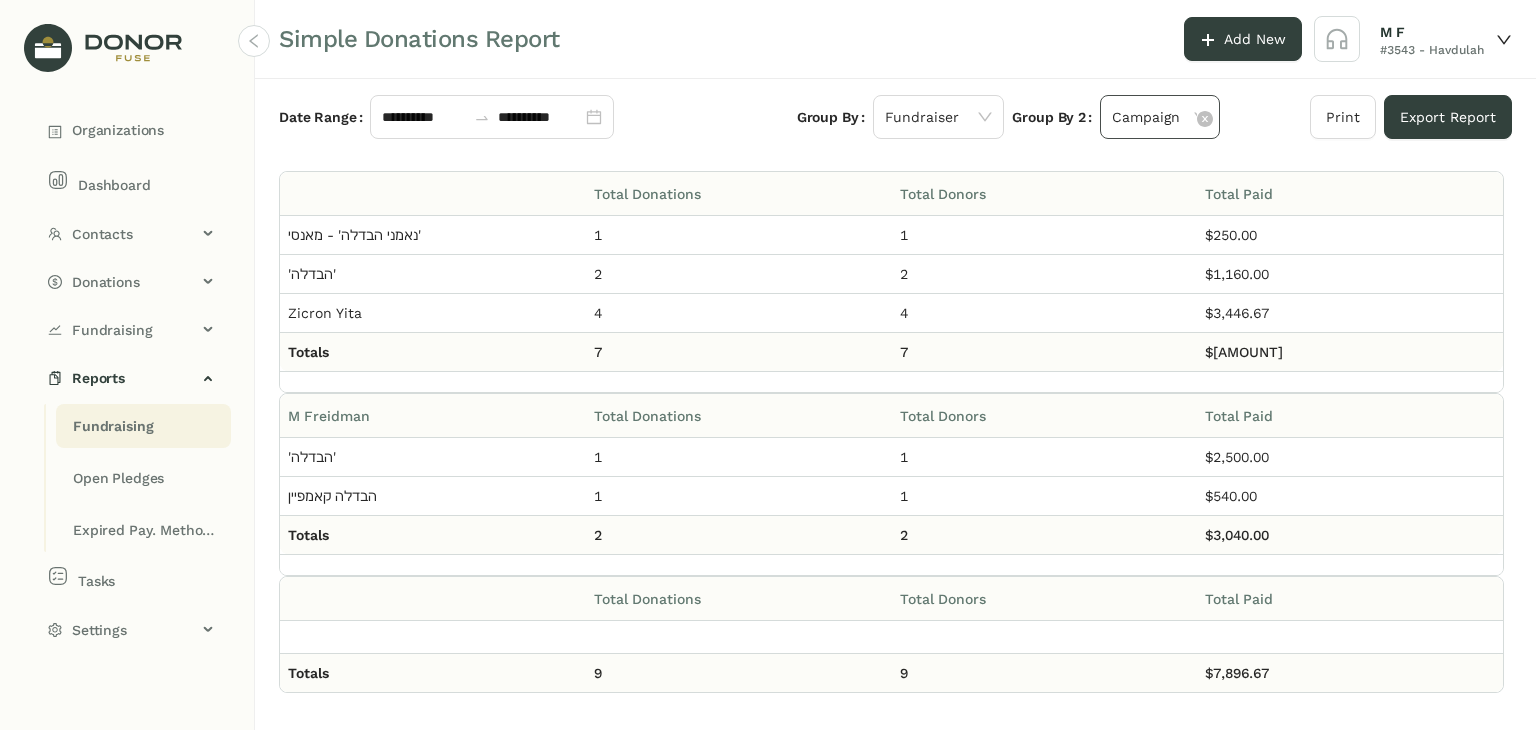 click on "Campaign" at bounding box center [1160, 117] 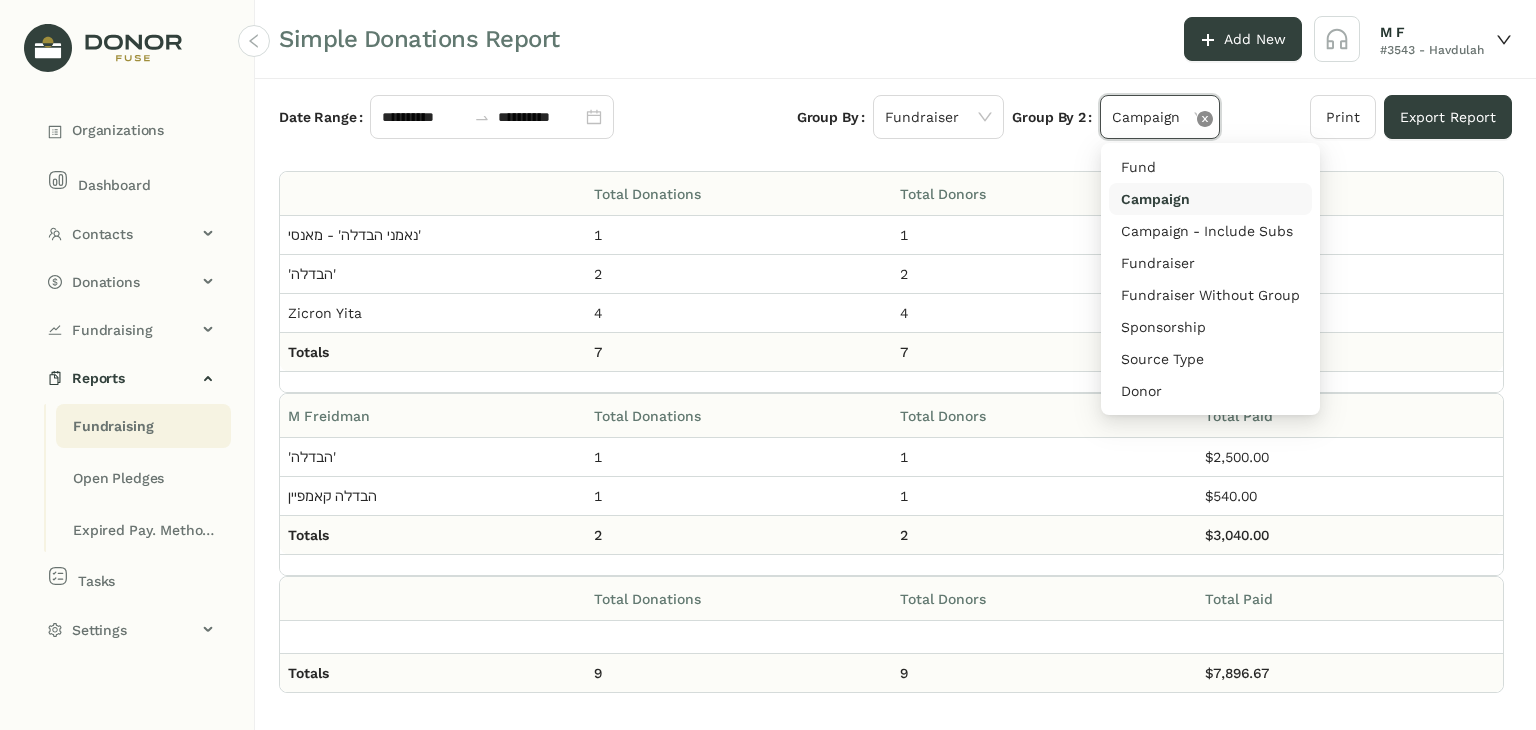 click at bounding box center (1205, 119) 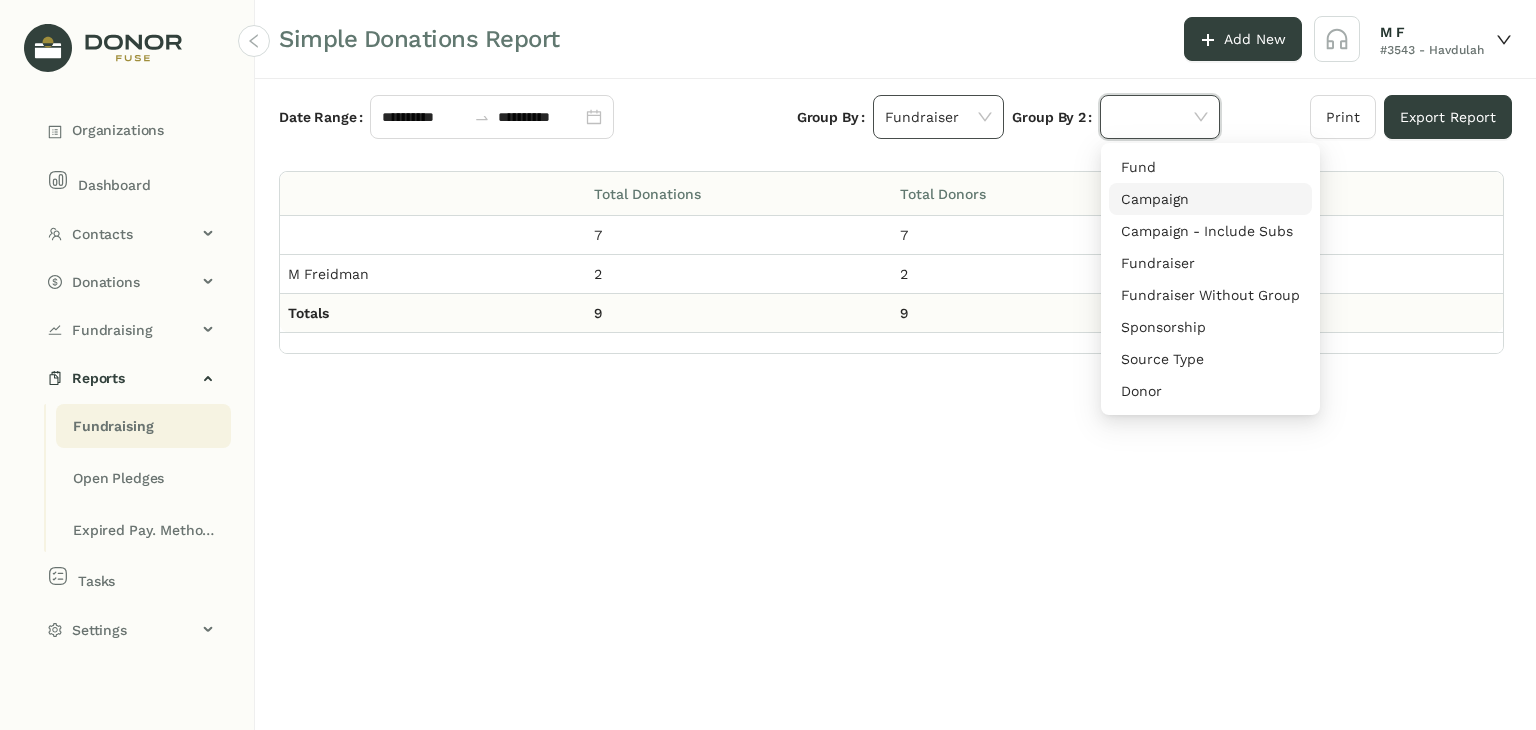 click on "Fundraiser" at bounding box center (939, 117) 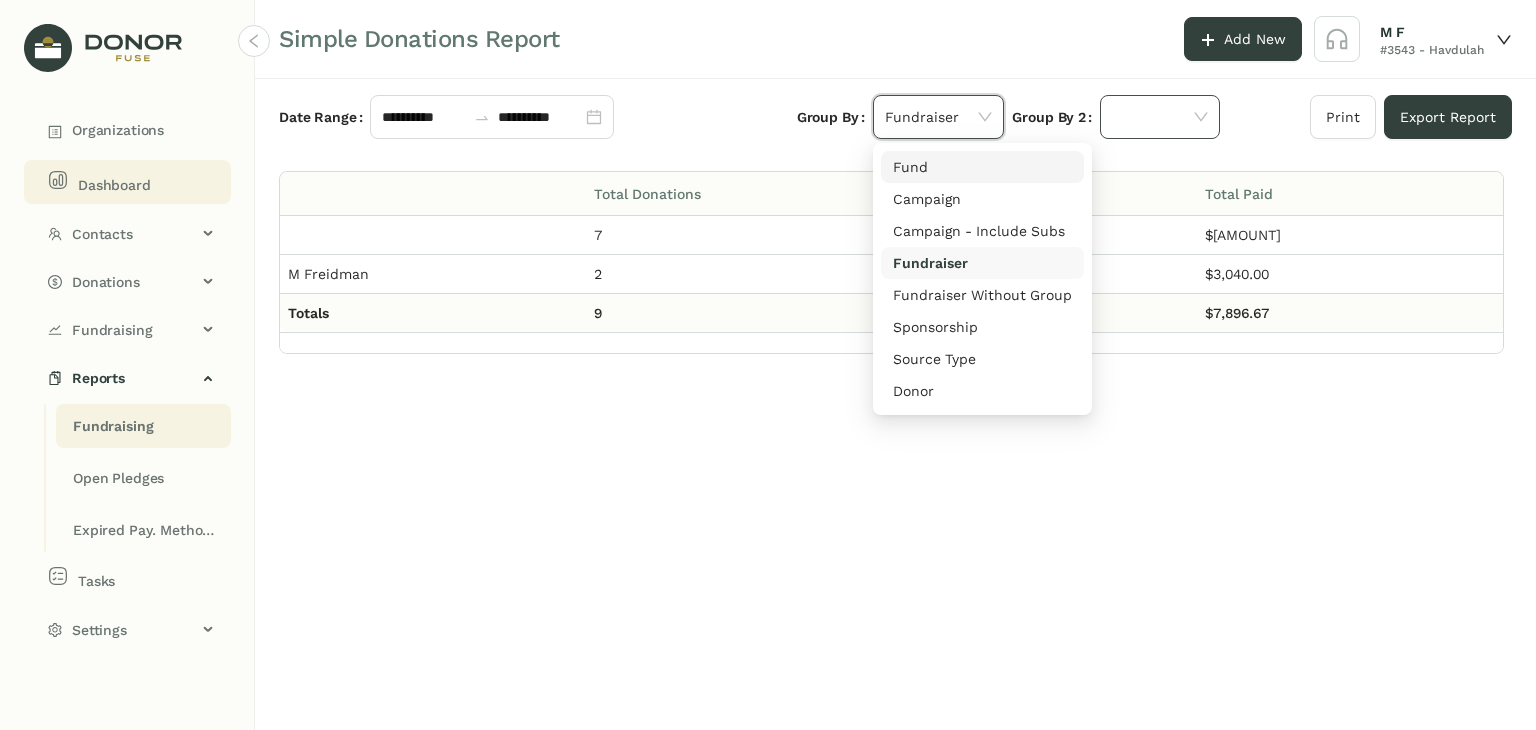 click on "Dashboard" at bounding box center (118, 130) 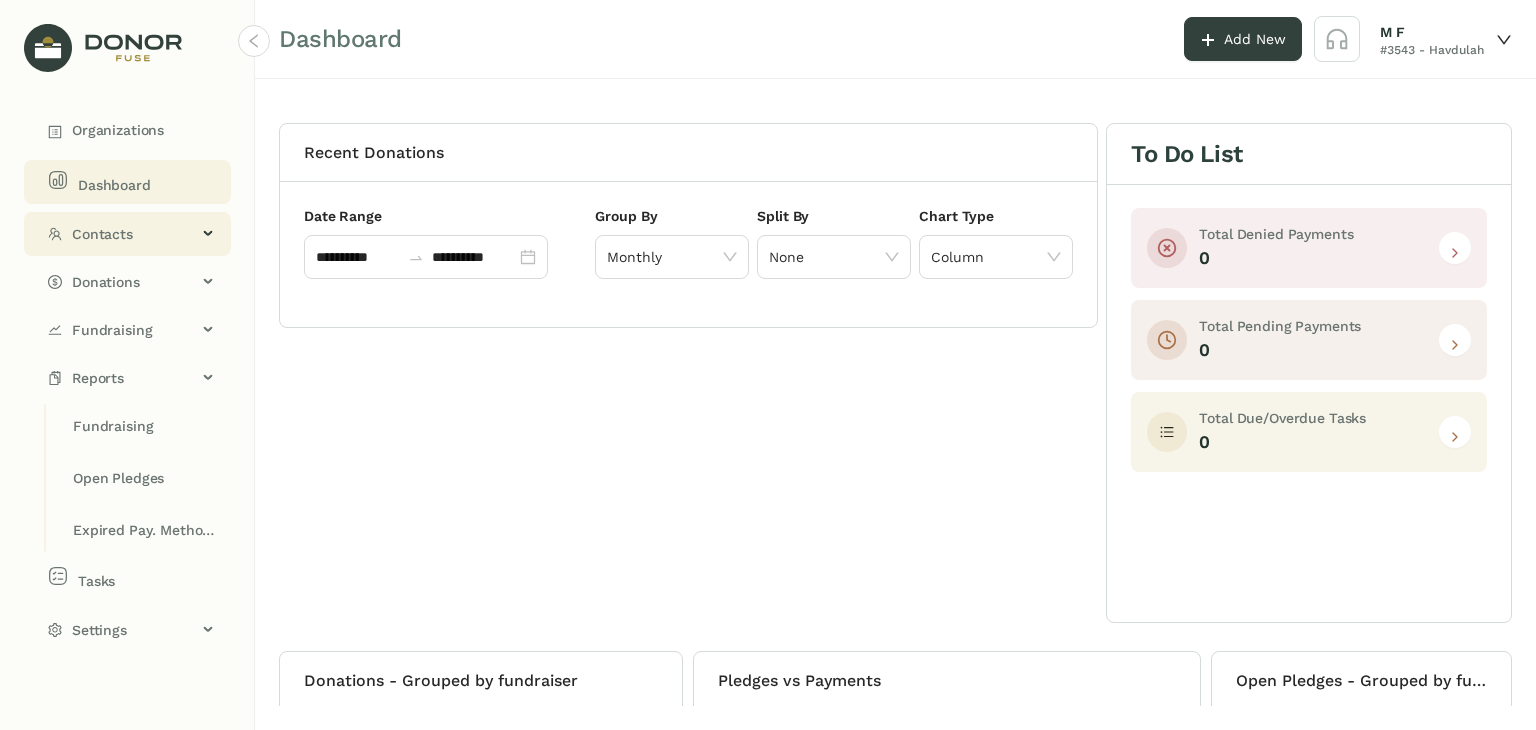 click on "Contacts" at bounding box center (134, 234) 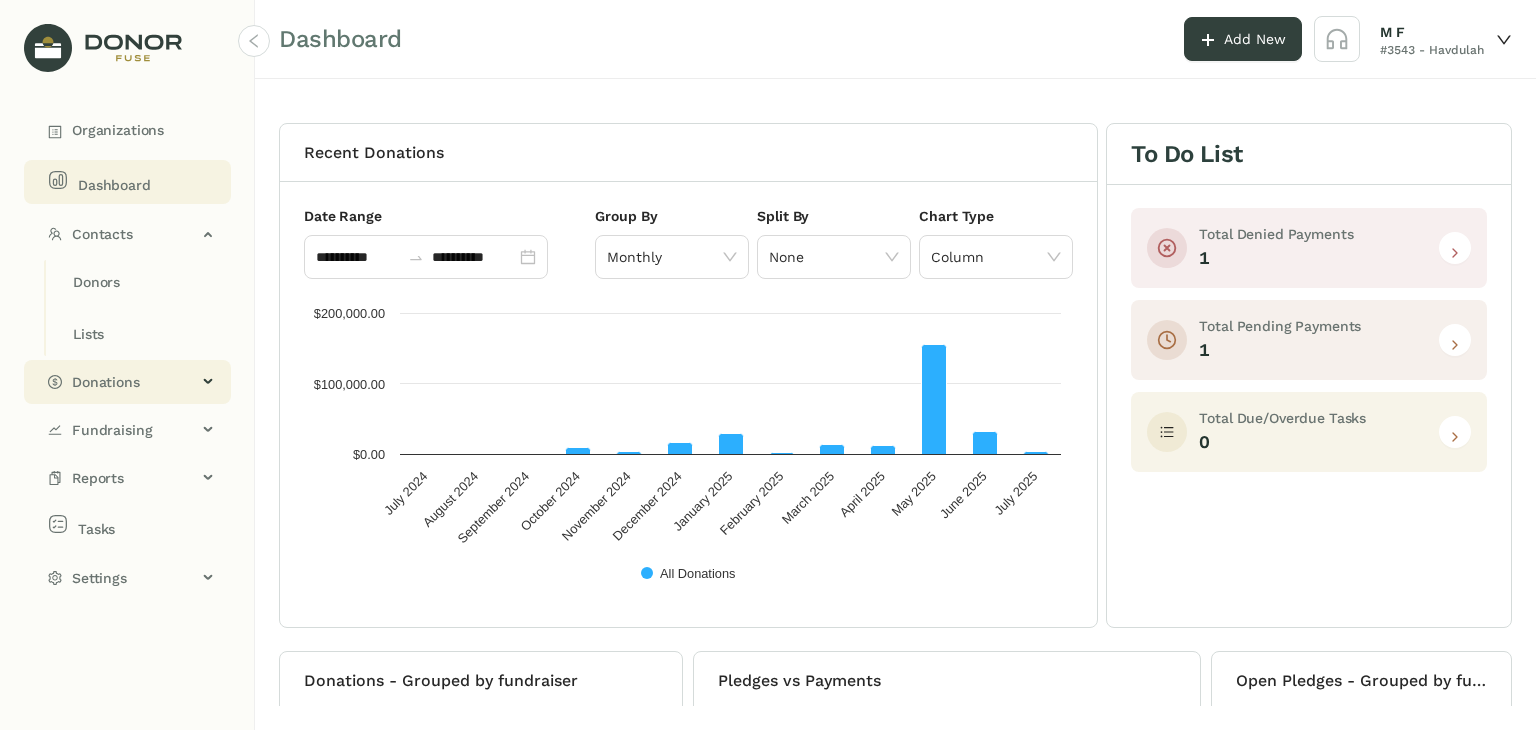 click on "Donations" at bounding box center (134, 382) 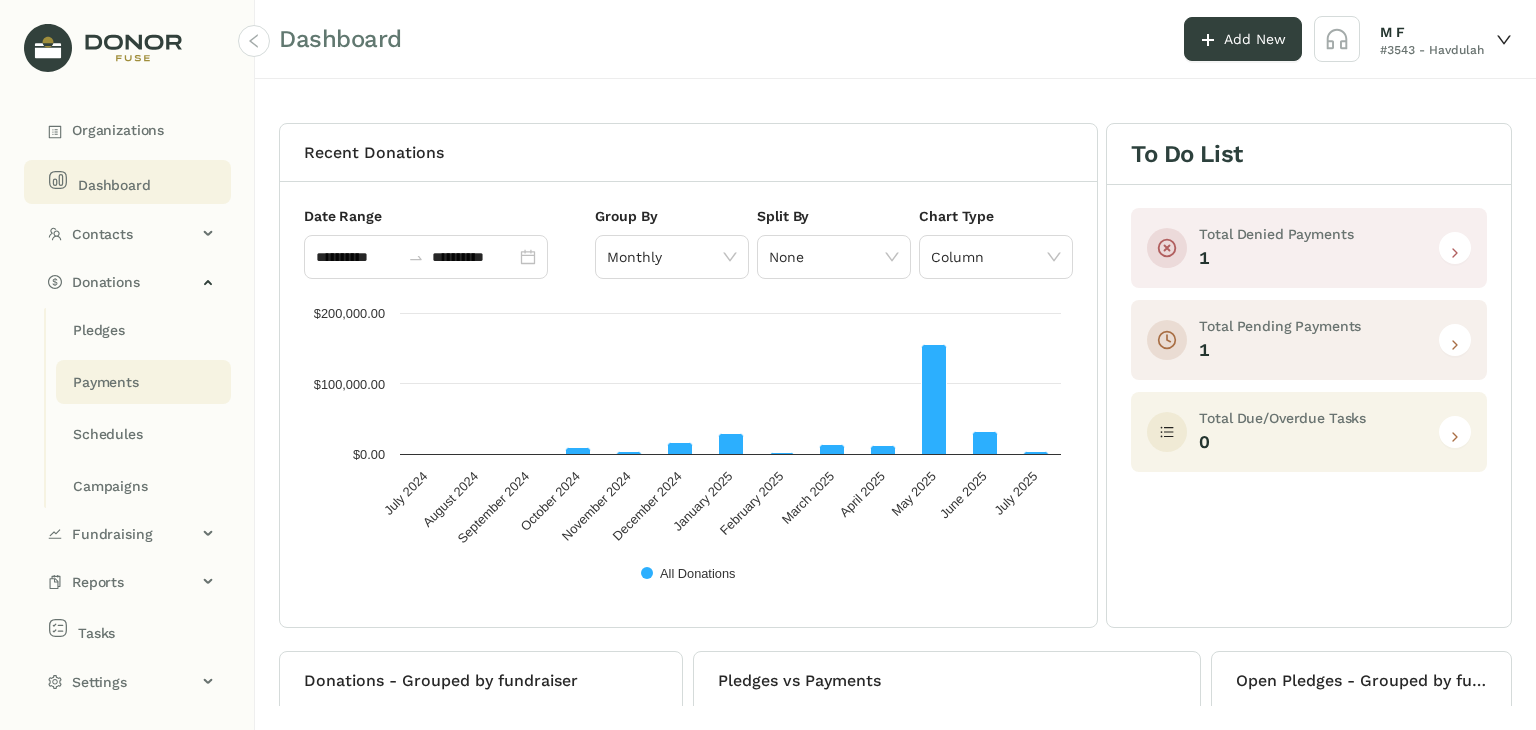 click on "Payments" at bounding box center [99, 330] 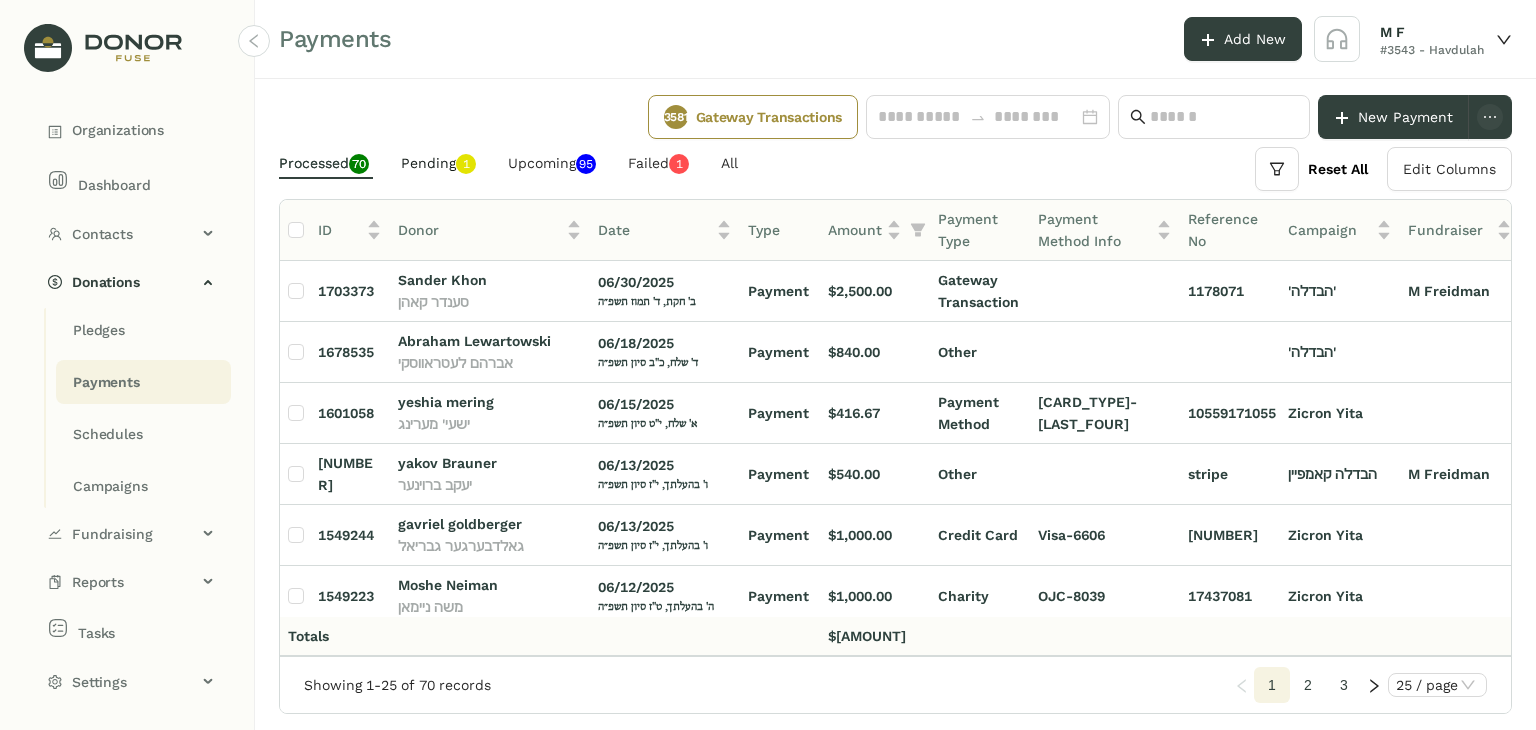 click on "1" at bounding box center (466, 164) 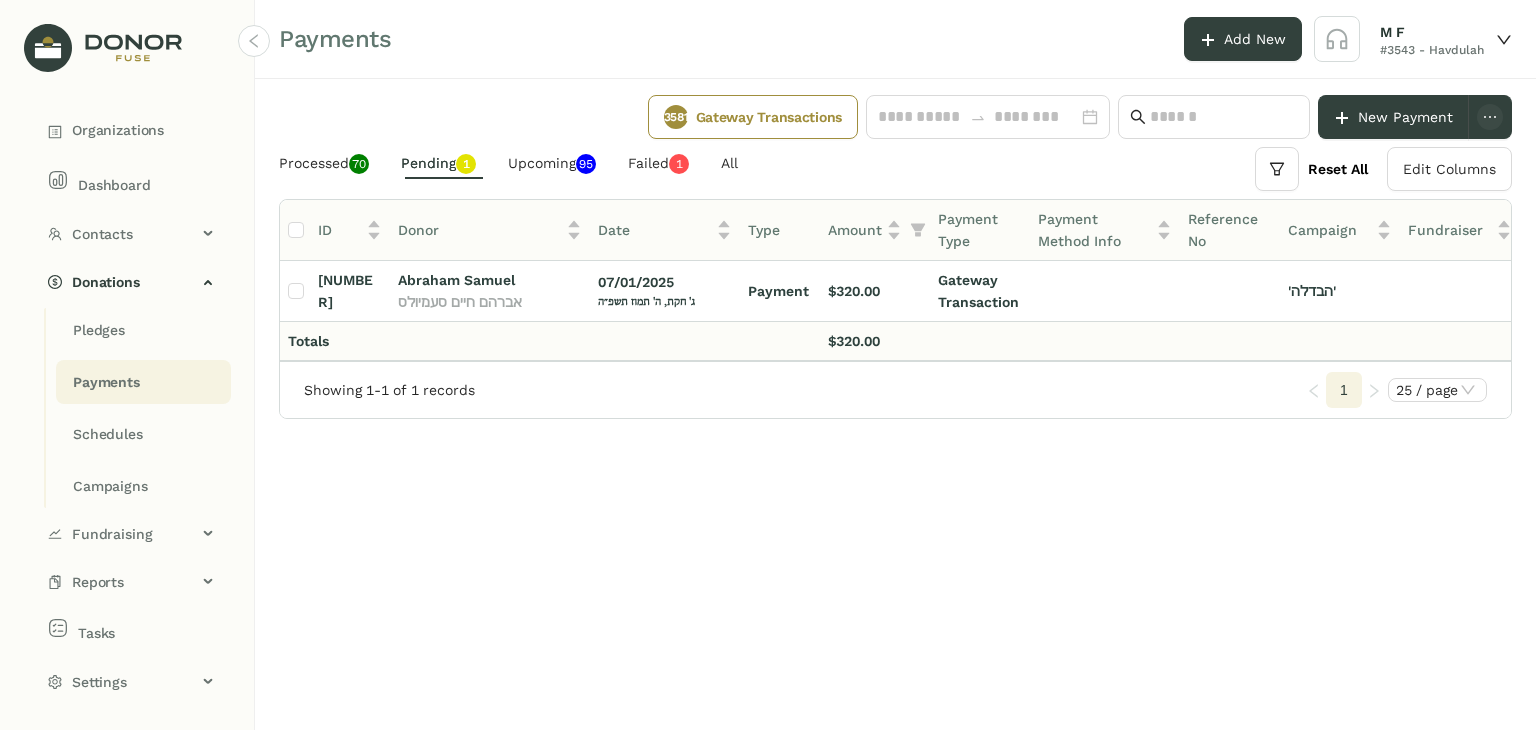click on "Processed   0   1   2   3   4   5   6   7   8   9   0   1   2   3   4   5   6   7   8   9   Pending   0   1   2   3   4   5   6   7   8   9   Upcoming   0   1   2   3   4   5   6   7   8   9   0   1   2   3   4   5   6   7   8   9   Failed   0   1   2   3   4   5   6   7   8   9  All" at bounding box center (690, 169) 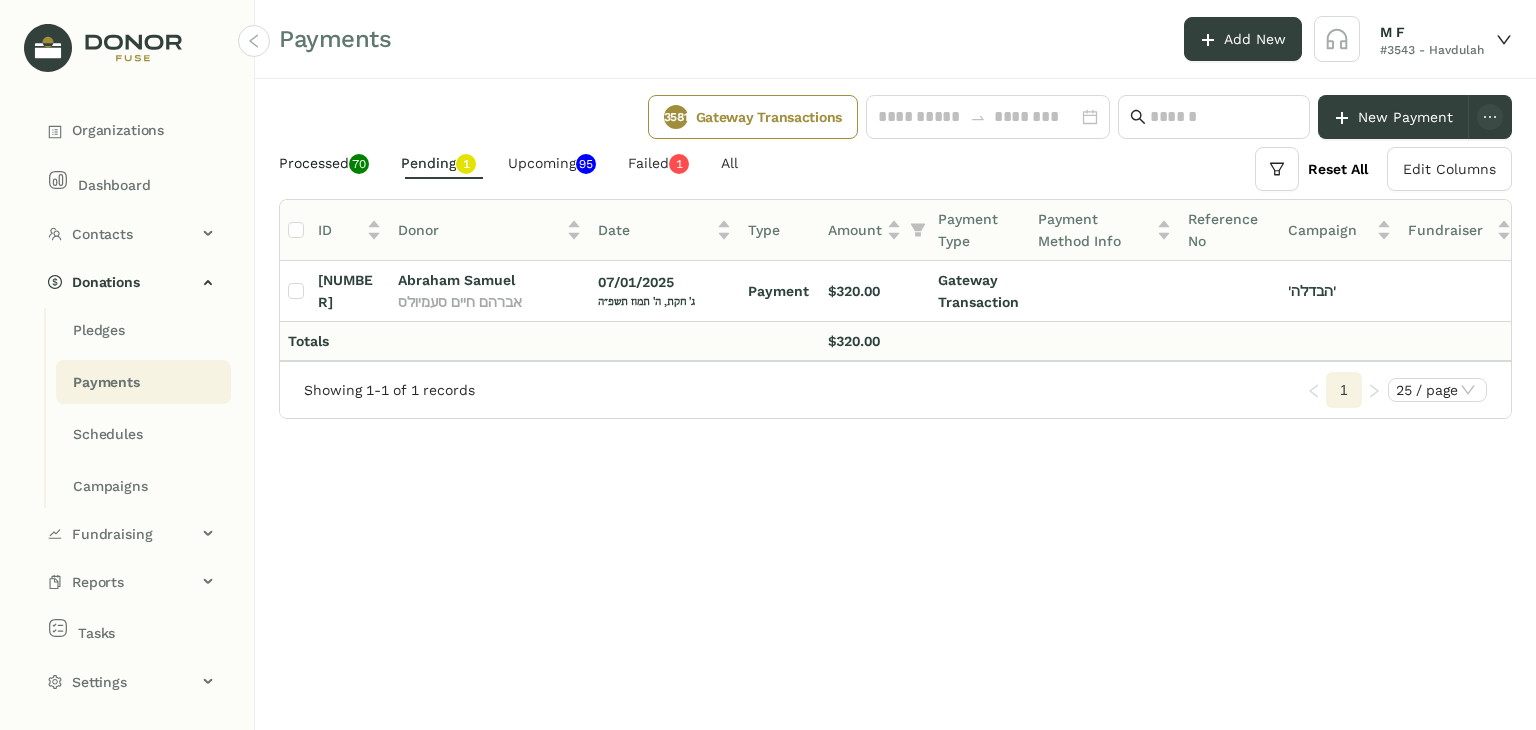 click on "Processed   0   1   2   3   4   5   6   7   8   9   0   1   2   3   4   5   6   7   8   9" at bounding box center [324, 163] 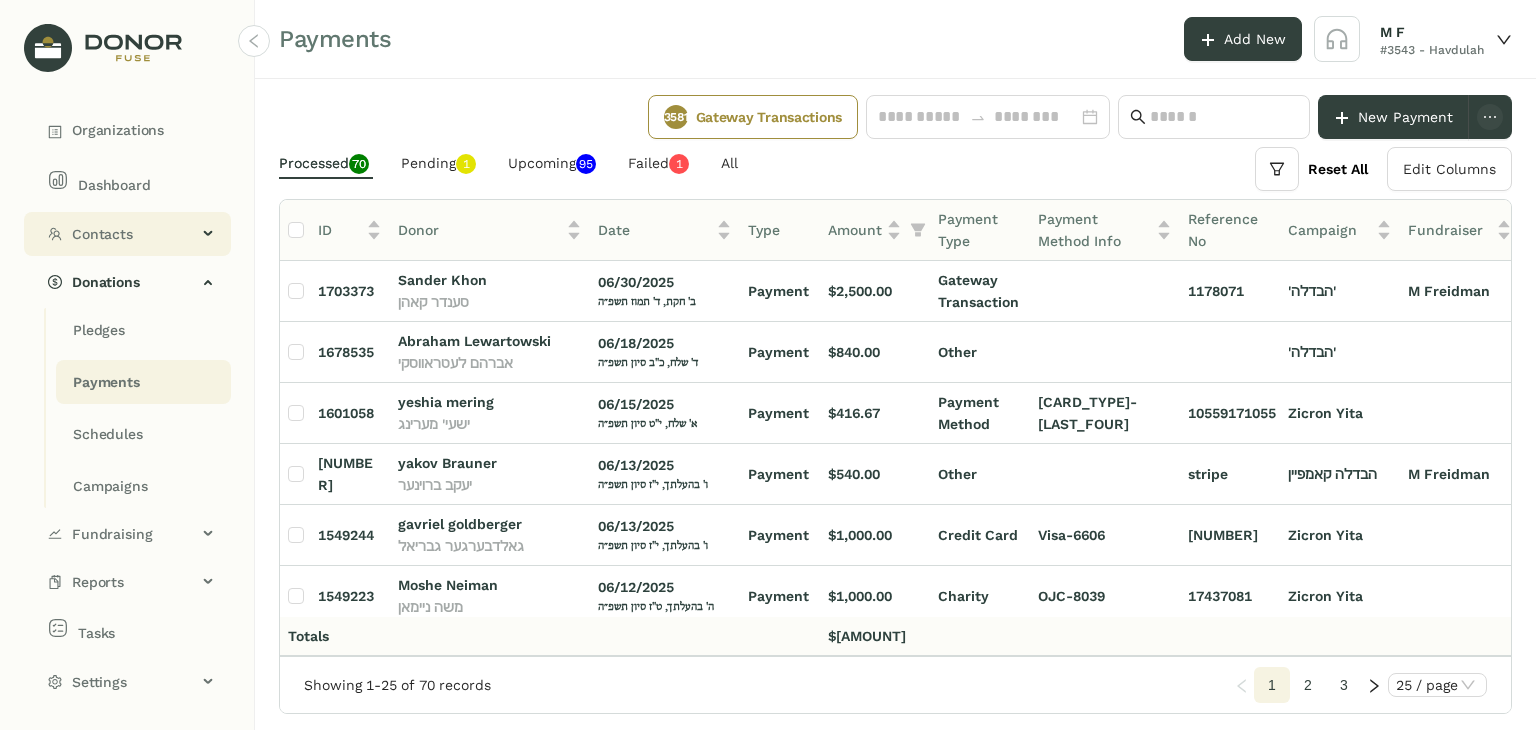 click on "Contacts" at bounding box center [134, 234] 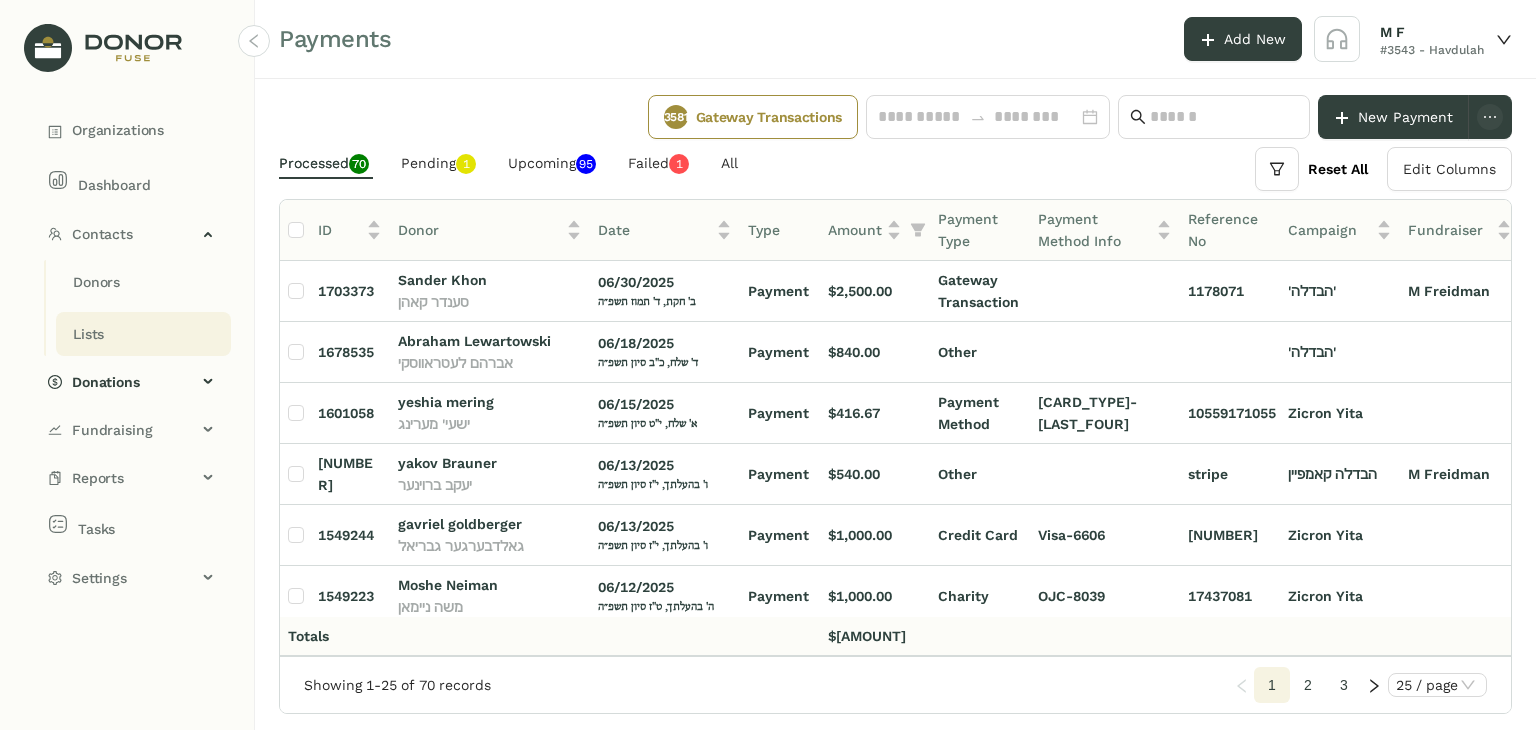 click on "Lists" at bounding box center [96, 282] 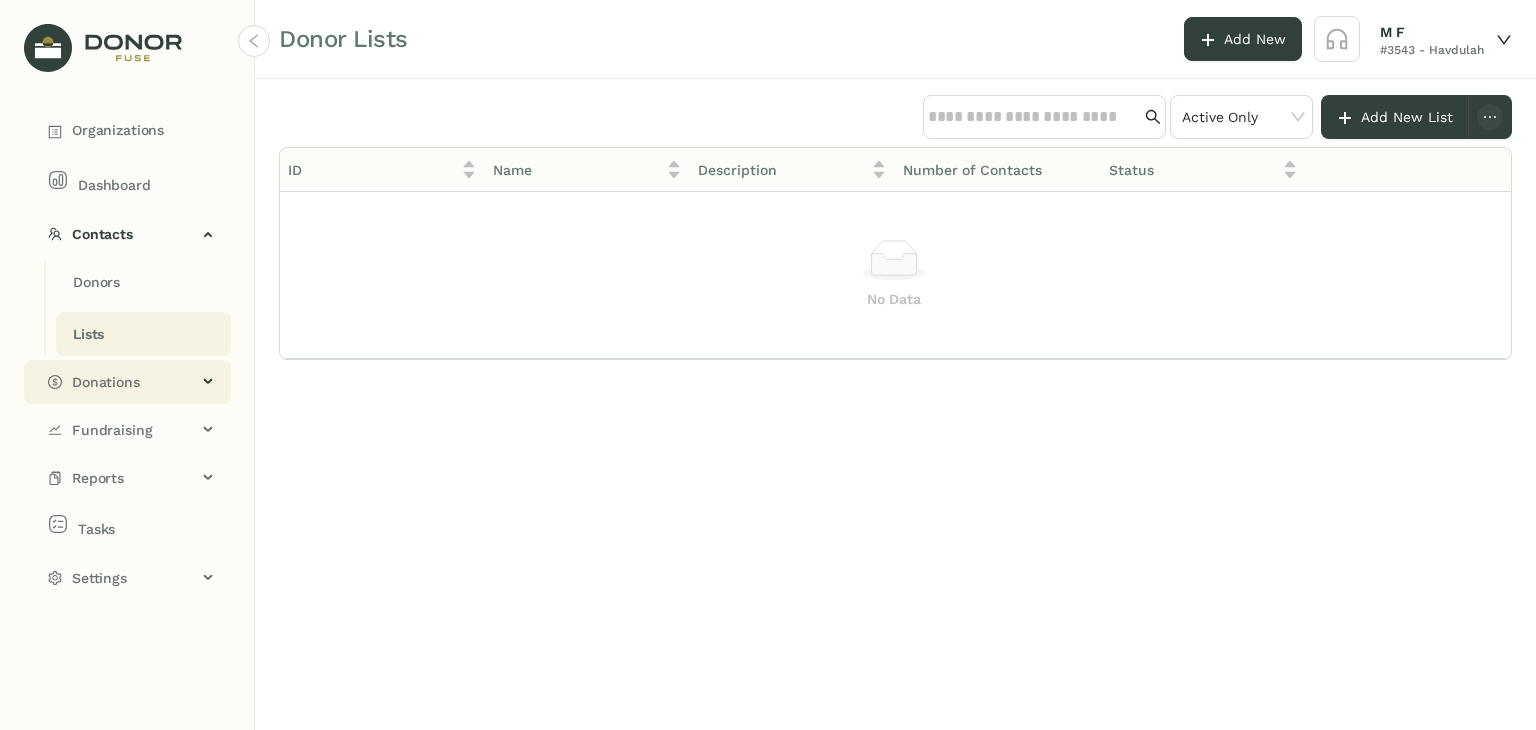 click on "Donations" at bounding box center [134, 382] 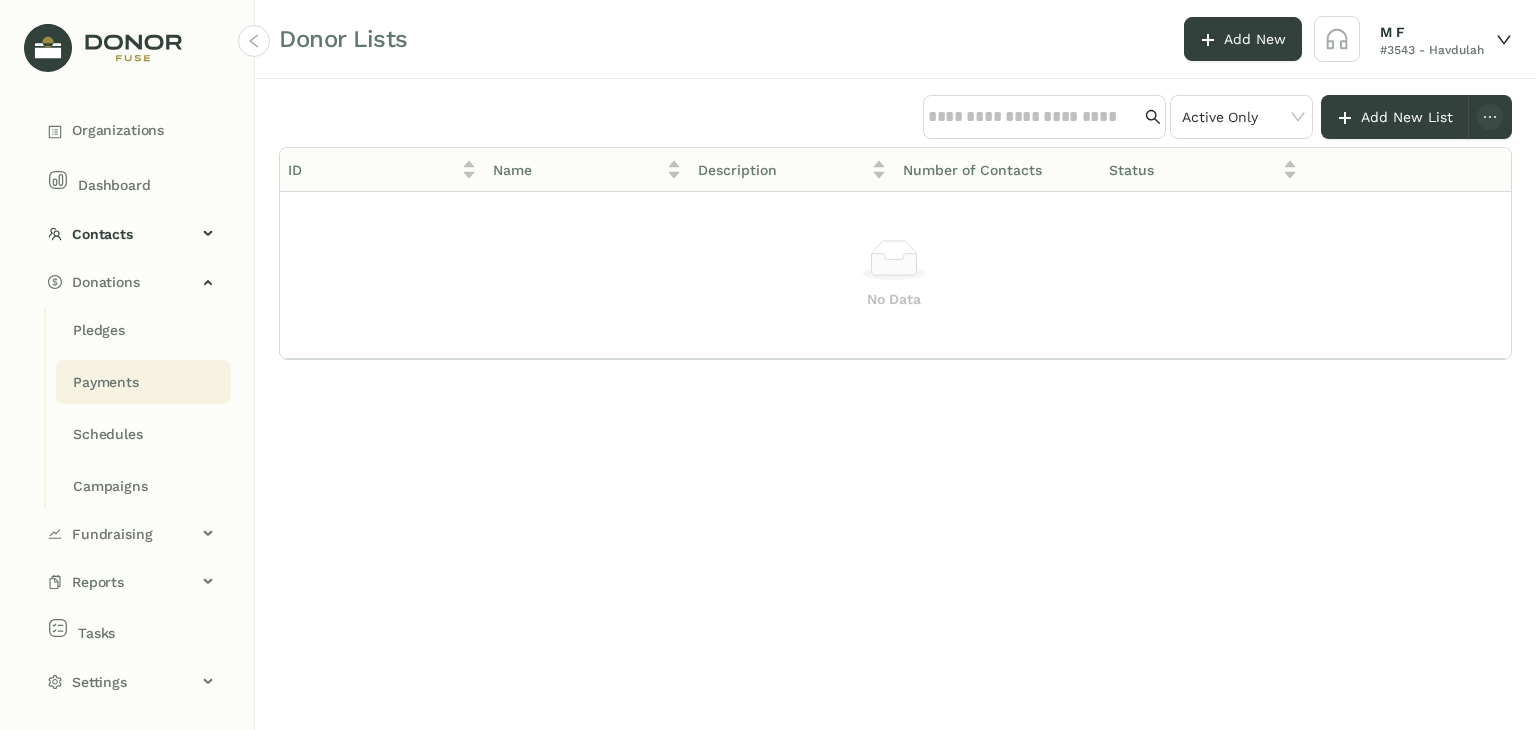 click on "Payments" at bounding box center (99, 330) 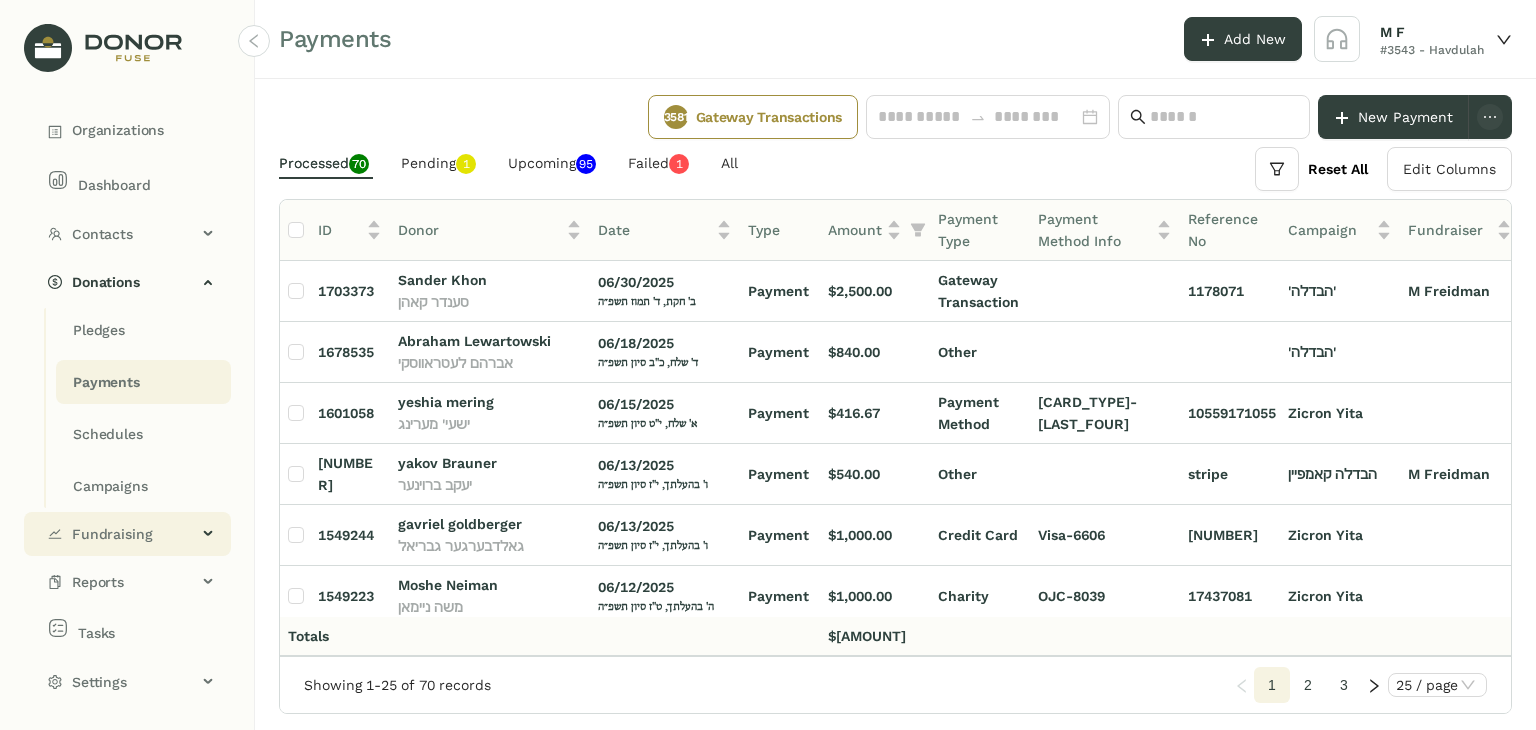 click on "Fundraising" at bounding box center [134, 534] 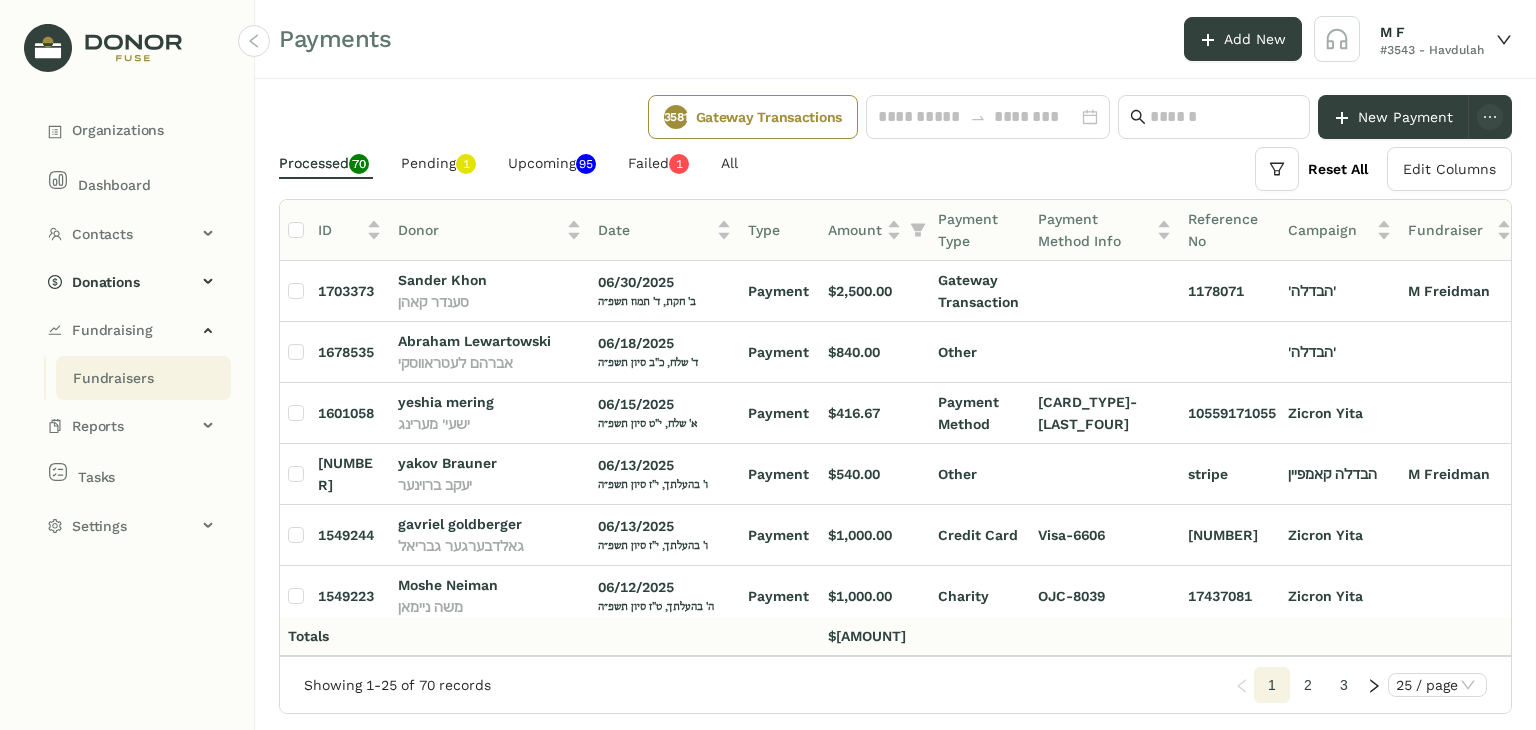 click on "Fundraisers" at bounding box center [113, 378] 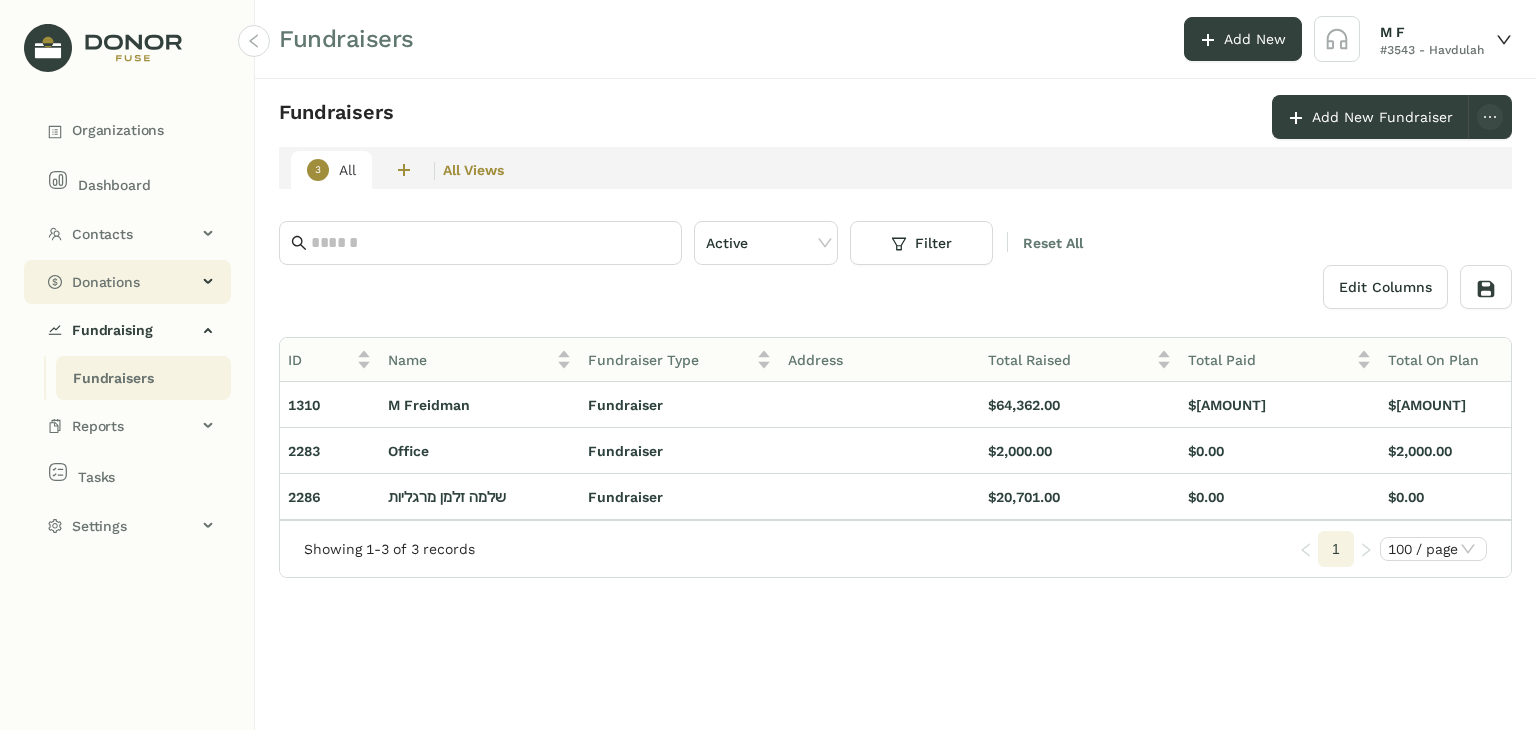 click on "Donations" at bounding box center [134, 282] 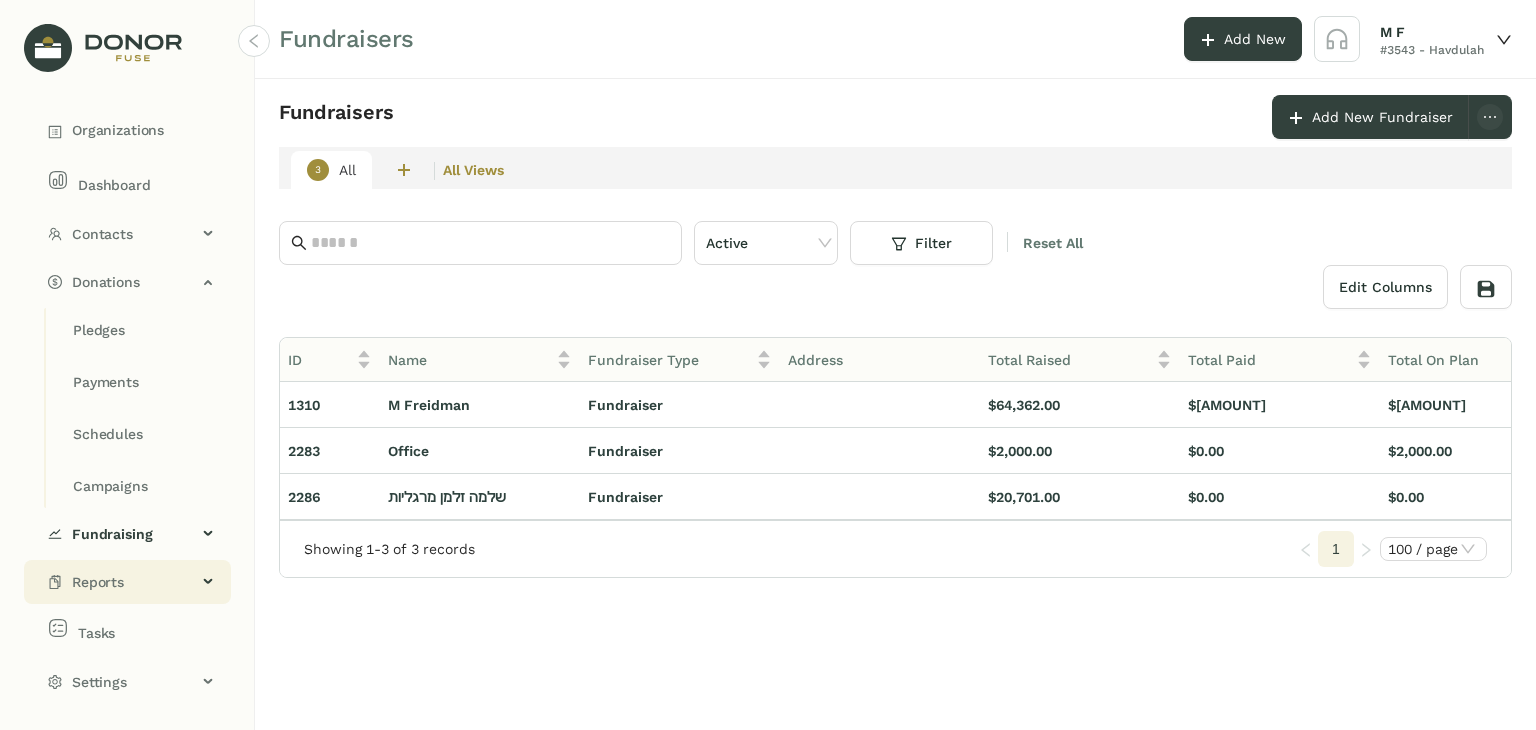 click on "Reports" at bounding box center [134, 582] 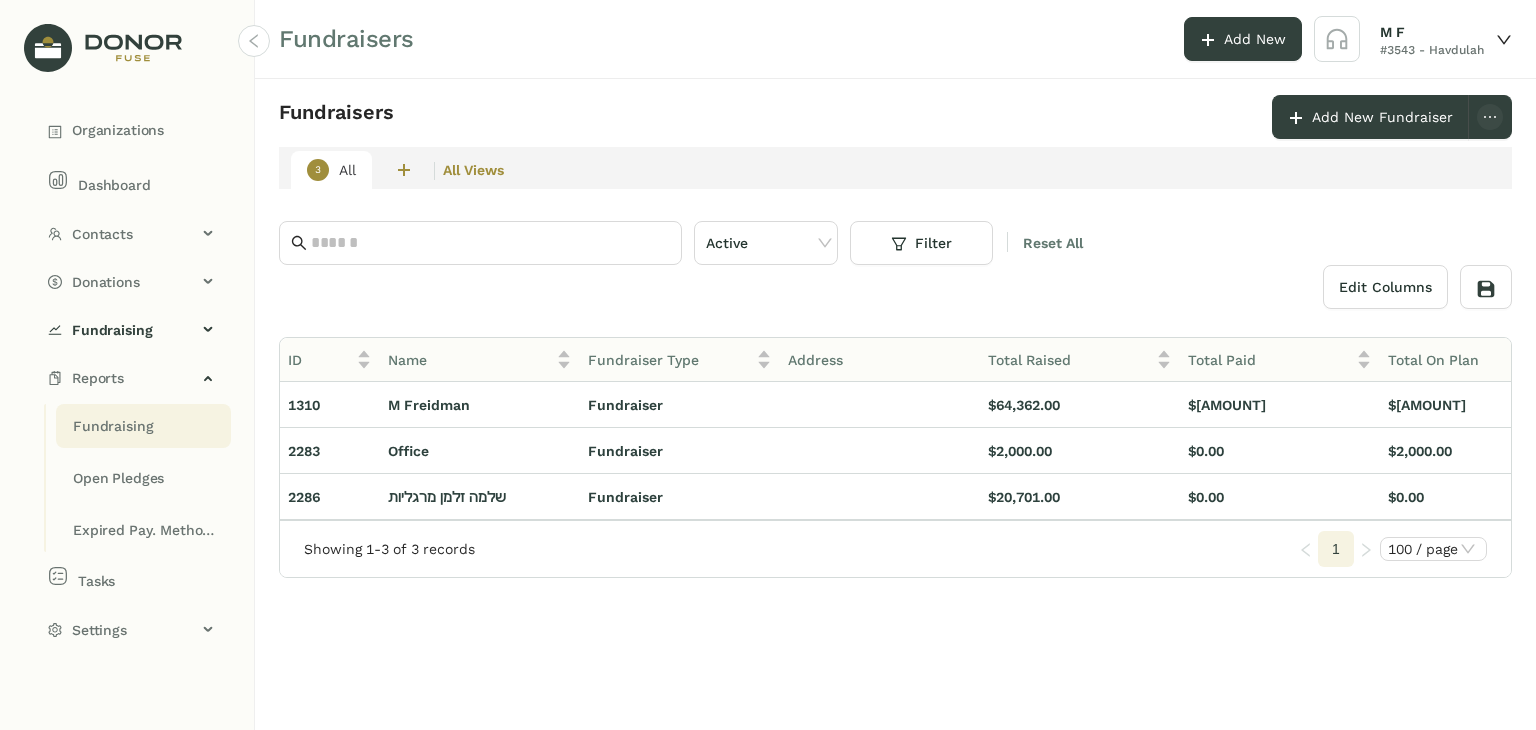click on "Fundraising" at bounding box center [113, 426] 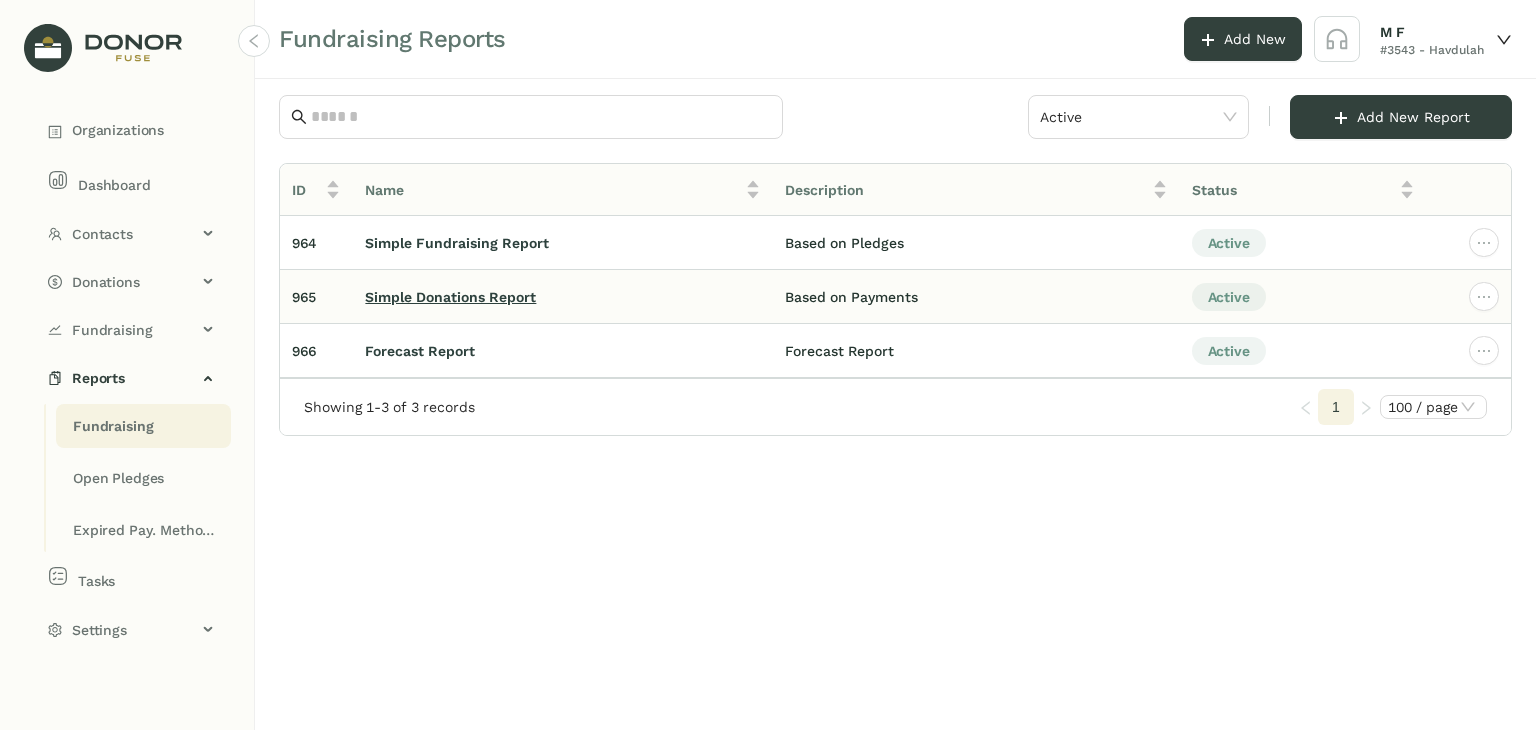 click on "Simple Donations Report" at bounding box center (457, 243) 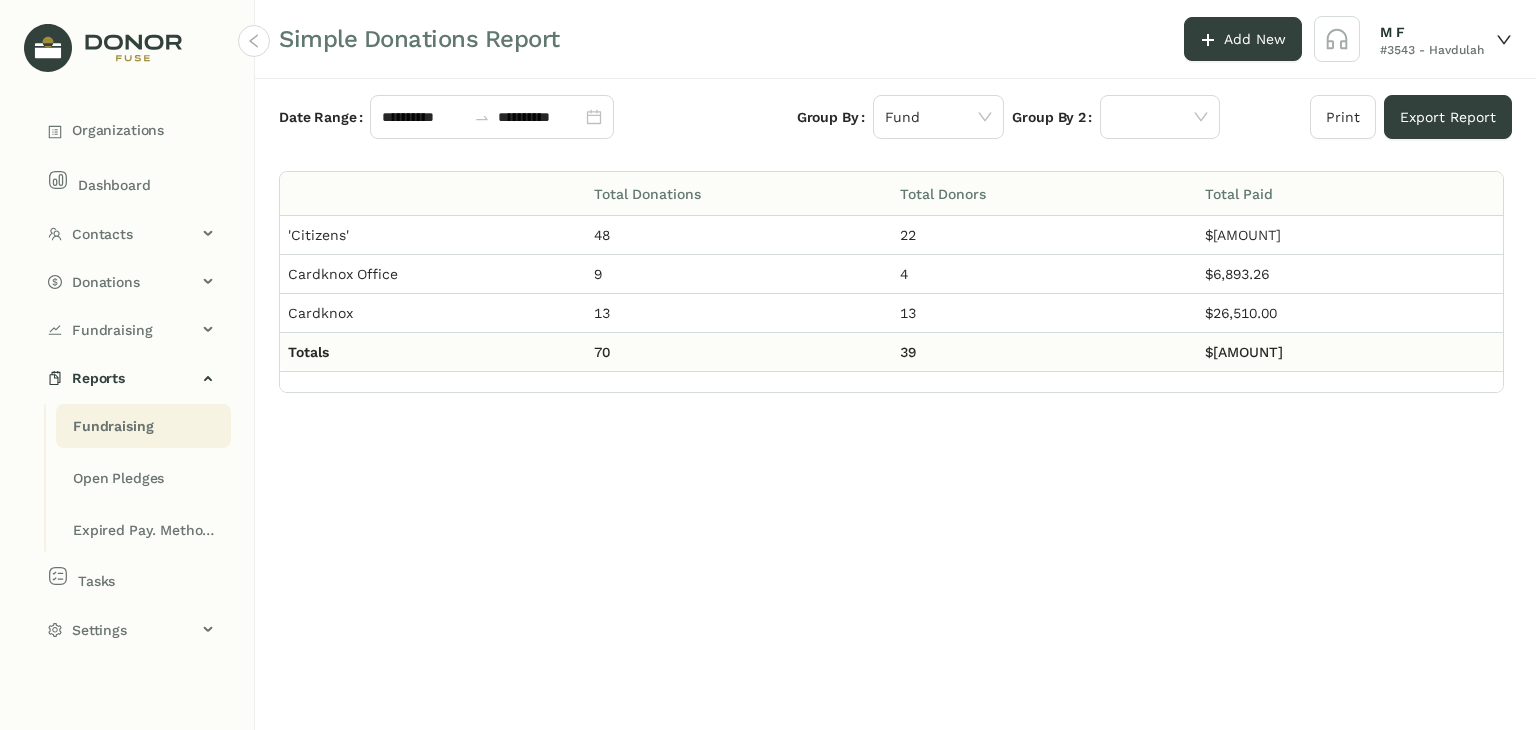 drag, startPoint x: 594, startPoint y: 230, endPoint x: 1298, endPoint y: 365, distance: 716.827 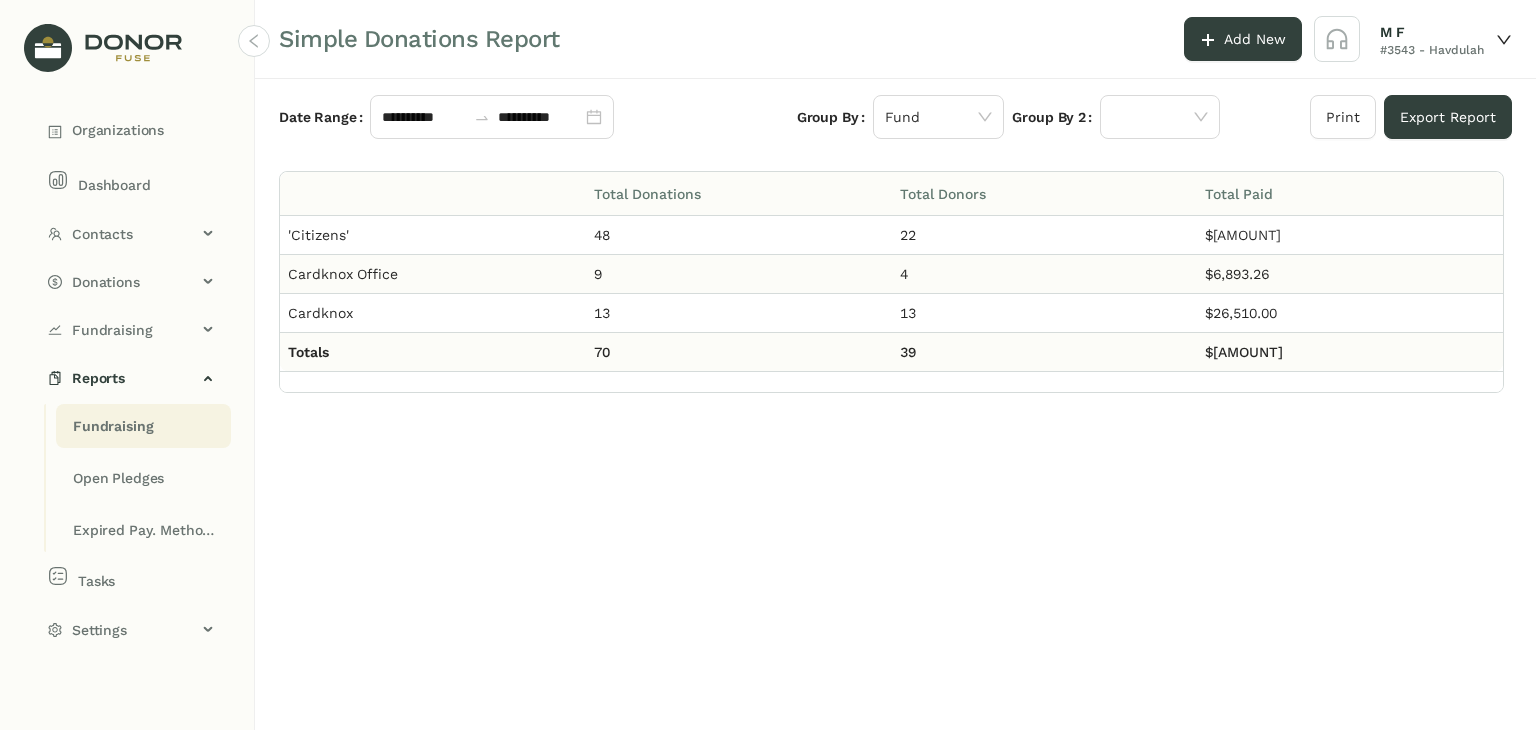 click on "Cardknox Office" at bounding box center [318, 235] 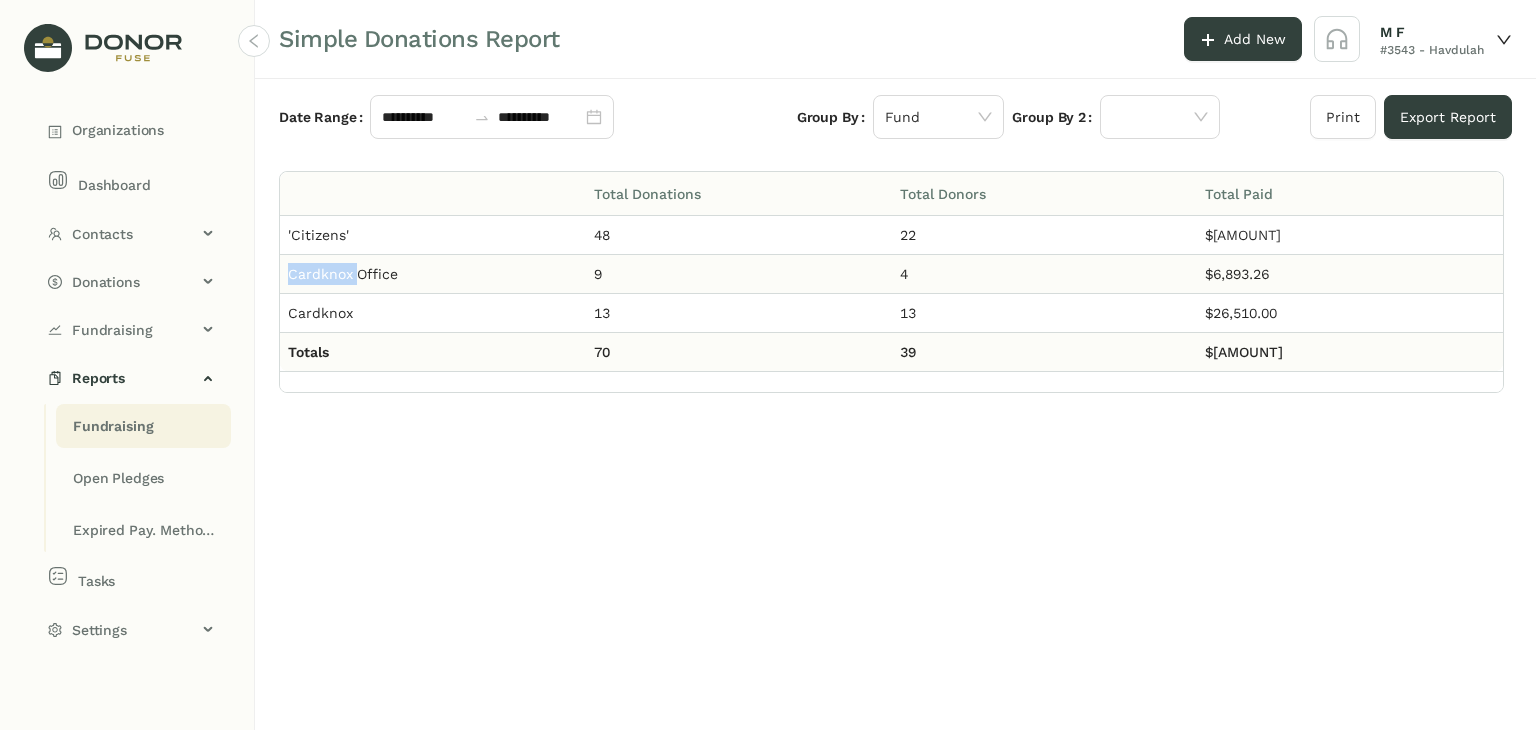 click on "Cardknox Office" at bounding box center (318, 235) 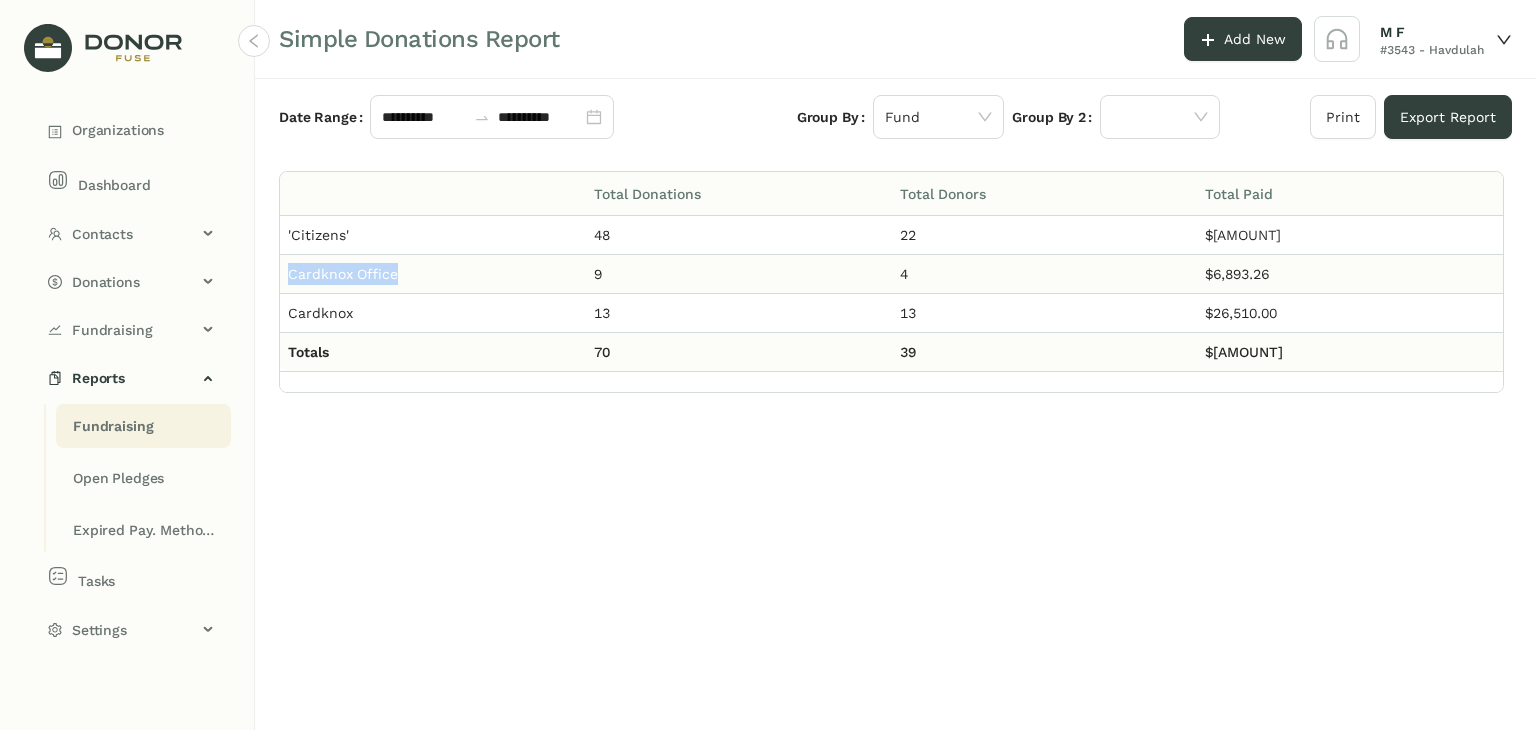 click on "Cardknox Office" at bounding box center (318, 235) 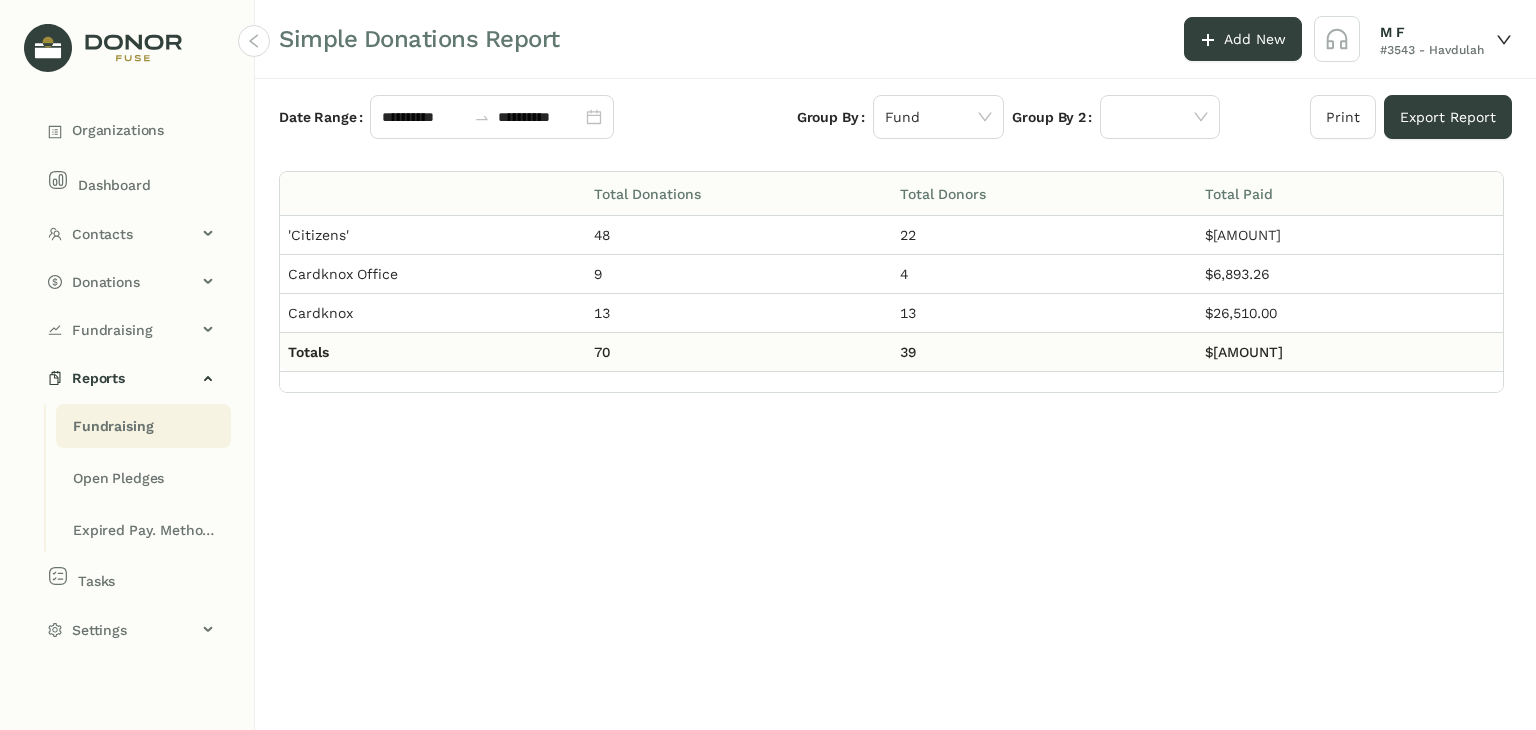 drag, startPoint x: 1353, startPoint y: 366, endPoint x: 664, endPoint y: 569, distance: 718.28265 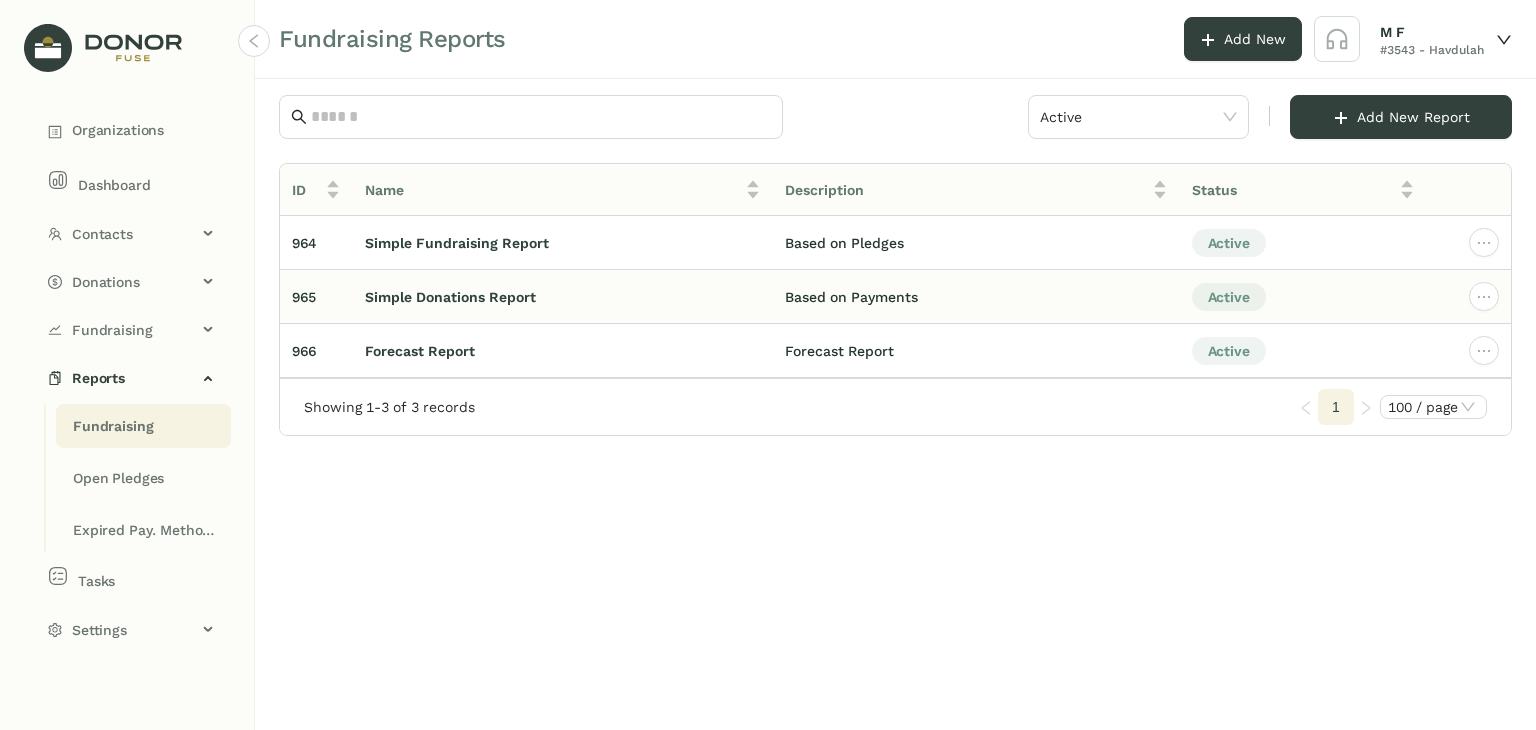 click on "Simple Donations Report" at bounding box center (562, 243) 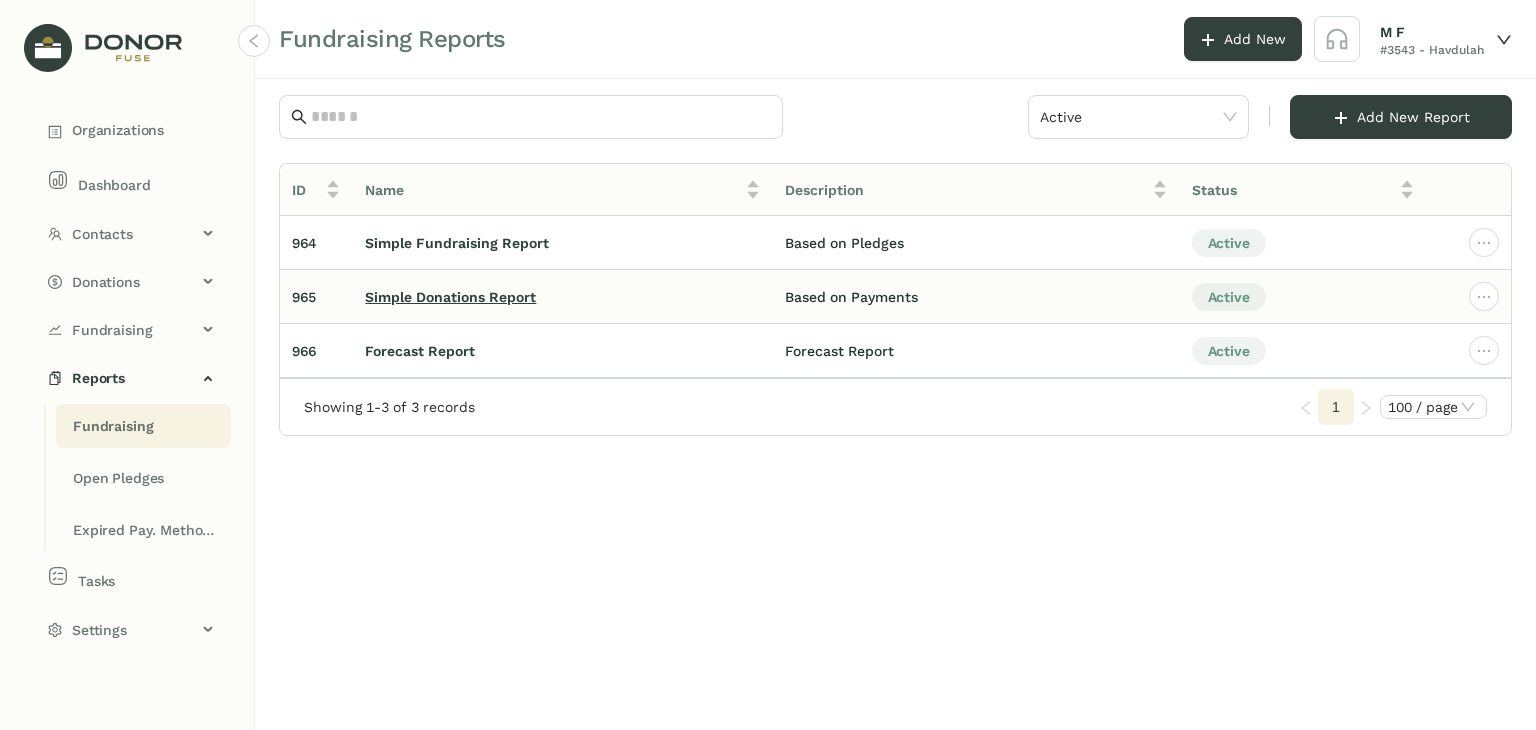 click on "Simple Donations Report" at bounding box center [457, 243] 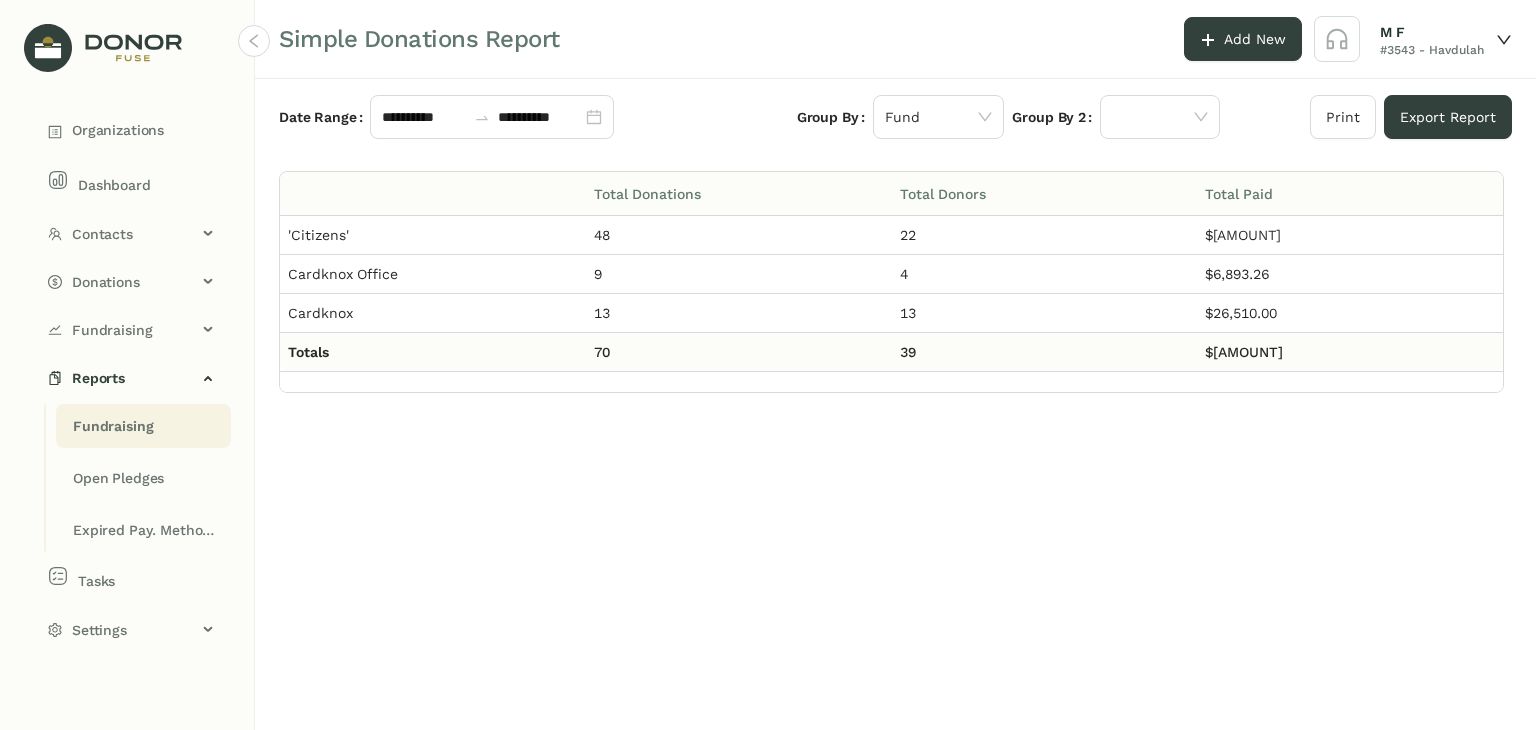 click on "Group By 2" at bounding box center [1116, 133] 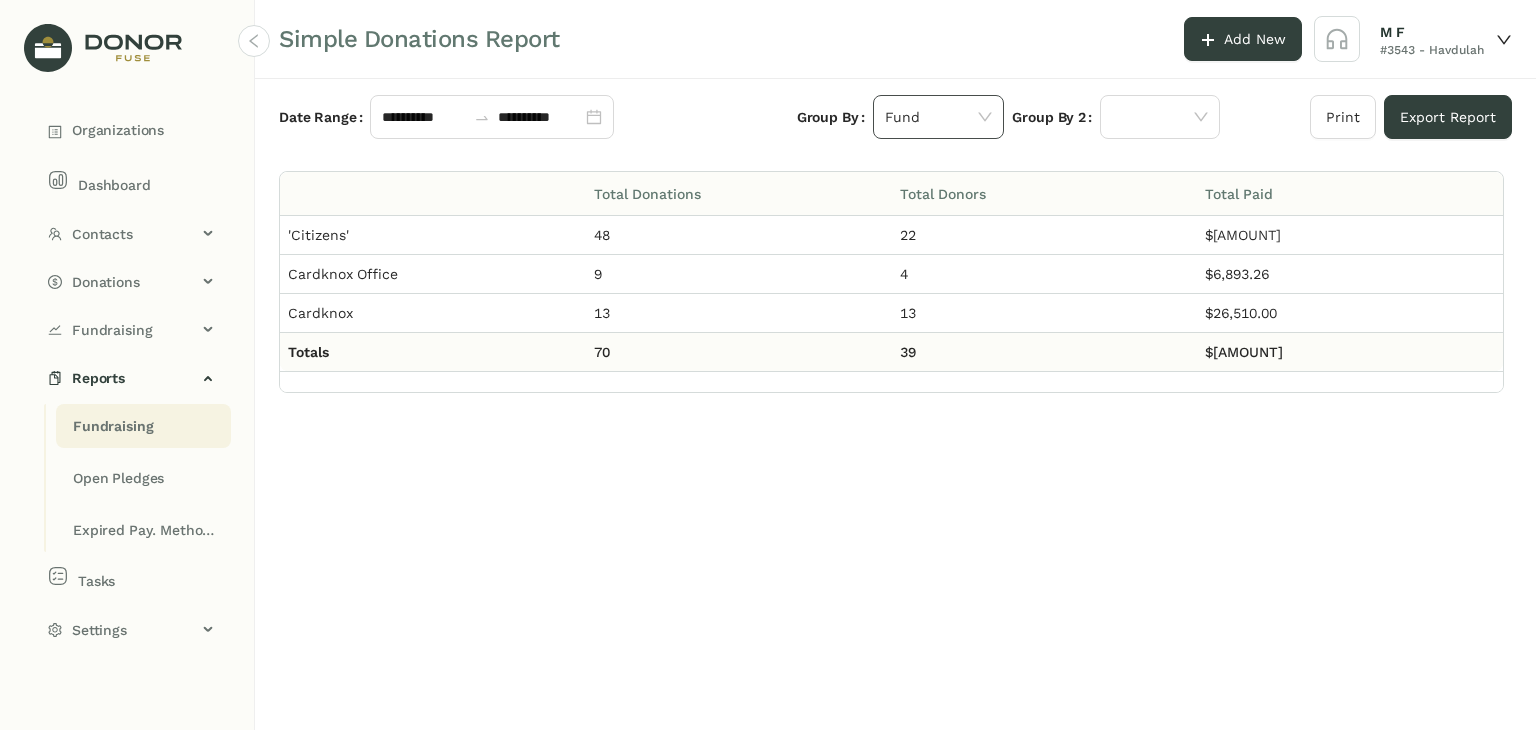 click on "Fund" at bounding box center [939, 117] 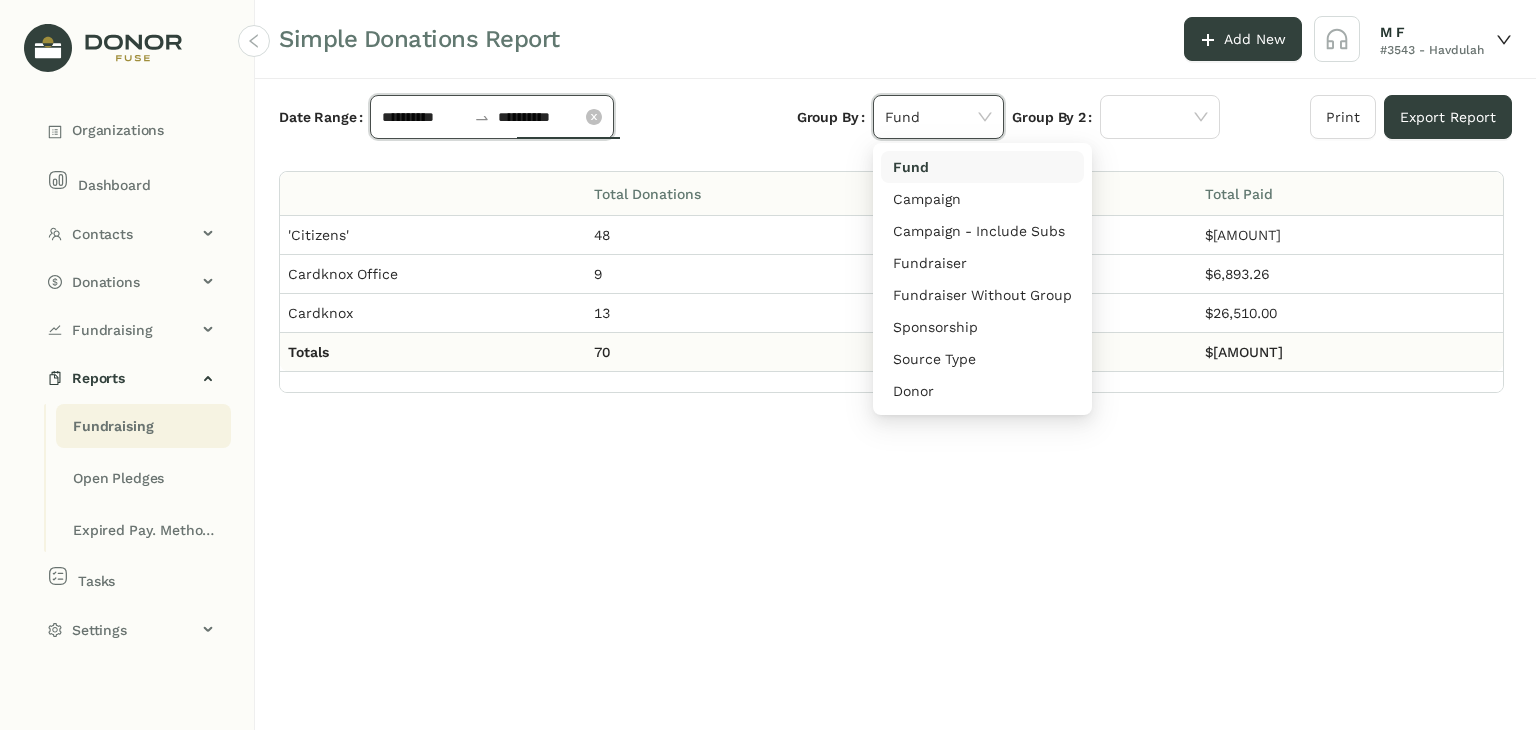 click on "**********" at bounding box center [424, 117] 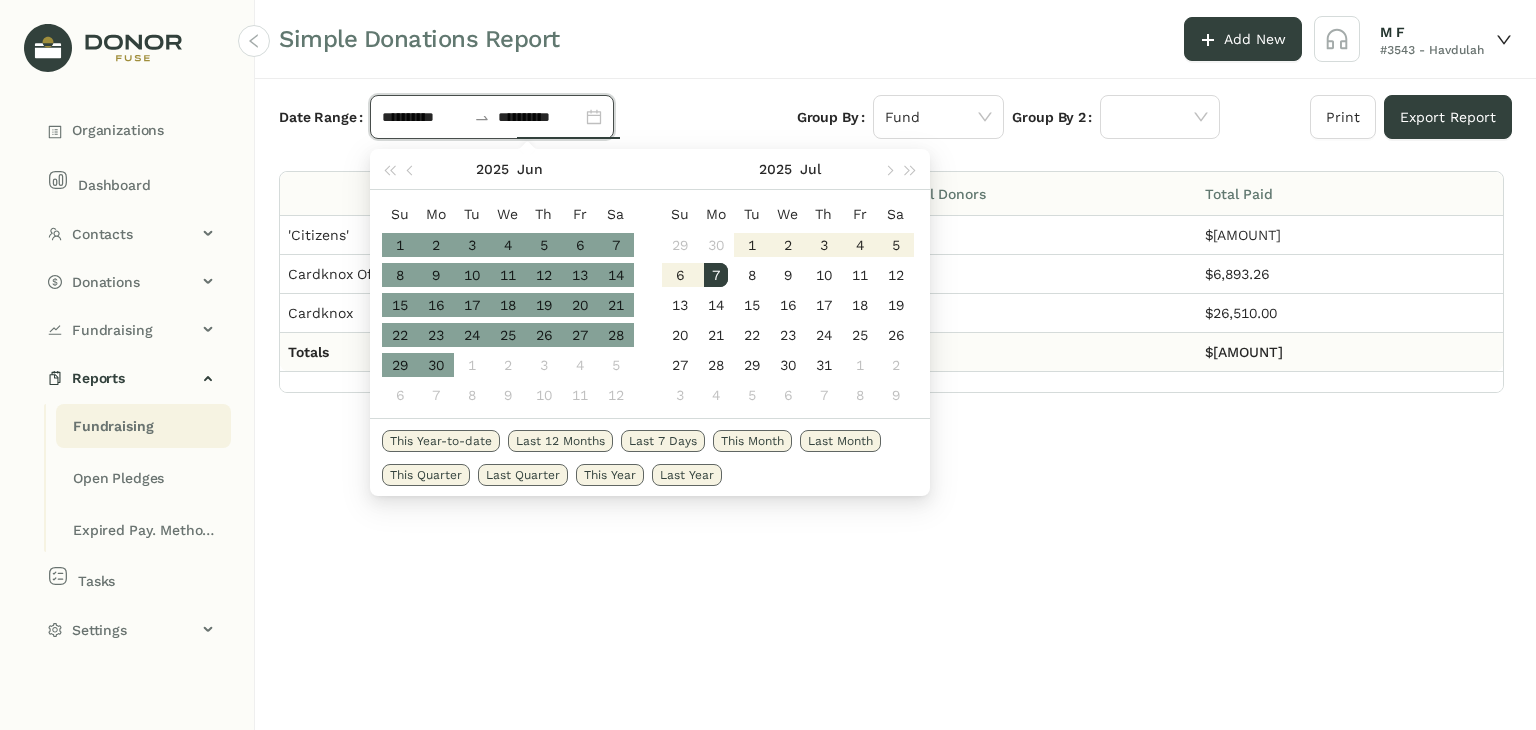 click on "Last Month" at bounding box center [441, 441] 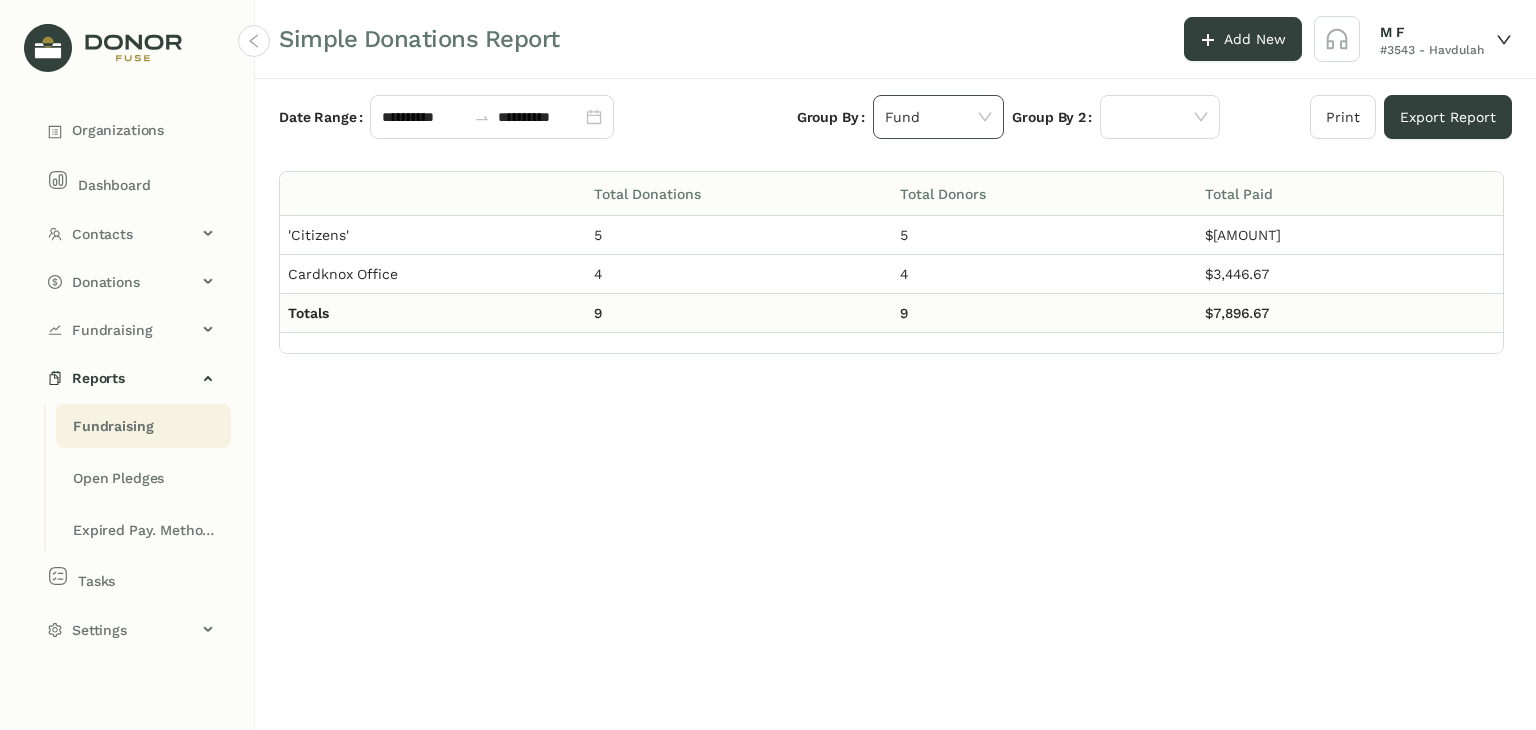 click at bounding box center [985, 117] 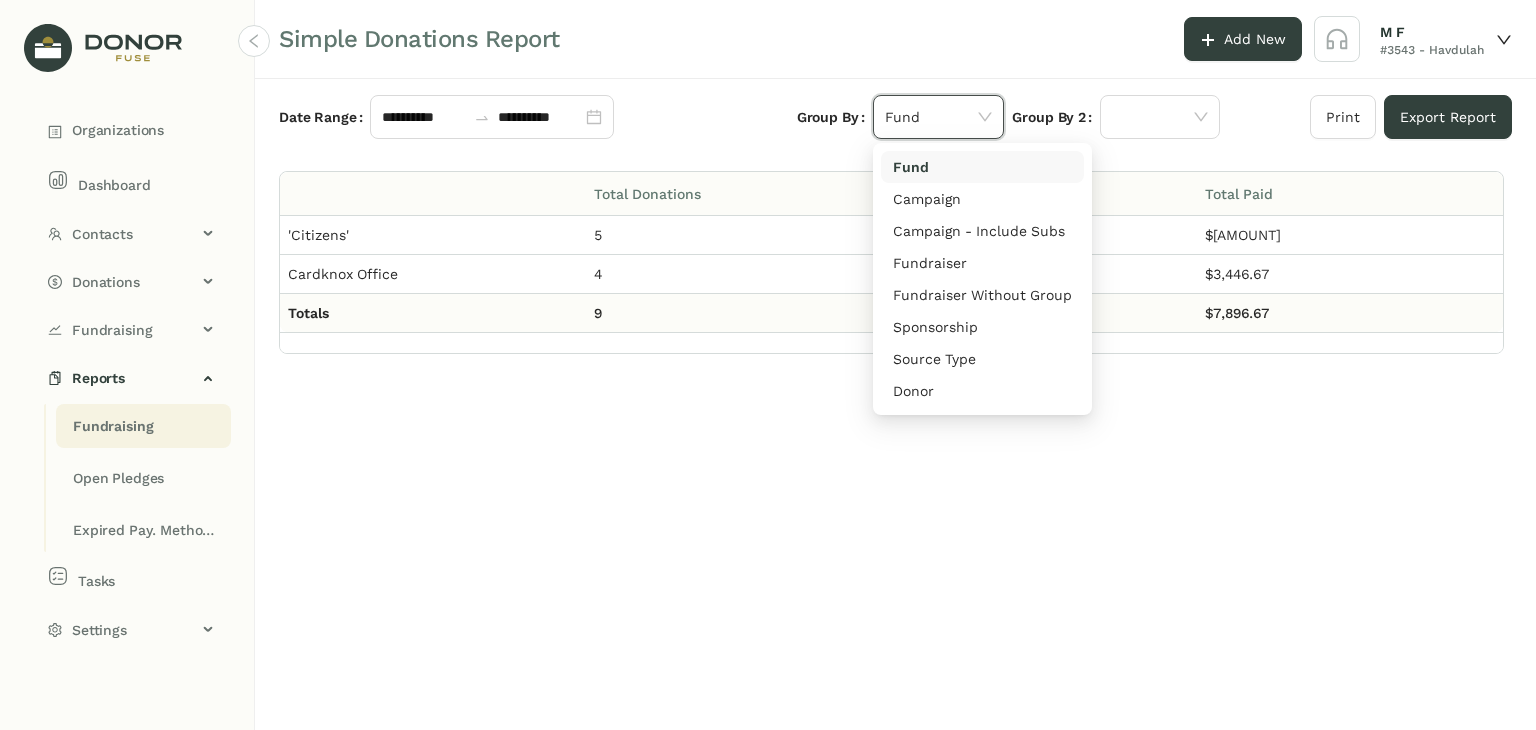 click on "Fund Campaign Campaign -  Include Subs Fundraiser Fundraiser Without Group Sponsorship Source Type Donor Yearly Quarterly Monthly Weekly Payment Type Gateway Account" at bounding box center (982, 279) 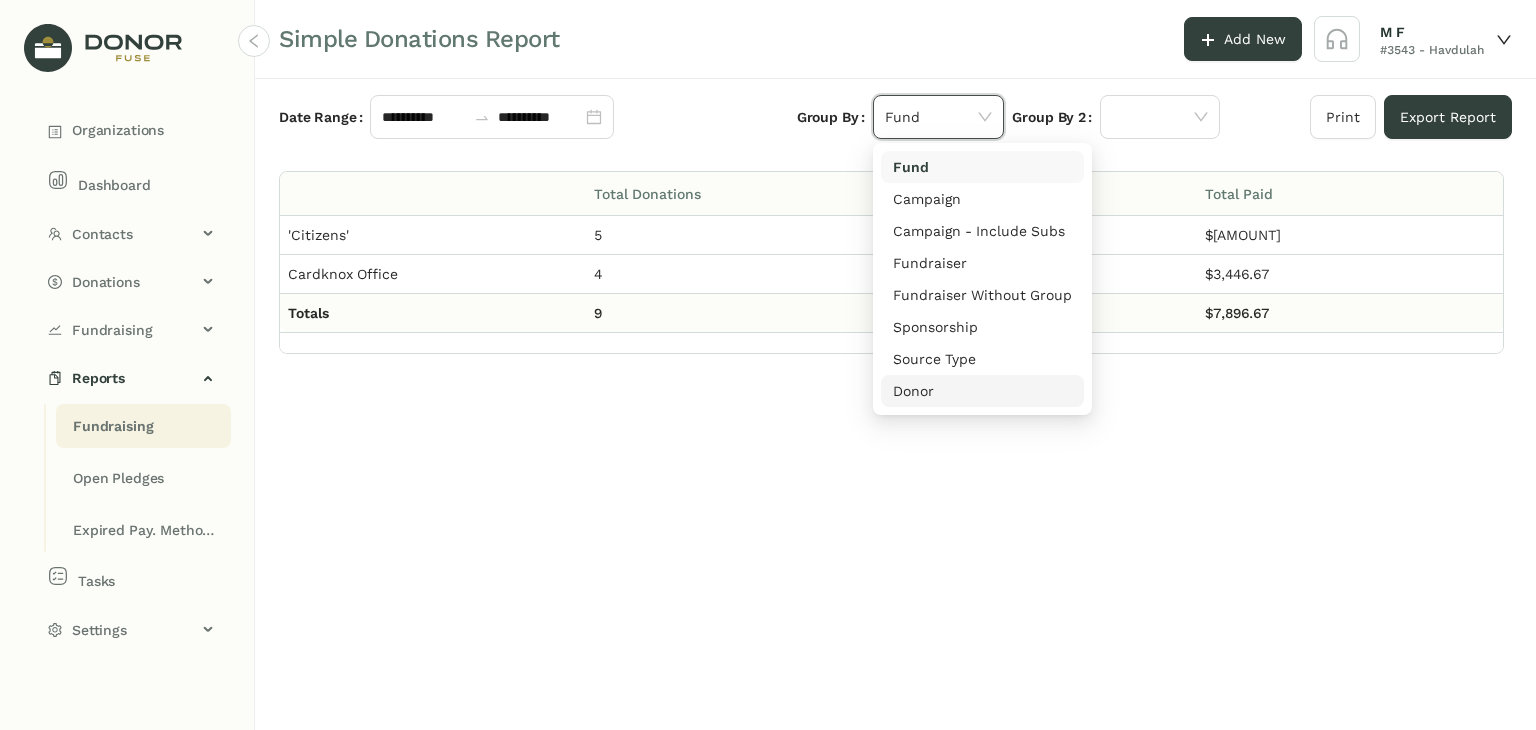 click on "Donor" at bounding box center (982, 391) 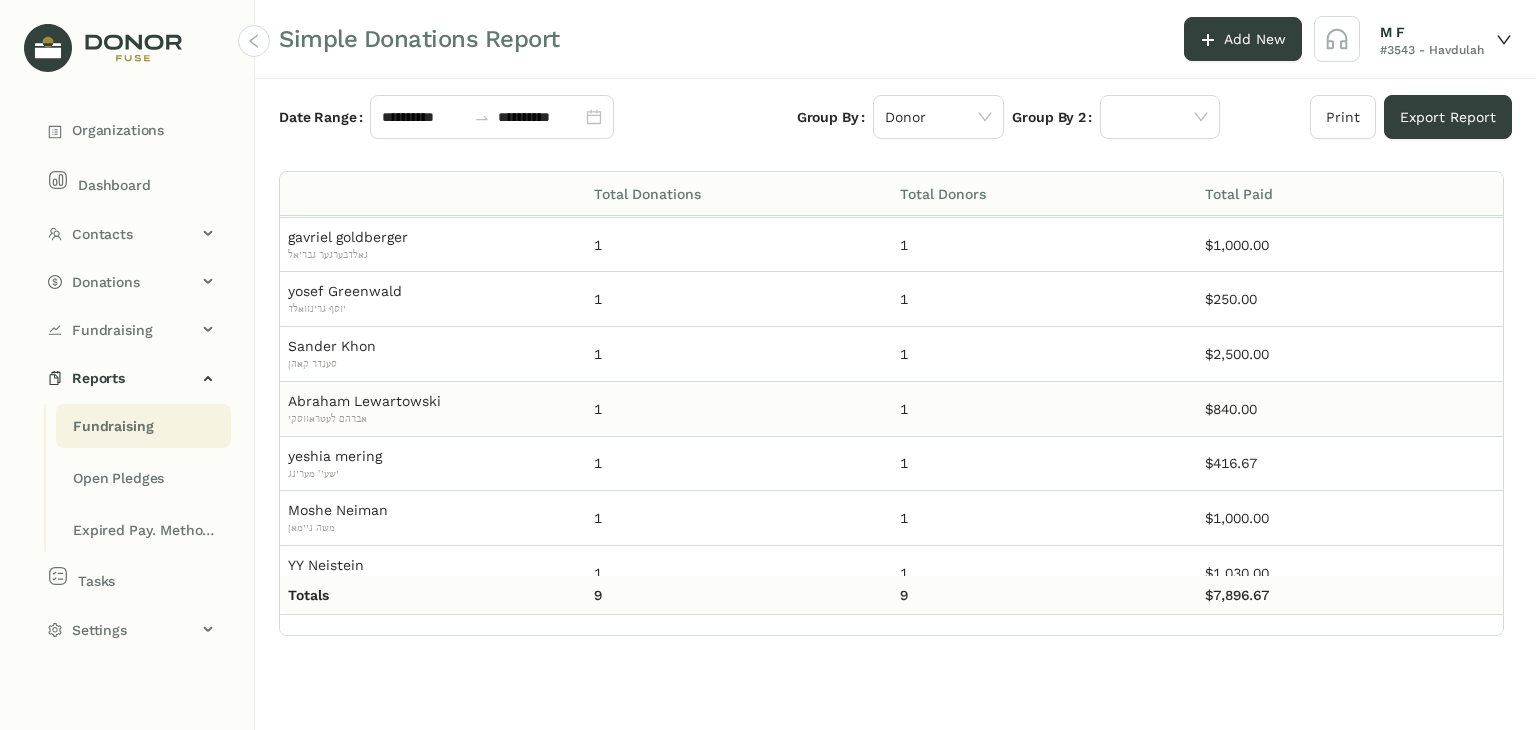 scroll, scrollTop: 0, scrollLeft: 0, axis: both 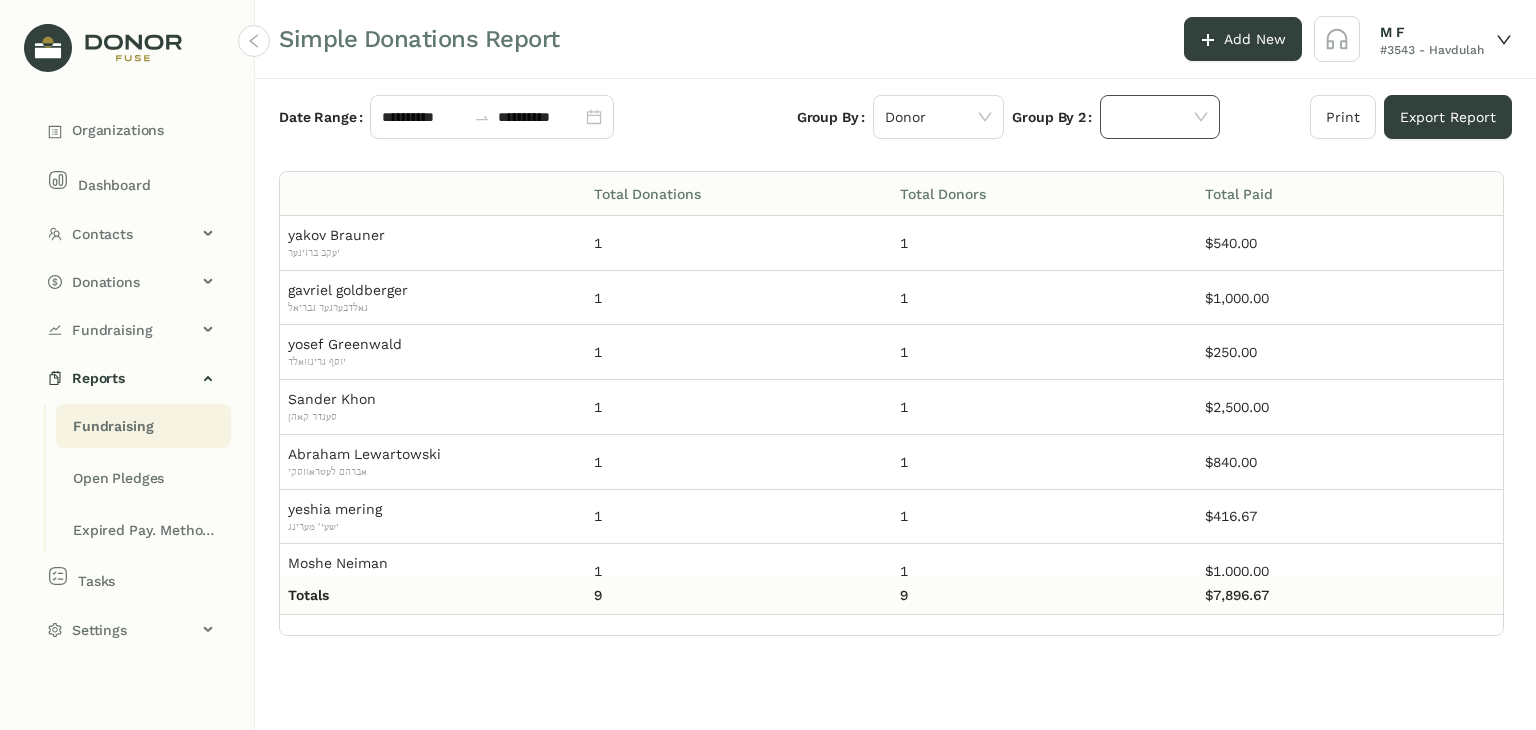 click at bounding box center [1153, 117] 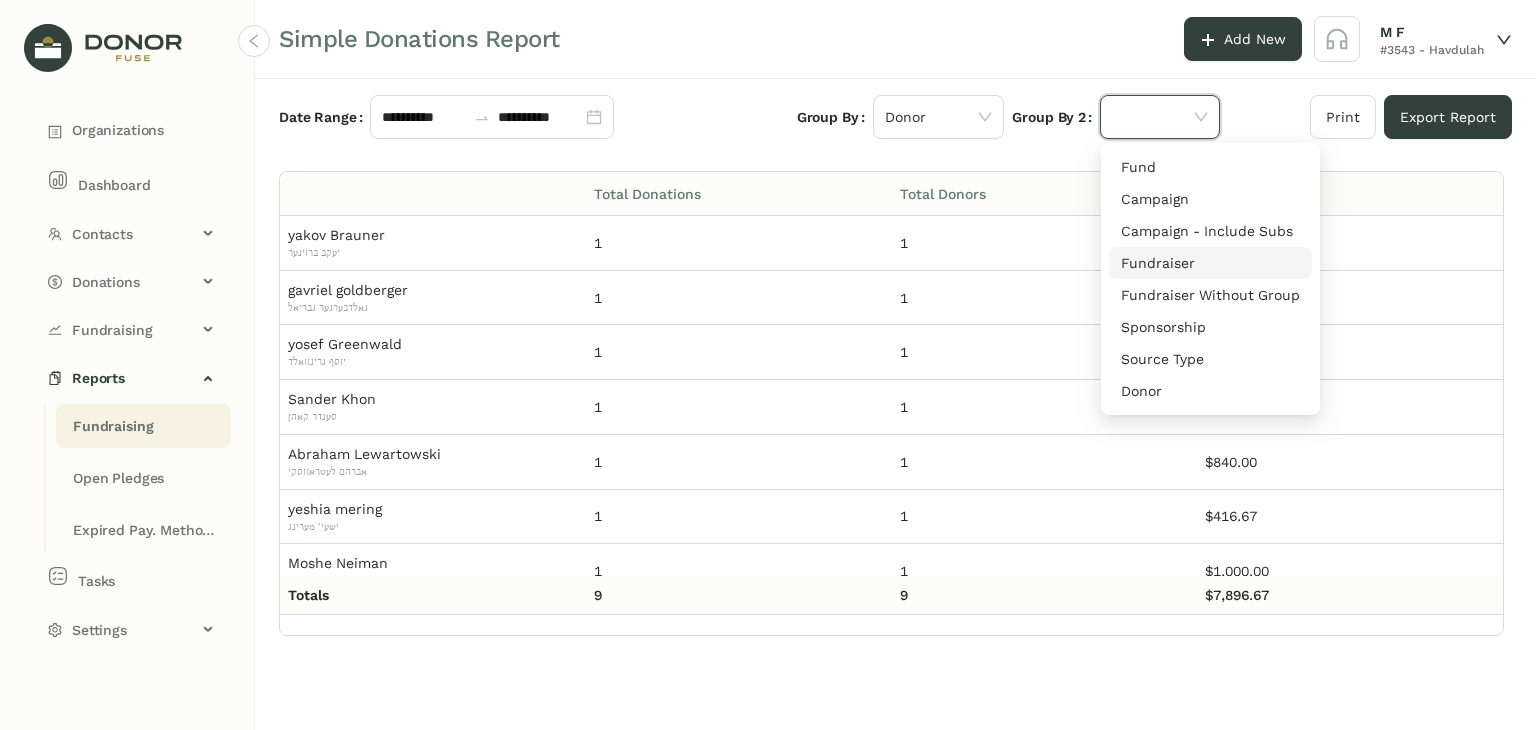 click on "Fundraiser" at bounding box center (1210, 263) 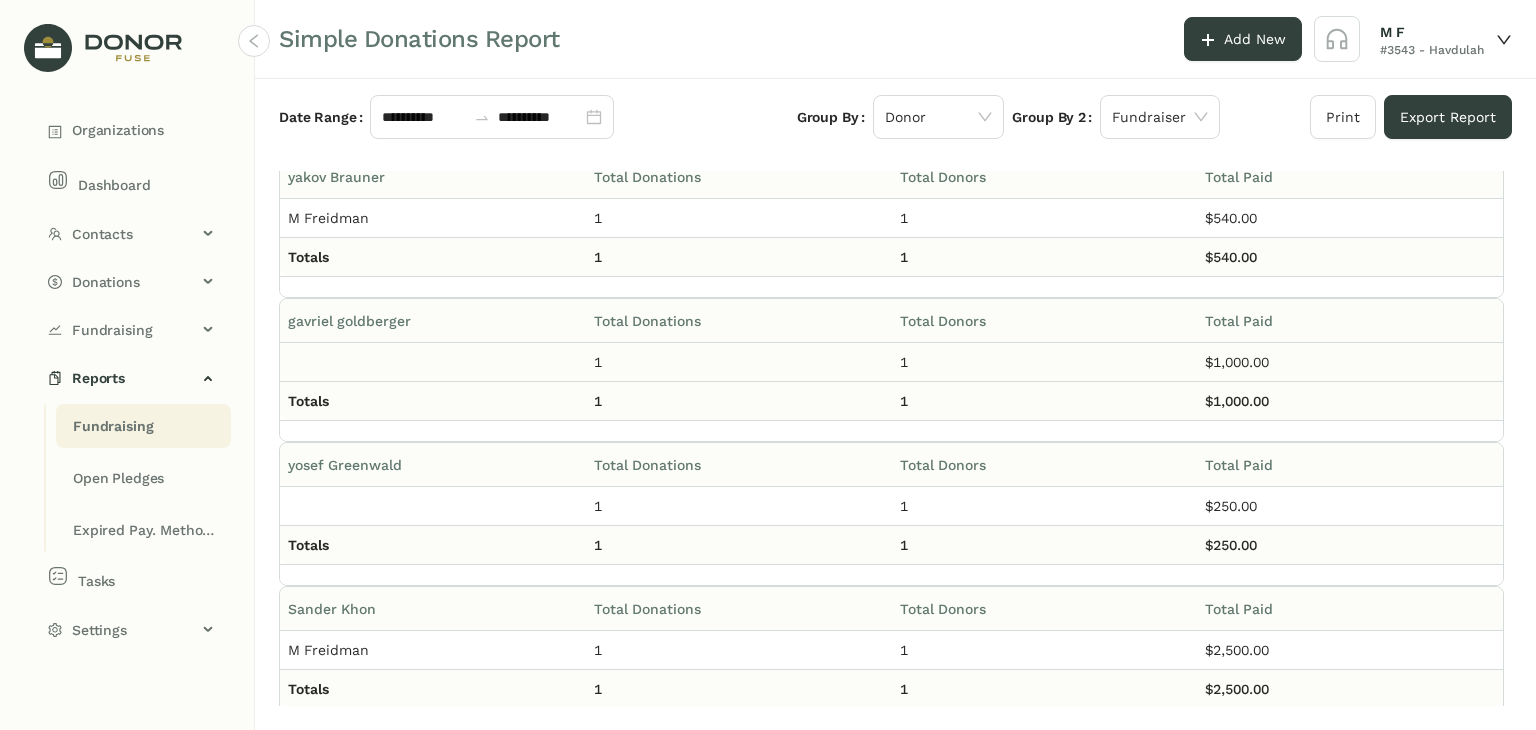 scroll, scrollTop: 0, scrollLeft: 0, axis: both 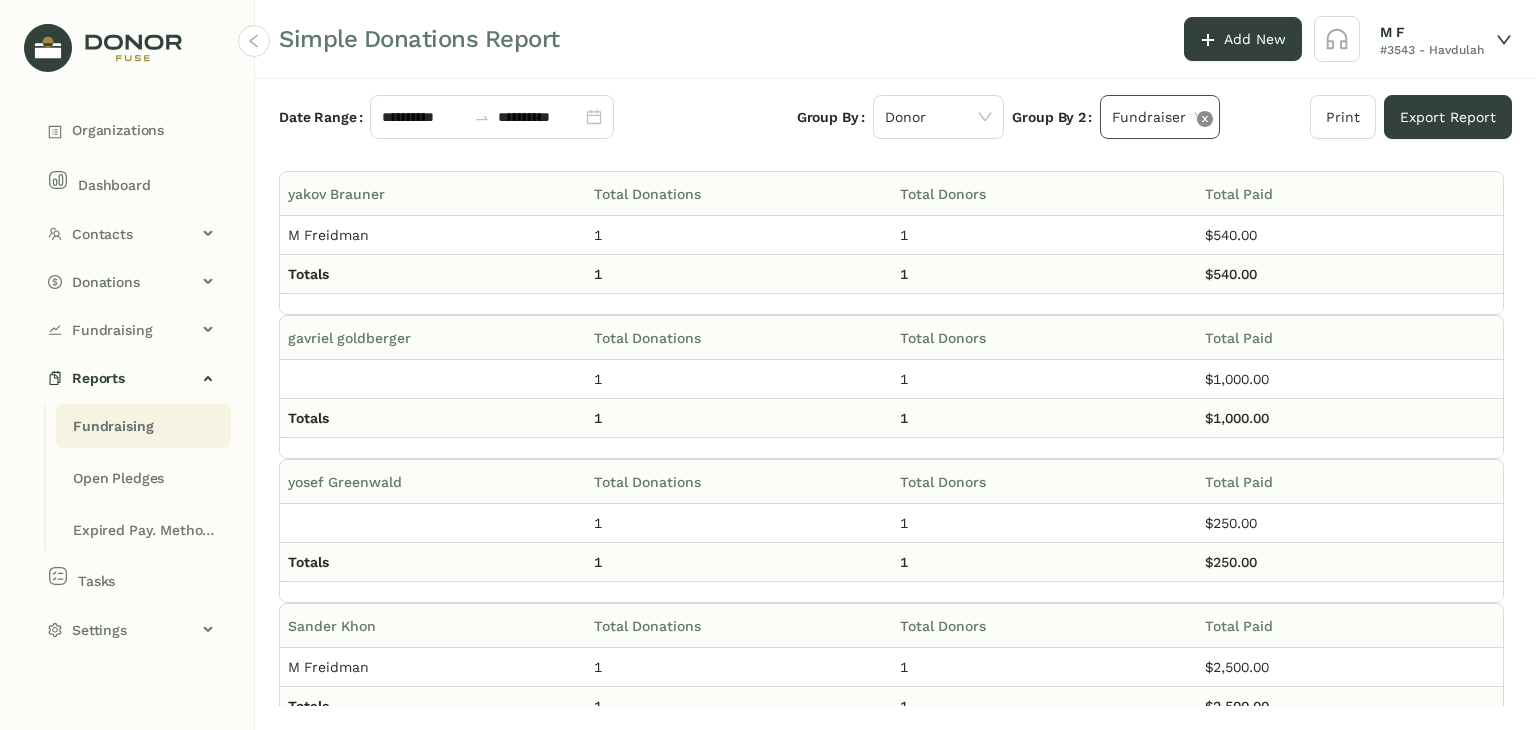 click at bounding box center [1205, 119] 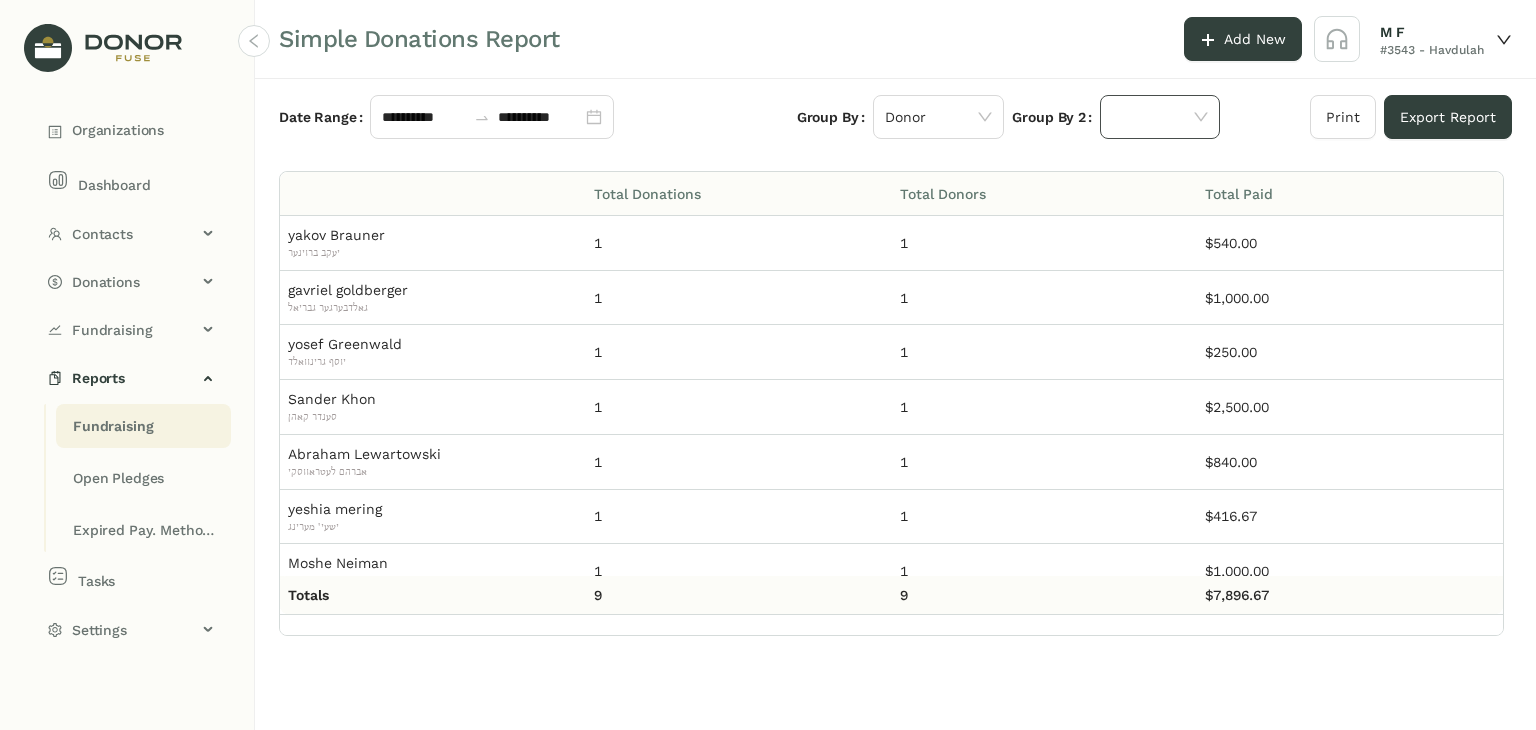 click at bounding box center (1201, 117) 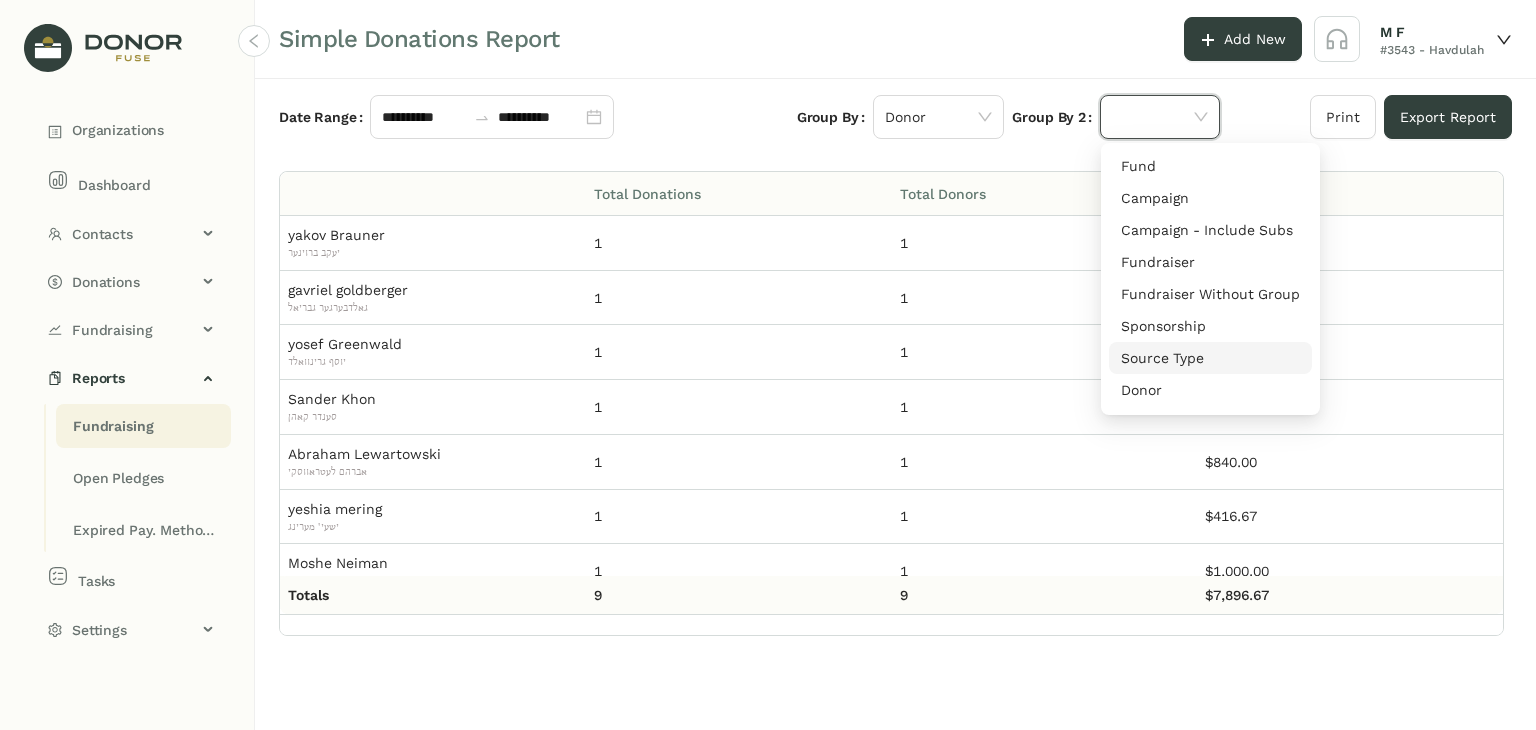 scroll, scrollTop: 0, scrollLeft: 0, axis: both 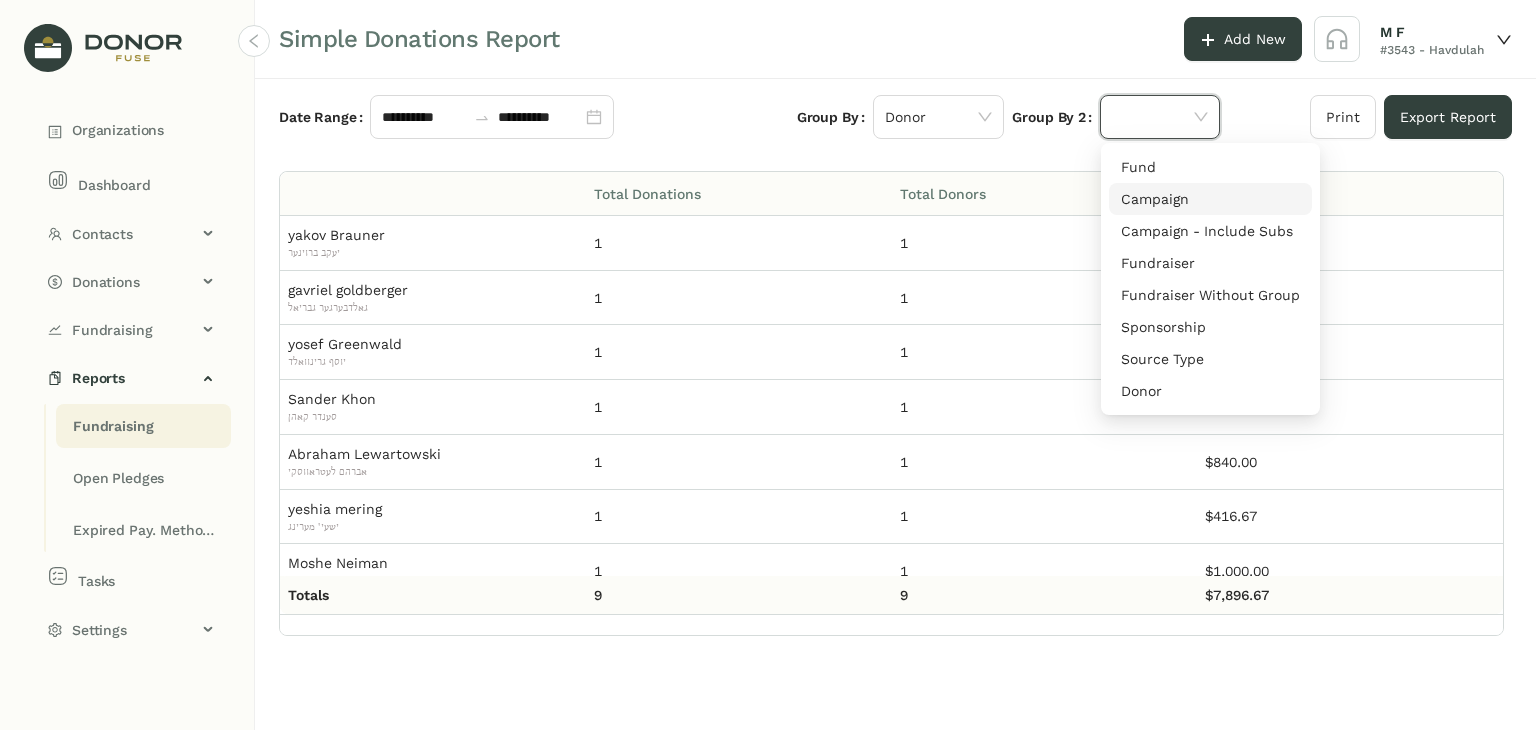 click on "Campaign" at bounding box center [1210, 199] 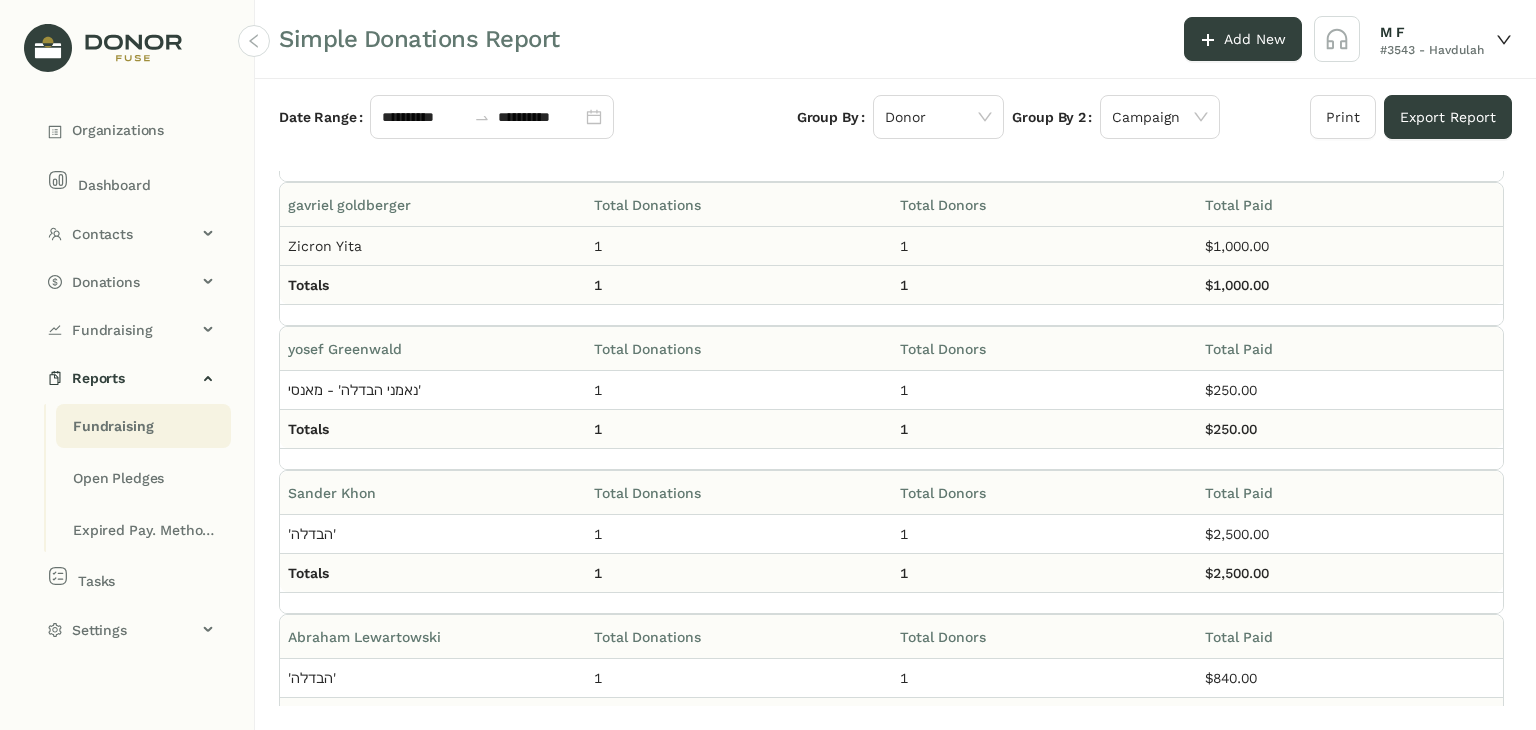 scroll, scrollTop: 0, scrollLeft: 0, axis: both 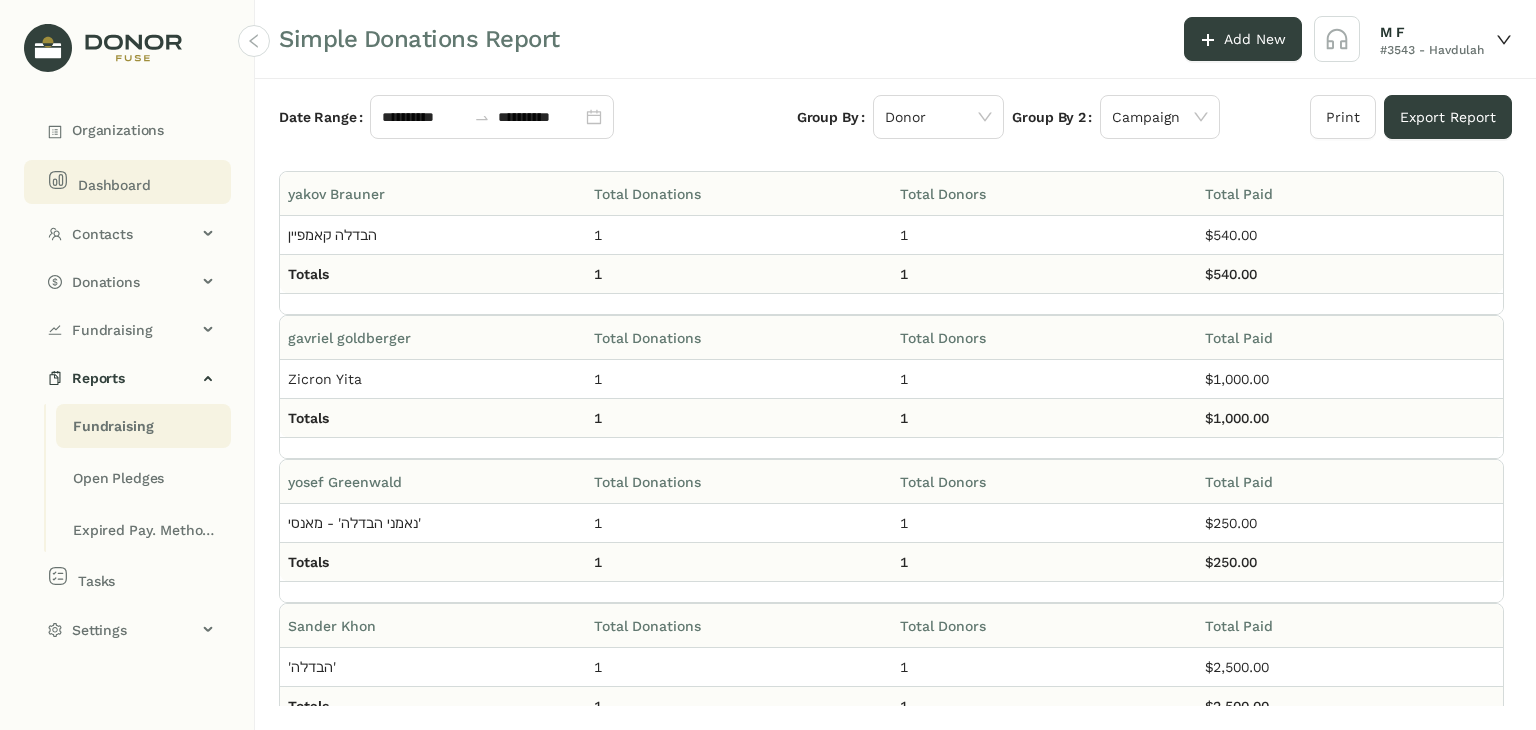 click on "Dashboard" at bounding box center [127, 182] 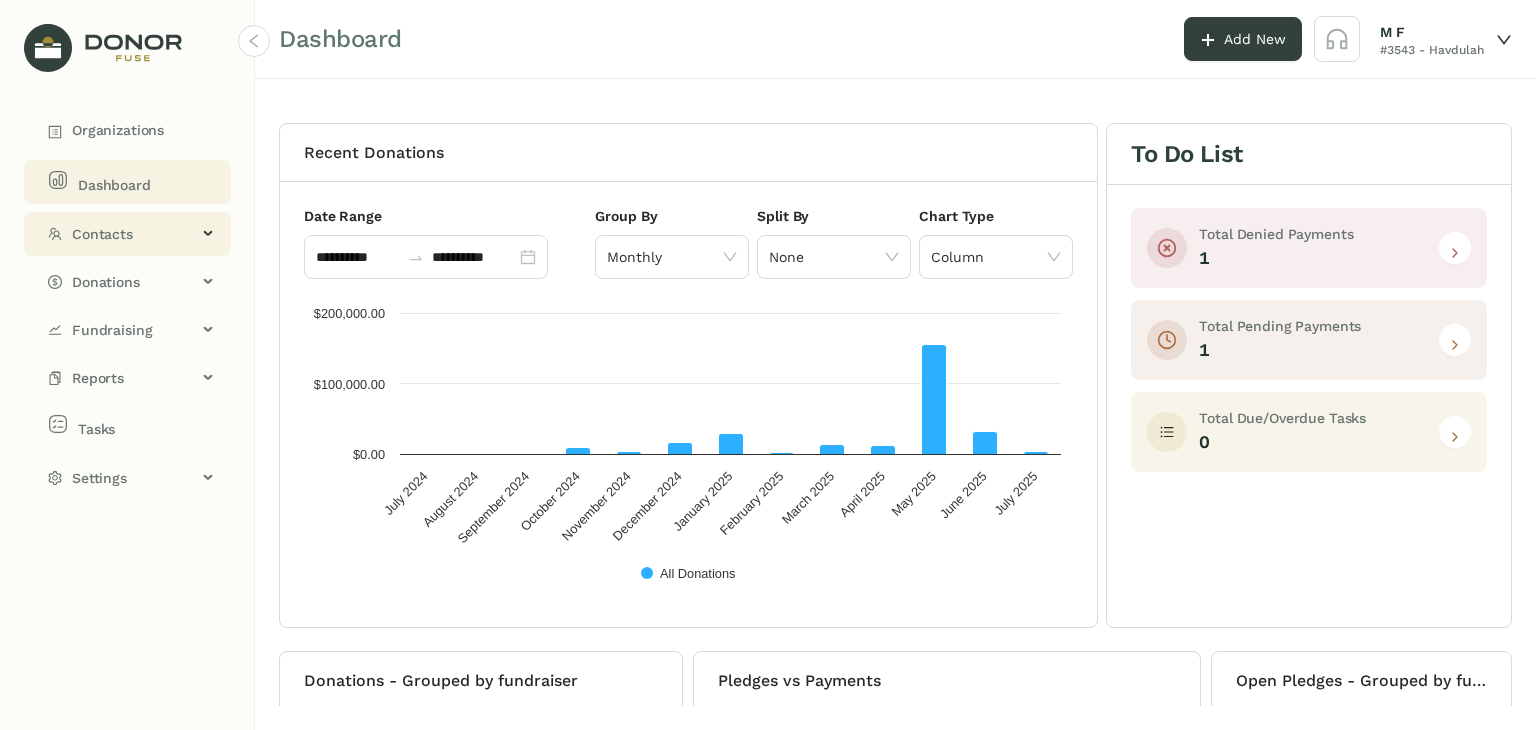 click on "Contacts" at bounding box center (127, 234) 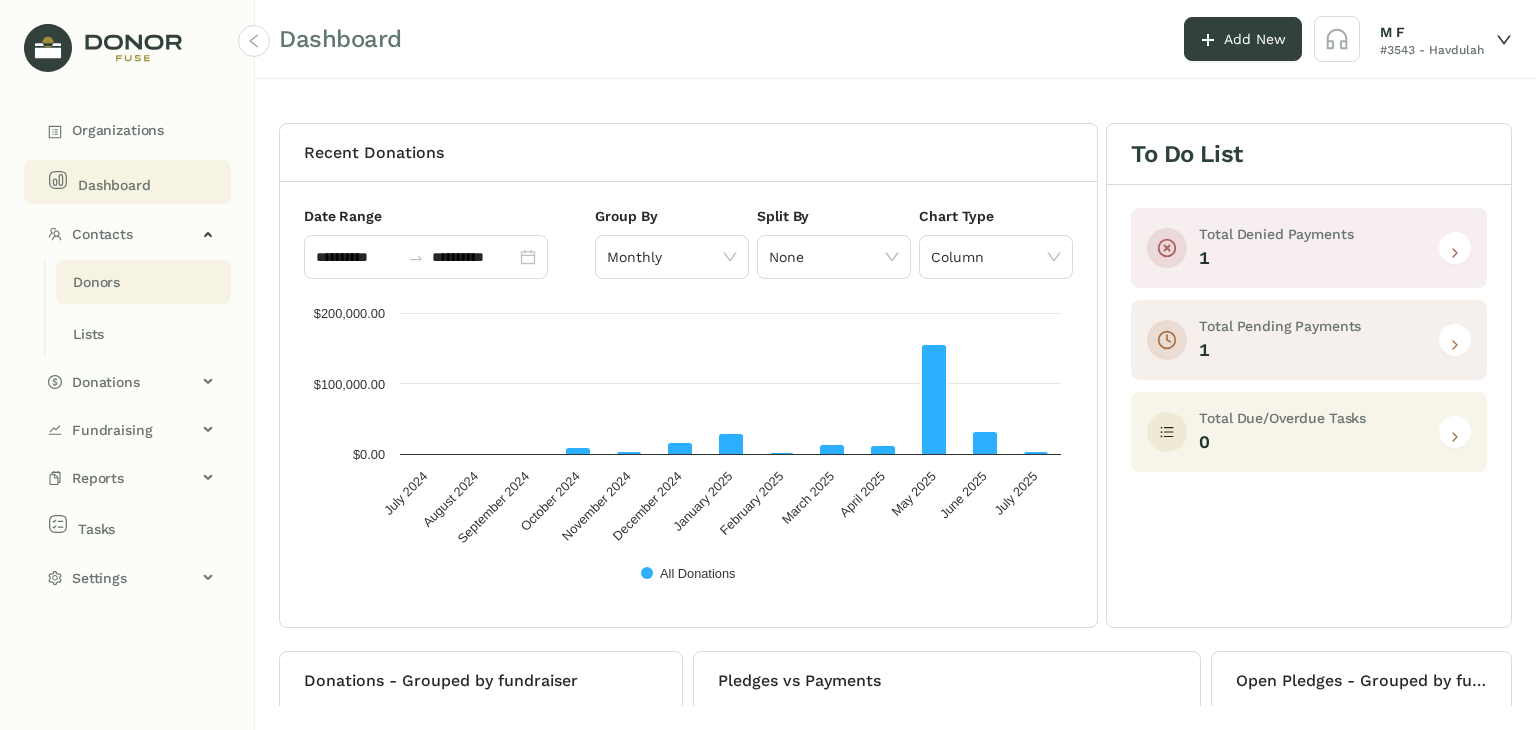 click on "Donors" at bounding box center (96, 282) 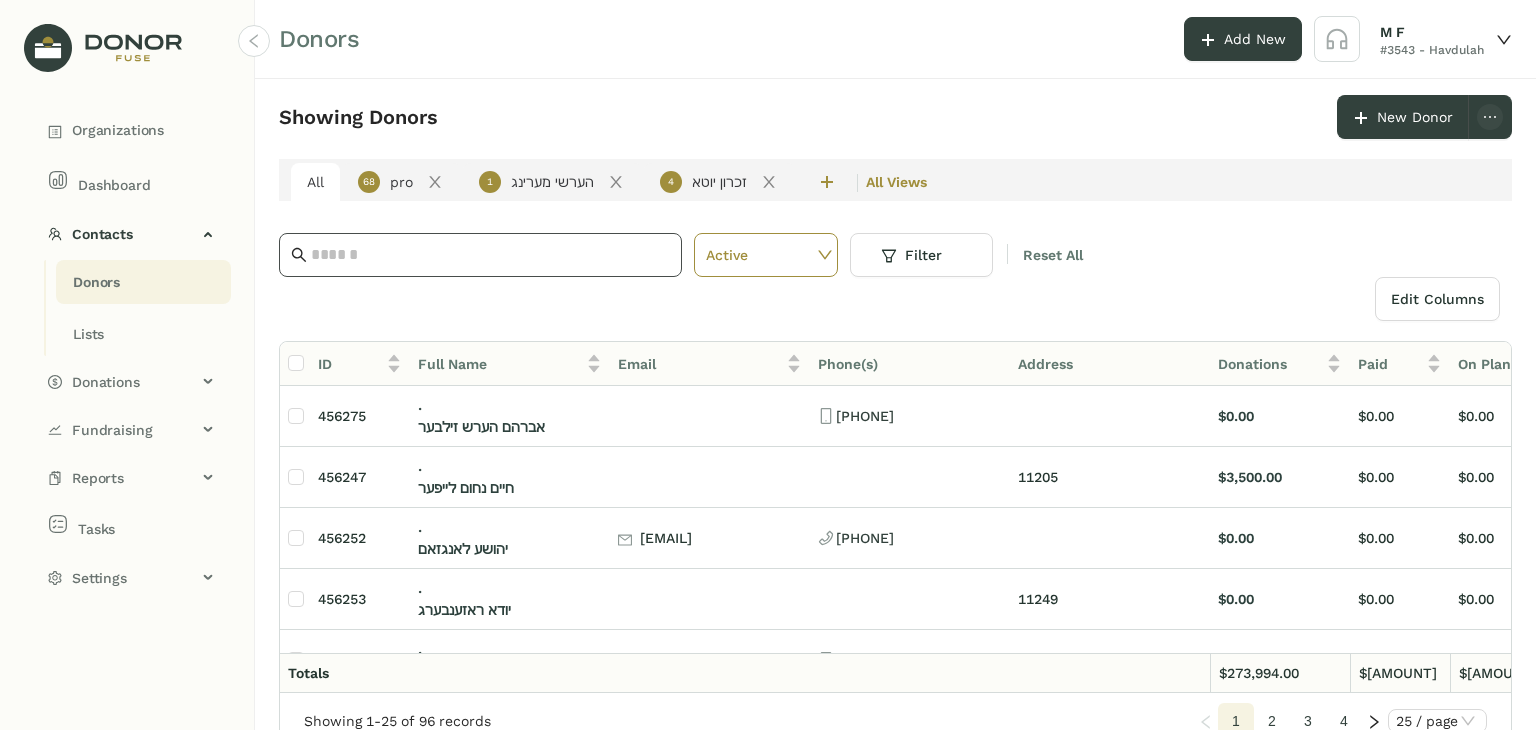 click at bounding box center (490, 255) 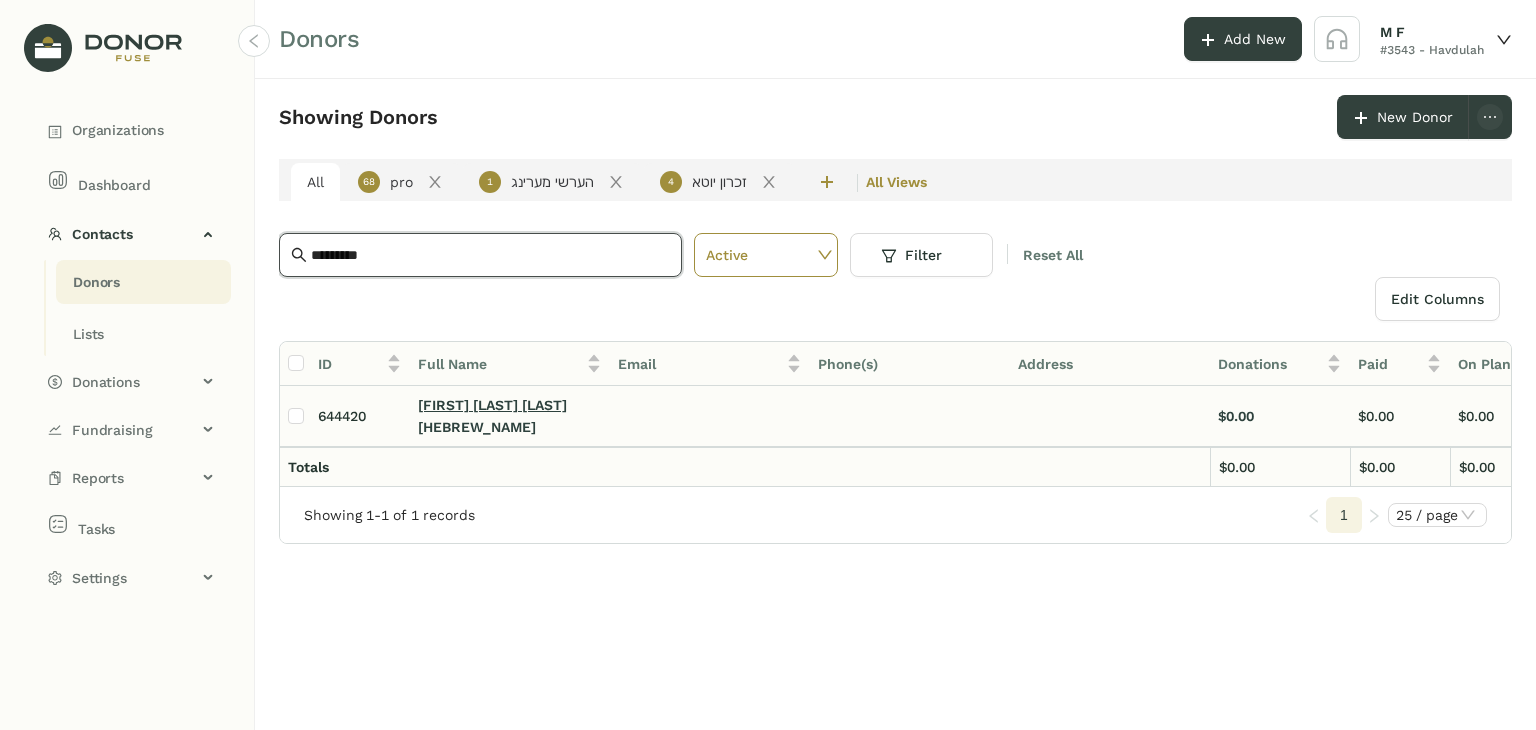 type on "*********" 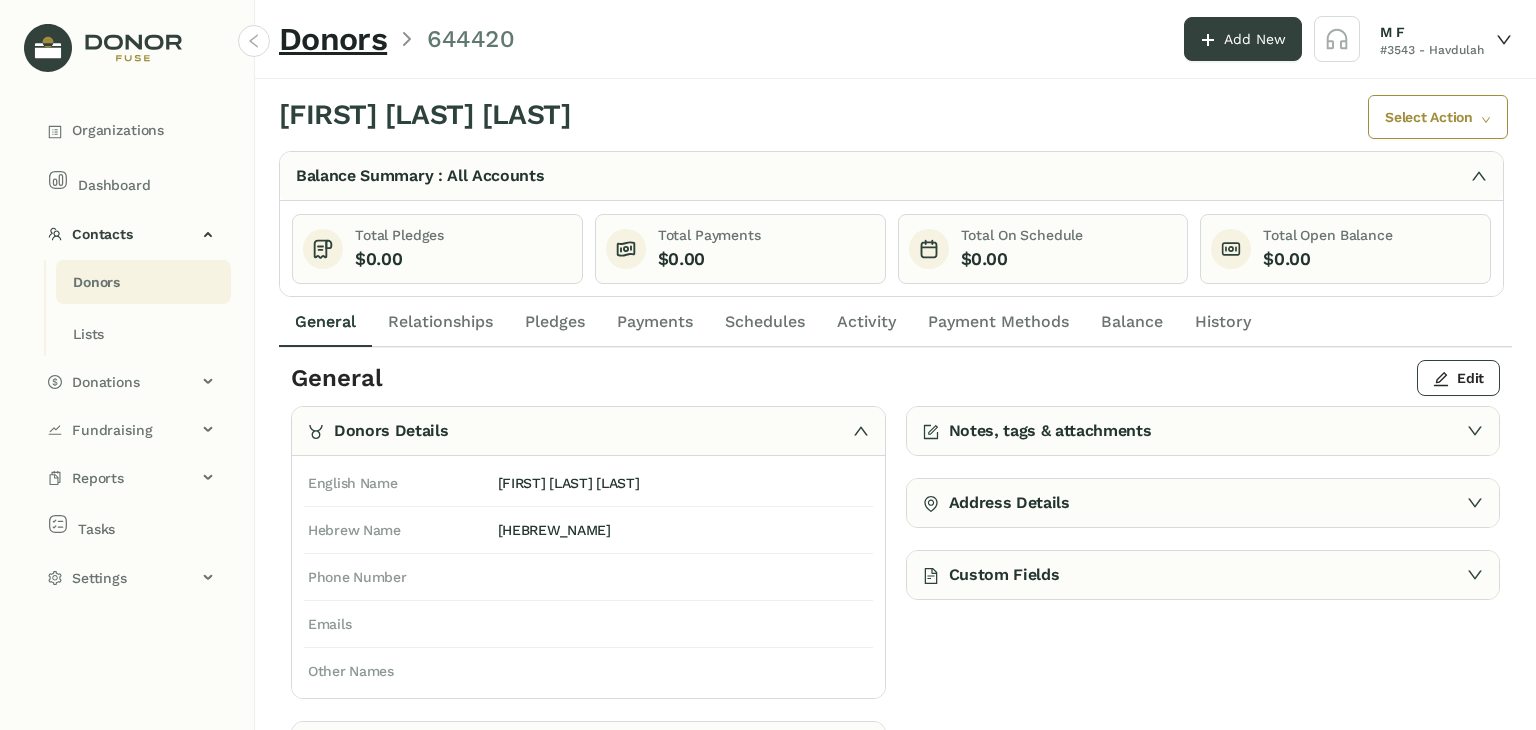 click on "Pledges" at bounding box center (555, 322) 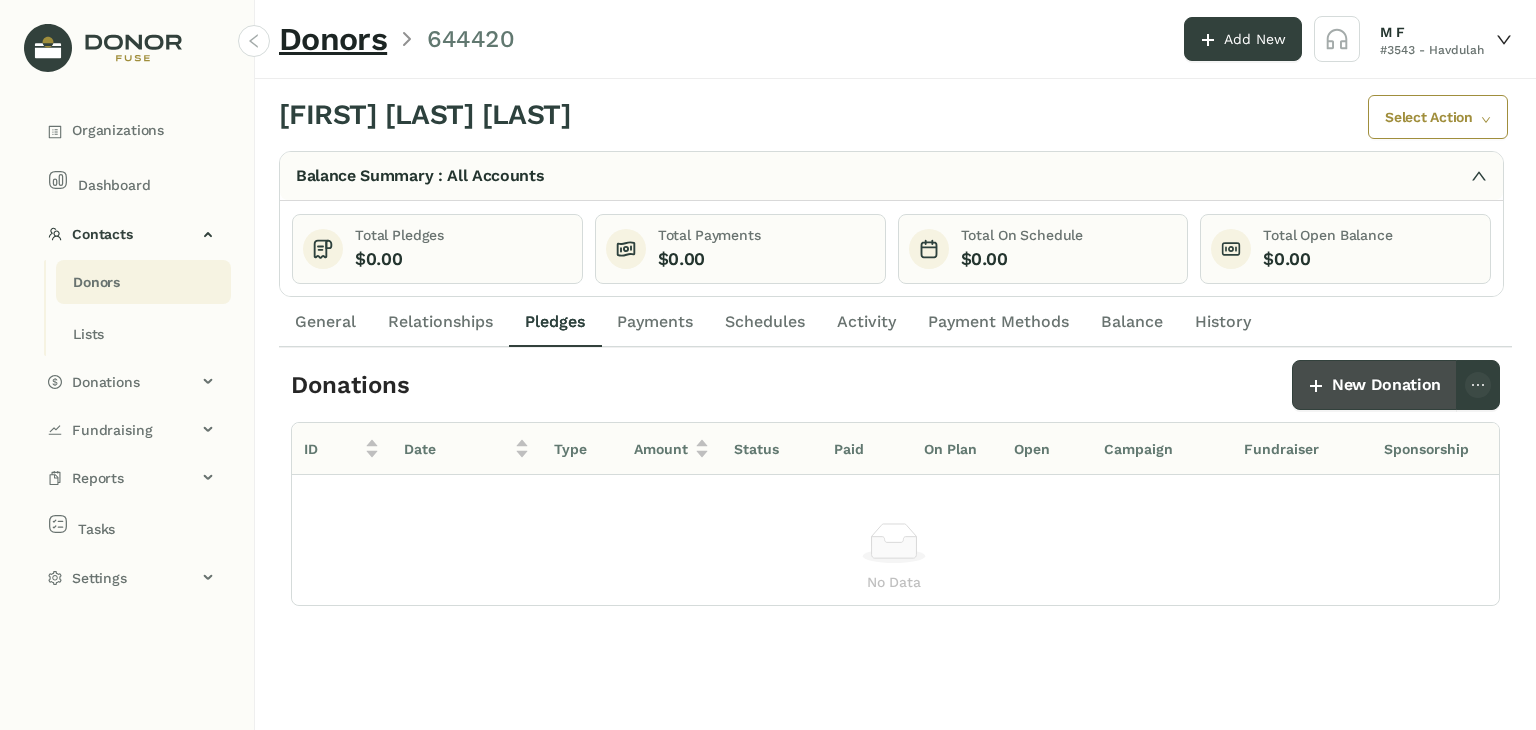 click on "New Donation" at bounding box center [1386, 385] 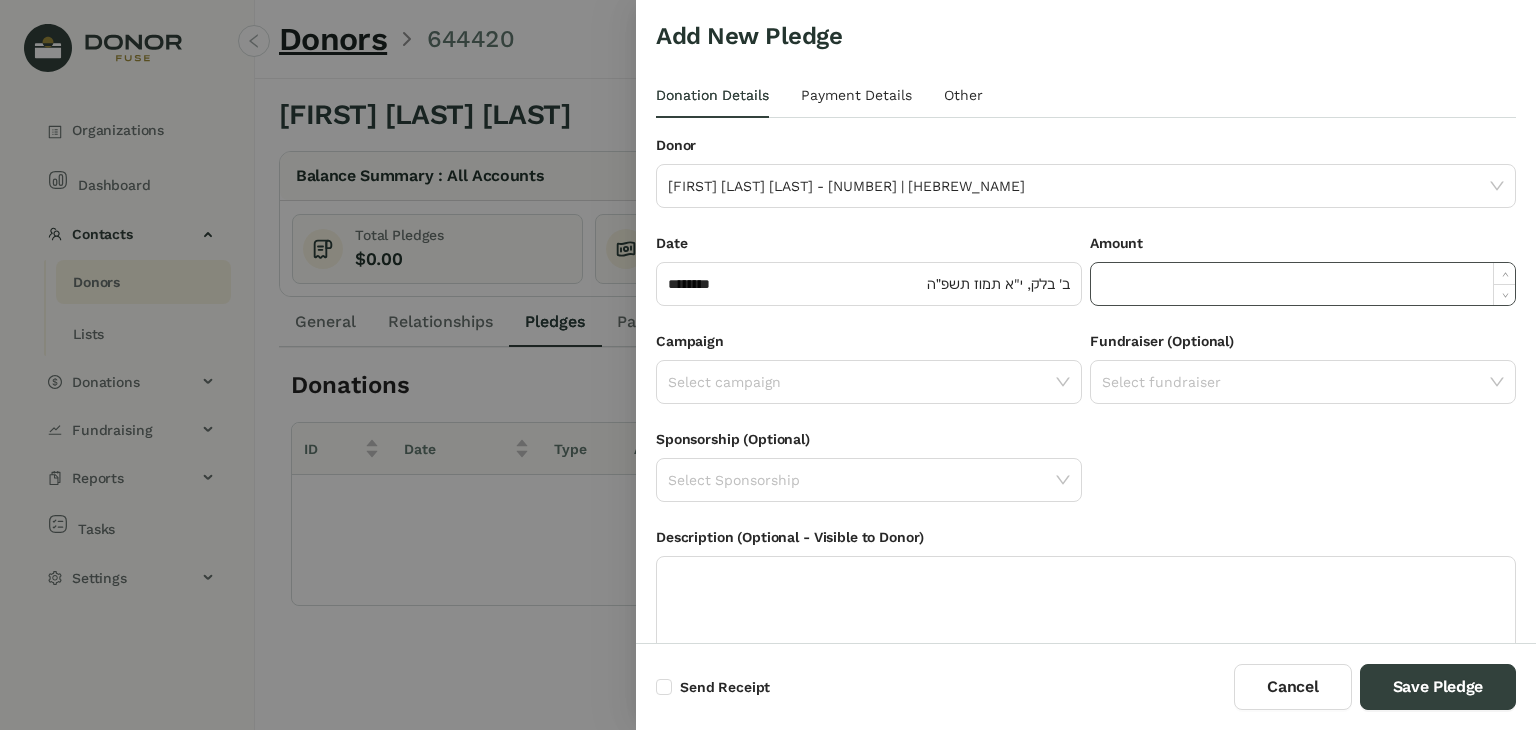 click at bounding box center [1303, 284] 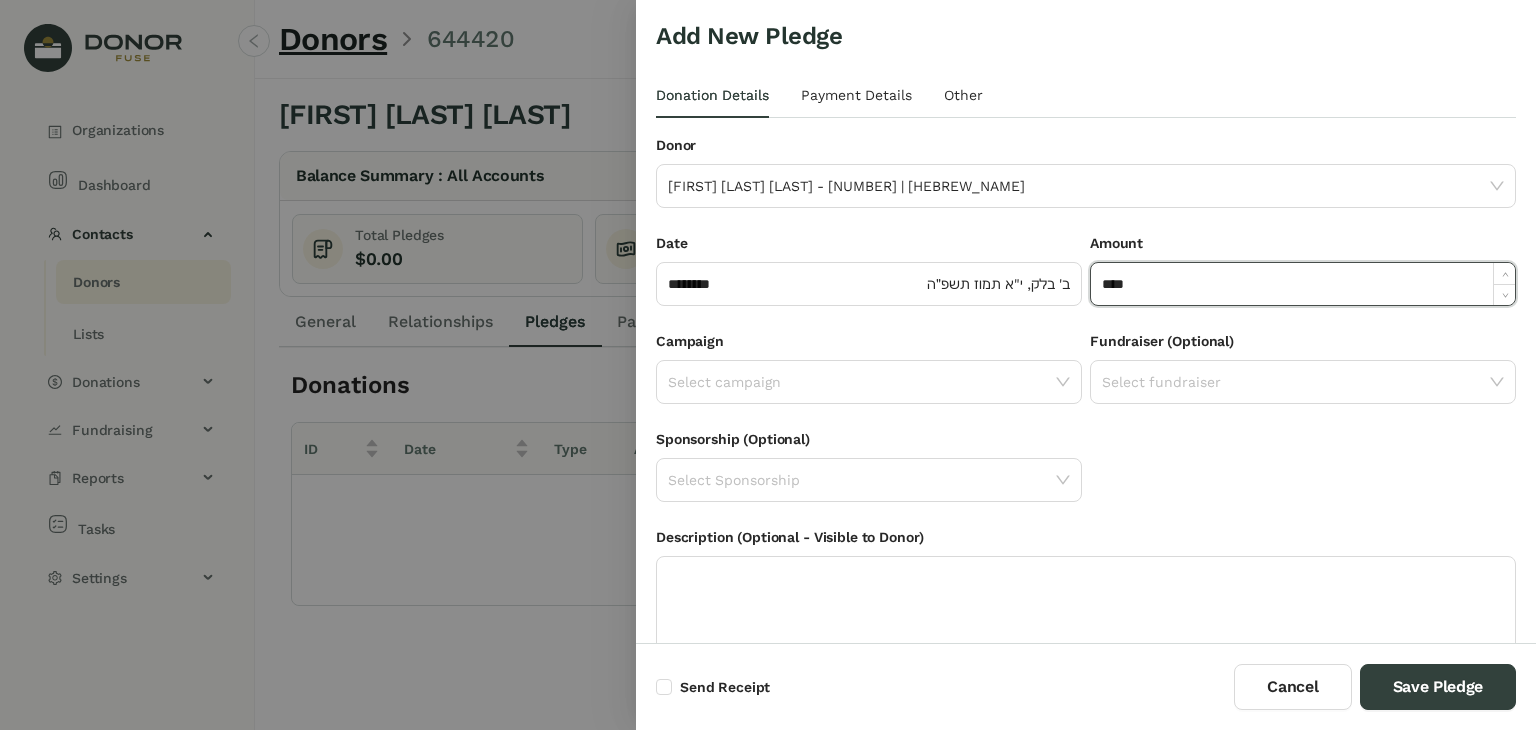 type on "****" 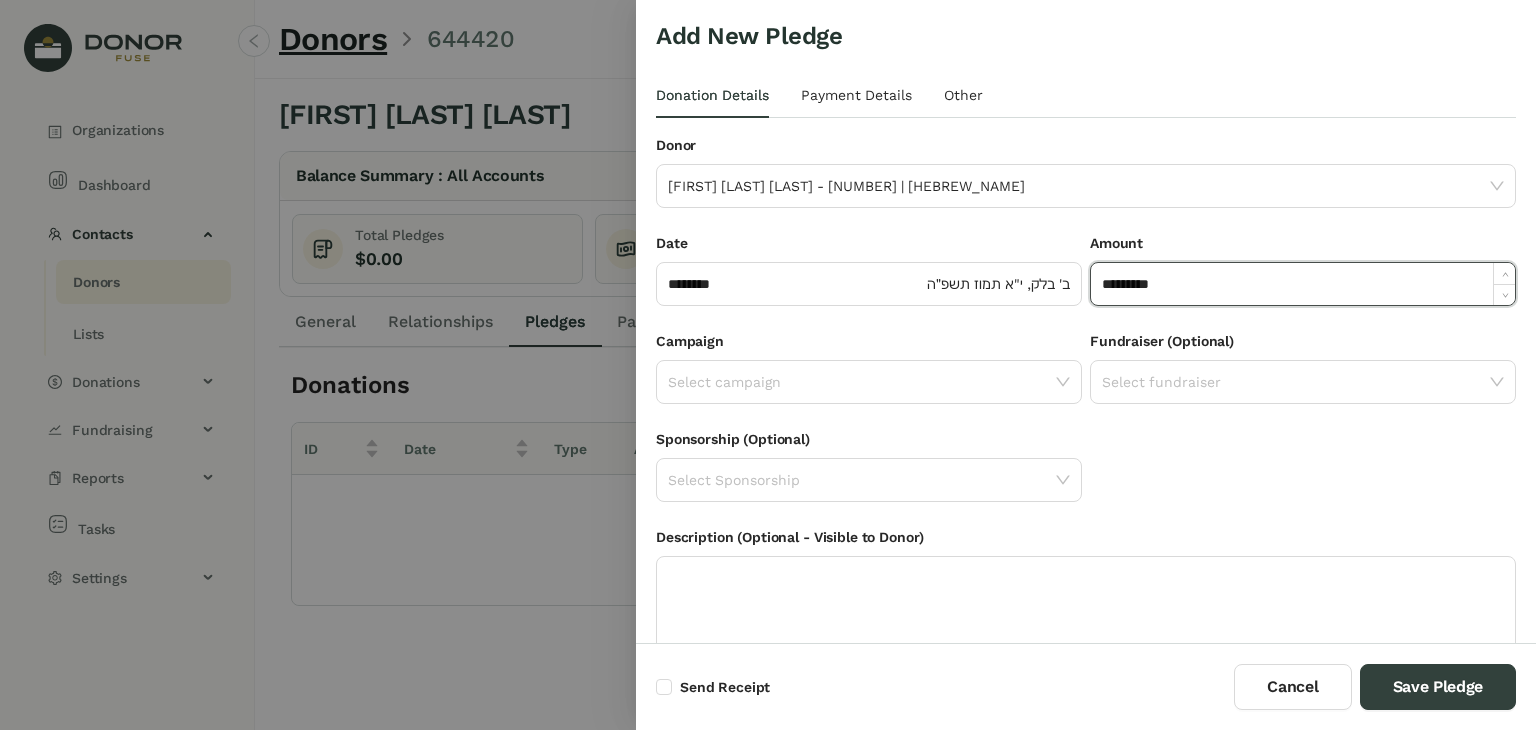 click on "Sponsorship (Optional)  Select Sponsorship" at bounding box center (1086, 477) 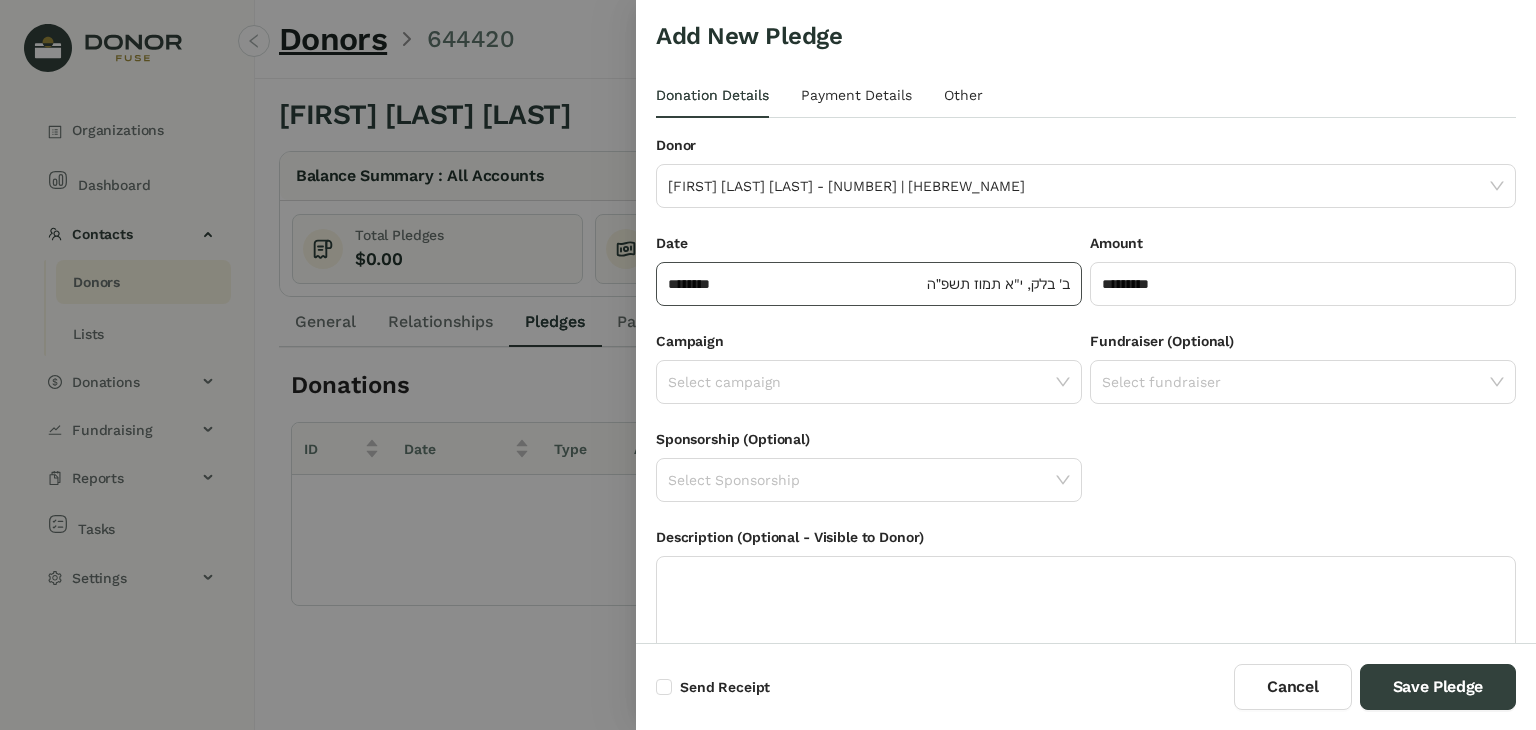 click on "ב' בלק, י"א תמוז תשפ״ה" at bounding box center [998, 284] 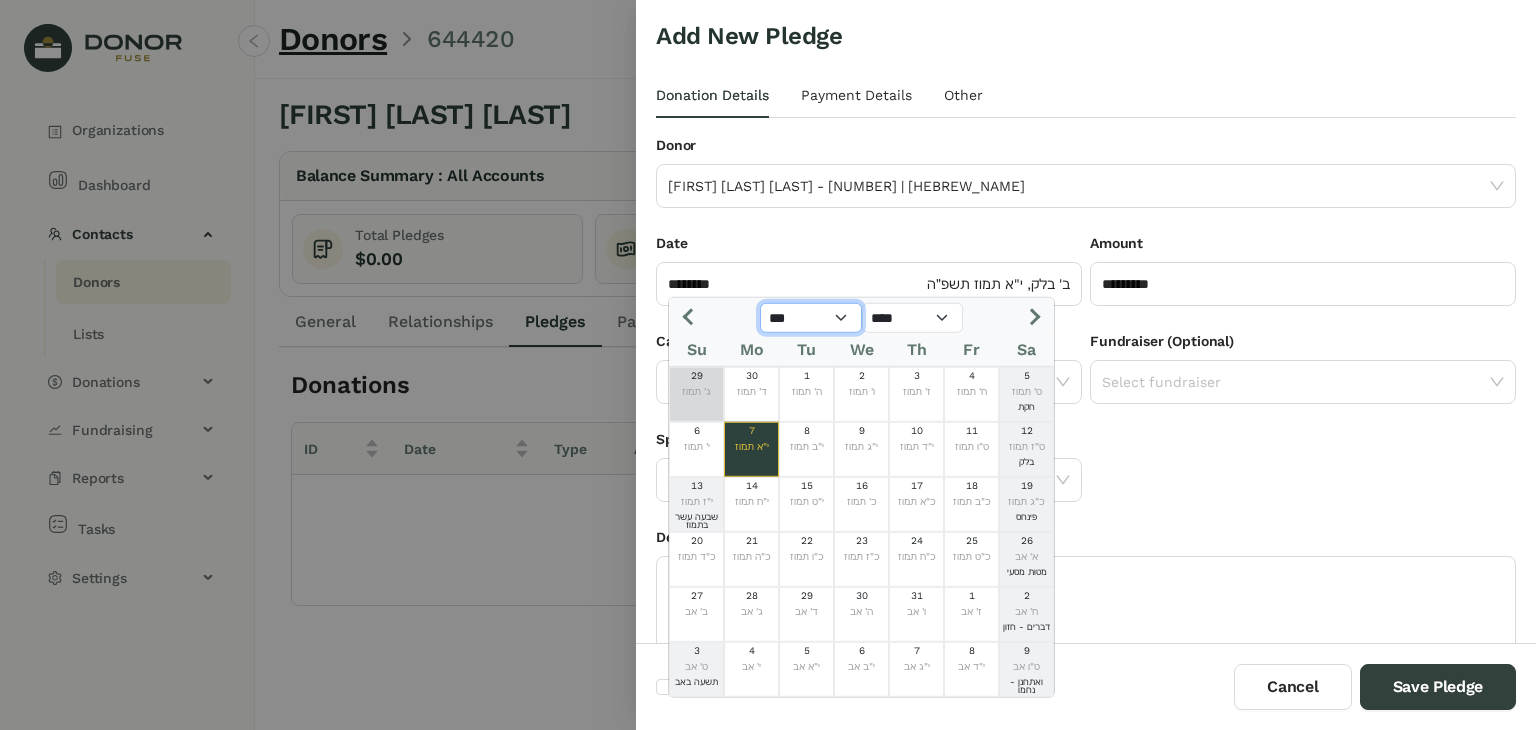 click on "*** *** *** *** *** *** *** *** *** *** *** ***" at bounding box center [811, 318] 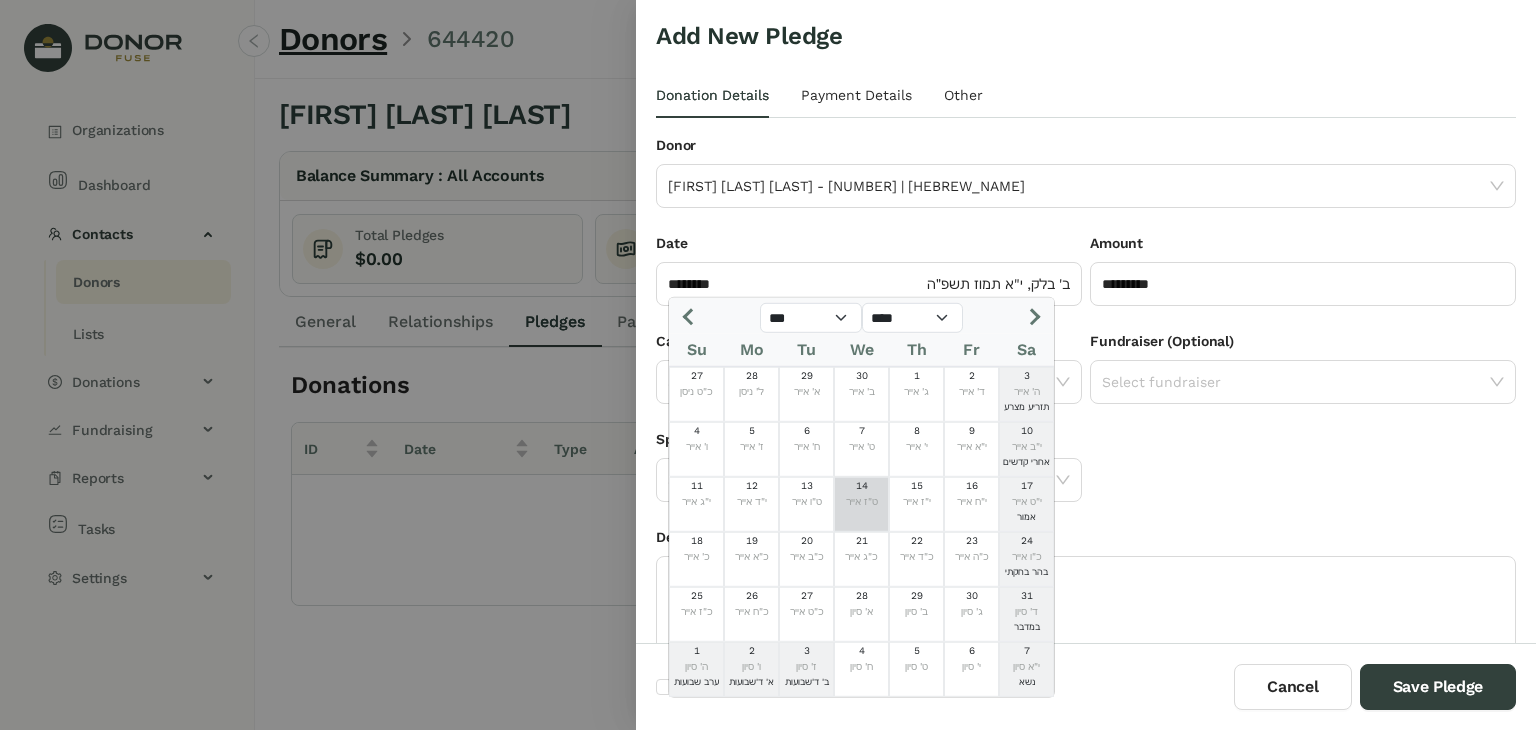 click on "ט"ז אייר" at bounding box center (861, 502) 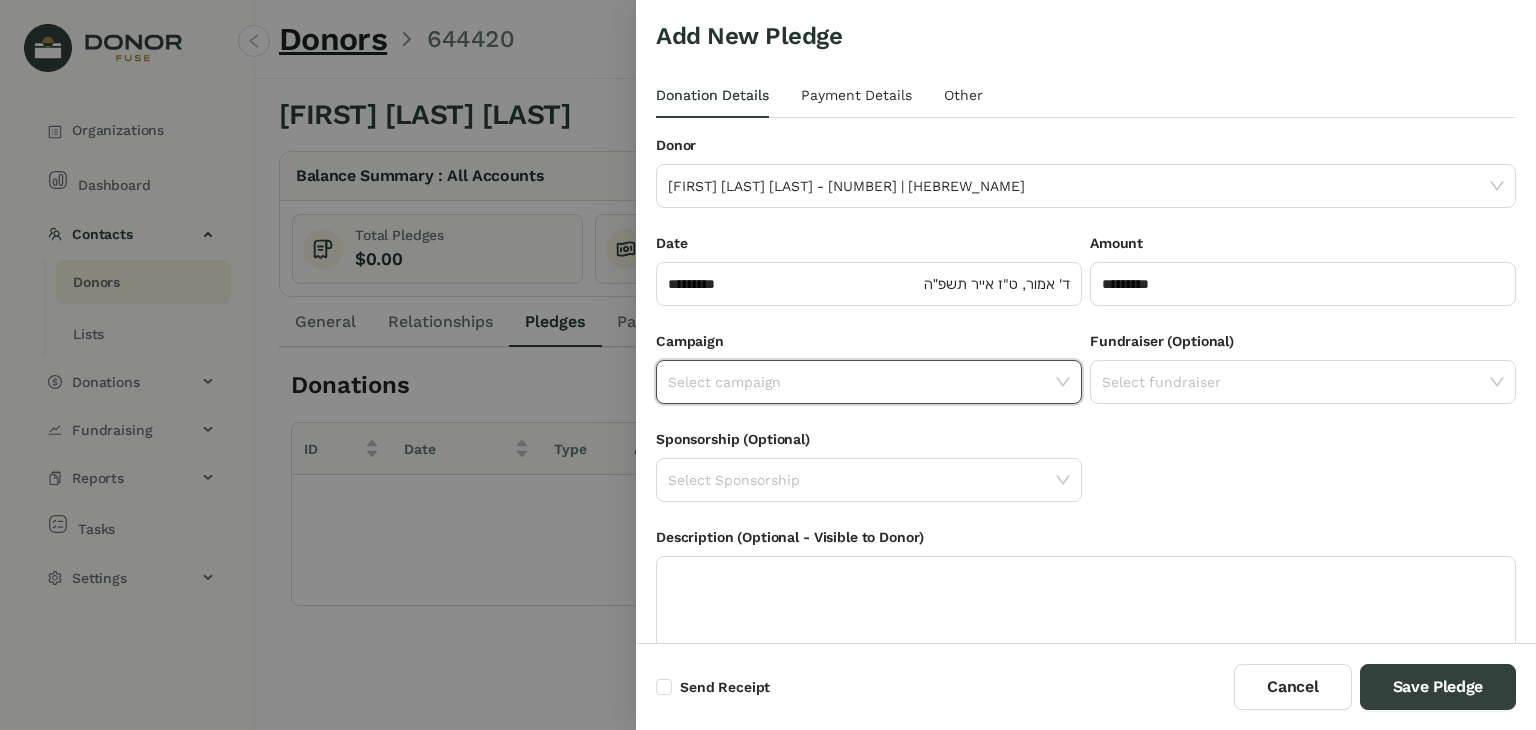 click at bounding box center (862, 382) 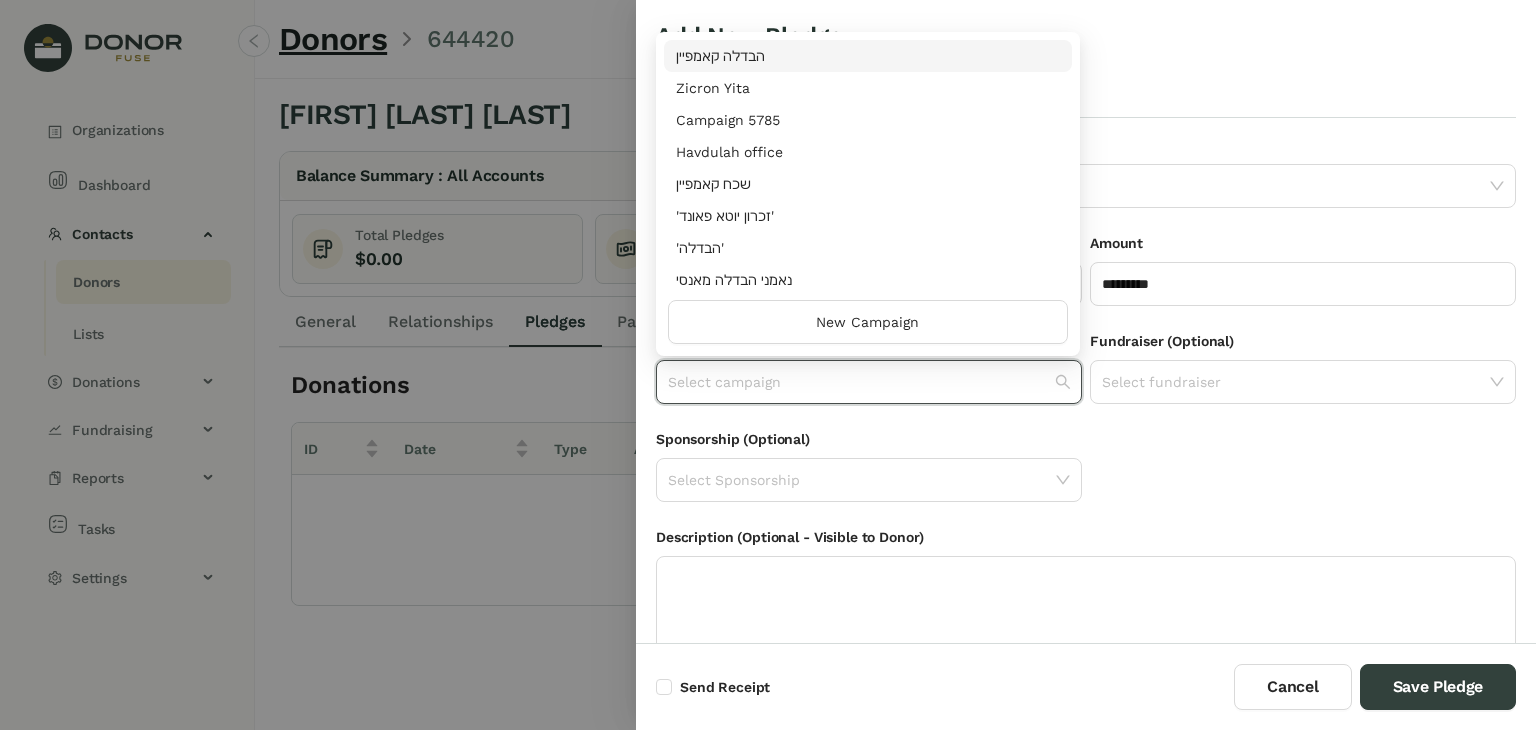 click on "[CAMPAIGN_NAME] [CAMPAIGN_NAME] [CAMPAIGN_NAME] [FUND_NAME] [FUND_NAME] [FUND_NAME] [FUND_NAME] [FUND_NAME] [FUND_NAME] [FUND_NAME] New Campaign" at bounding box center (868, 194) 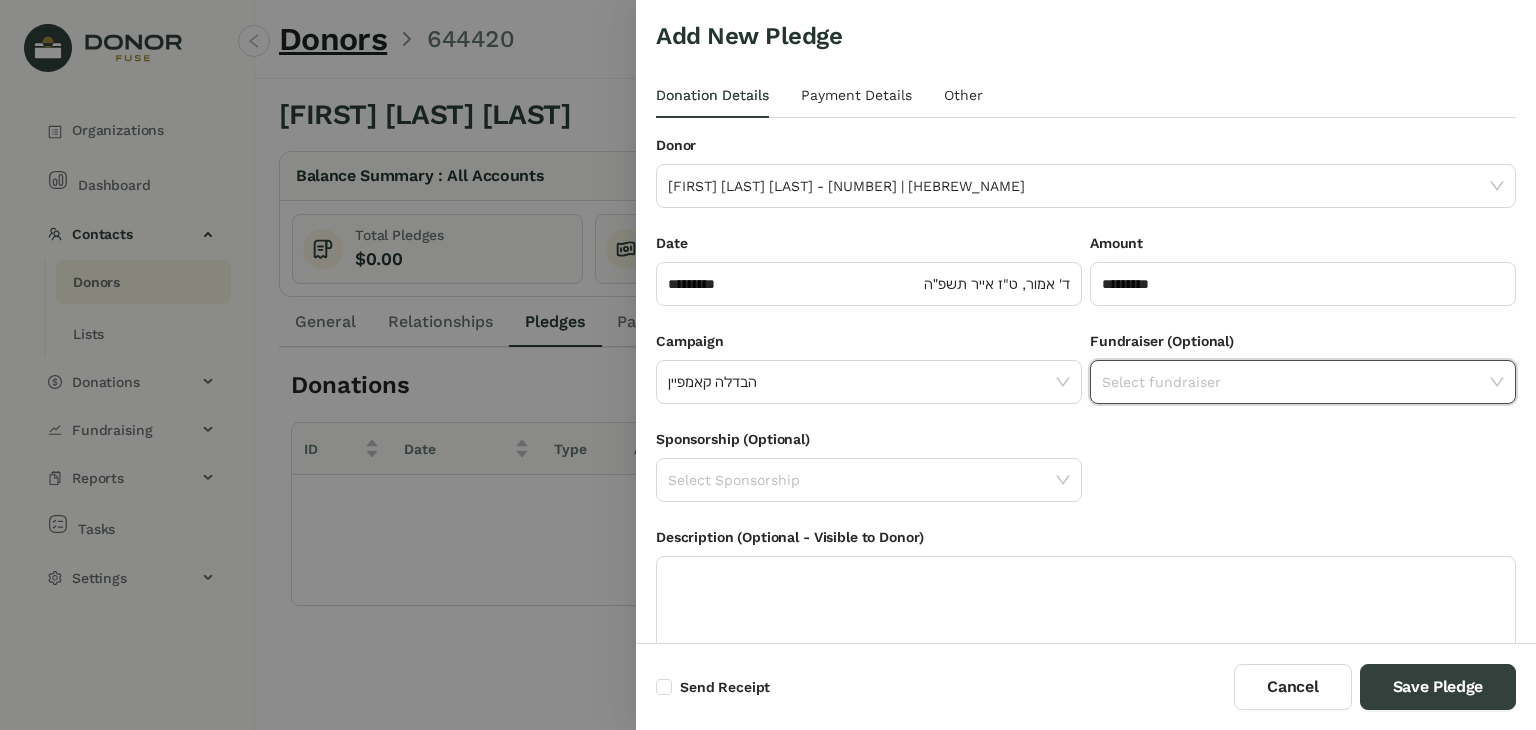 click at bounding box center (1296, 382) 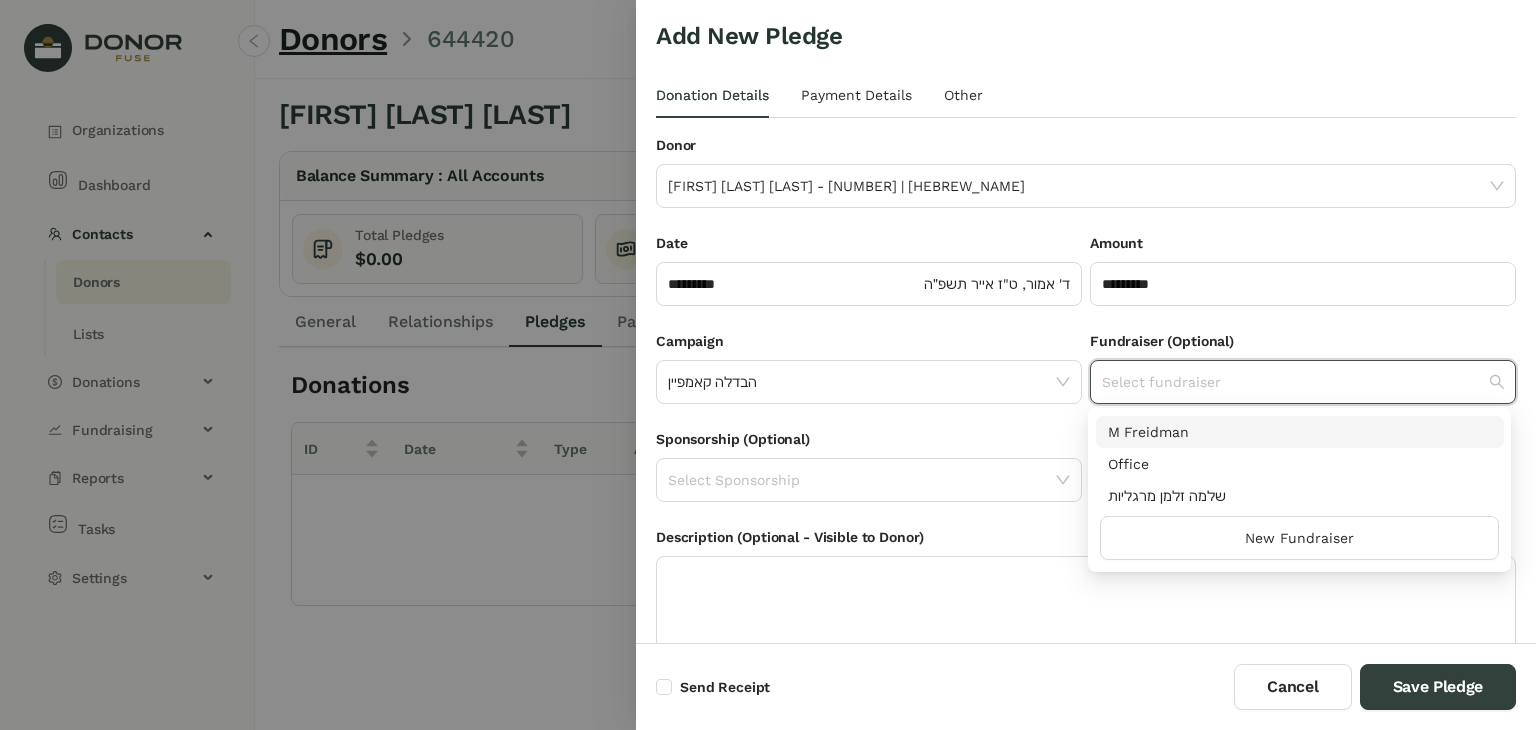 click on "M Freidman" at bounding box center [1300, 432] 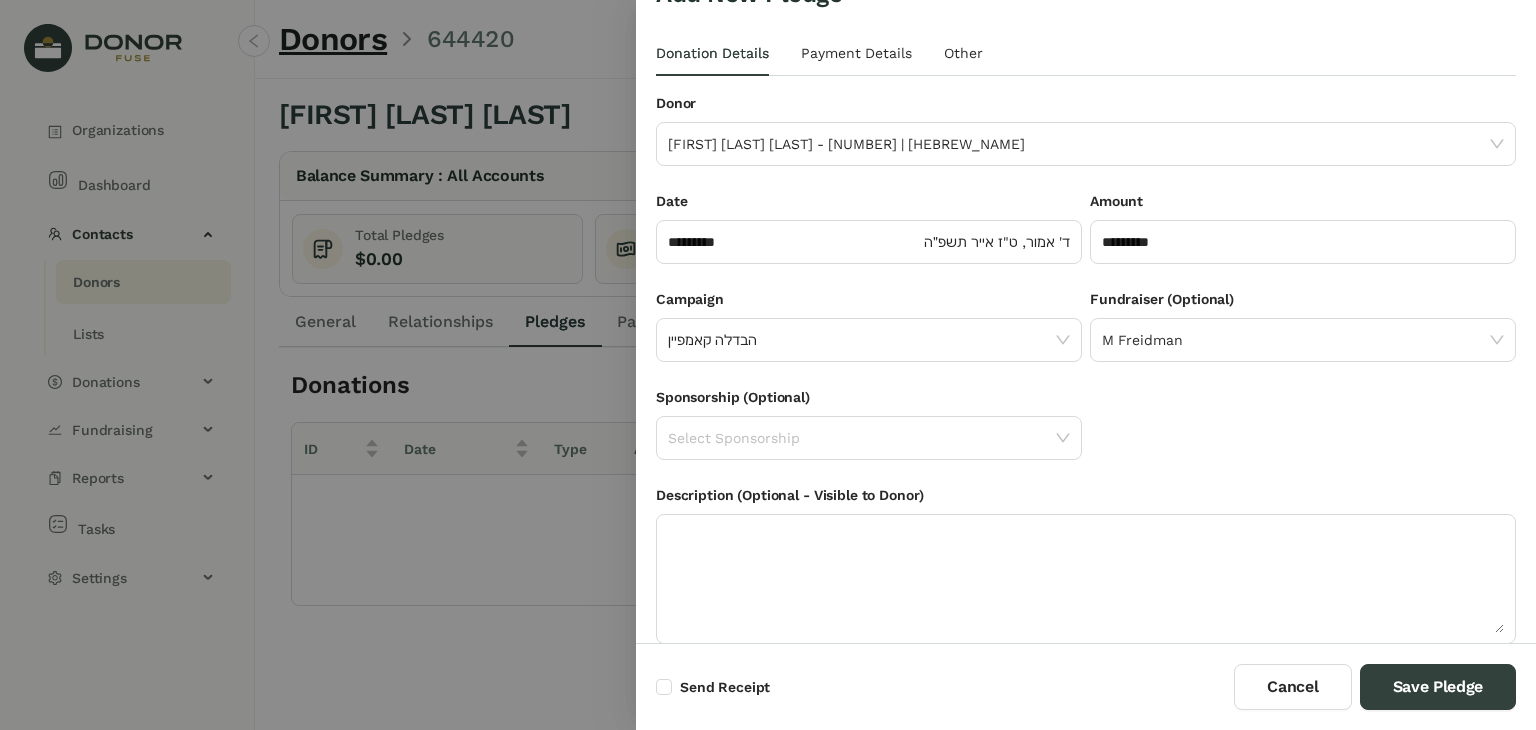 scroll, scrollTop: 0, scrollLeft: 0, axis: both 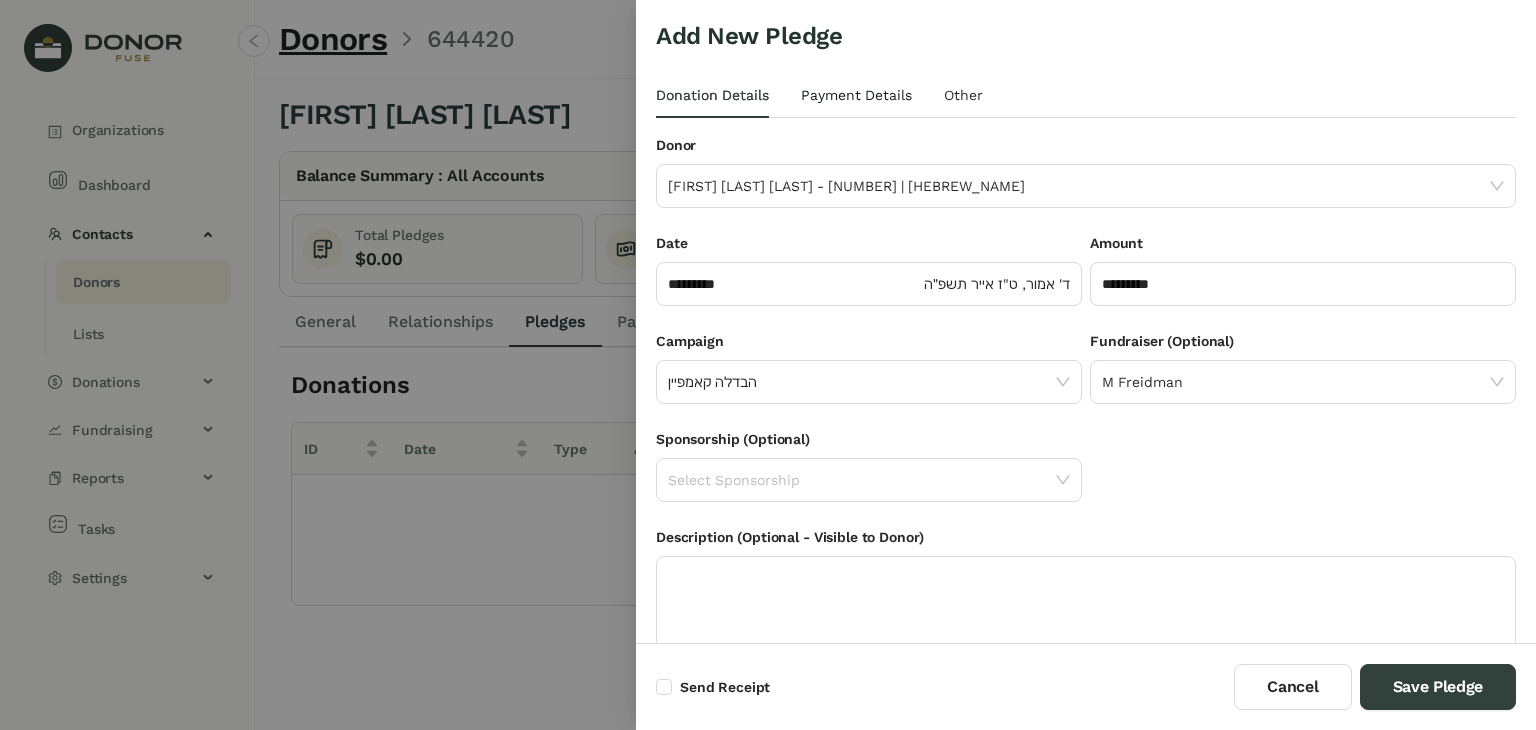 click on "Payment Details" at bounding box center (856, 95) 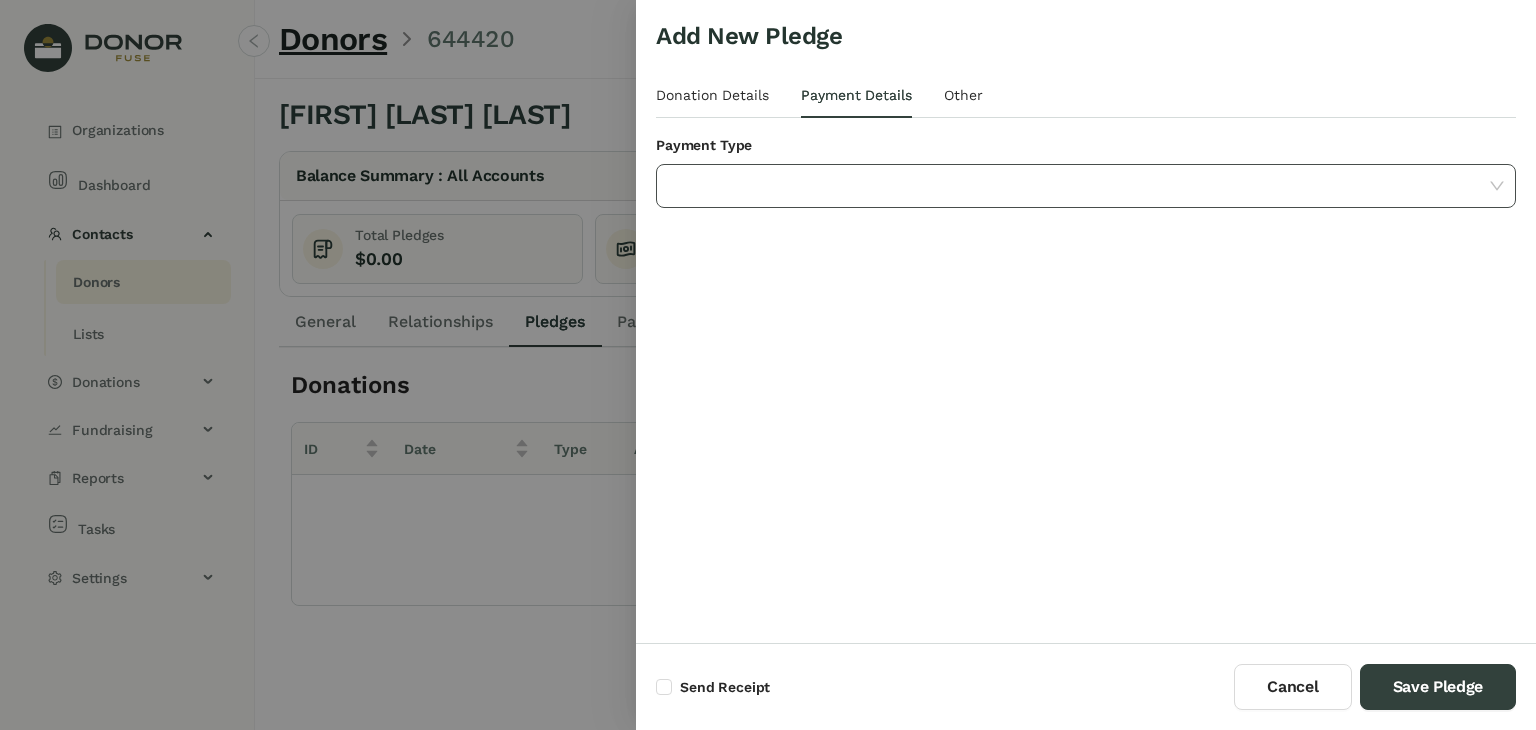 click at bounding box center [1079, 186] 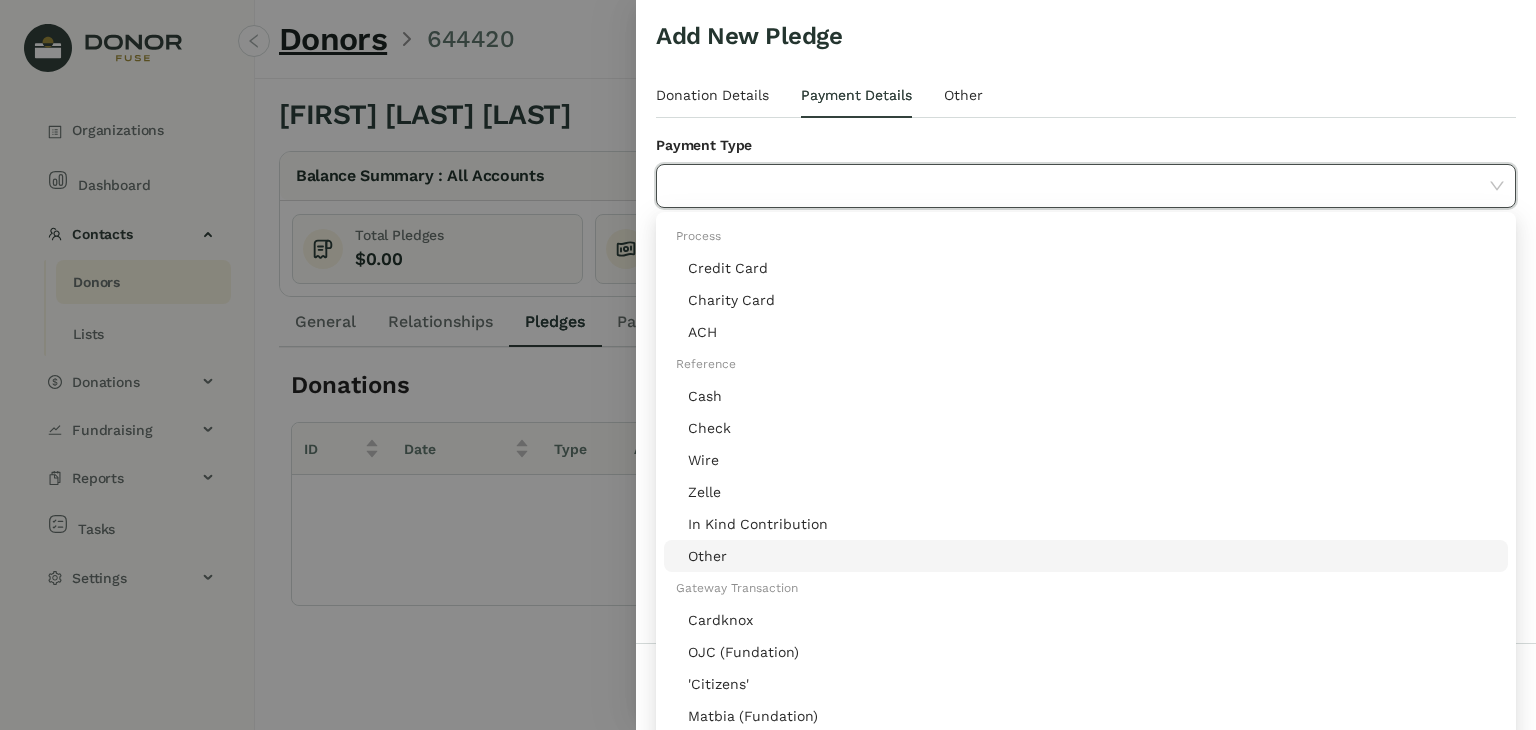click on "Other" at bounding box center [1092, 556] 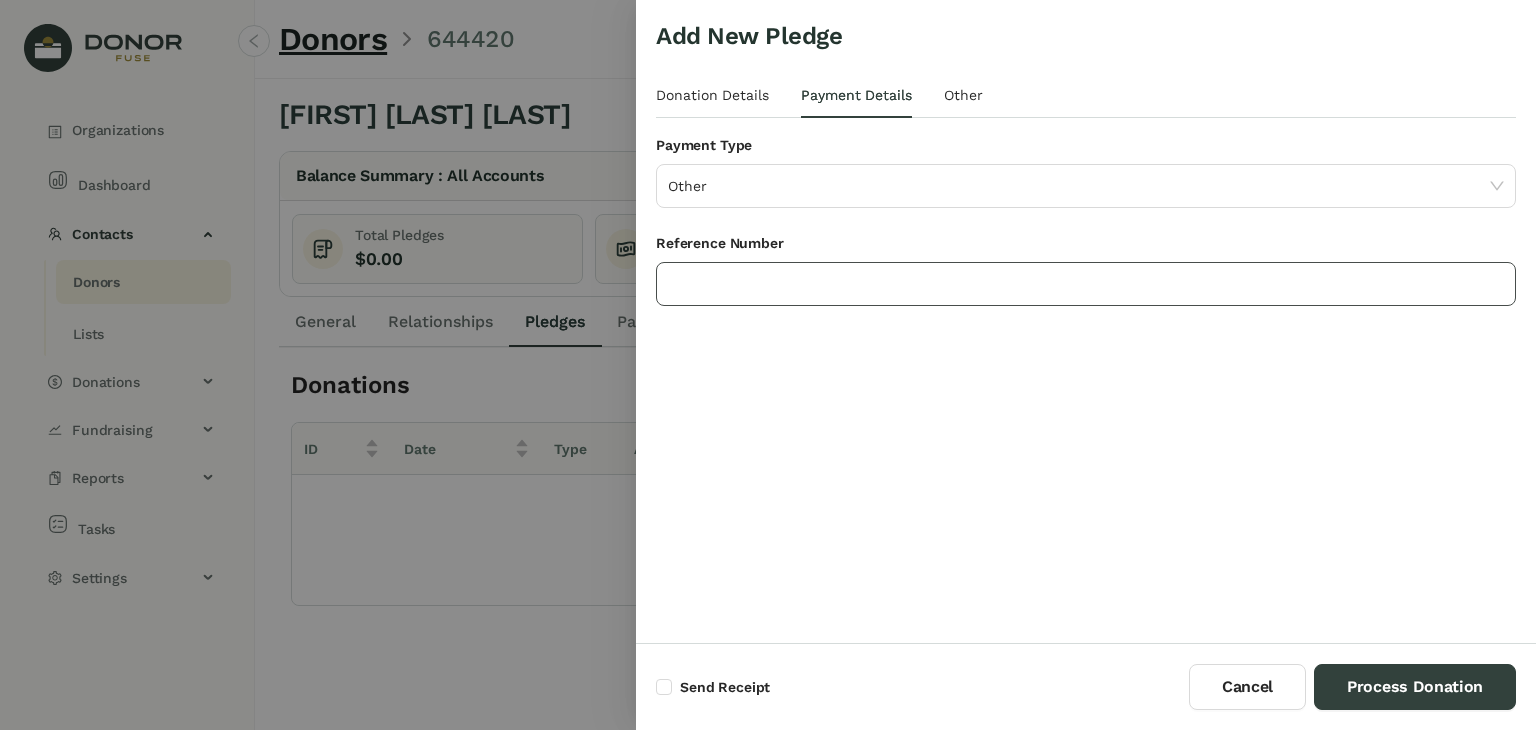 click at bounding box center (1086, 284) 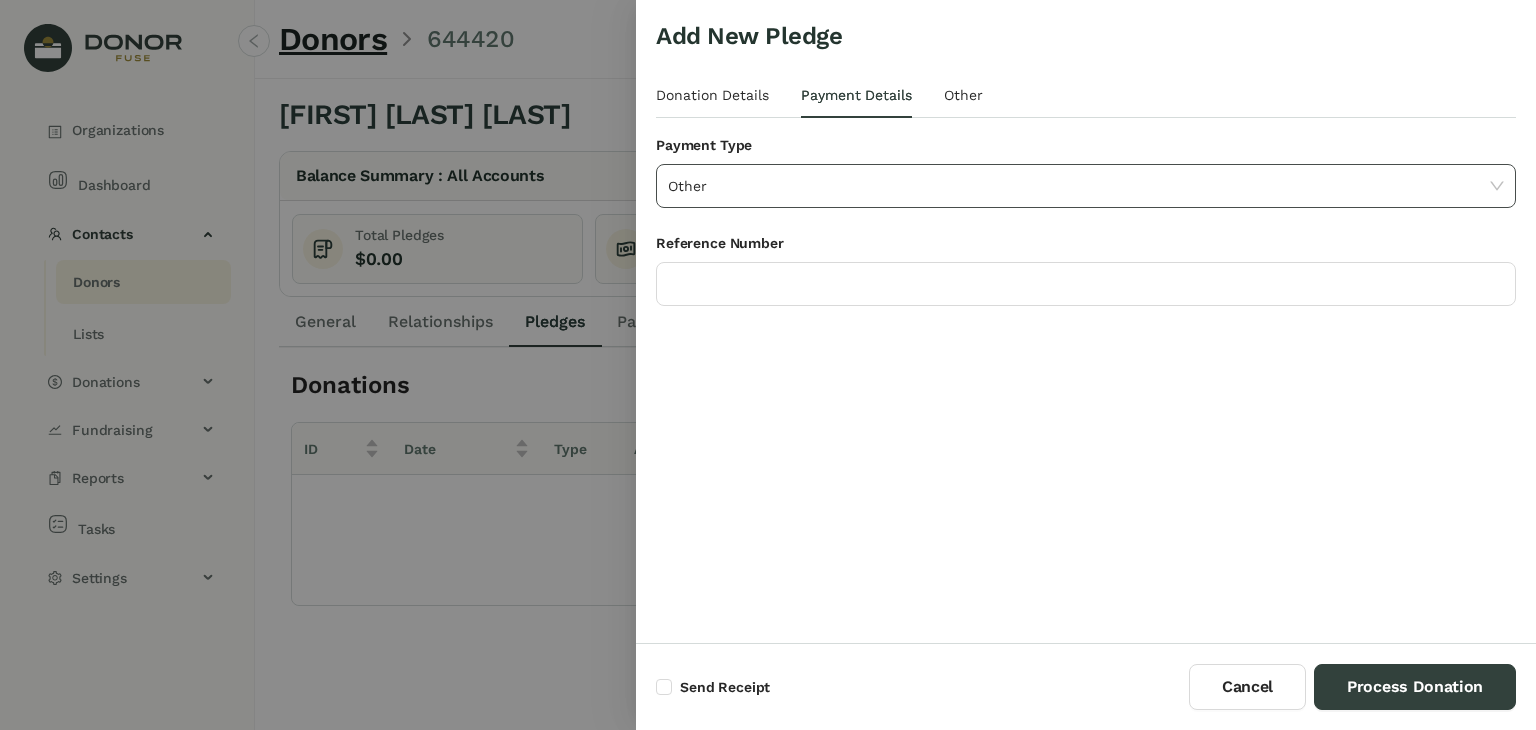 click on "Other" at bounding box center (1086, 186) 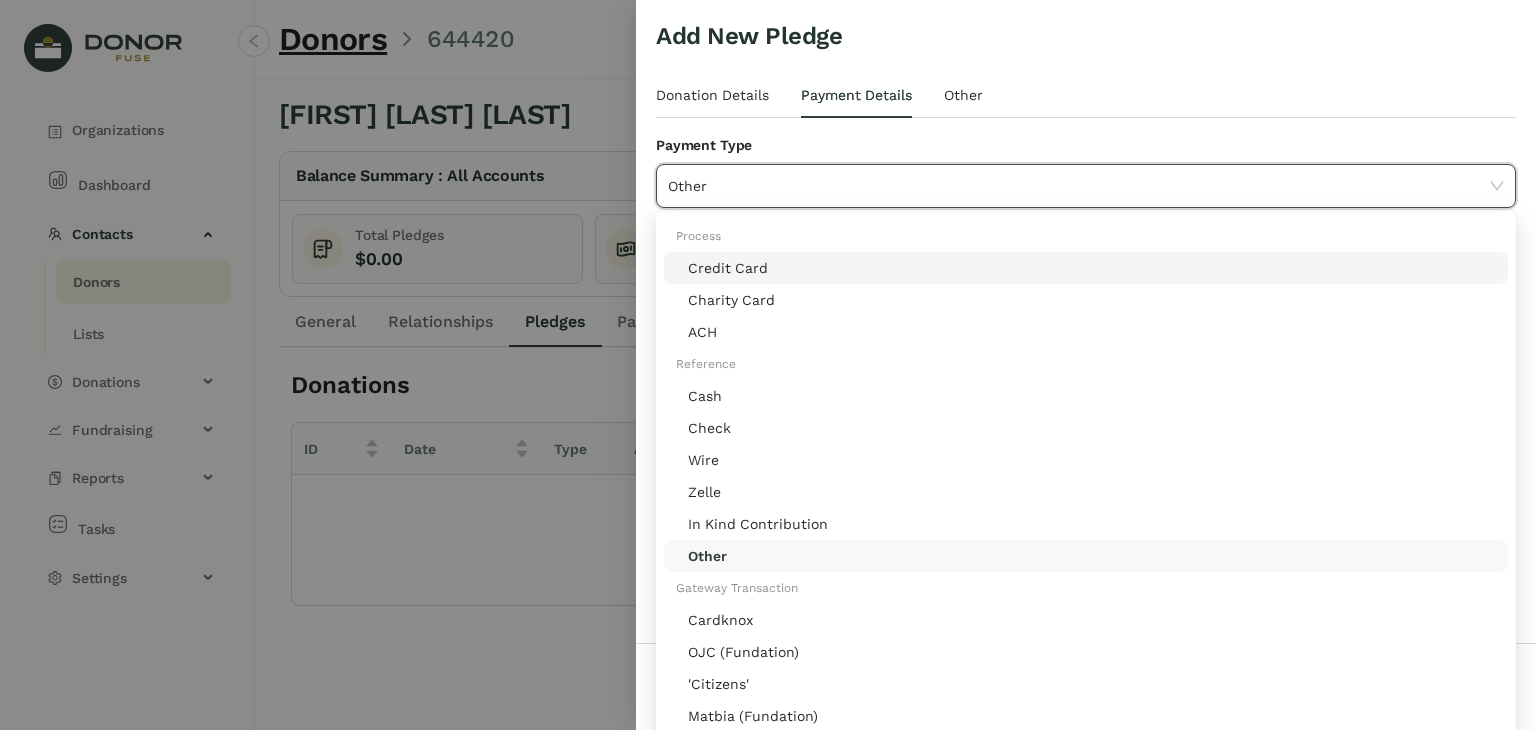 click on "Credit Card" at bounding box center [1092, 268] 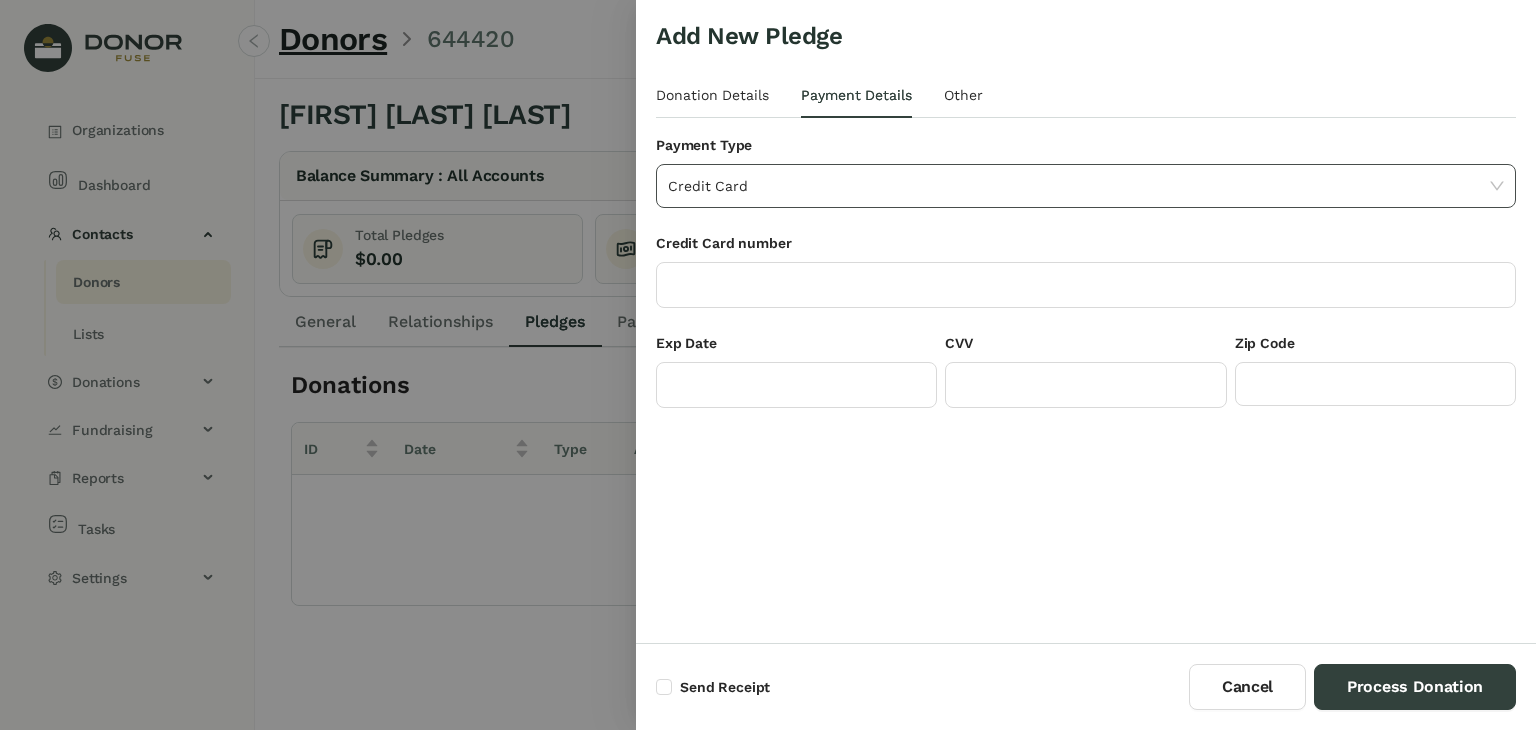 click on "Credit Card" at bounding box center [1086, 186] 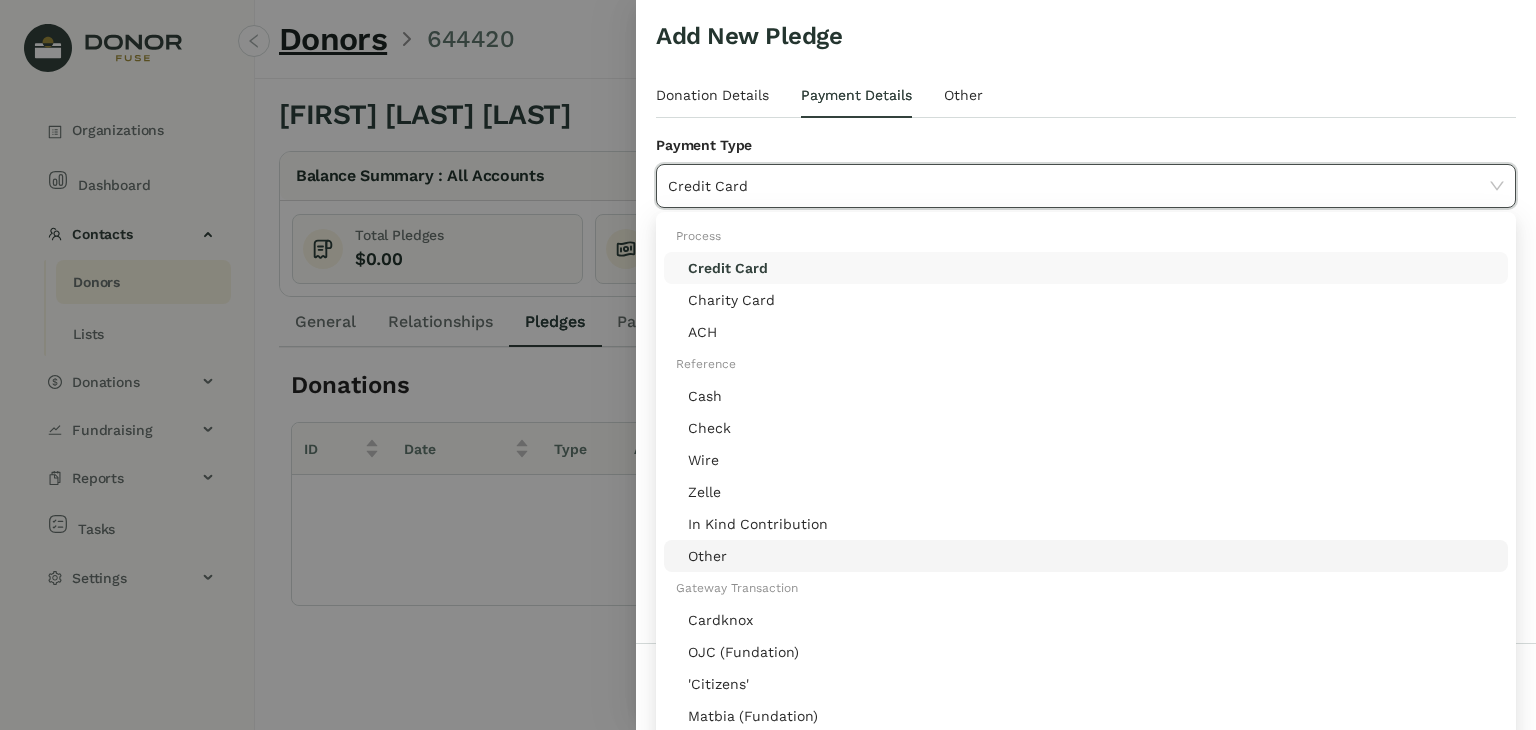 click on "Other" at bounding box center [1092, 556] 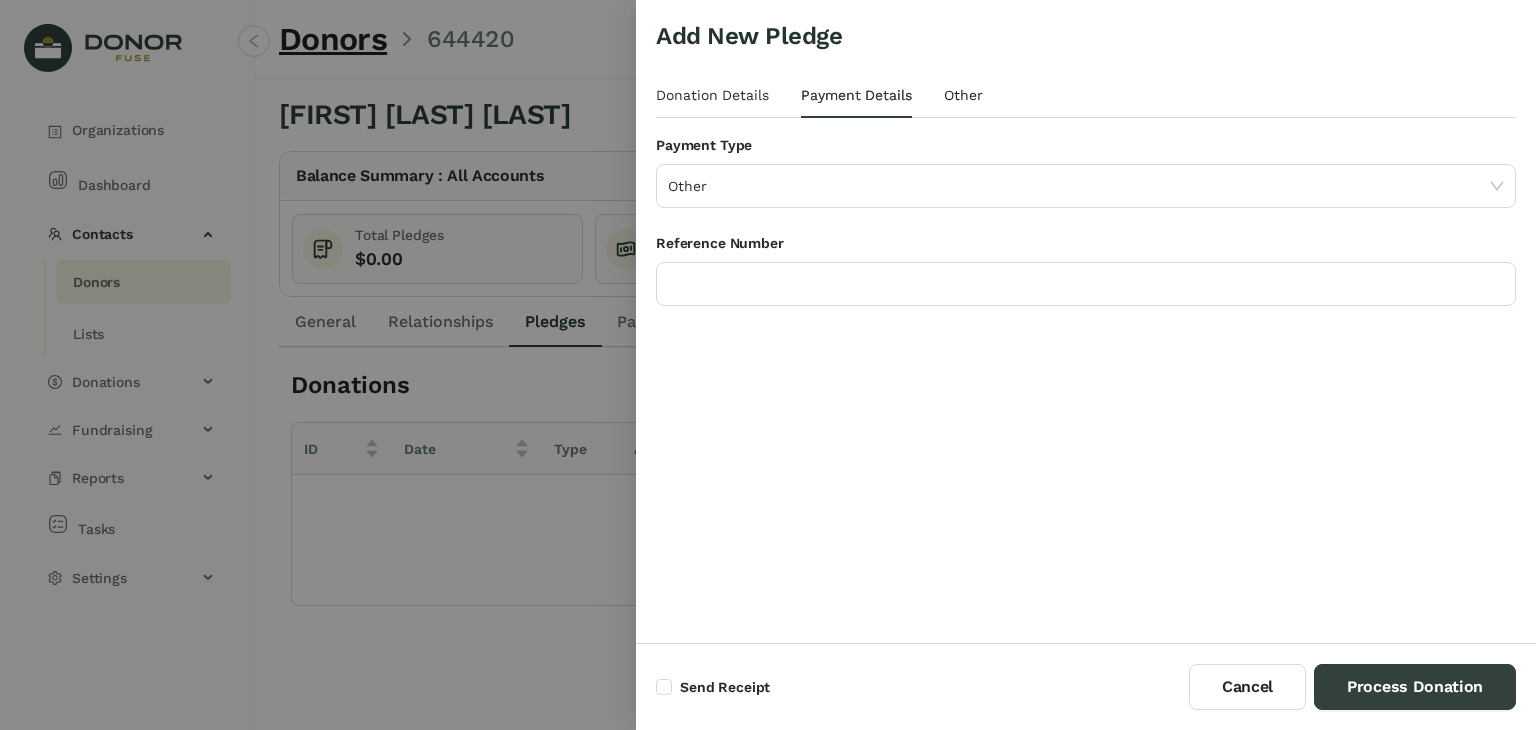 click on "Other" at bounding box center (712, 95) 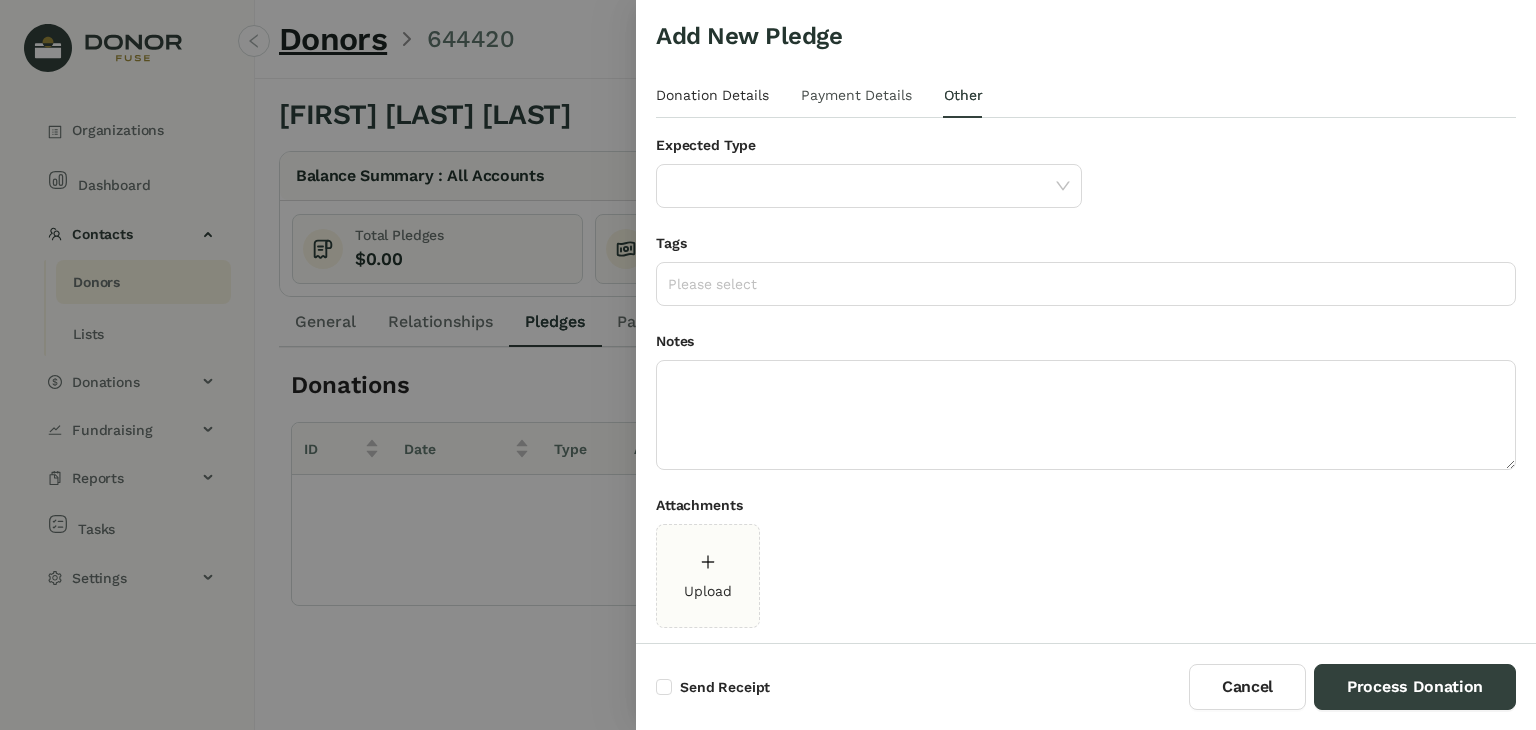 click on "Payment Details" at bounding box center [856, 95] 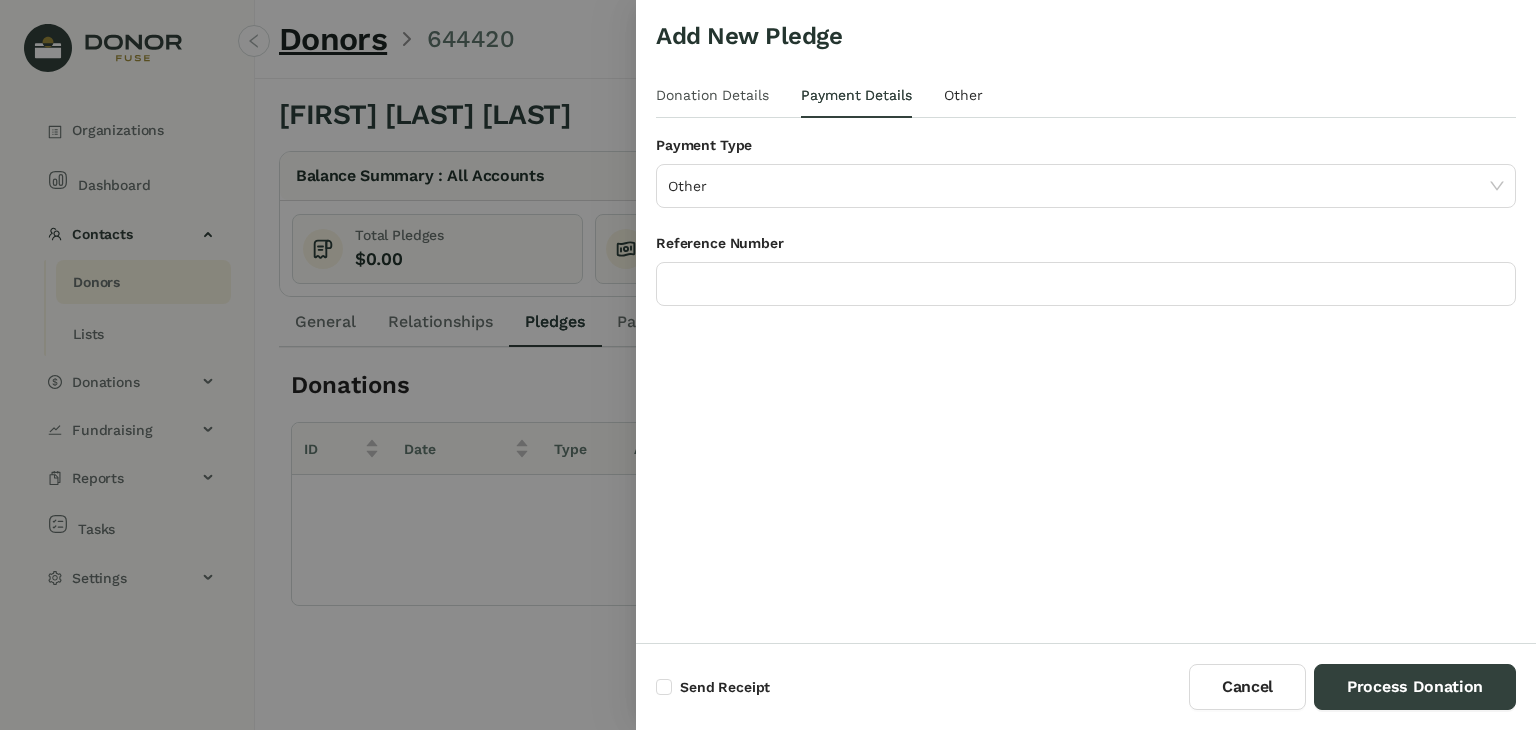 click on "Donation Details" at bounding box center [712, 95] 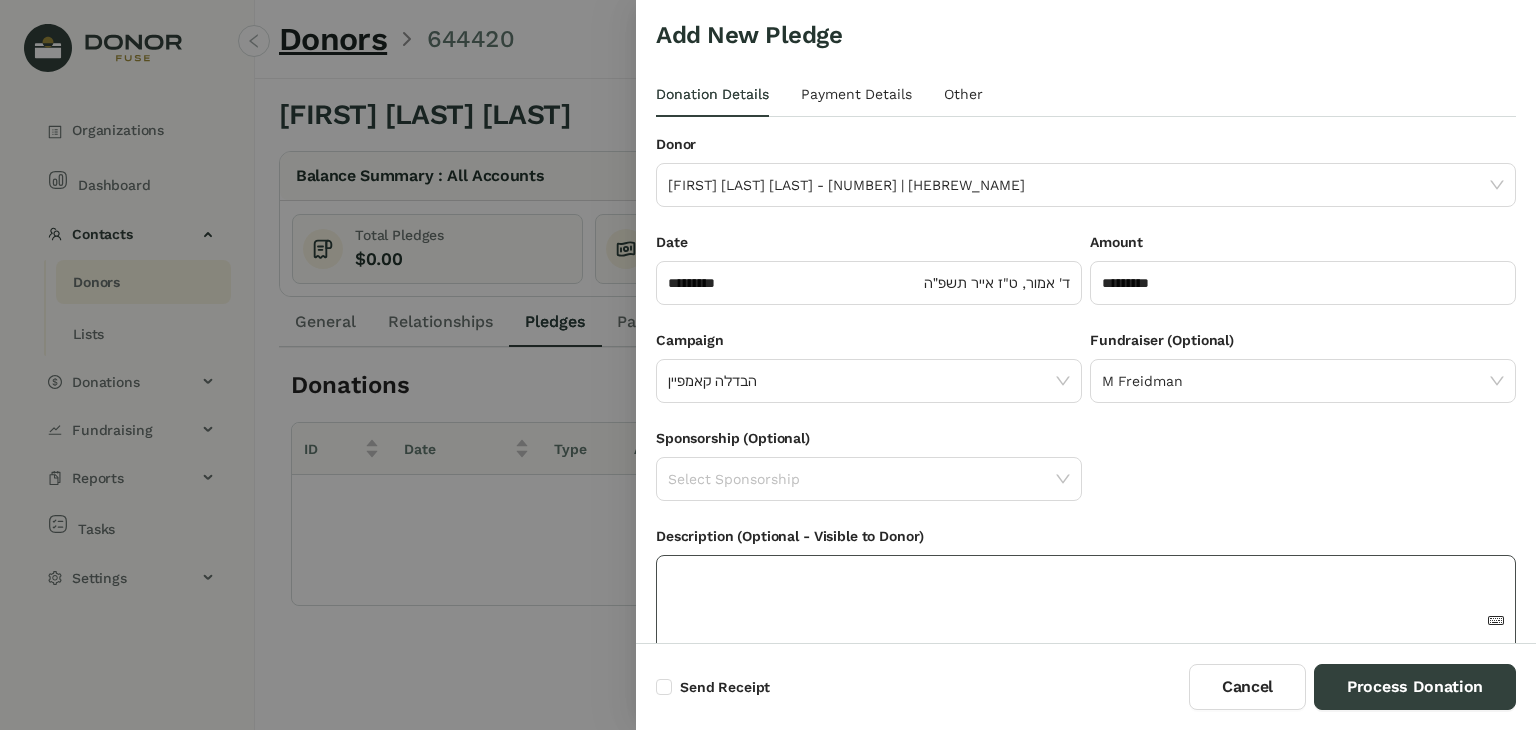 scroll, scrollTop: 0, scrollLeft: 0, axis: both 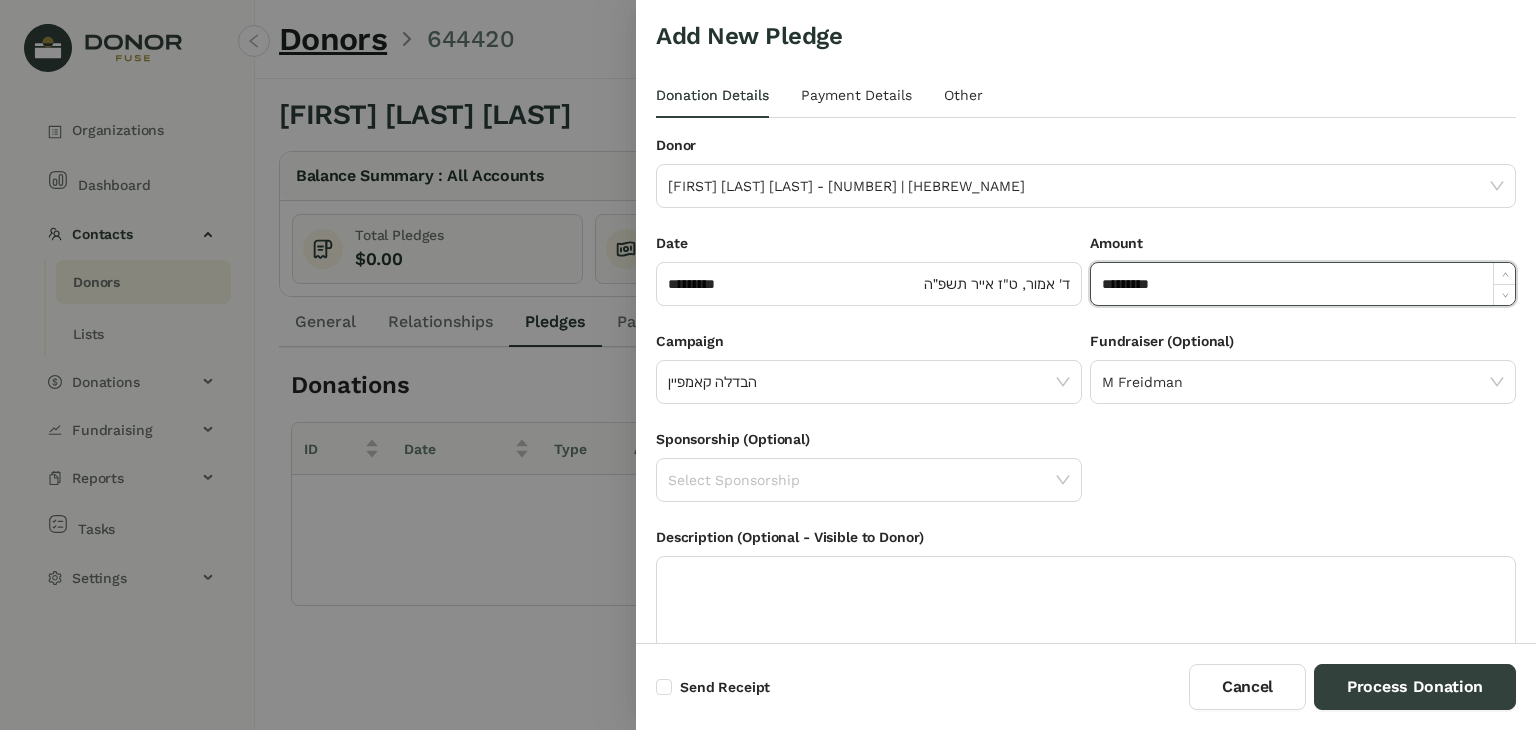 click on "*********" at bounding box center [1303, 284] 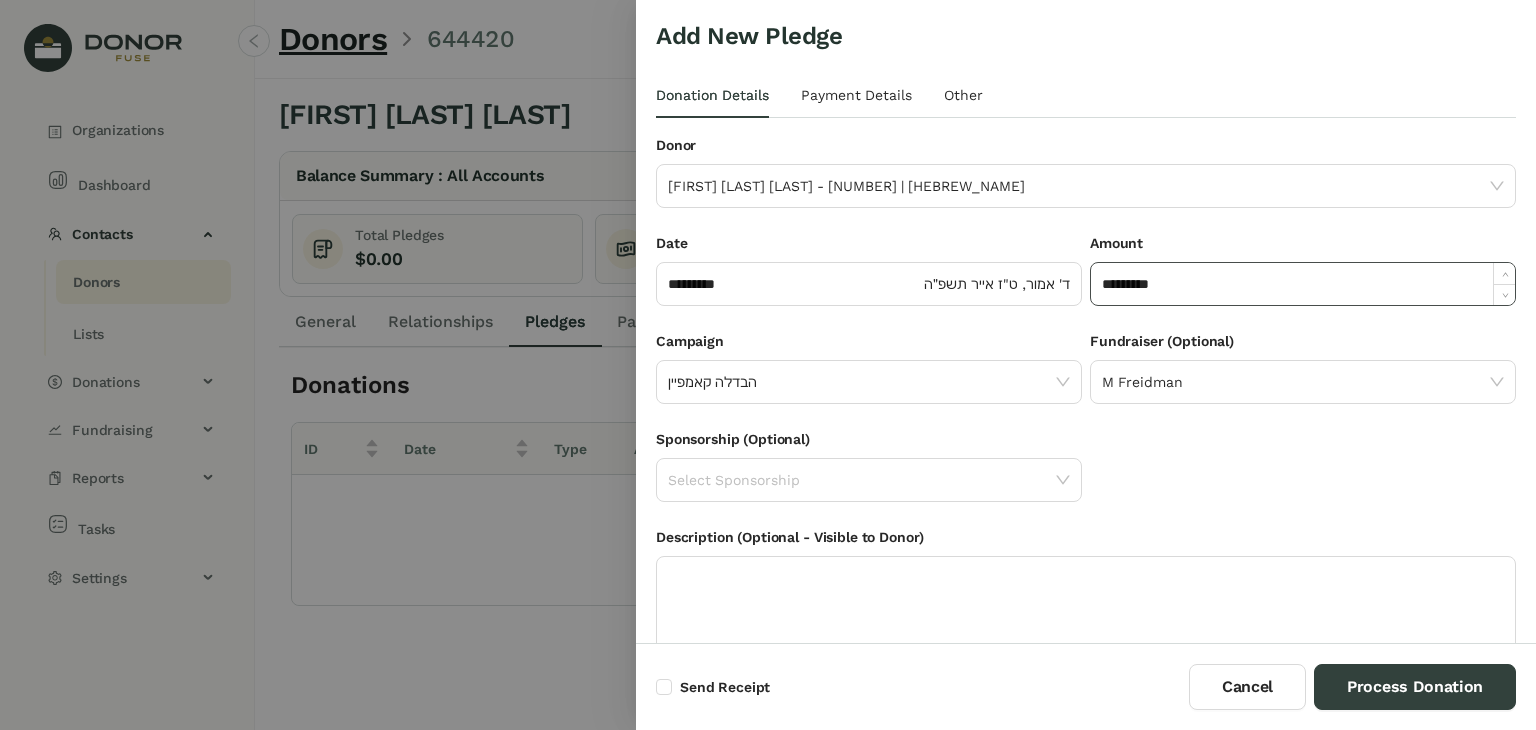 click on "*********" at bounding box center [1303, 284] 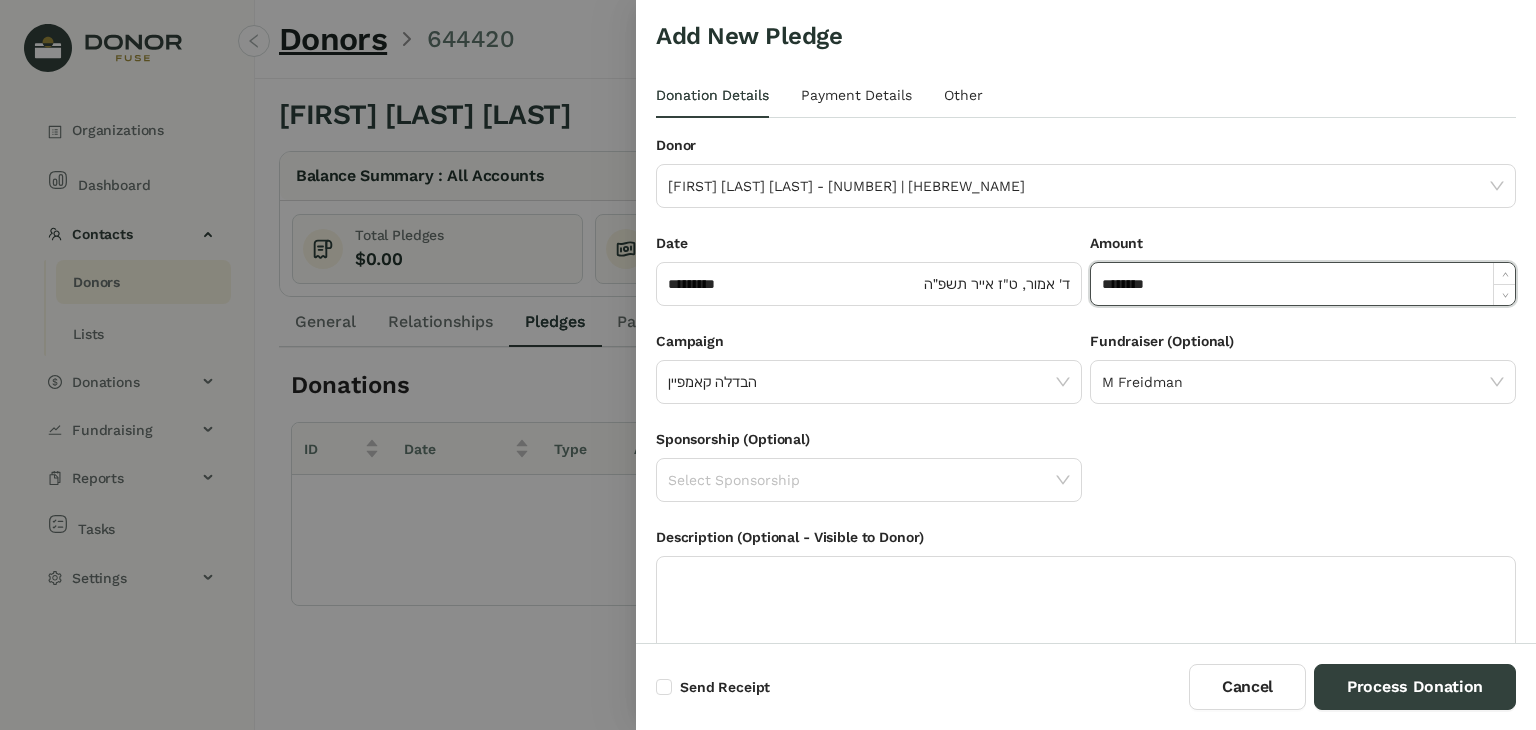 click on "********" at bounding box center (1303, 284) 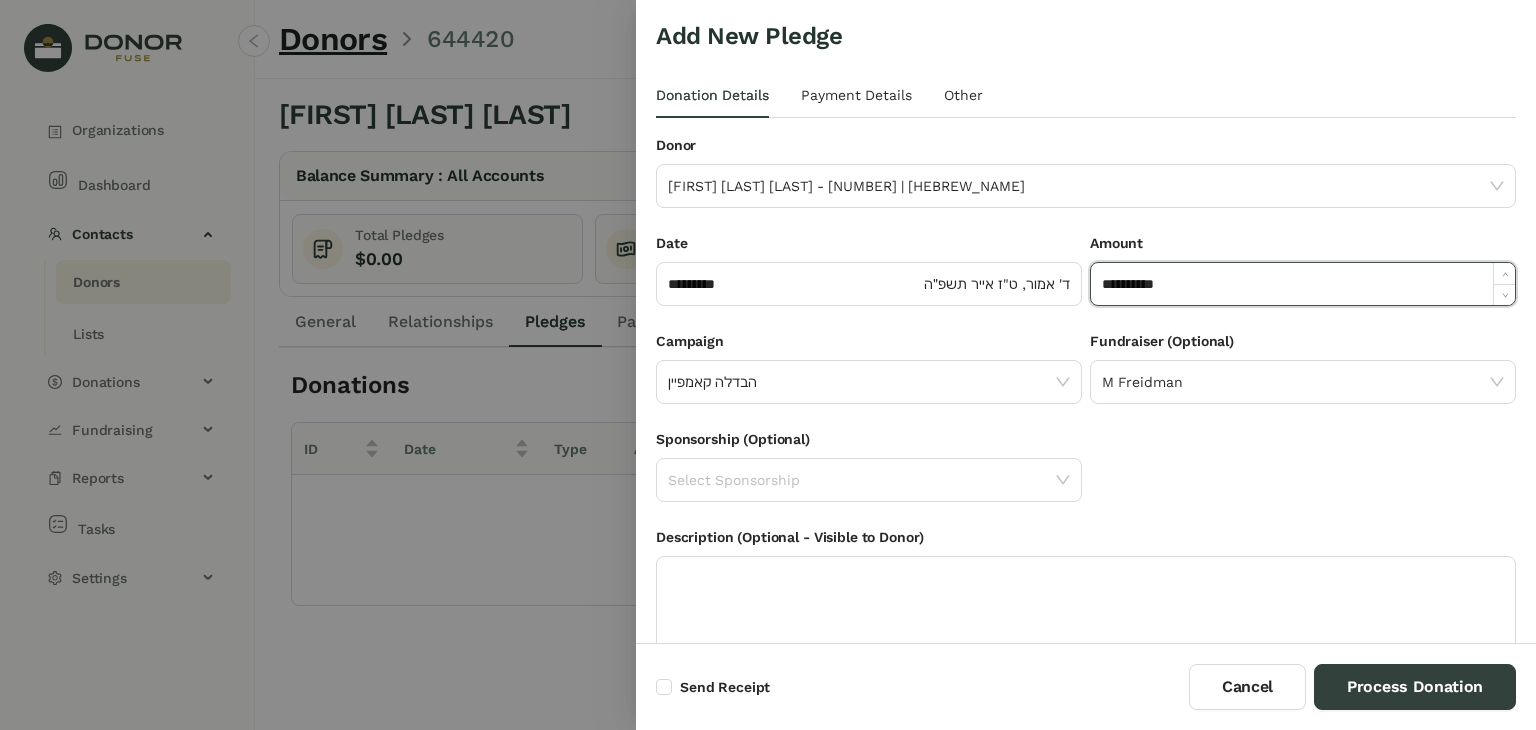click on "Sponsorship (Optional)  Select Sponsorship" at bounding box center (1086, 477) 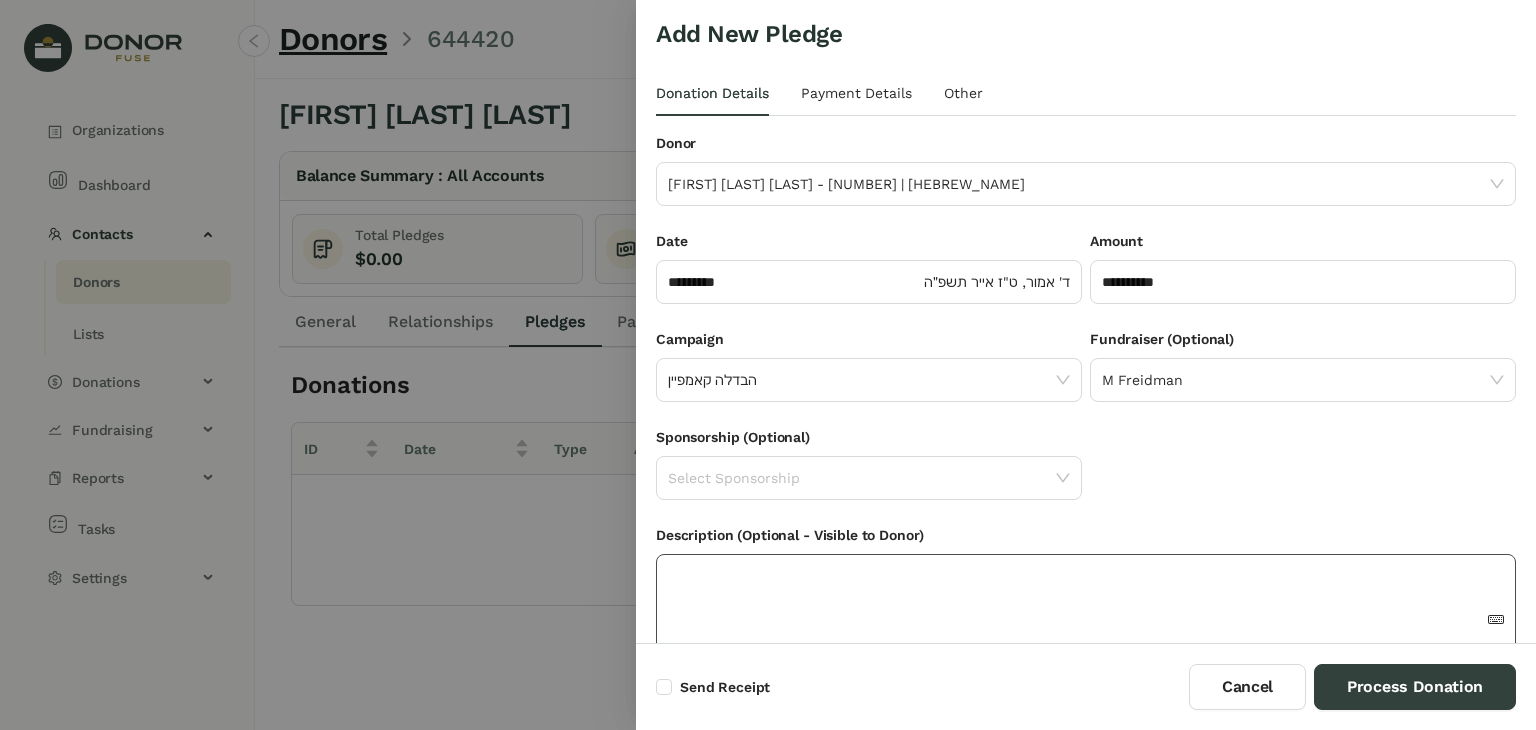 scroll, scrollTop: 0, scrollLeft: 0, axis: both 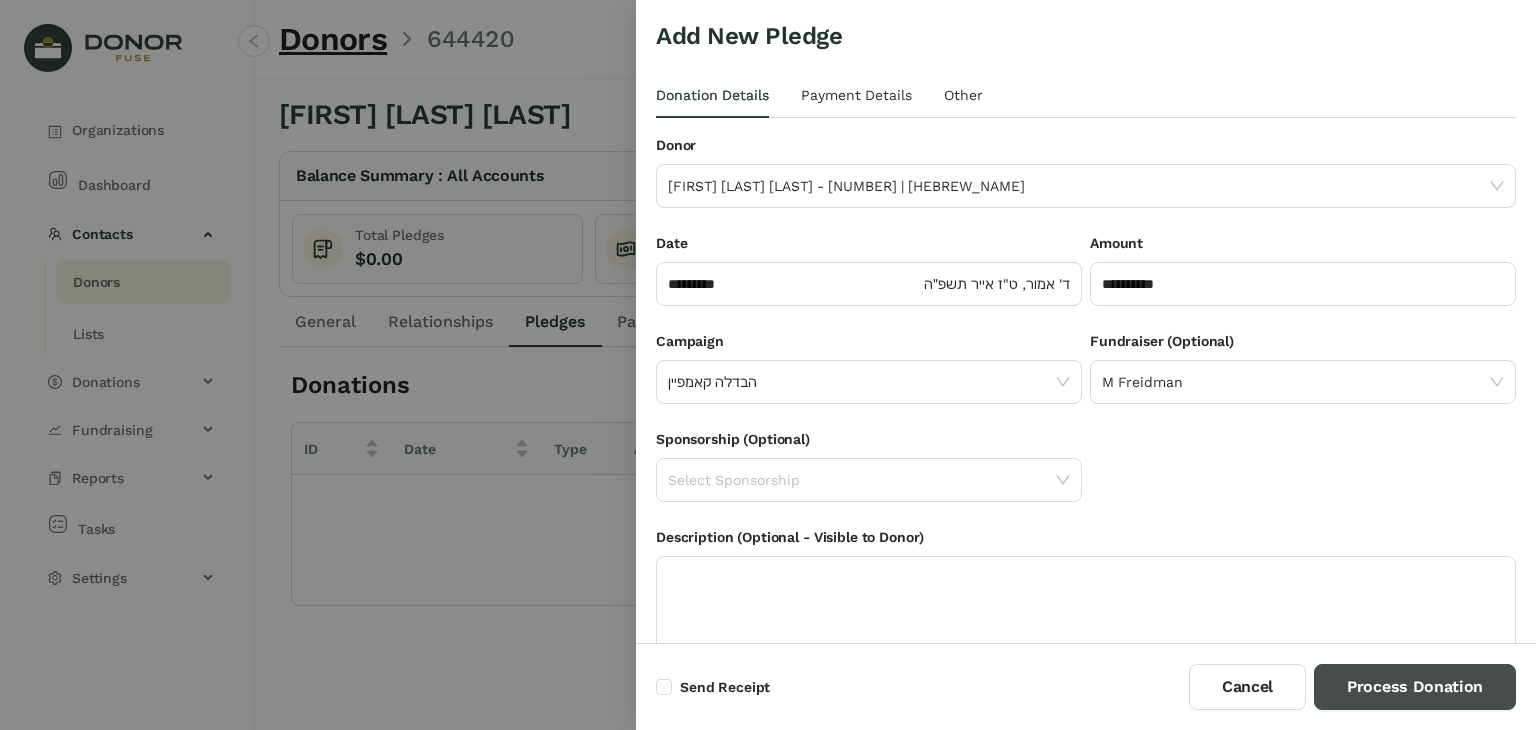 click on "Process Donation" at bounding box center [1415, 687] 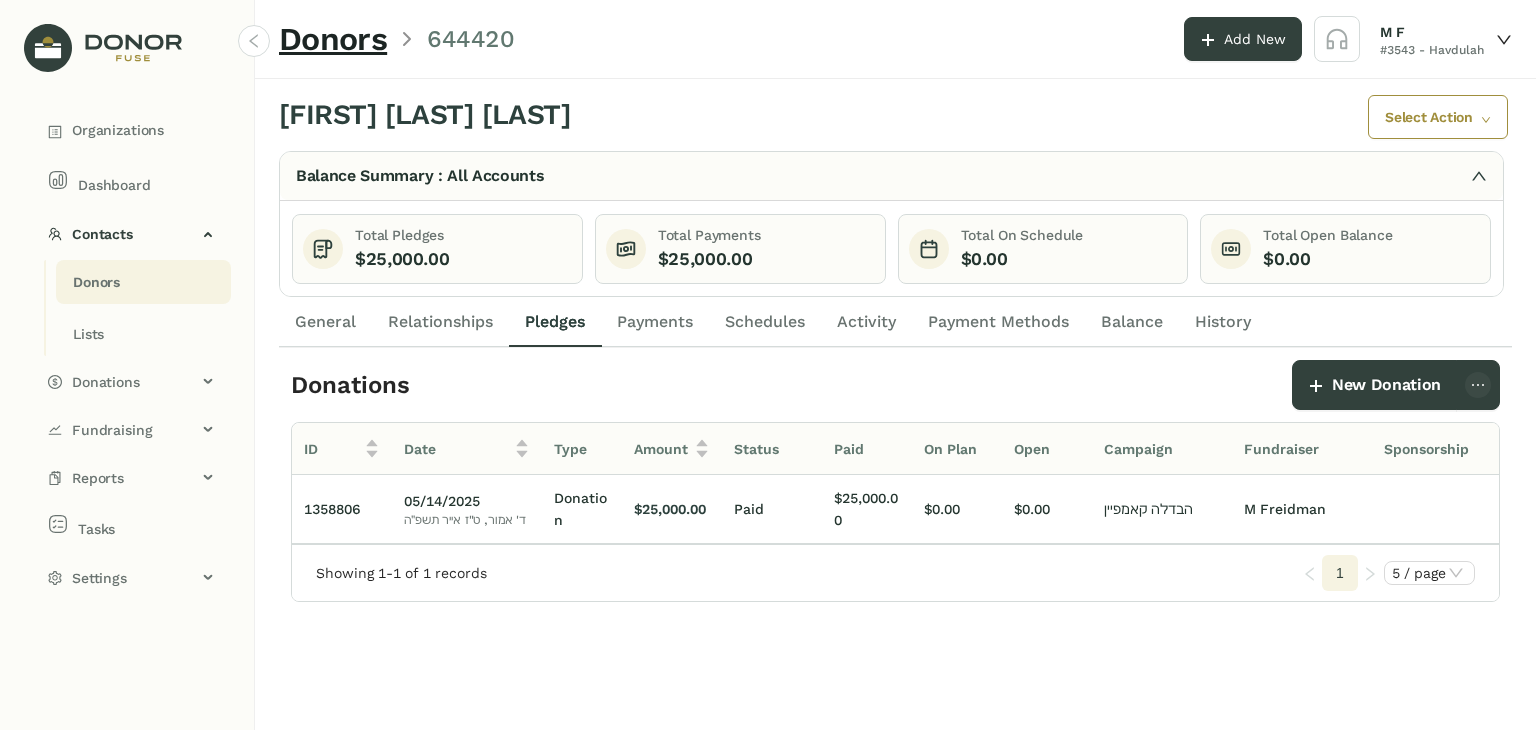 click on "Pledges" at bounding box center [555, 322] 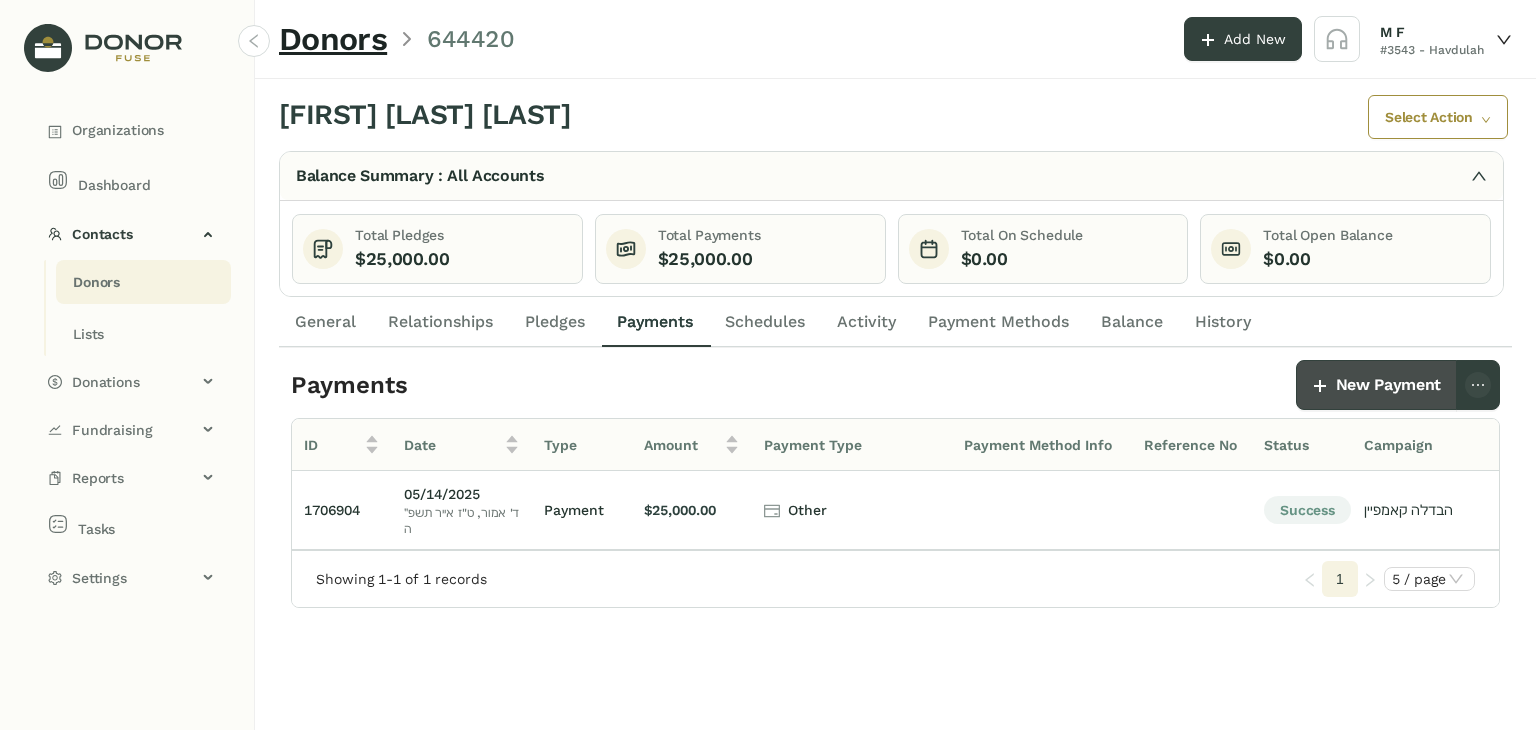 click on "New Payment" at bounding box center [1376, 385] 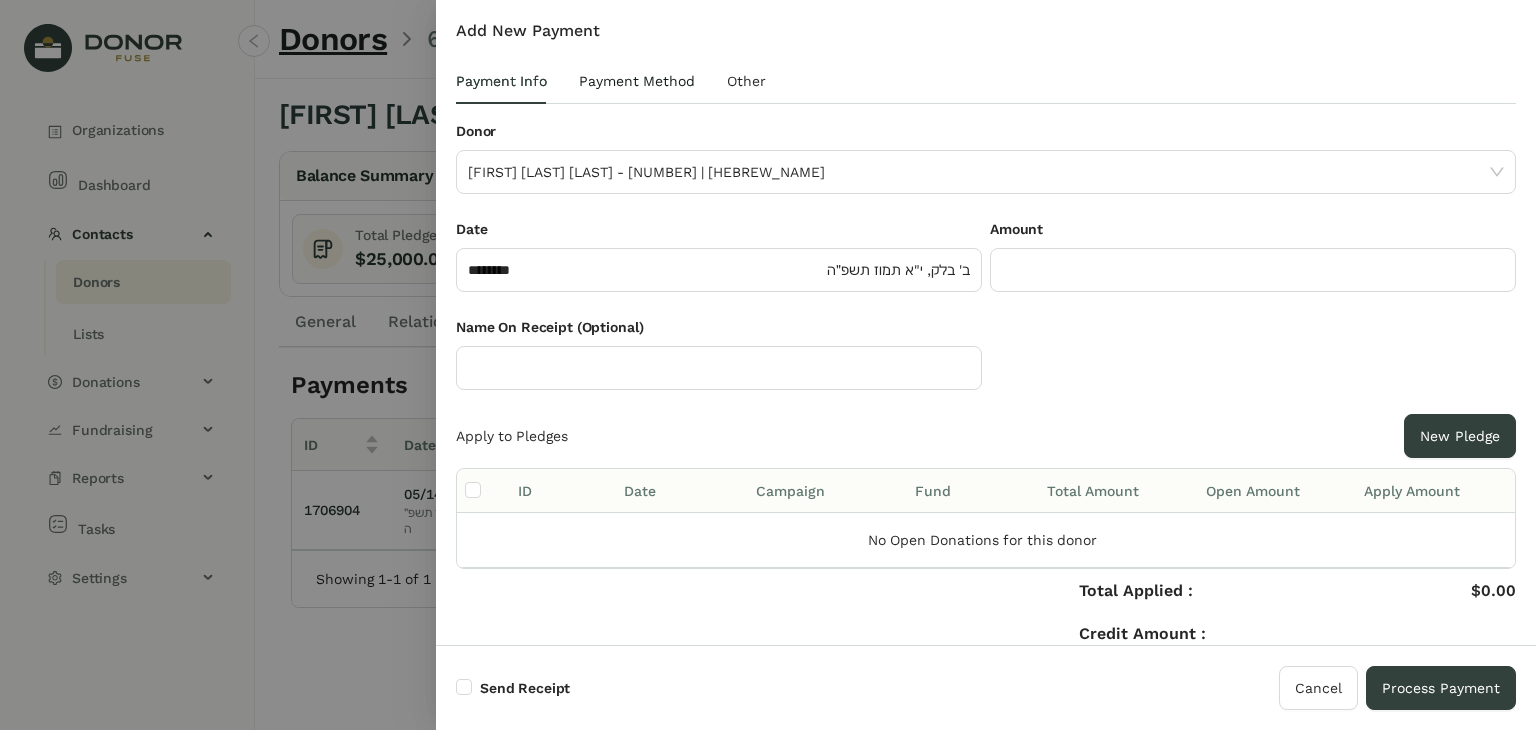 click on "Payment Method" at bounding box center [637, 81] 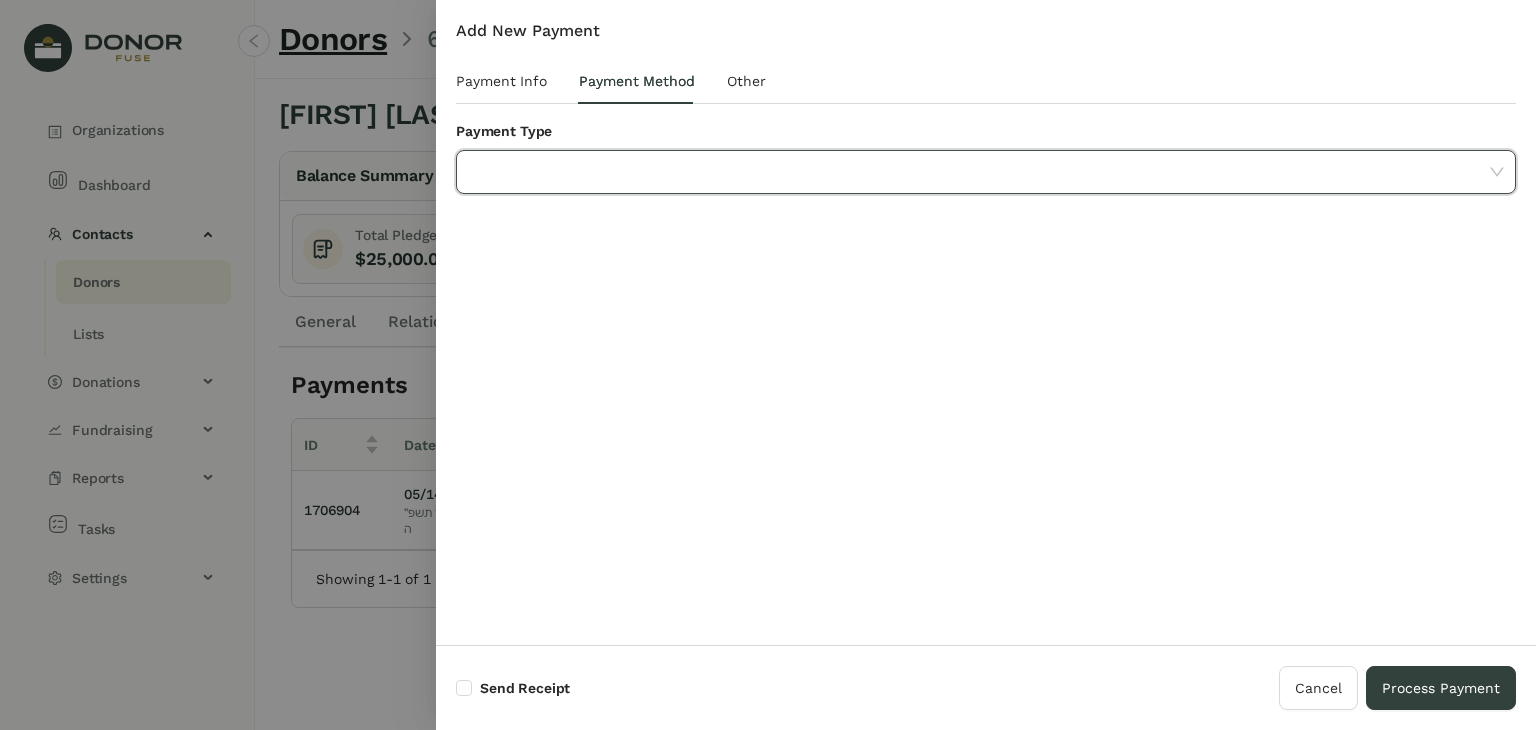 click at bounding box center [979, 172] 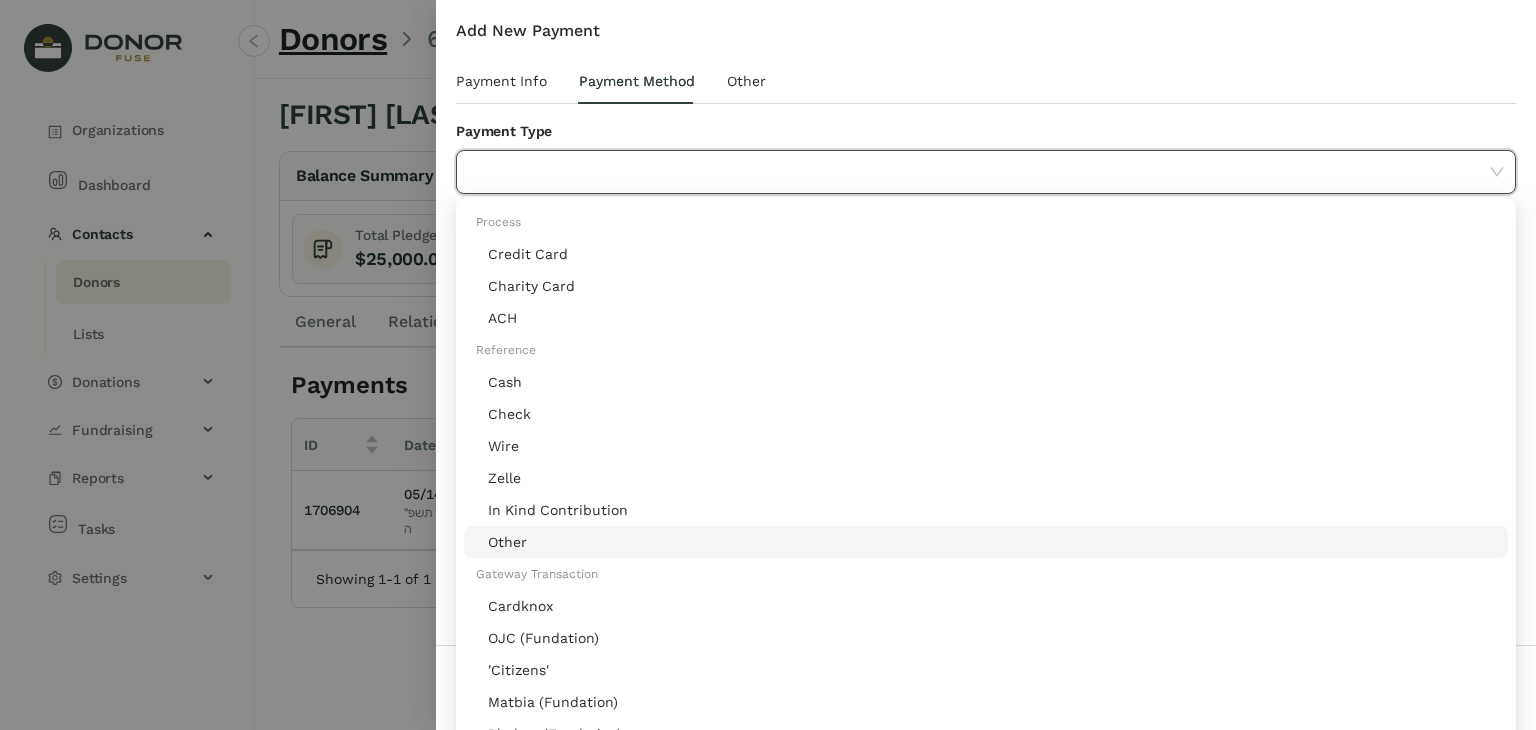 click on "Other" at bounding box center [992, 542] 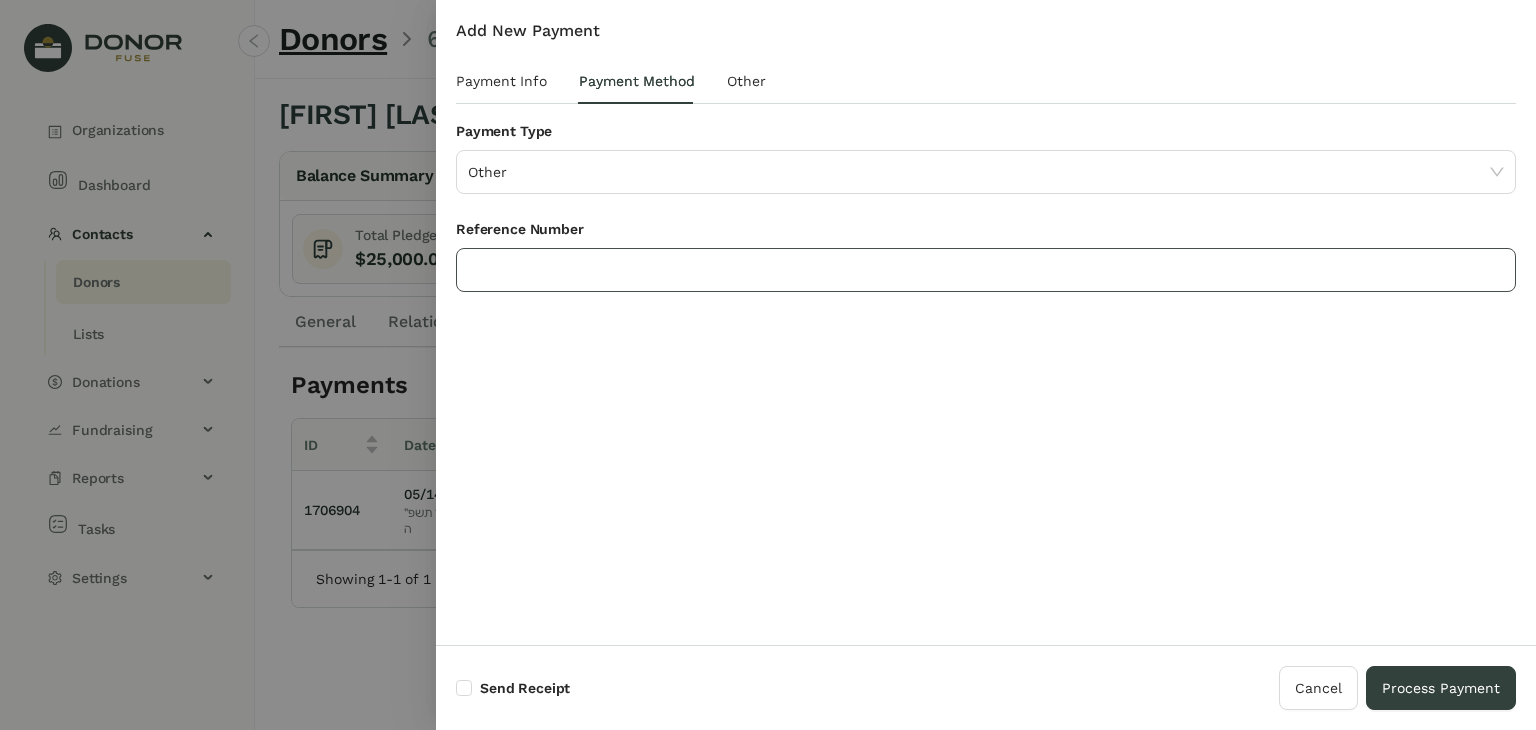 drag, startPoint x: 668, startPoint y: 253, endPoint x: 666, endPoint y: 265, distance: 12.165525 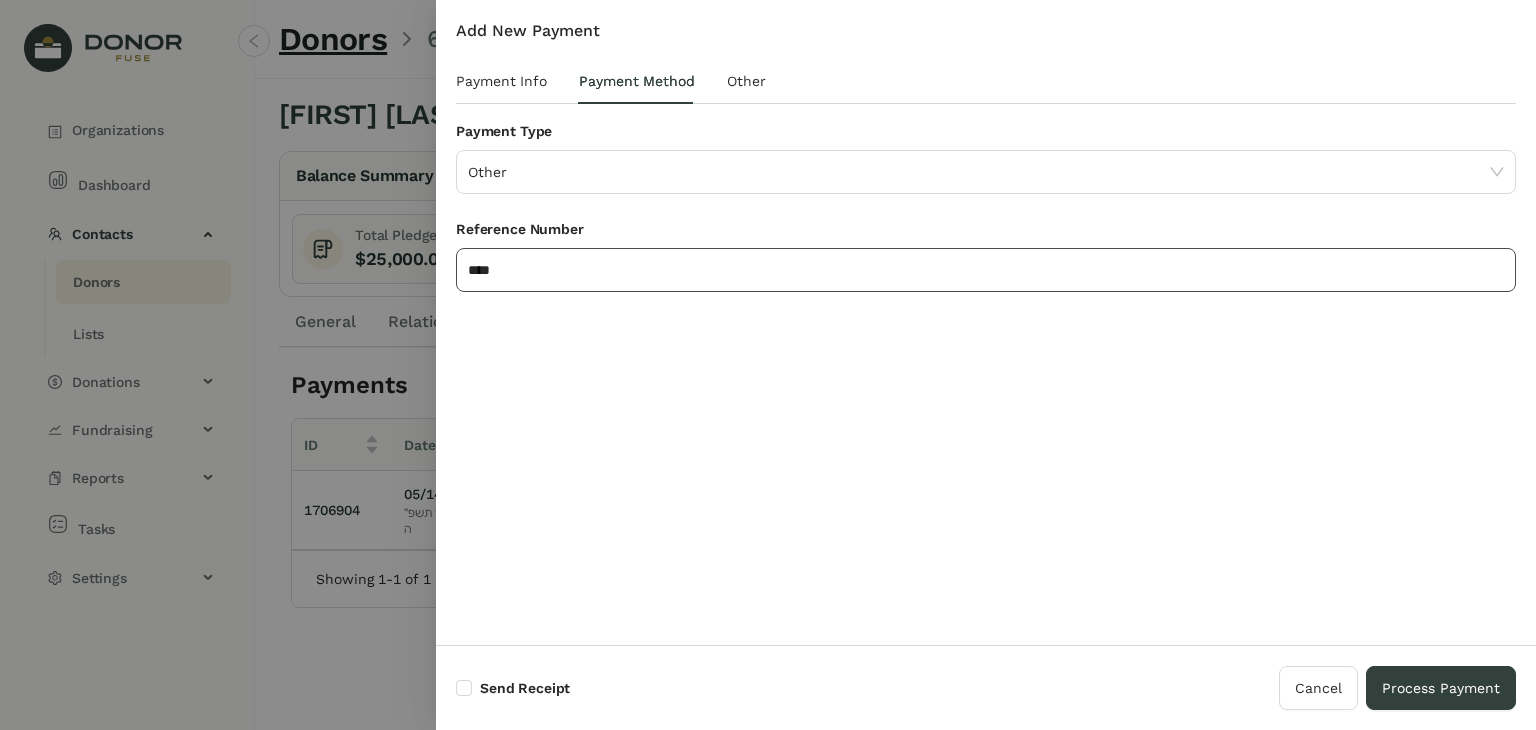 type on "****" 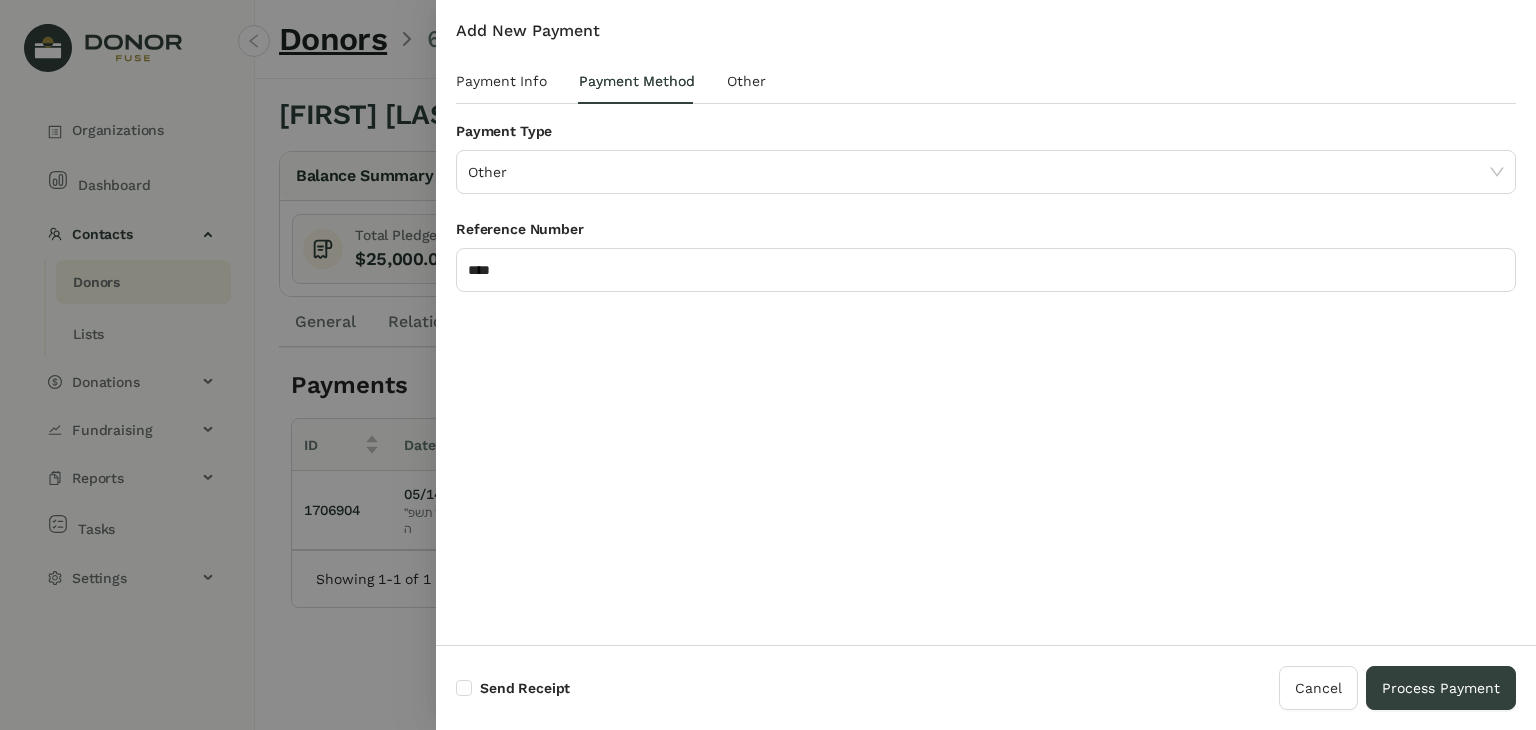 drag, startPoint x: 574, startPoint y: 377, endPoint x: 582, endPoint y: 364, distance: 15.264338 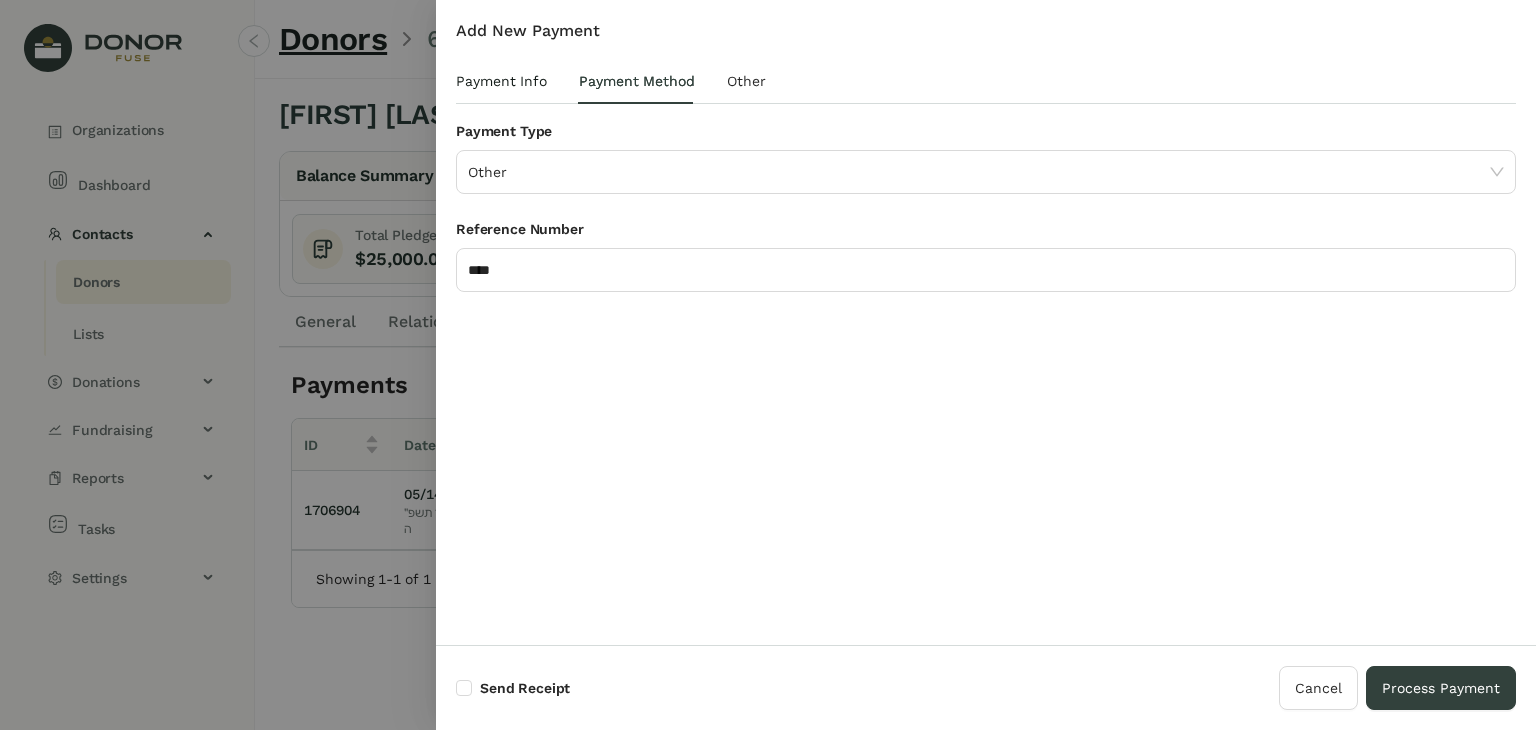 click on "Payment Info" at bounding box center [501, 81] 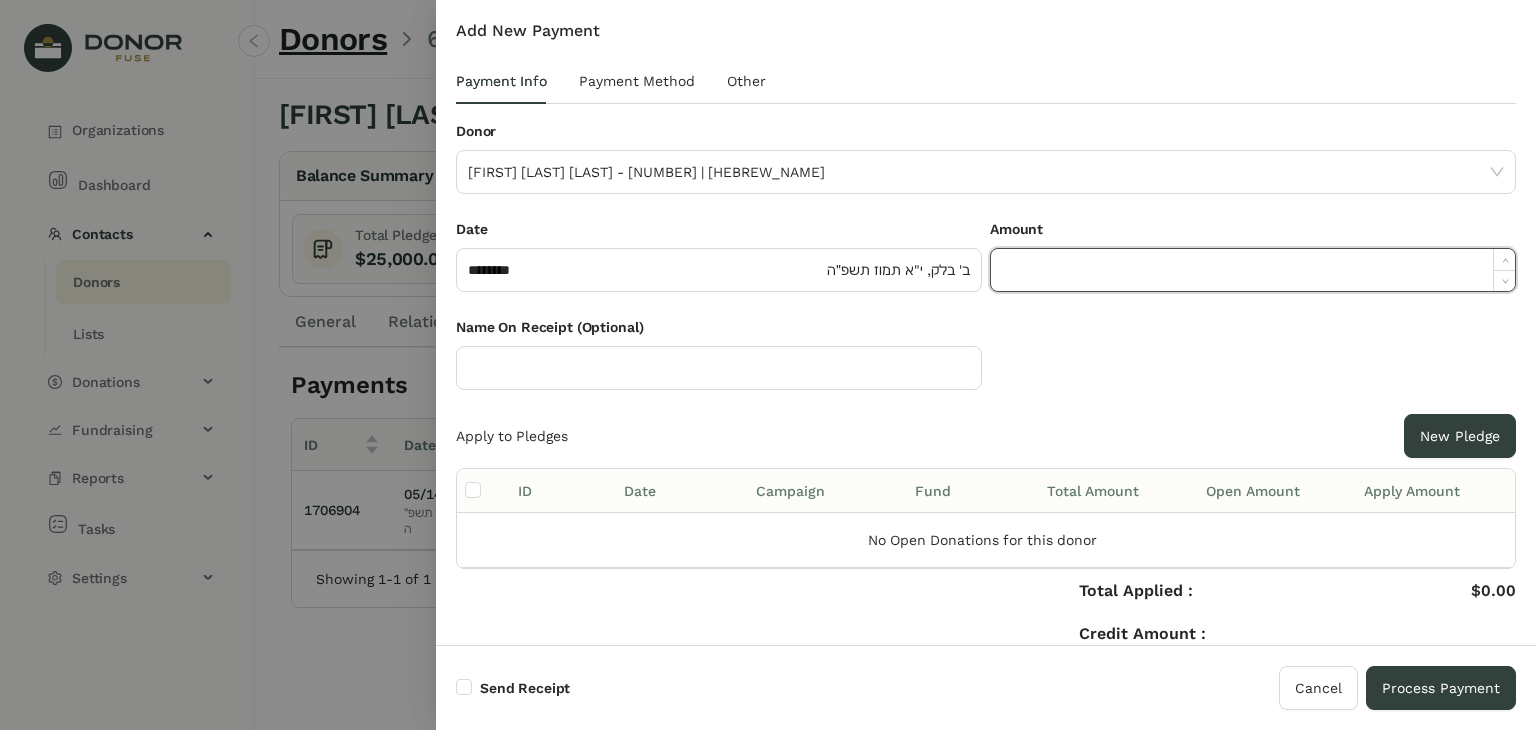 click at bounding box center (1253, 270) 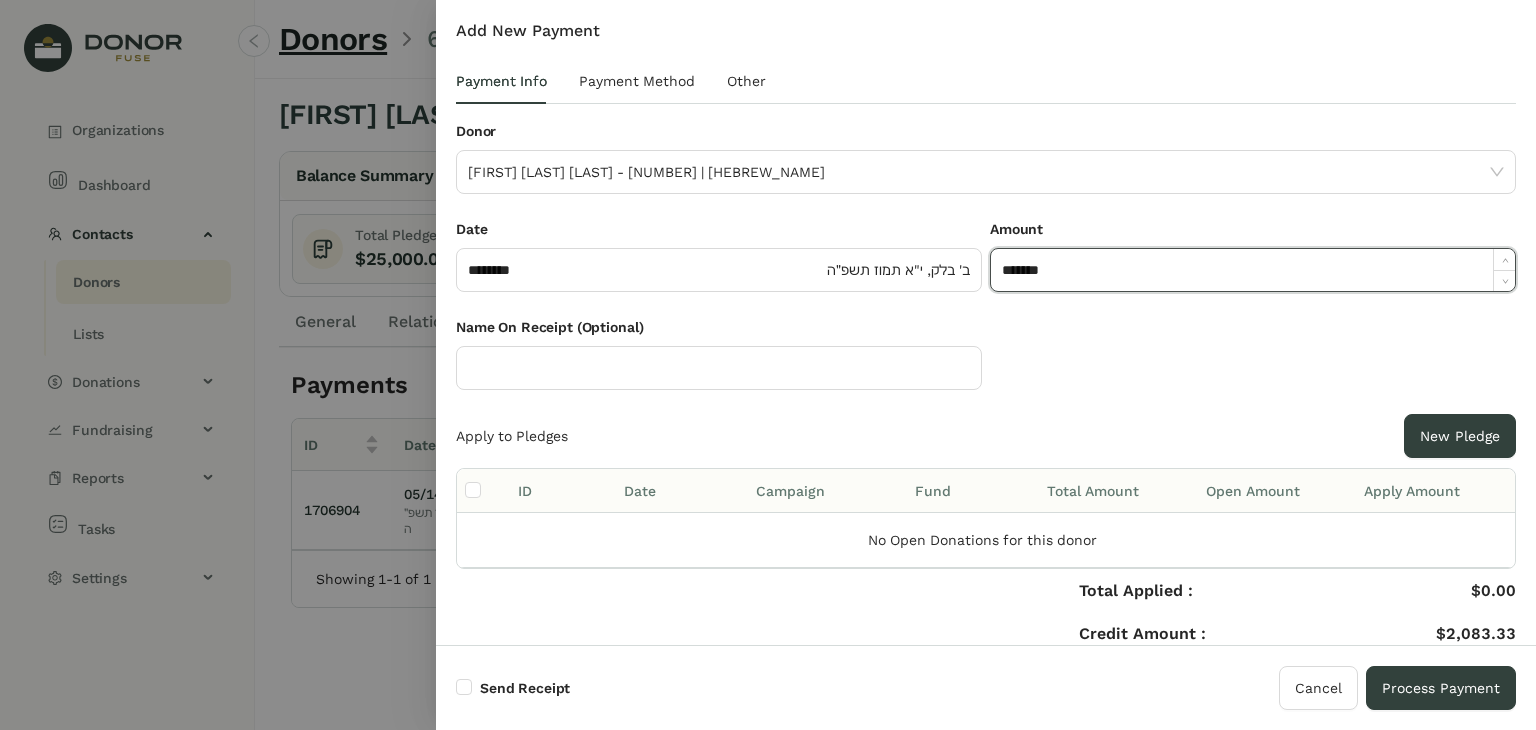 type on "*******" 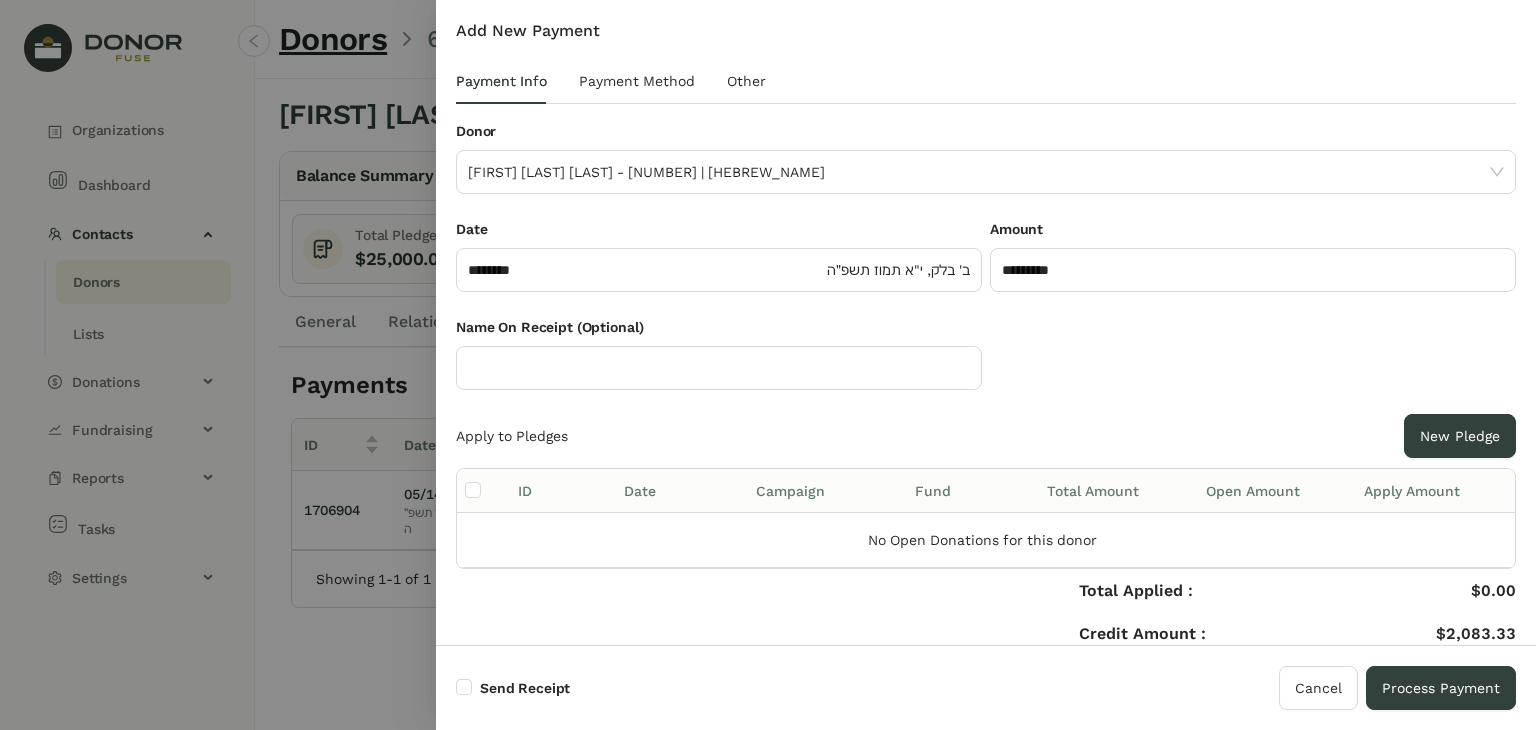 click on "Name On Receipt (Optional)" at bounding box center (986, 365) 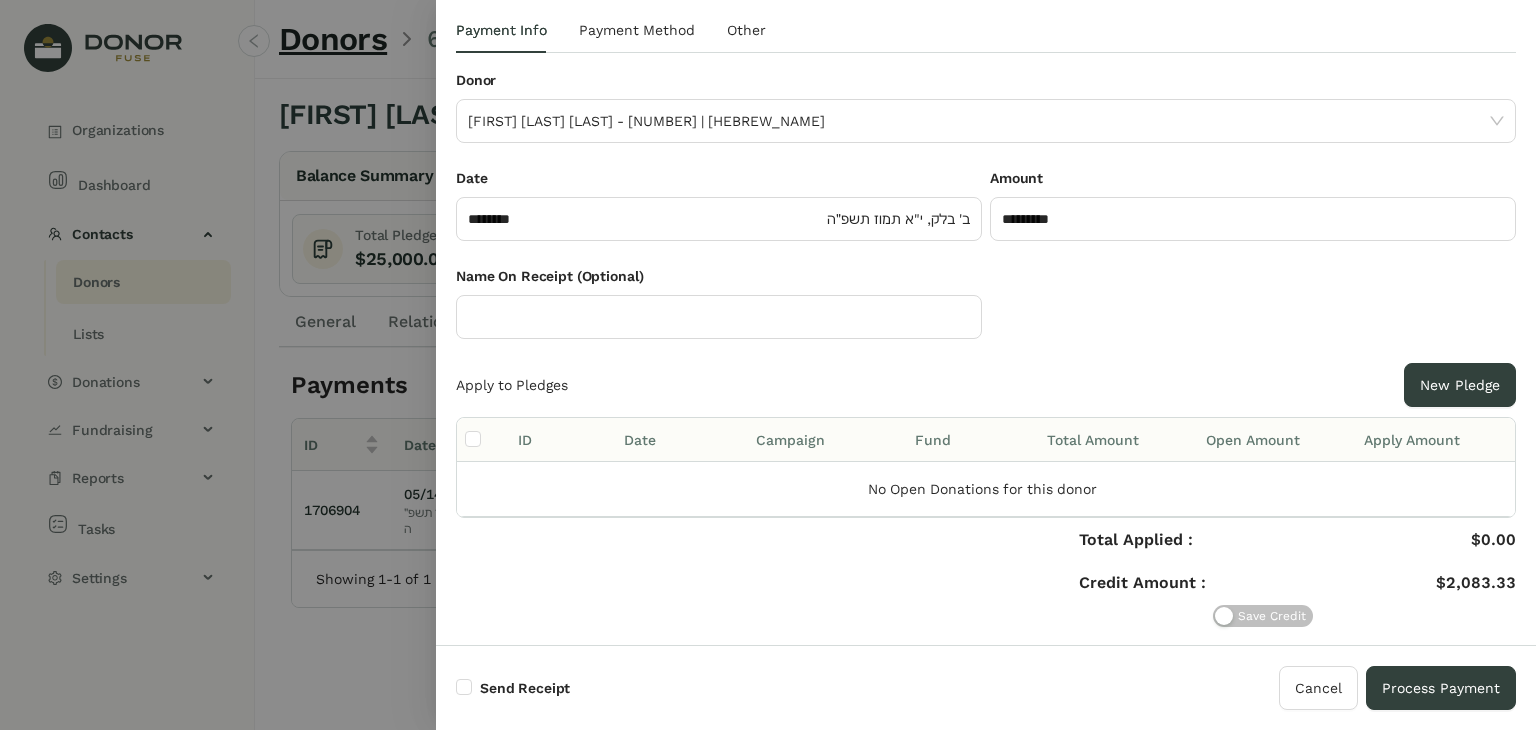 scroll, scrollTop: 0, scrollLeft: 0, axis: both 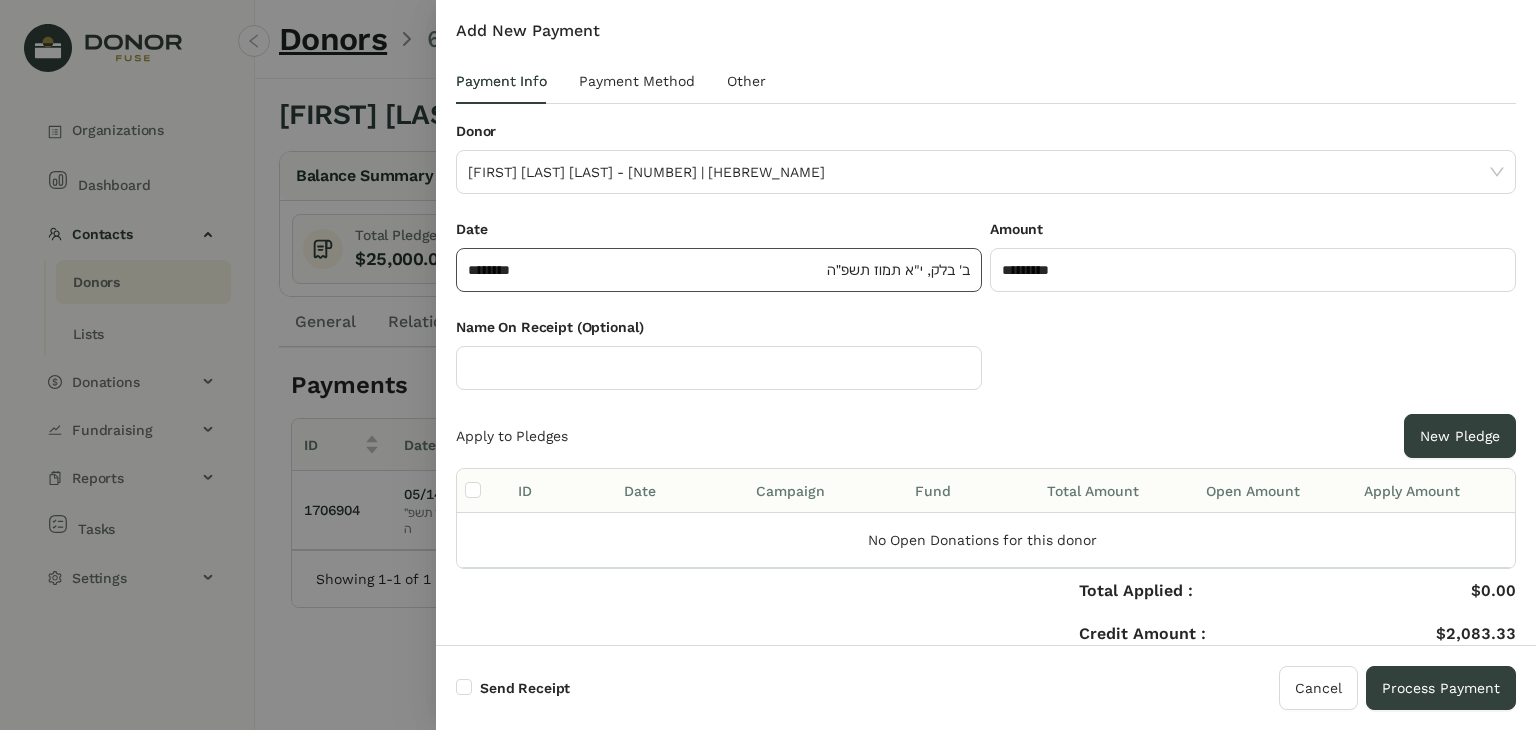 click on "******** ב' בלק, י"א תמוז תשפ״ה" at bounding box center [719, 270] 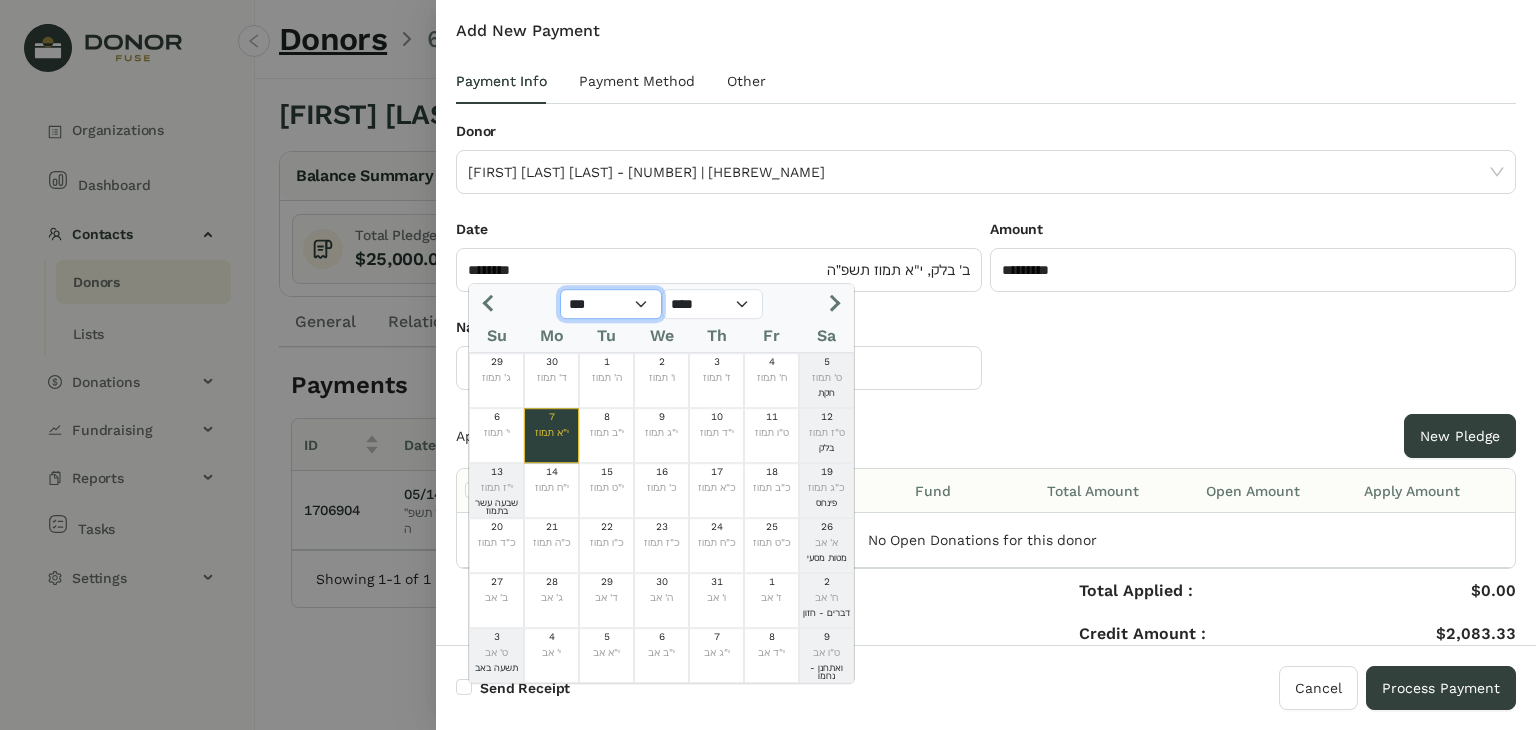 click on "*** *** *** *** *** *** *** *** *** *** *** ***" at bounding box center [611, 304] 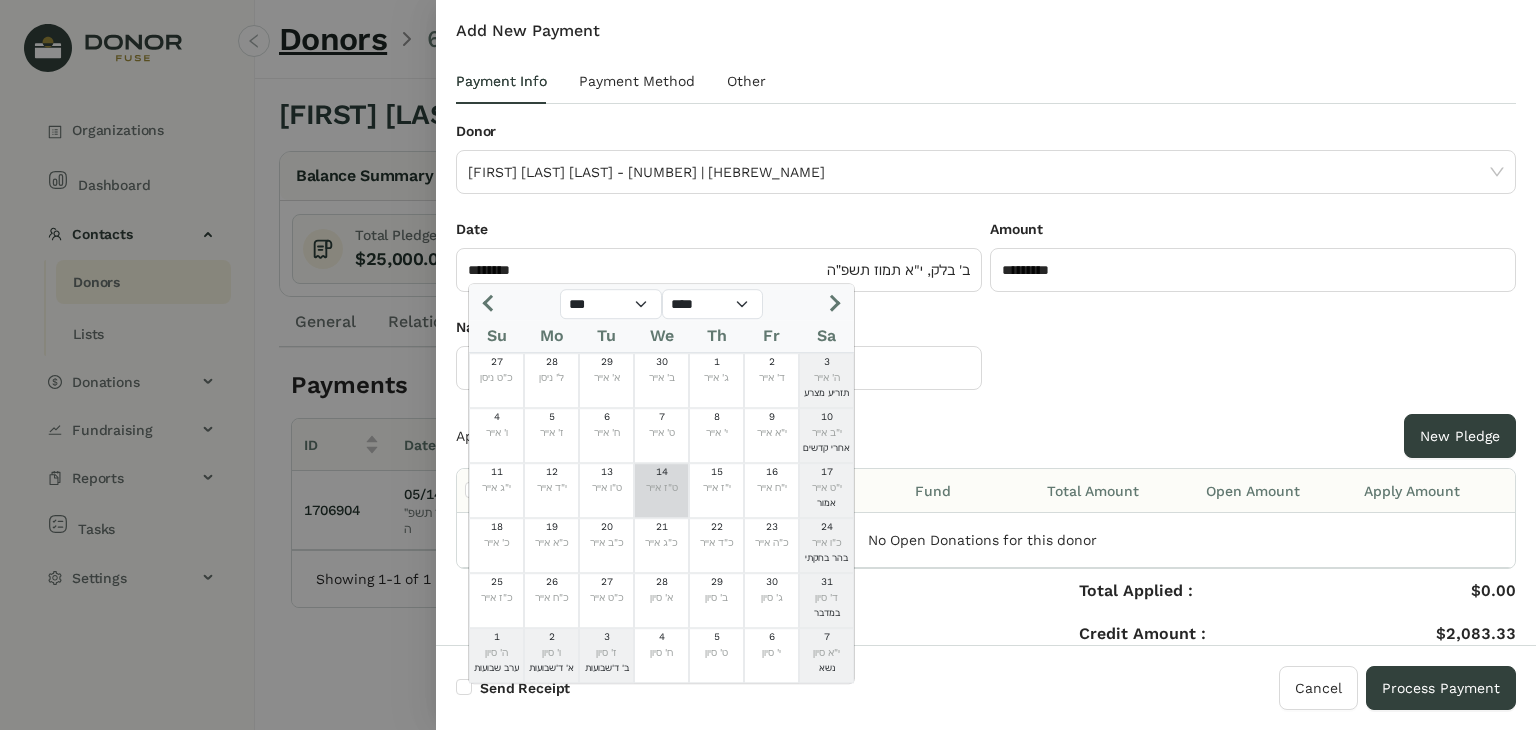 click on "ט"ז אייר" at bounding box center (661, 488) 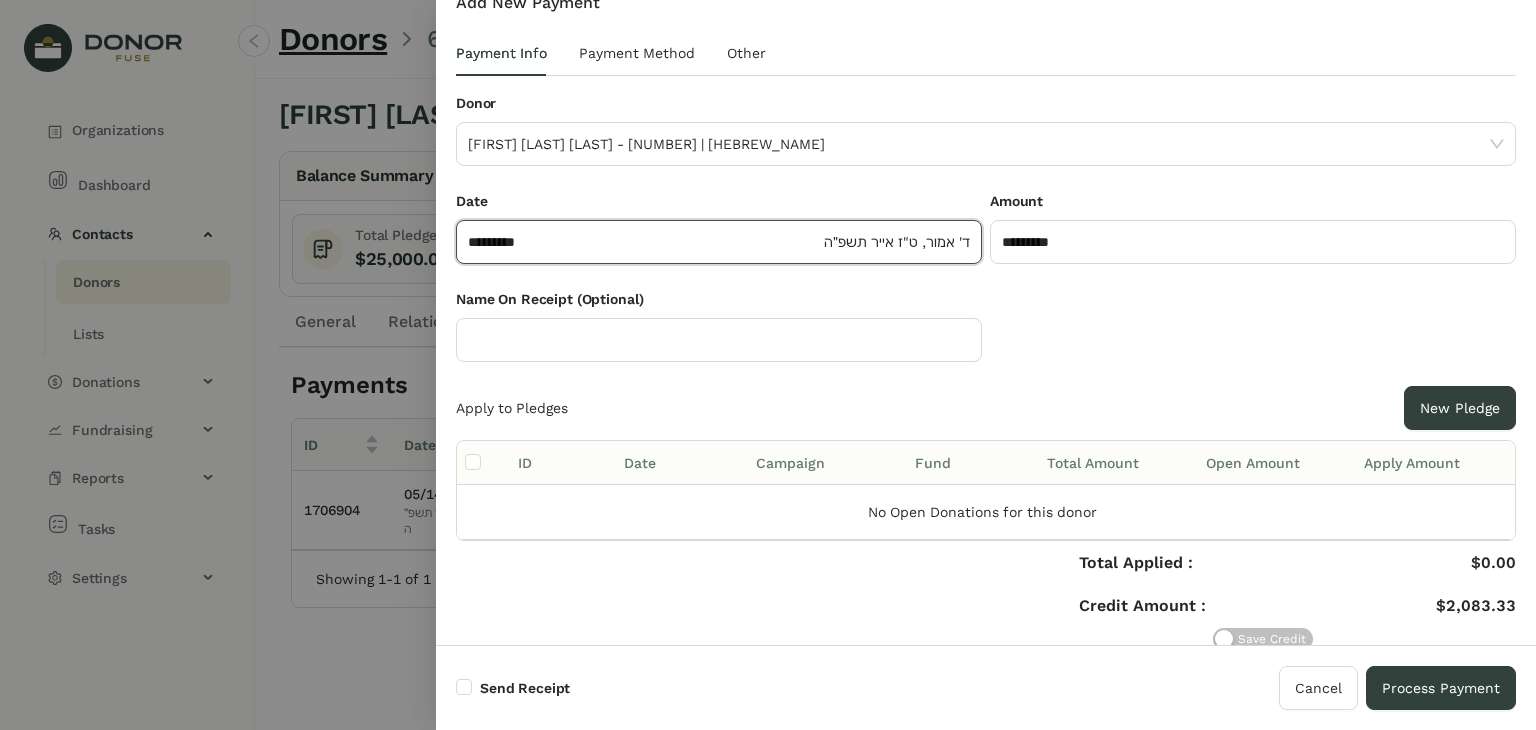 scroll, scrollTop: 0, scrollLeft: 0, axis: both 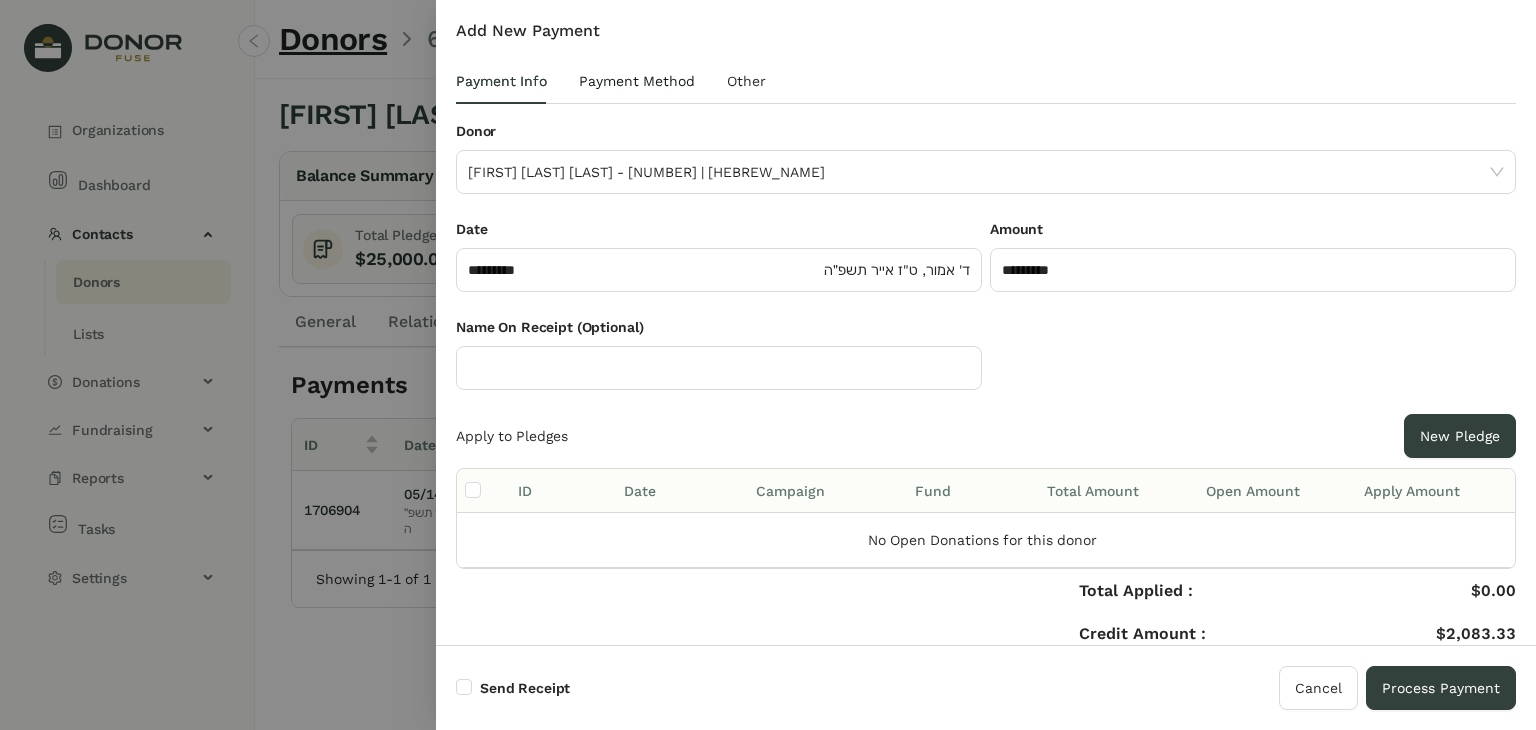 click on "Payment Method" at bounding box center (637, 81) 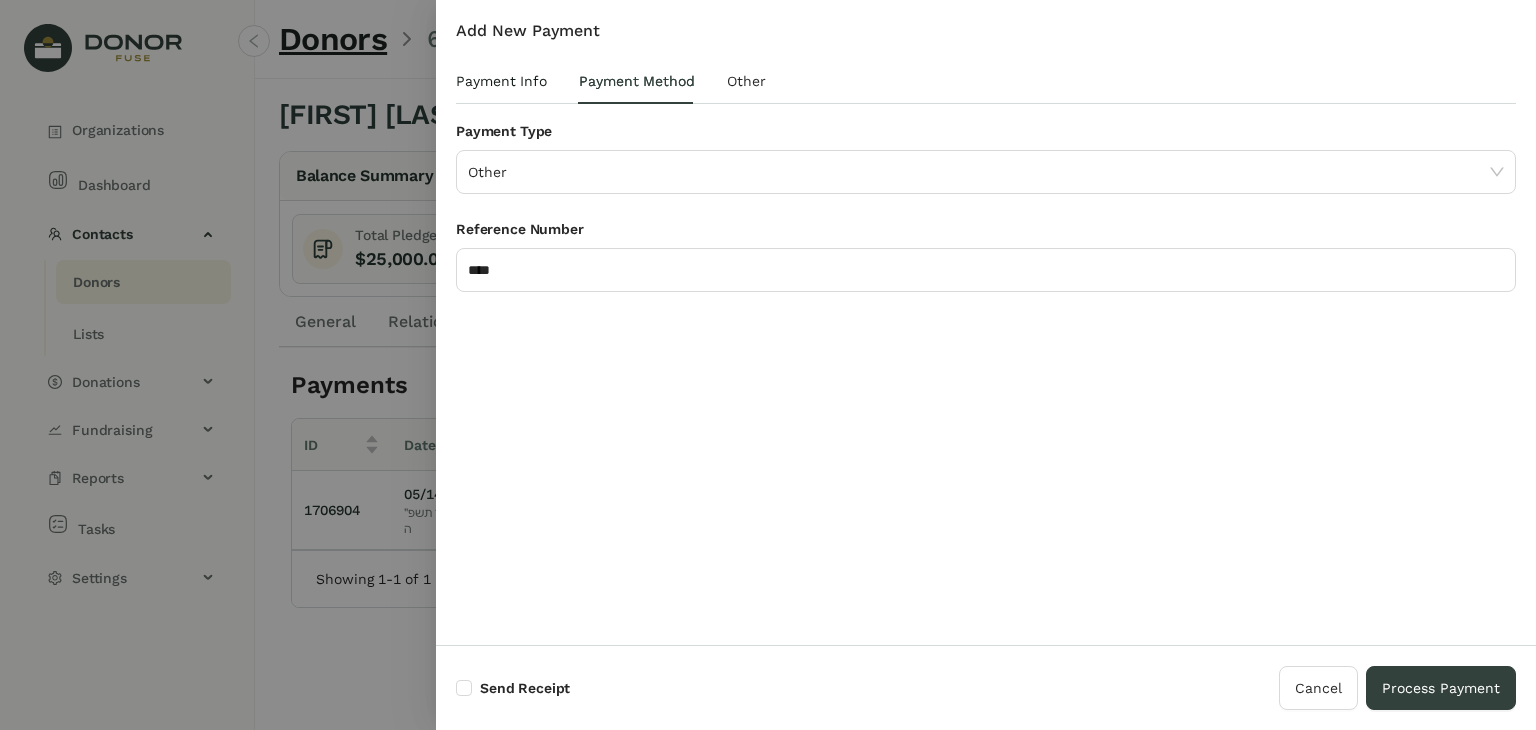click on "Payment Info" at bounding box center (501, 81) 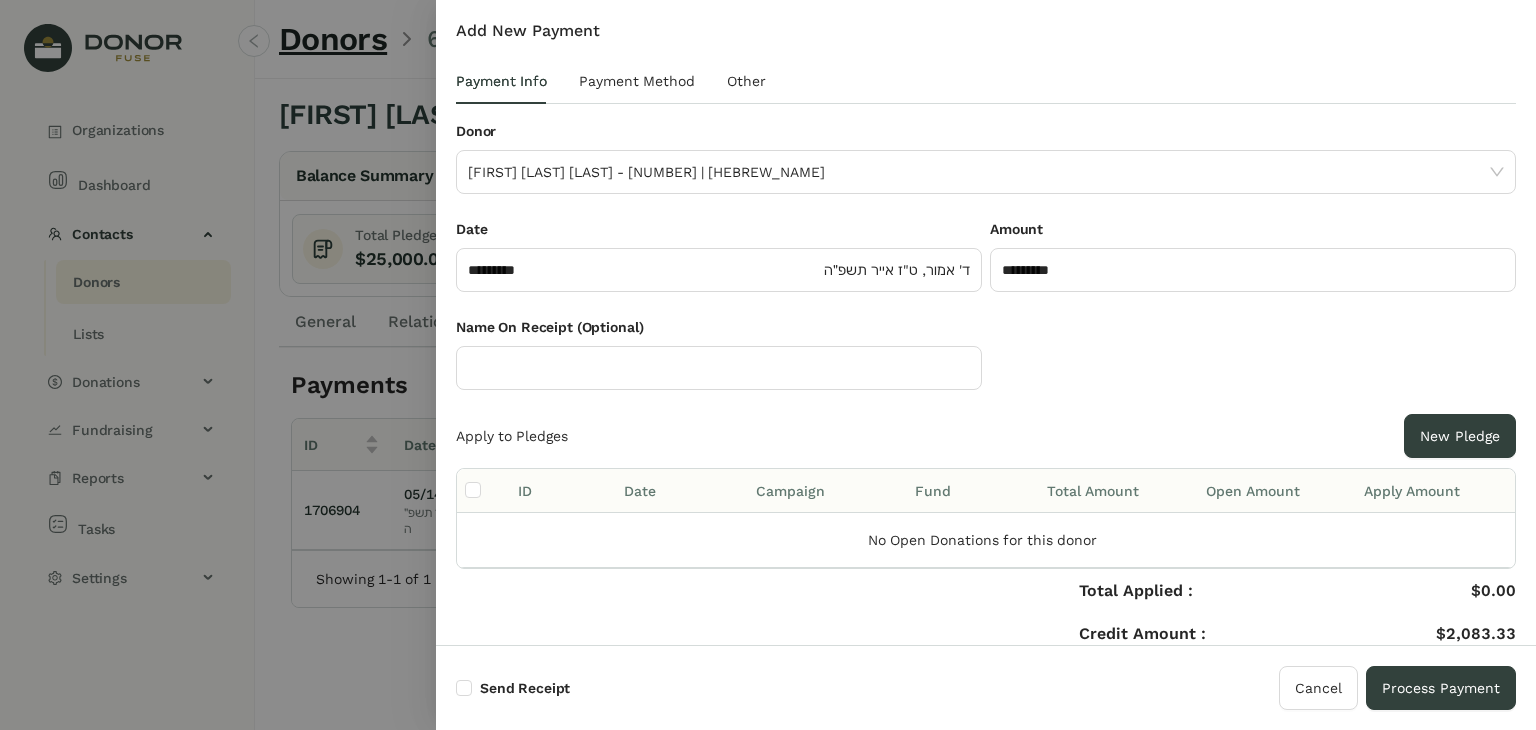 click on "Payment Info Payment Method Other" at bounding box center (986, 81) 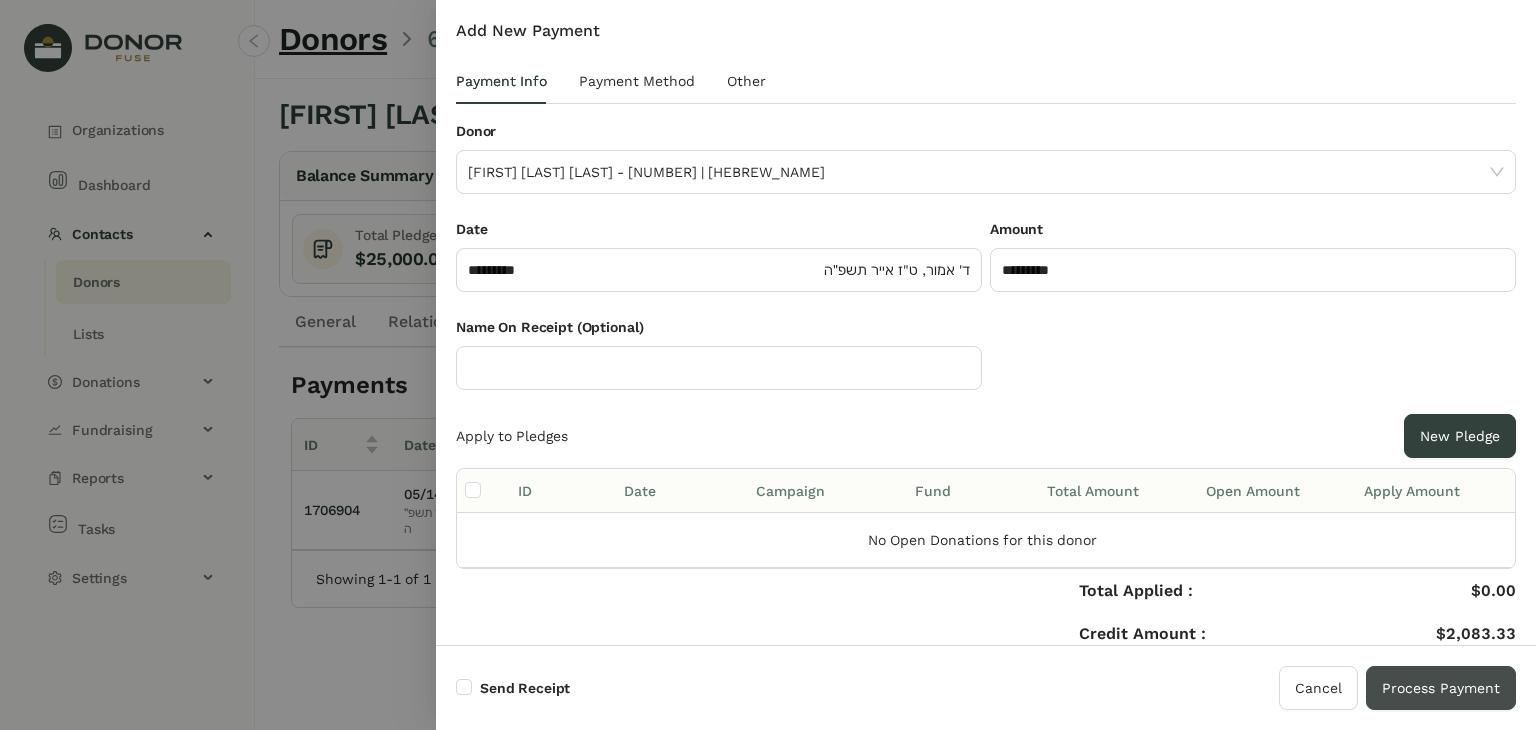click on "Process Payment" at bounding box center [1441, 688] 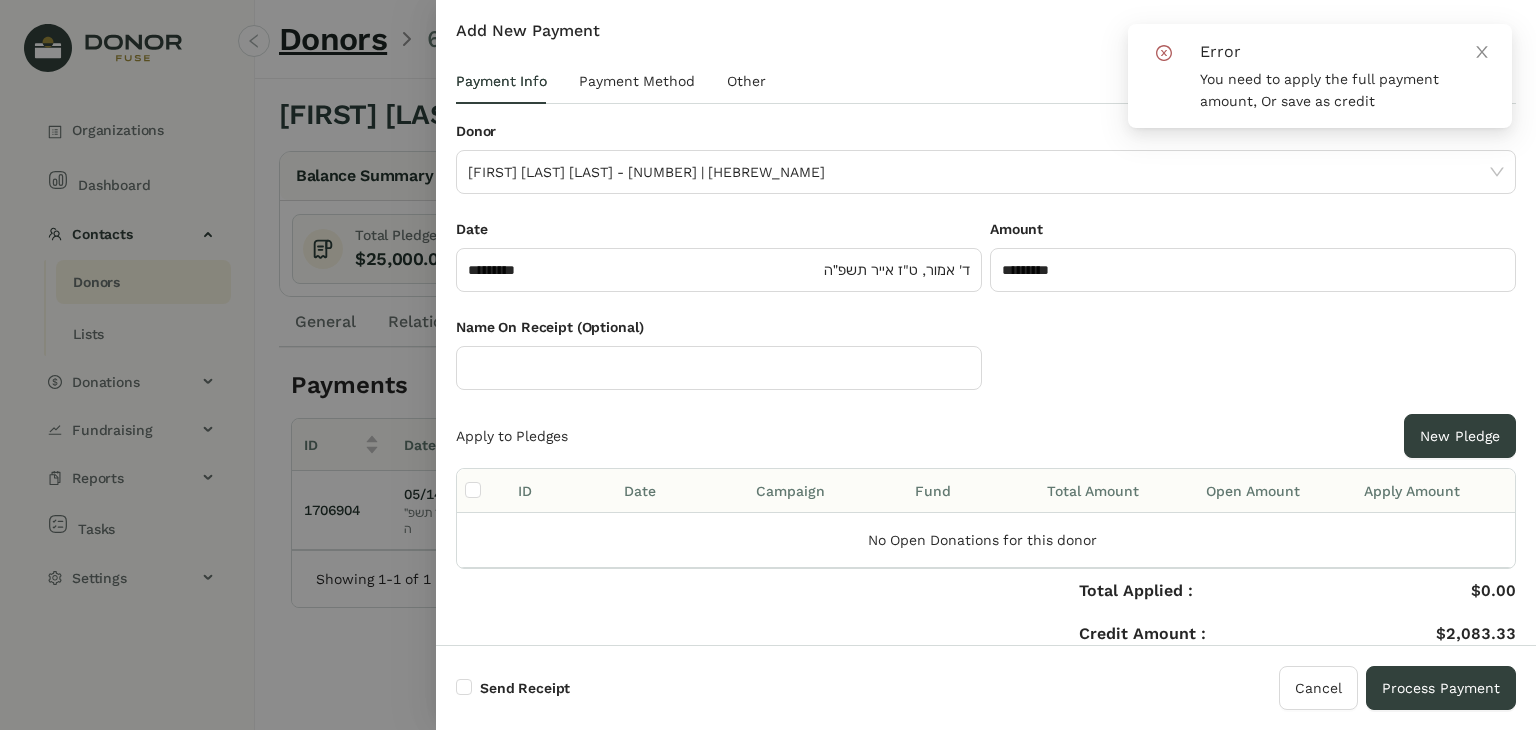 click on "Name On Receipt (Optional)" at bounding box center [986, 365] 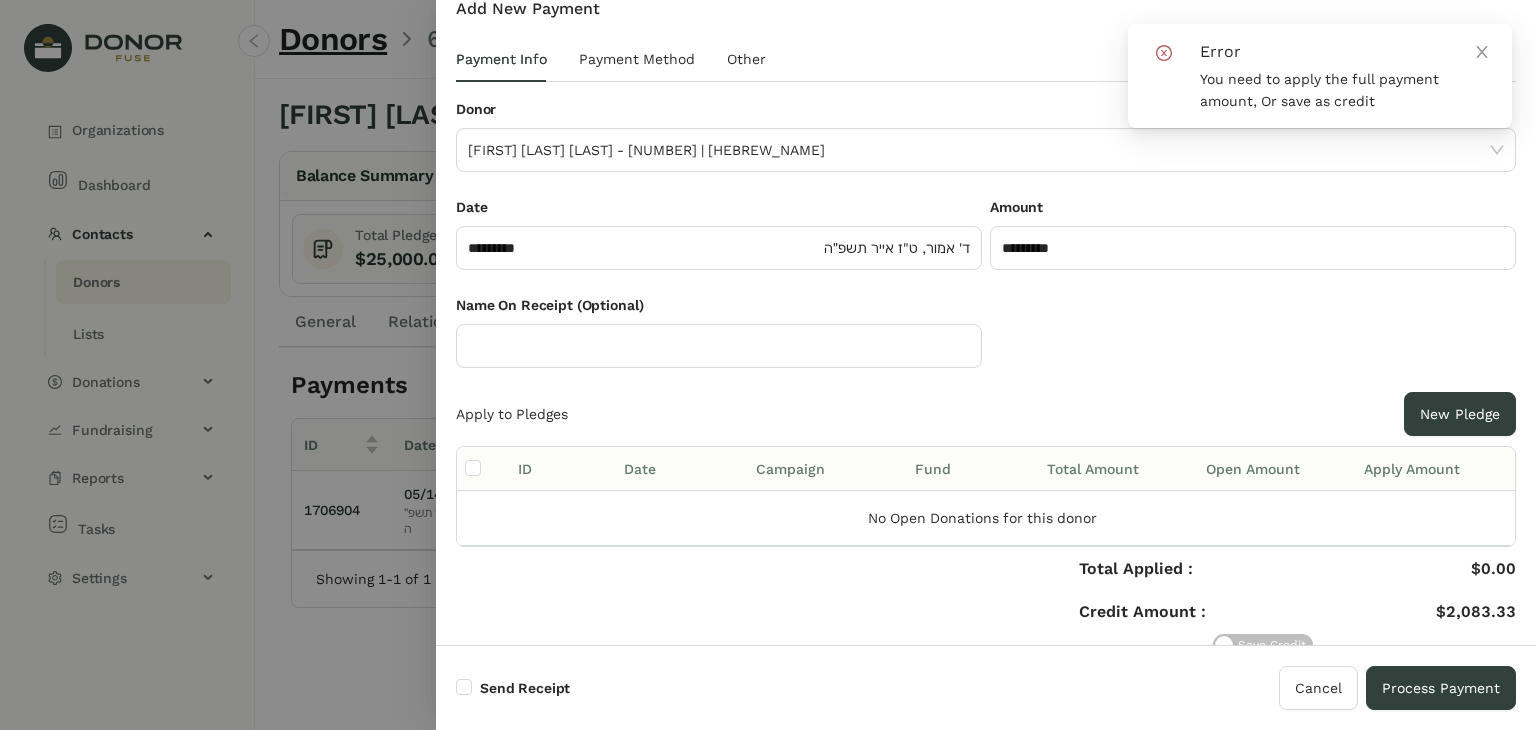scroll, scrollTop: 51, scrollLeft: 0, axis: vertical 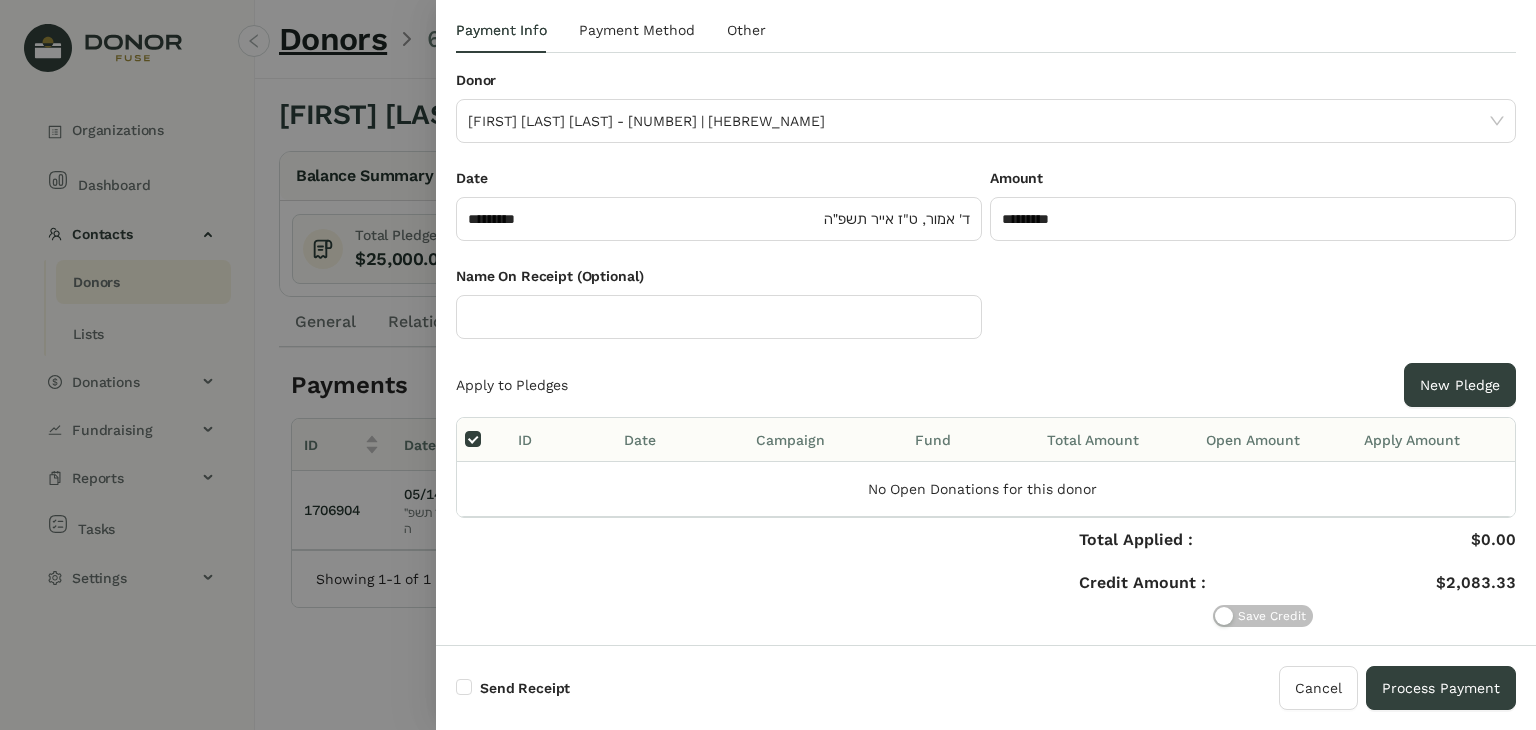 click on "No Open Donations for this donor" at bounding box center (982, 489) 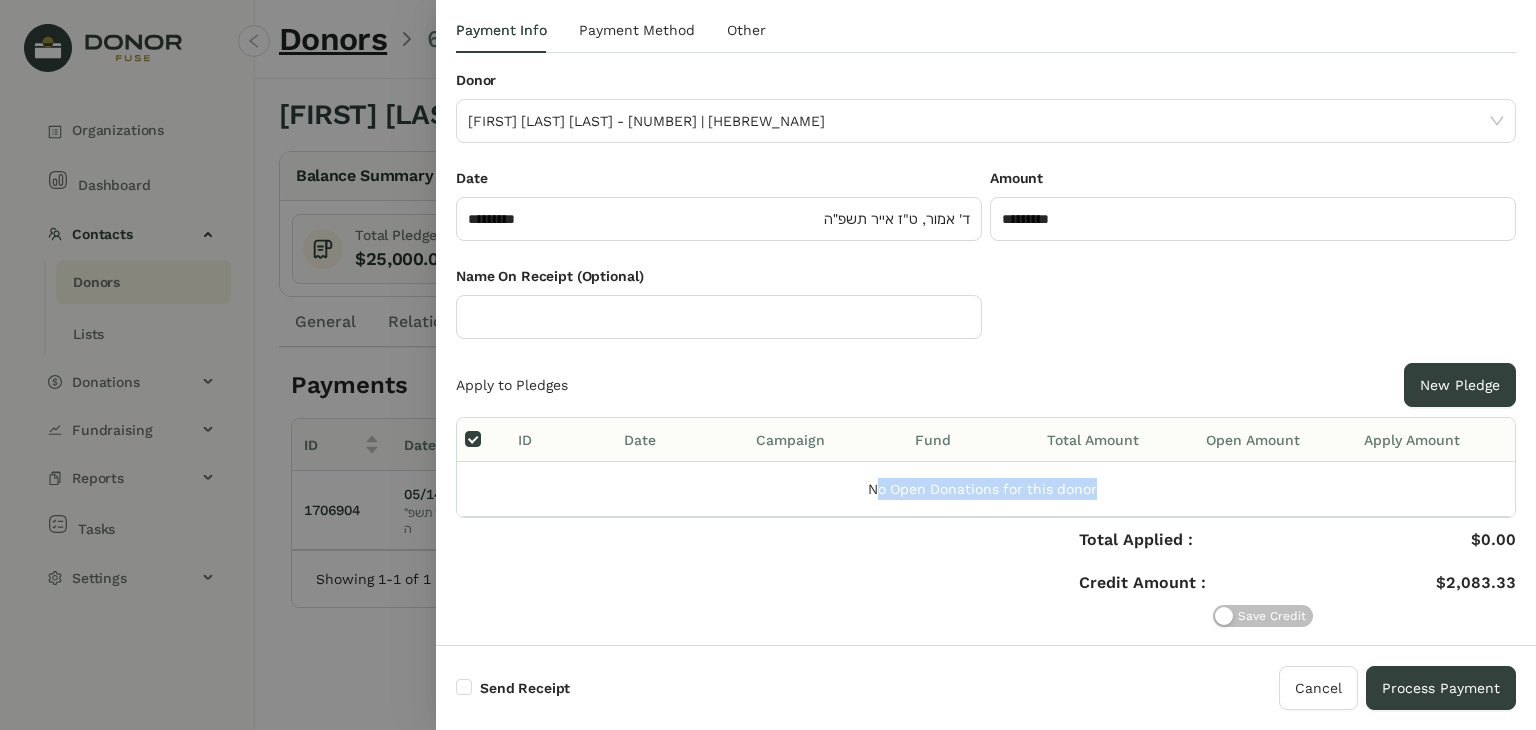 click on "No Open Donations for this donor" at bounding box center (982, 489) 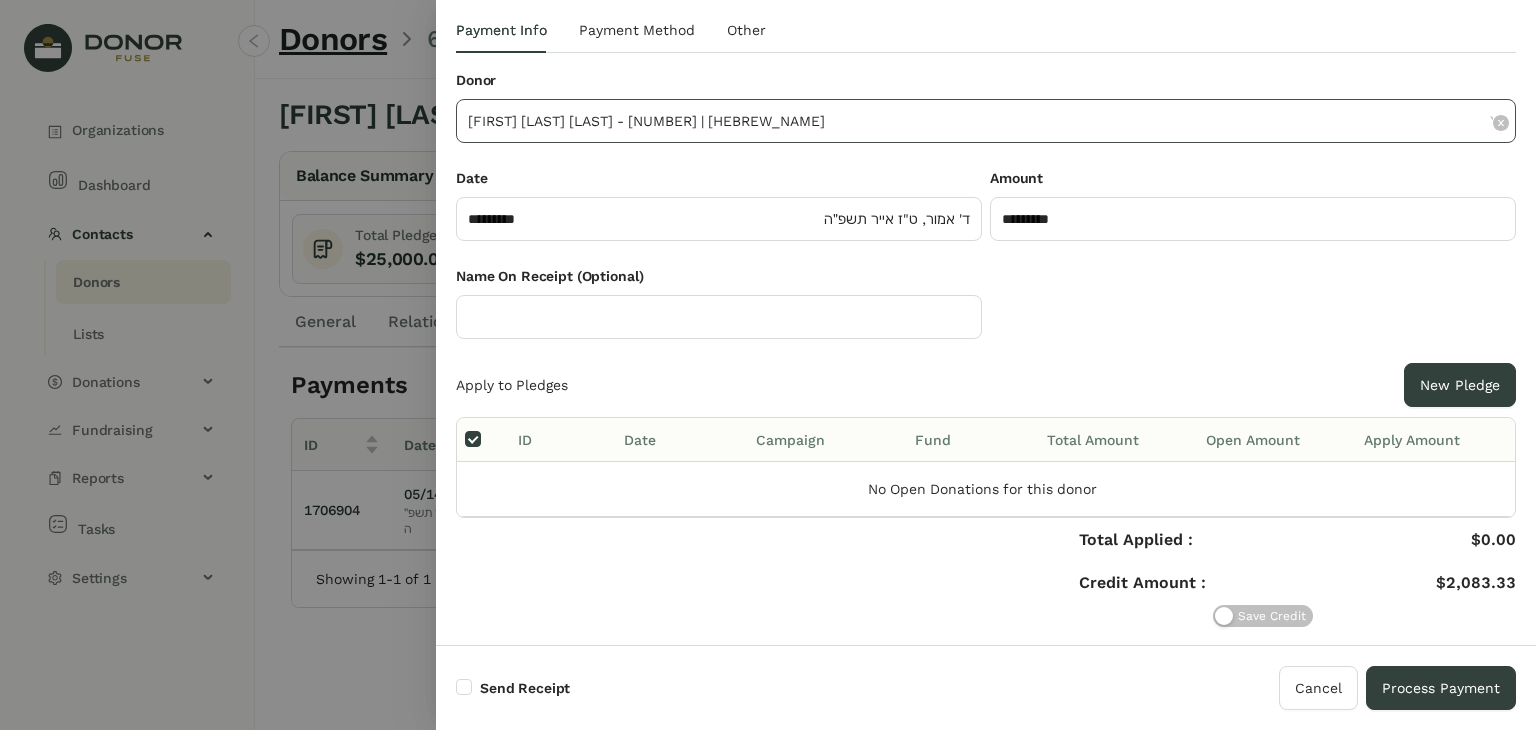 click on "[FIRST] [LAST] [LAST] - [NUMBER] | [HEBREW_NAME]" at bounding box center (986, 121) 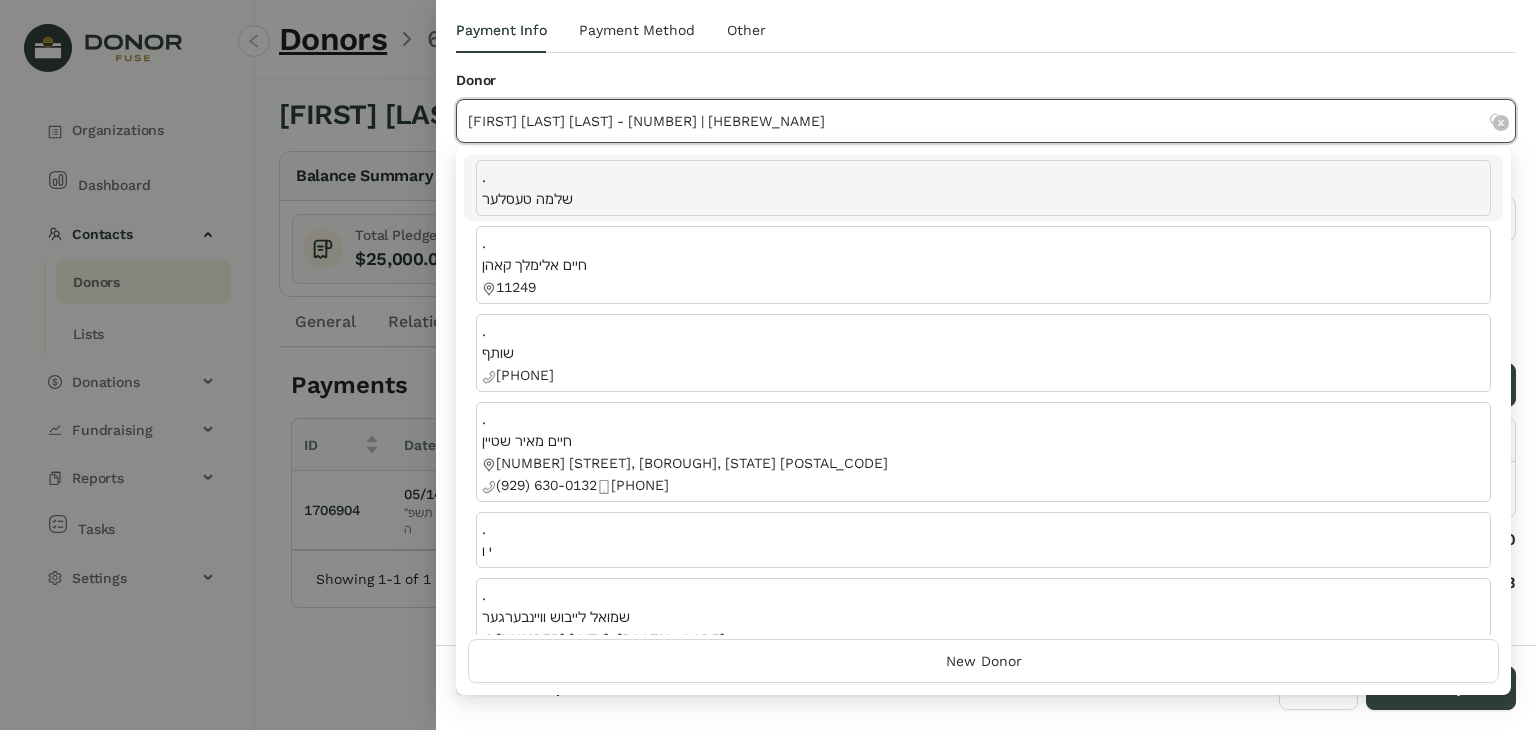 click on "[FIRST] [LAST] [LAST] - [NUMBER] | [HEBREW_NAME]" at bounding box center [986, 121] 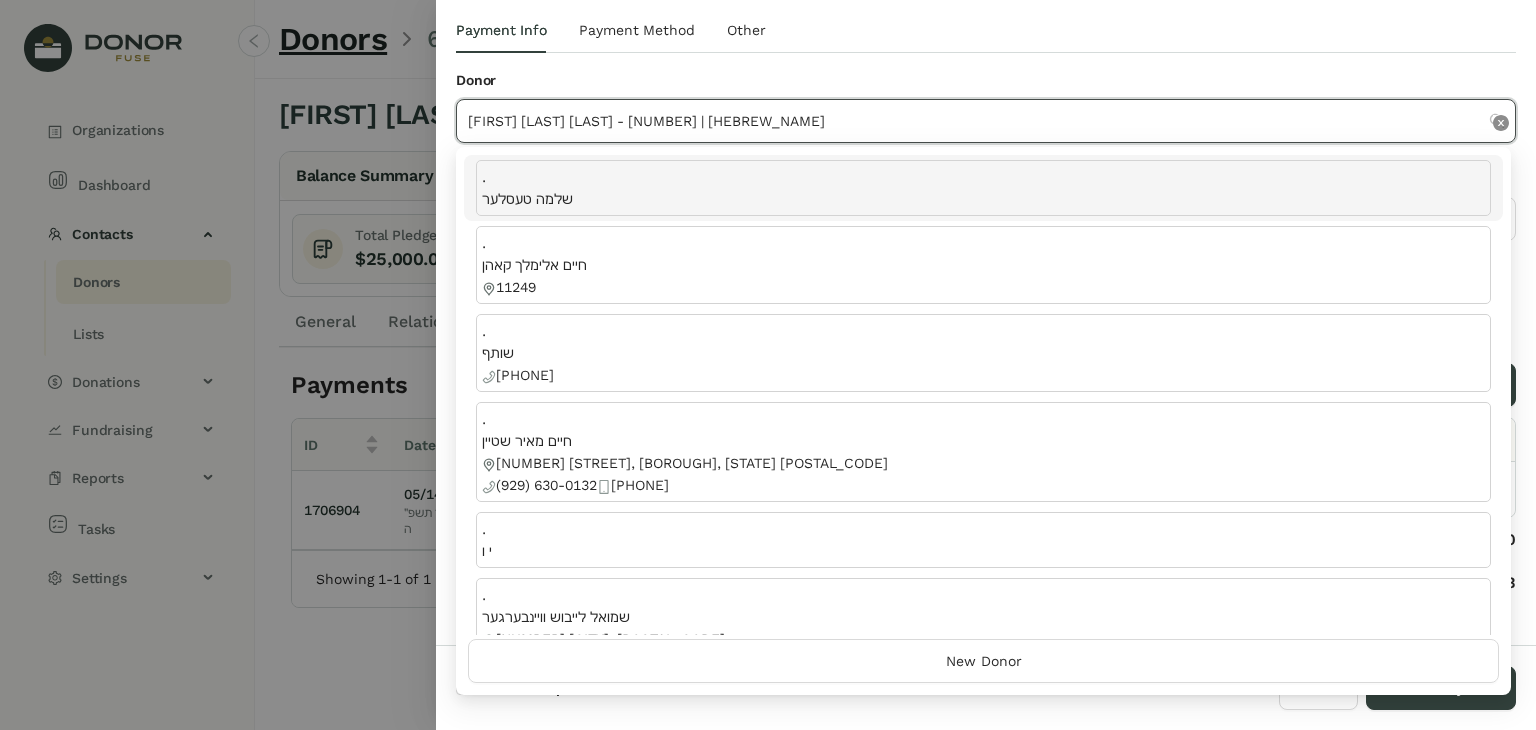 click at bounding box center [1501, 123] 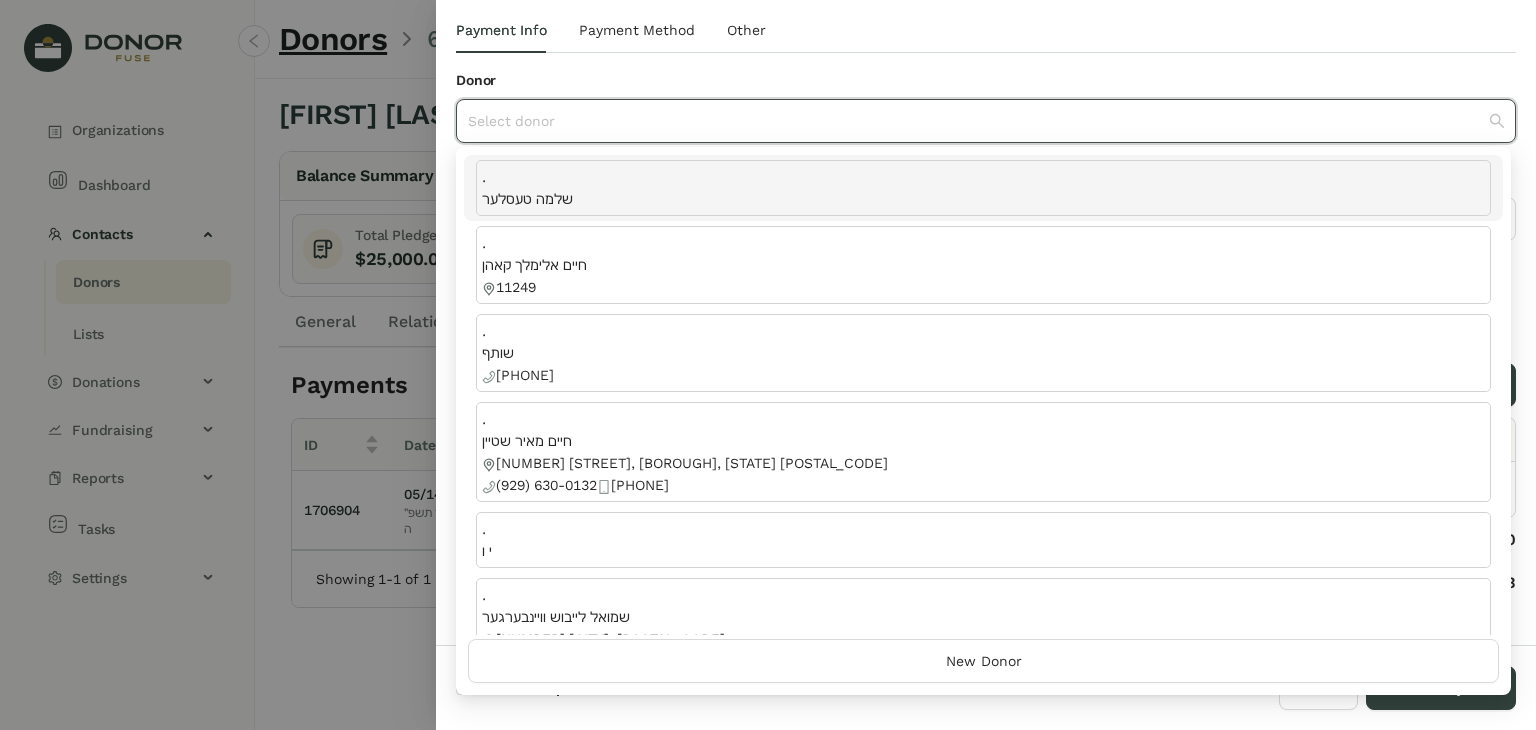 click at bounding box center [979, 121] 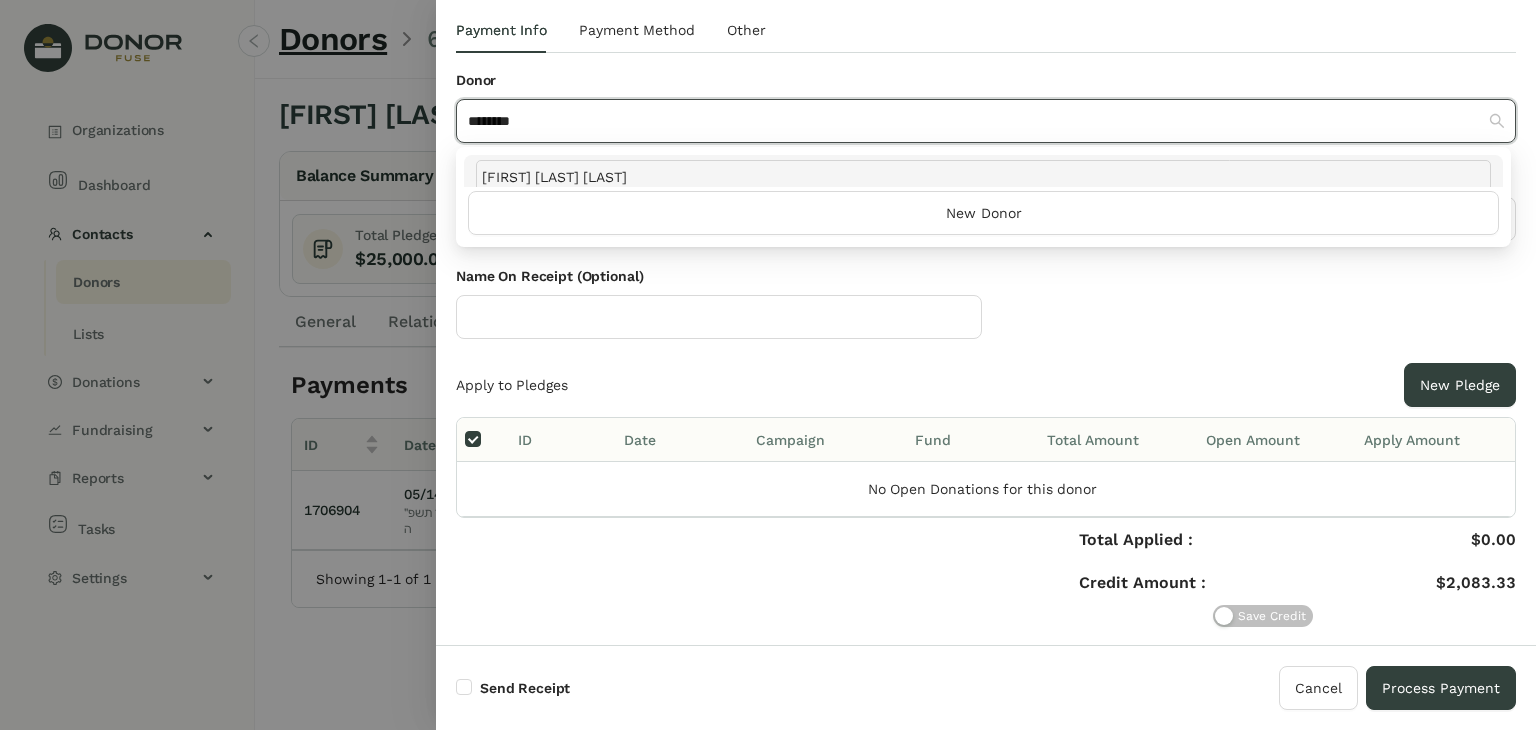 type on "********" 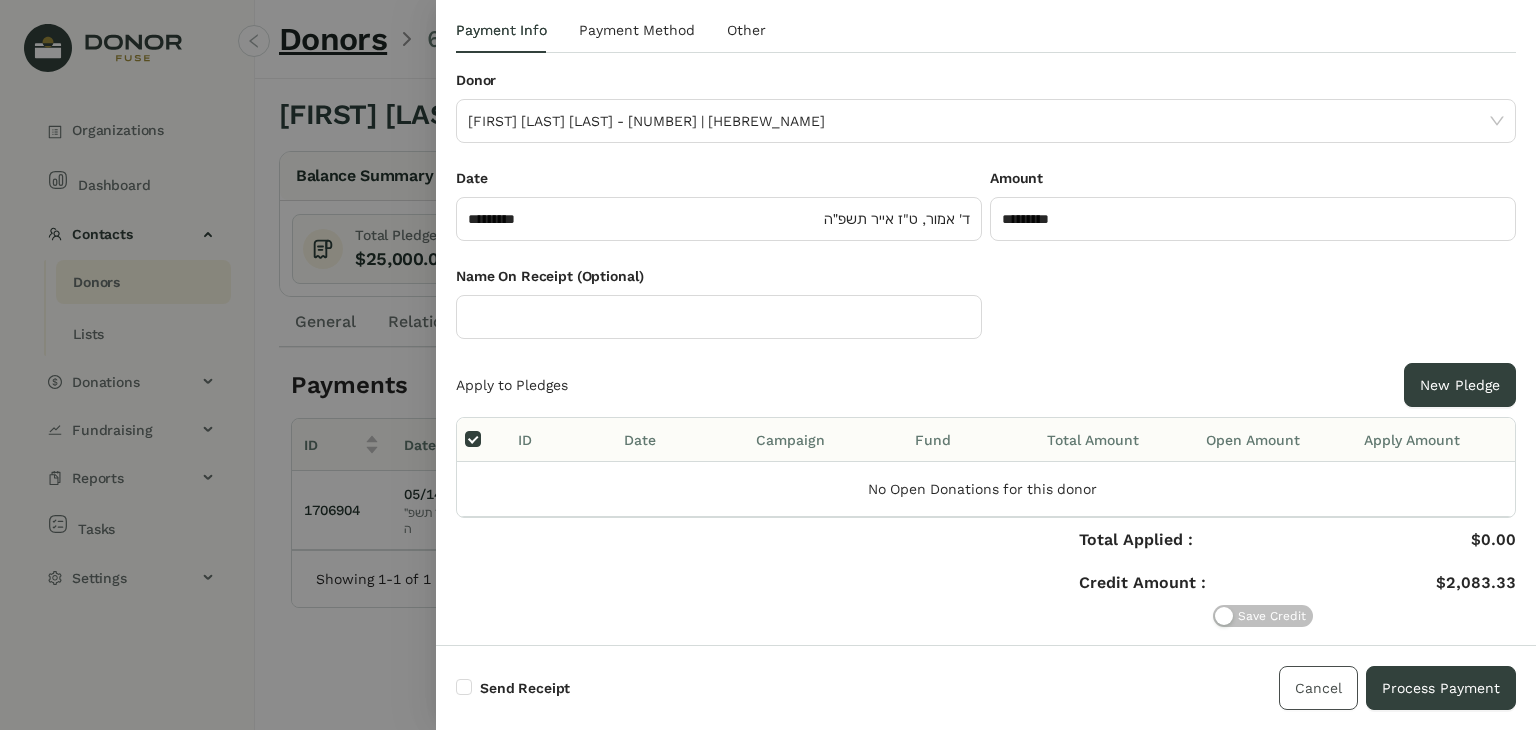 click on "Cancel" at bounding box center [1318, 688] 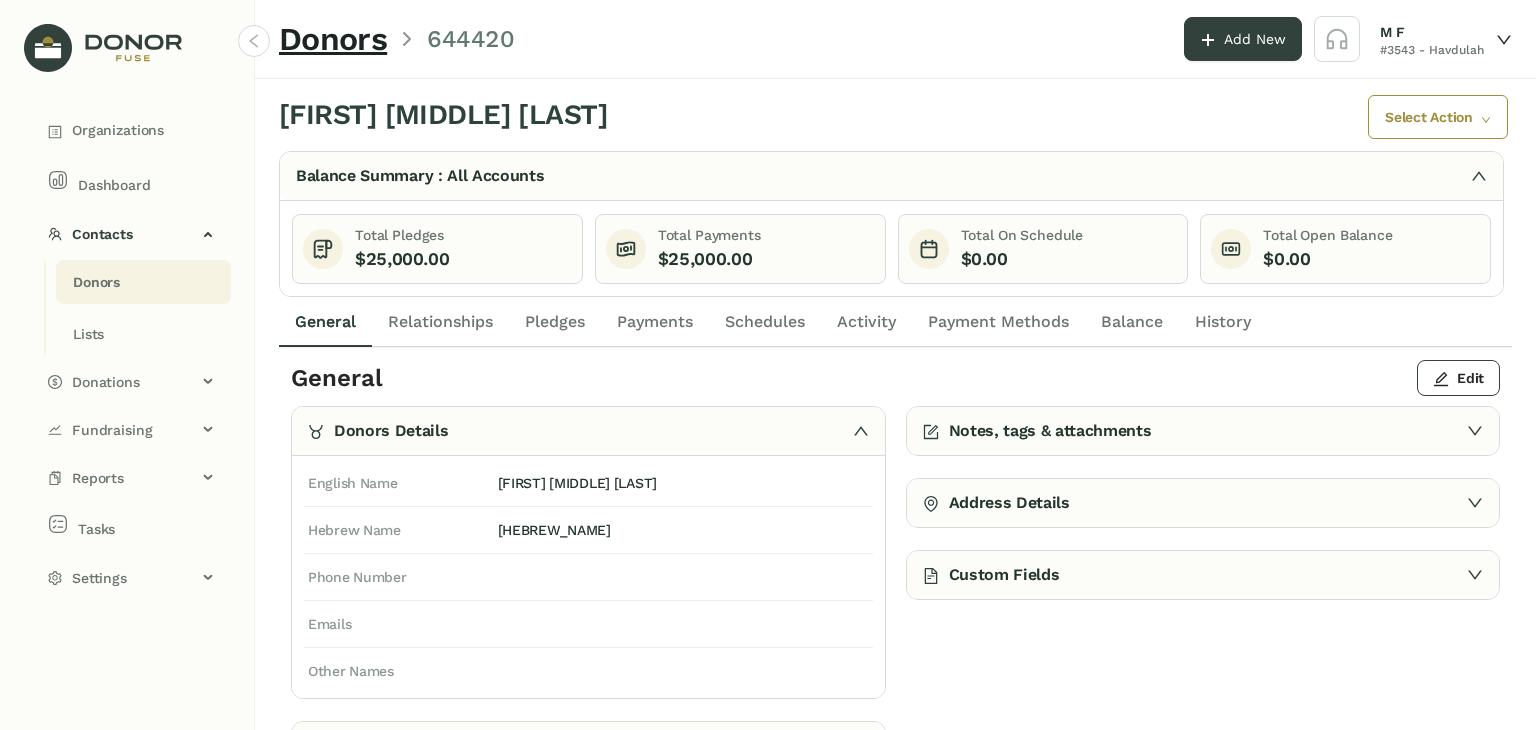 scroll, scrollTop: 0, scrollLeft: 0, axis: both 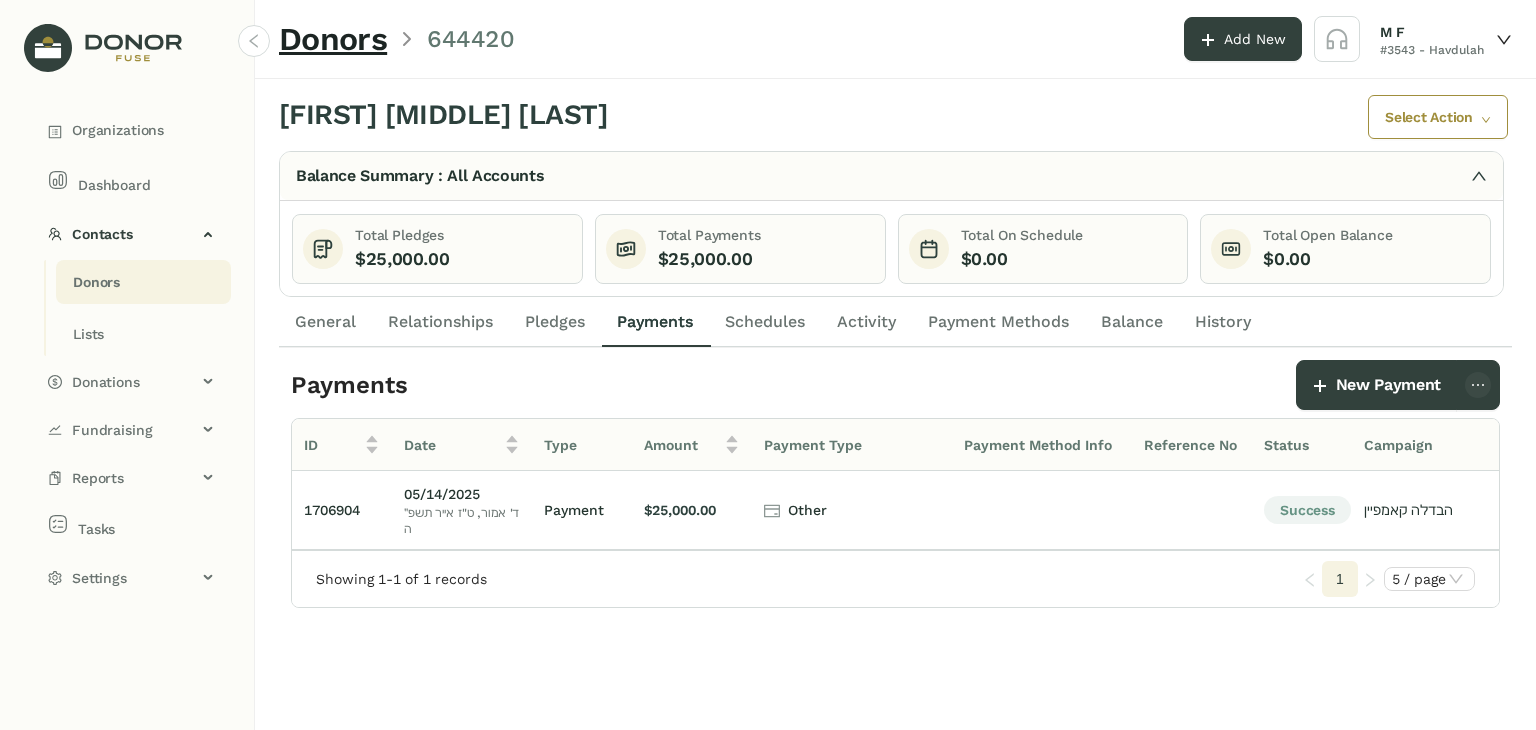 click on "Pledges" at bounding box center [555, 322] 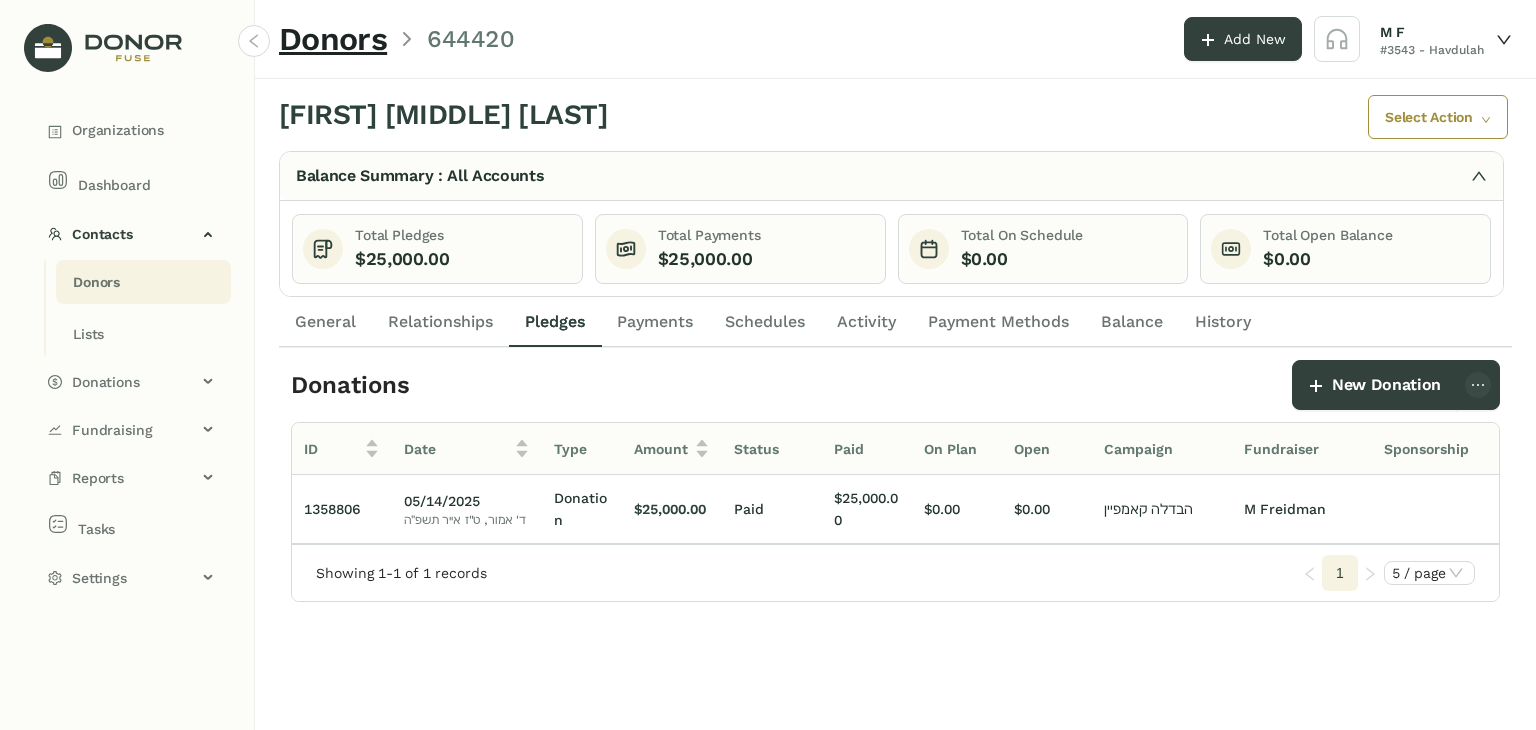 click on "Payments" at bounding box center [655, 322] 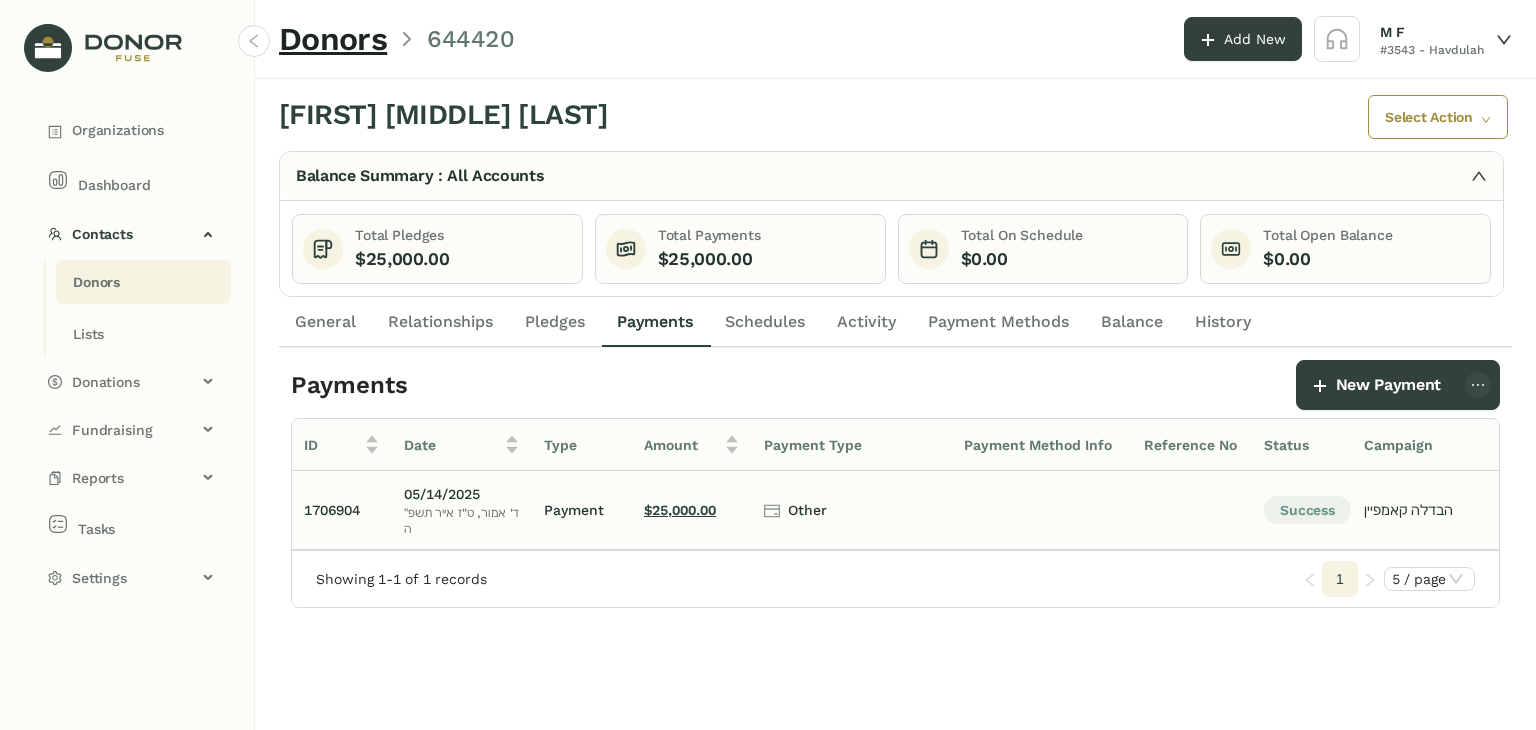 click on "$25,000.00" at bounding box center (692, 510) 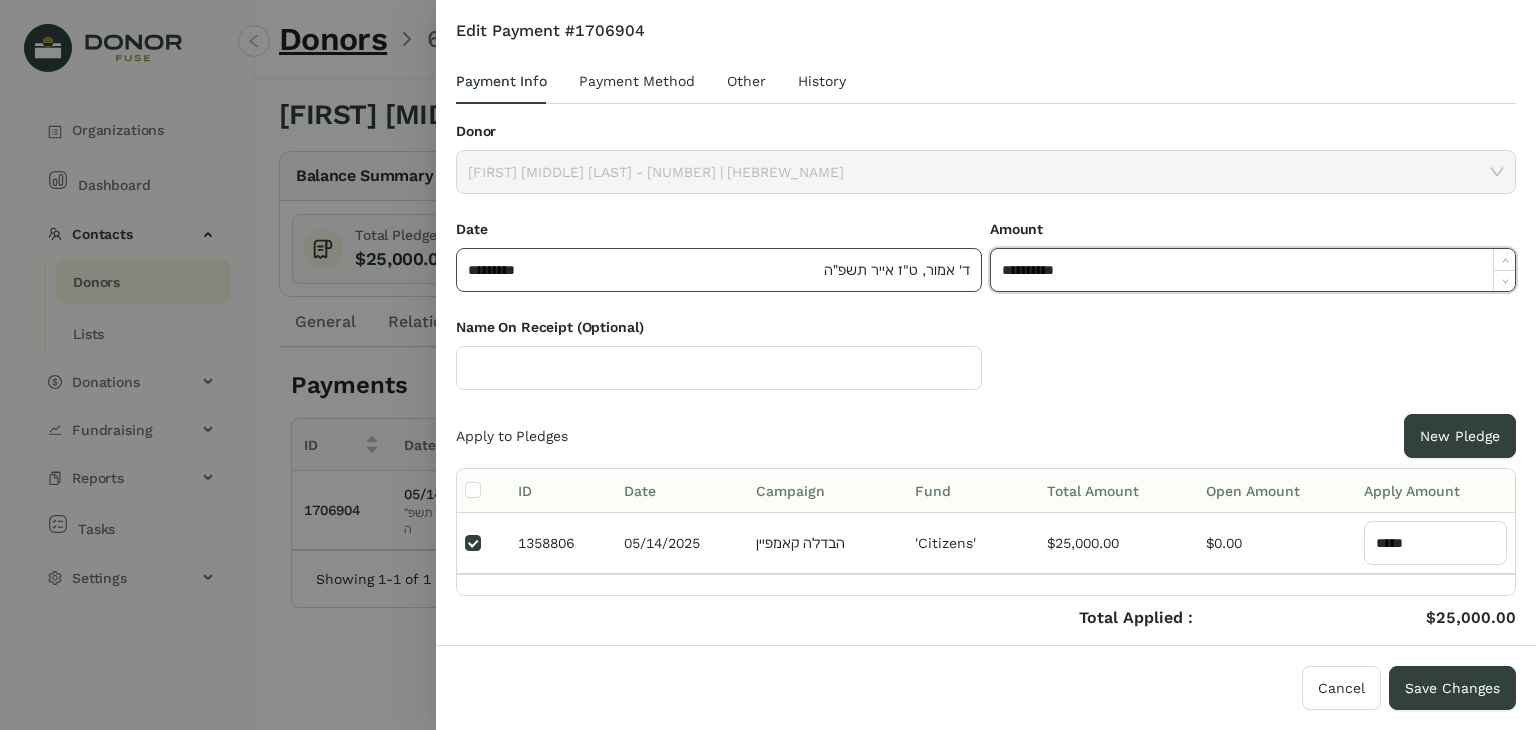 drag, startPoint x: 1149, startPoint y: 258, endPoint x: 932, endPoint y: 277, distance: 217.83022 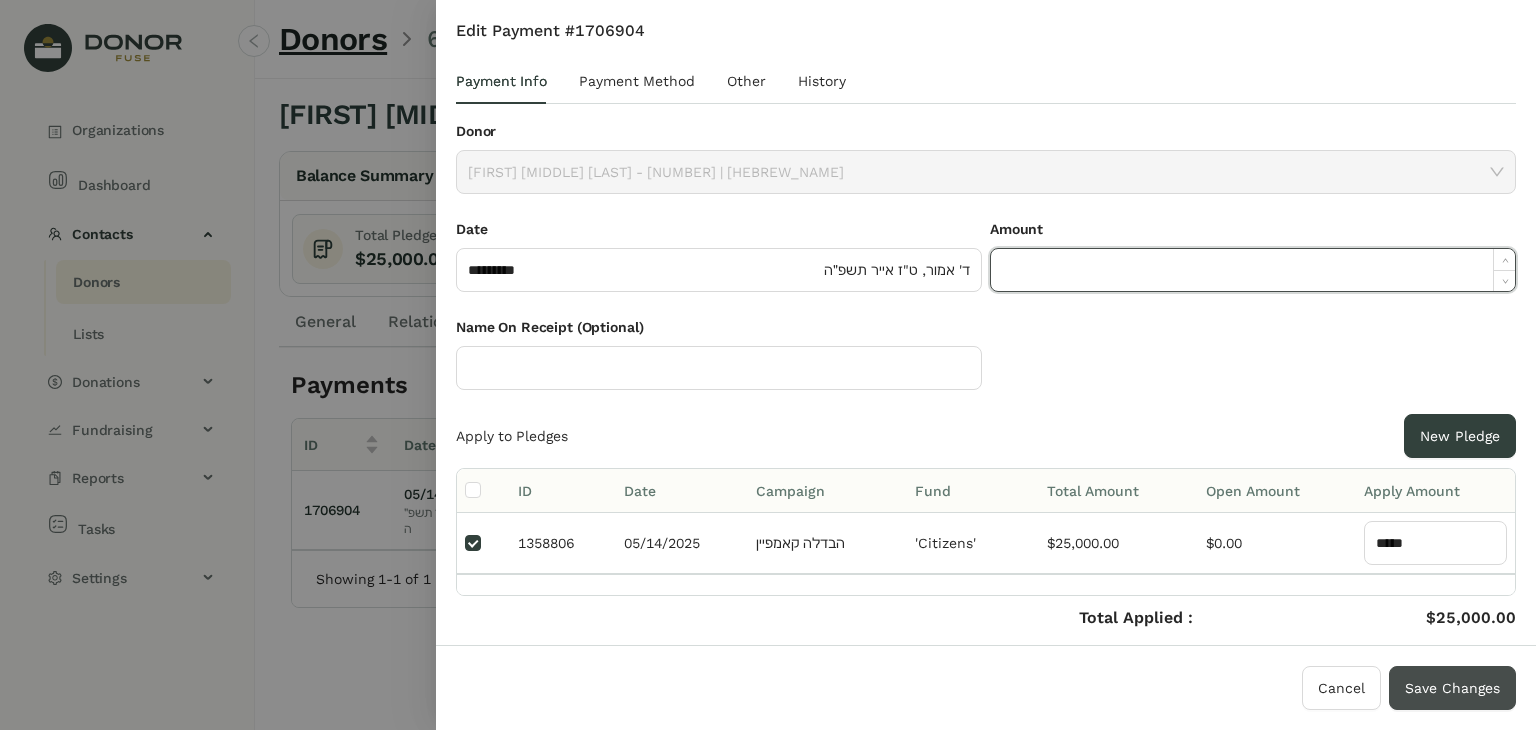 type 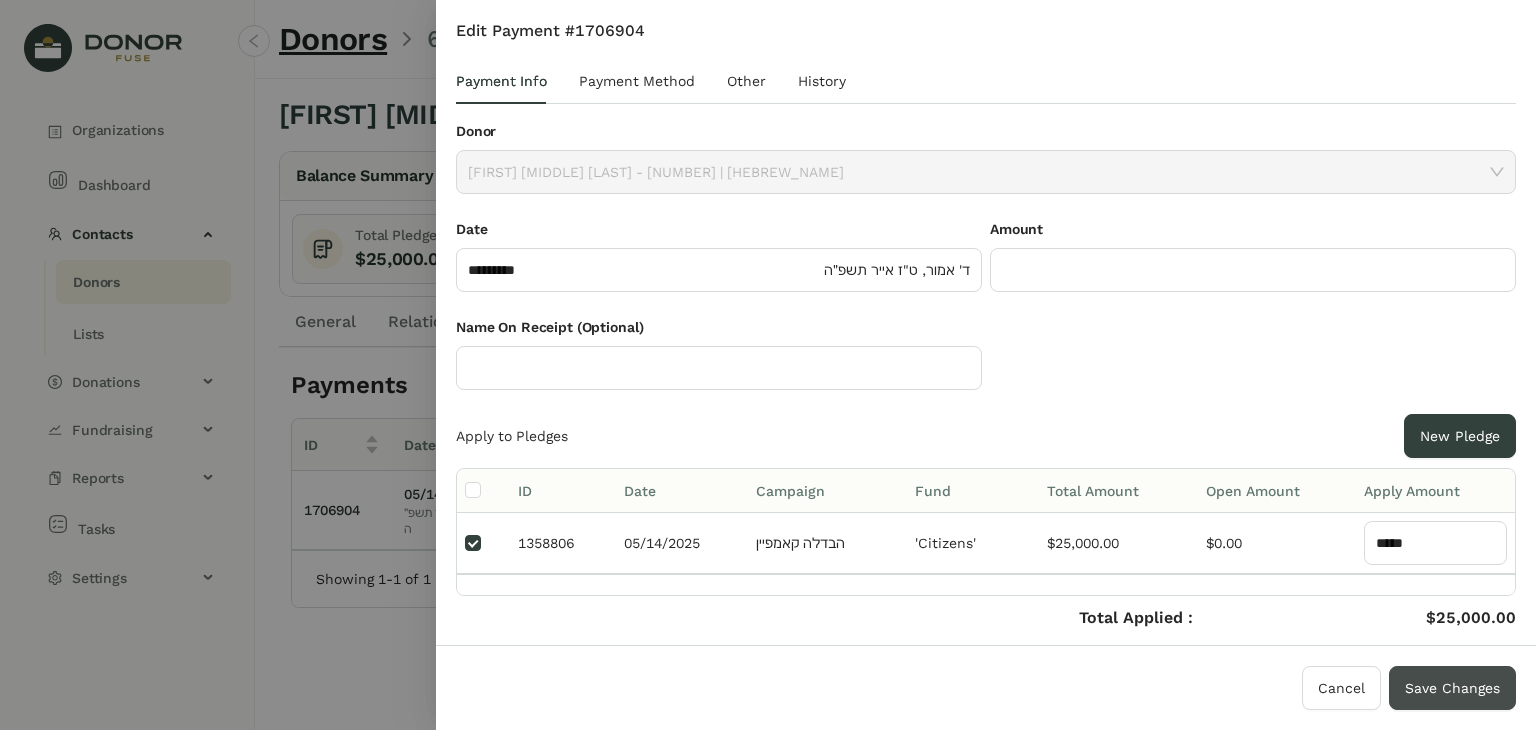 click on "Save Changes" at bounding box center (1452, 688) 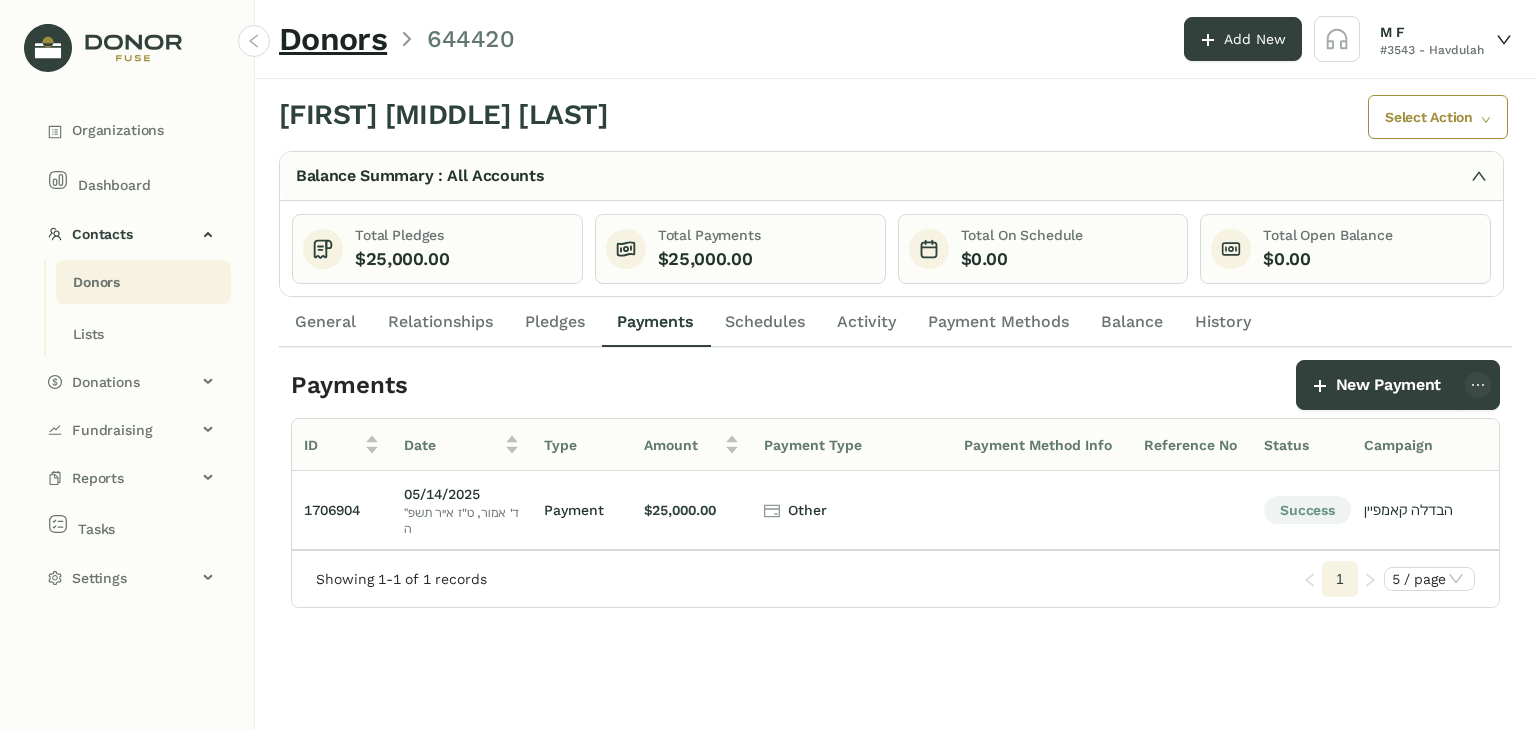 scroll, scrollTop: 0, scrollLeft: 268, axis: horizontal 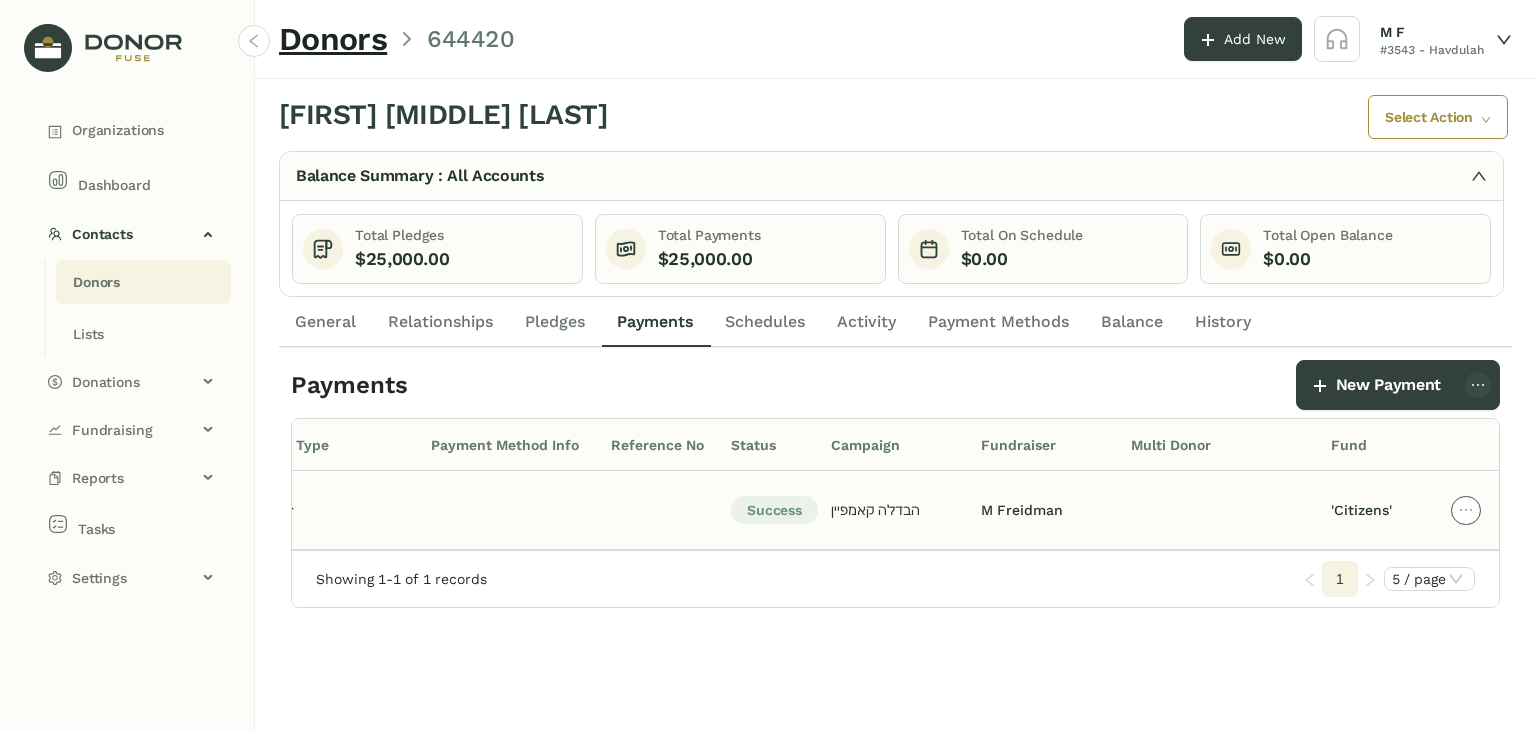 click at bounding box center (1466, 510) 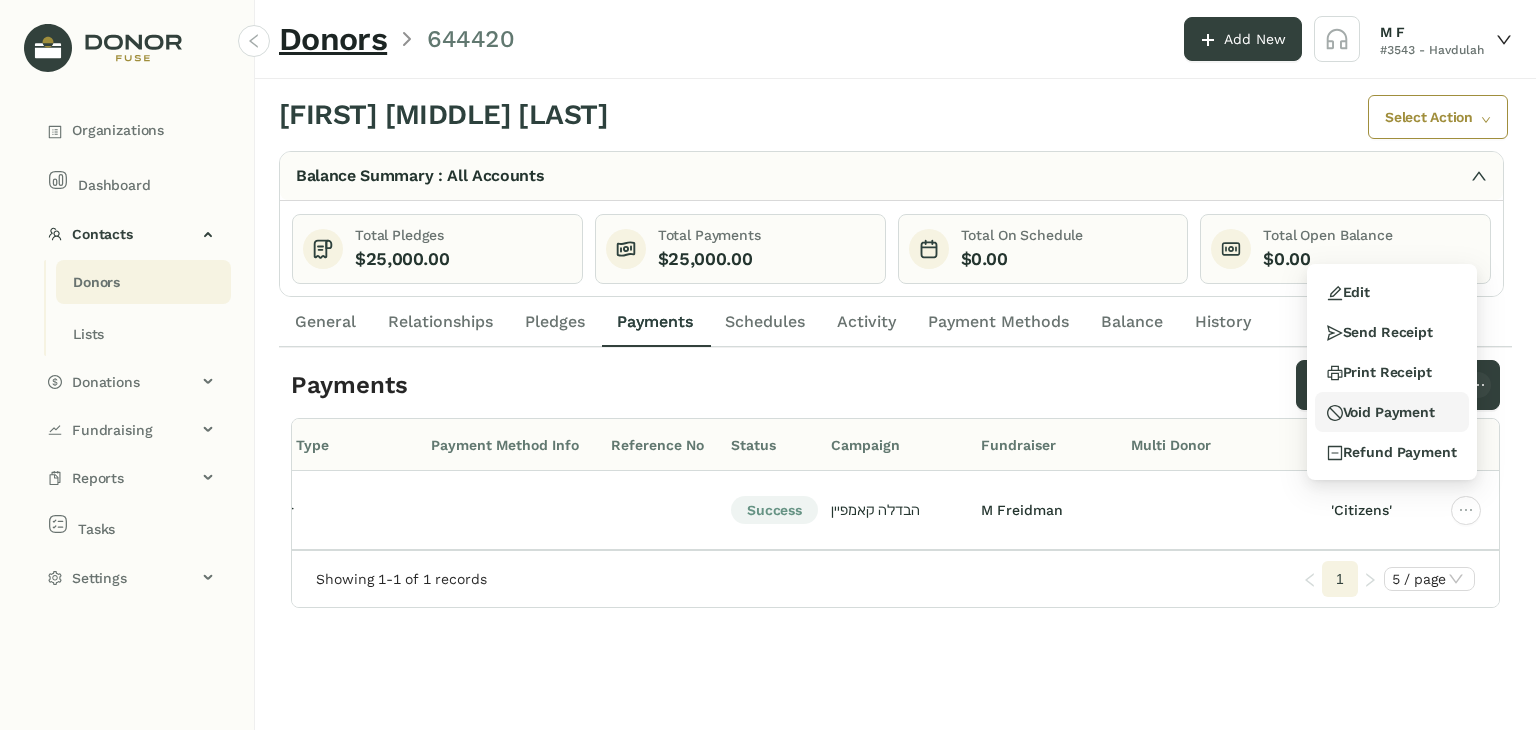 click on "Void Payment" at bounding box center (1348, 292) 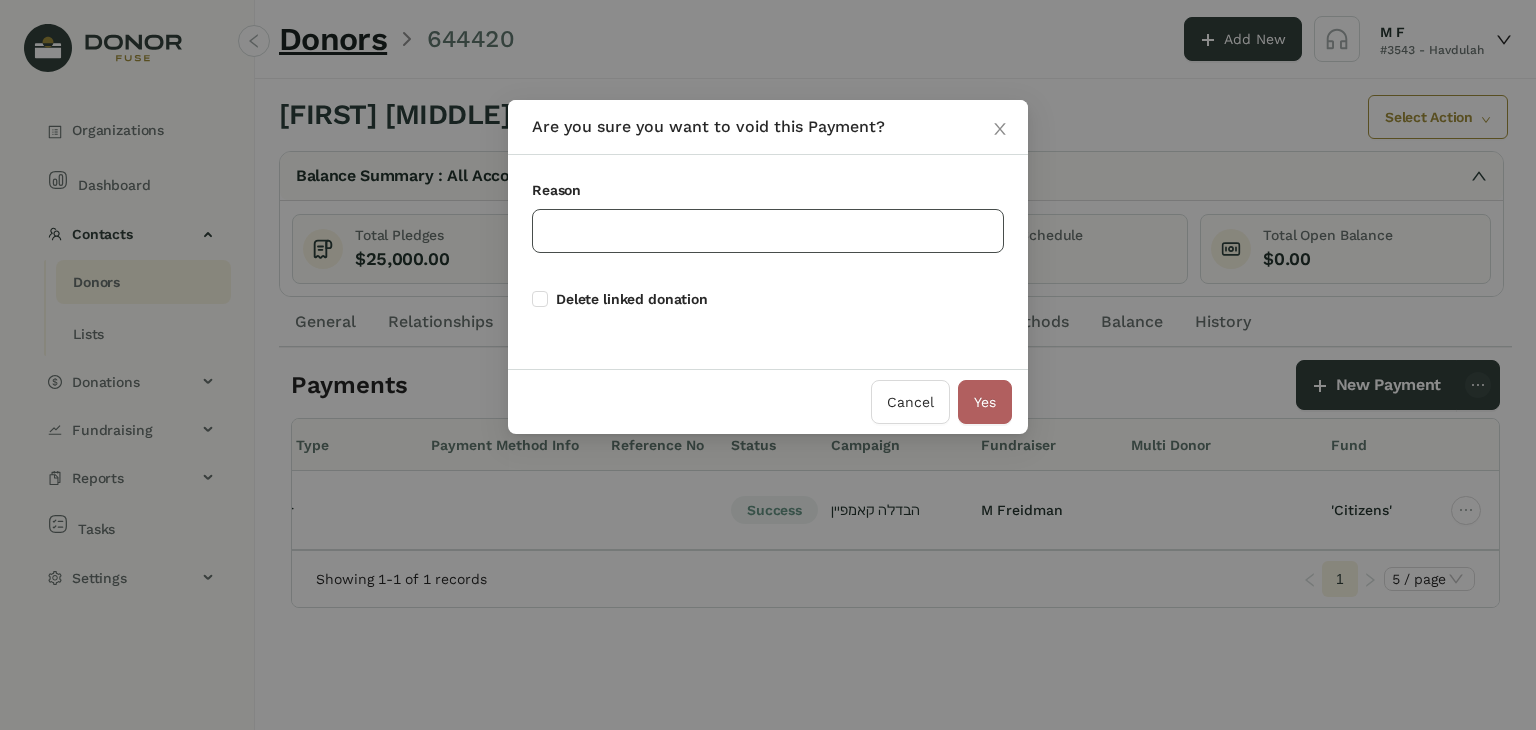 click at bounding box center [768, 231] 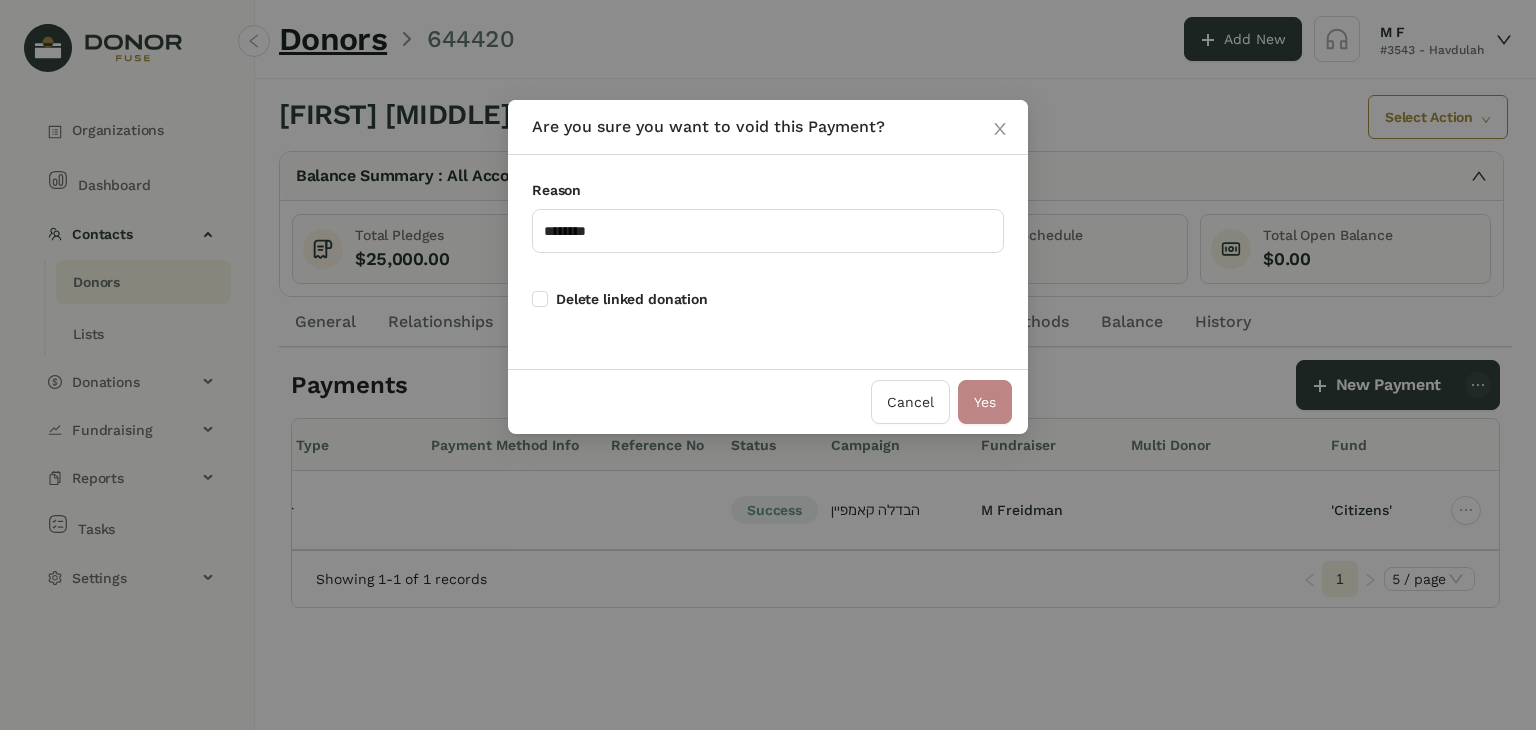 click on "Yes" at bounding box center (985, 402) 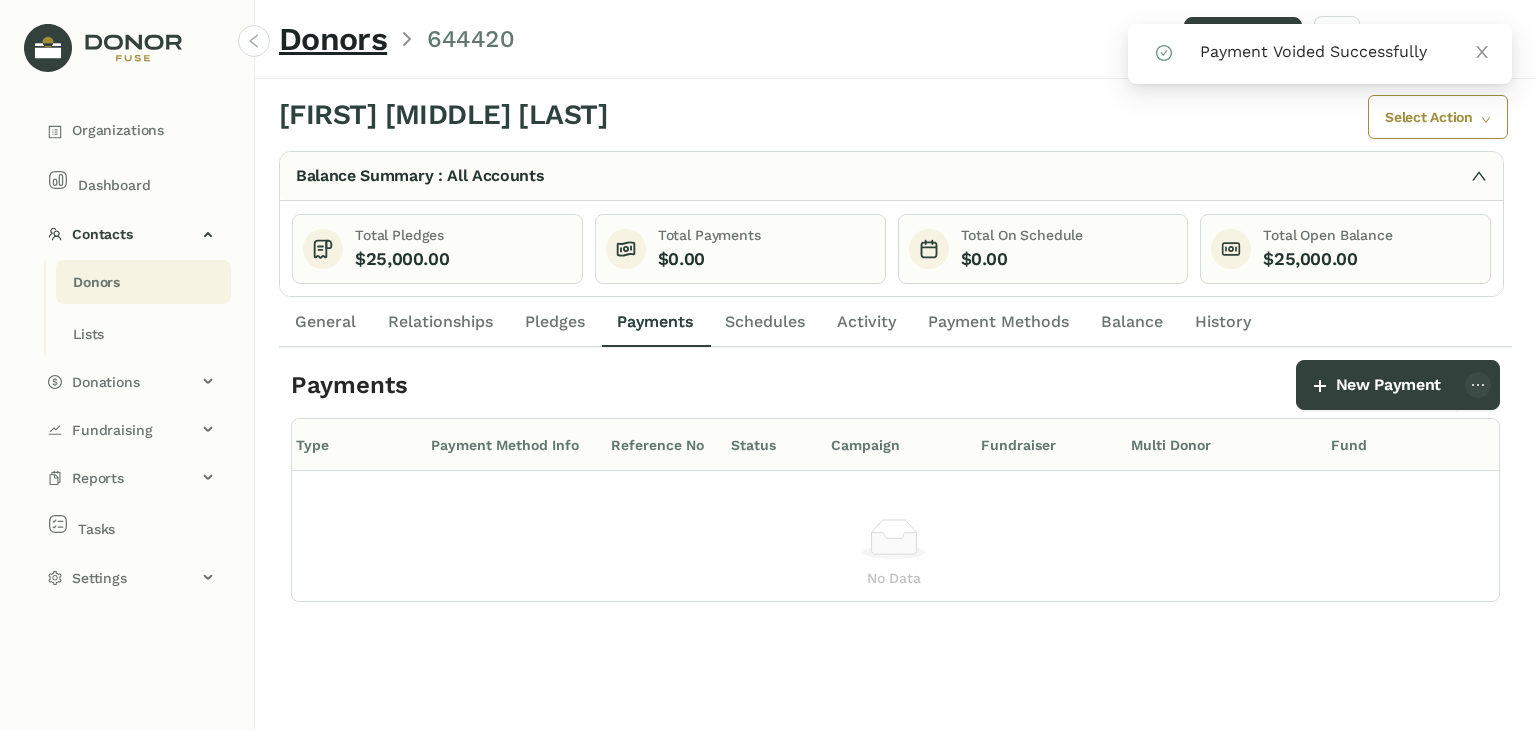 click on "Pledges" at bounding box center (325, 322) 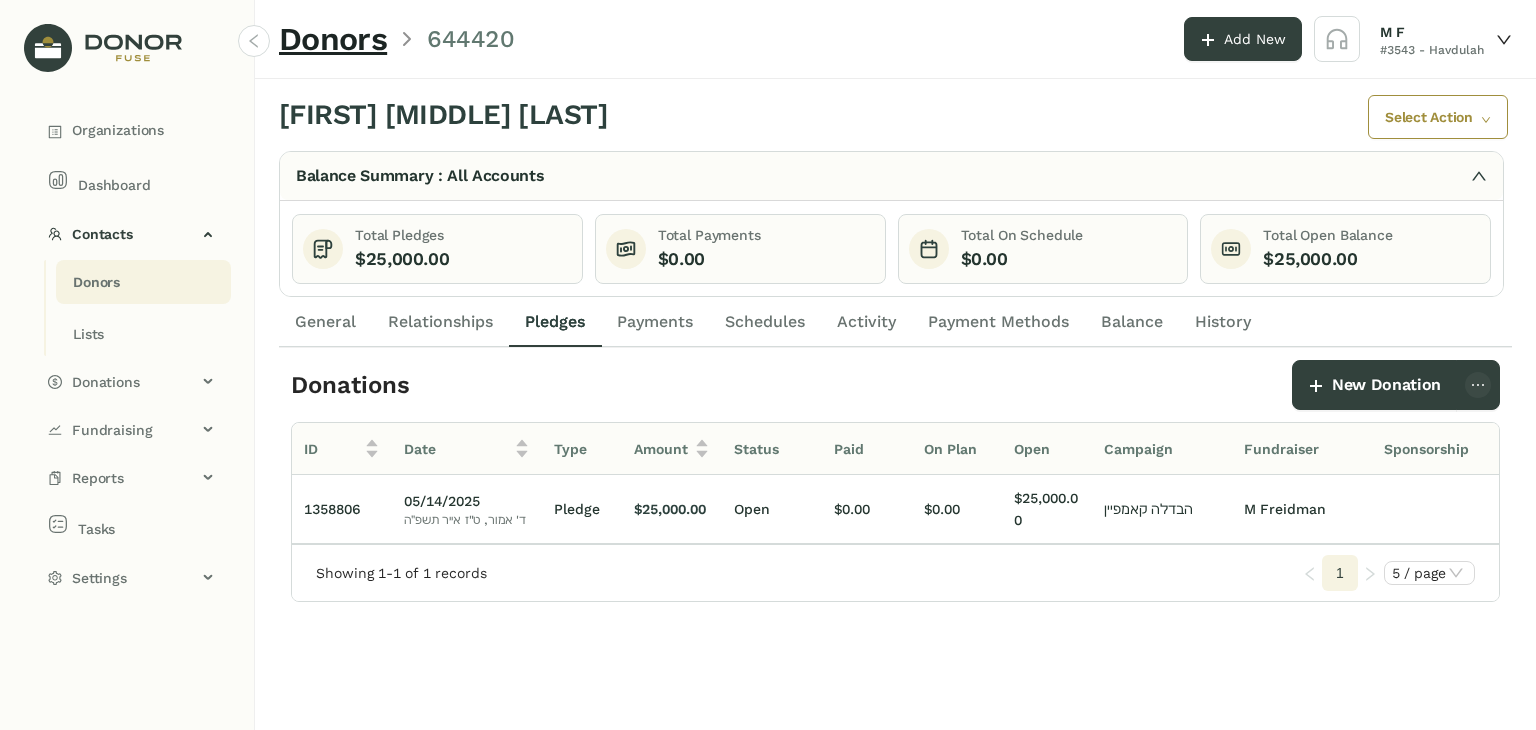click on "Payments" at bounding box center [325, 322] 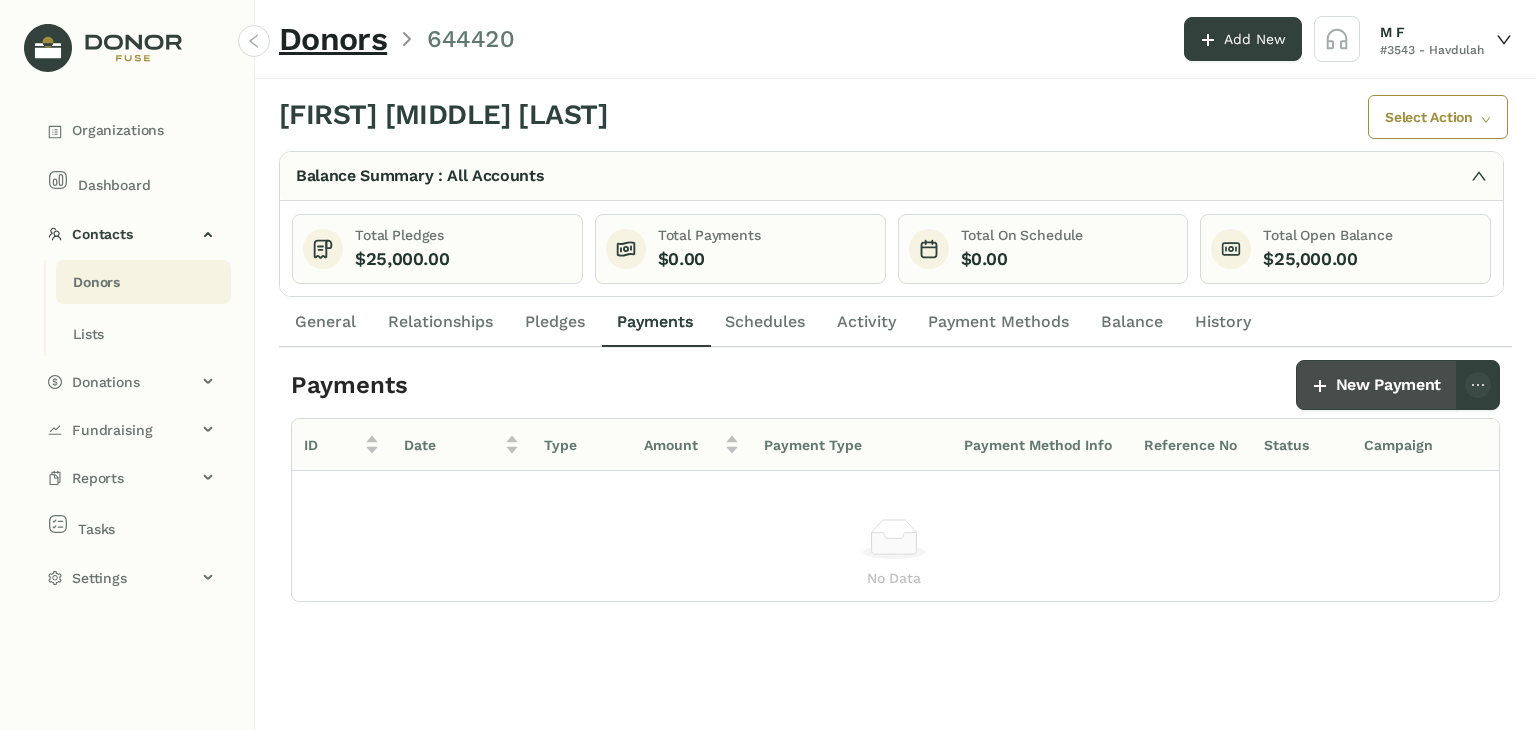 click on "New Payment" at bounding box center [1388, 385] 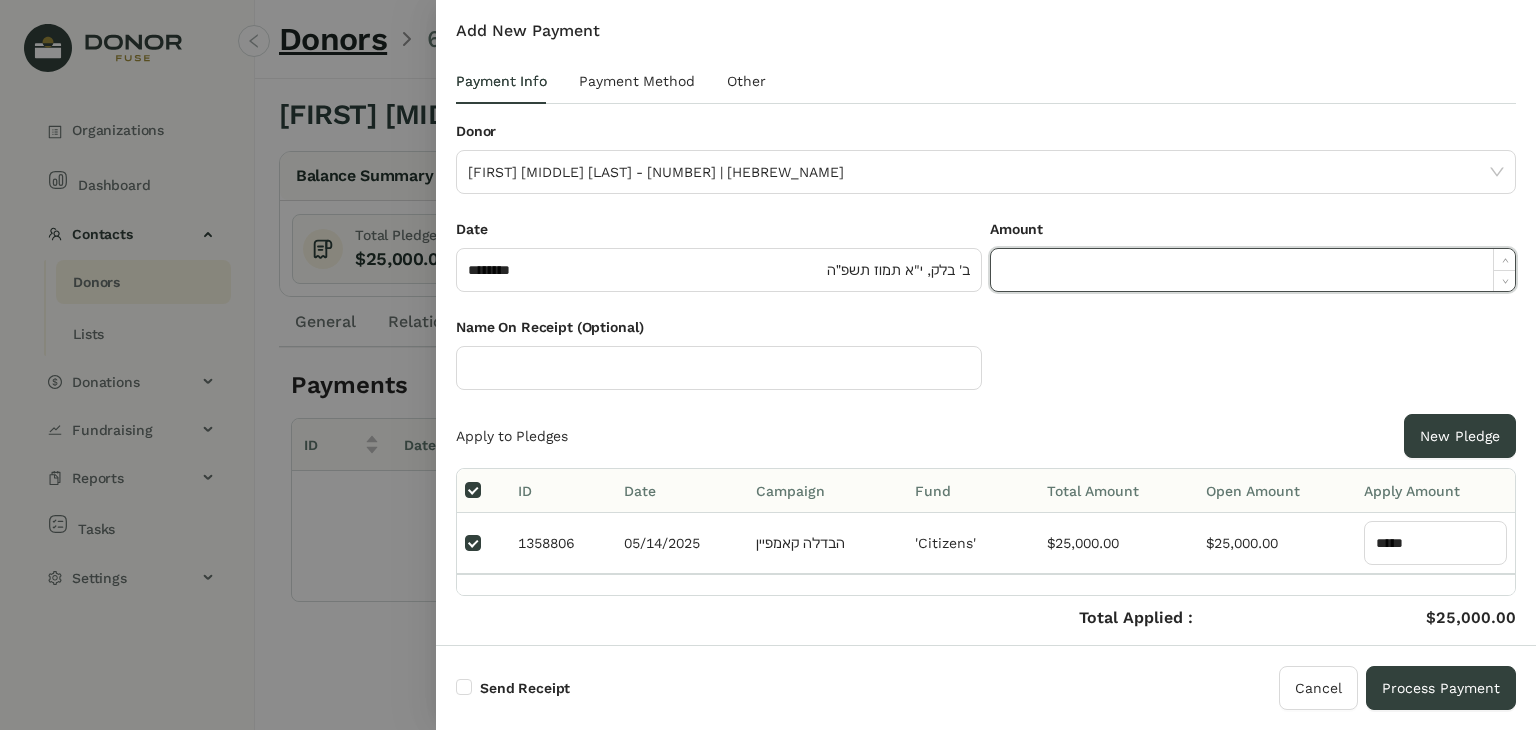 click at bounding box center [1253, 270] 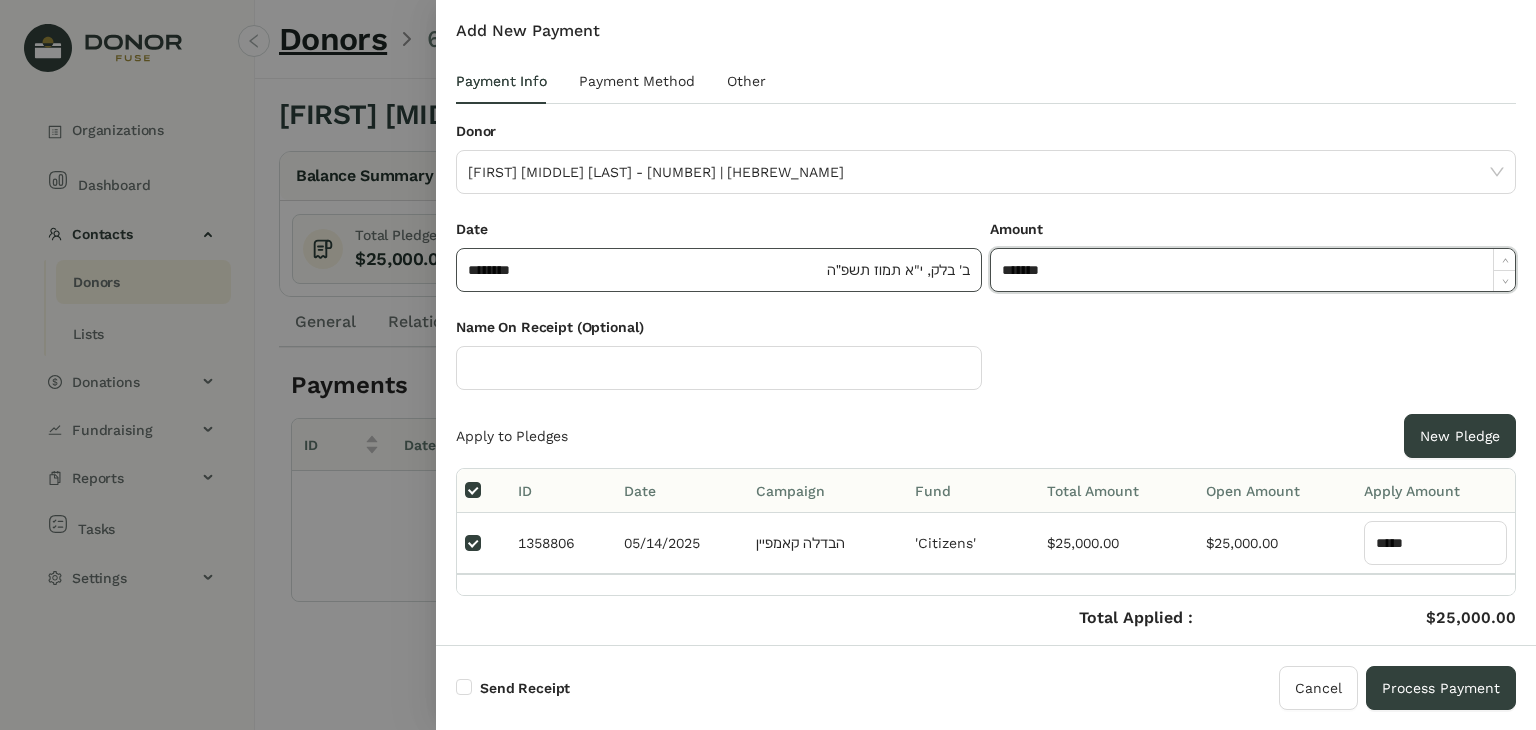 type on "*******" 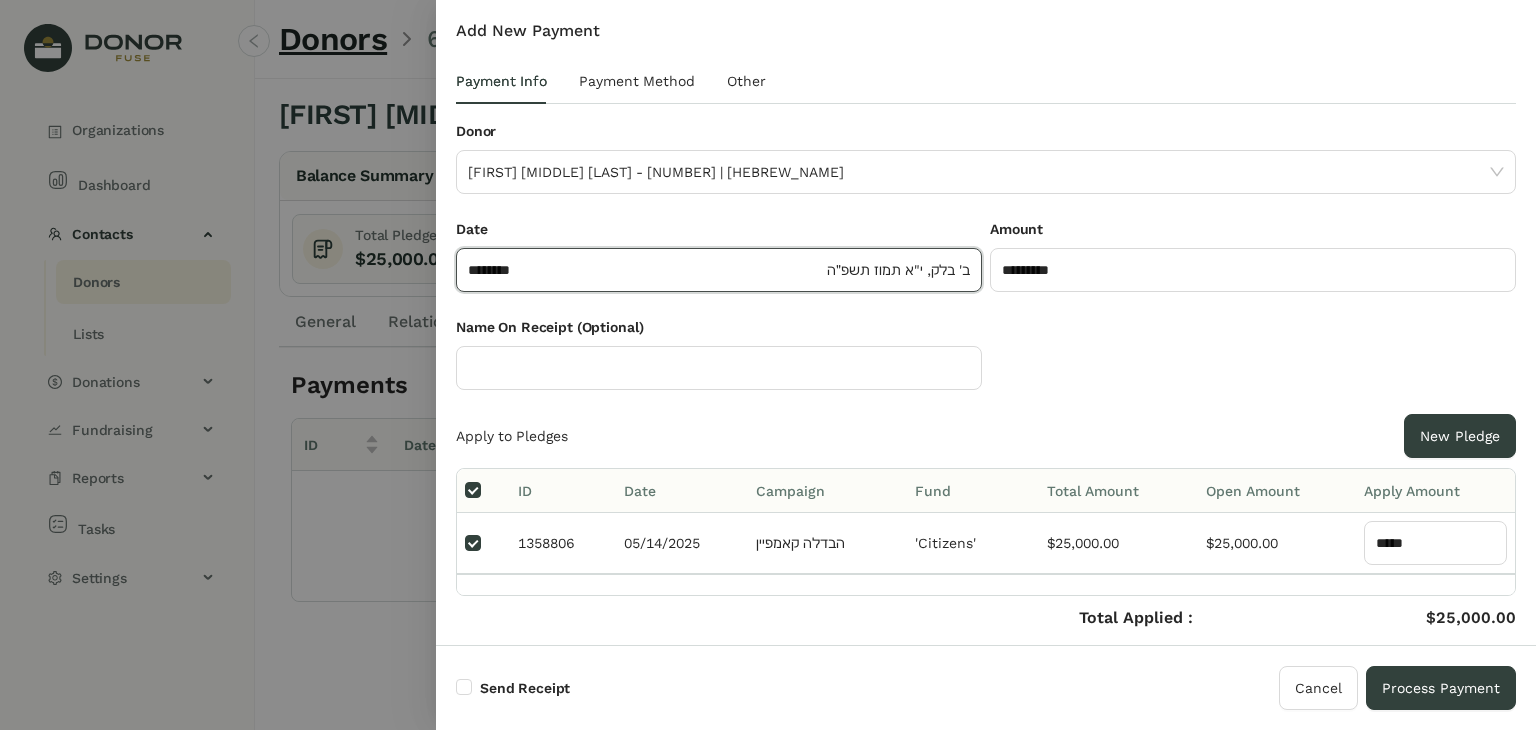 click on "********" at bounding box center [645, 270] 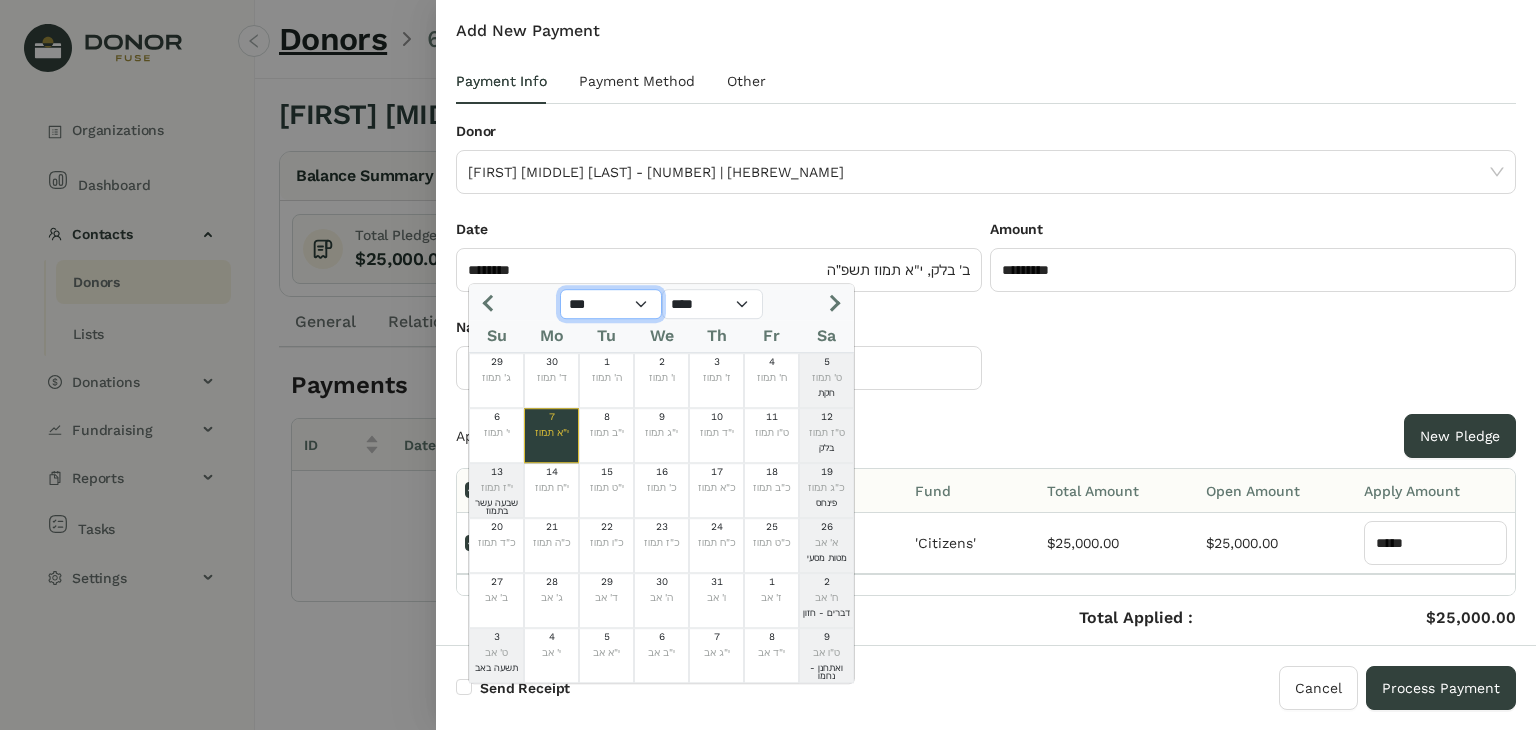 click on "*** *** *** *** *** *** *** *** *** *** *** ***" at bounding box center [611, 304] 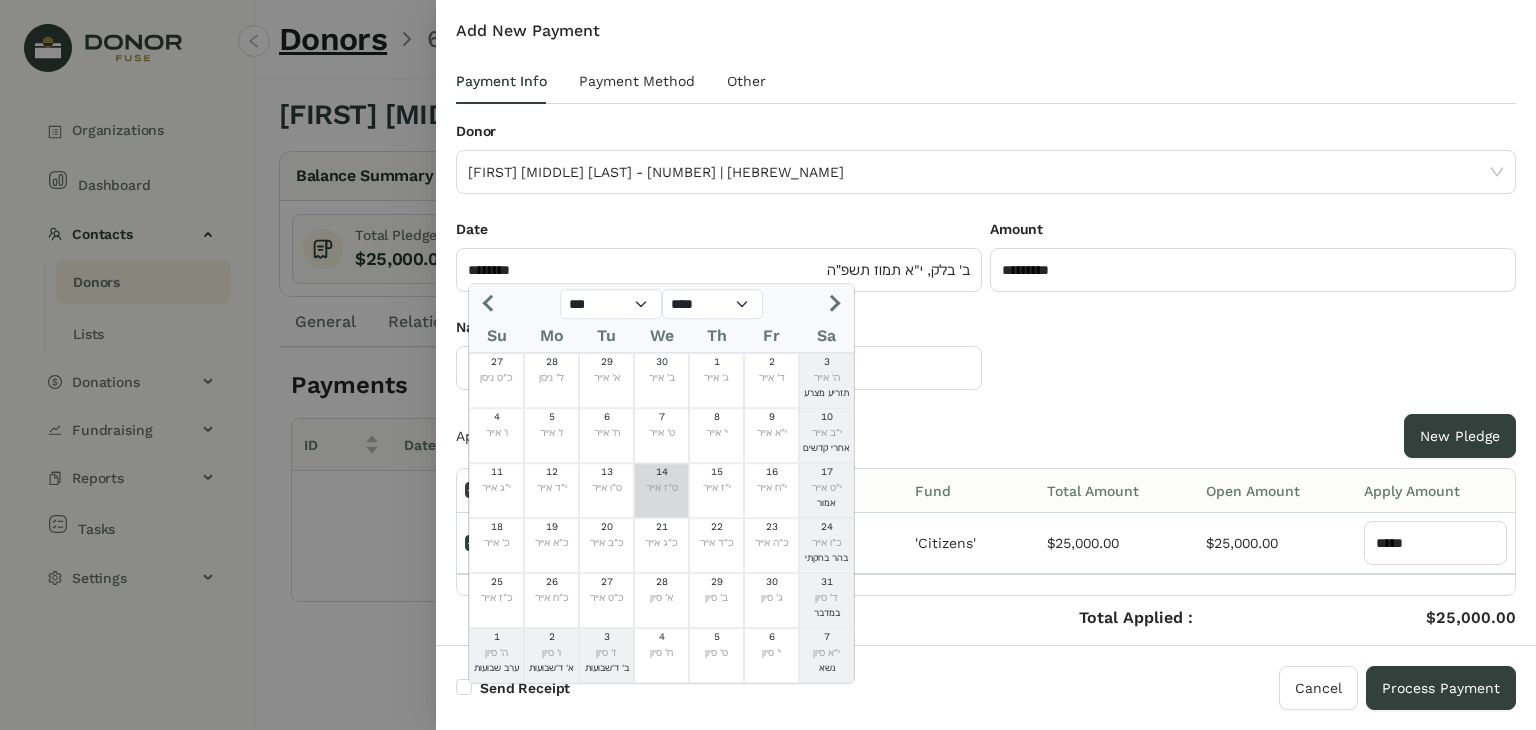 click on "ט"ז אייר" at bounding box center (661, 488) 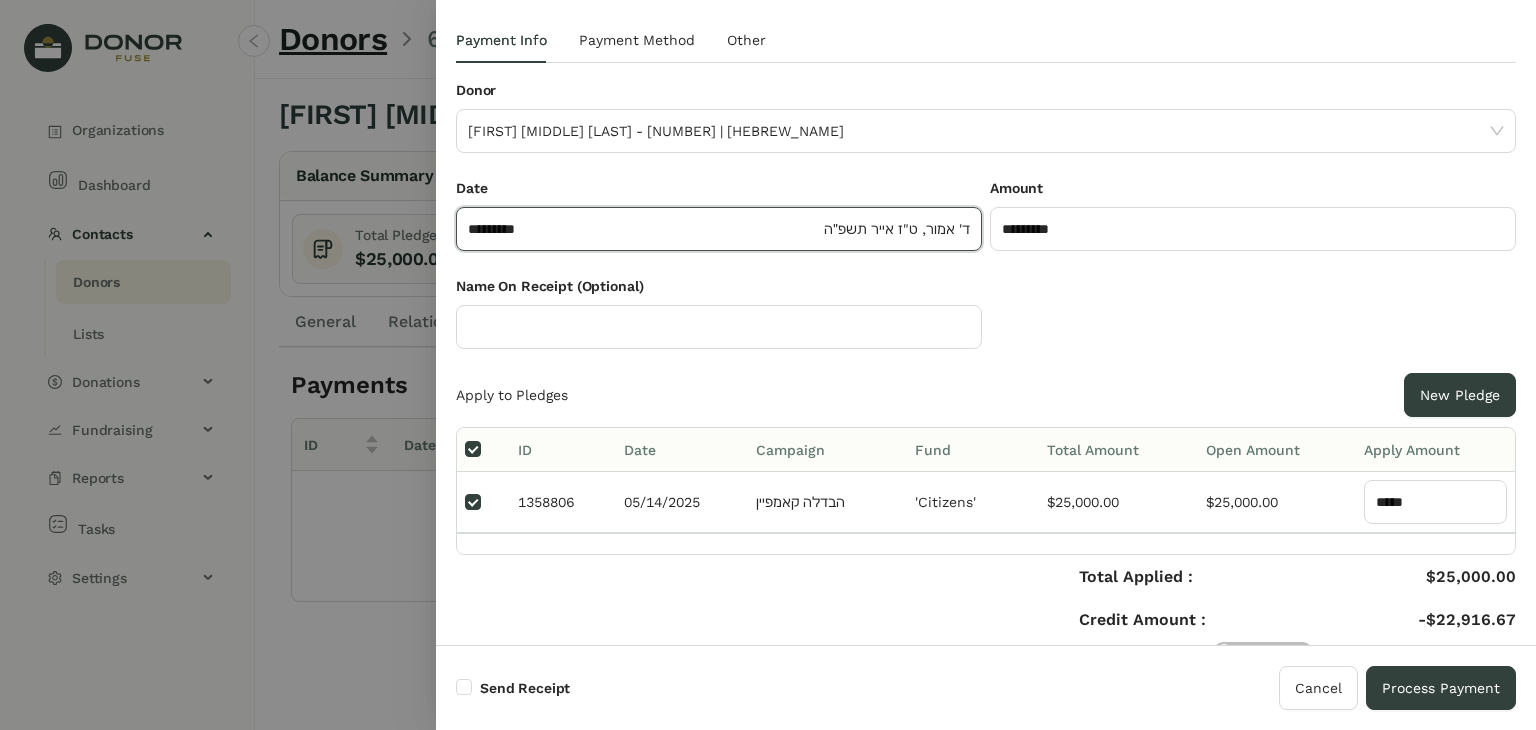 scroll, scrollTop: 77, scrollLeft: 0, axis: vertical 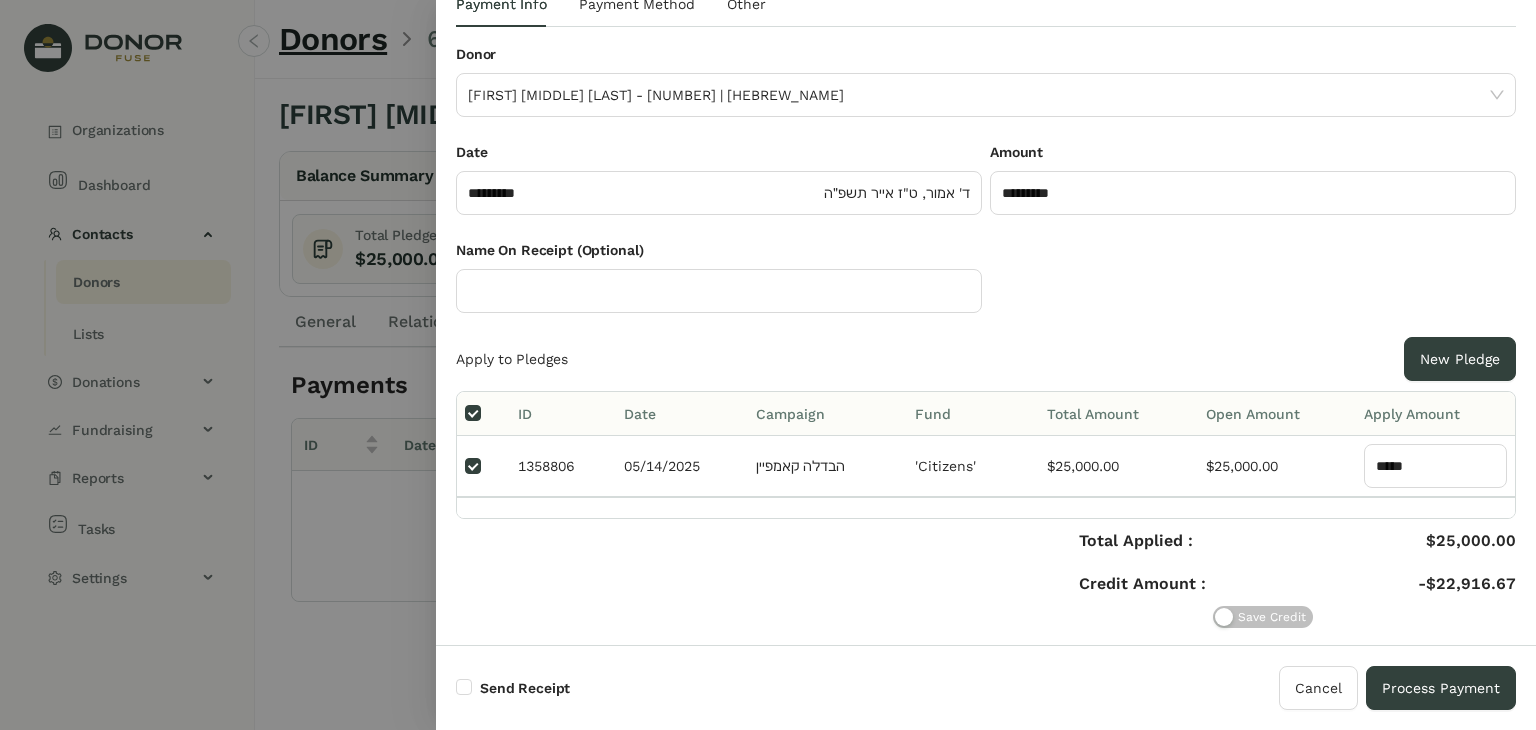 click on "Name On Receipt (Optional)" at bounding box center (986, 288) 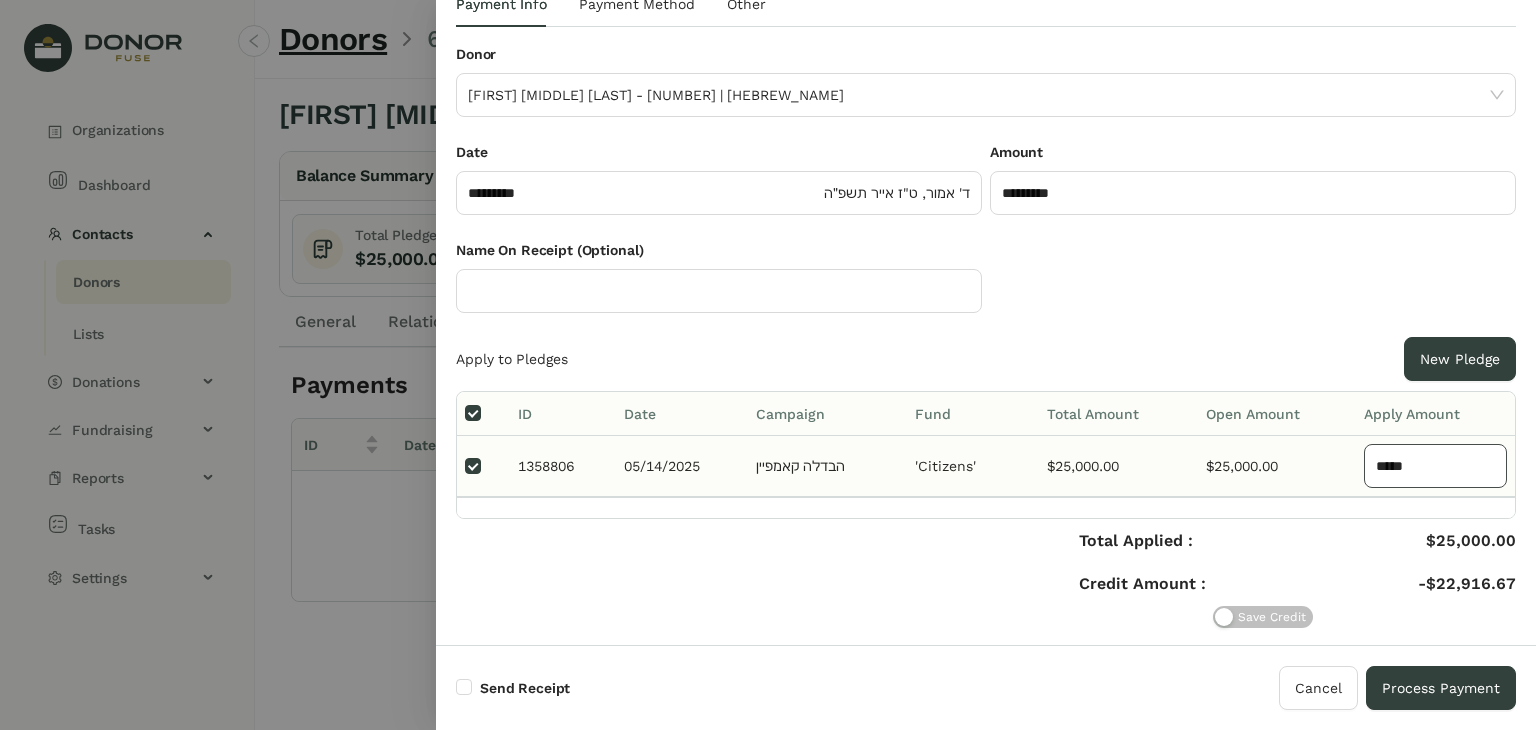 drag, startPoint x: 1484, startPoint y: 463, endPoint x: 1225, endPoint y: 482, distance: 259.69598 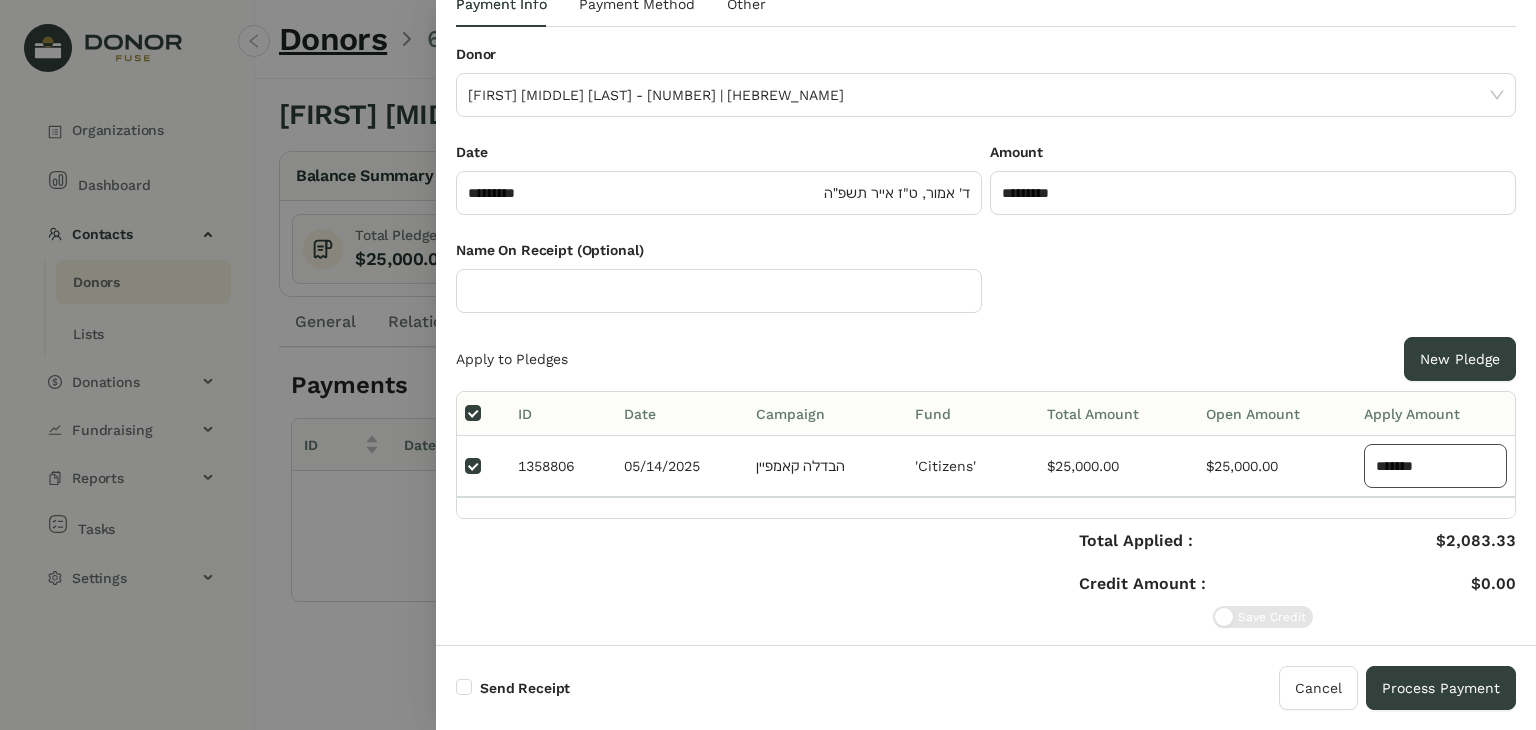 type on "*******" 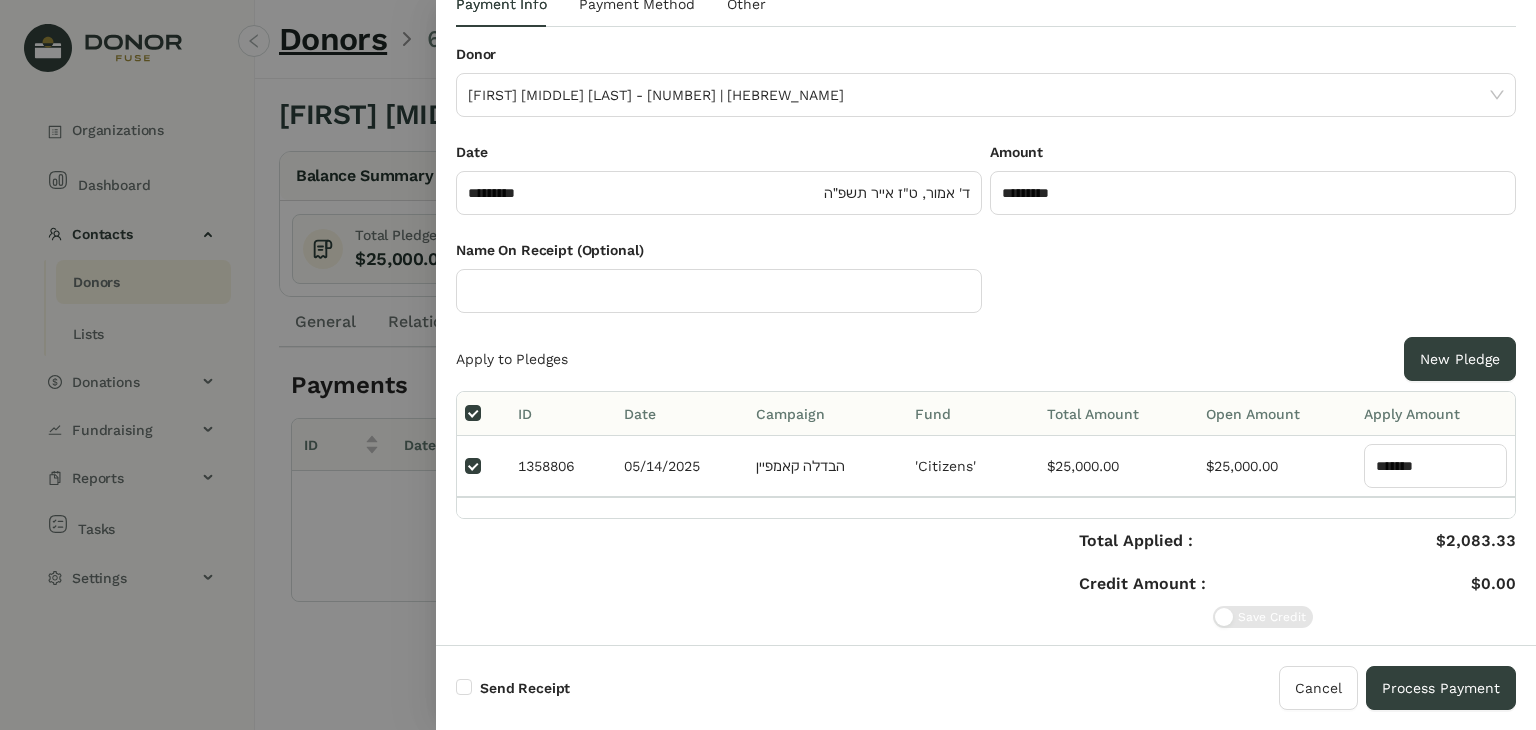 click on "Name On Receipt (Optional)" at bounding box center (986, 288) 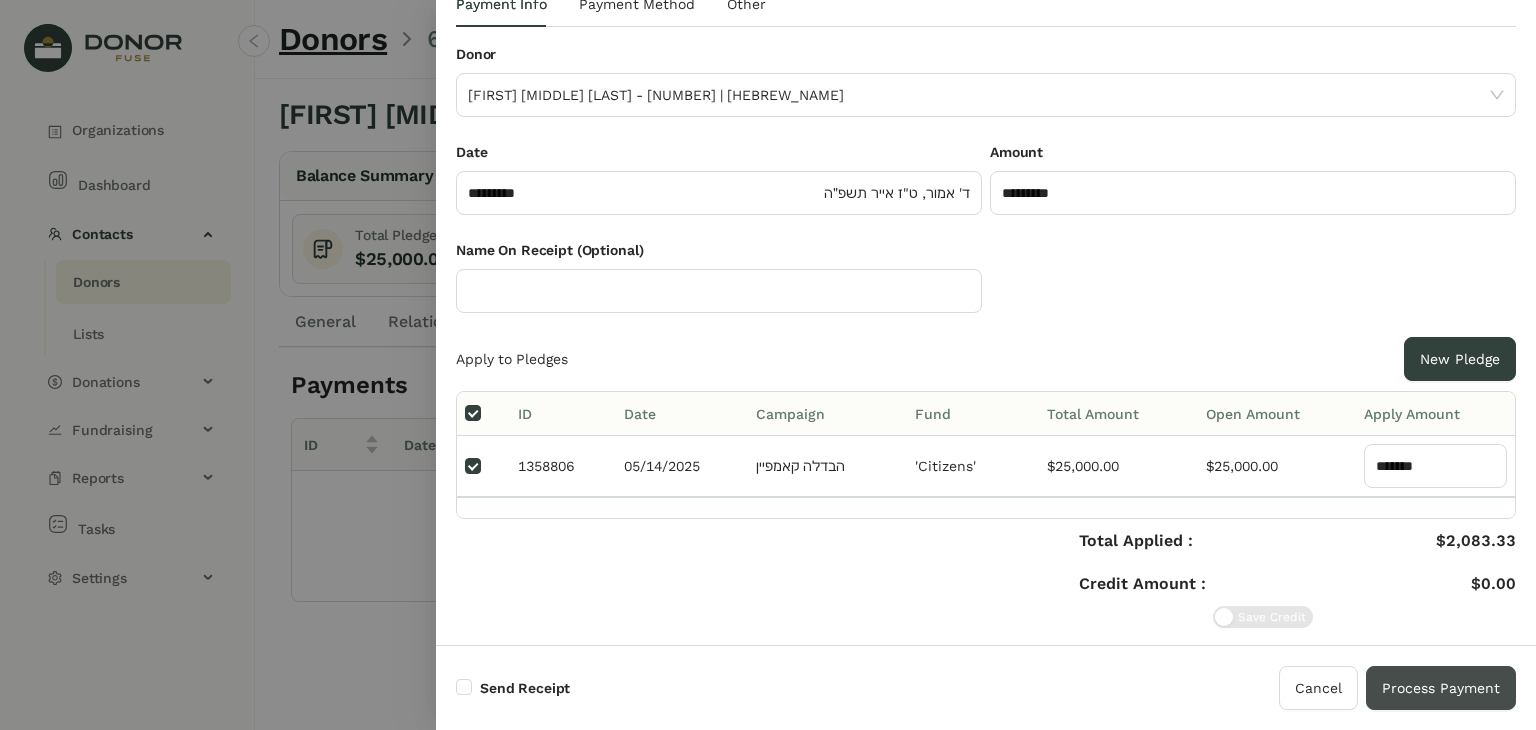 click on "Process Payment" at bounding box center (1441, 688) 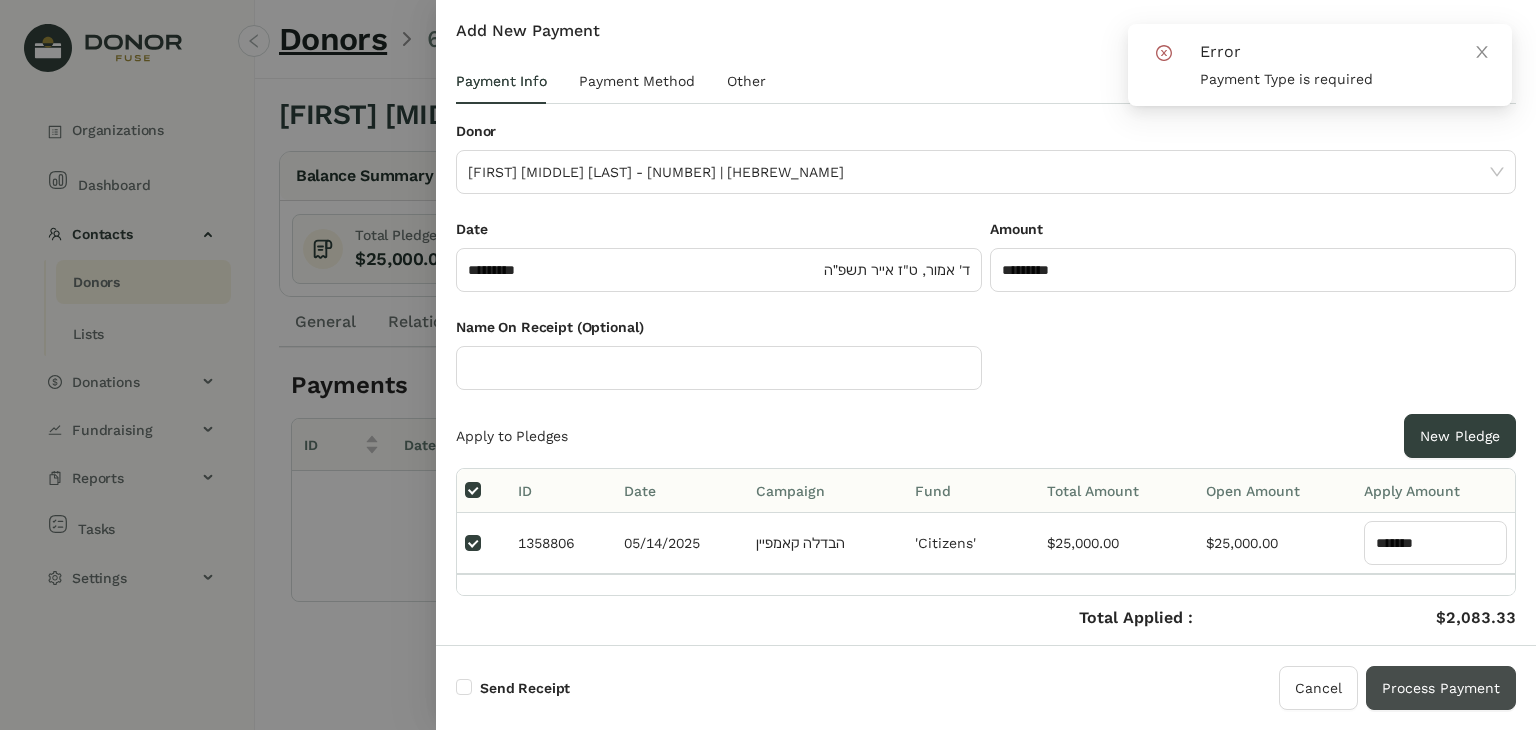 scroll, scrollTop: 0, scrollLeft: 0, axis: both 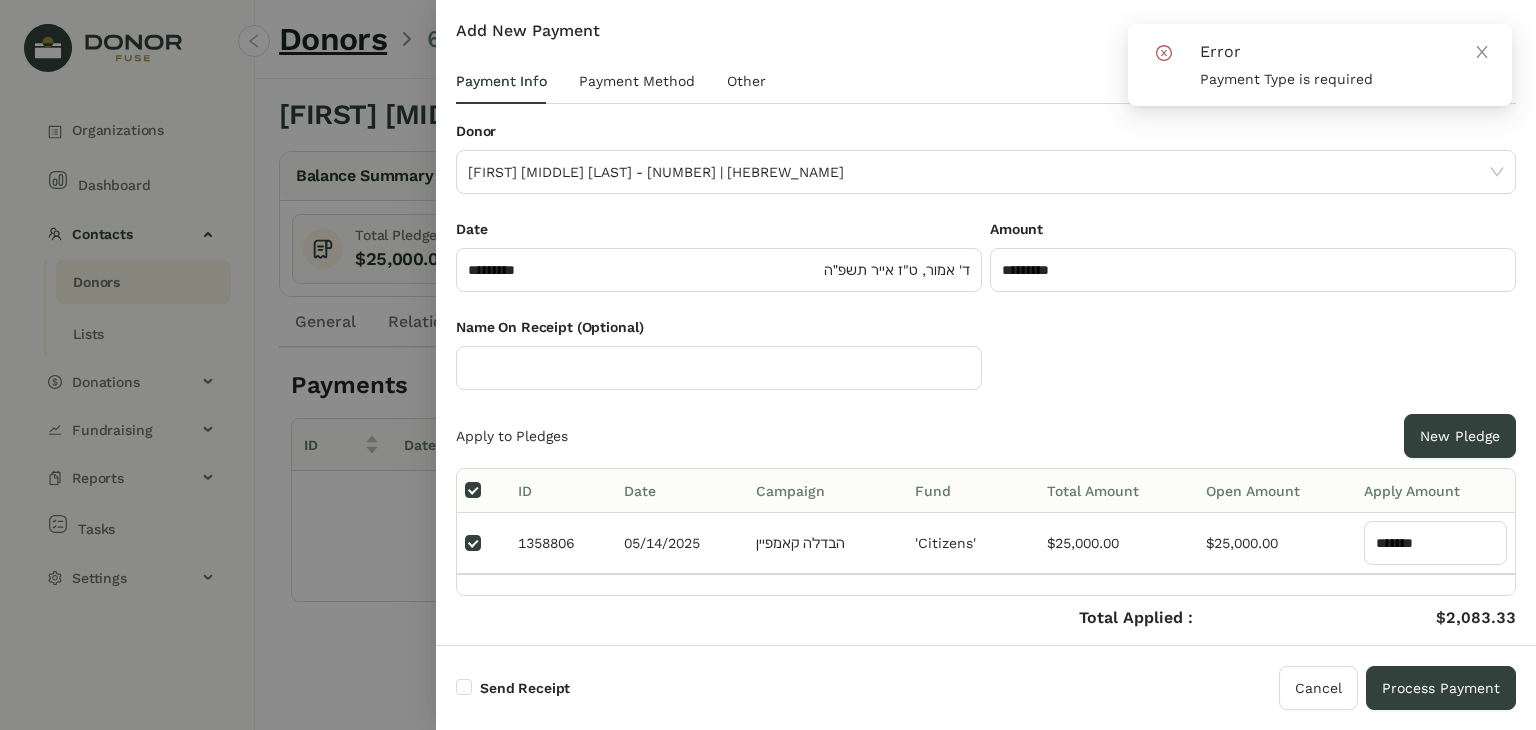 click on "Add New Payment" at bounding box center (986, 39) 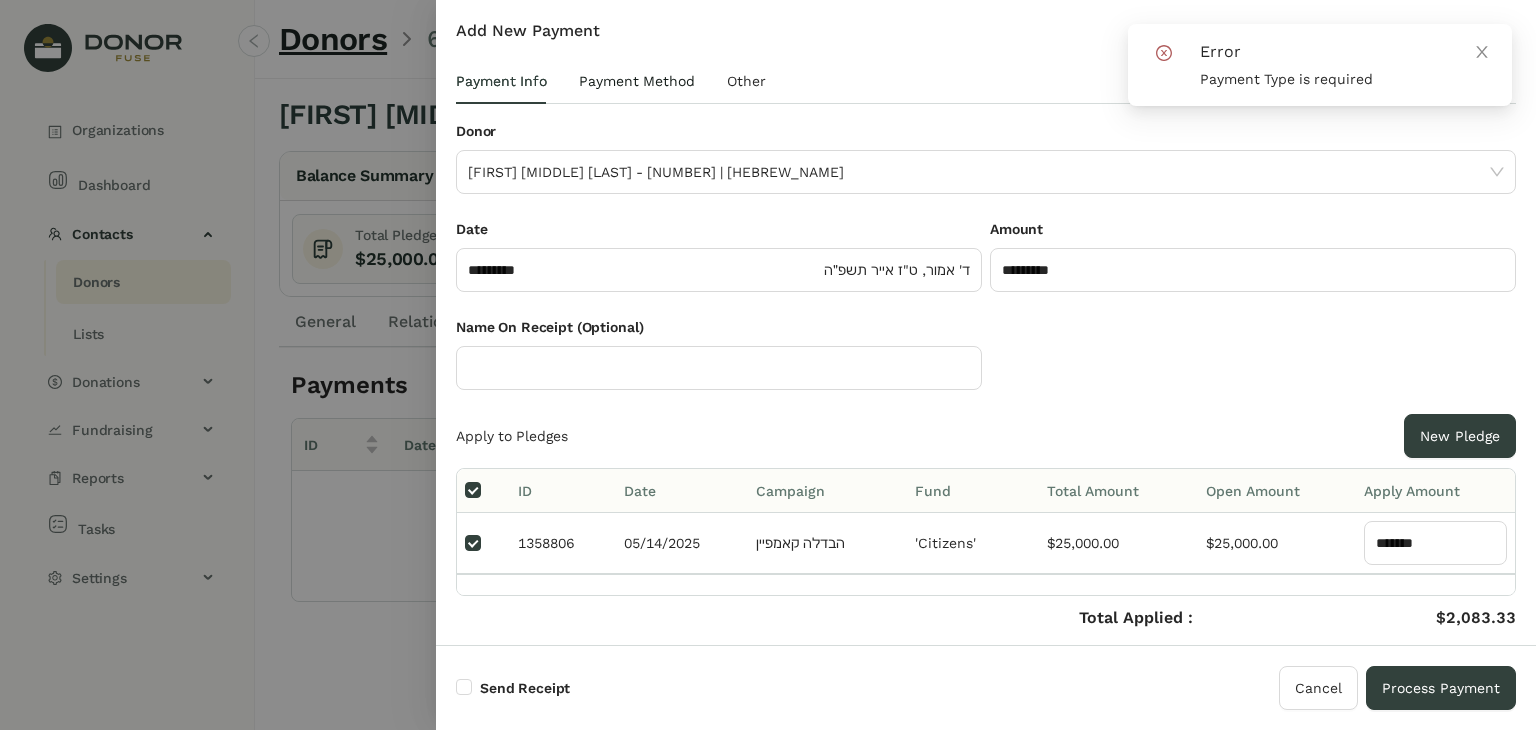 click on "Payment Method" at bounding box center (637, 81) 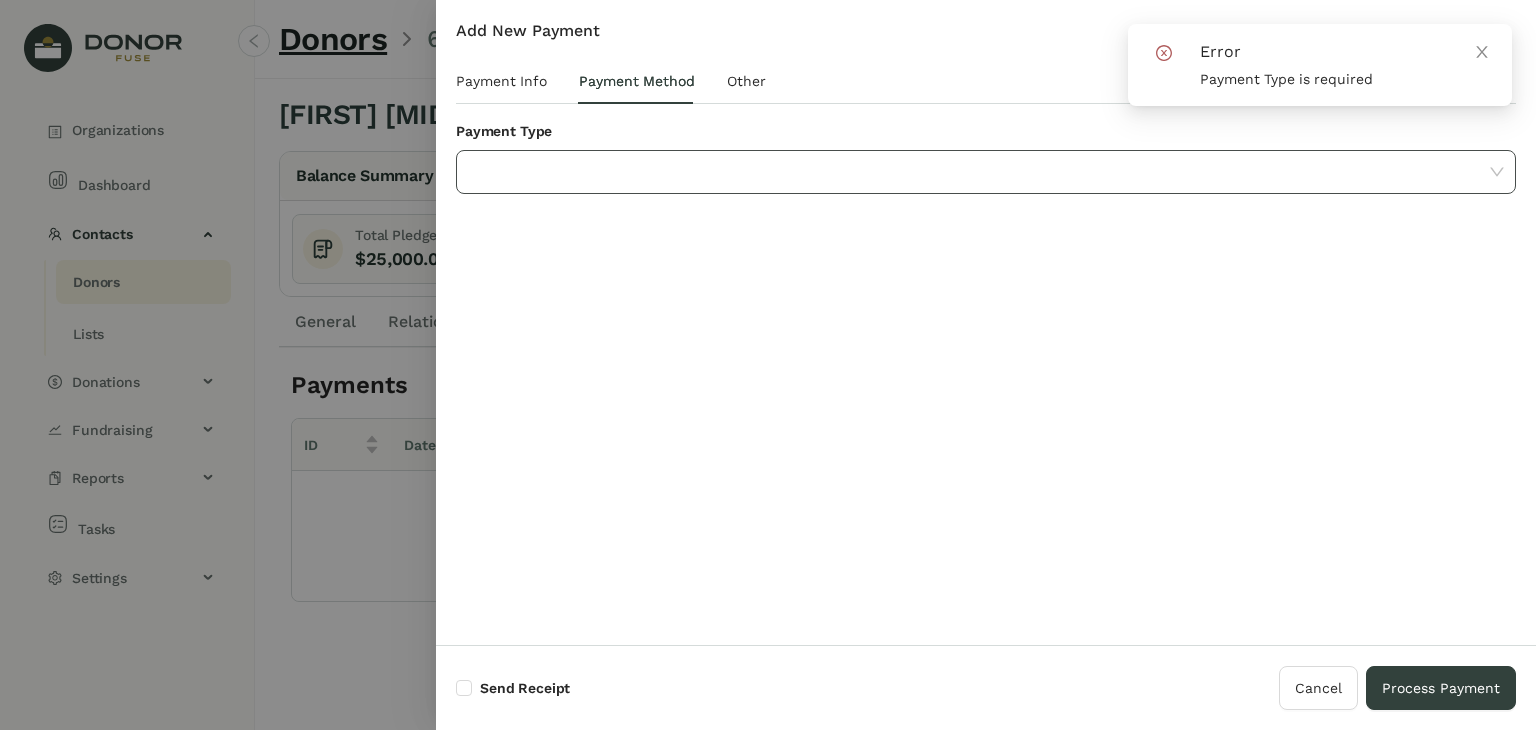 click at bounding box center (979, 172) 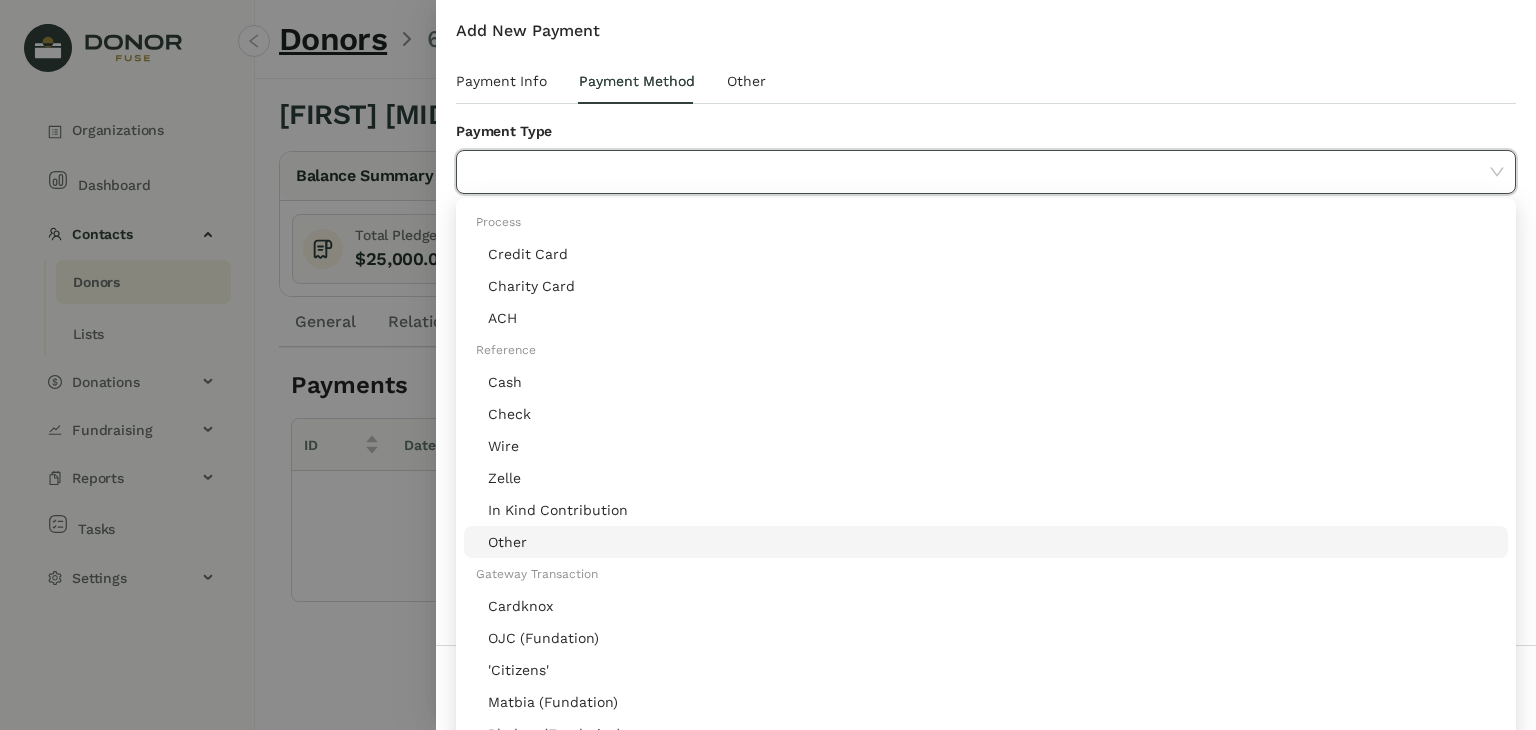 click on "Other" at bounding box center (992, 542) 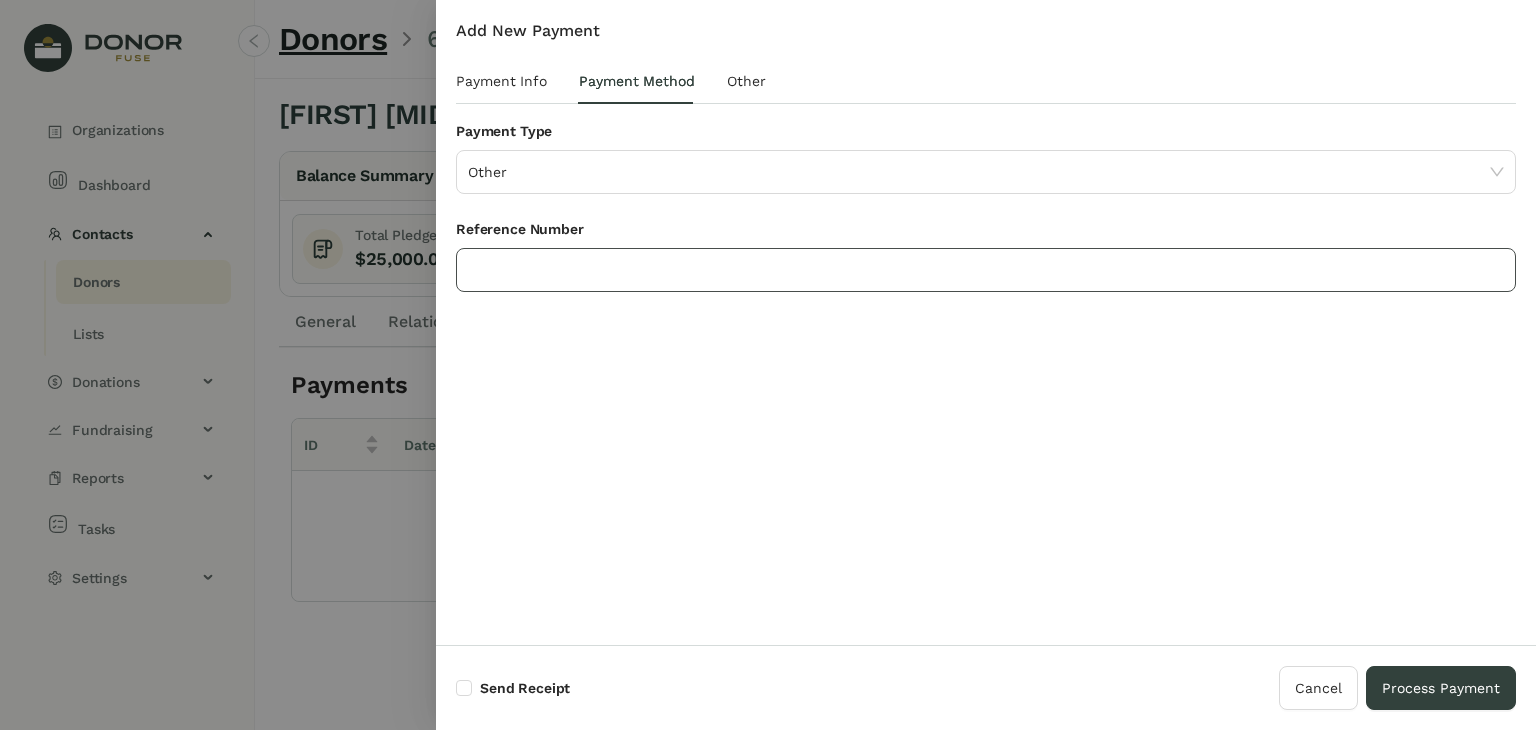 click at bounding box center [986, 270] 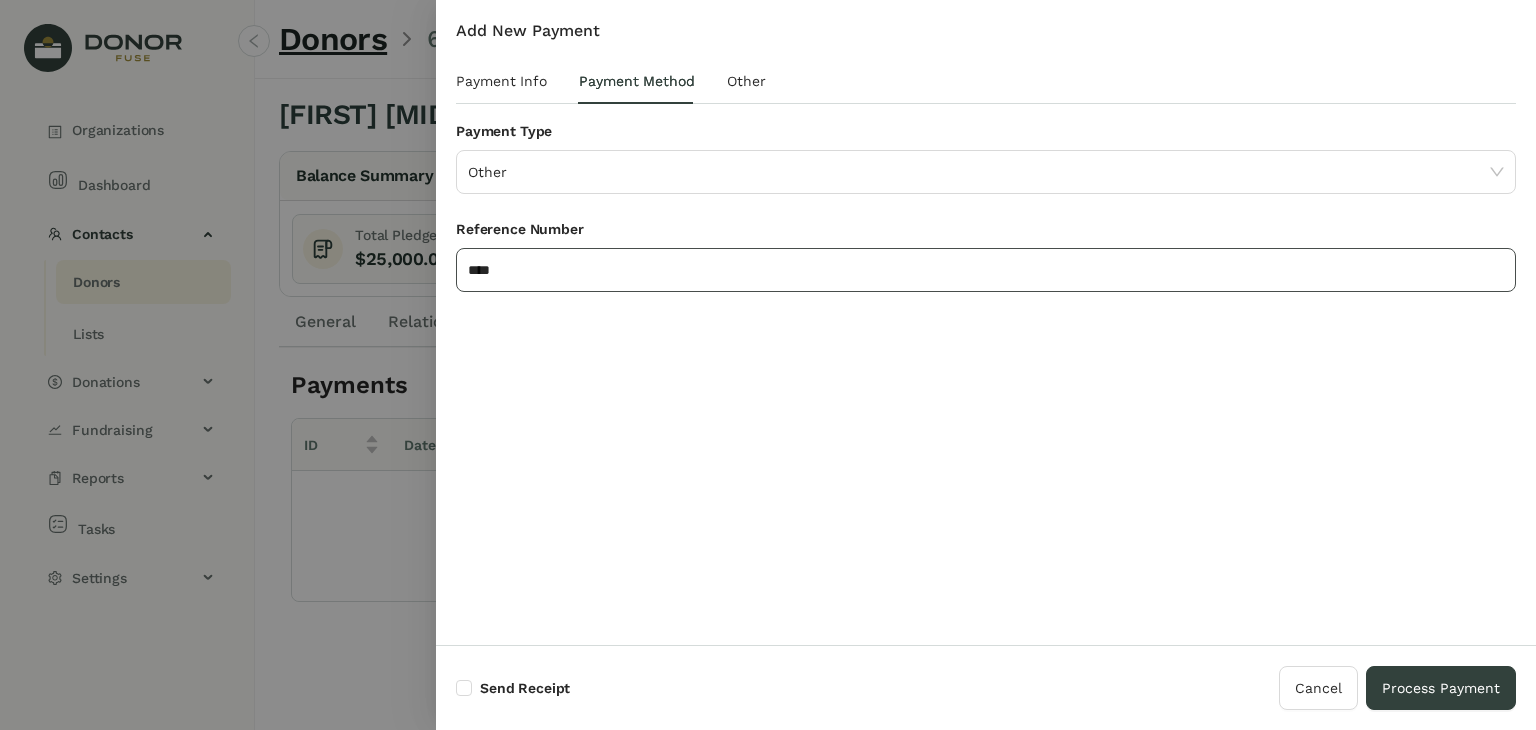 type on "****" 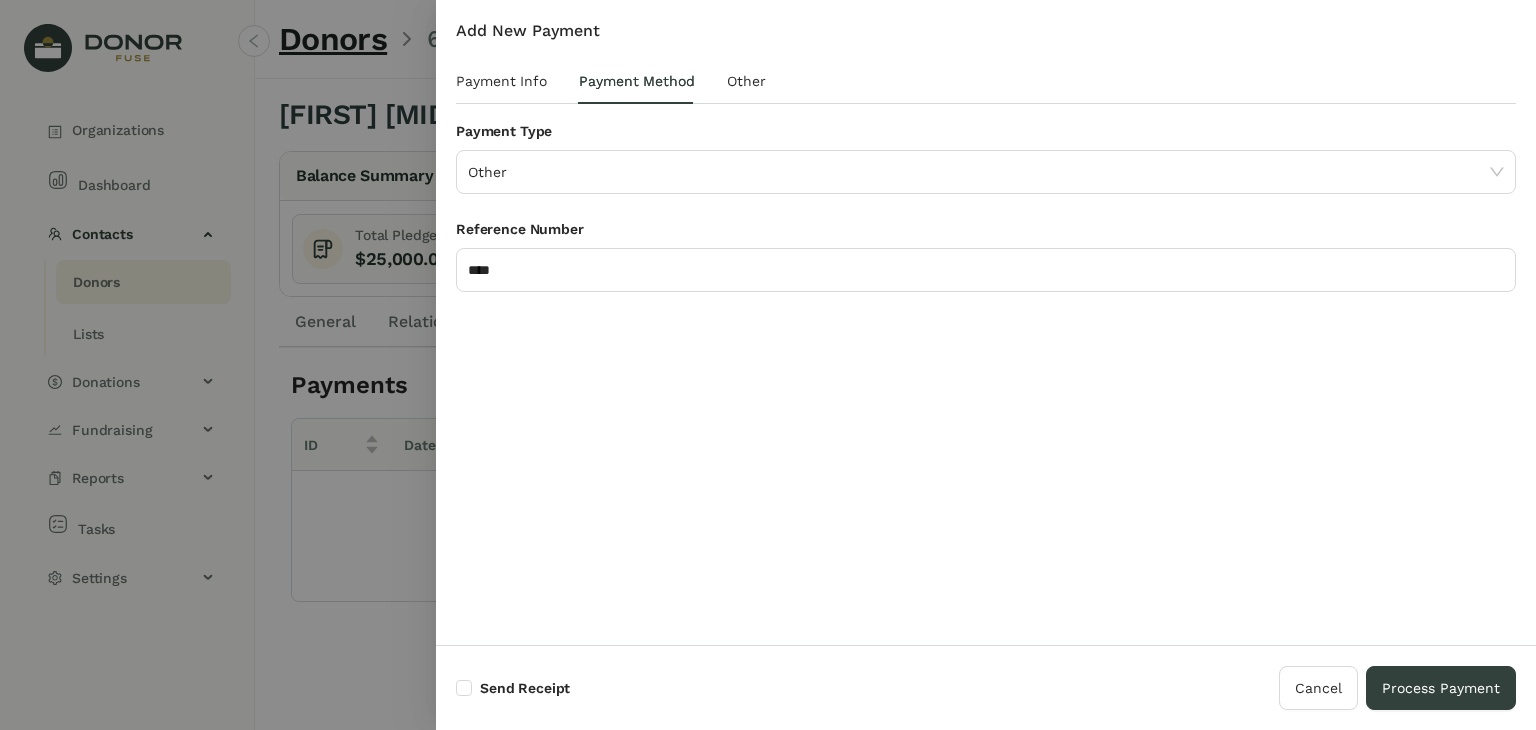 click on "Add New Payment  Payment Info Payment Method Other Donor yakov ahoron wetzburger - 644420 | יעקב אהרן ווערצבערגער Date ********* ד' אמור, ט"ז אייר תשפ״ה Amount ********* Name On Receipt (Optional) Apply to Pledges    New Pledge ID Date Campaign Fund Total Amount Open Amount Apply Amount 1358806 05/14/2025 הבדלה קאמפיין 'Citizens'  $25,000.00 $25,000.00 ******* Total Applied :    Credit Amount :    $2,083.33    $0.00    Save Credit Payment Type Other Reference Number **** Override Template Group (Optional)  Select Template Group  Tags    Please select  Notes Attachments Upload Deposit Id Date Account  No Data  Time User Field Old Value New Value  No Data  Account Amount Debit Amount Credit Fund  No Data" at bounding box center [986, 322] 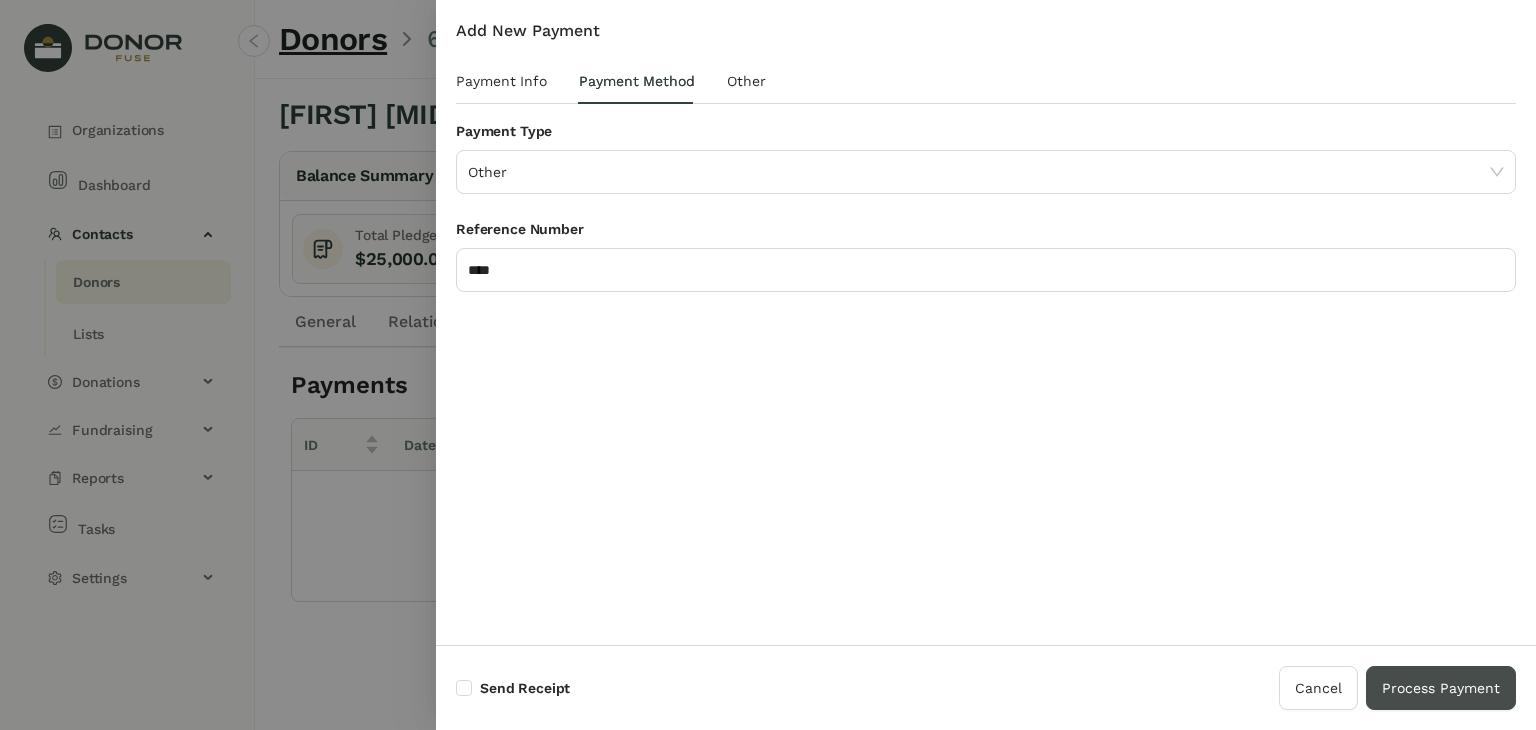 click on "Process Payment" at bounding box center [1441, 688] 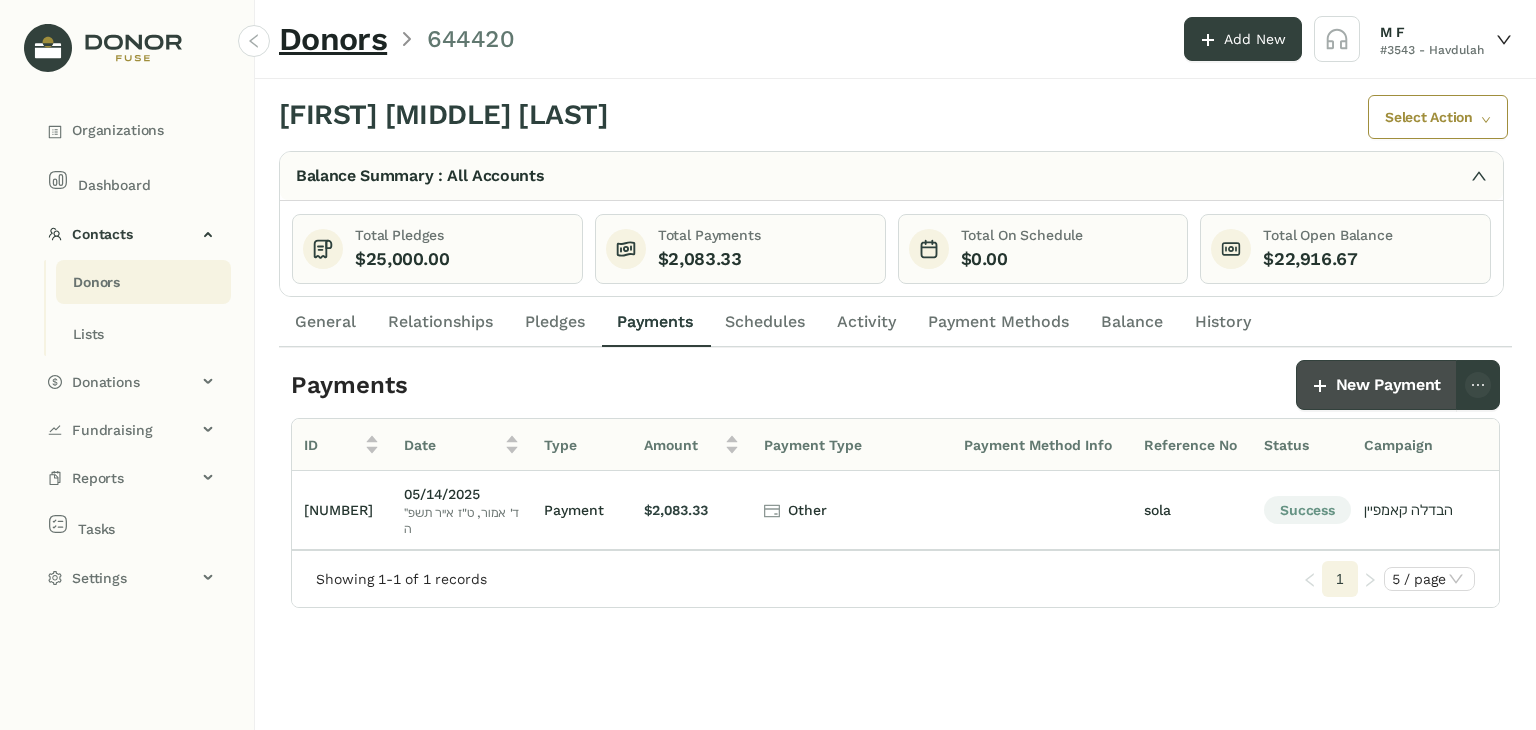click on "New Payment" at bounding box center [1388, 385] 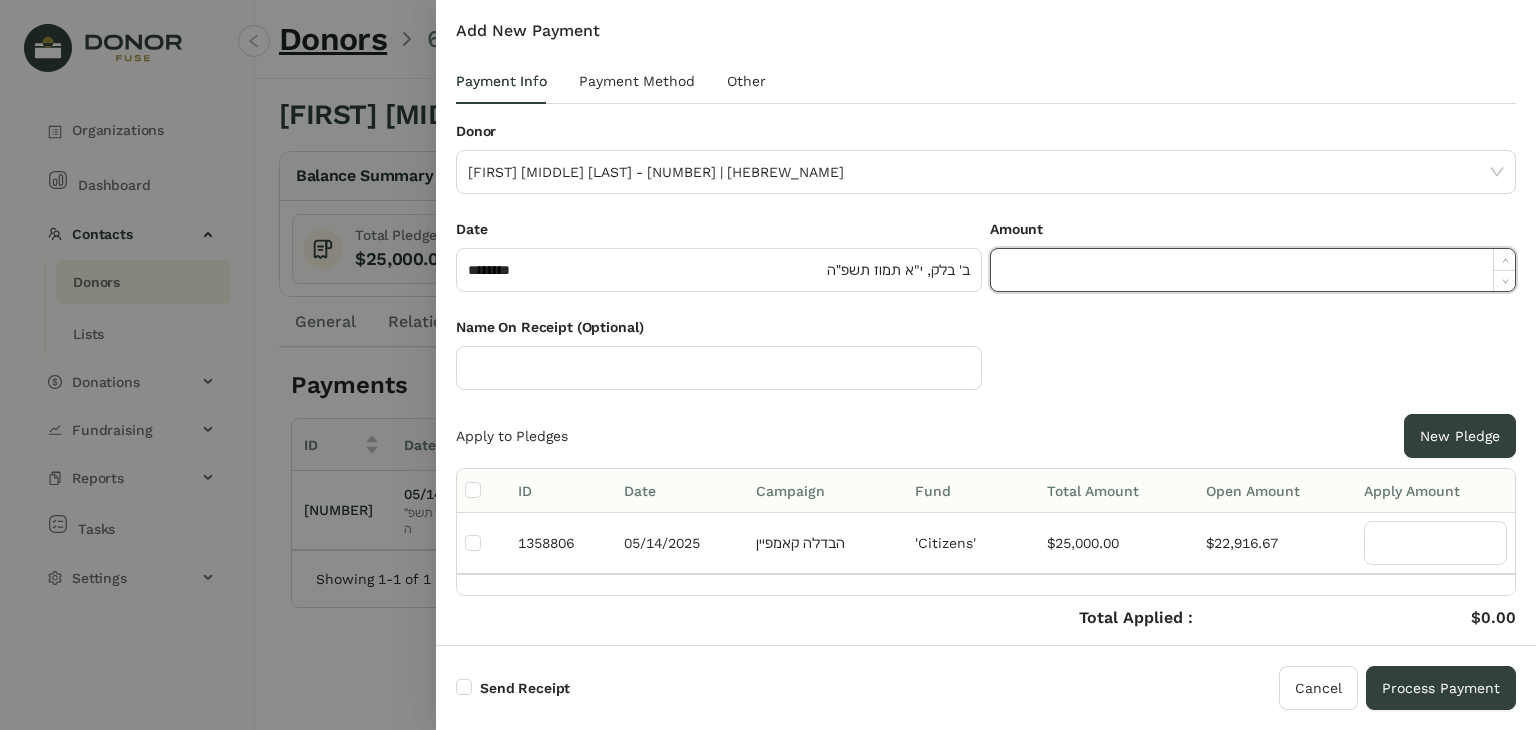 click at bounding box center [1253, 270] 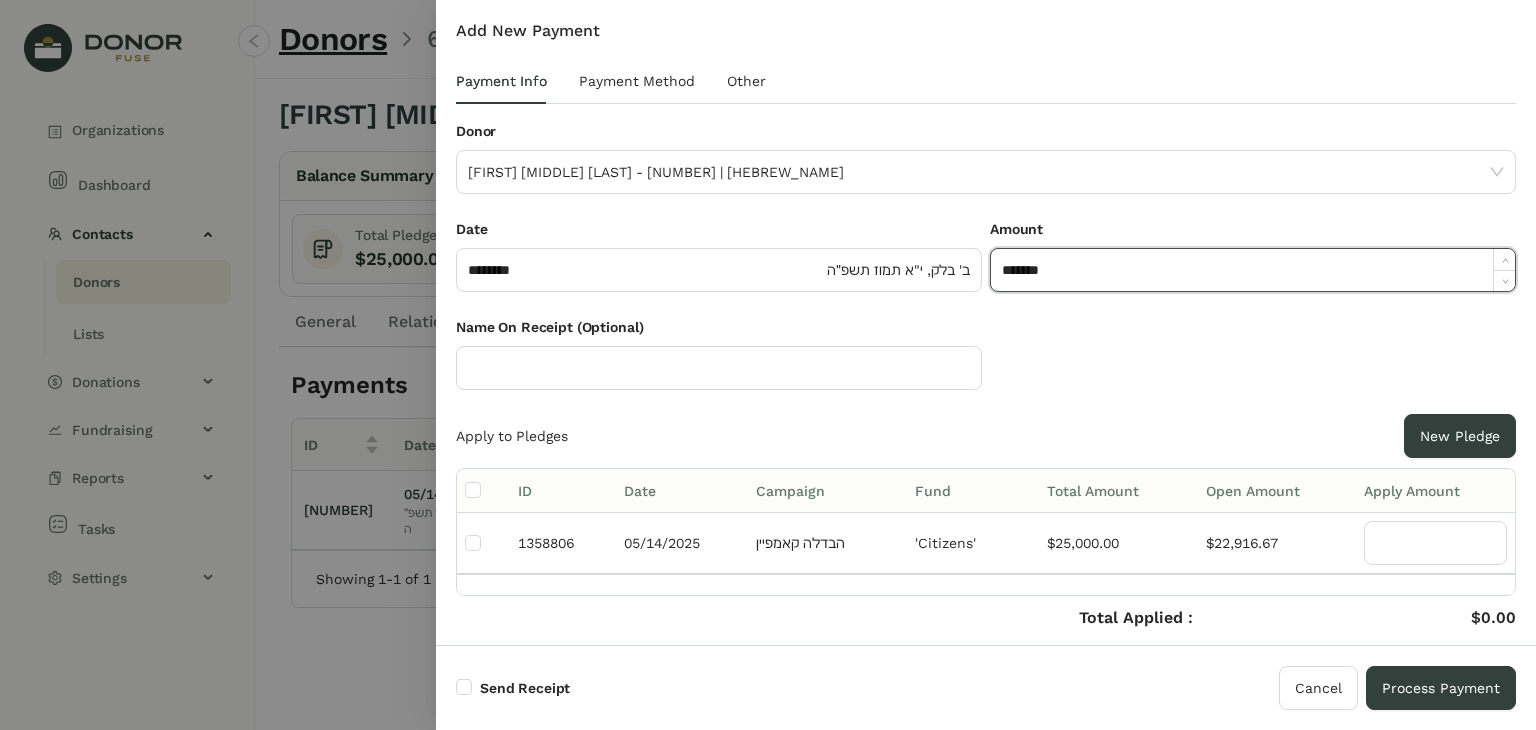 type on "*******" 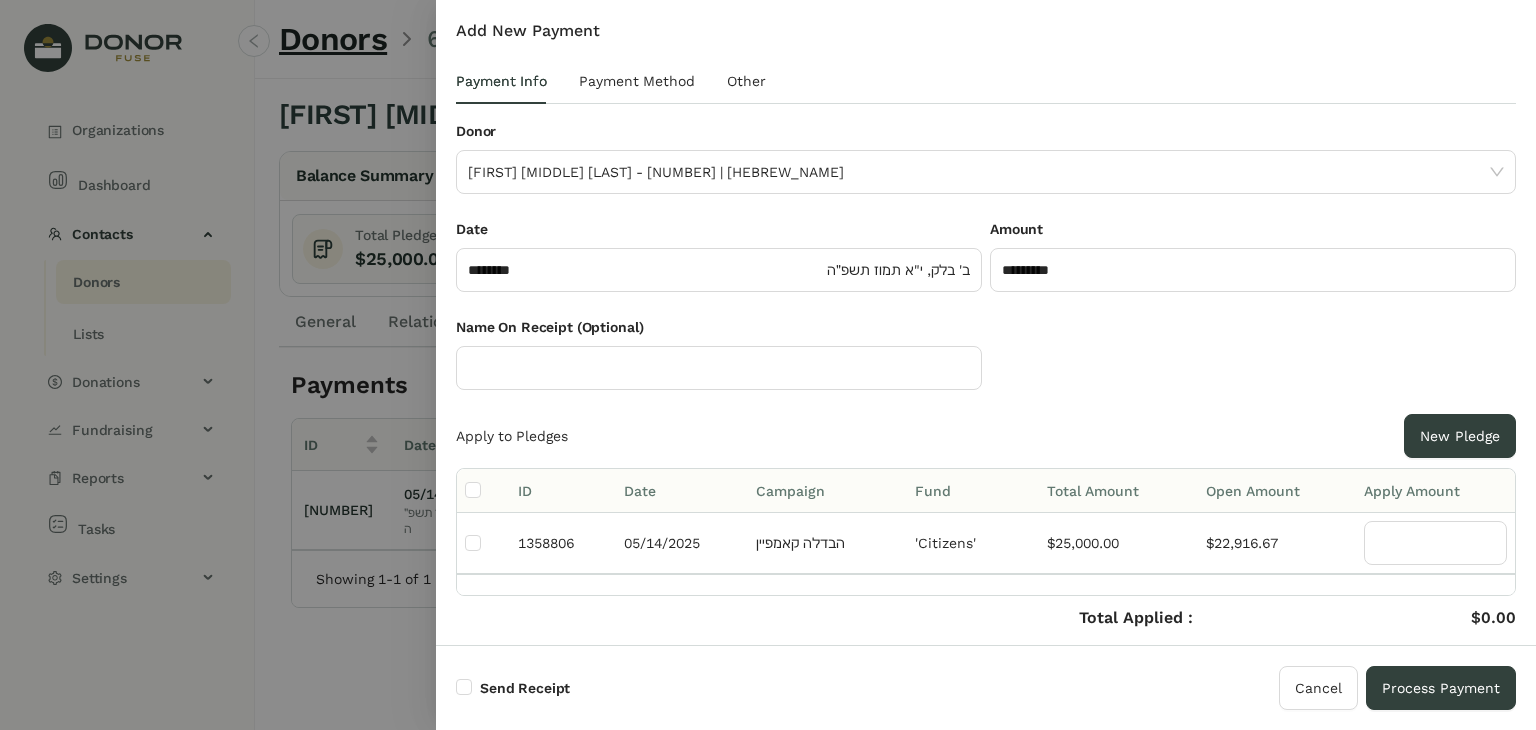 click on "Name On Receipt (Optional)" at bounding box center (986, 365) 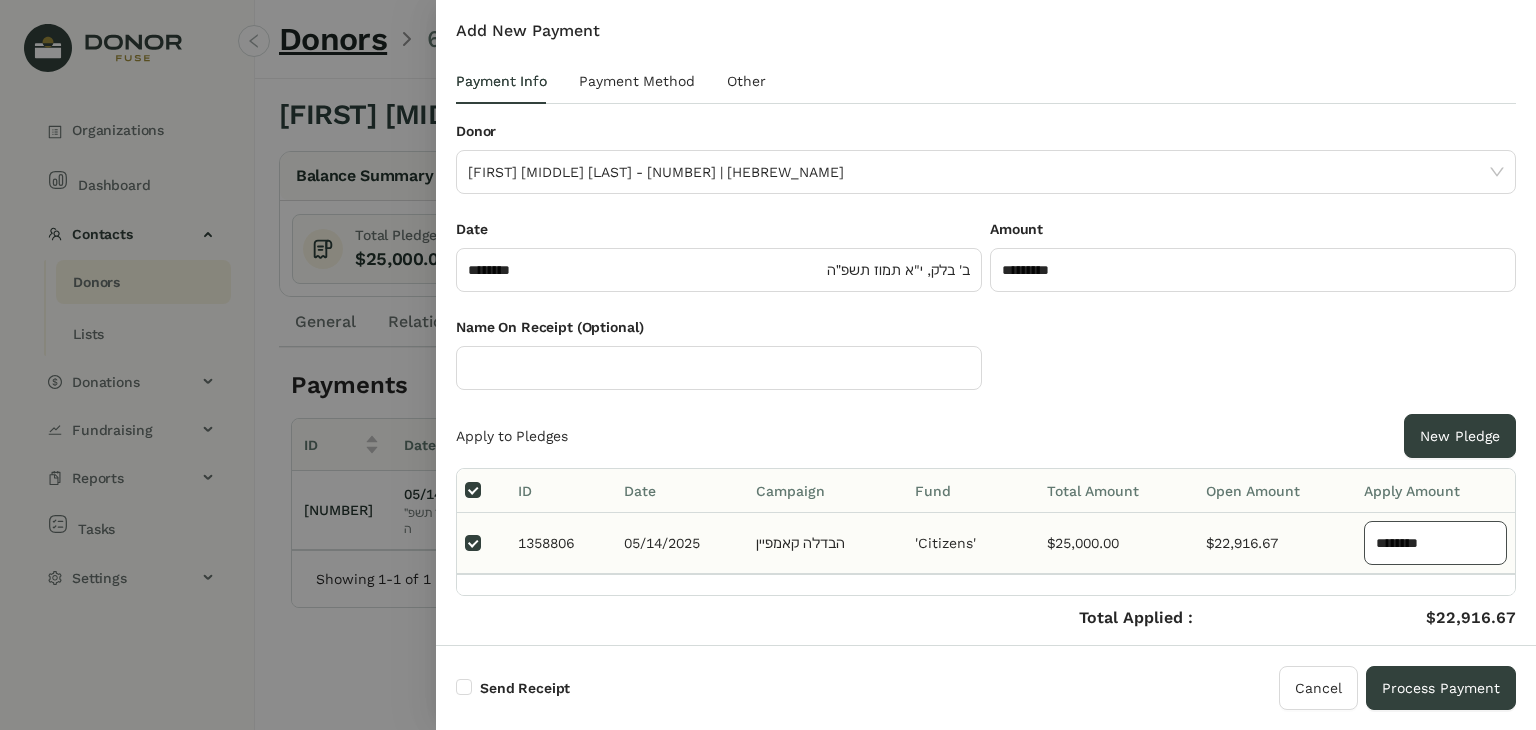 drag, startPoint x: 1456, startPoint y: 539, endPoint x: 1274, endPoint y: 553, distance: 182.53767 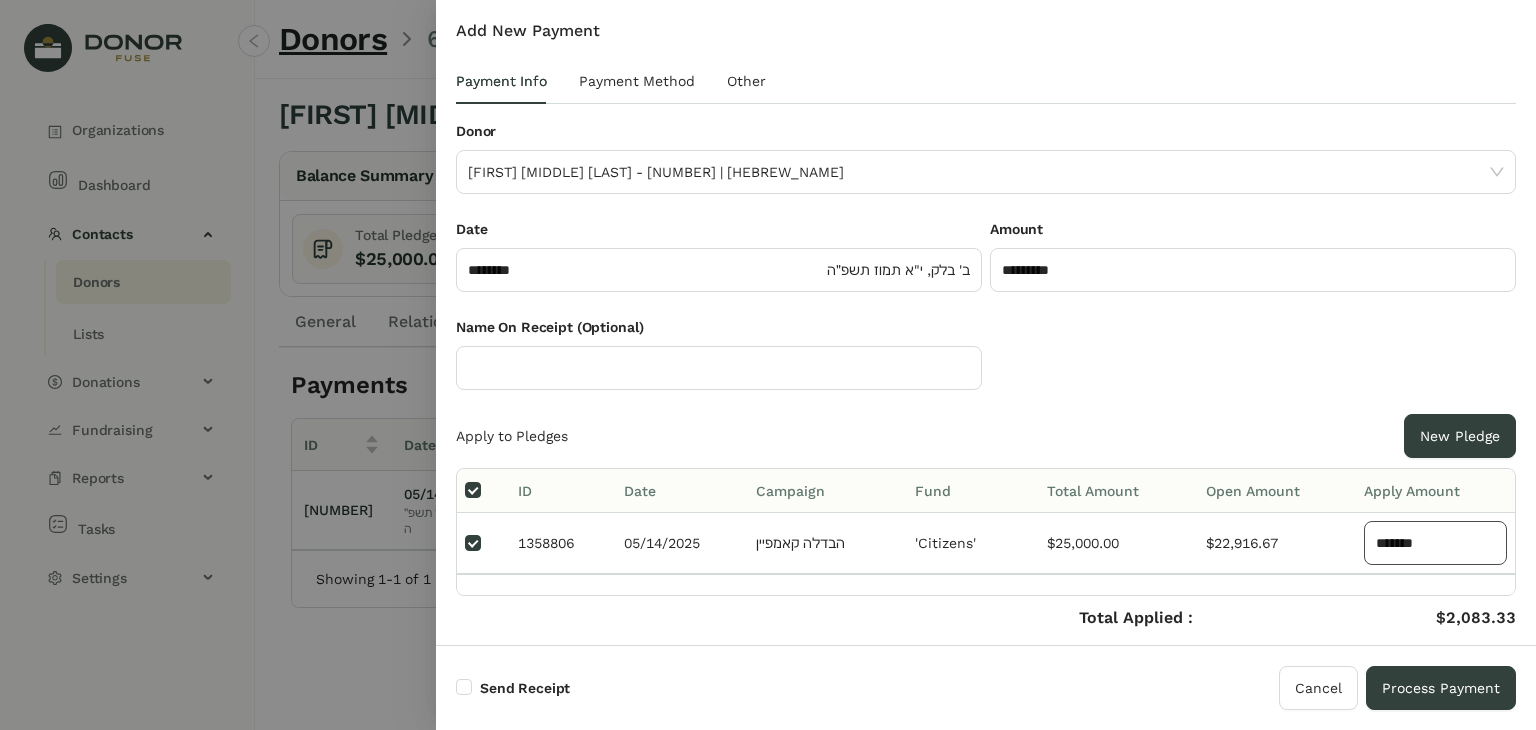 type on "*******" 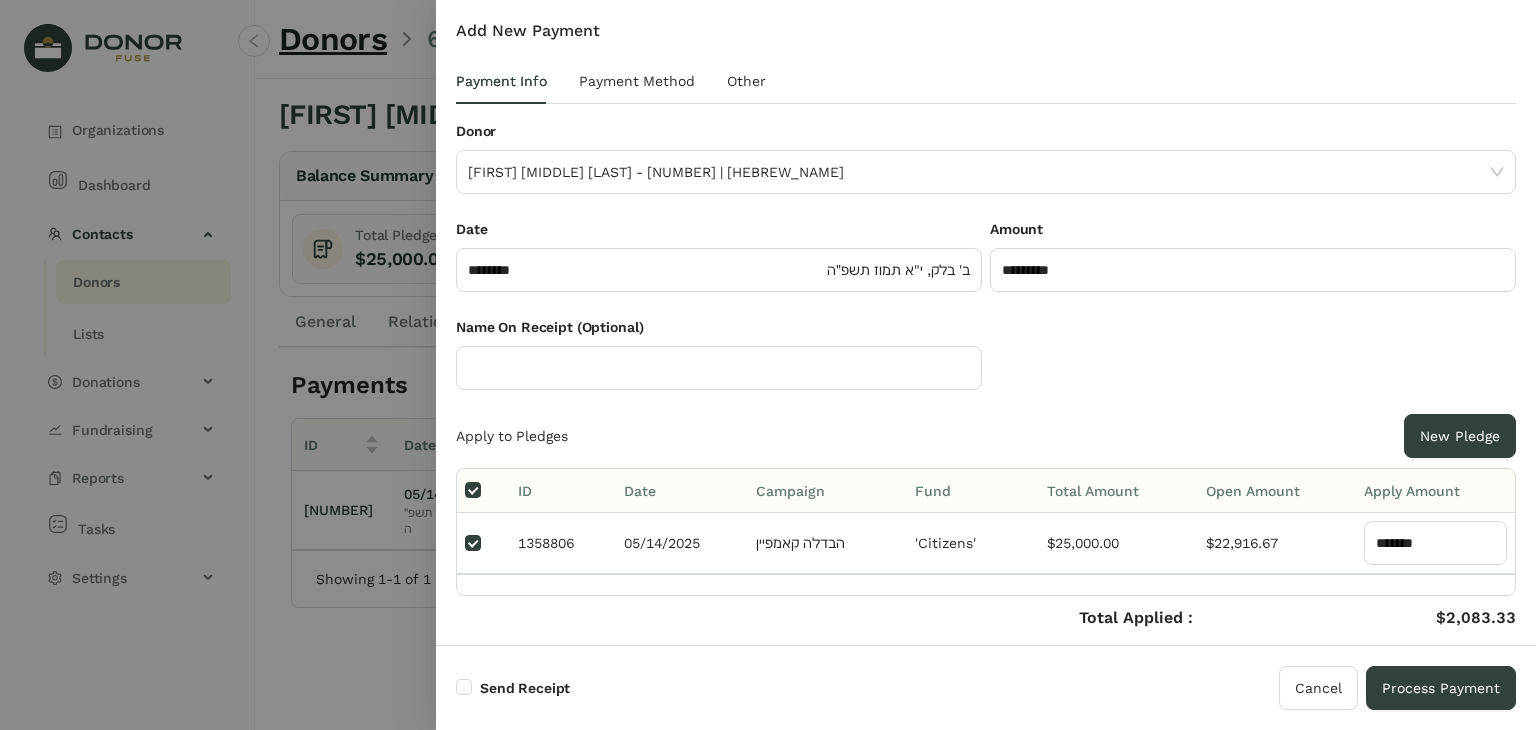 click on "Name On Receipt (Optional)" at bounding box center [986, 365] 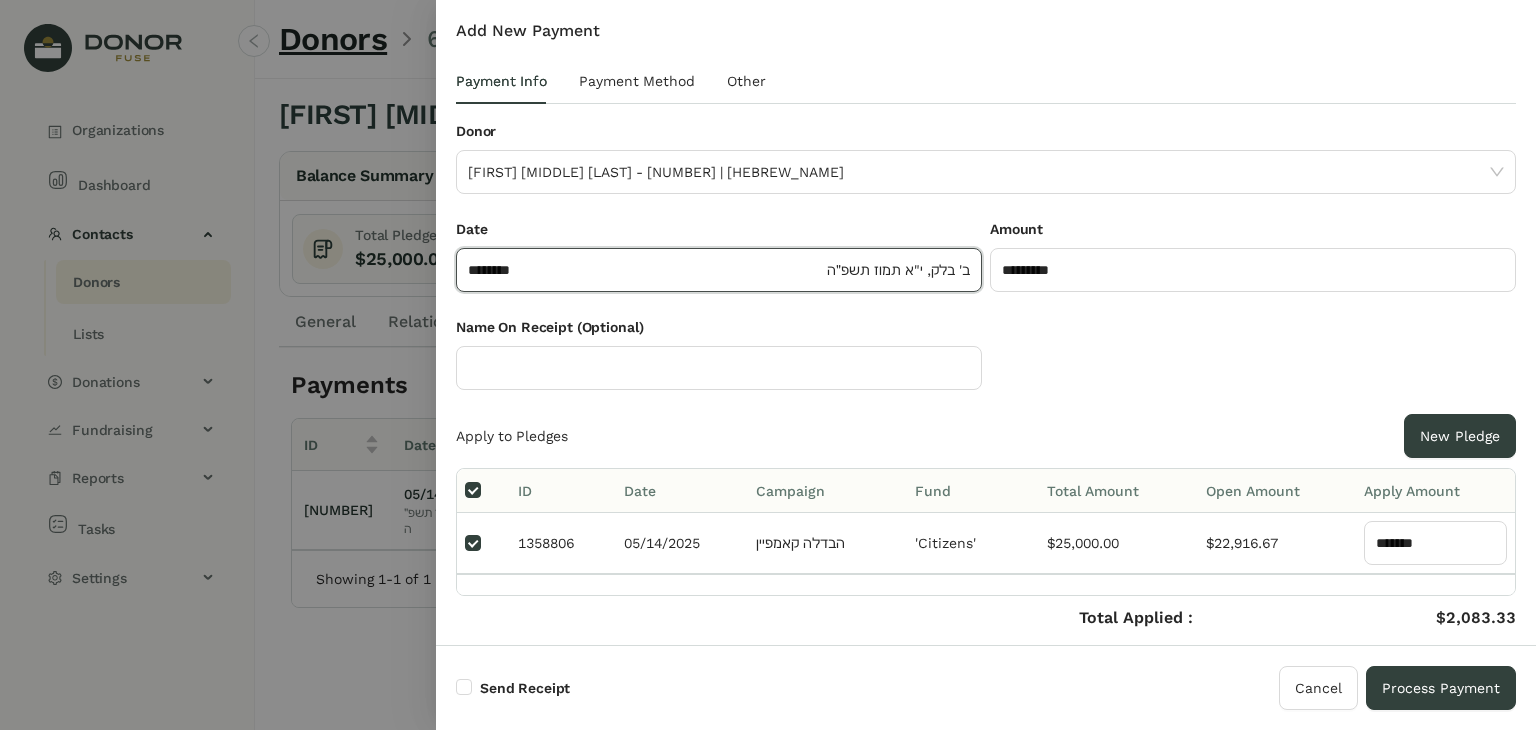 click on "********" at bounding box center [645, 270] 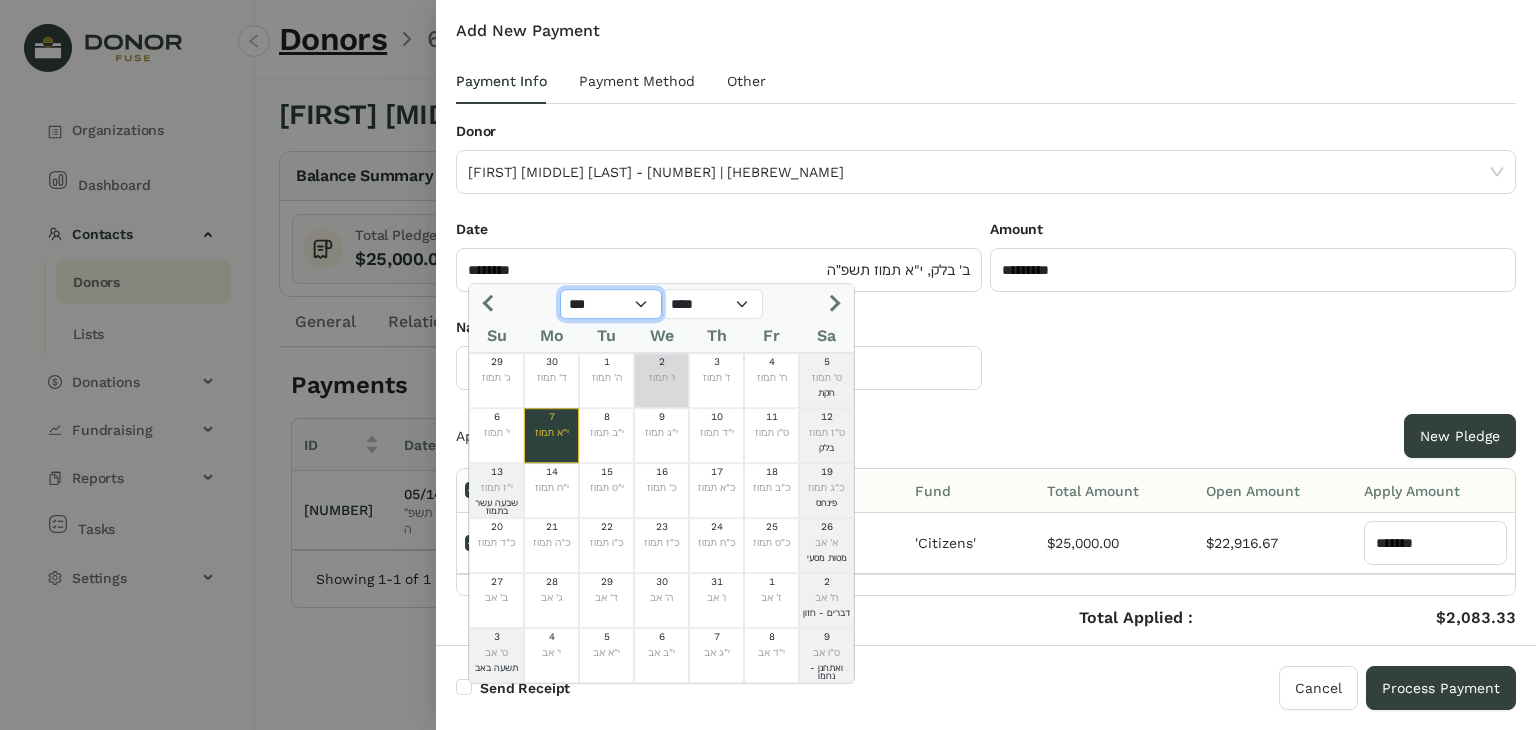 click on "*** *** *** *** *** *** *** *** *** *** *** ***" at bounding box center [611, 304] 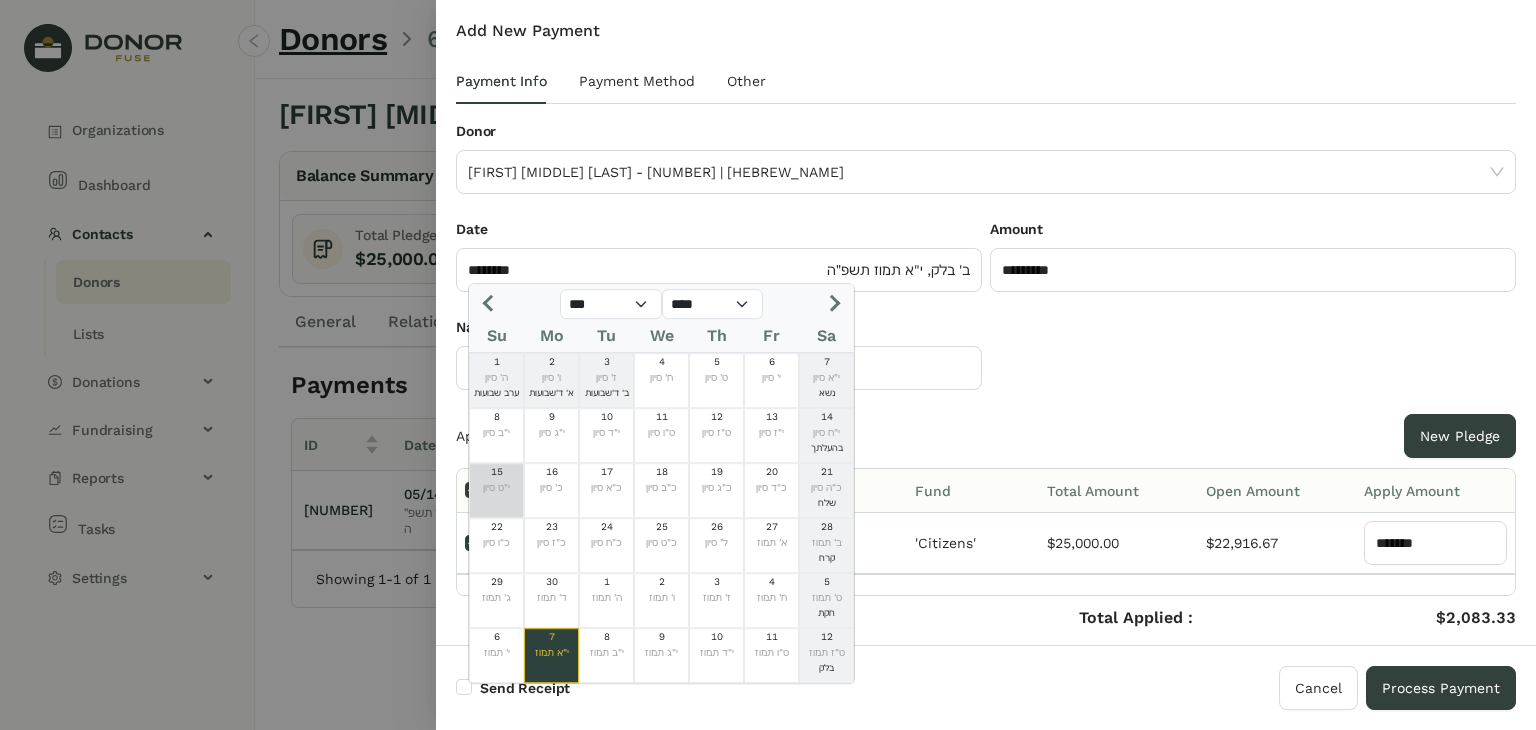 click on "י"ט סיון" at bounding box center [496, 488] 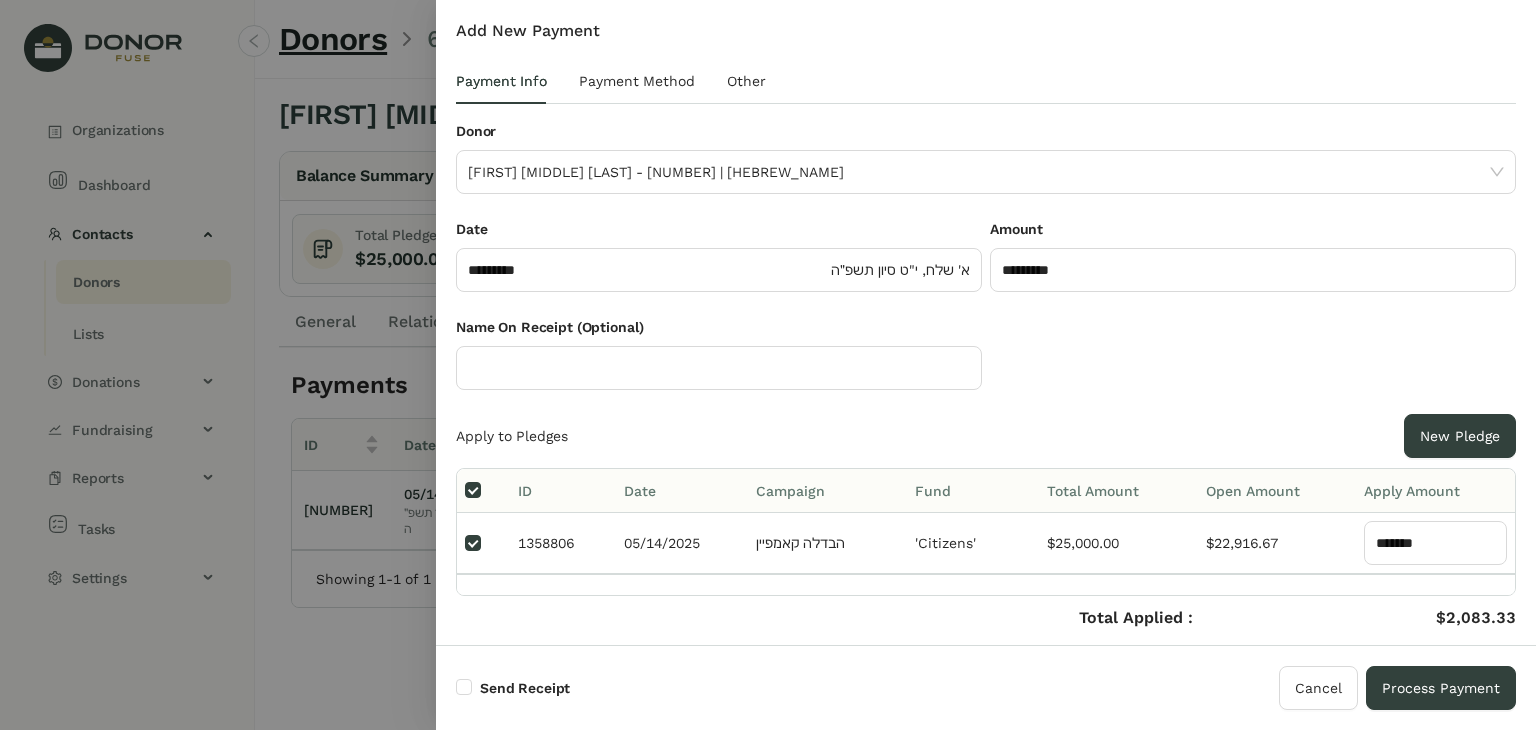 click on "Name On Receipt (Optional)" at bounding box center (986, 365) 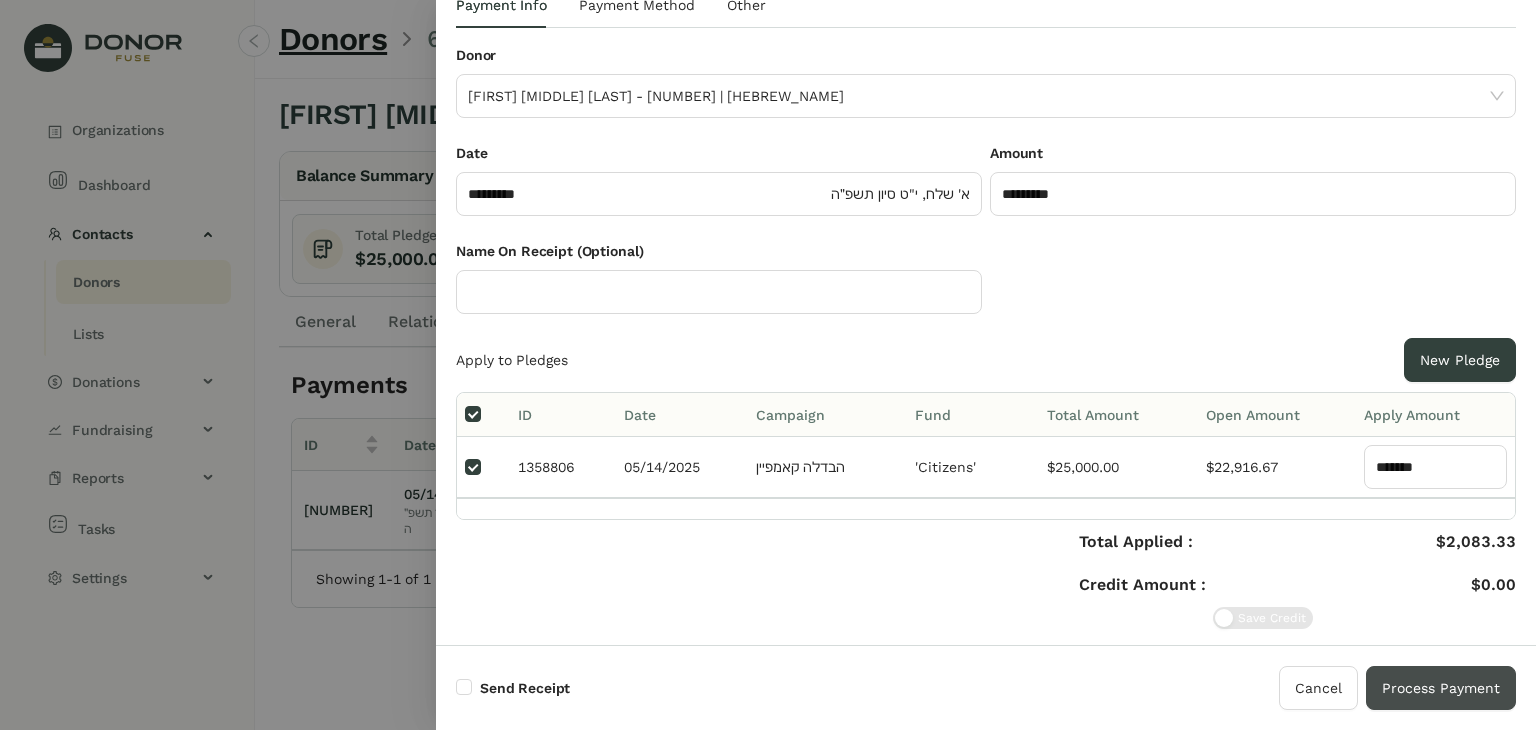 scroll, scrollTop: 77, scrollLeft: 0, axis: vertical 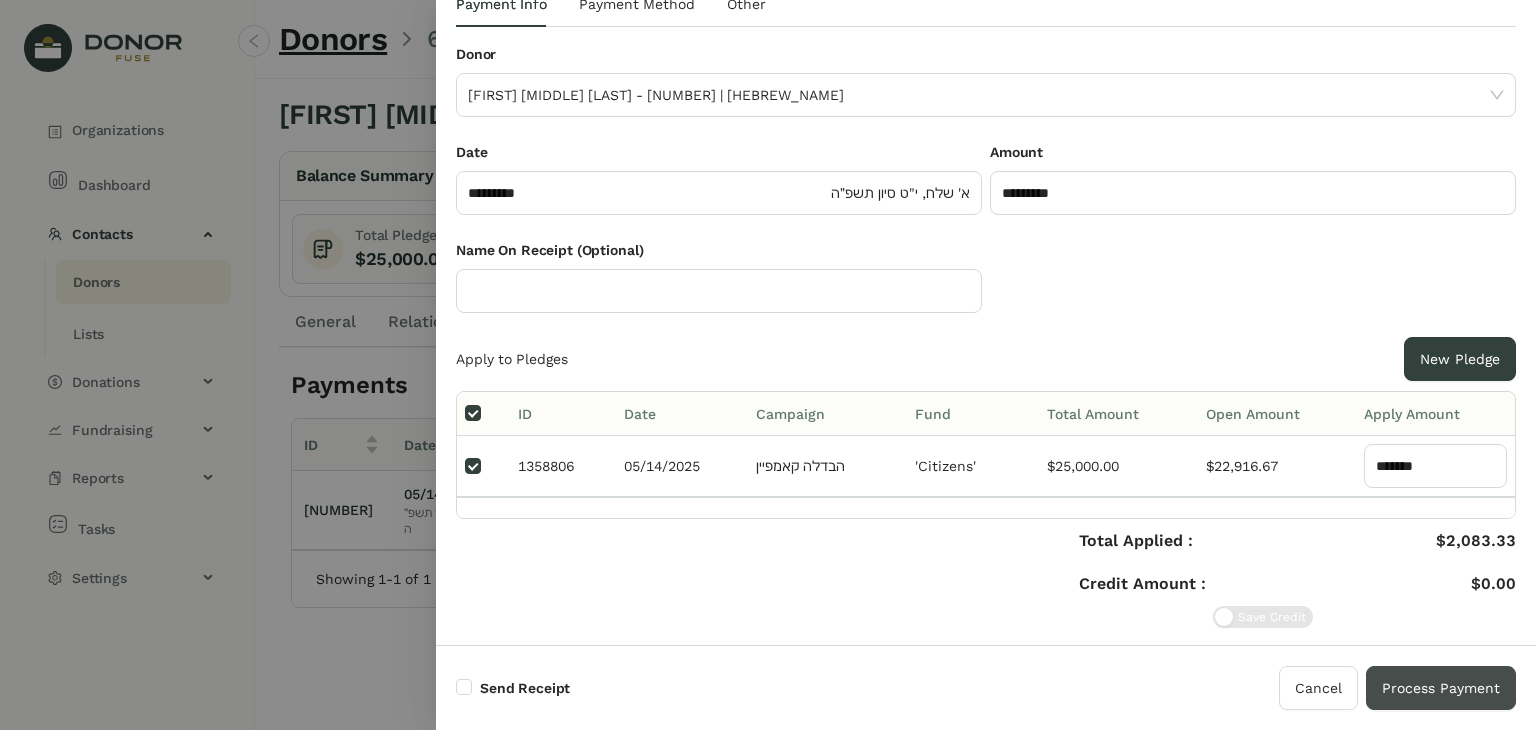 click on "Process Payment" at bounding box center (1441, 688) 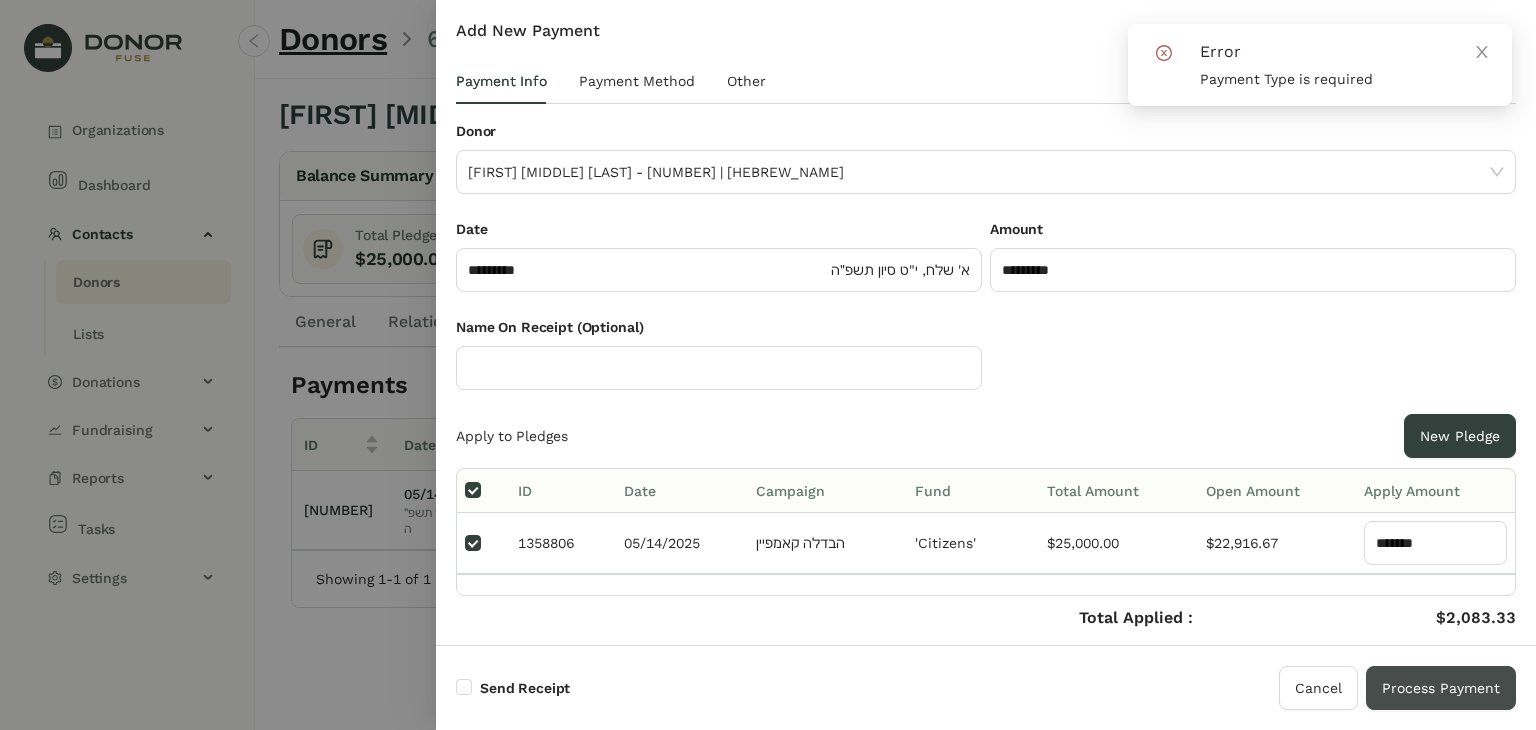 scroll, scrollTop: 0, scrollLeft: 0, axis: both 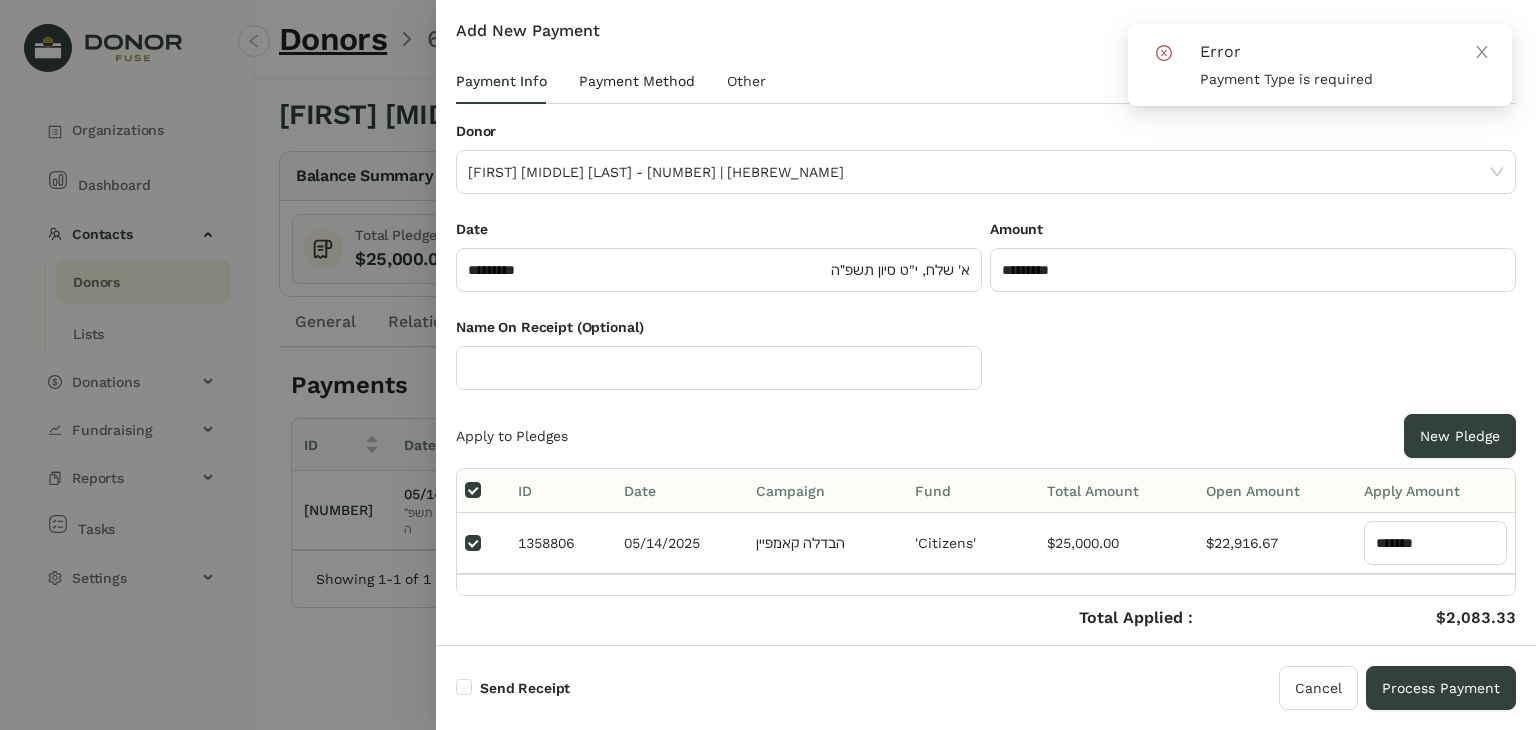 click on "Payment Method" at bounding box center (501, 81) 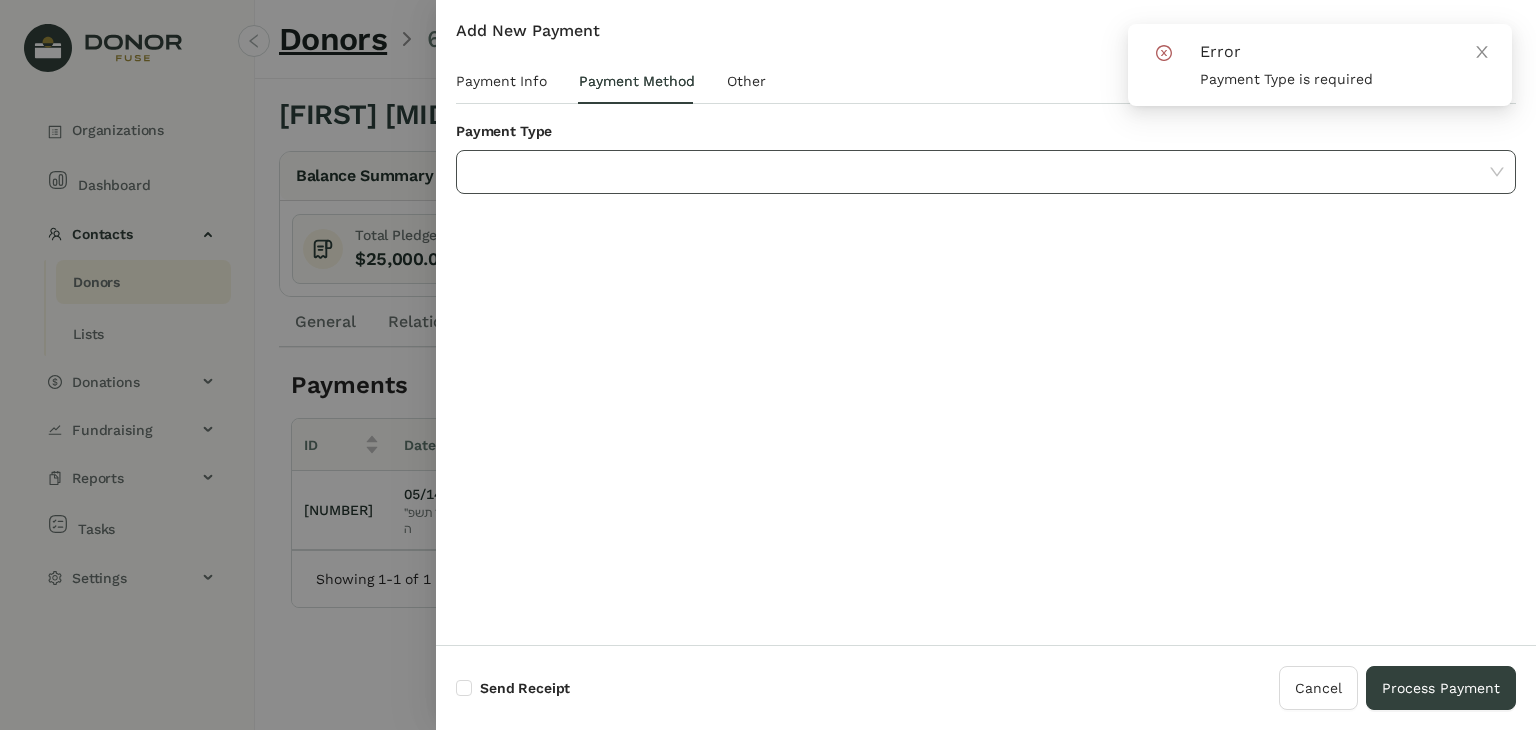 click at bounding box center (979, 172) 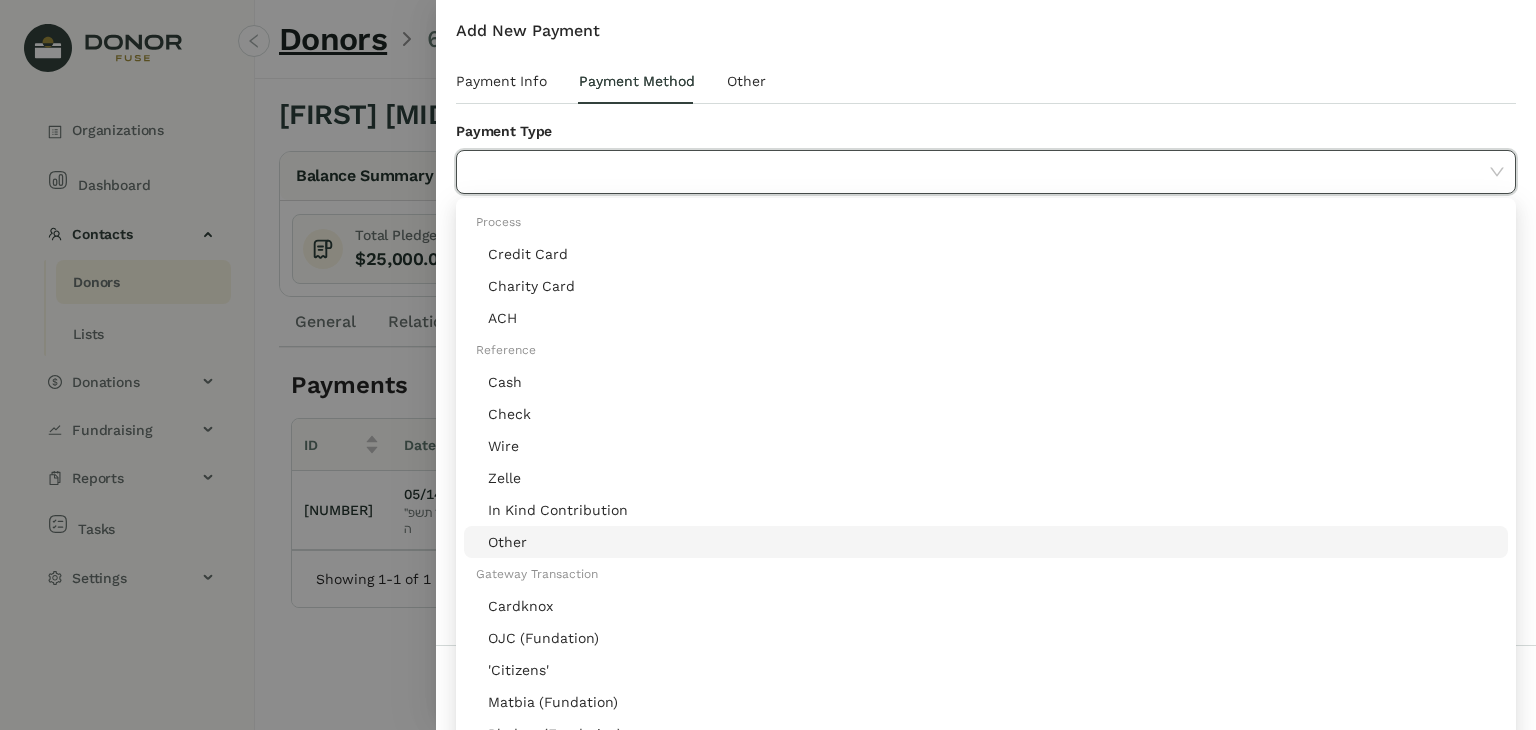 click on "Other" at bounding box center (992, 542) 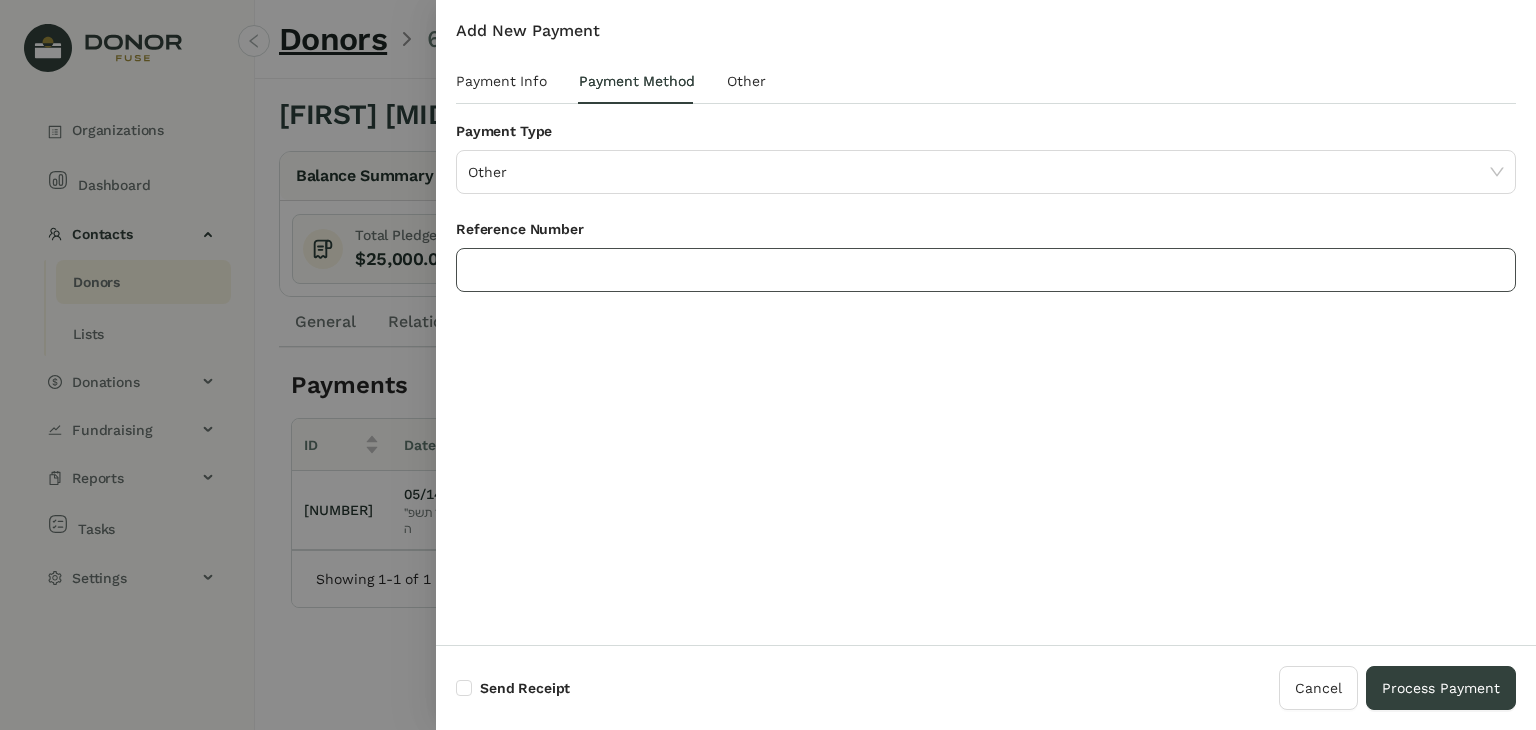 click at bounding box center [986, 270] 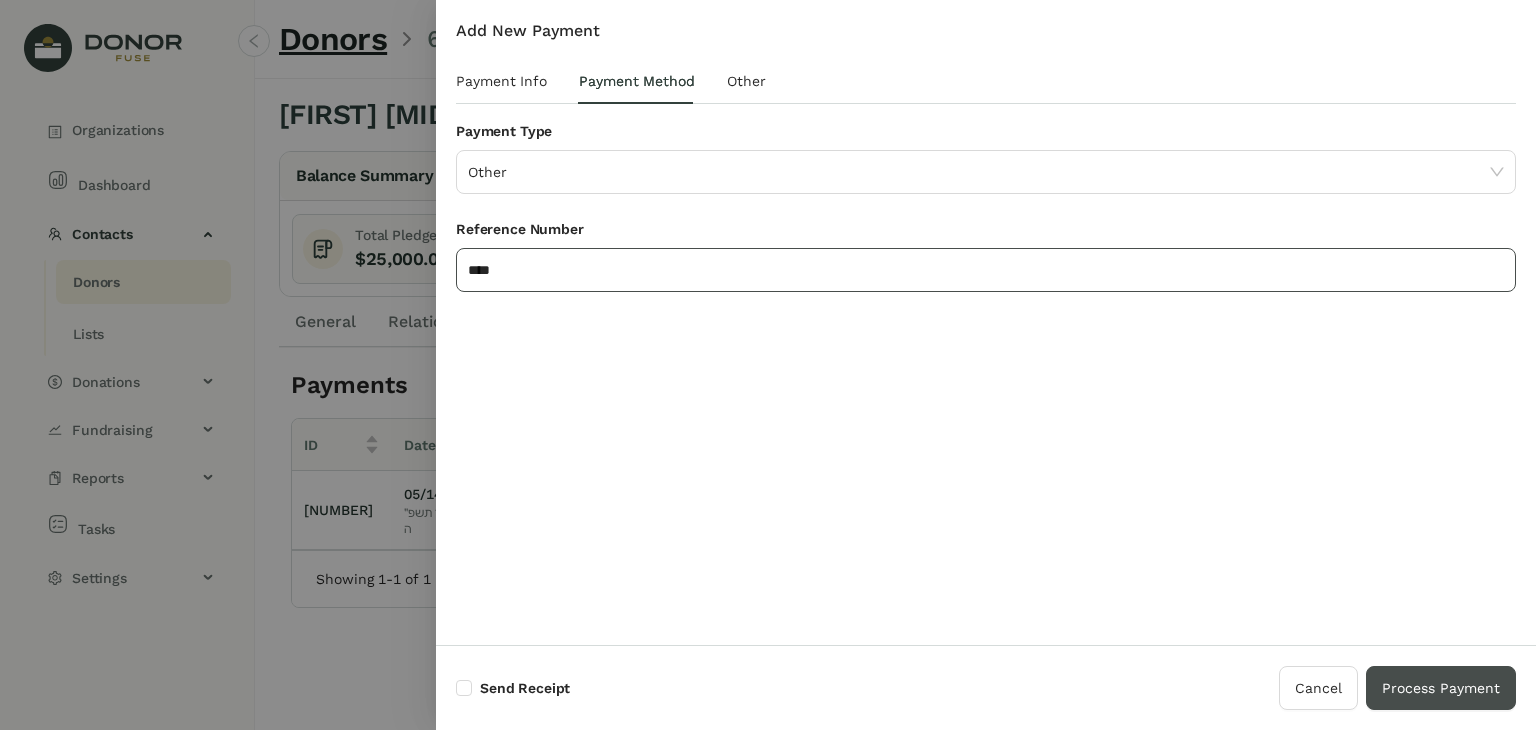 type on "****" 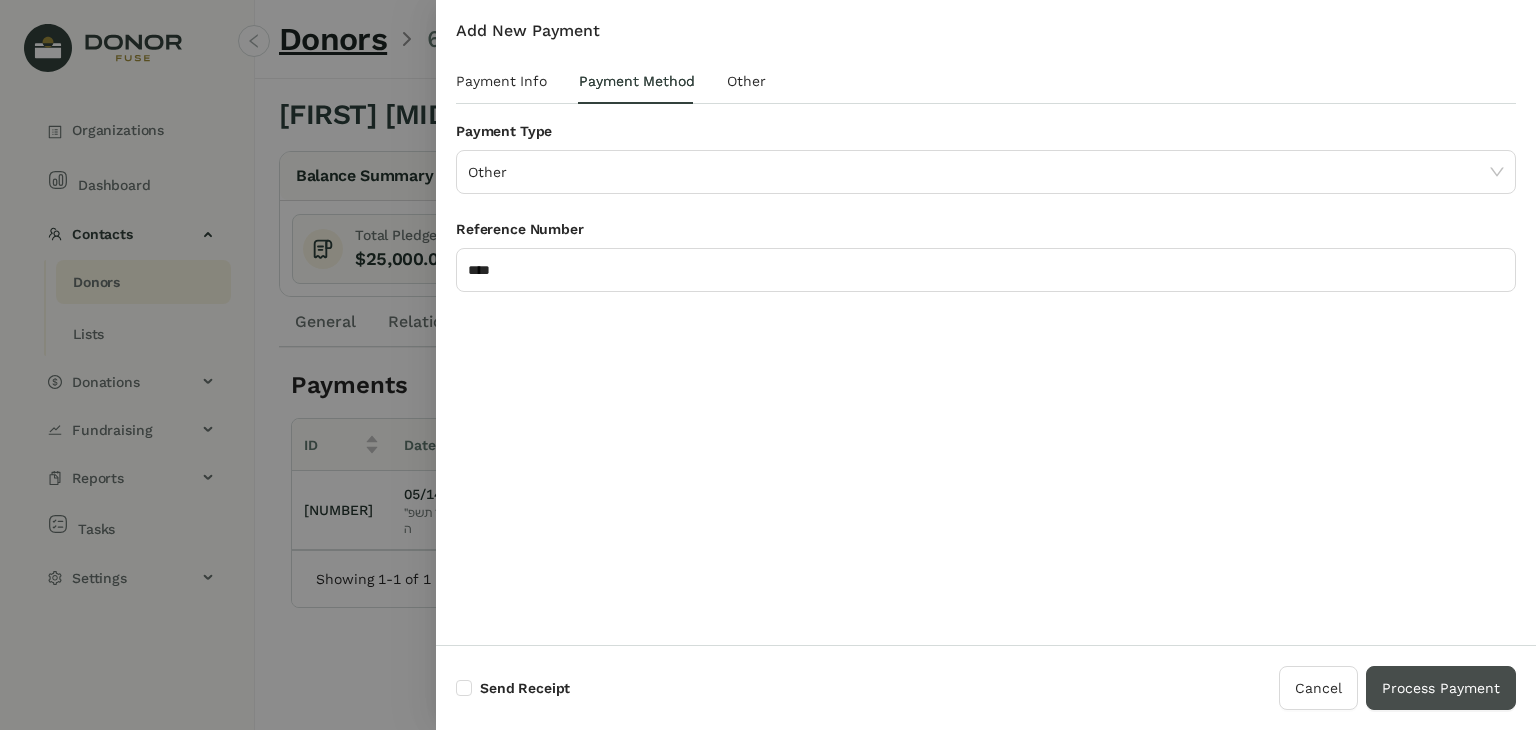 click on "Process Payment" at bounding box center (1441, 688) 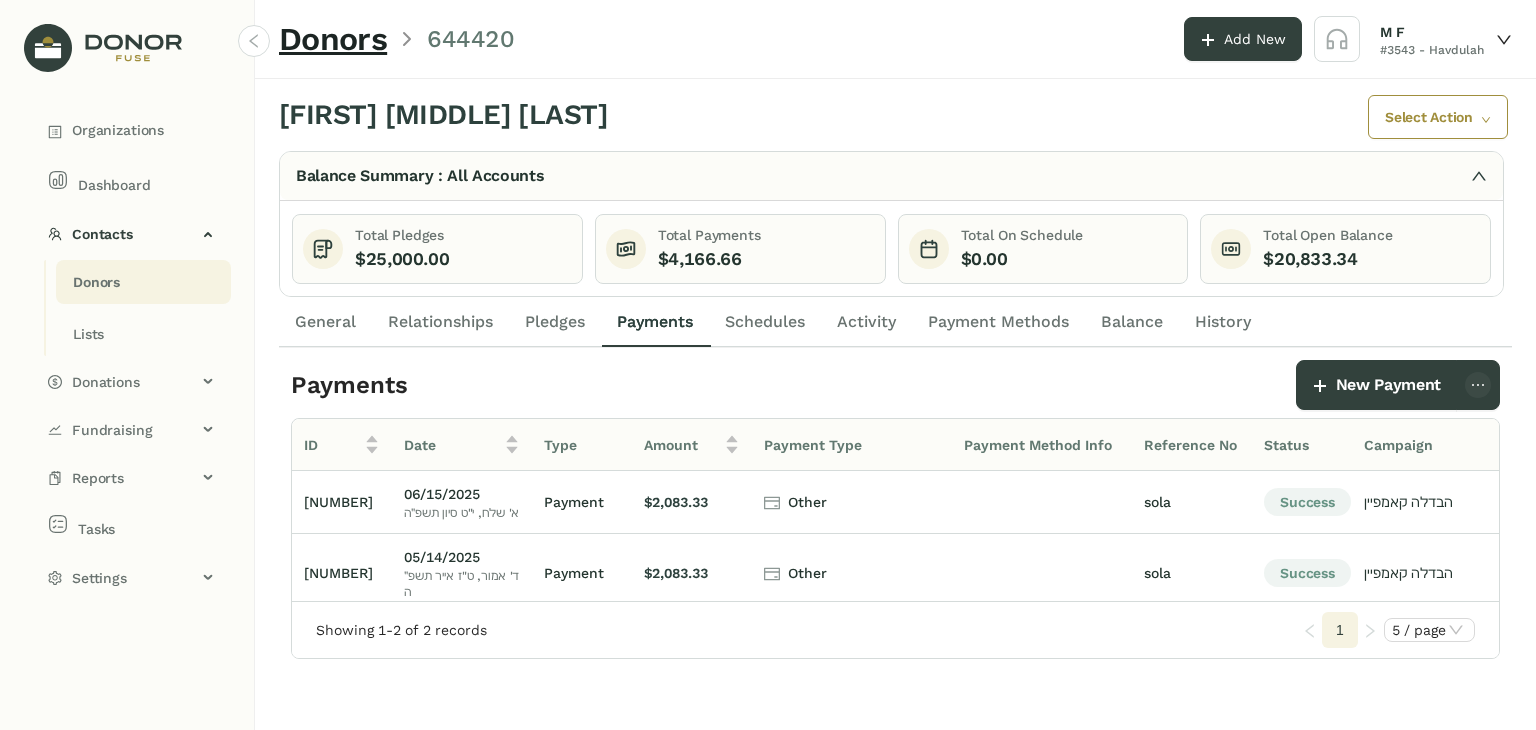 click on "Payments" at bounding box center [536, 385] 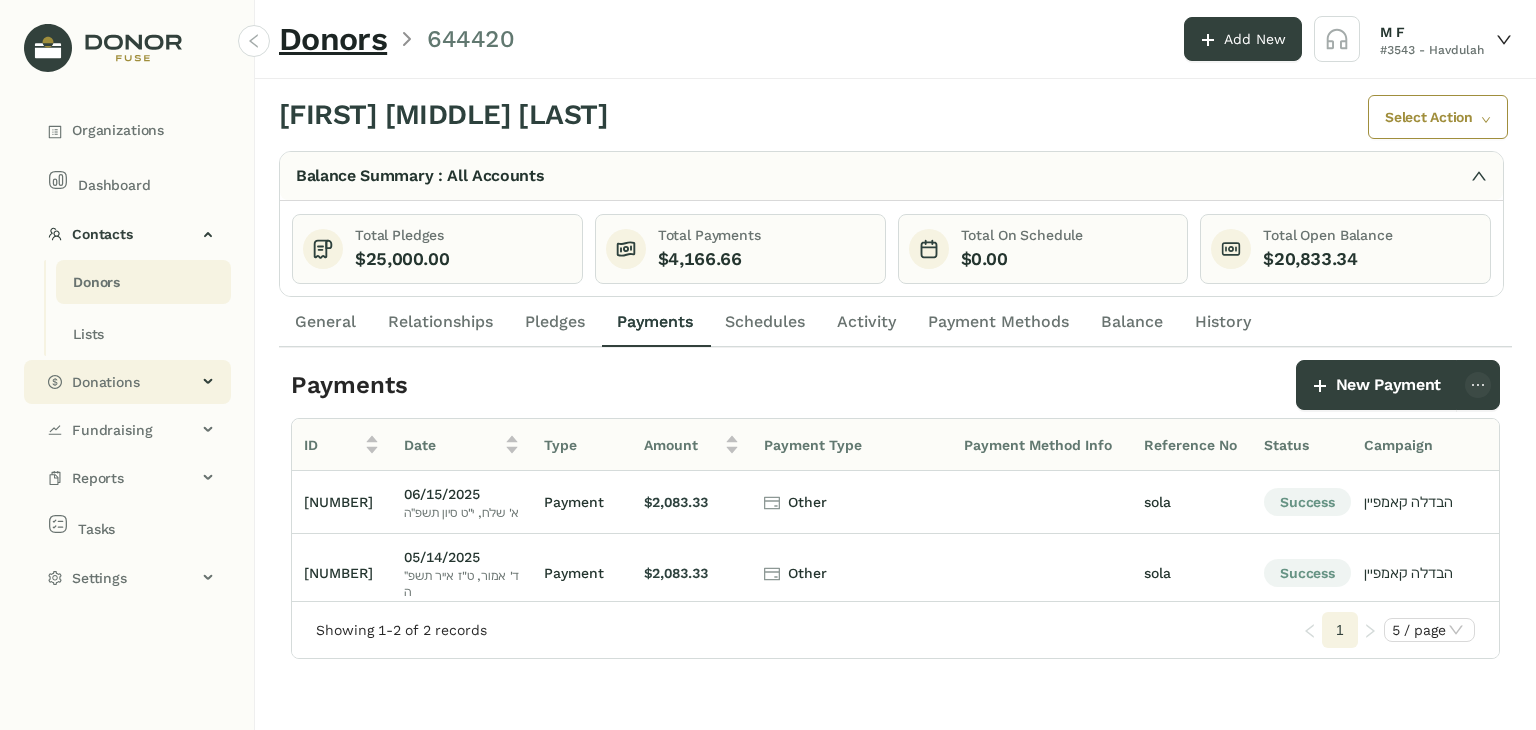 click on "Donations" at bounding box center (134, 382) 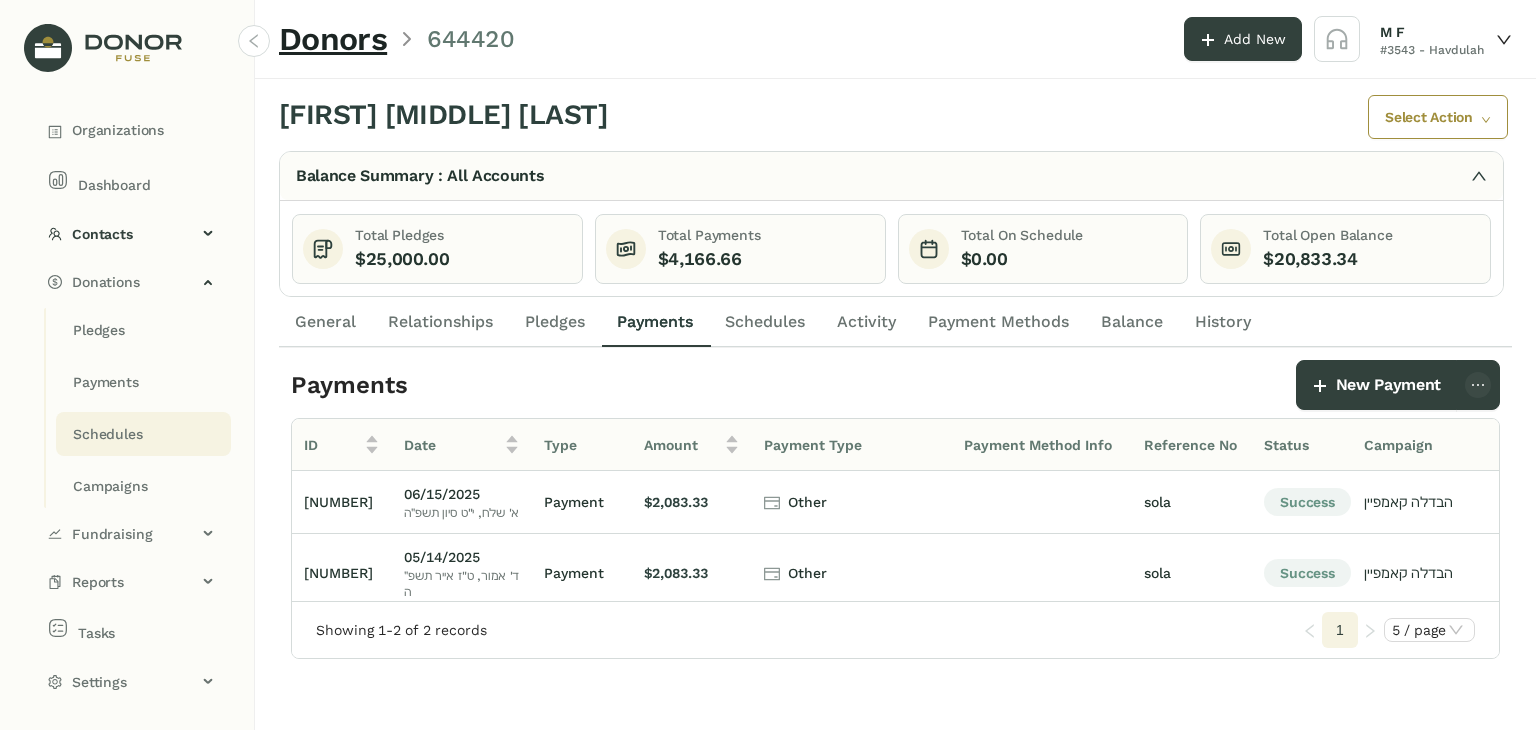click on "Schedules" at bounding box center (99, 330) 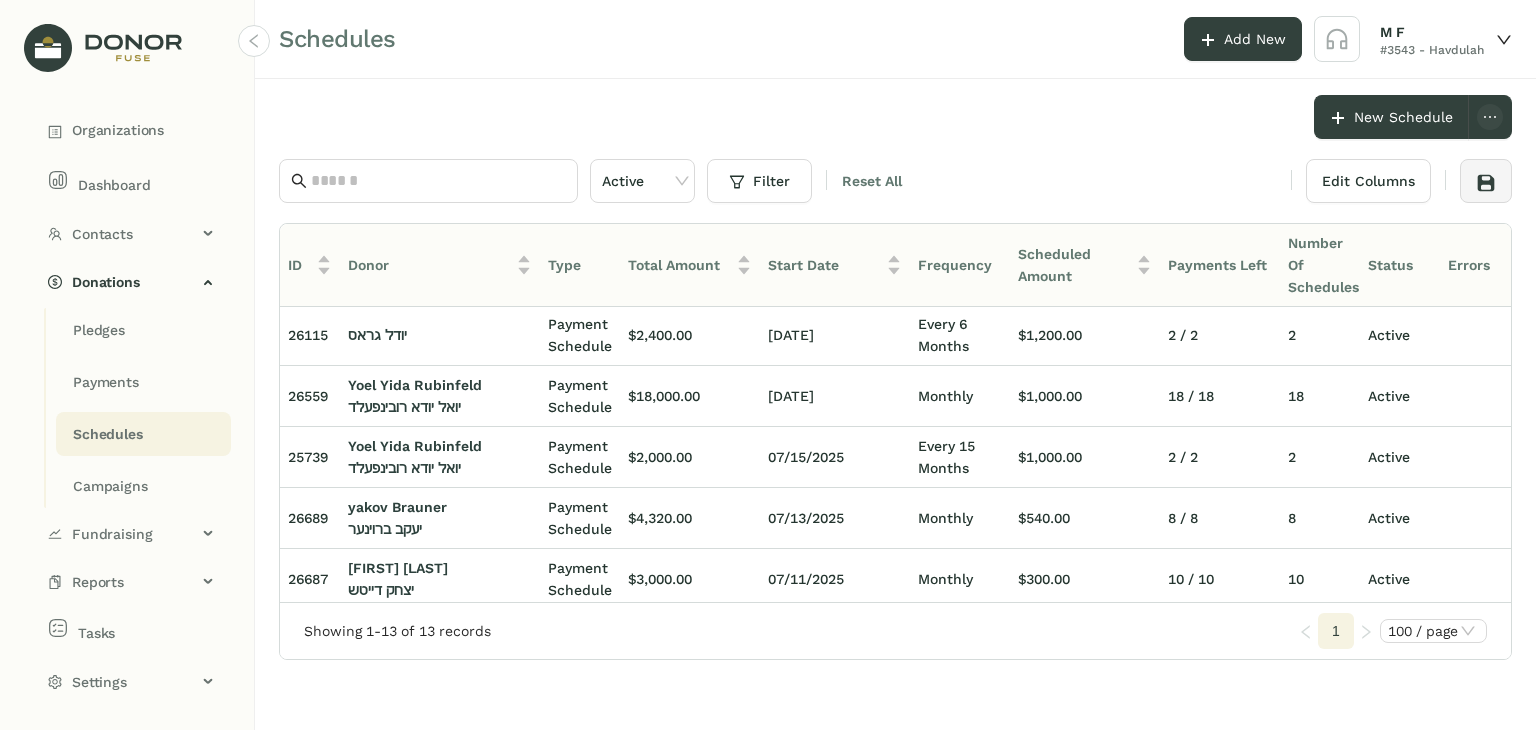 scroll, scrollTop: 0, scrollLeft: 0, axis: both 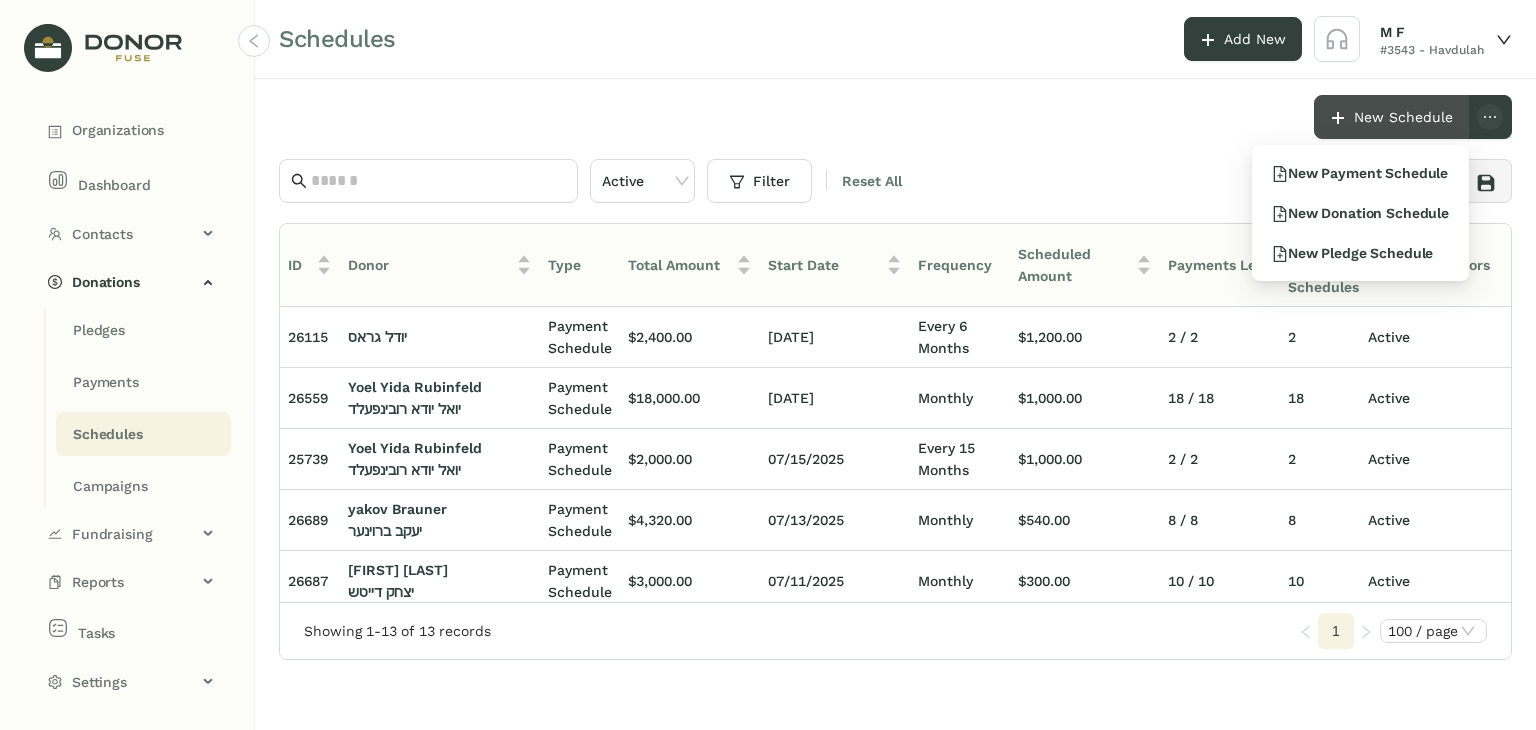 click on "New Schedule" at bounding box center [1403, 117] 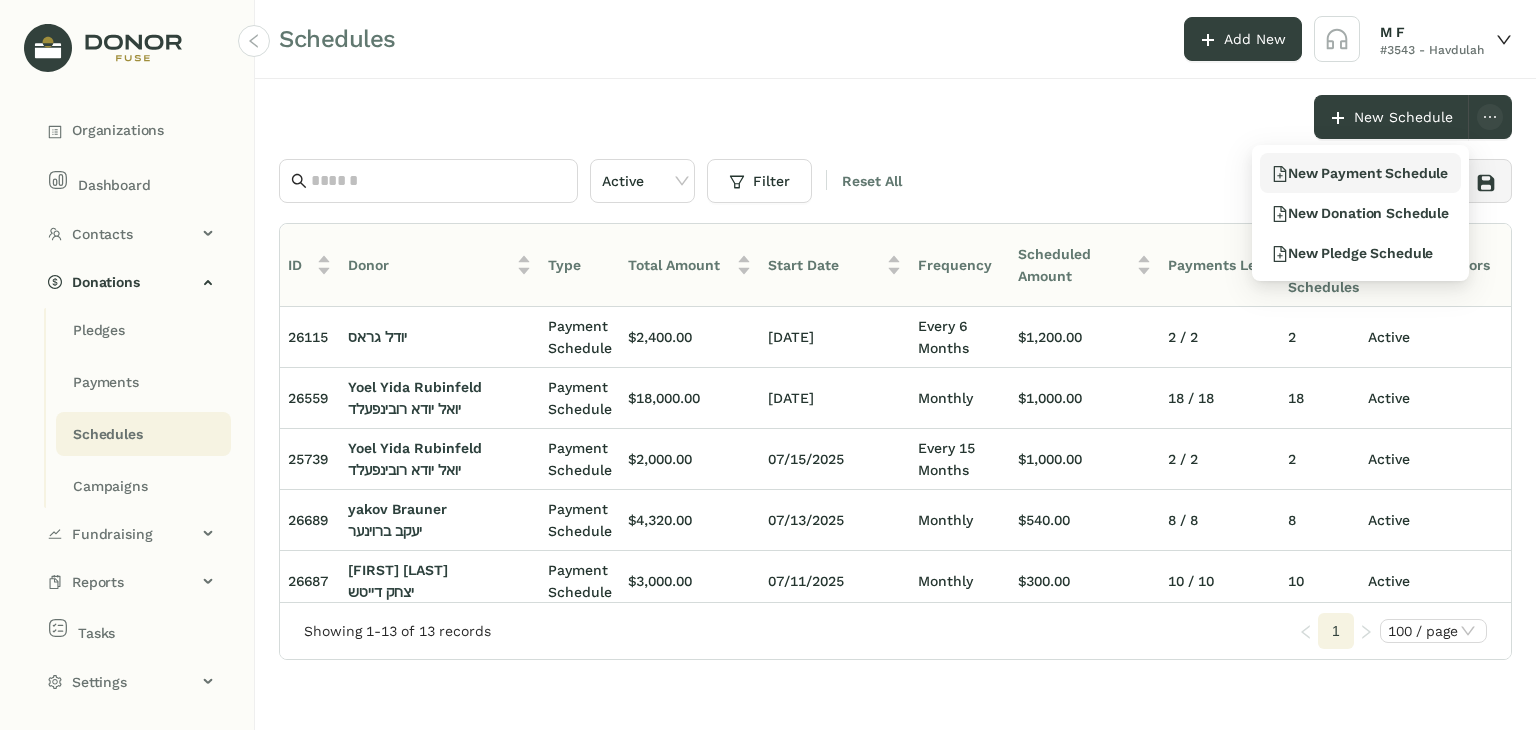 click on "New Payment Schedule" at bounding box center (1360, 173) 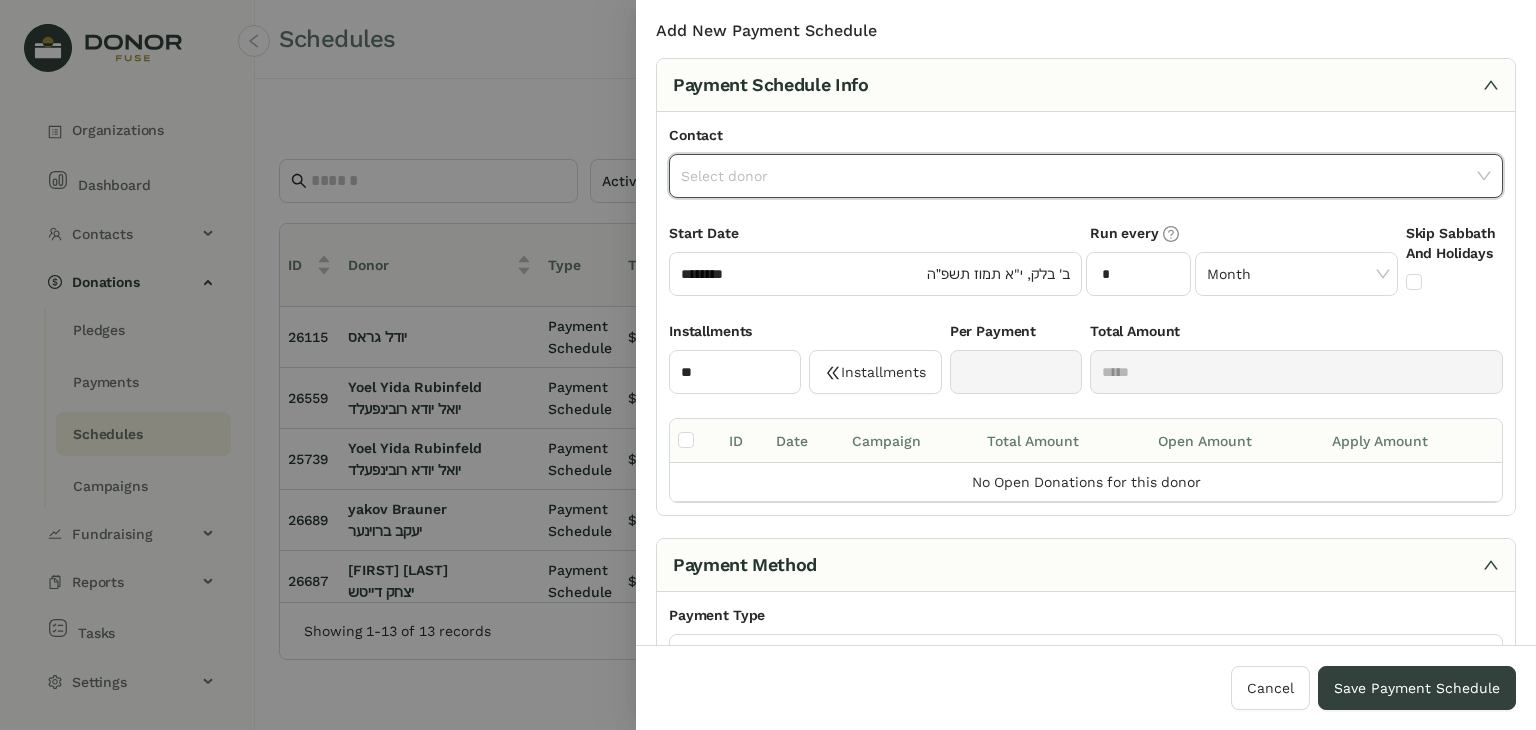 click at bounding box center (1079, 176) 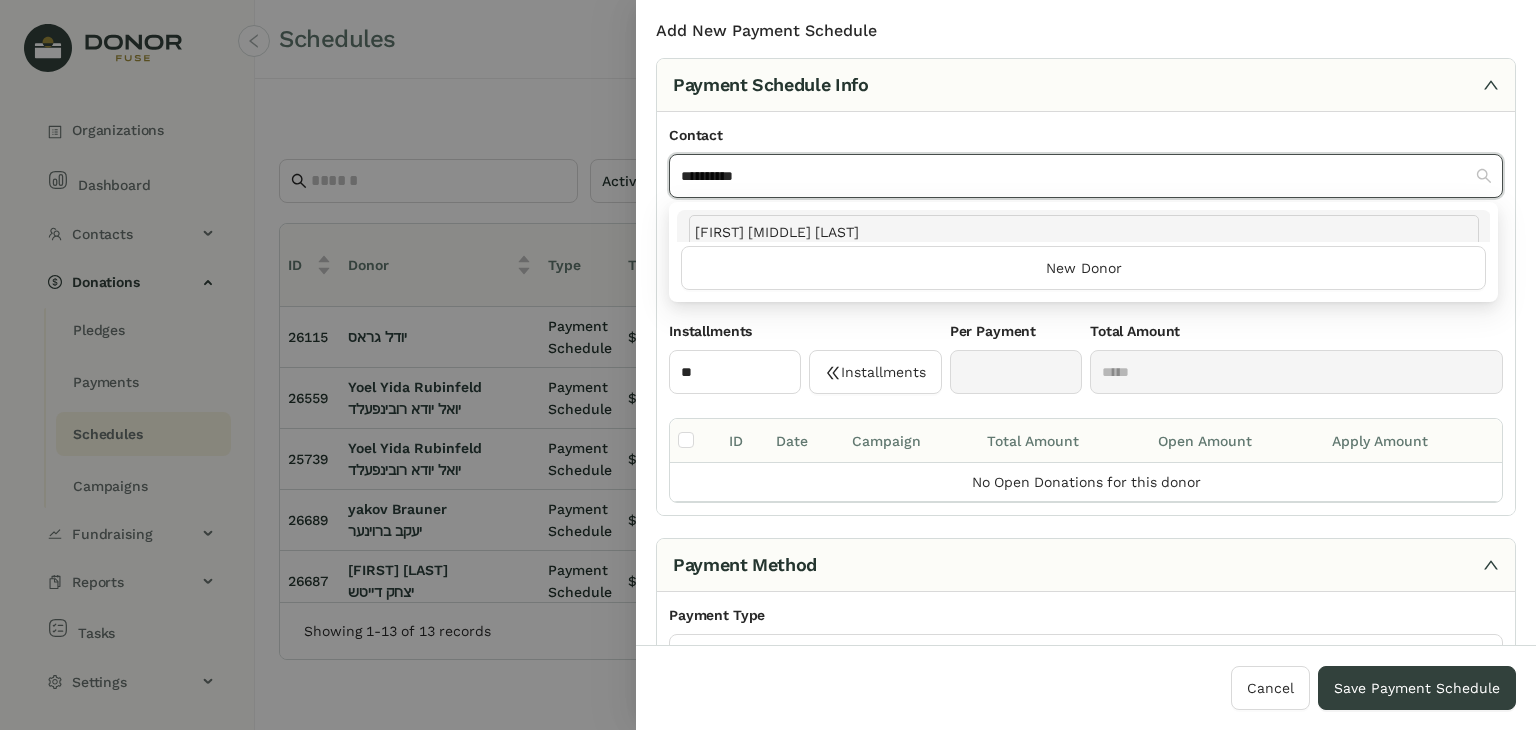 type on "*********" 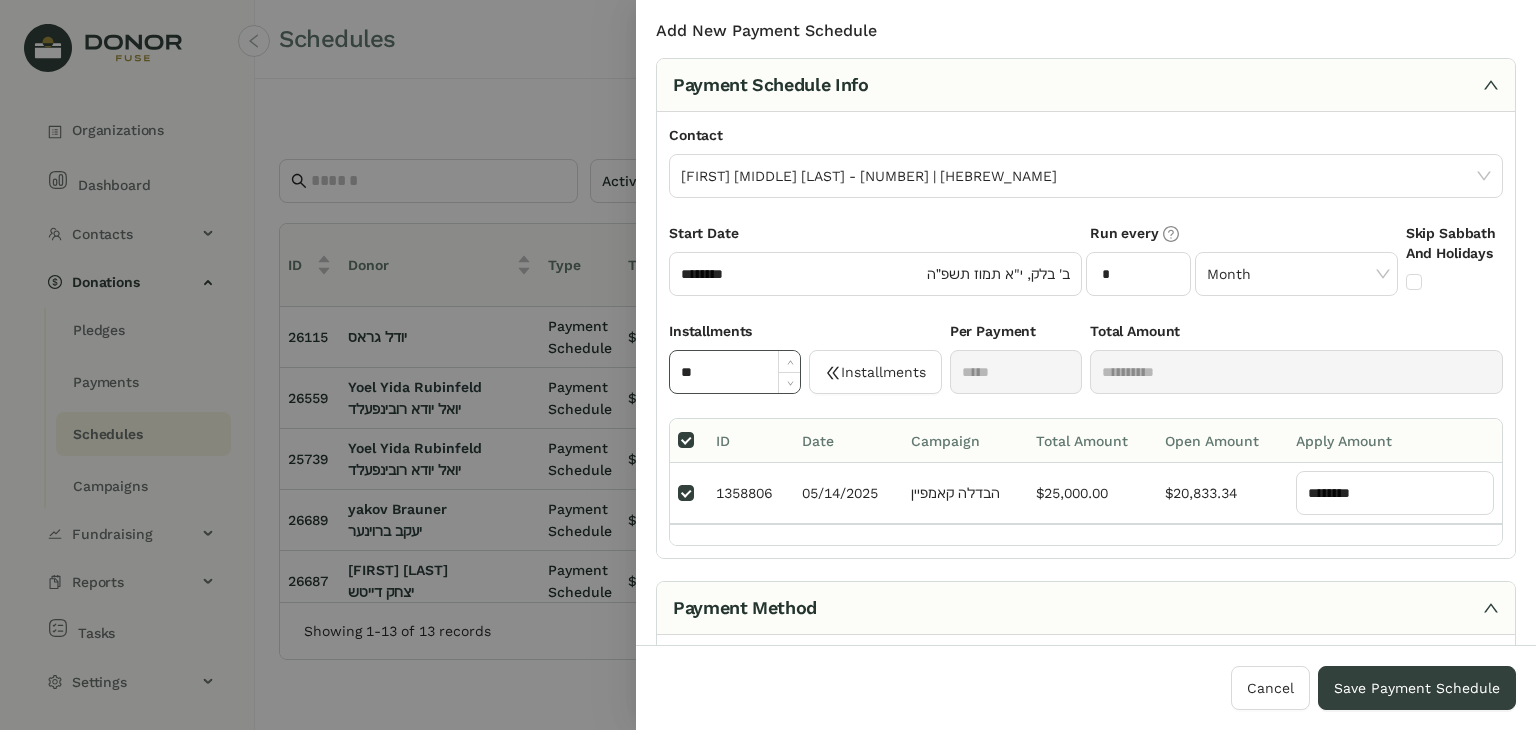 click on "**" at bounding box center (735, 372) 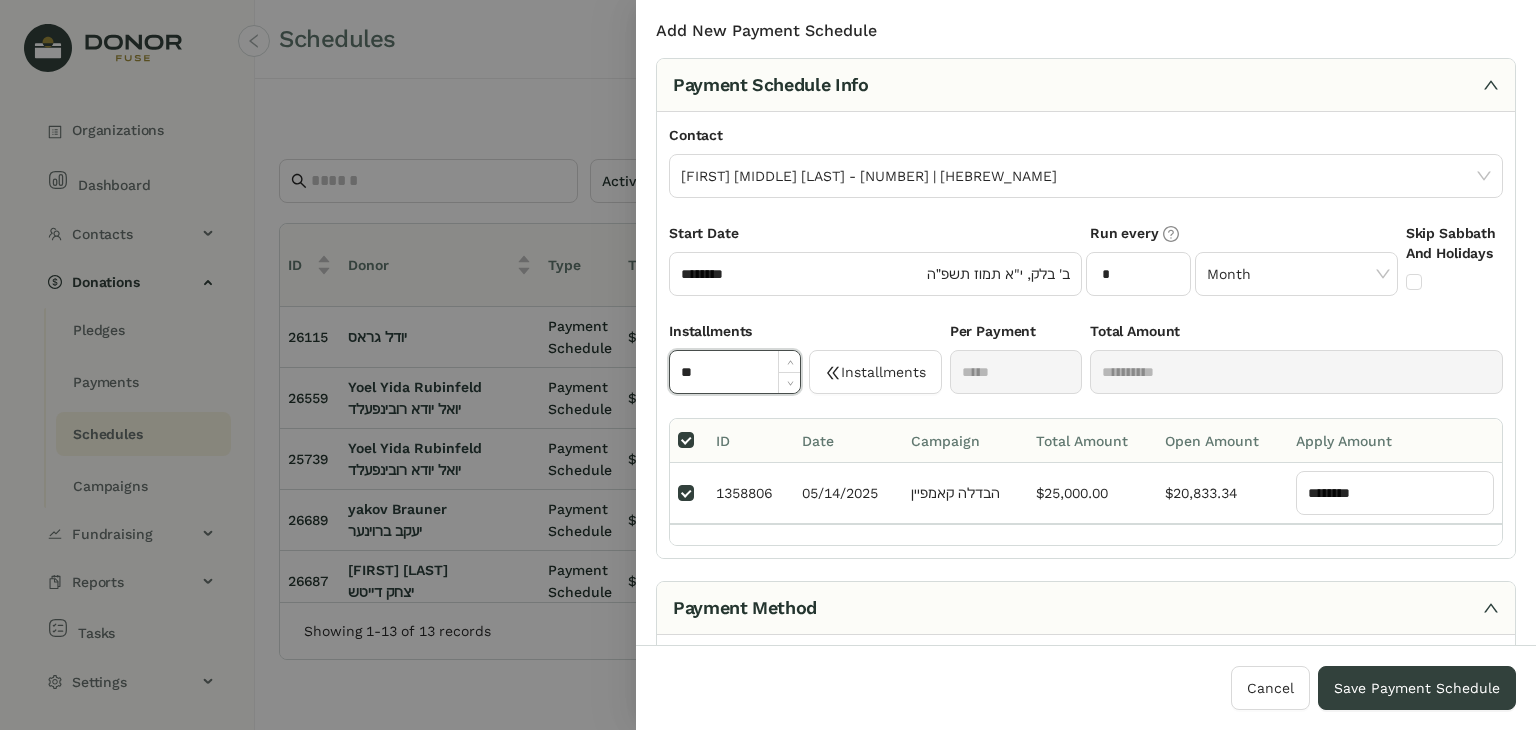 click on "**" at bounding box center [735, 372] 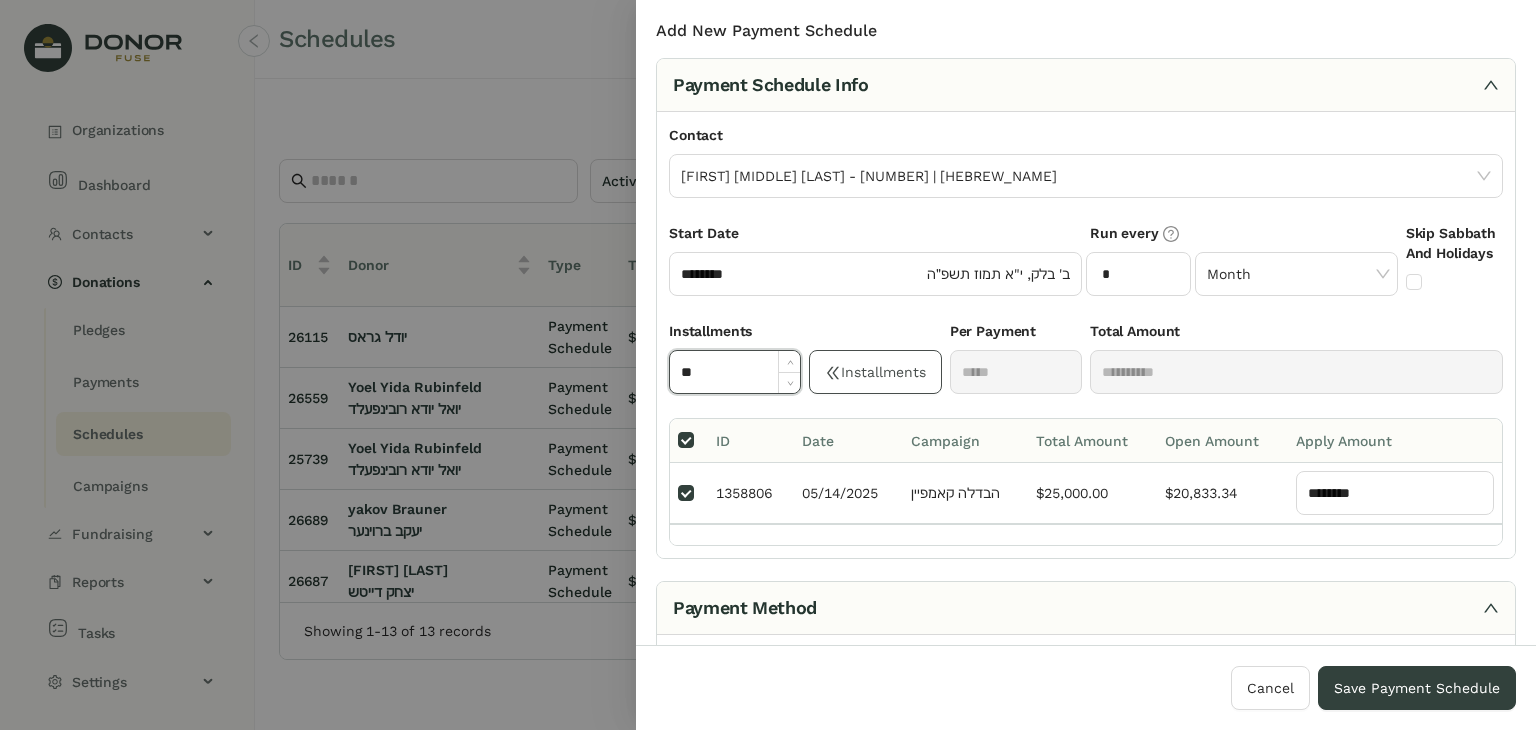 type on "**" 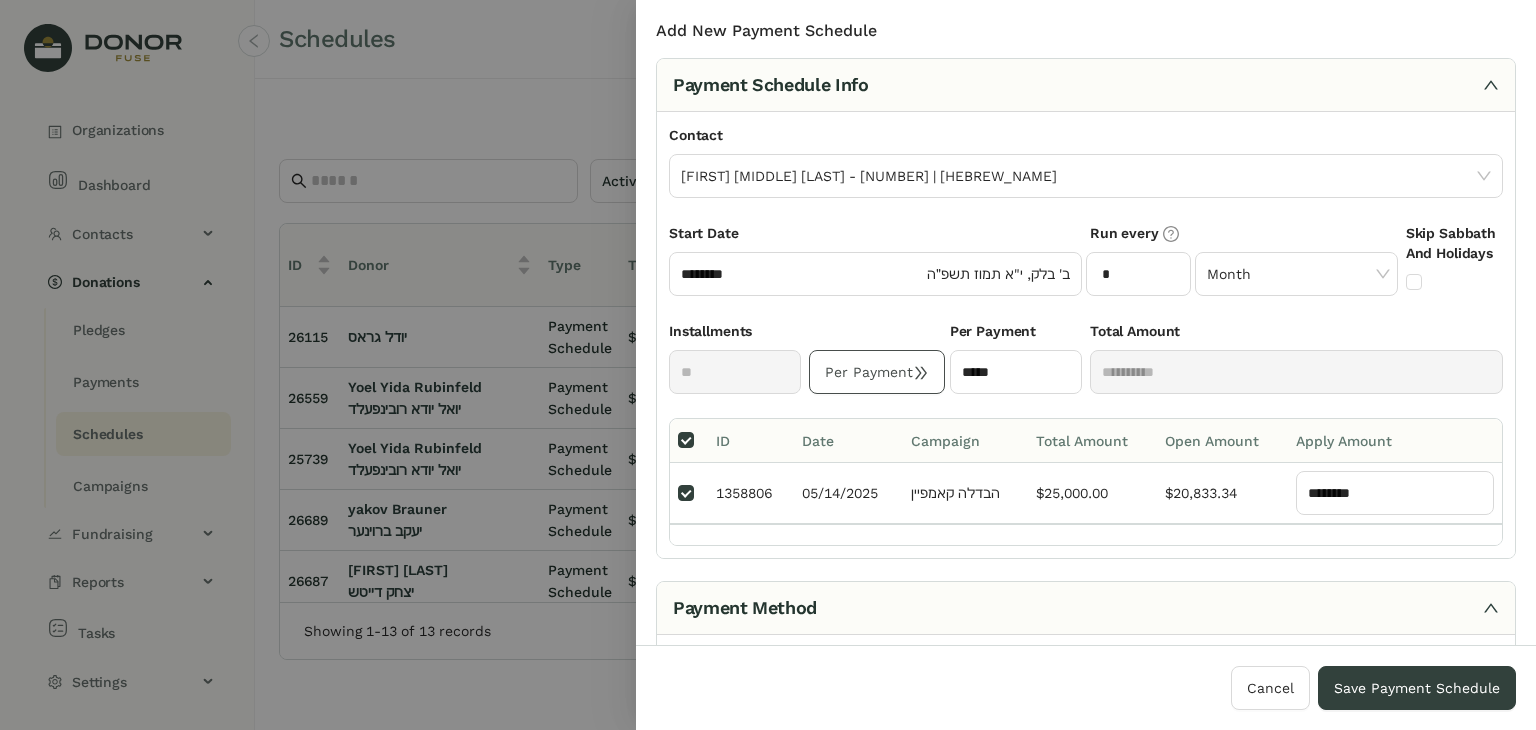 click on "Per Payment" at bounding box center [877, 372] 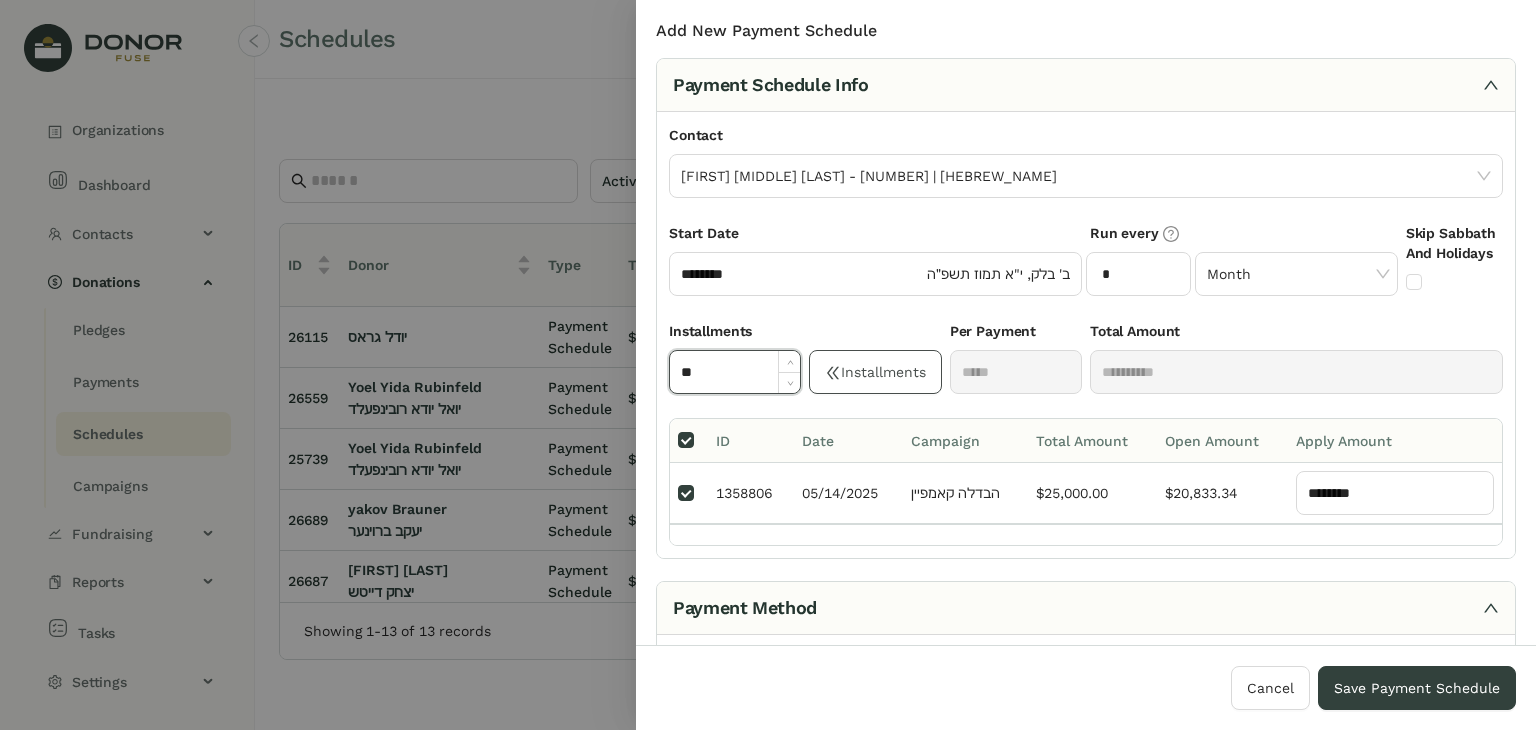 click on "**" at bounding box center [735, 372] 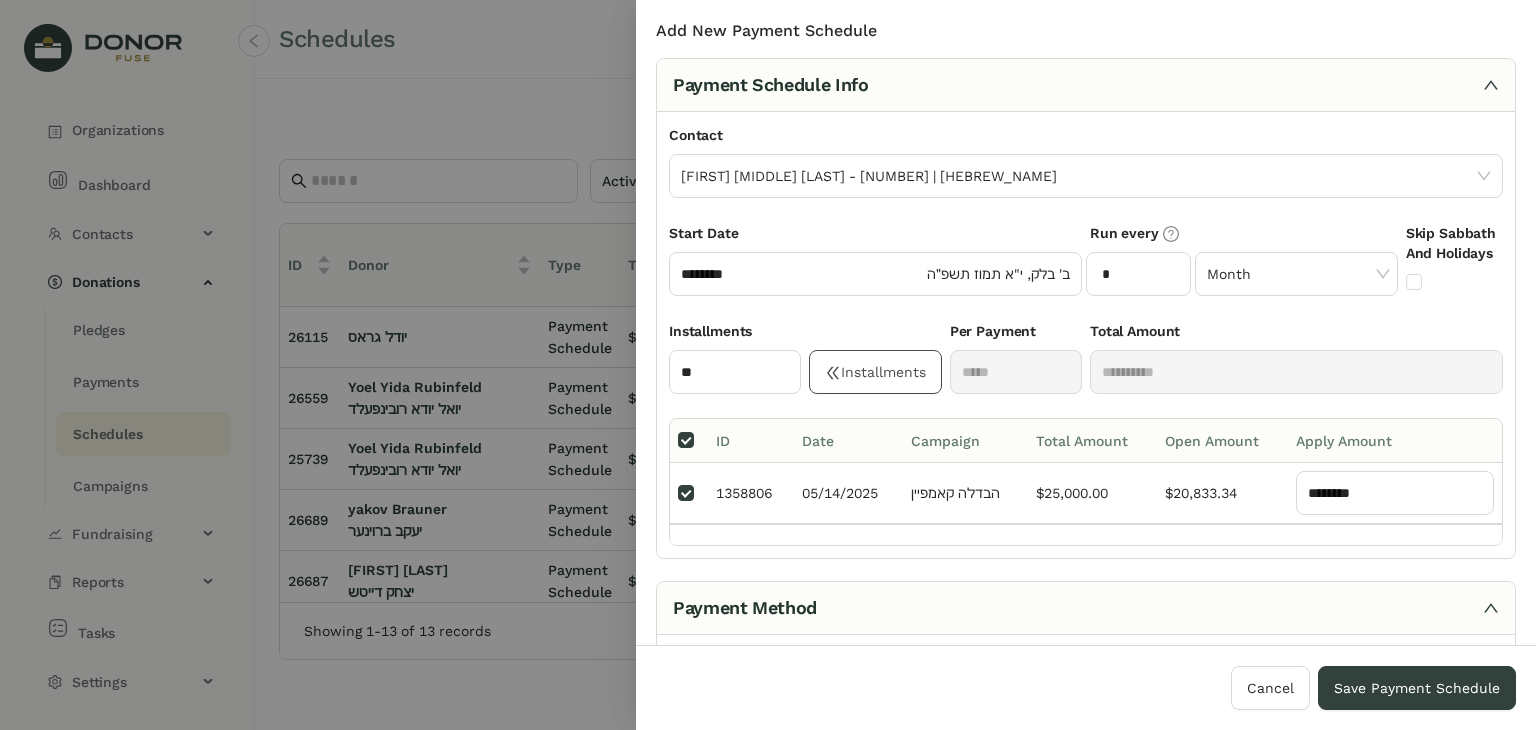 click on "Installments" at bounding box center (875, 372) 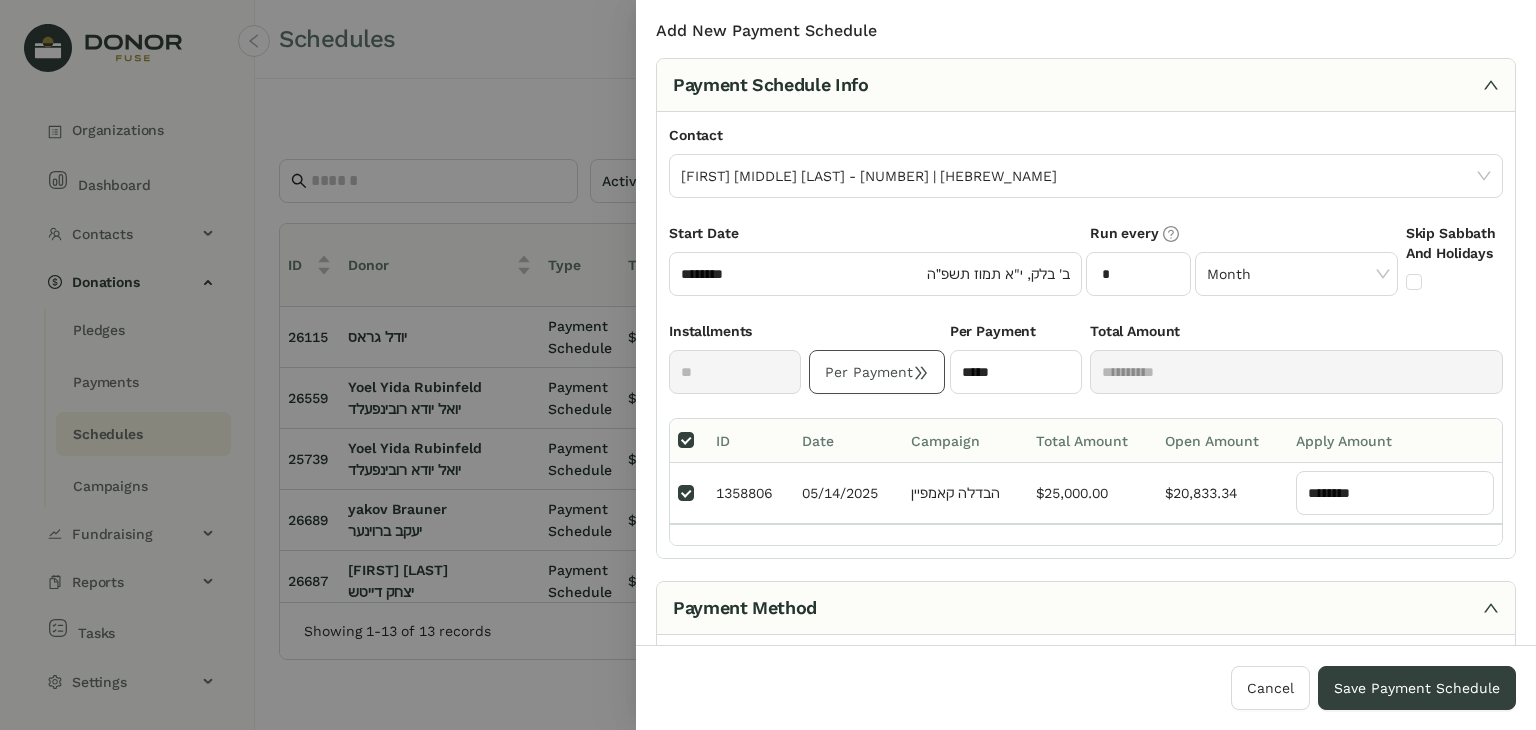 click on "Per Payment" at bounding box center [877, 372] 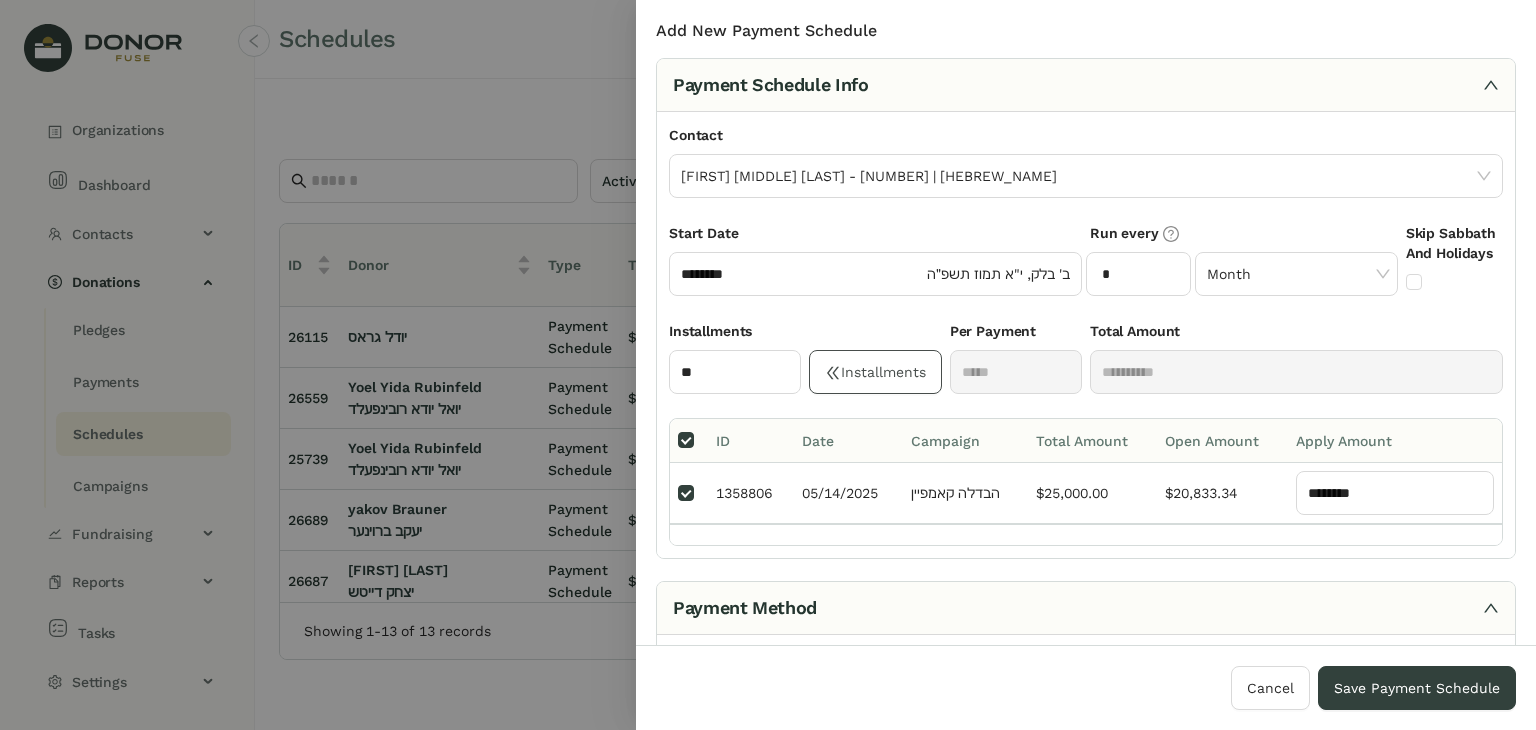 click on "Installments" at bounding box center [875, 372] 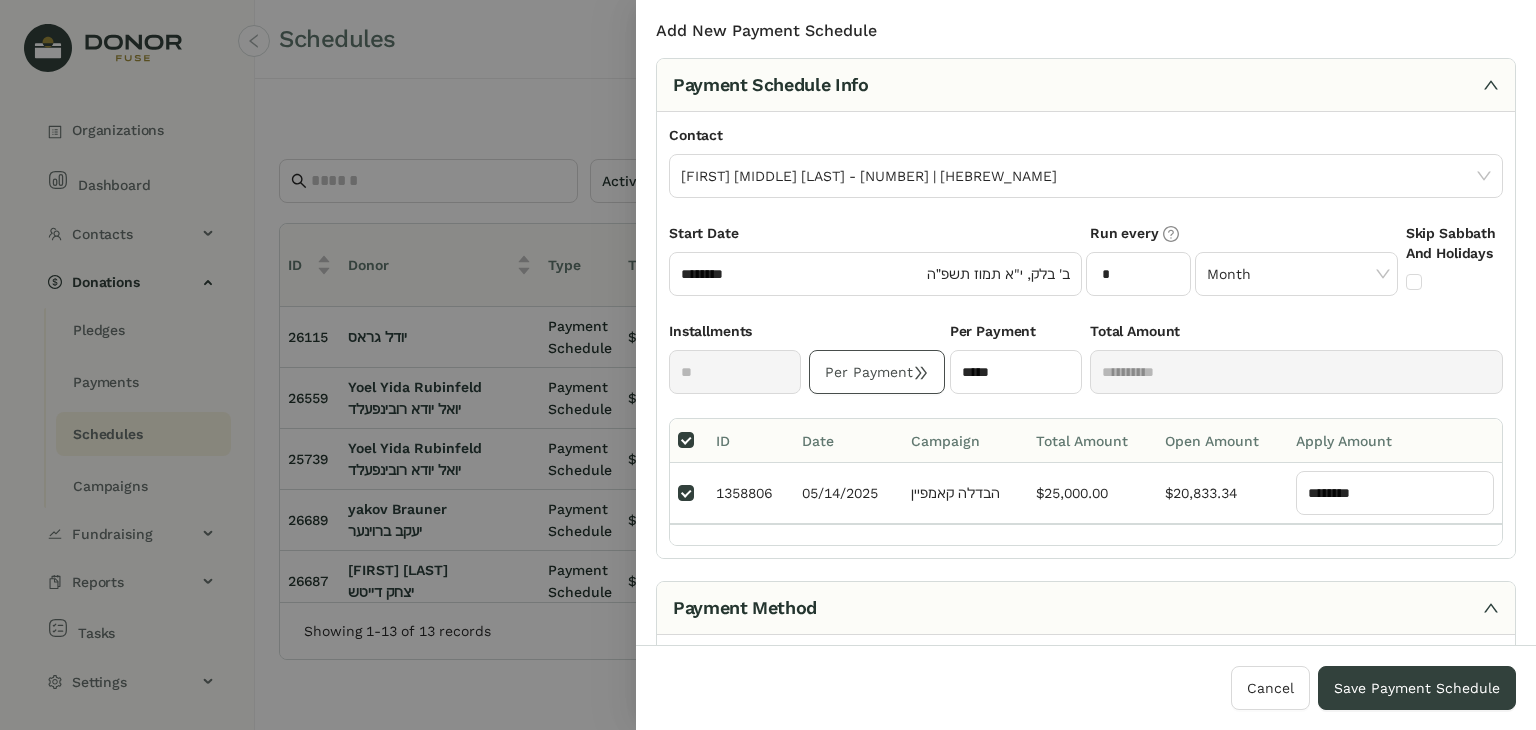click on "Per Payment" at bounding box center [877, 372] 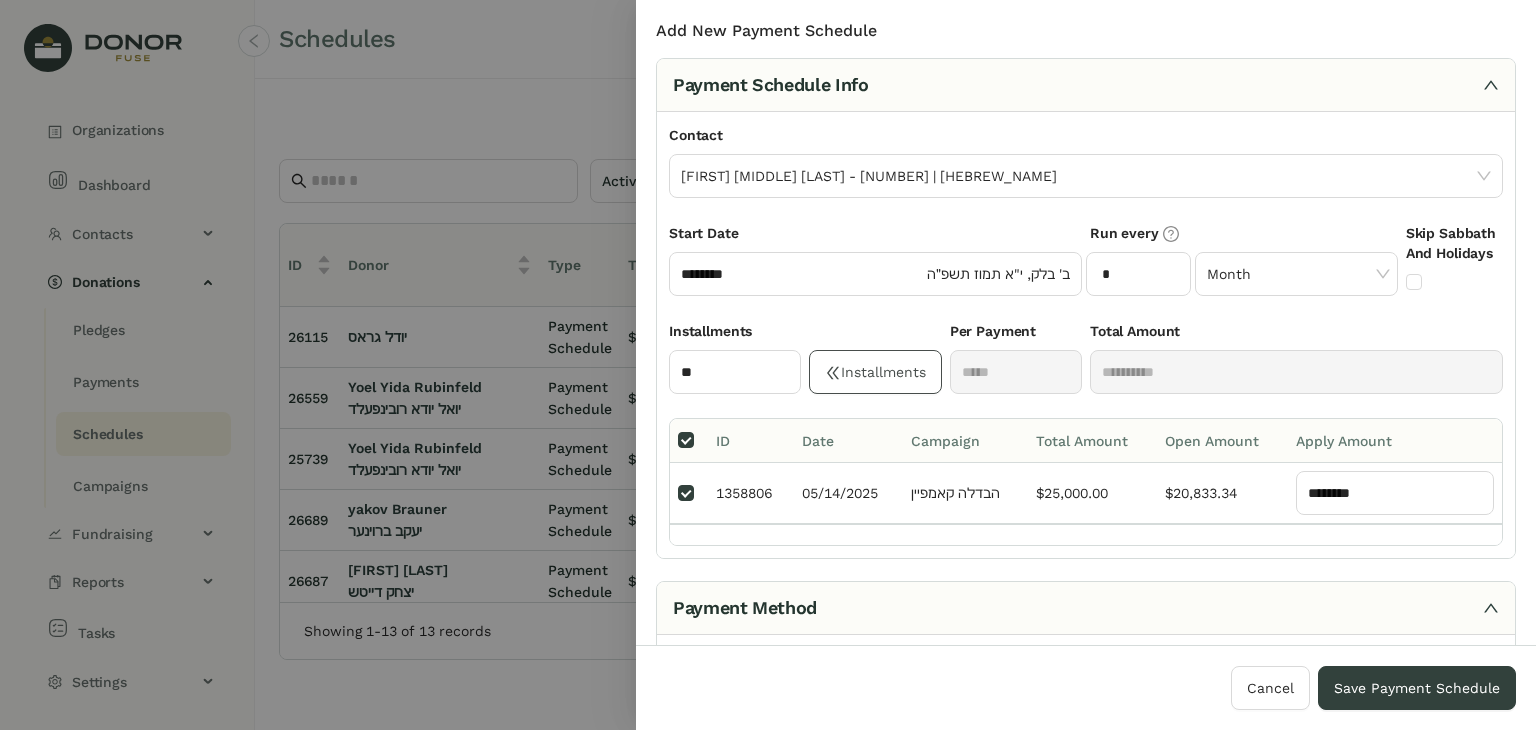click on "Installments" at bounding box center (875, 372) 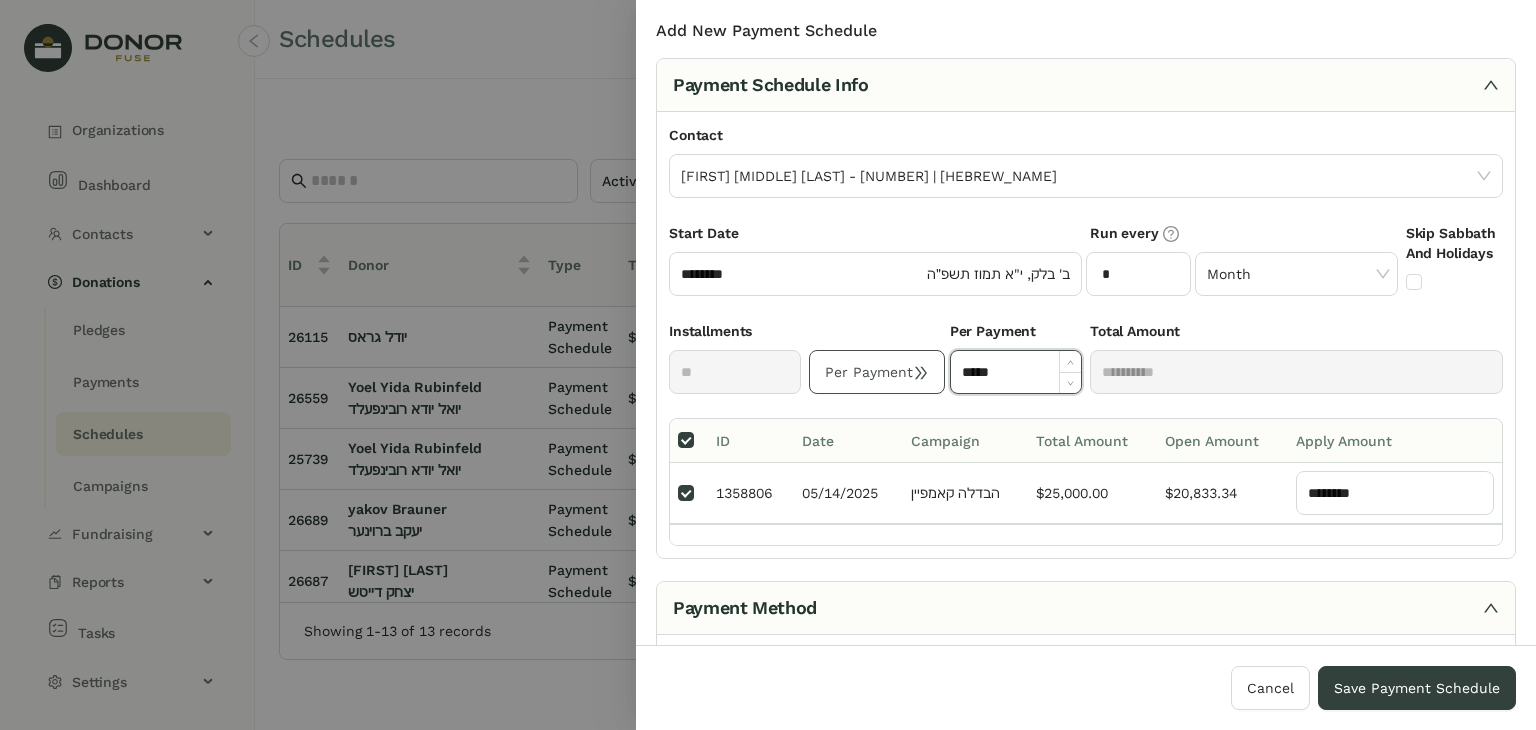 click on "*****" at bounding box center (1016, 372) 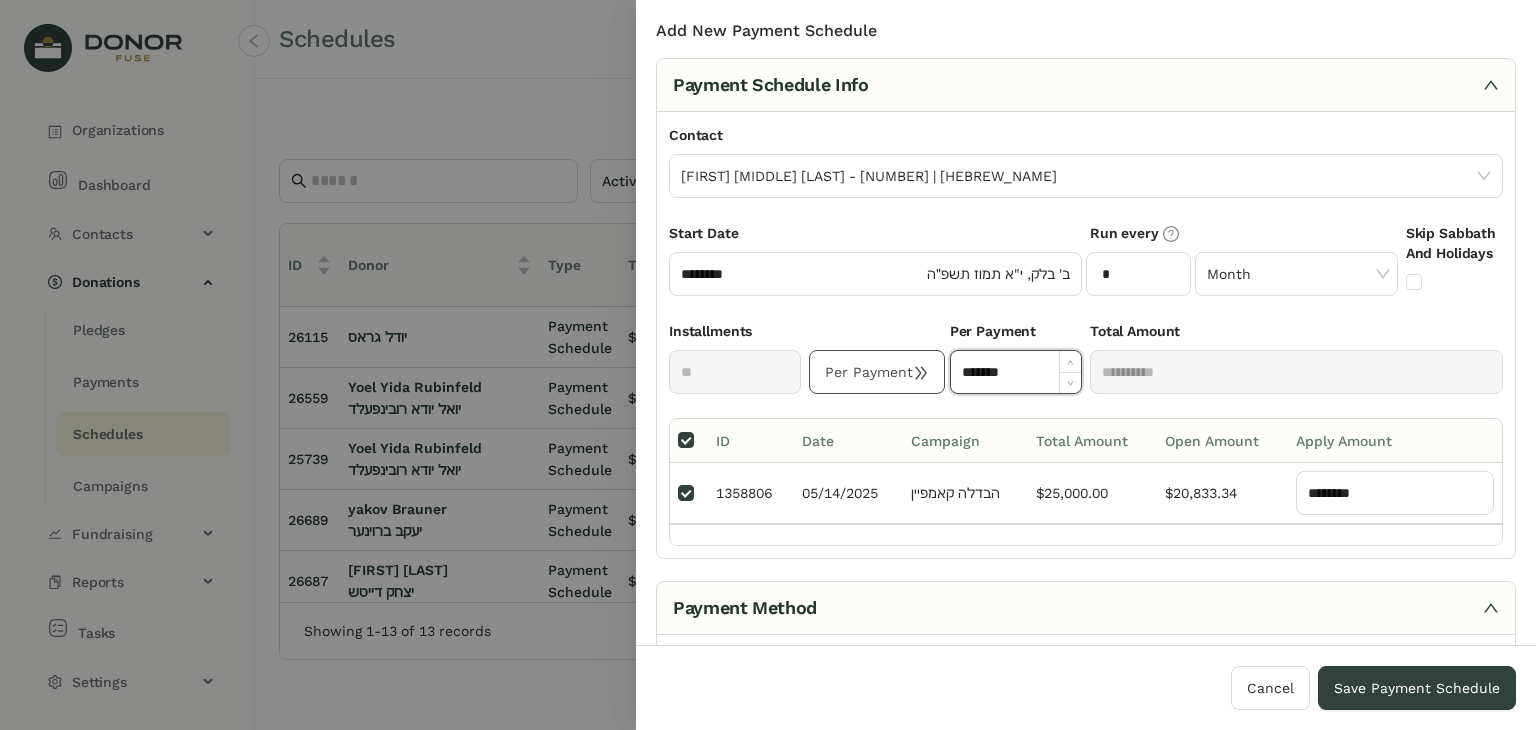 type on "*******" 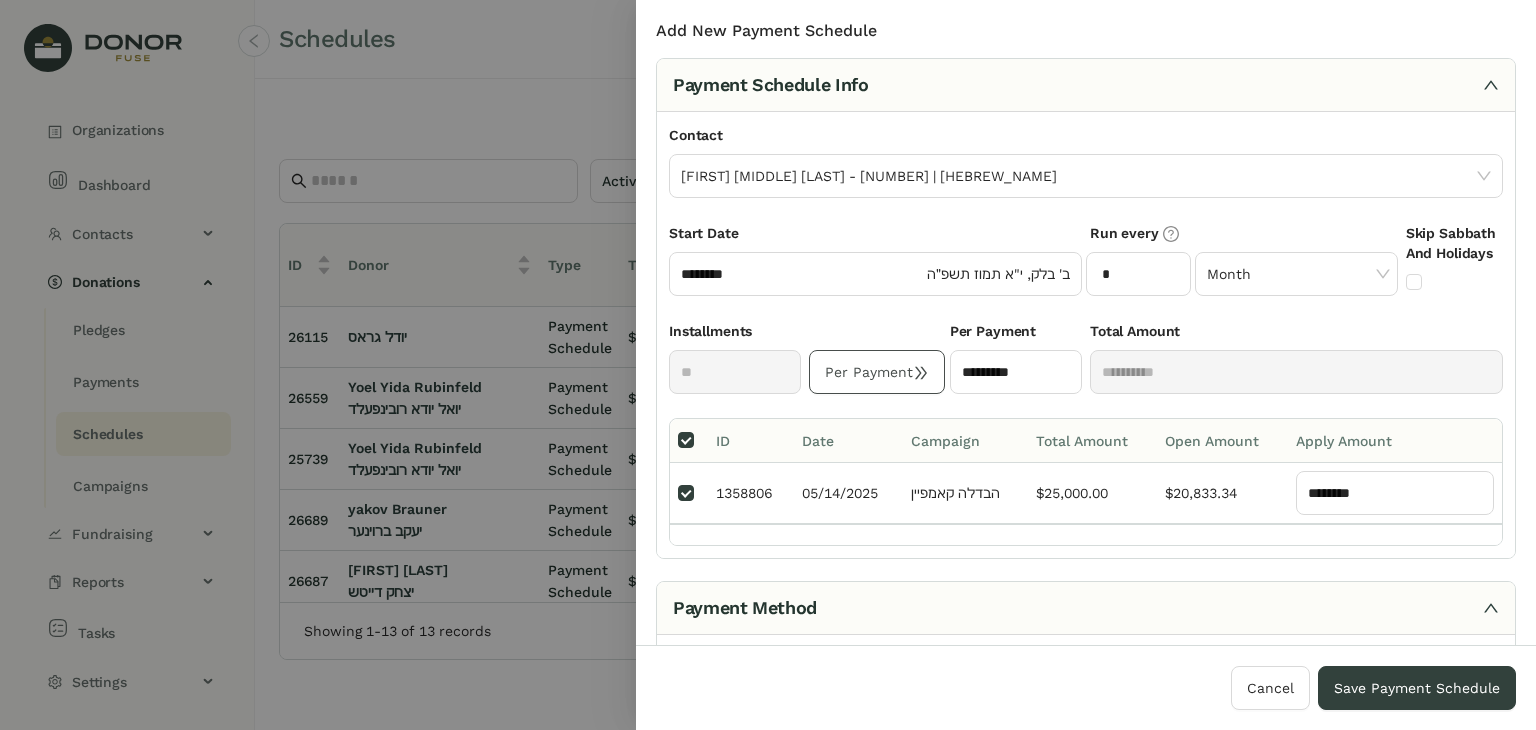 click at bounding box center [735, 335] 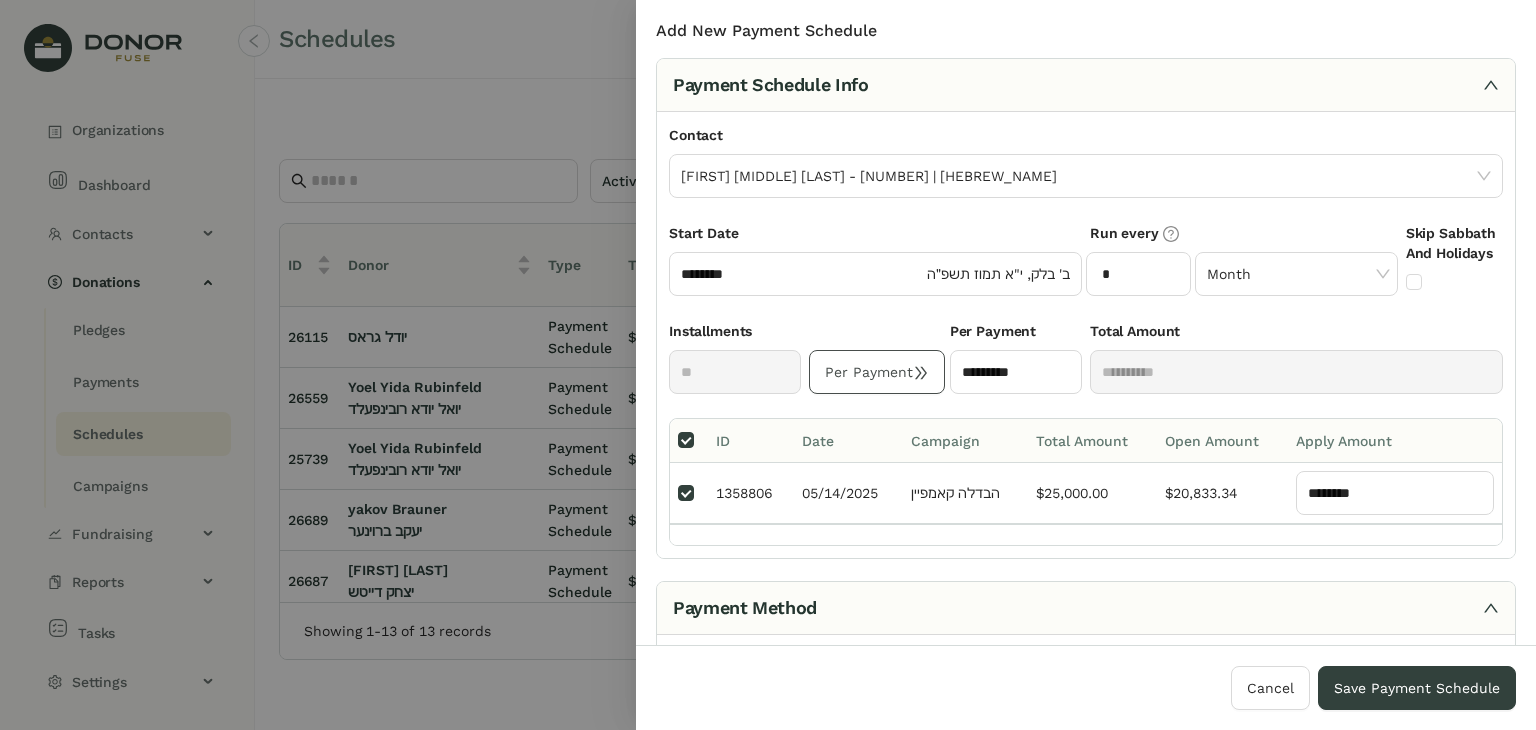 click on "Per Payment" at bounding box center (877, 372) 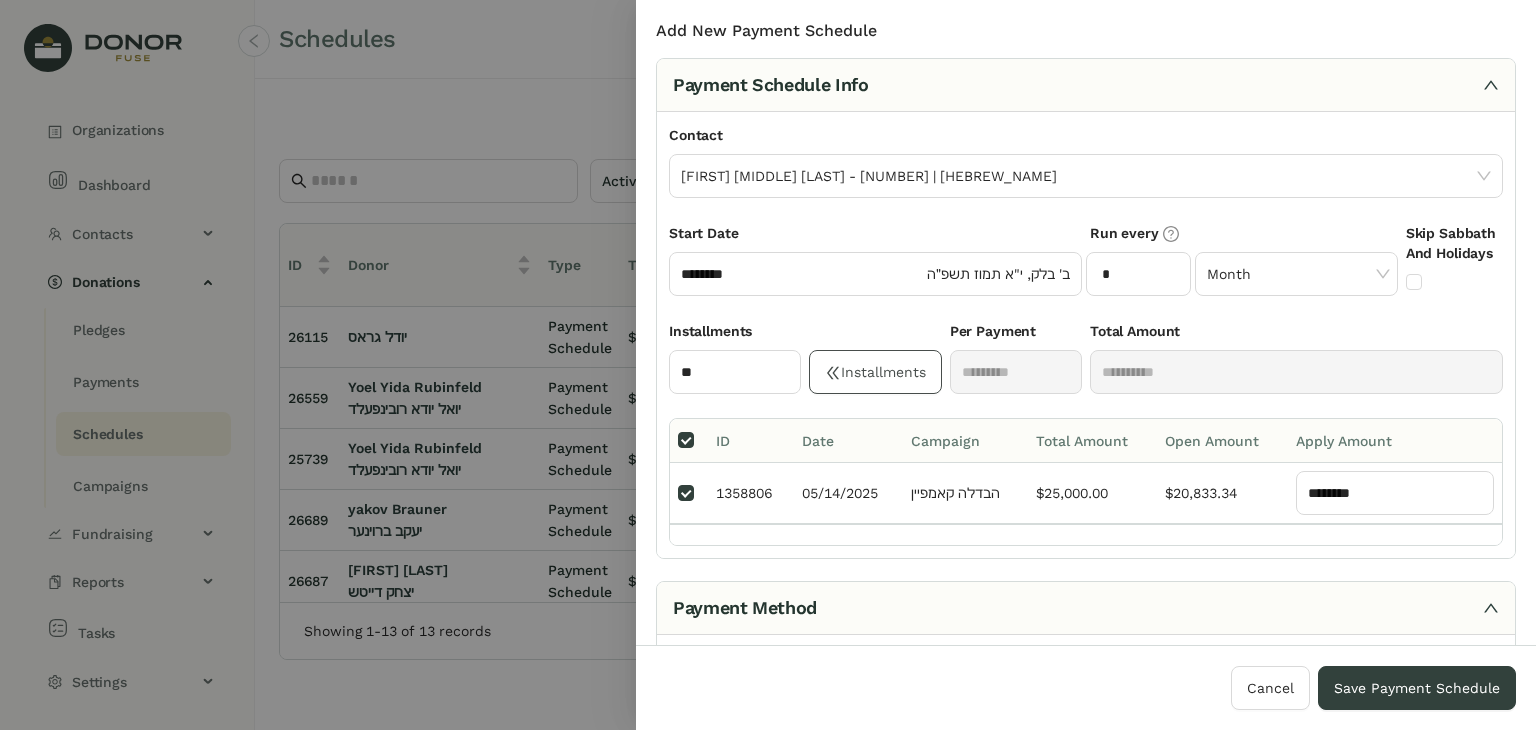 click on "Installments" at bounding box center (875, 372) 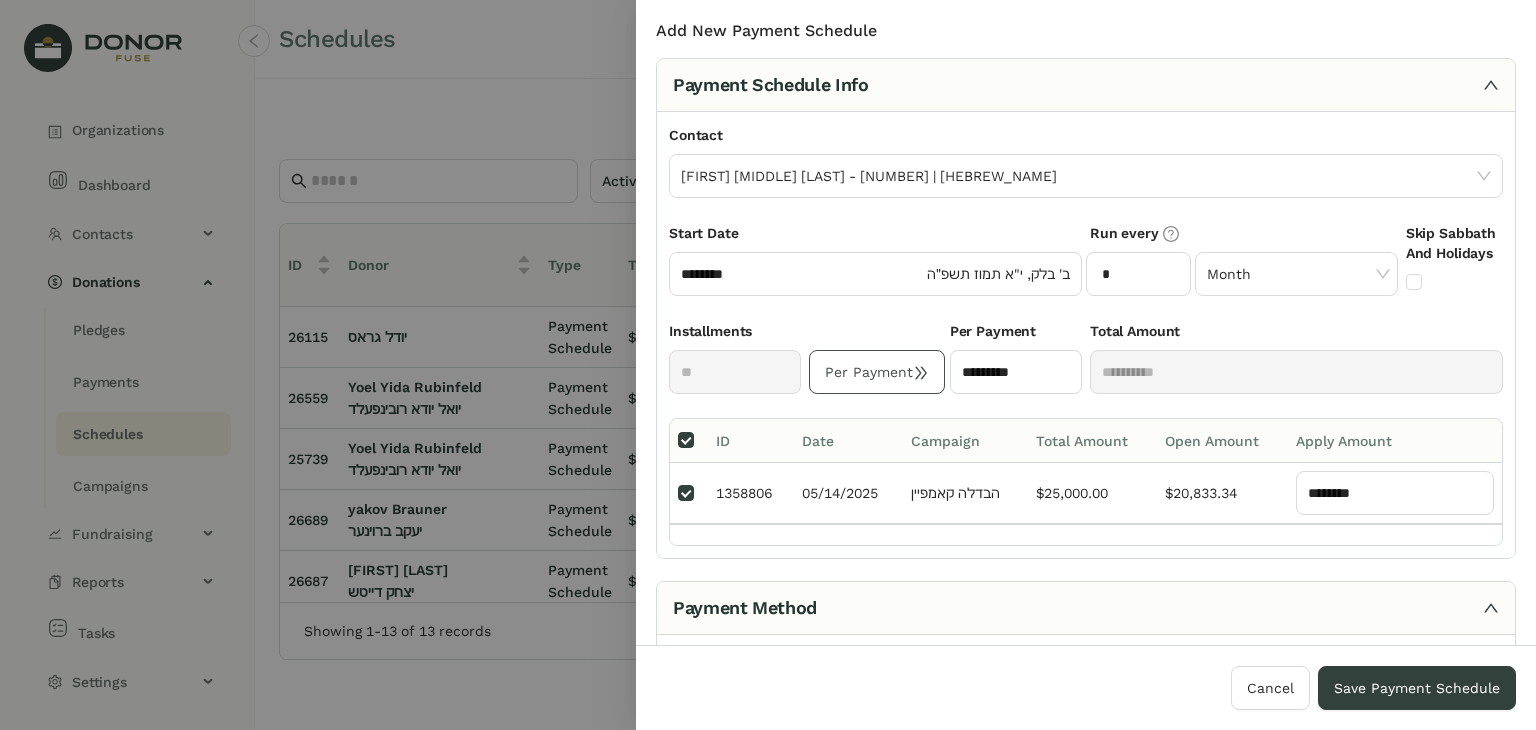 click on "Start Date ******** [HEBREW_DATE] [HEBREW_DATE]" at bounding box center (875, 271) 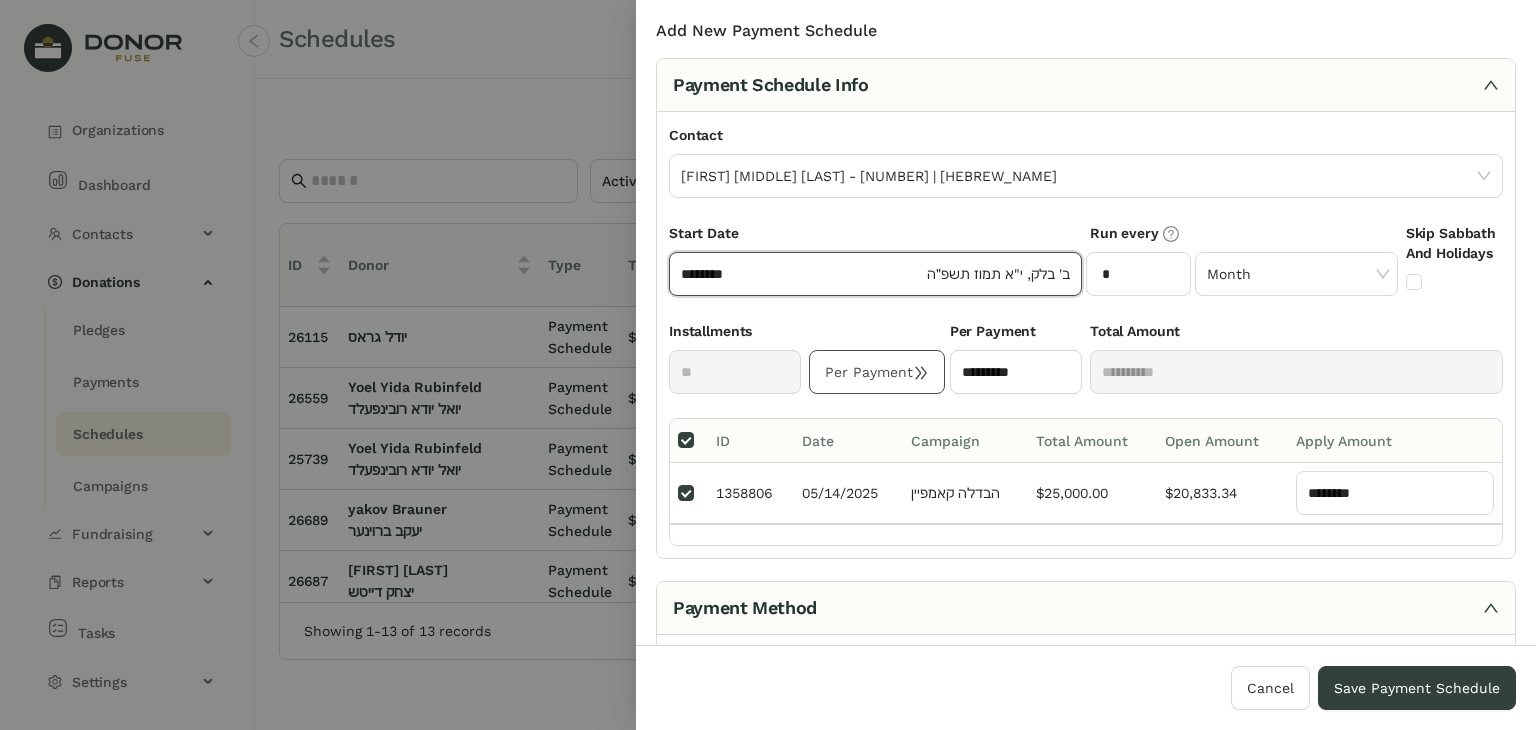 click on "********" at bounding box center (802, 274) 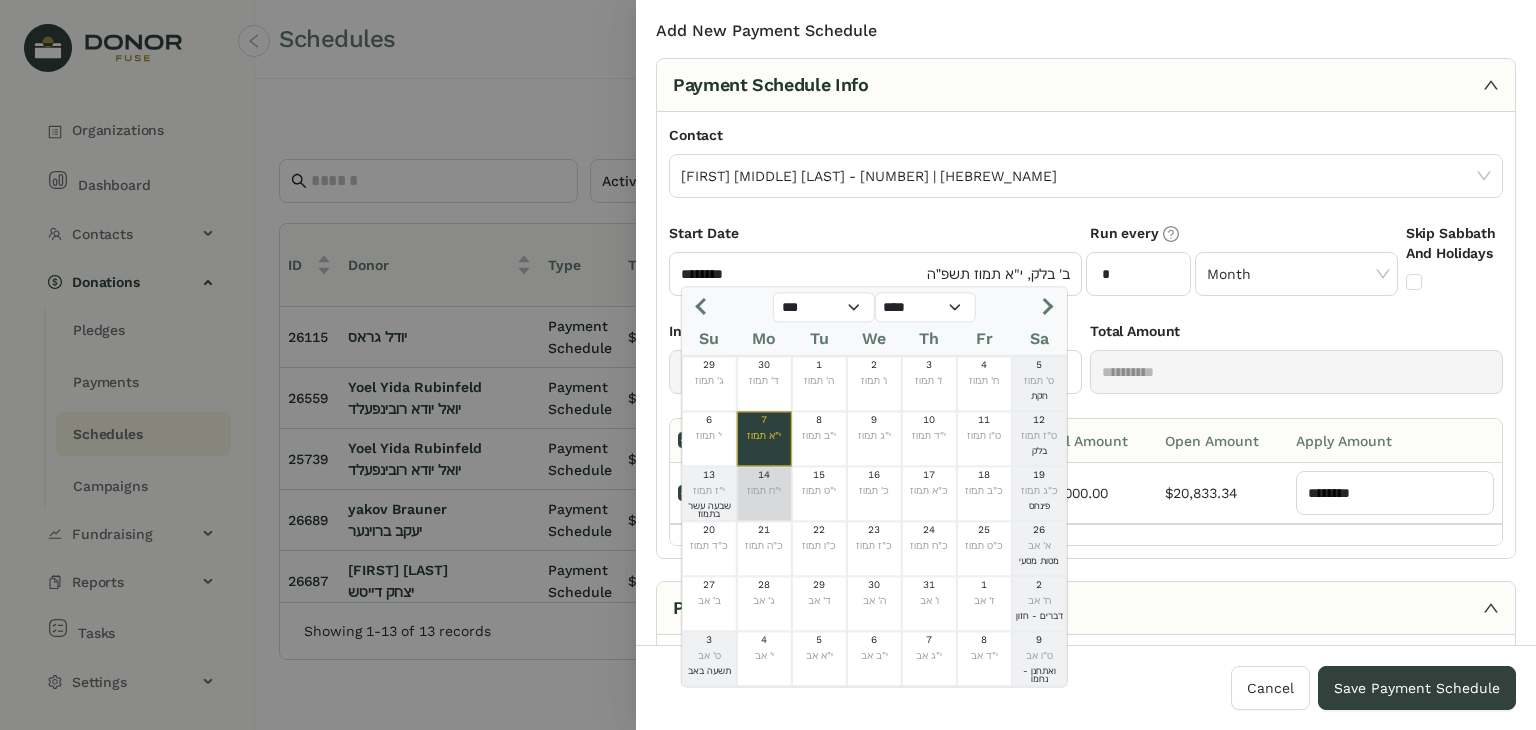 click on "14  י"ח תמוז" at bounding box center [764, 493] 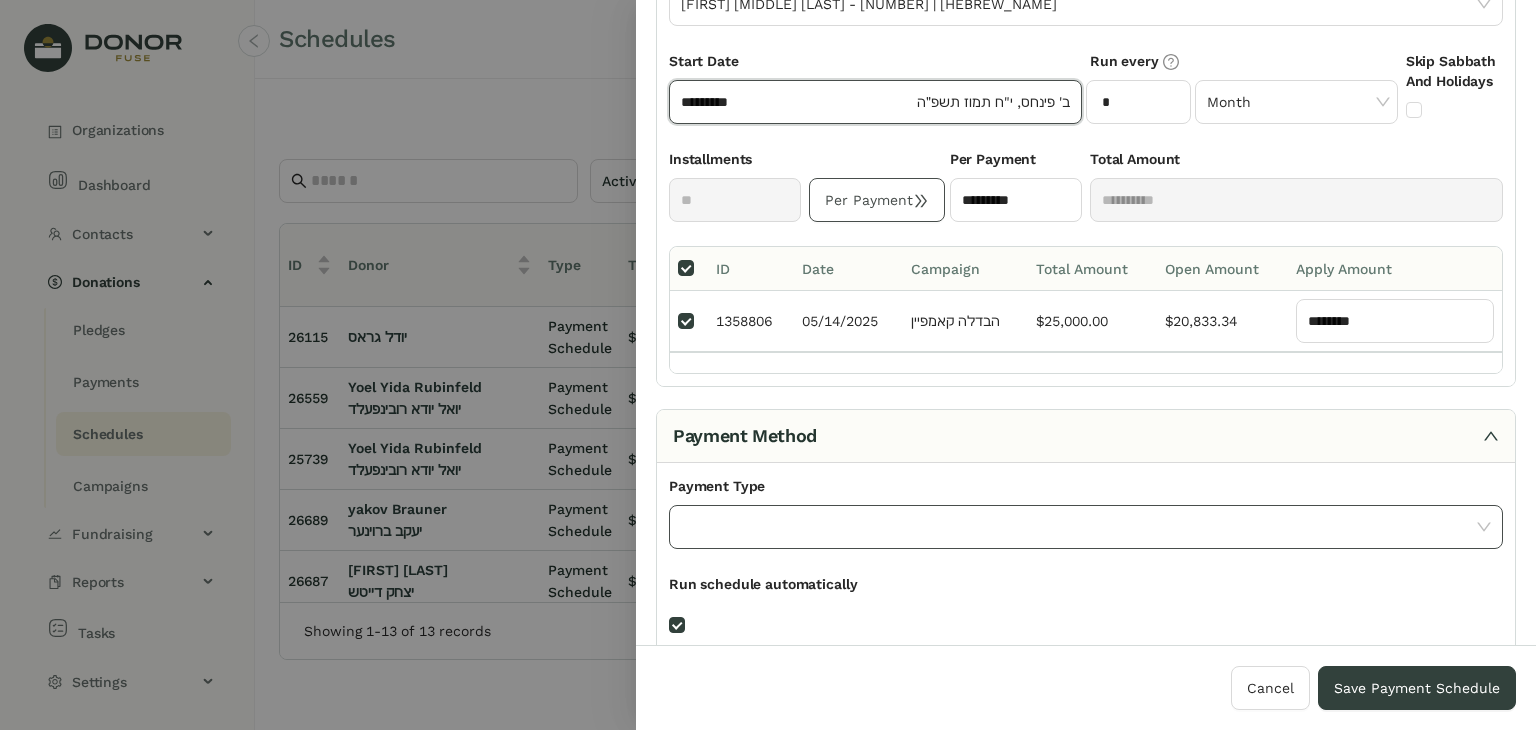 scroll, scrollTop: 304, scrollLeft: 0, axis: vertical 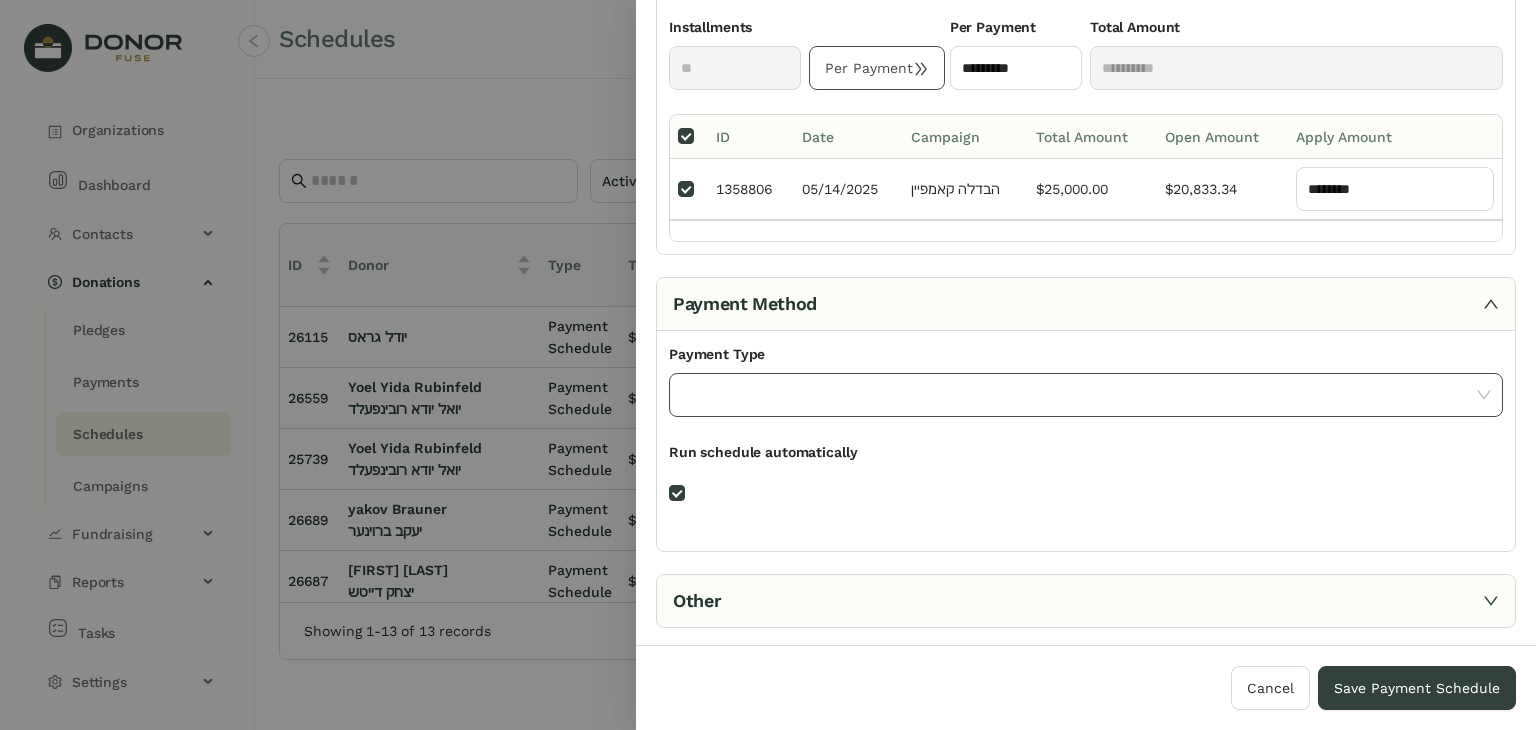 click at bounding box center [1079, 395] 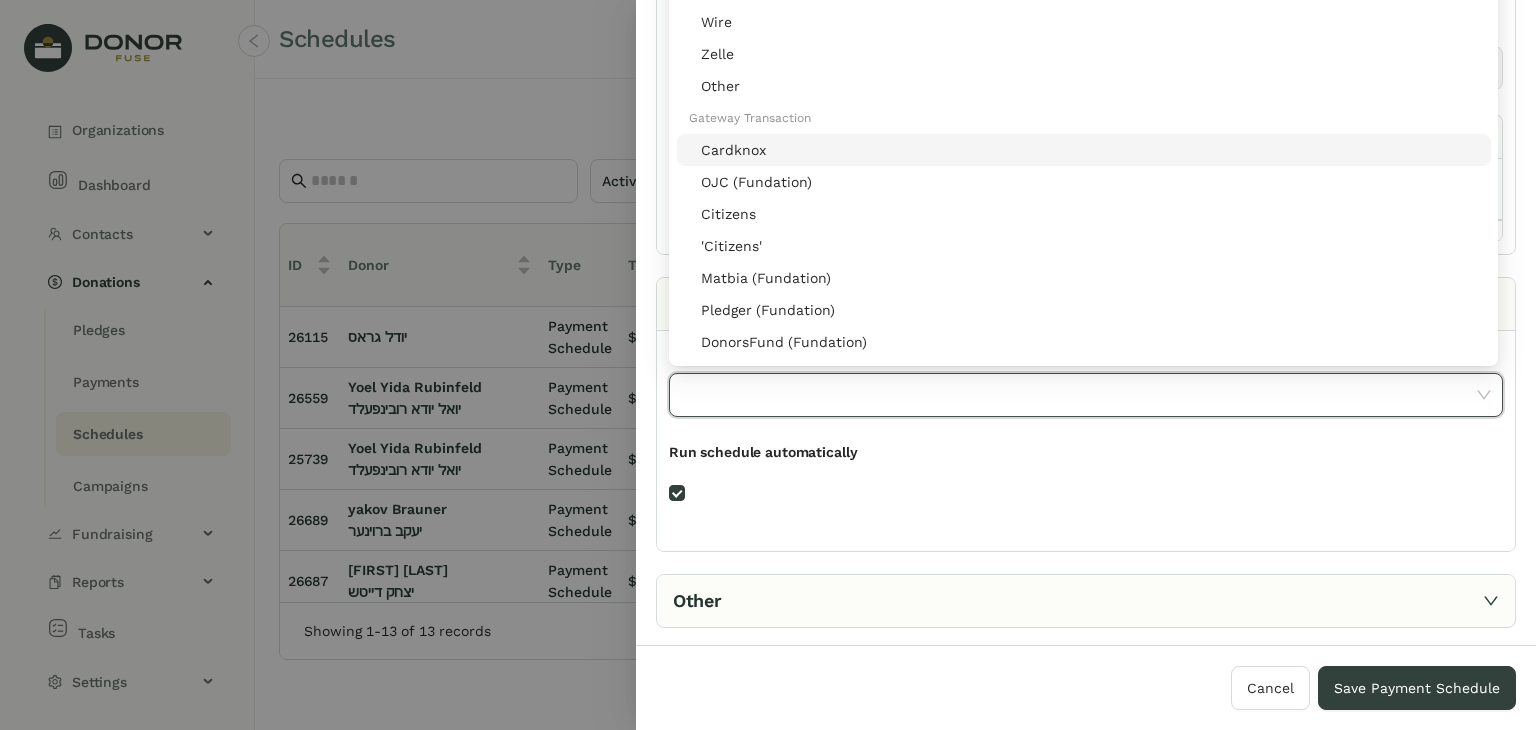 click on "Cardknox" at bounding box center [1090, 150] 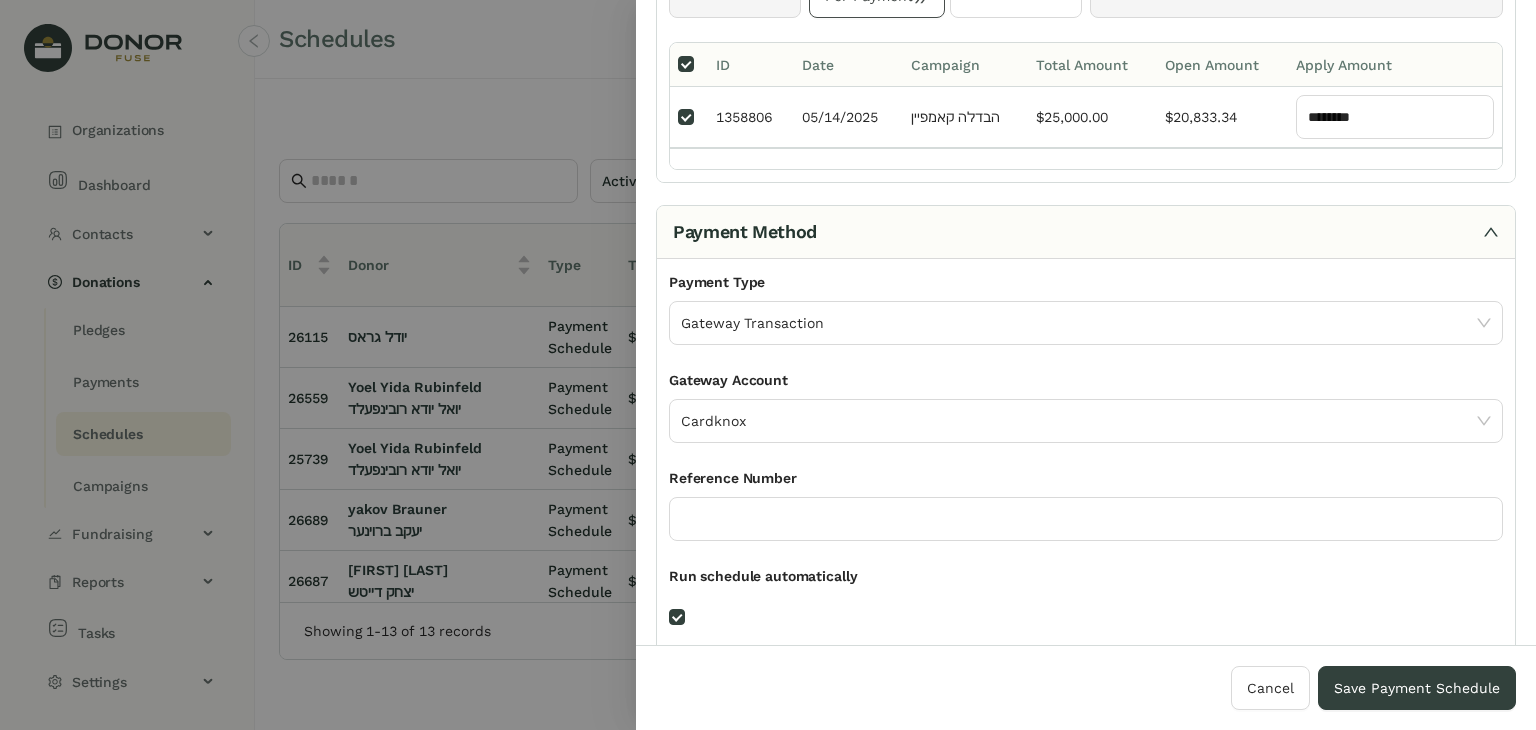 scroll, scrollTop: 500, scrollLeft: 0, axis: vertical 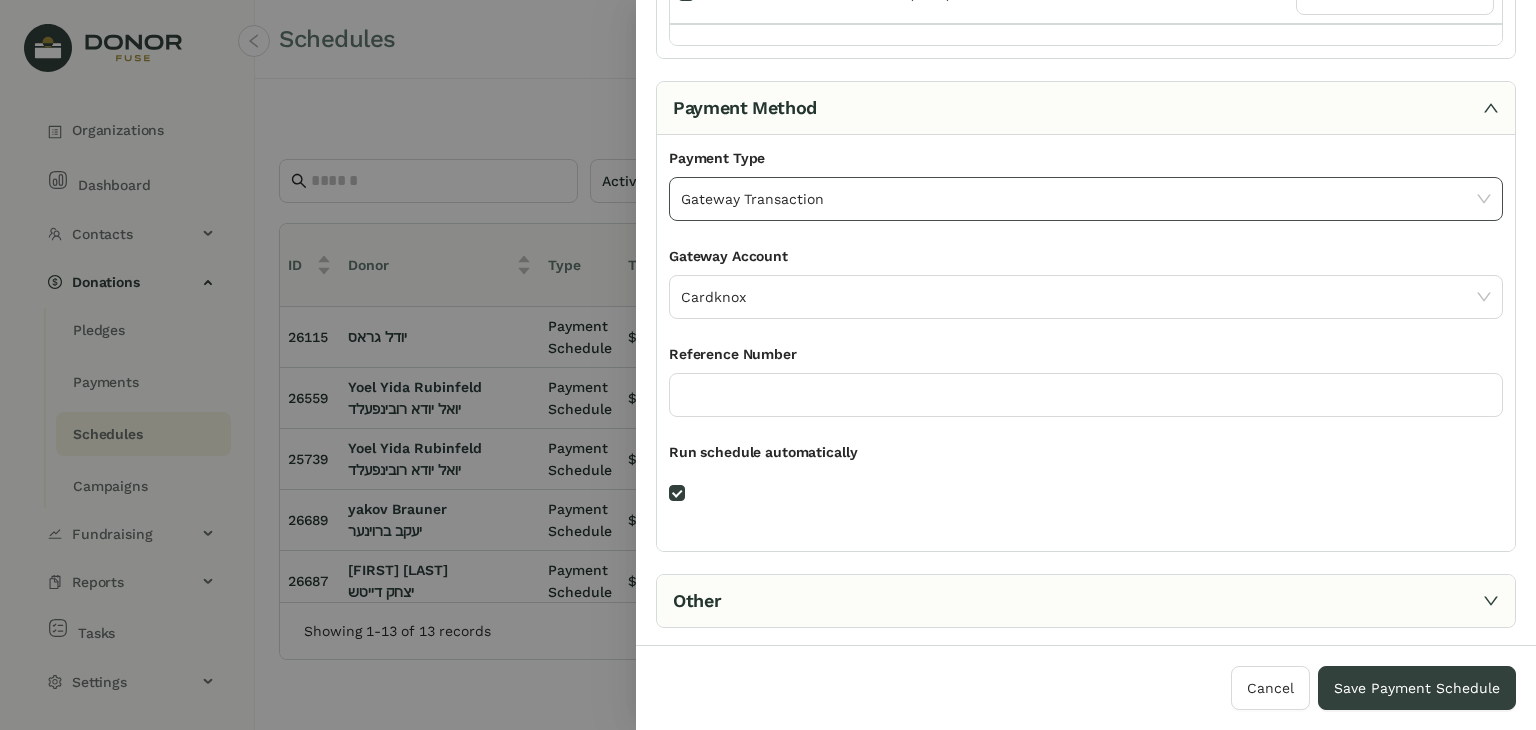 click on "Gateway Transaction" at bounding box center [1086, 199] 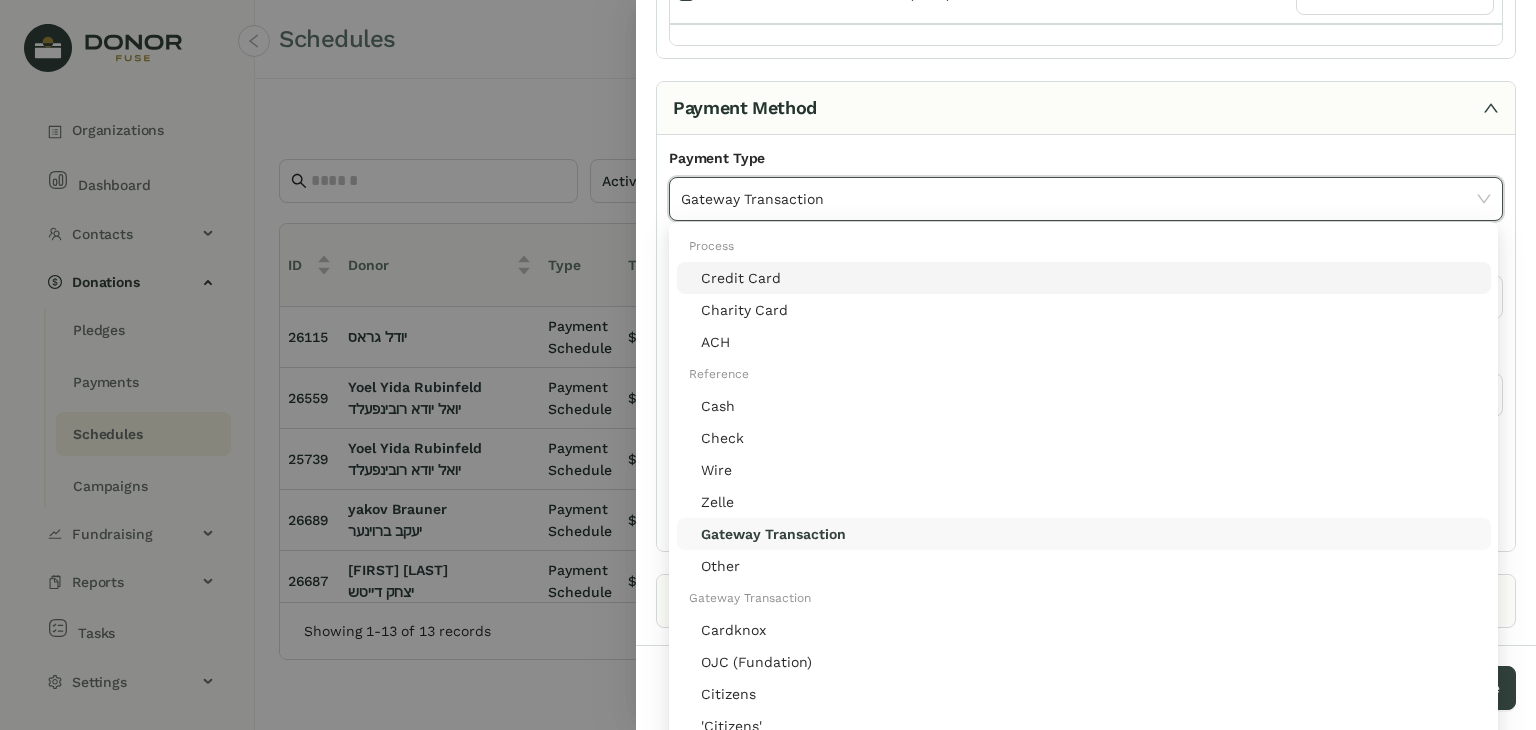 click on "Credit Card" at bounding box center [1090, 278] 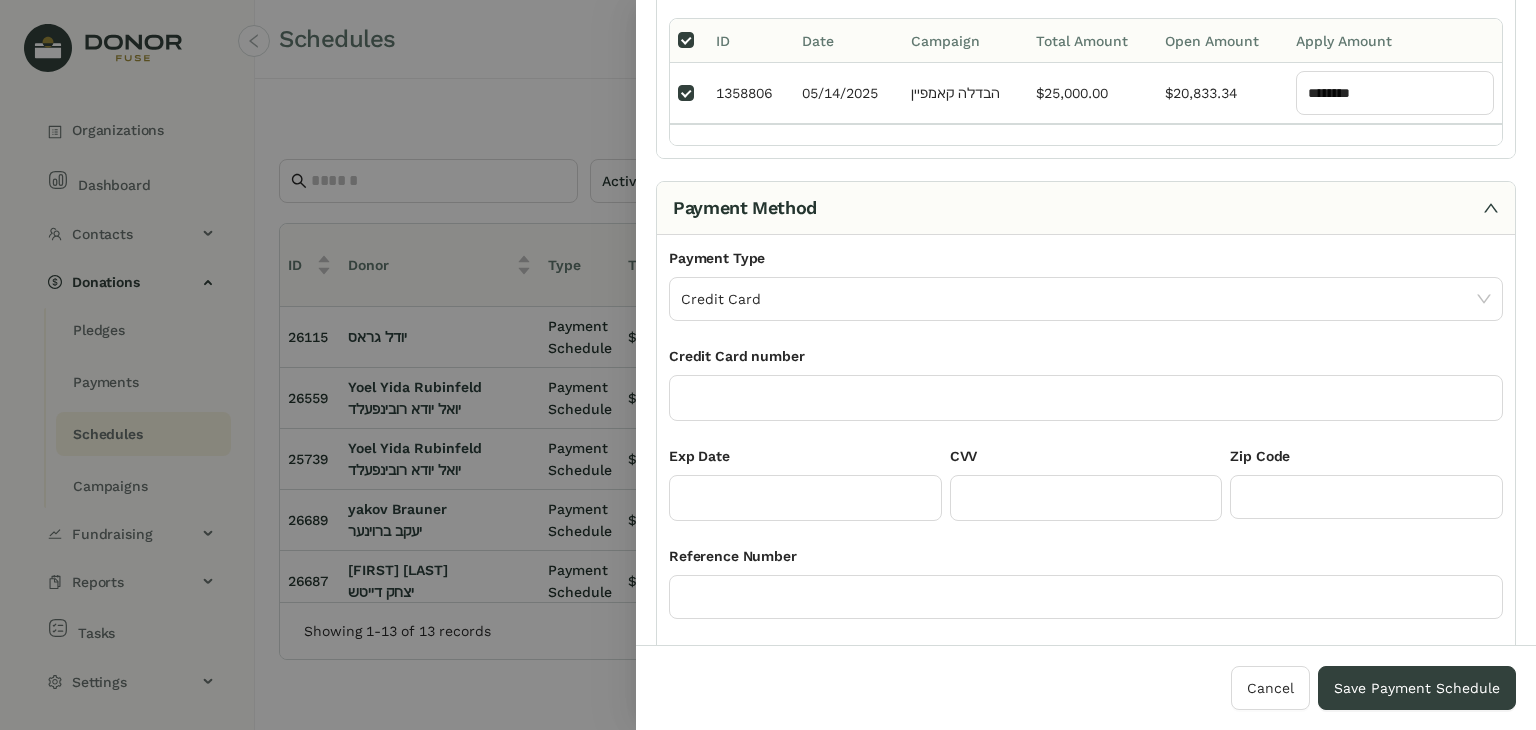 scroll, scrollTop: 500, scrollLeft: 0, axis: vertical 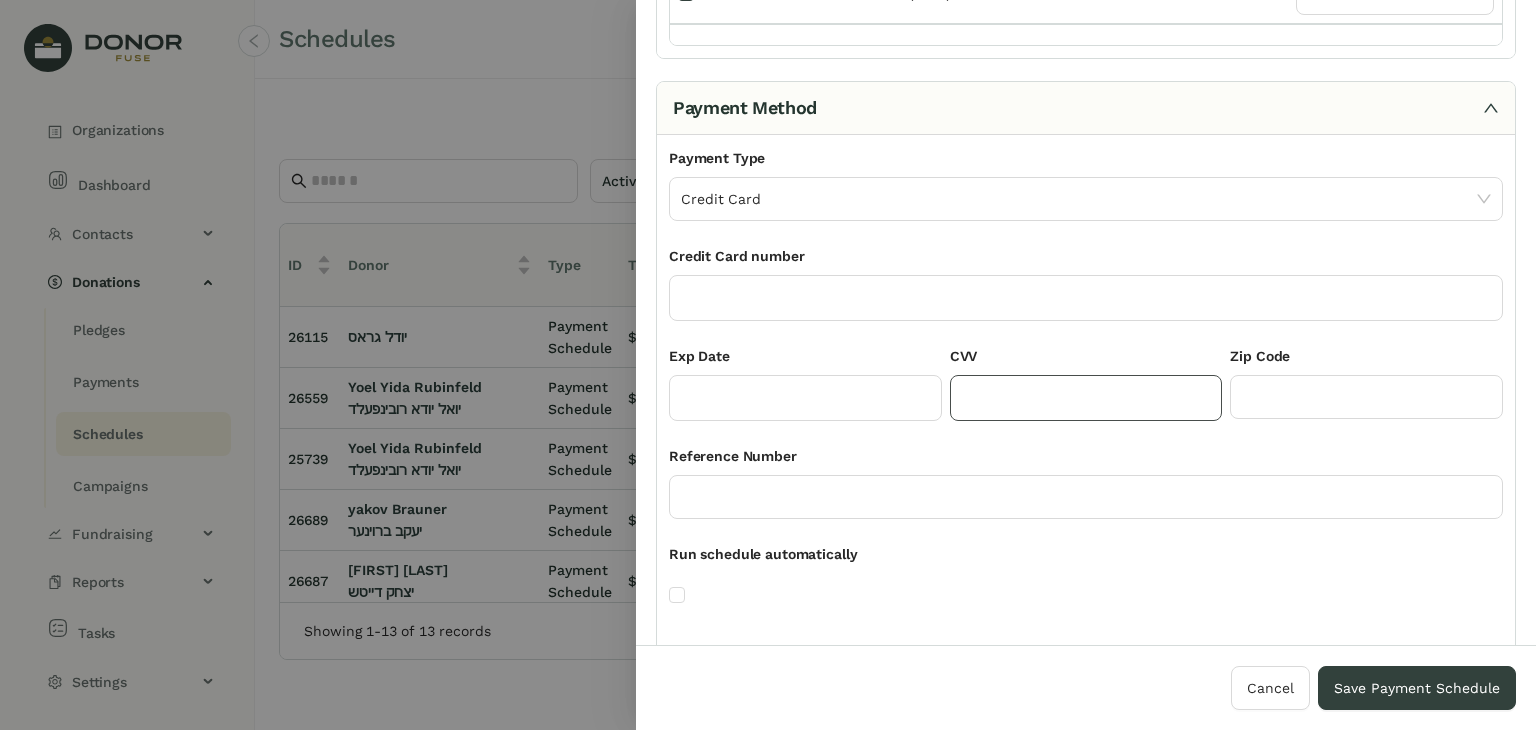 click at bounding box center (1086, 398) 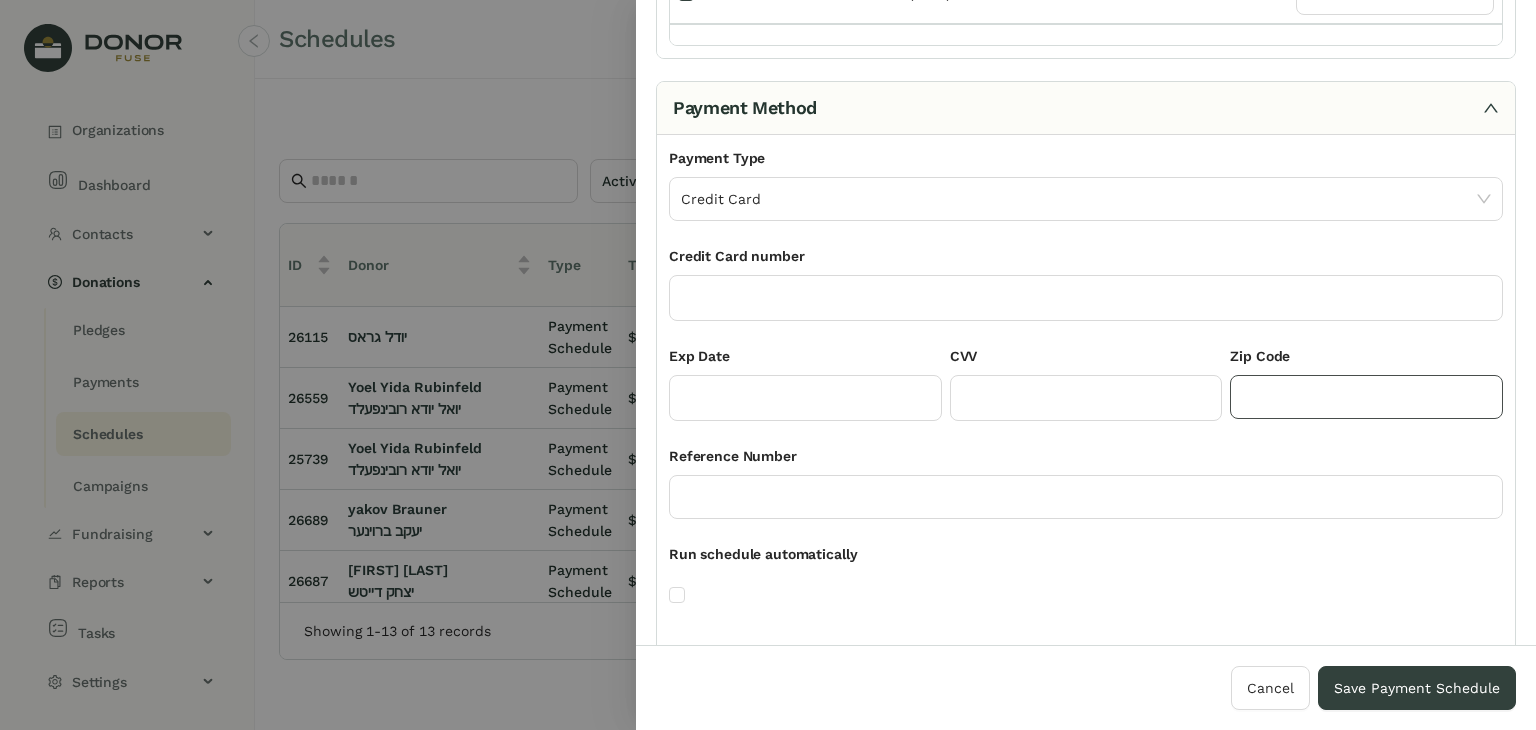 click at bounding box center (1366, 397) 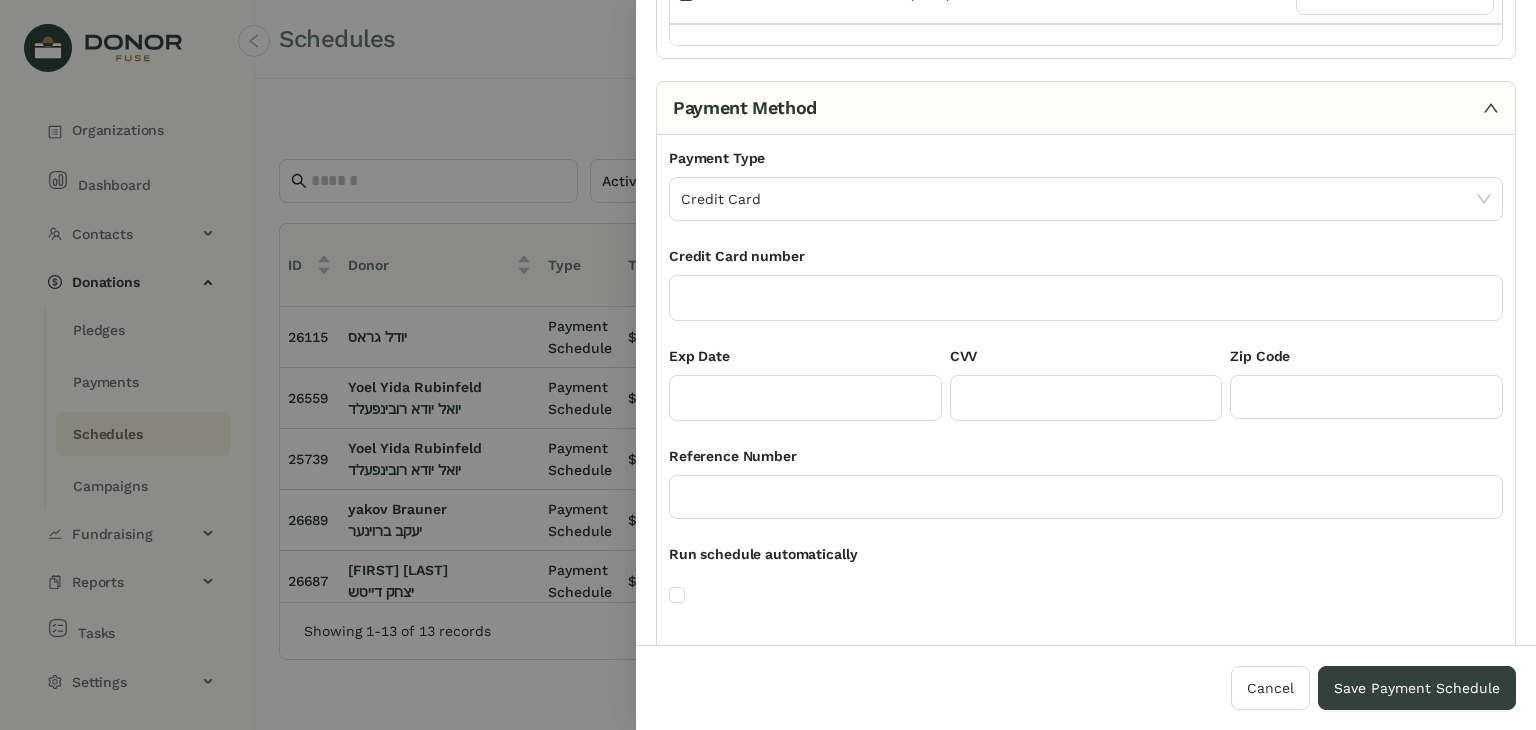 click on "Reference Number" at bounding box center [1086, 460] 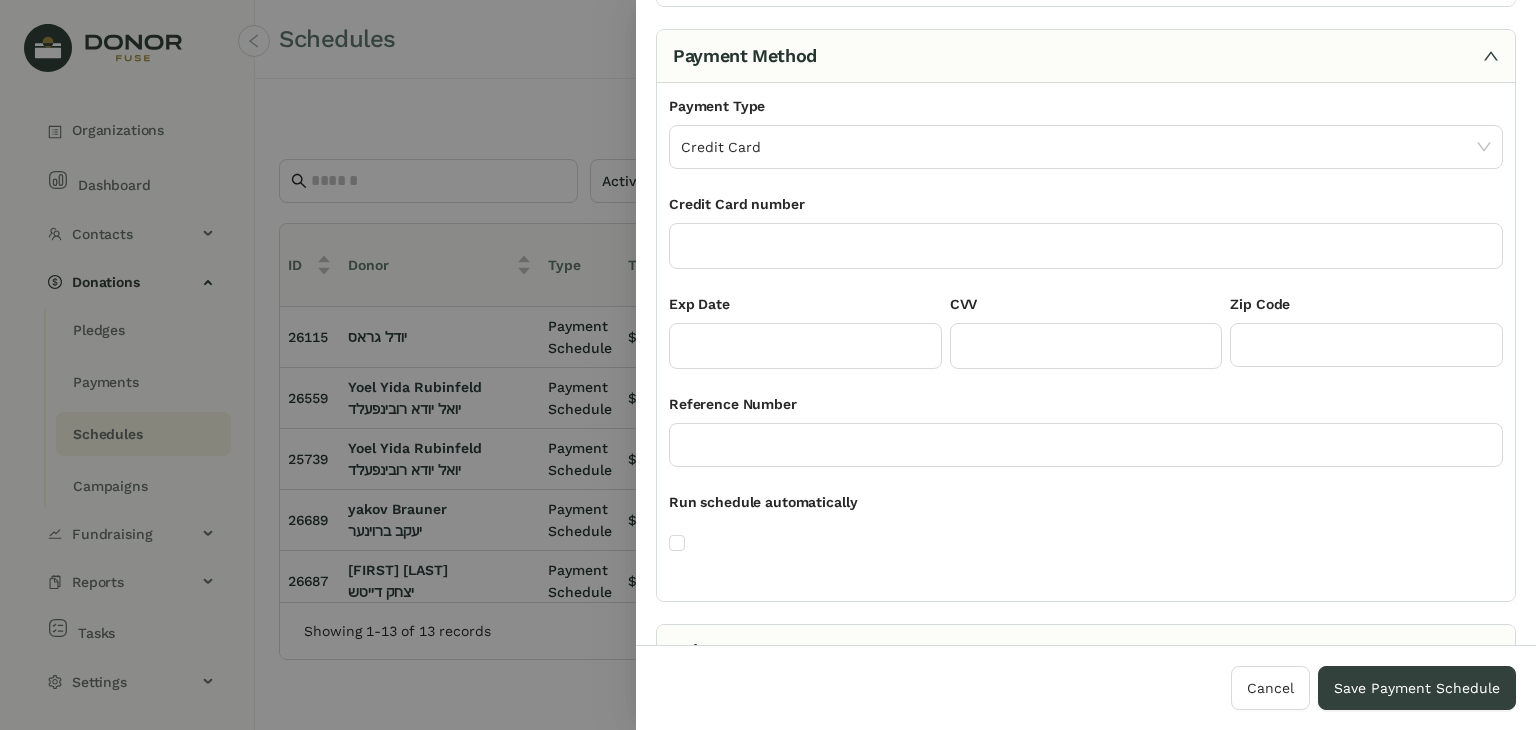 scroll, scrollTop: 600, scrollLeft: 0, axis: vertical 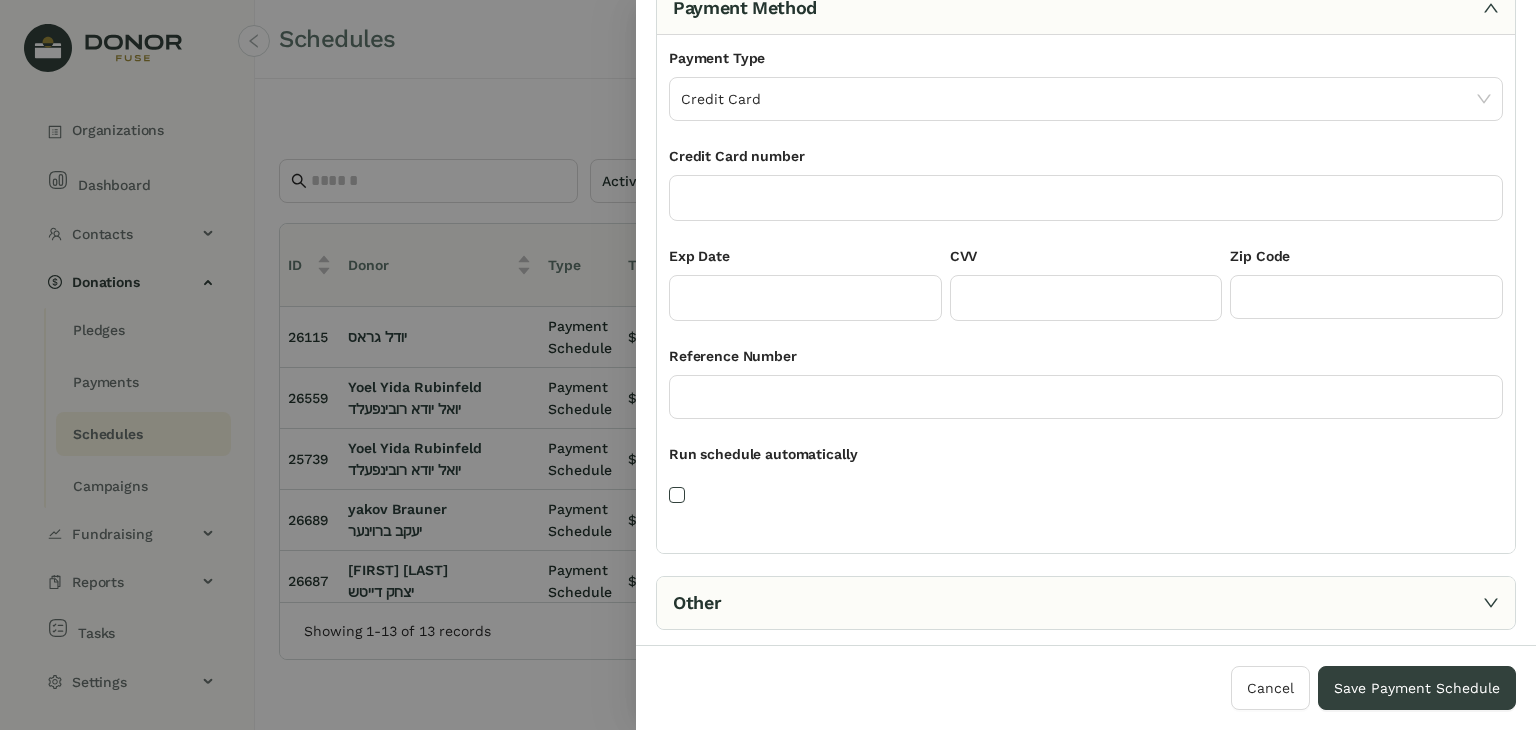 click at bounding box center (677, 495) 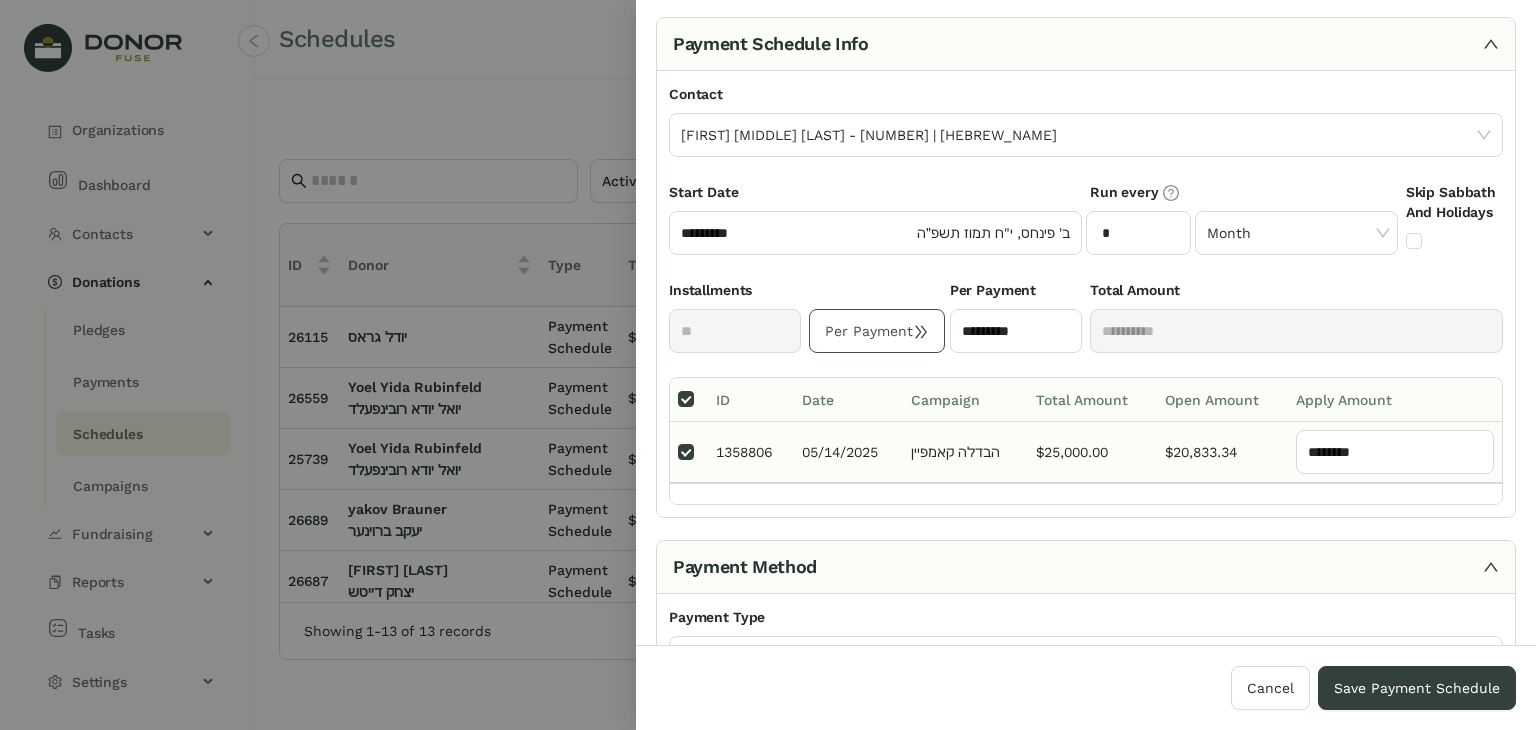 scroll, scrollTop: 0, scrollLeft: 0, axis: both 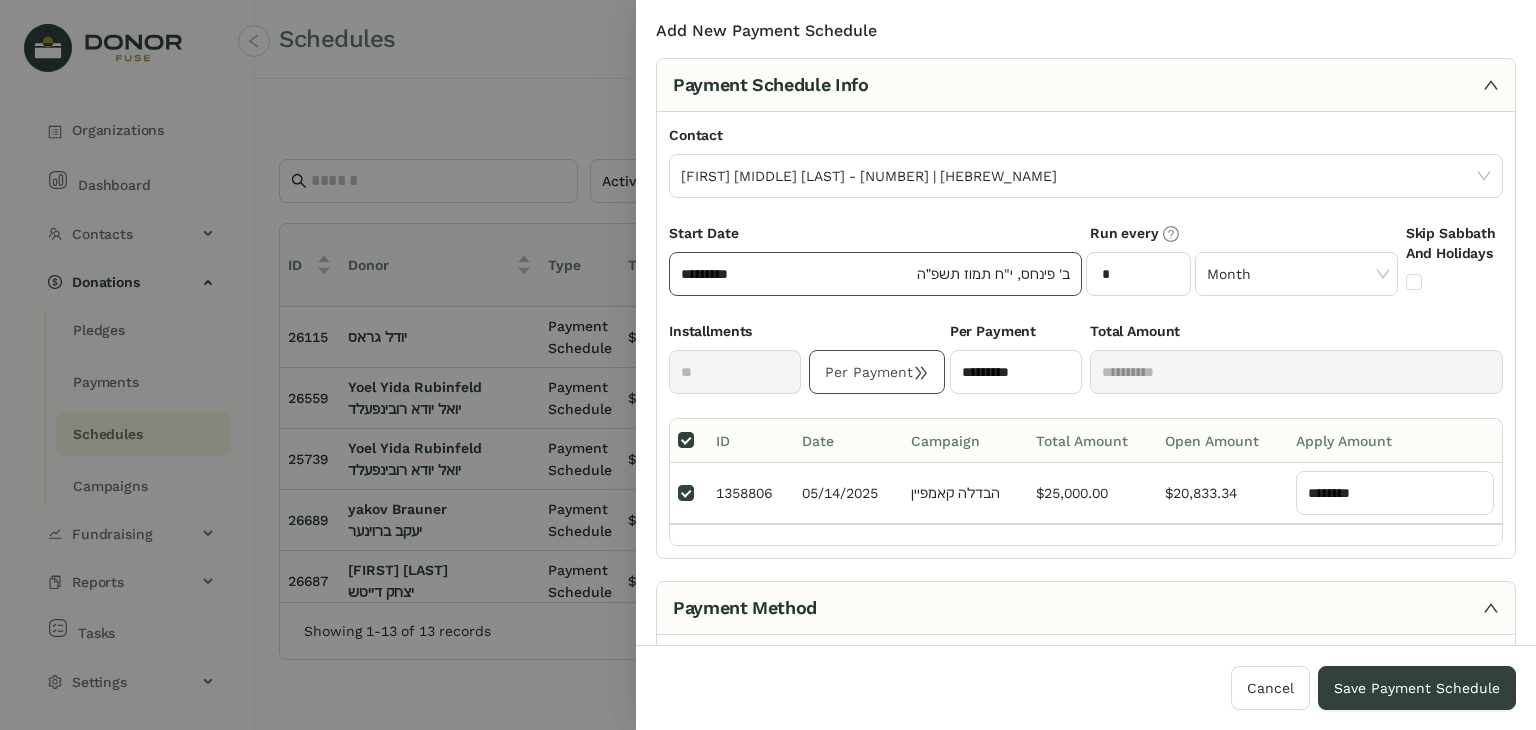 click on "*********" at bounding box center [797, 274] 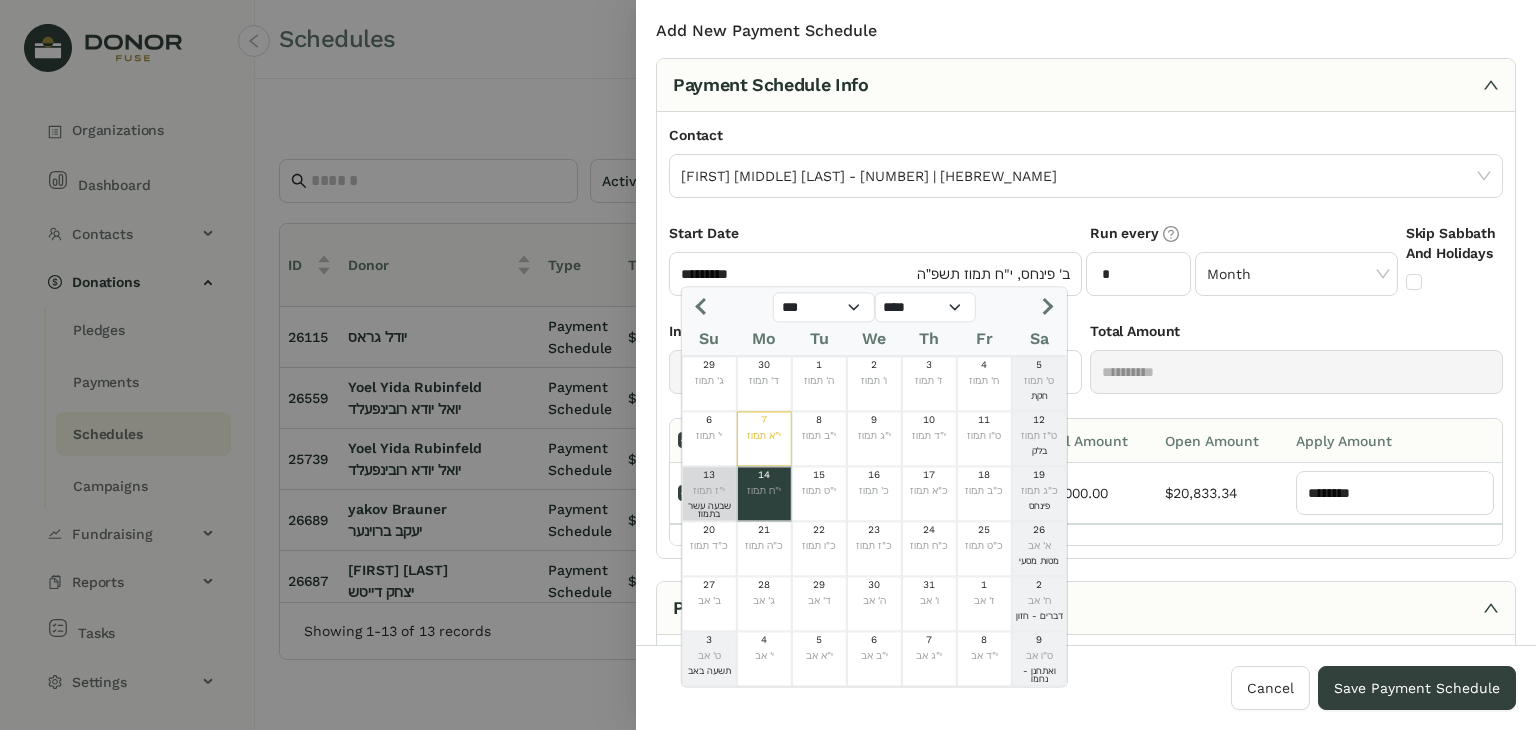 click on "13" at bounding box center (709, 475) 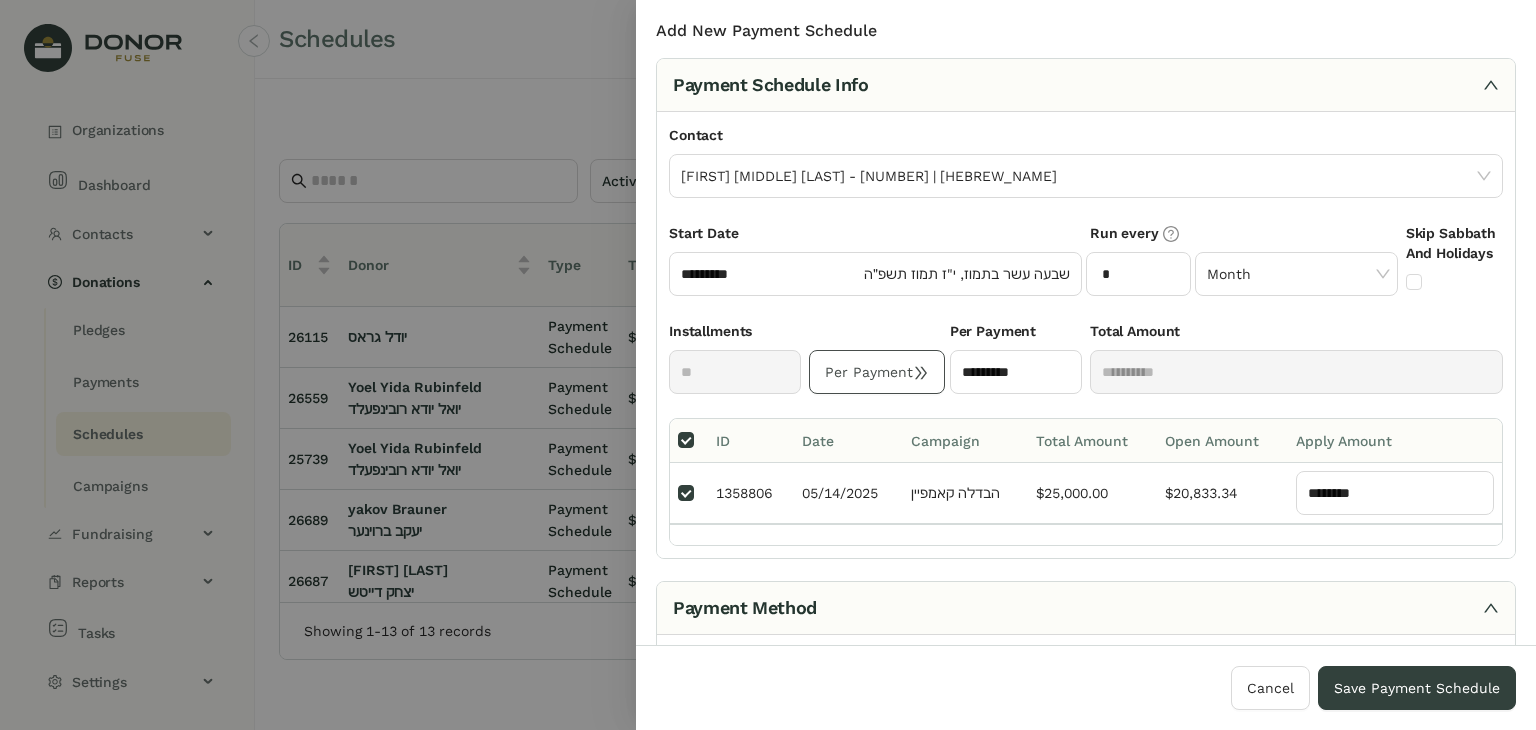 click on "Start Date" at bounding box center (875, 237) 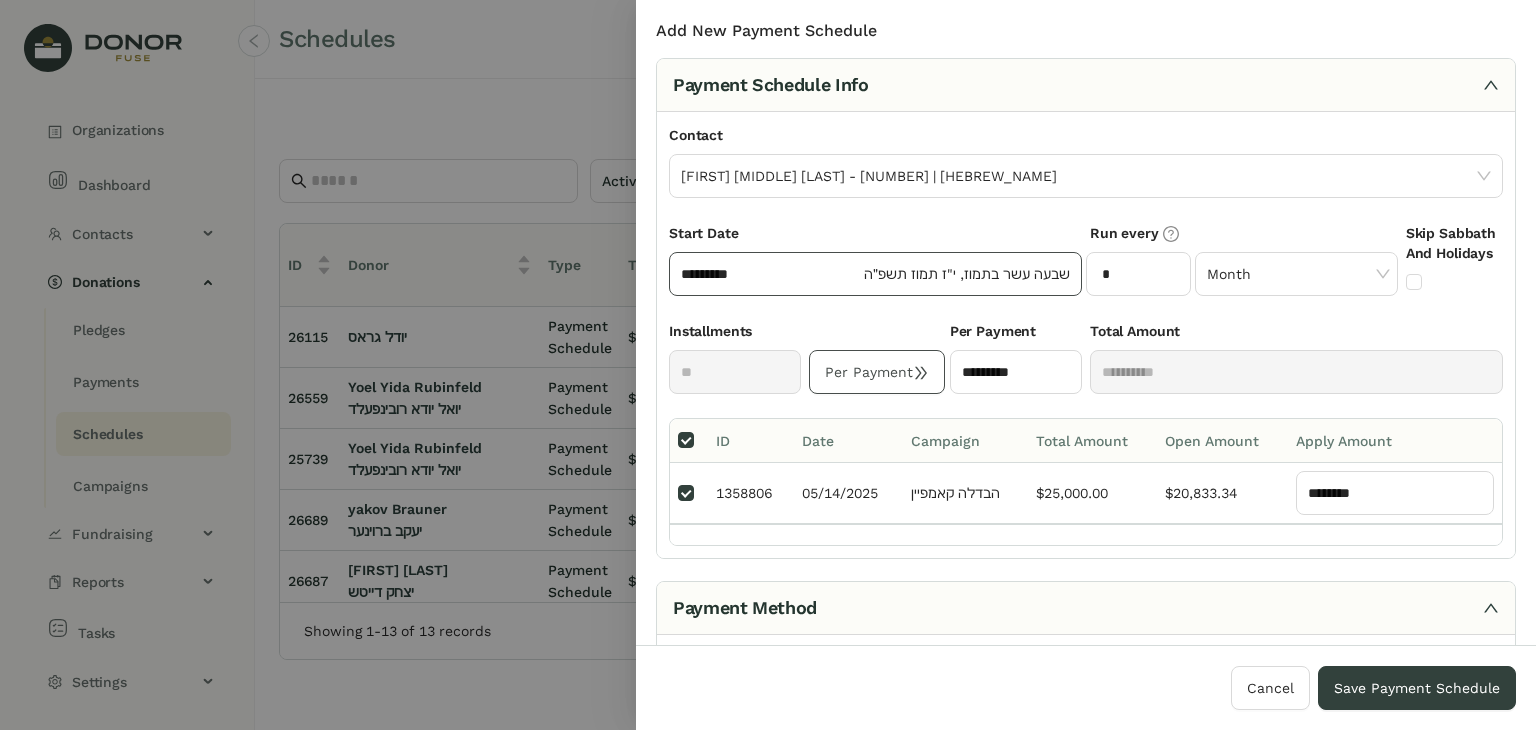 click on "********* שבעה עשר בתמוז, י"ז תמוז תשפ״ה" at bounding box center (875, 274) 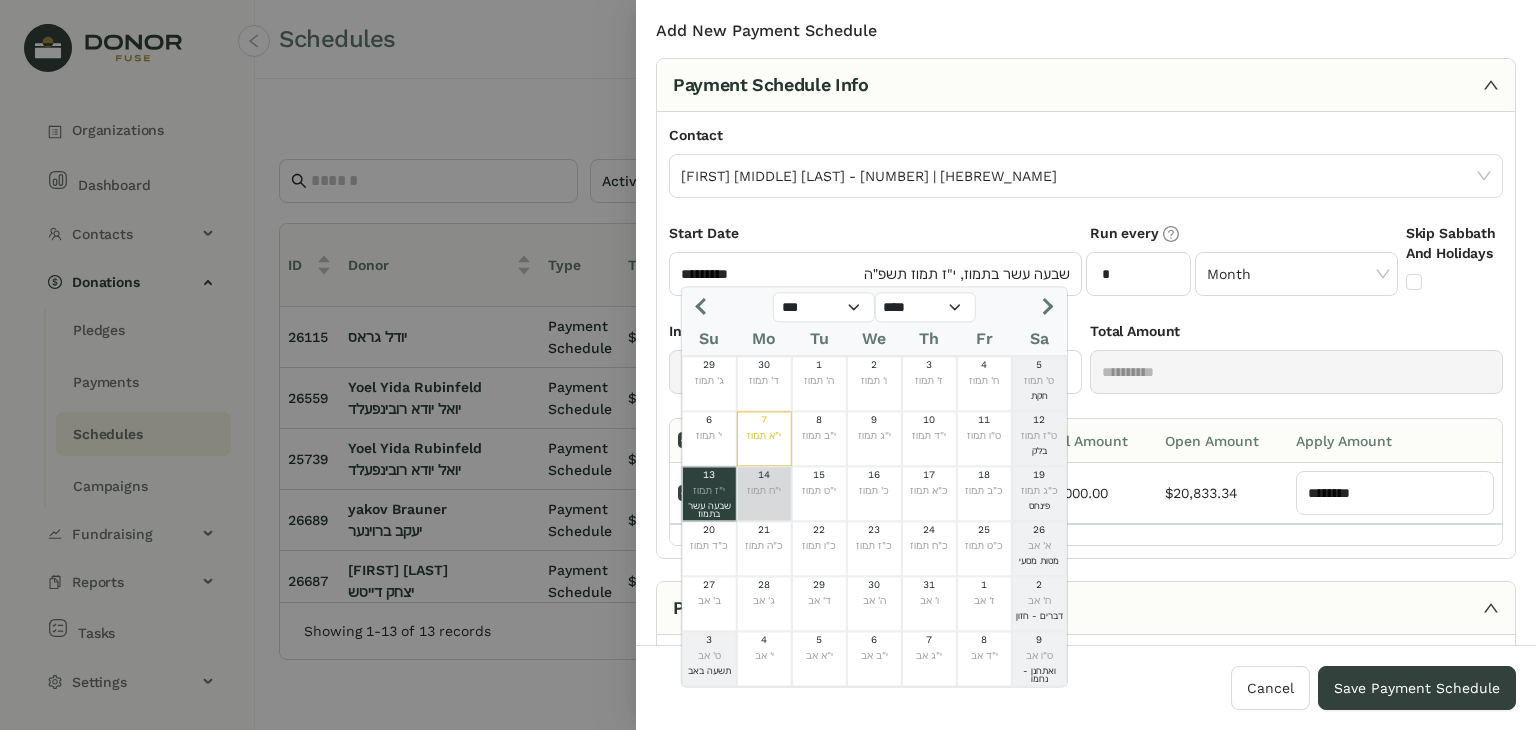 click on "י"ח תמוז" at bounding box center (764, 491) 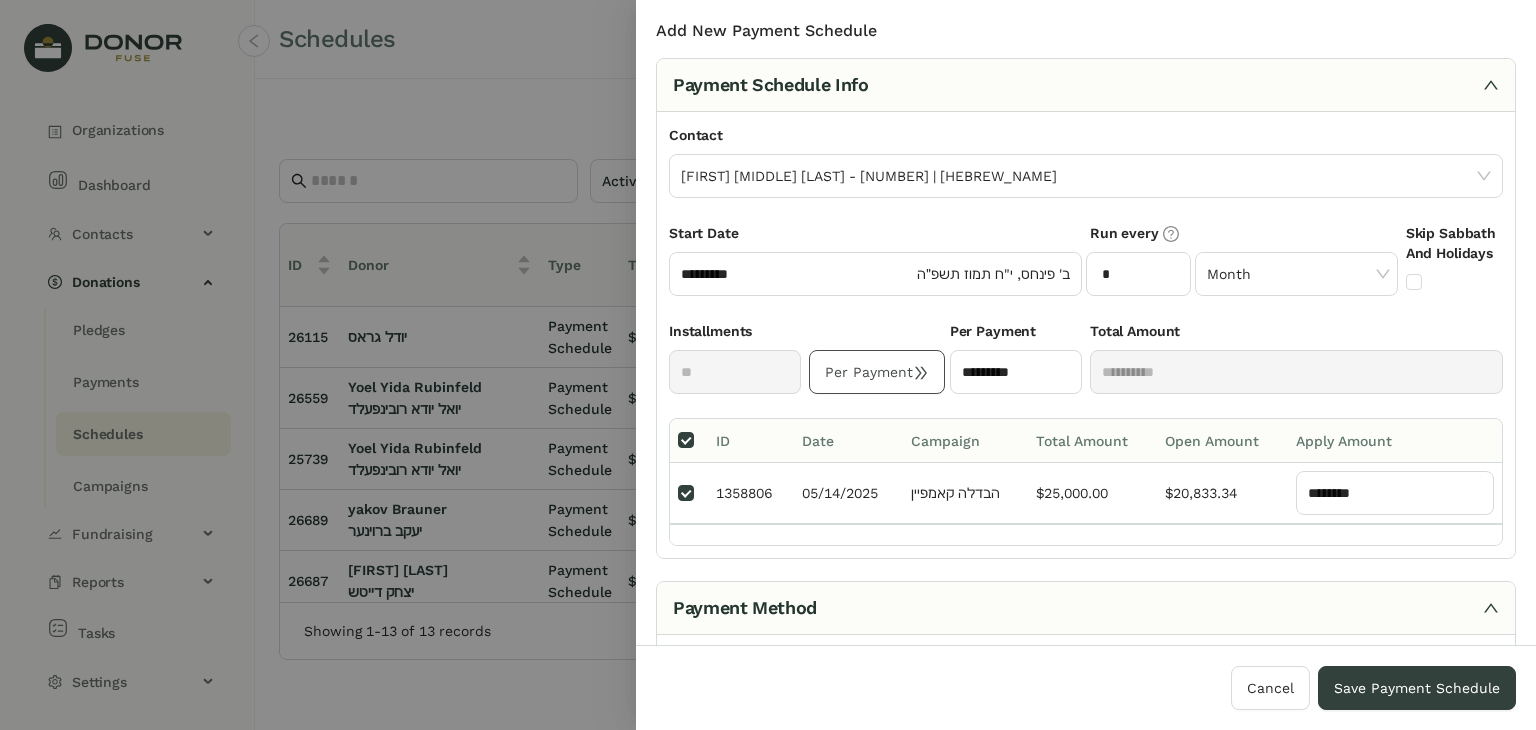click on "Contact yakov ahoron wetzburger - 644420 | יעקב אהרן ווערצבערגער" at bounding box center [1086, 173] 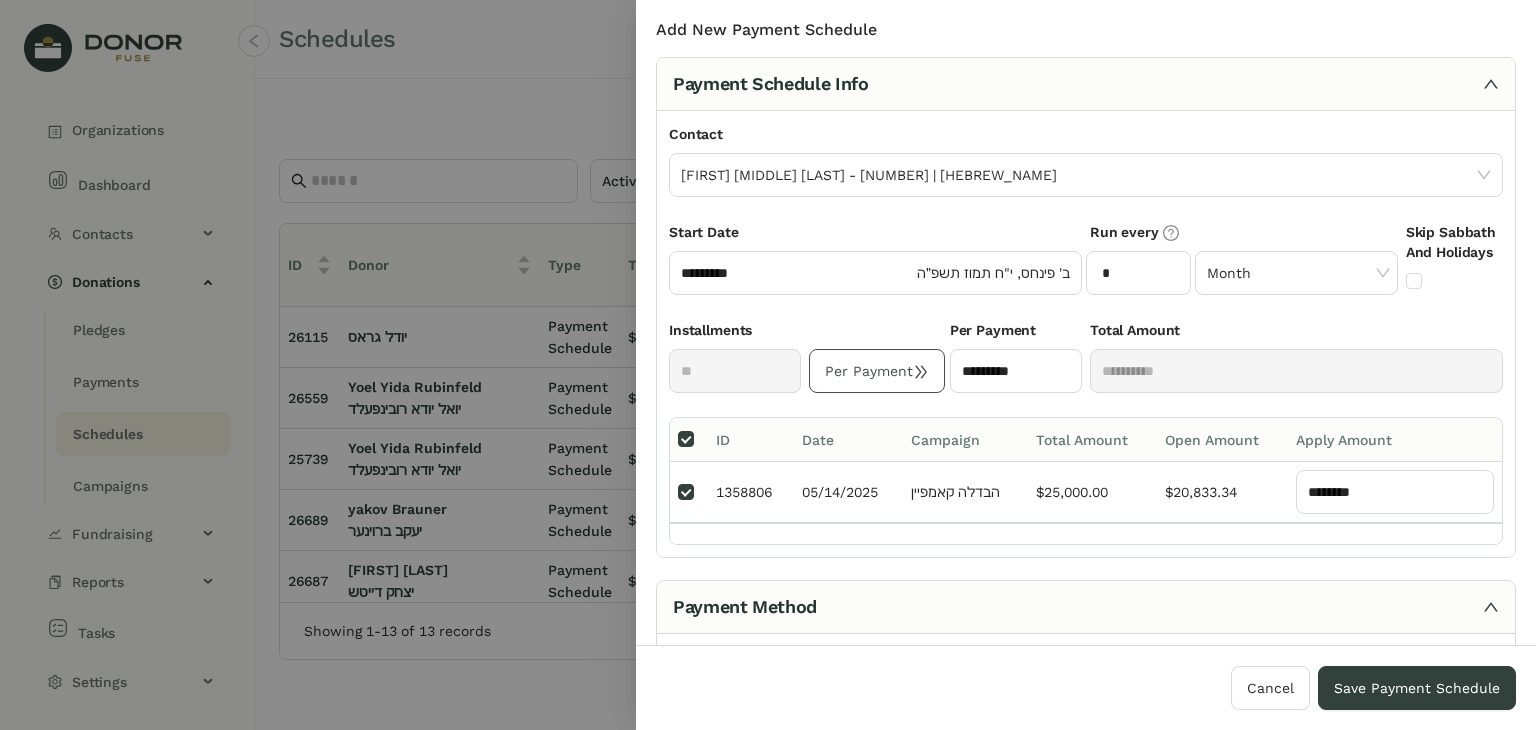 scroll, scrollTop: 0, scrollLeft: 0, axis: both 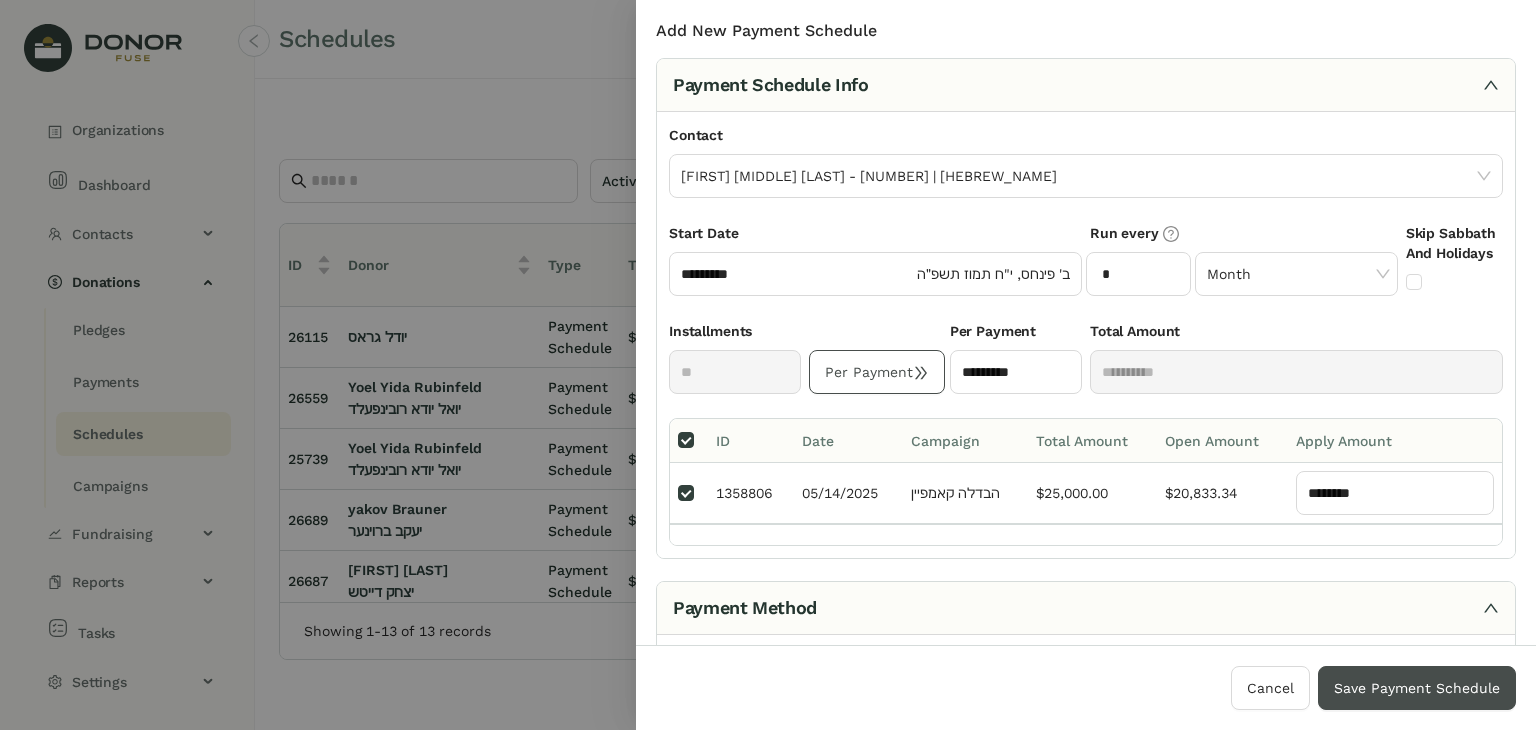 click on "Save Payment Schedule" at bounding box center (1417, 688) 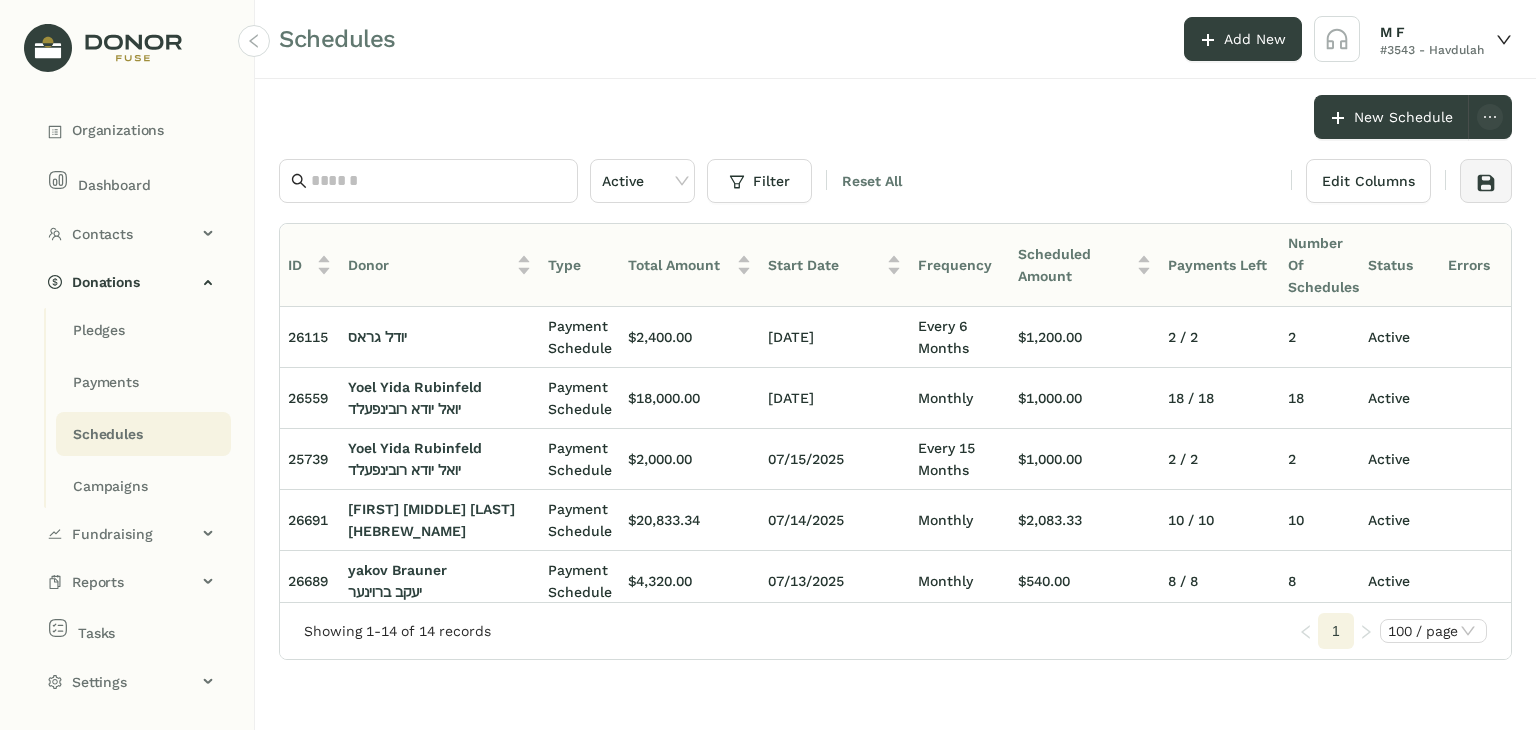 scroll, scrollTop: 0, scrollLeft: 0, axis: both 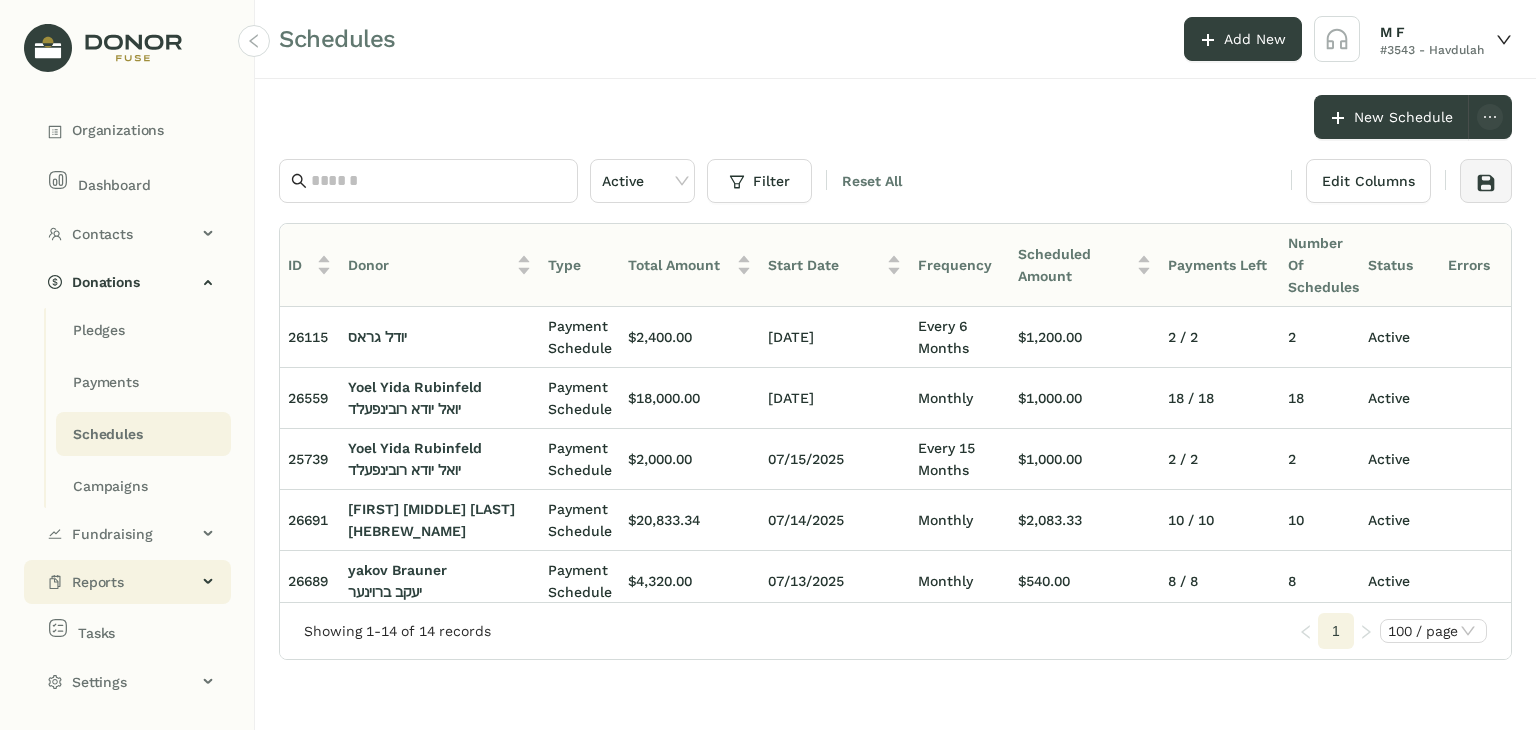 click on "Reports" at bounding box center [134, 582] 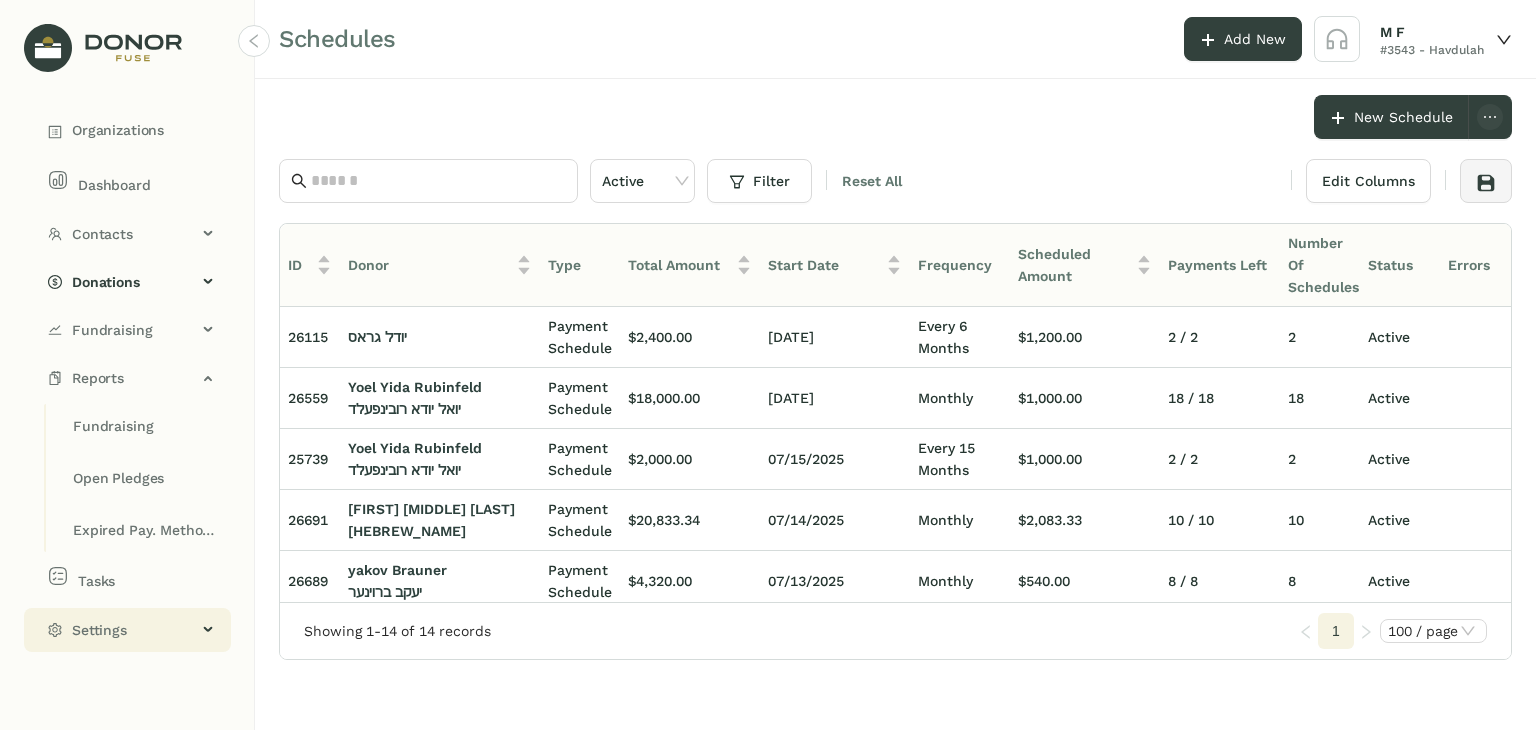 click on "Settings" at bounding box center (134, 630) 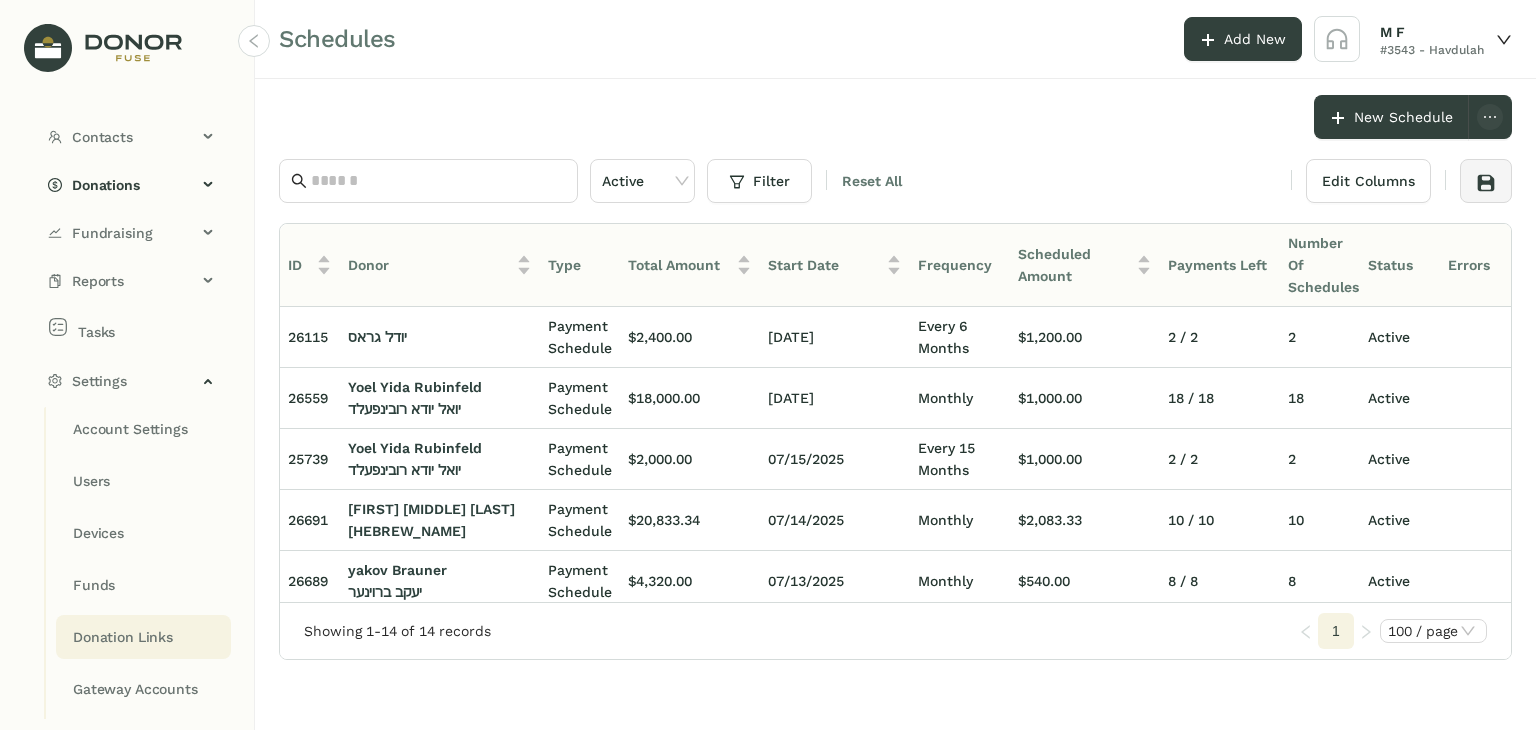 scroll, scrollTop: 100, scrollLeft: 0, axis: vertical 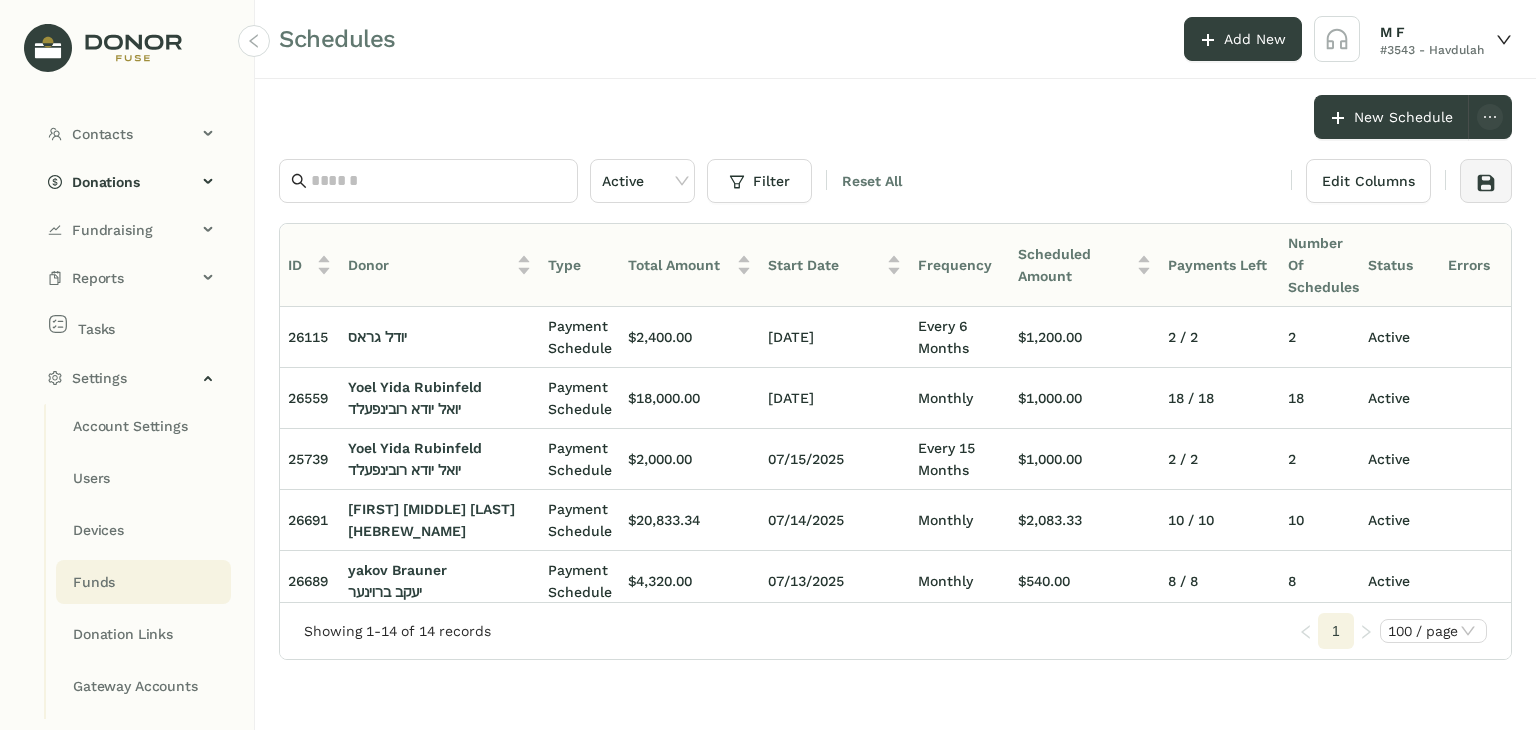 click on "Funds" at bounding box center [130, 426] 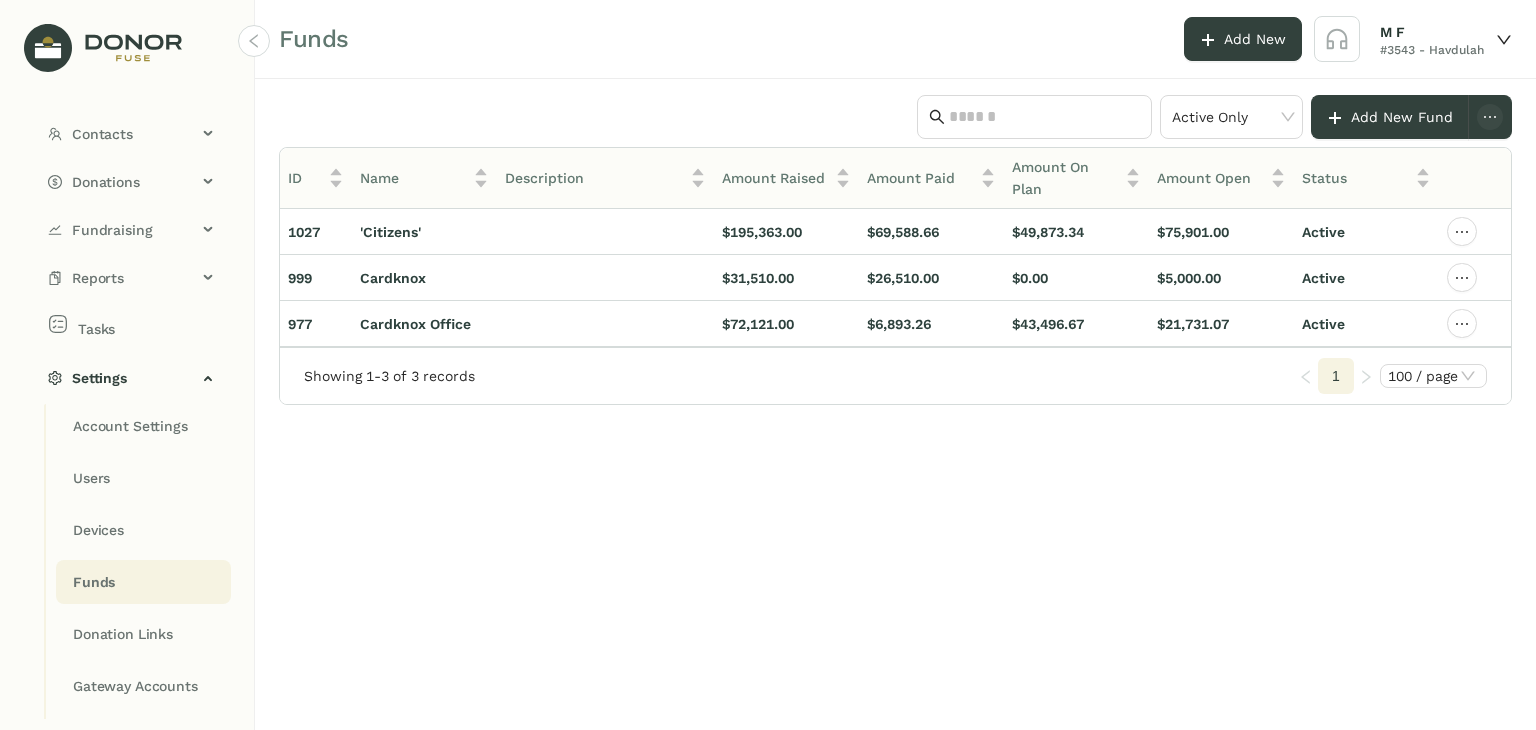 drag, startPoint x: 614, startPoint y: 384, endPoint x: 282, endPoint y: 367, distance: 332.43497 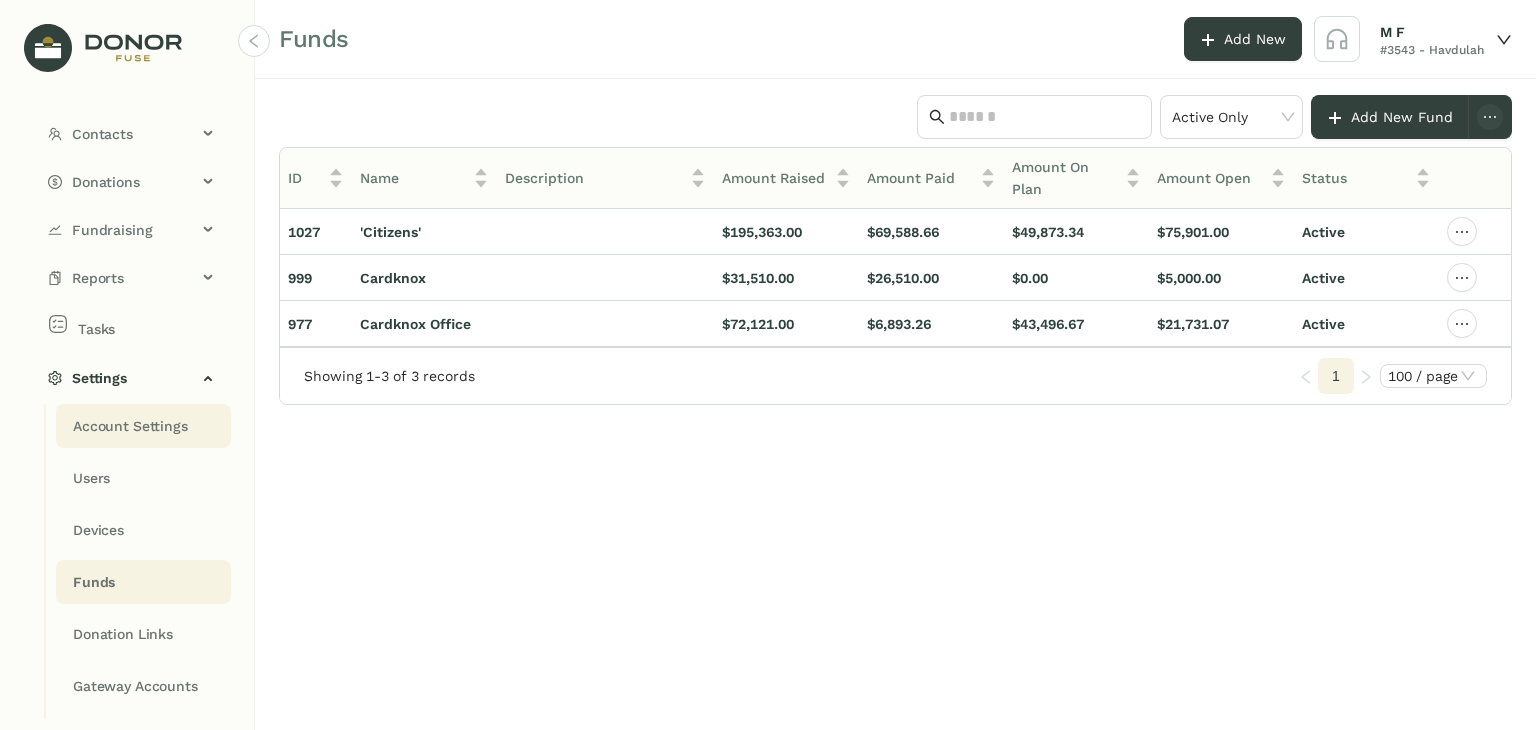 click on "Account Settings" at bounding box center [130, 426] 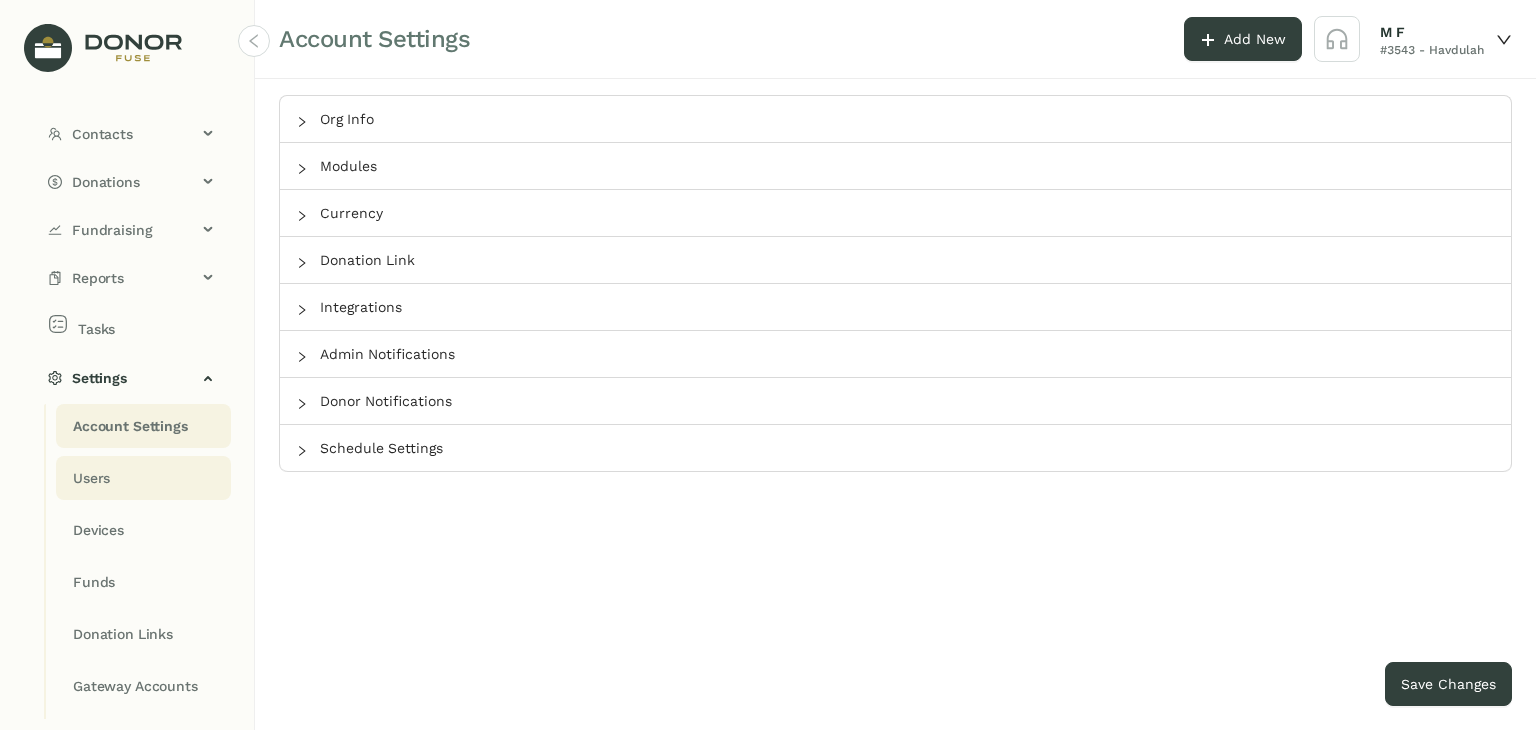 click on "Users" at bounding box center (130, 426) 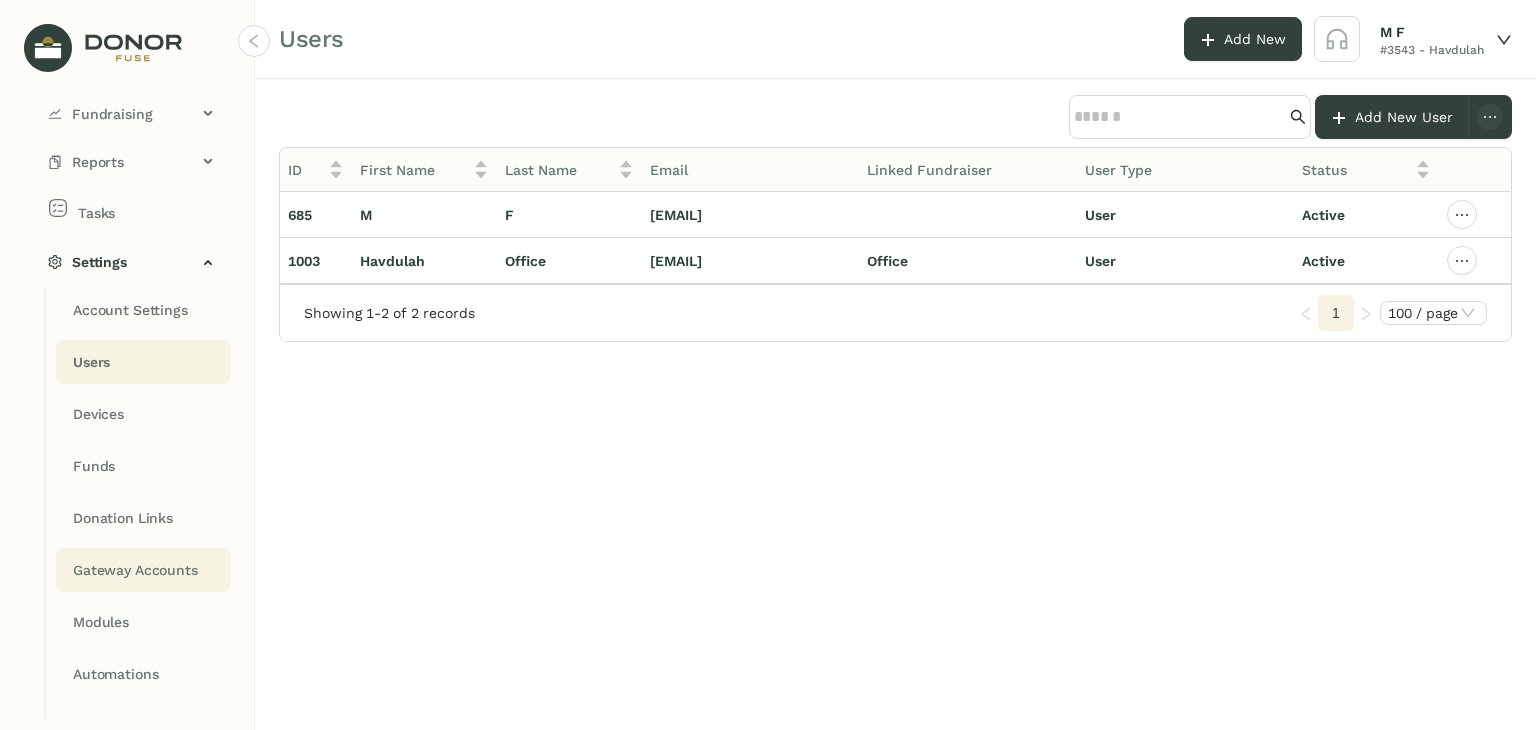 scroll, scrollTop: 245, scrollLeft: 0, axis: vertical 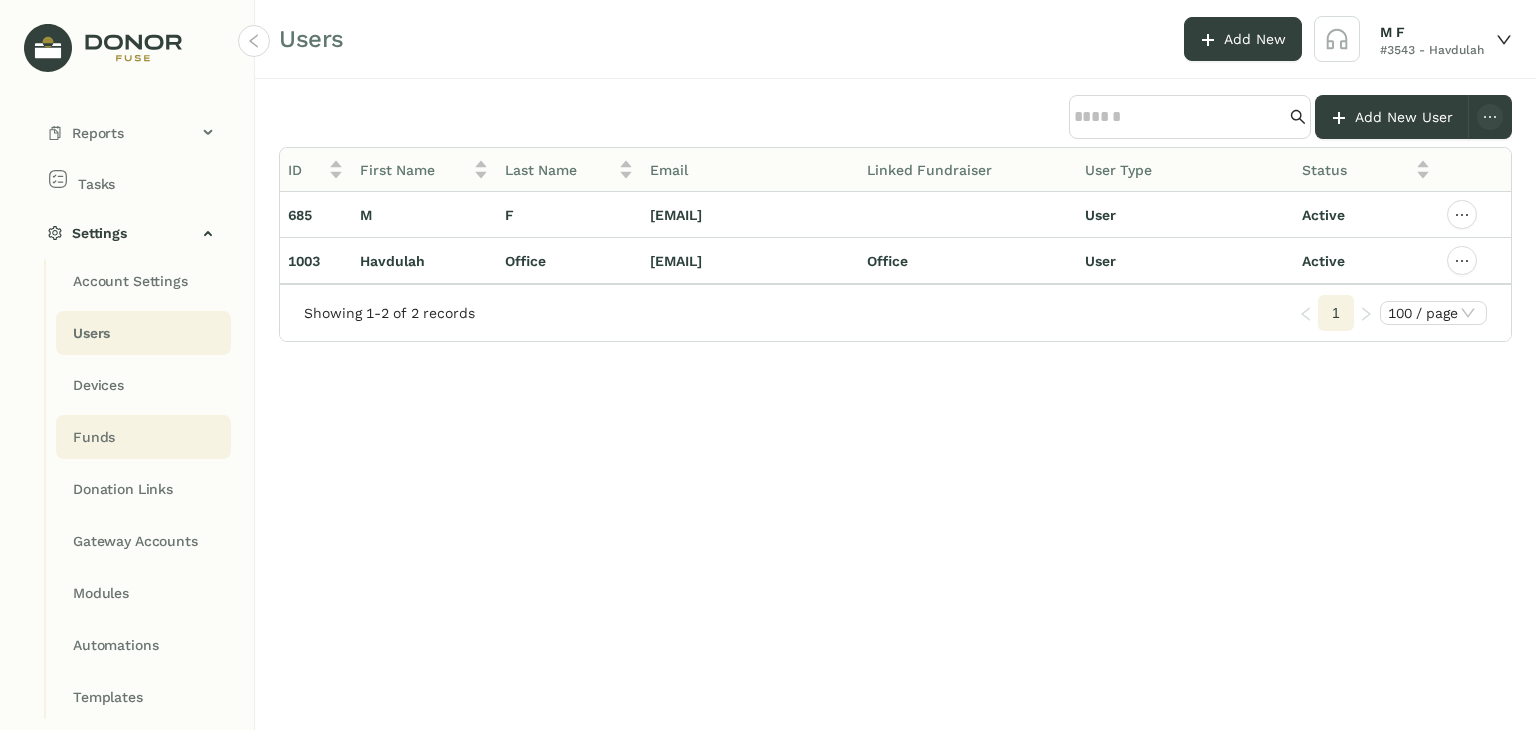 click on "Funds" at bounding box center [130, 281] 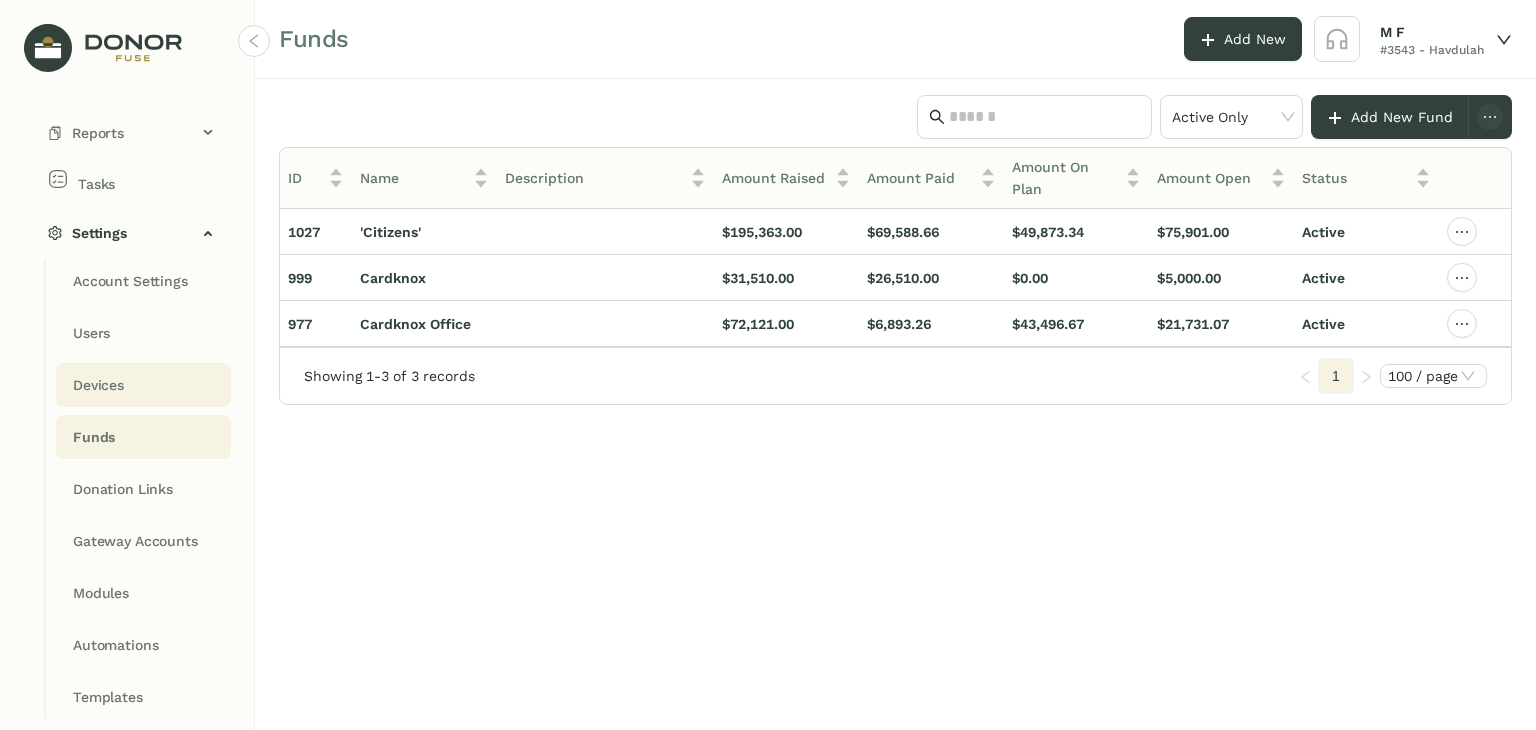 click on "Devices" at bounding box center (130, 281) 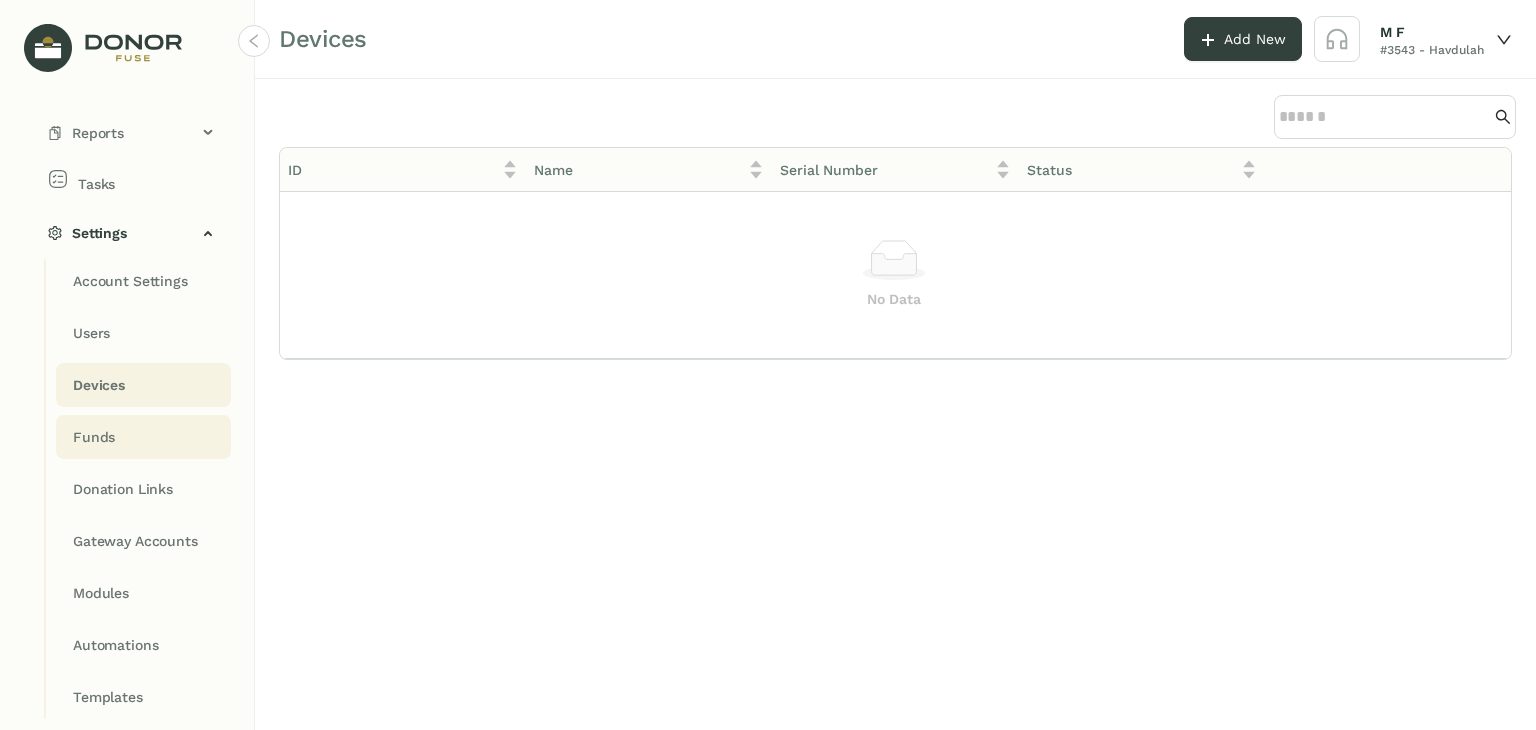 click on "Funds" at bounding box center [130, 281] 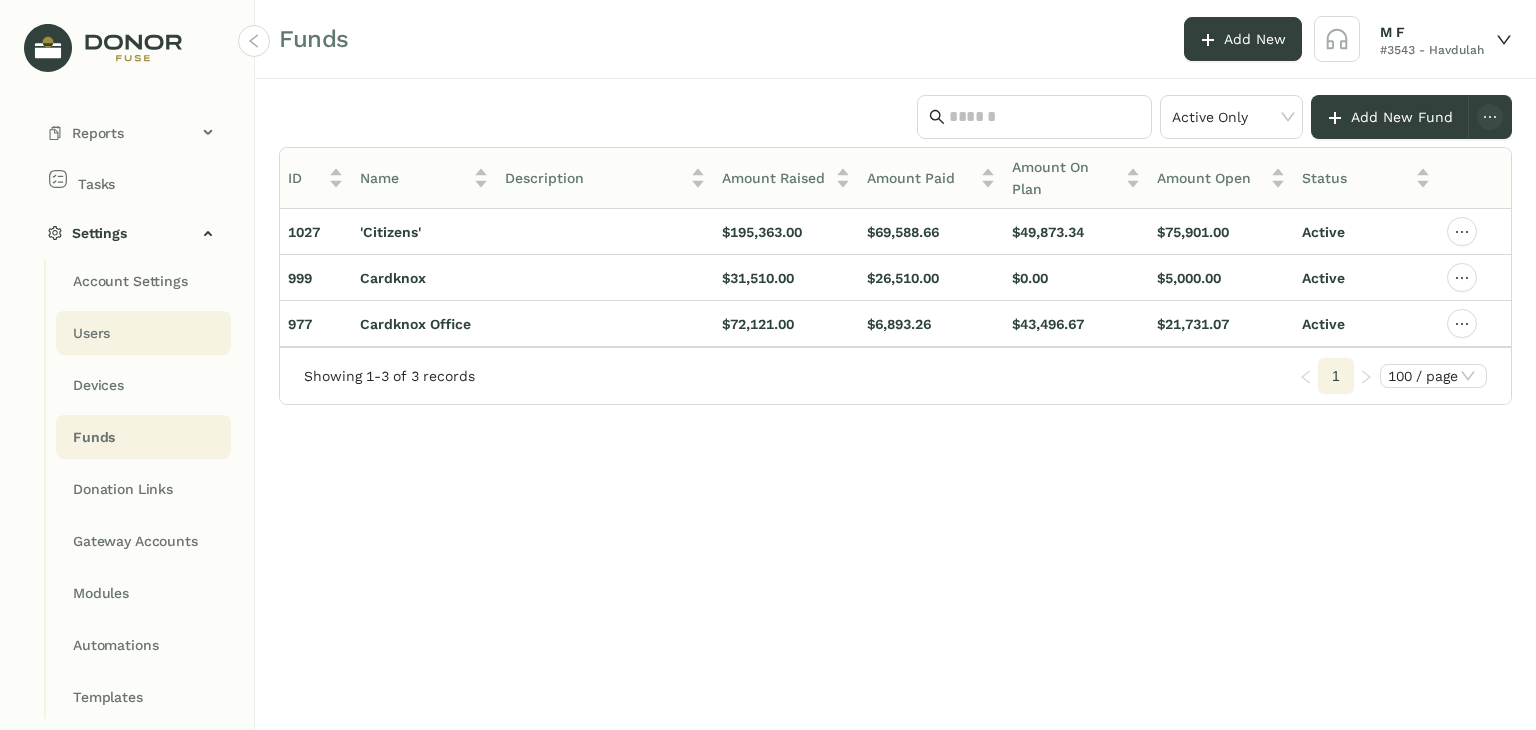 click on "Users" at bounding box center [130, 281] 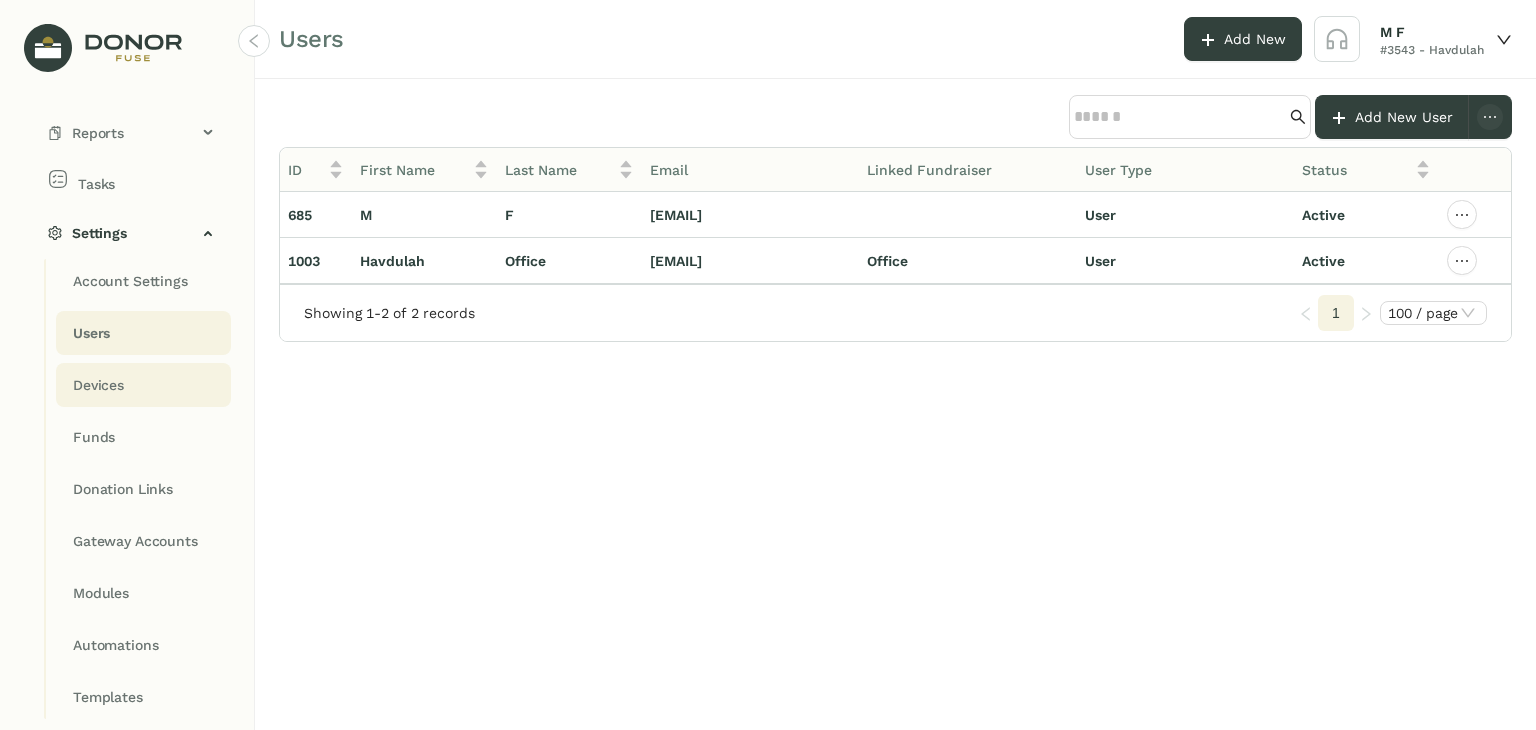 click on "Devices" at bounding box center (130, 281) 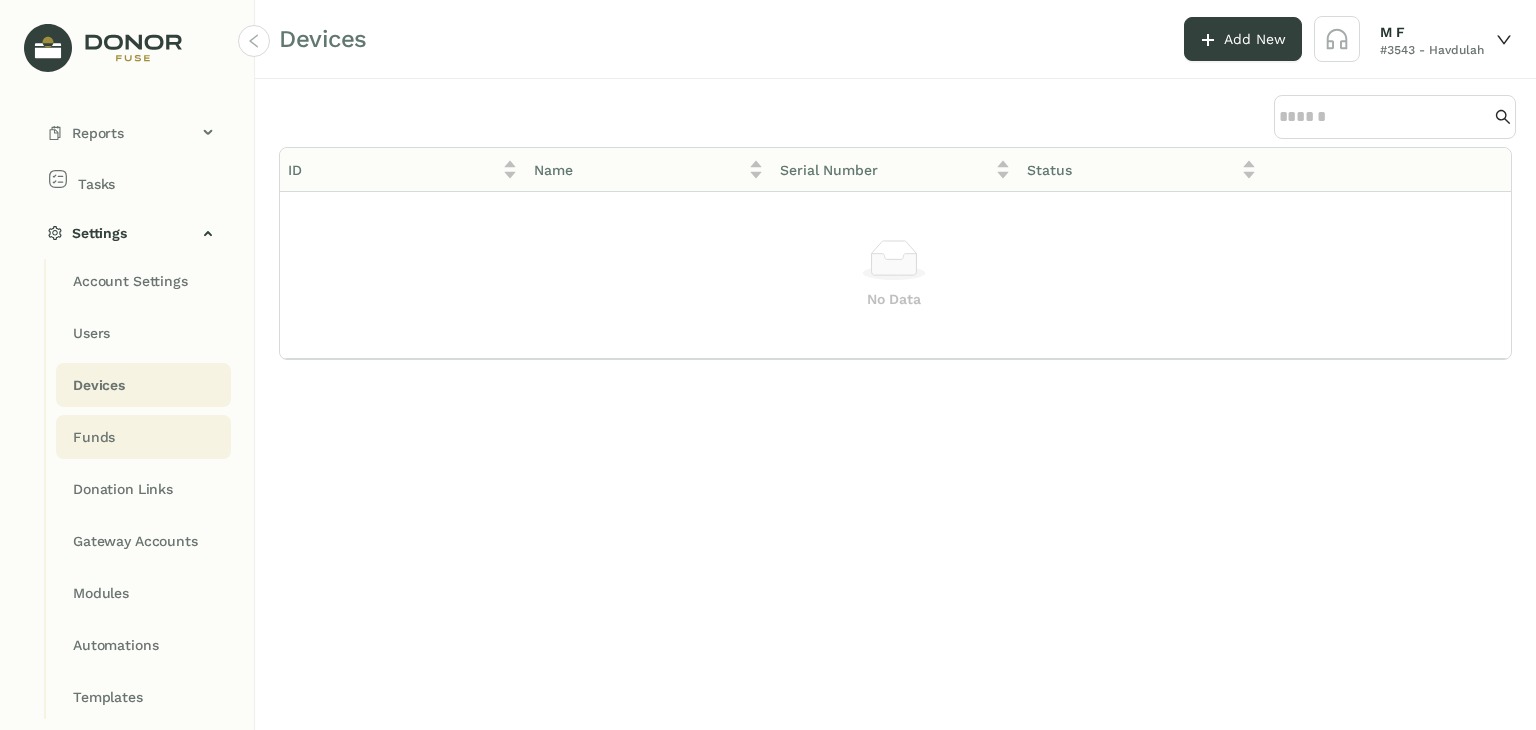 click on "Funds" at bounding box center (130, 281) 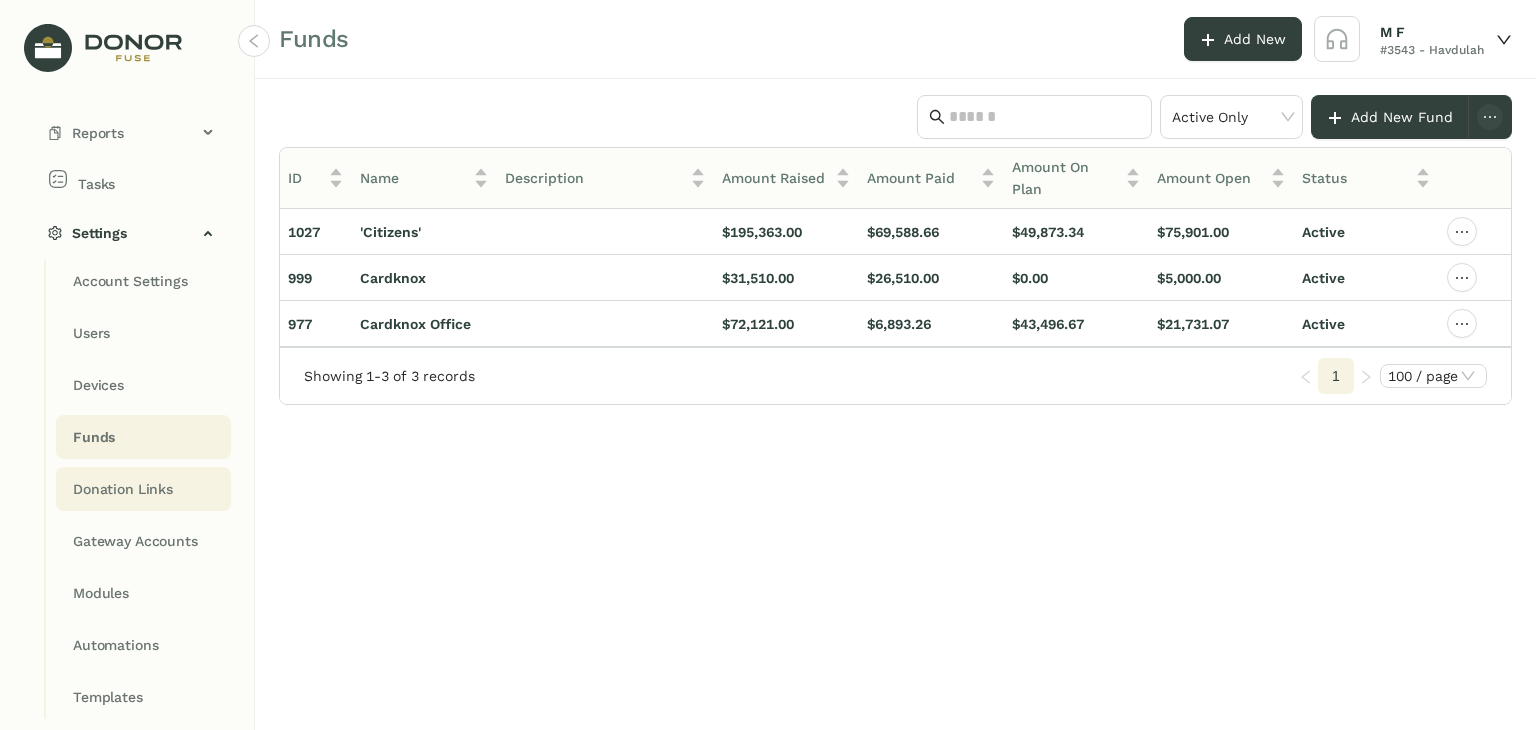 click on "Donation Links" at bounding box center (130, 281) 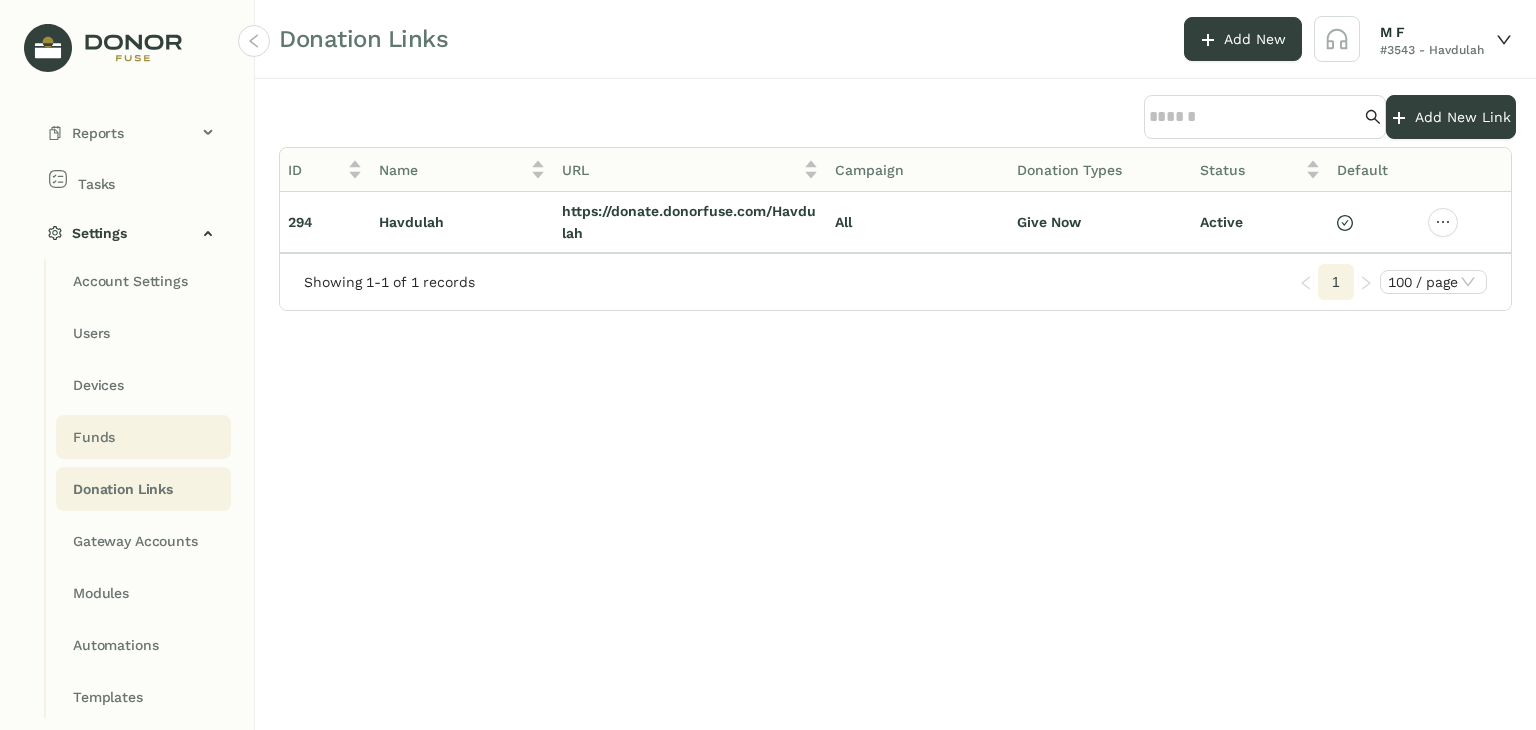 click on "Funds" at bounding box center [130, 281] 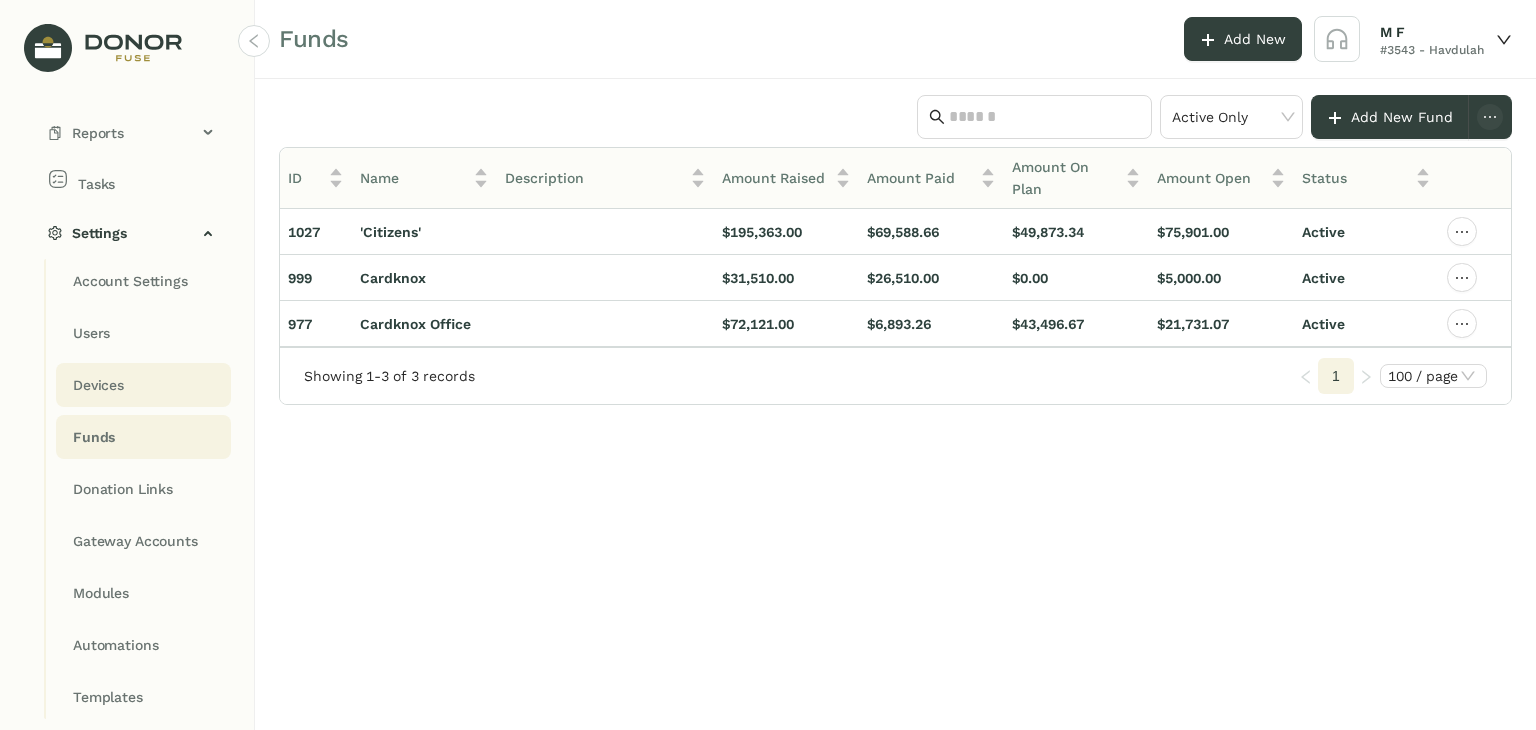 click on "Devices" at bounding box center [130, 281] 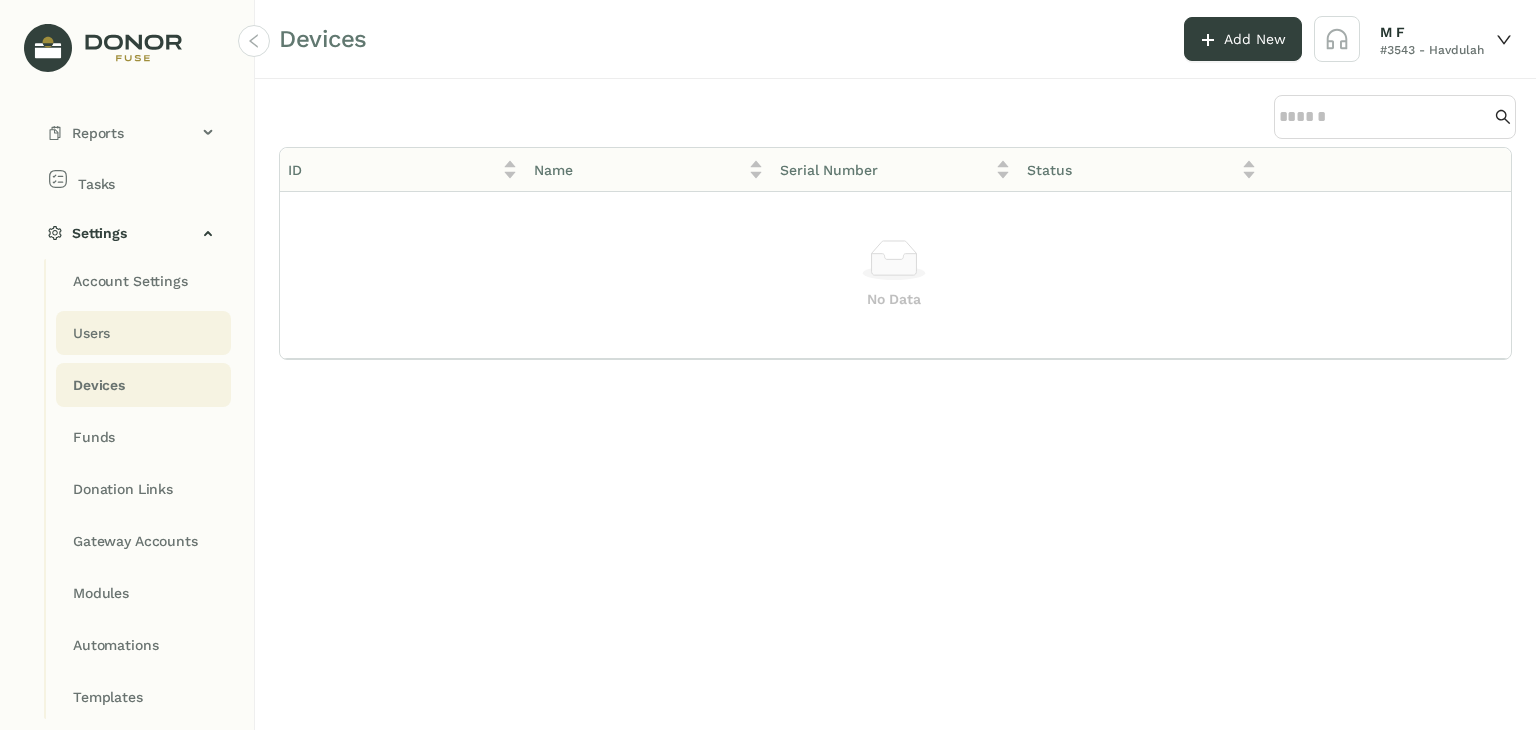 click on "Users" at bounding box center (130, 281) 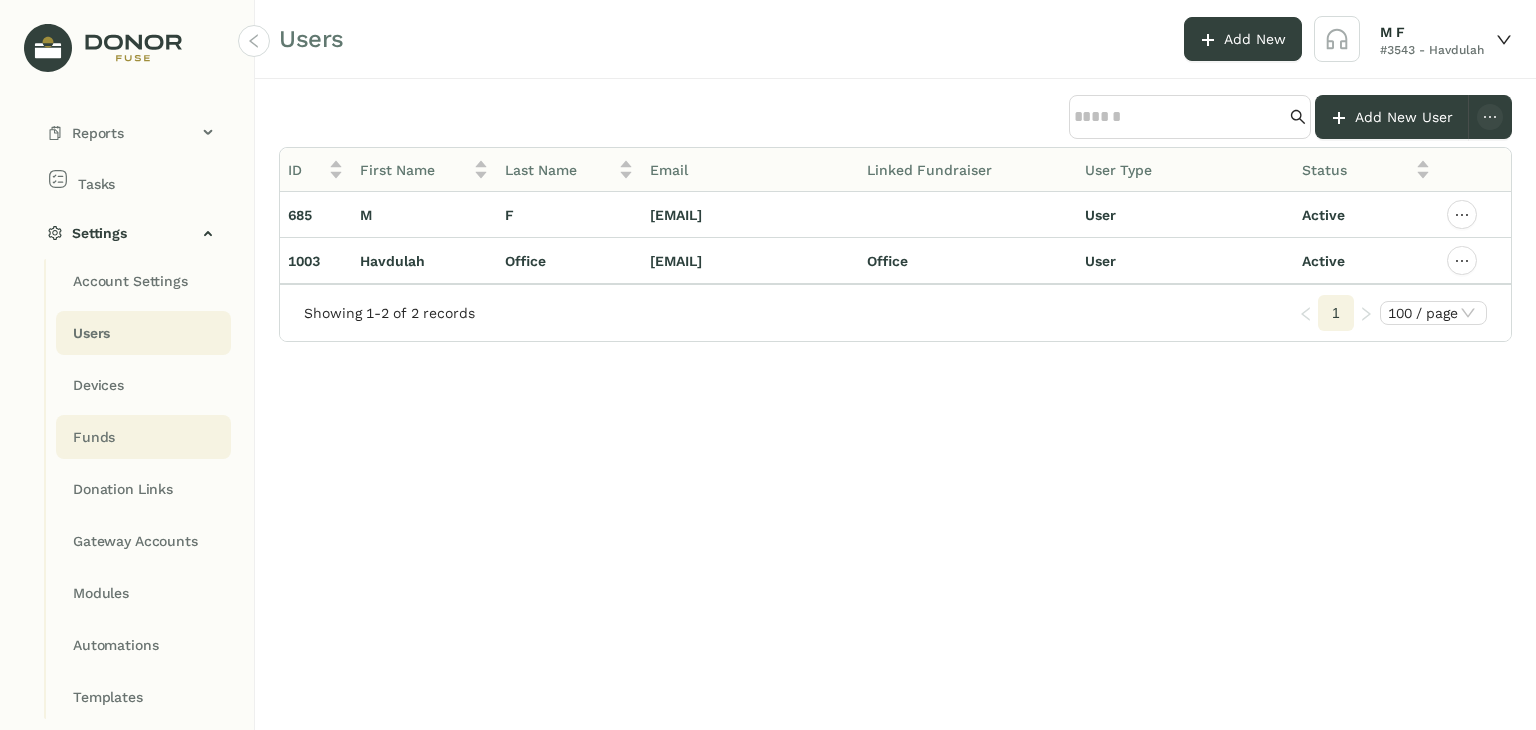 click on "Funds" at bounding box center [130, 281] 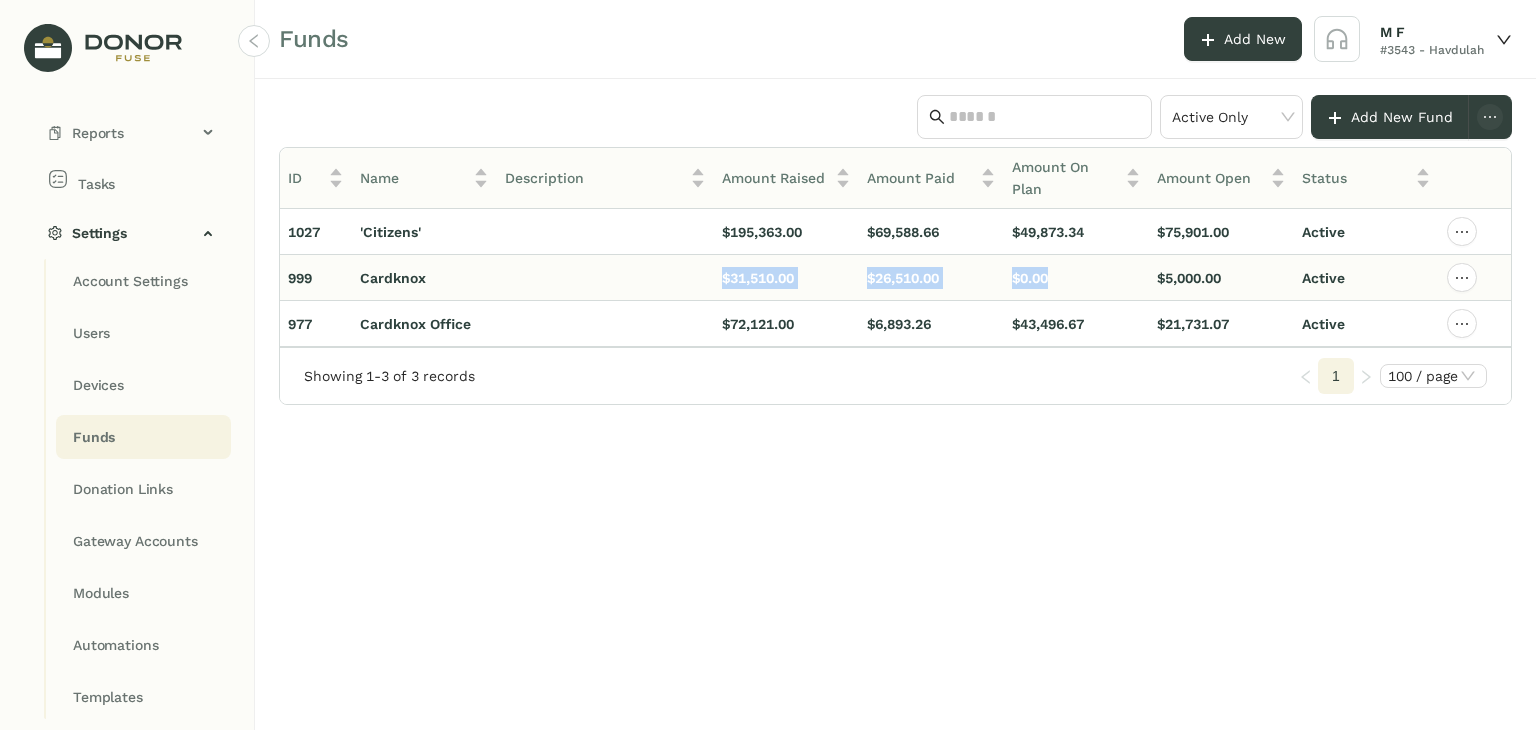 drag, startPoint x: 1058, startPoint y: 273, endPoint x: 667, endPoint y: 284, distance: 391.1547 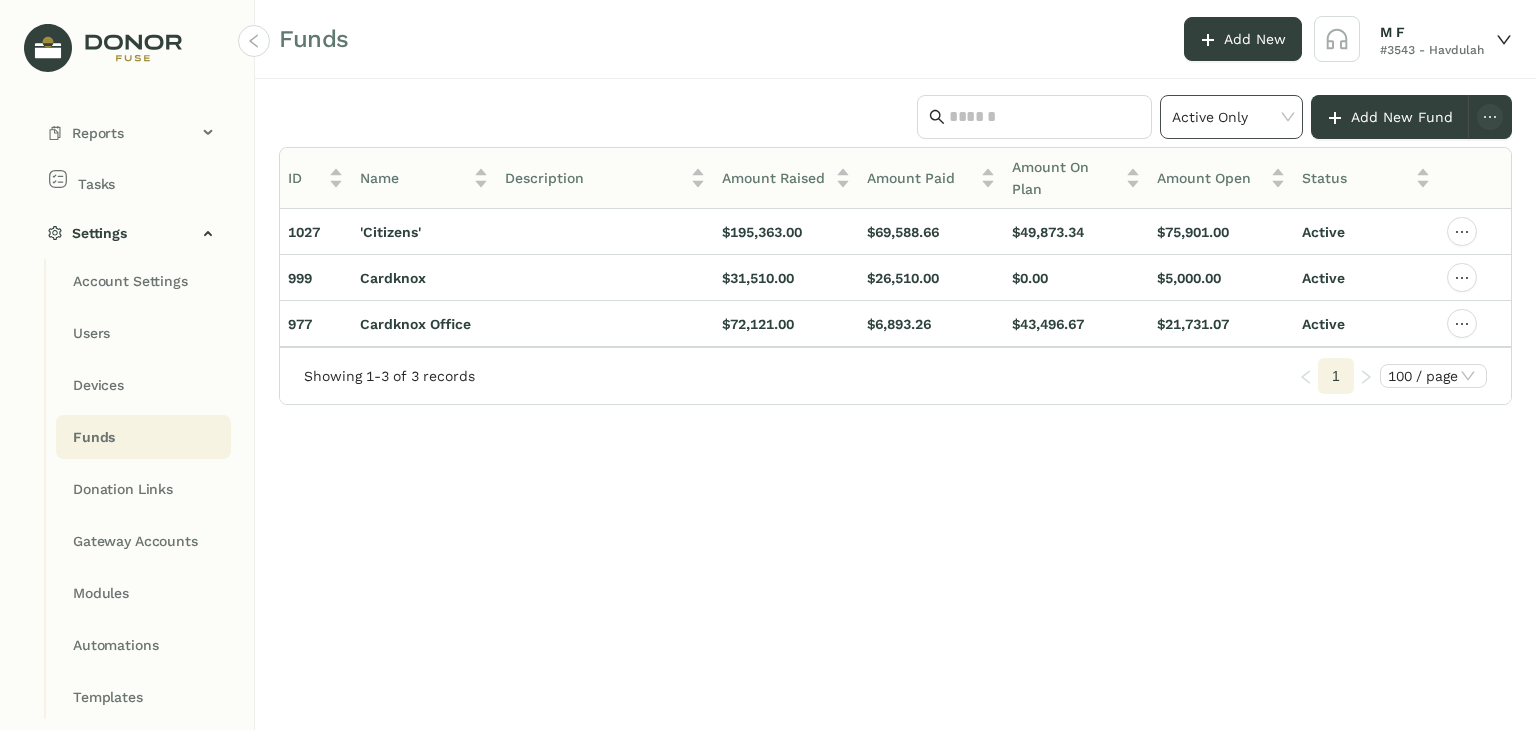 click on "Active Only" at bounding box center [1232, 117] 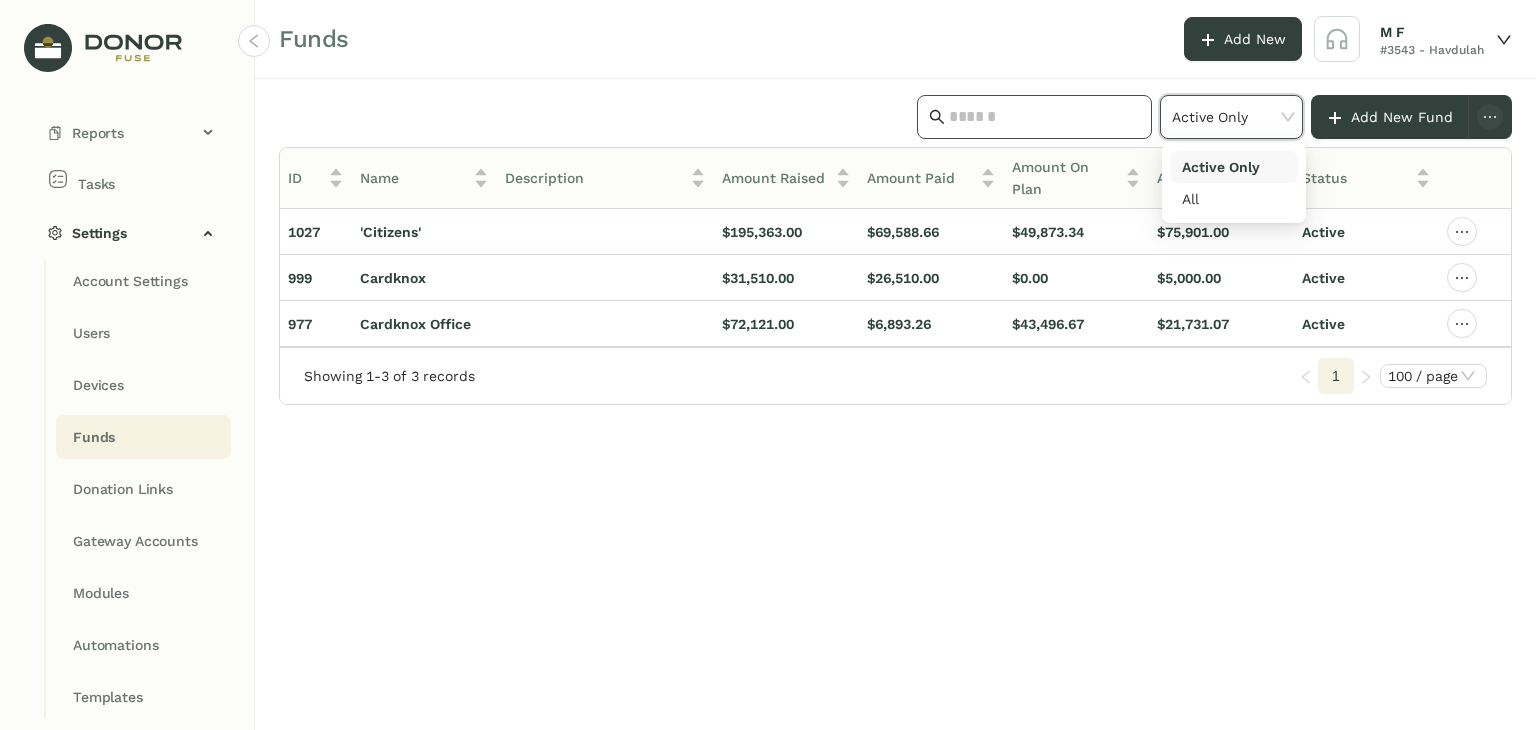 click at bounding box center [1044, 117] 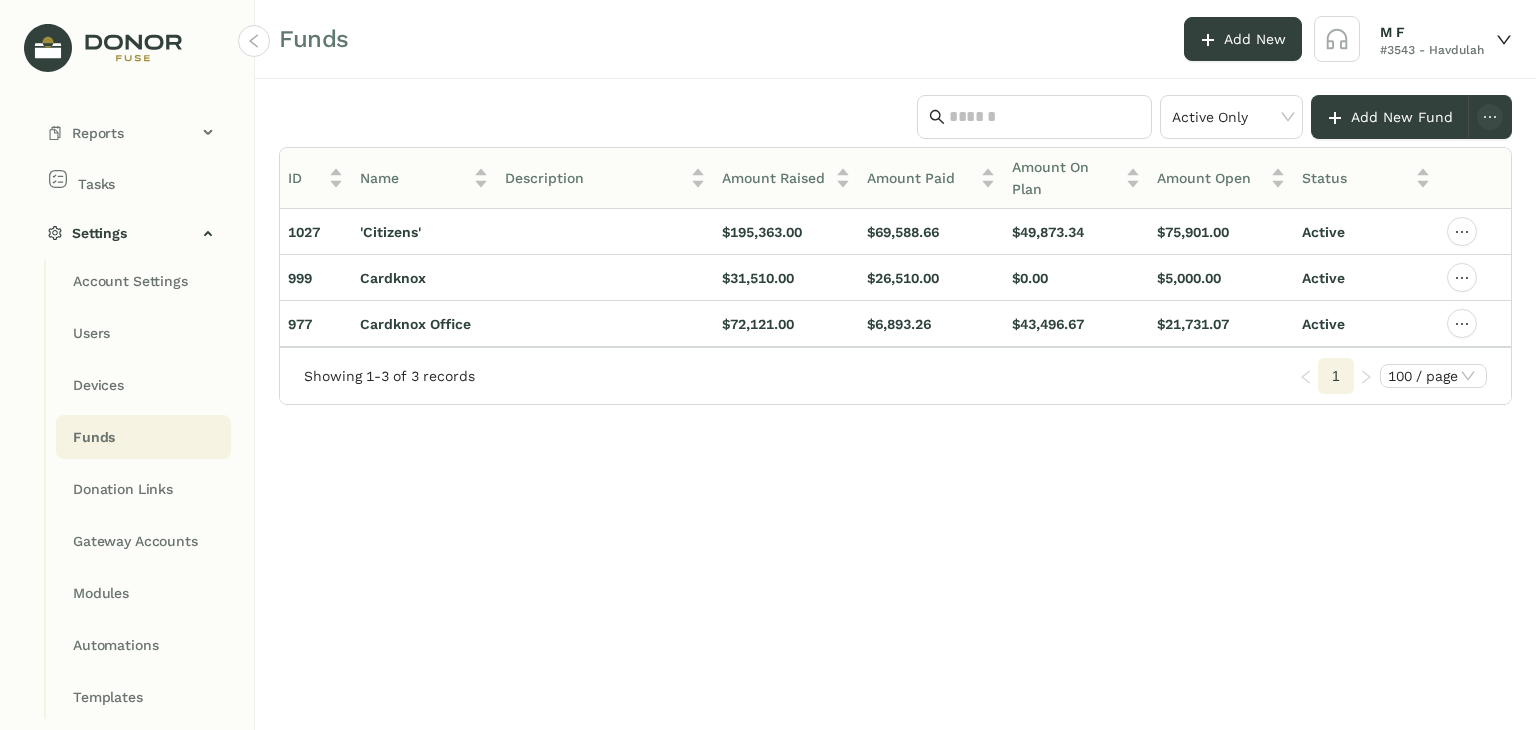 click at bounding box center (536, 117) 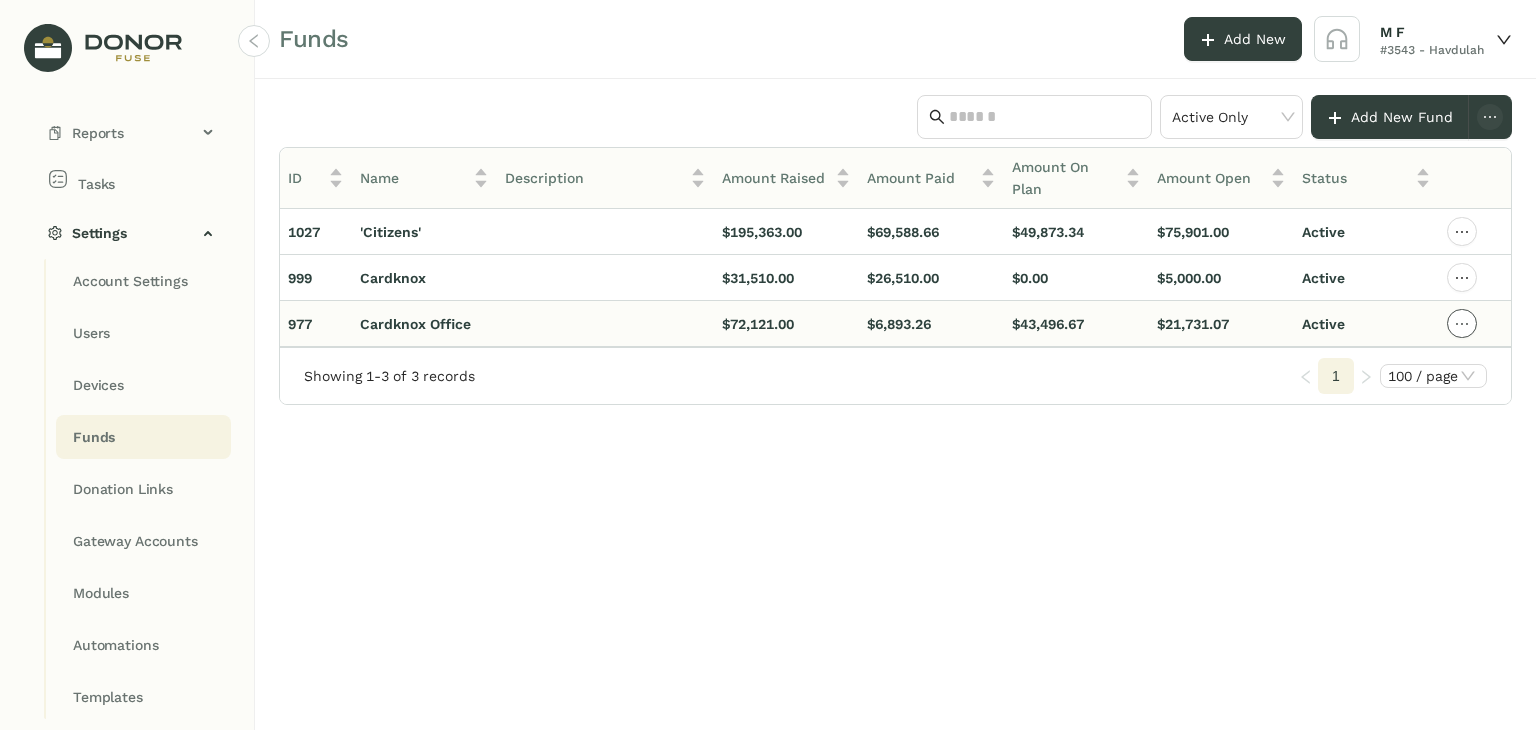 click at bounding box center (1462, 232) 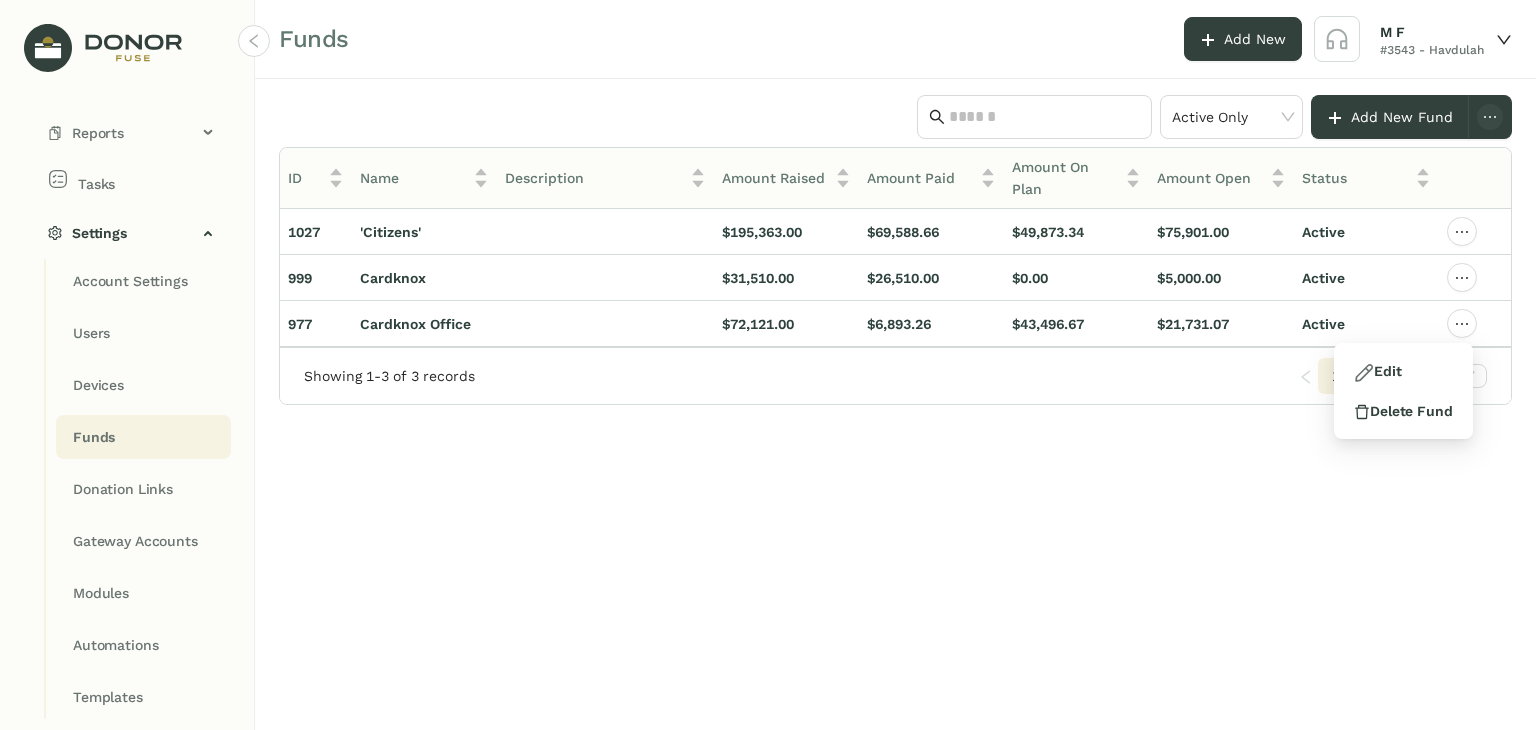 click on "Active Only  Add New Fund  ID Name  Description  Amount Raised Amount Paid Amount On Plan Amount Open Status 1027 'Citizens'  $195,363.00 $69,588.66 $49,873.34 $75,901.00 Active 999 Cardknox $31,510.00 $26,510.00 $0.00 $5,000.00 Active 977 Cardknox Office $72,121.00 $6,893.26 $43,496.67 $21,731.07 Active  Showing 1-3 of 3 records  1 100 / page" at bounding box center [895, 404] 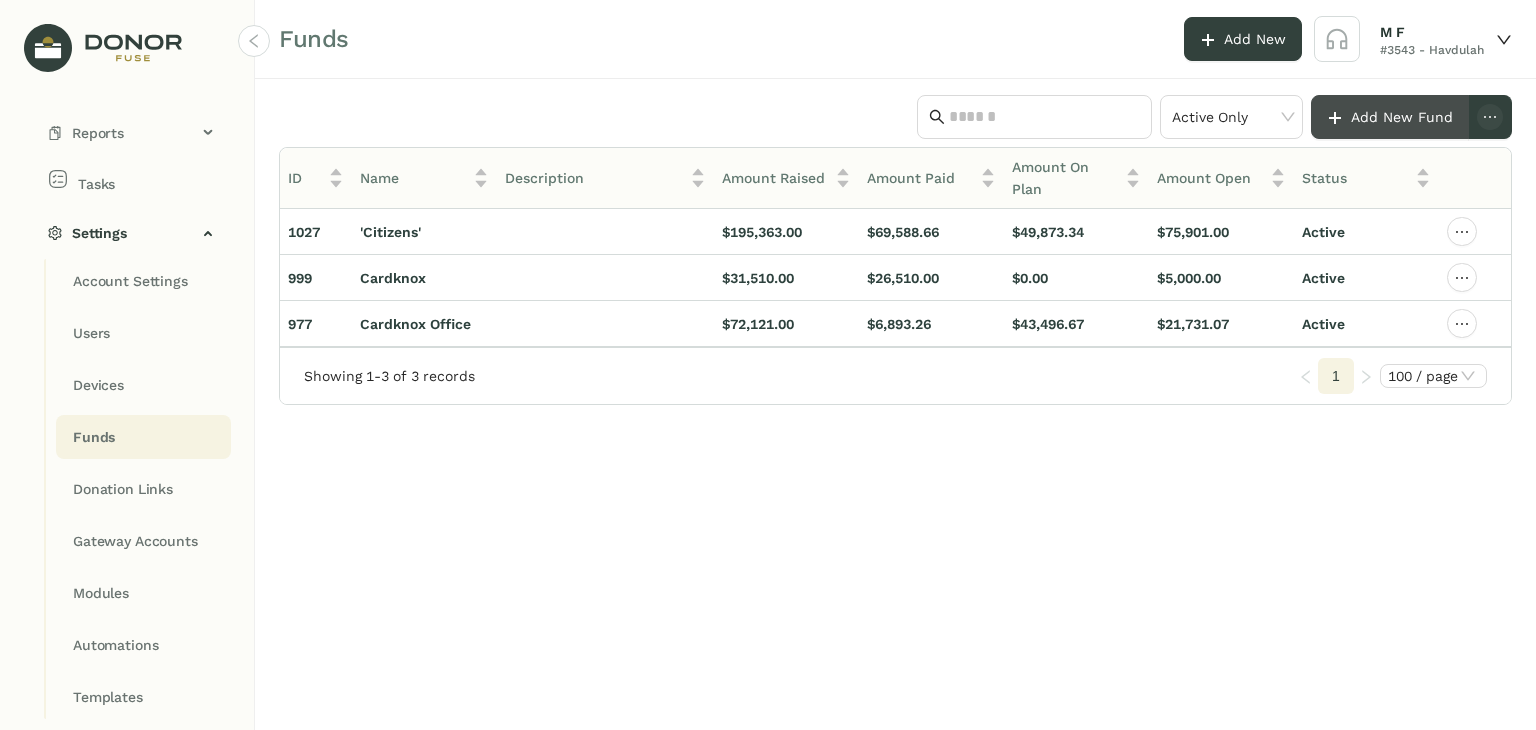 click on "Add New Fund" at bounding box center [1402, 117] 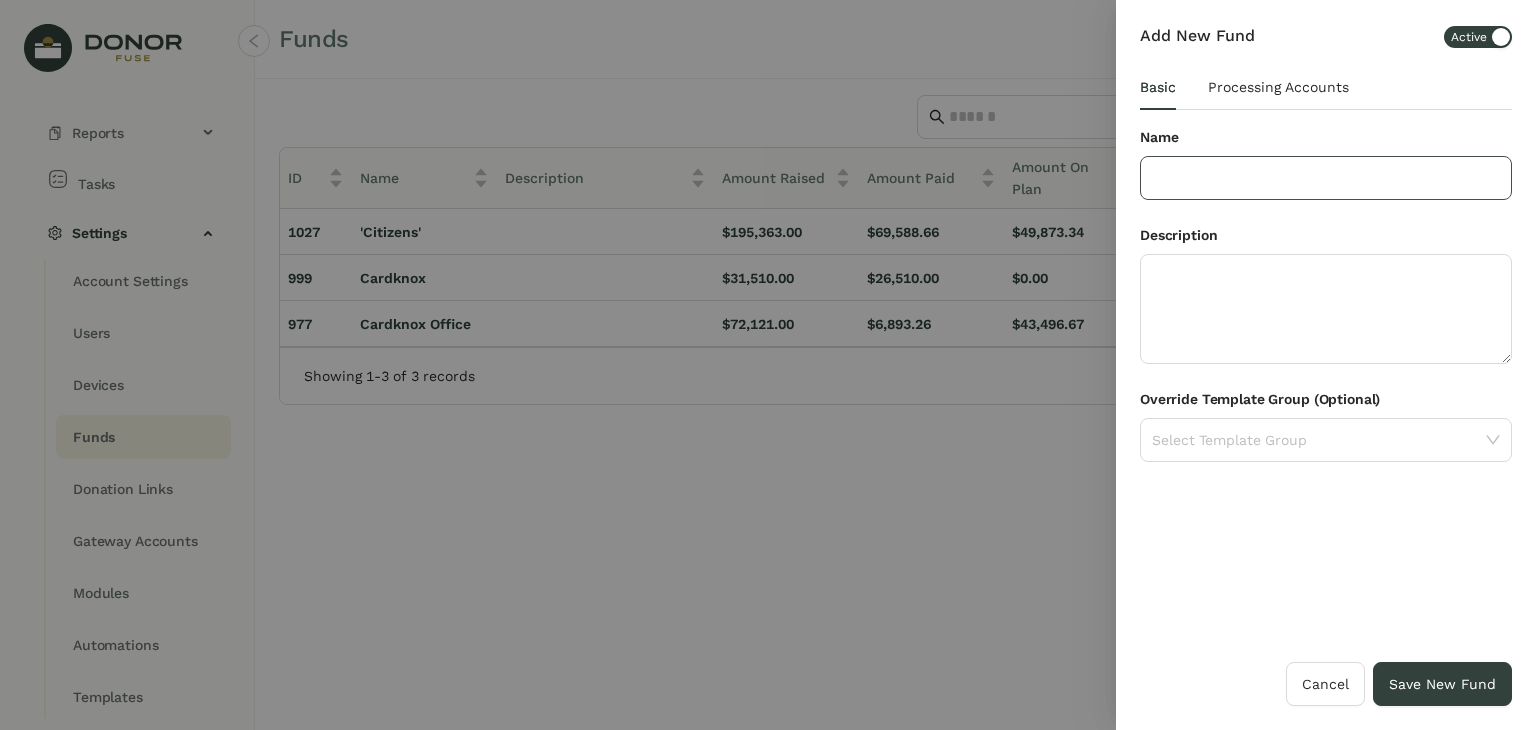 click at bounding box center [1326, 178] 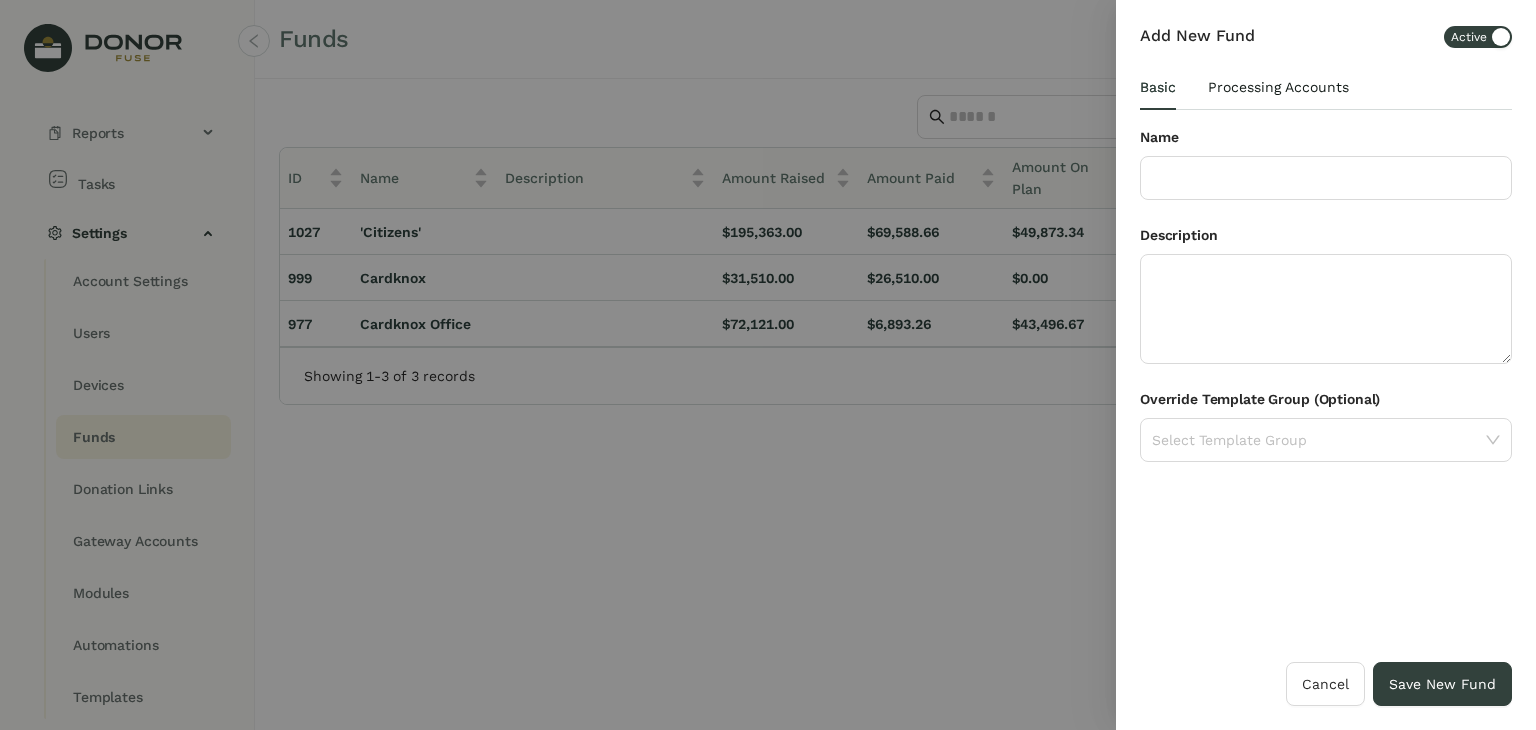 click on "Processing Accounts" at bounding box center [1158, 87] 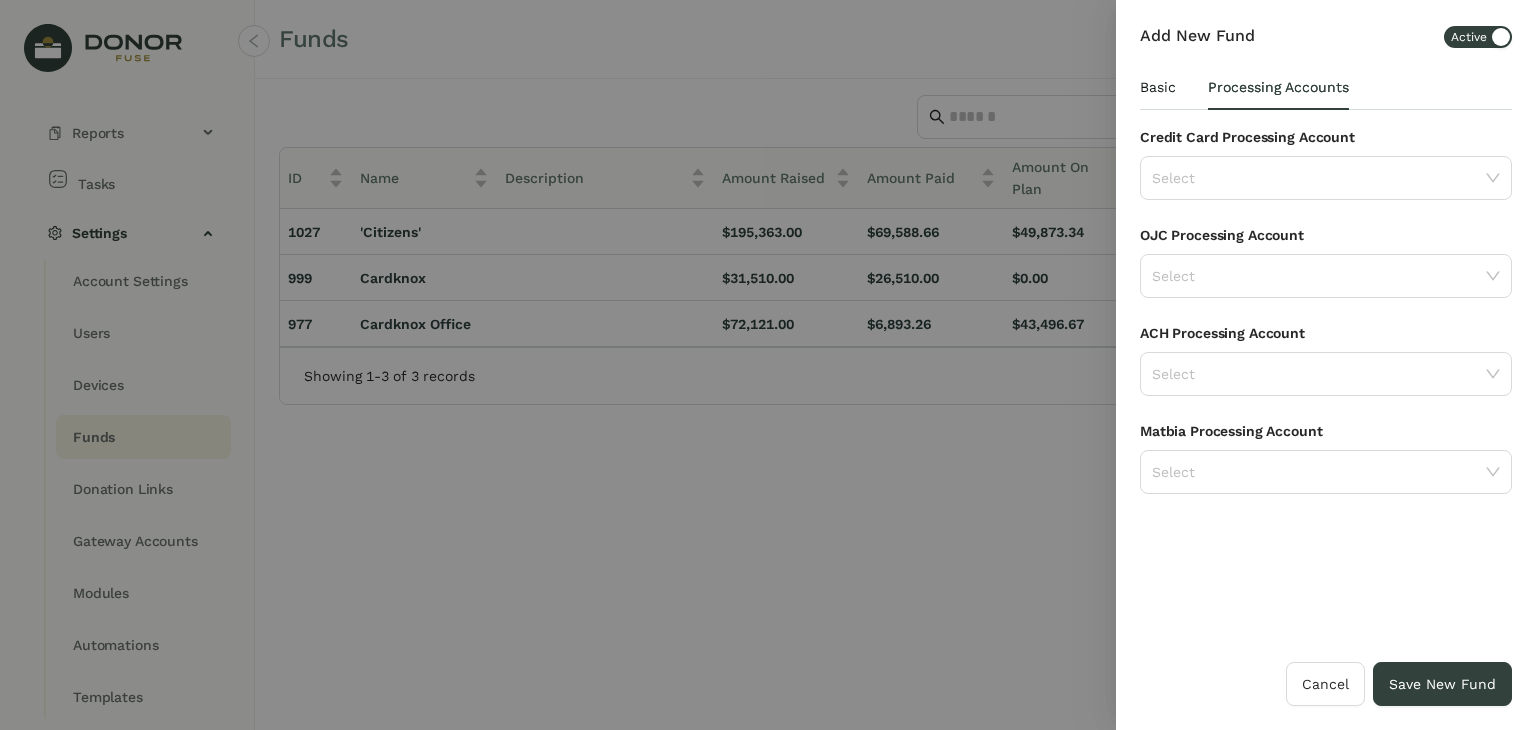 click on "Basic" at bounding box center [1158, 87] 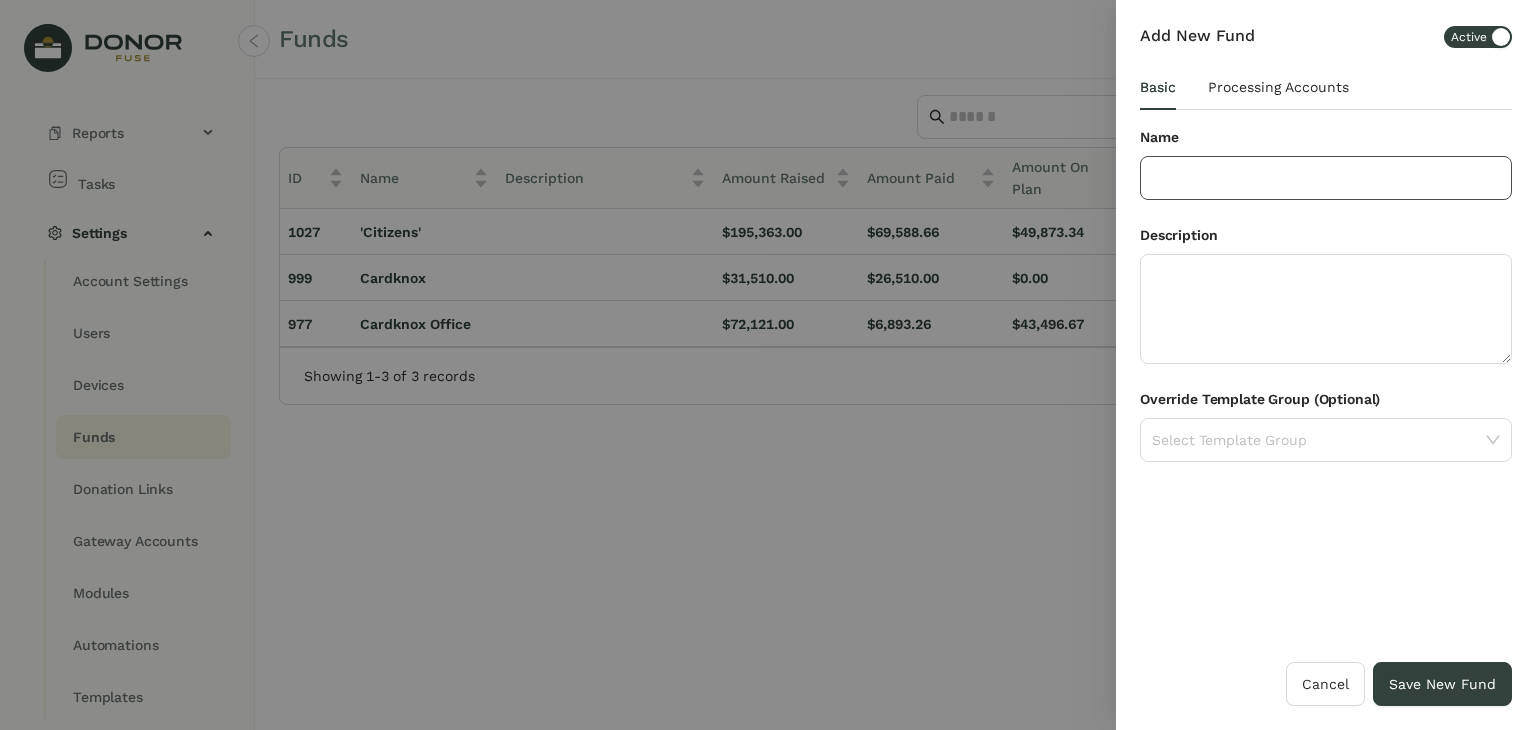 click at bounding box center [1326, 178] 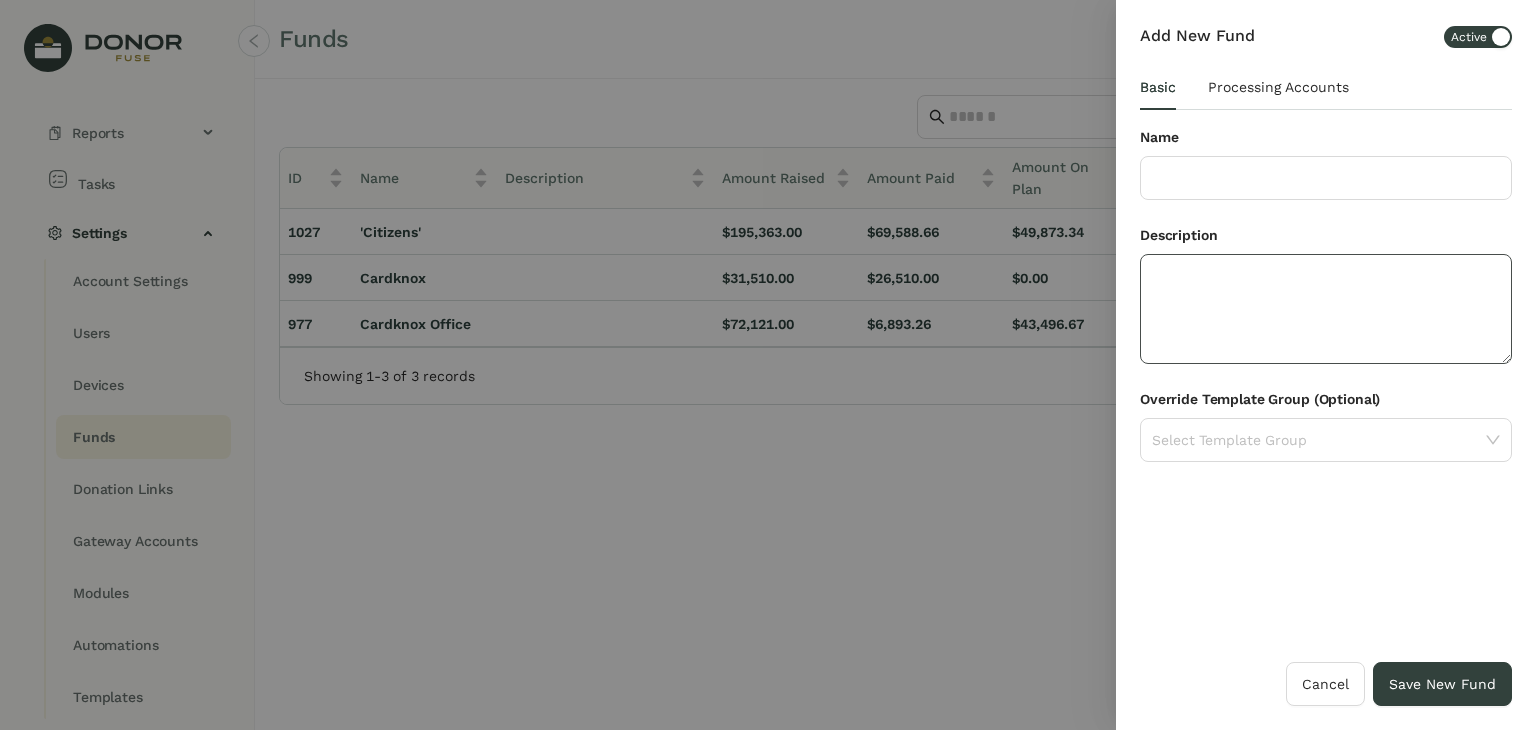 click at bounding box center [1326, 309] 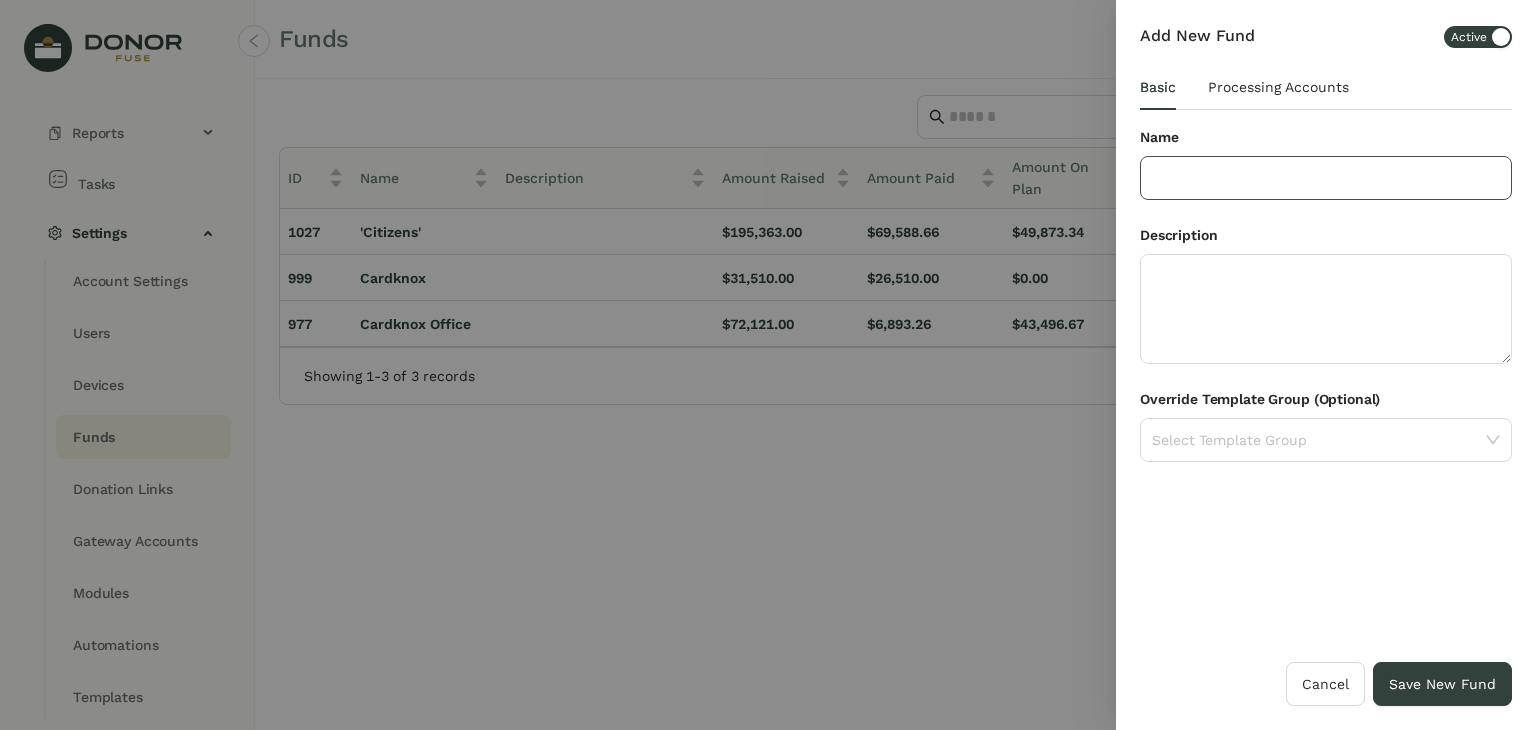 click at bounding box center (1326, 178) 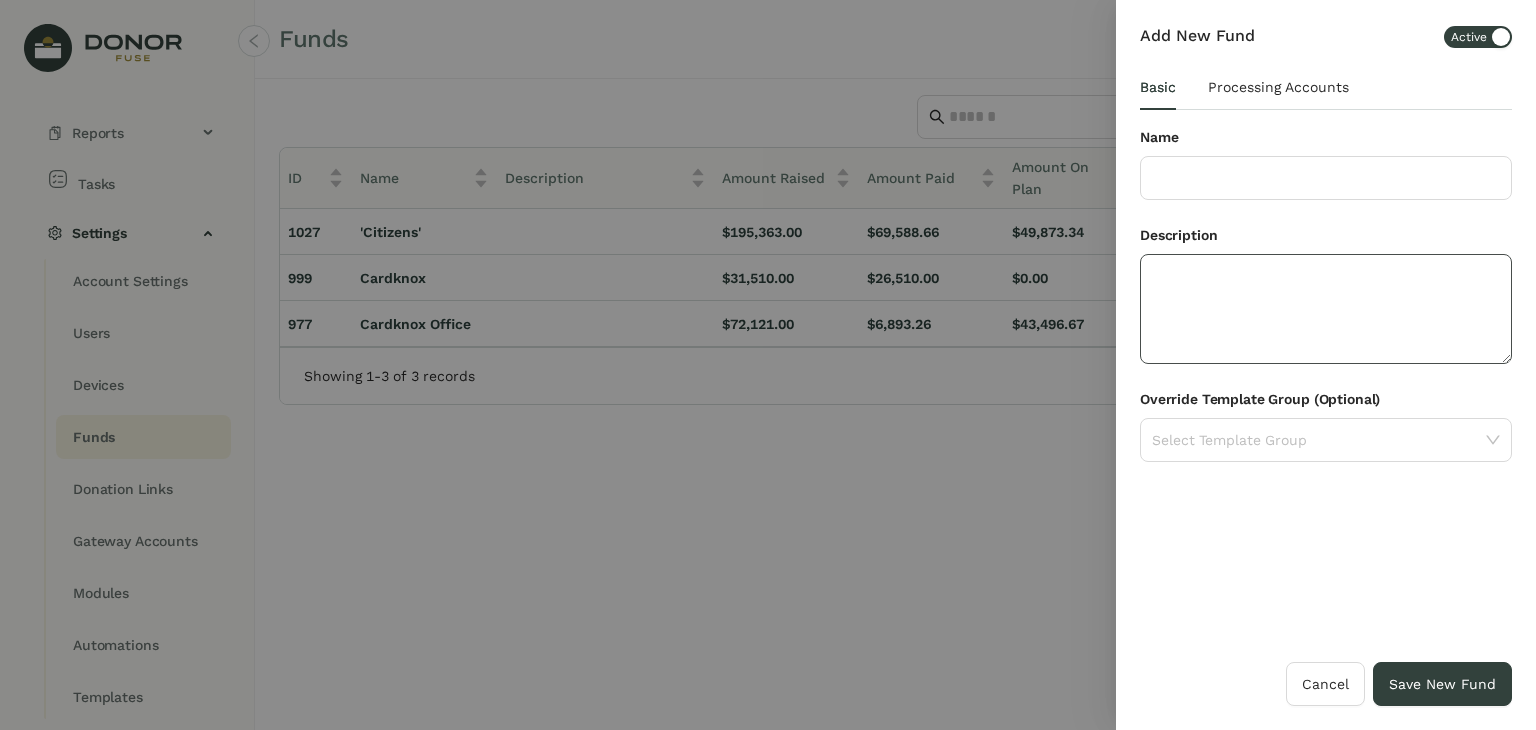 click at bounding box center (1326, 309) 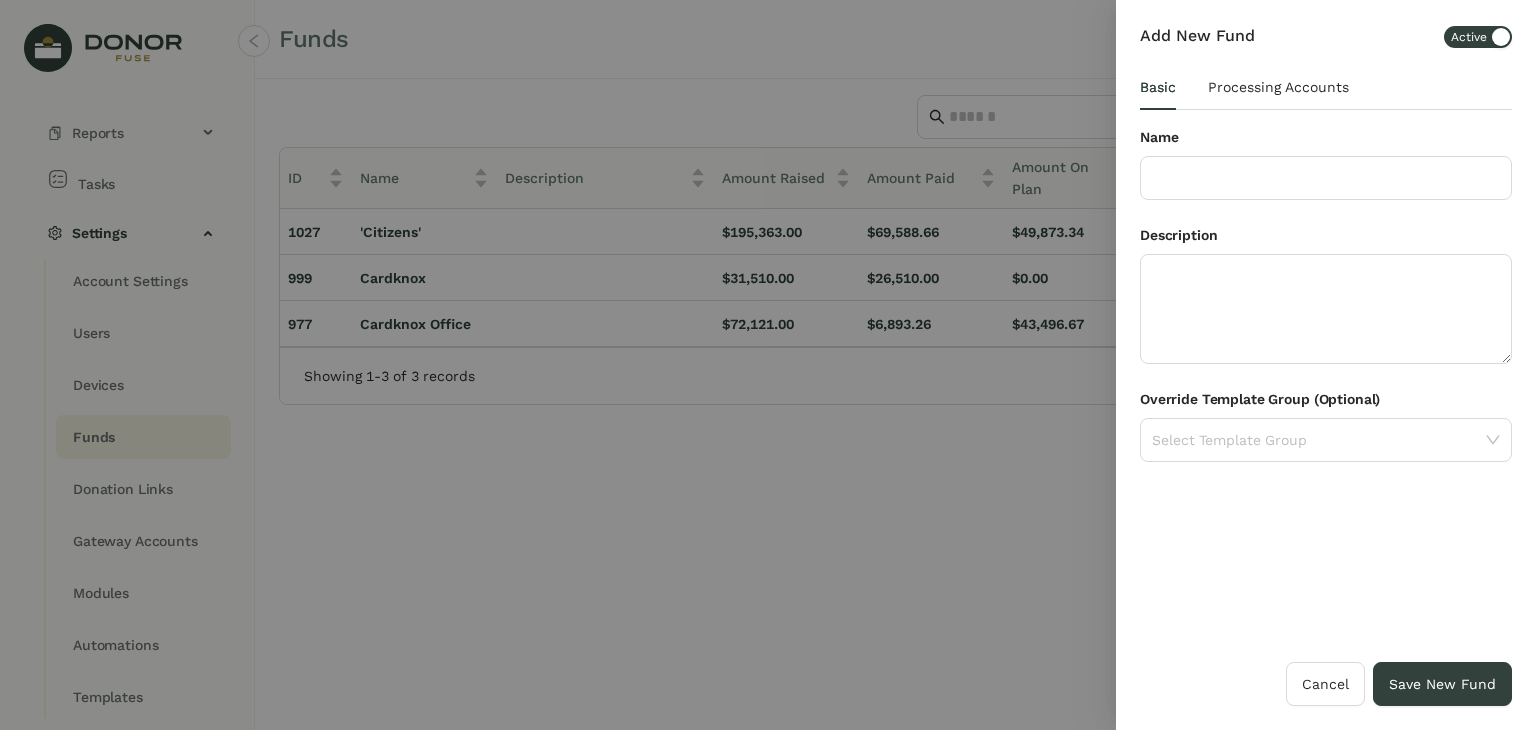 click at bounding box center [768, 365] 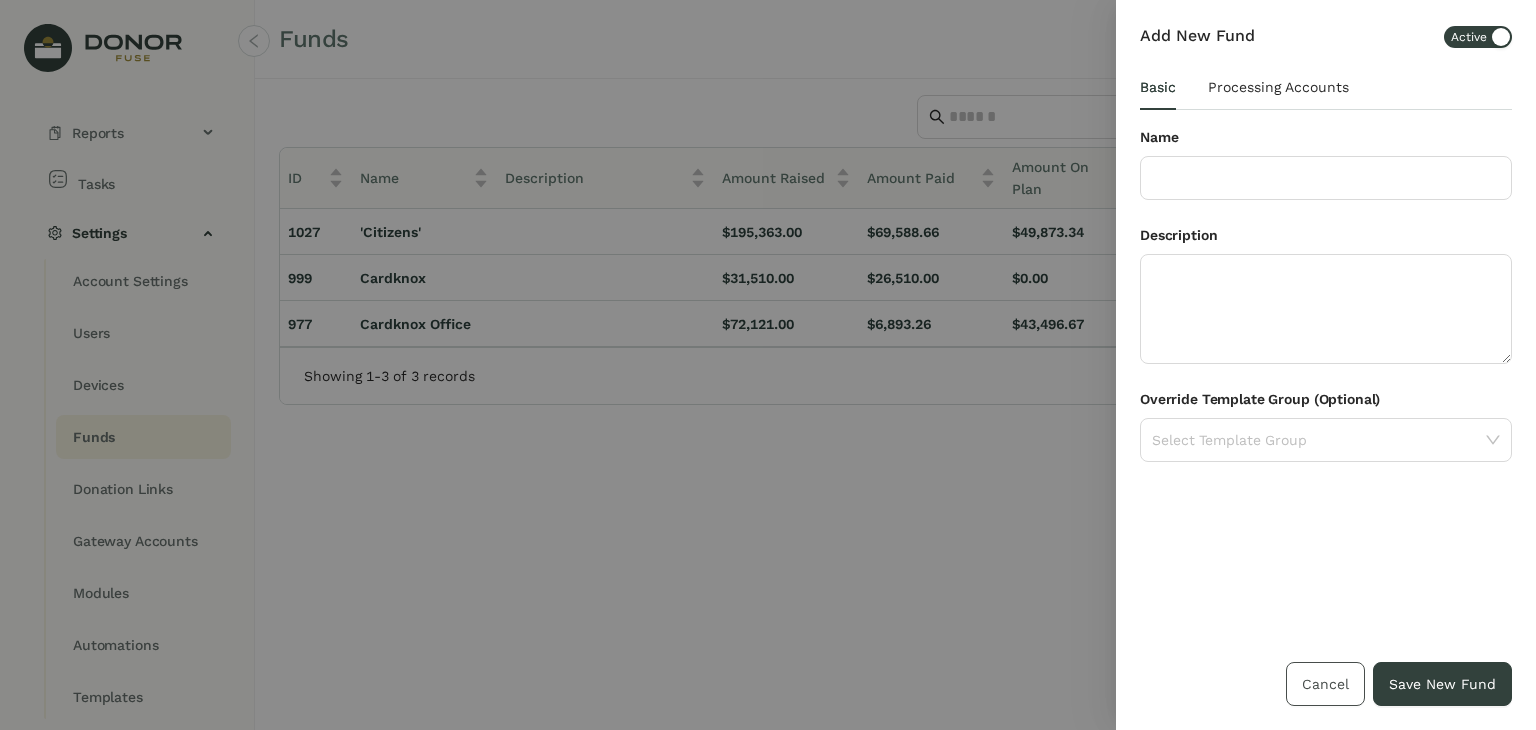 click on "Cancel" at bounding box center (1325, 684) 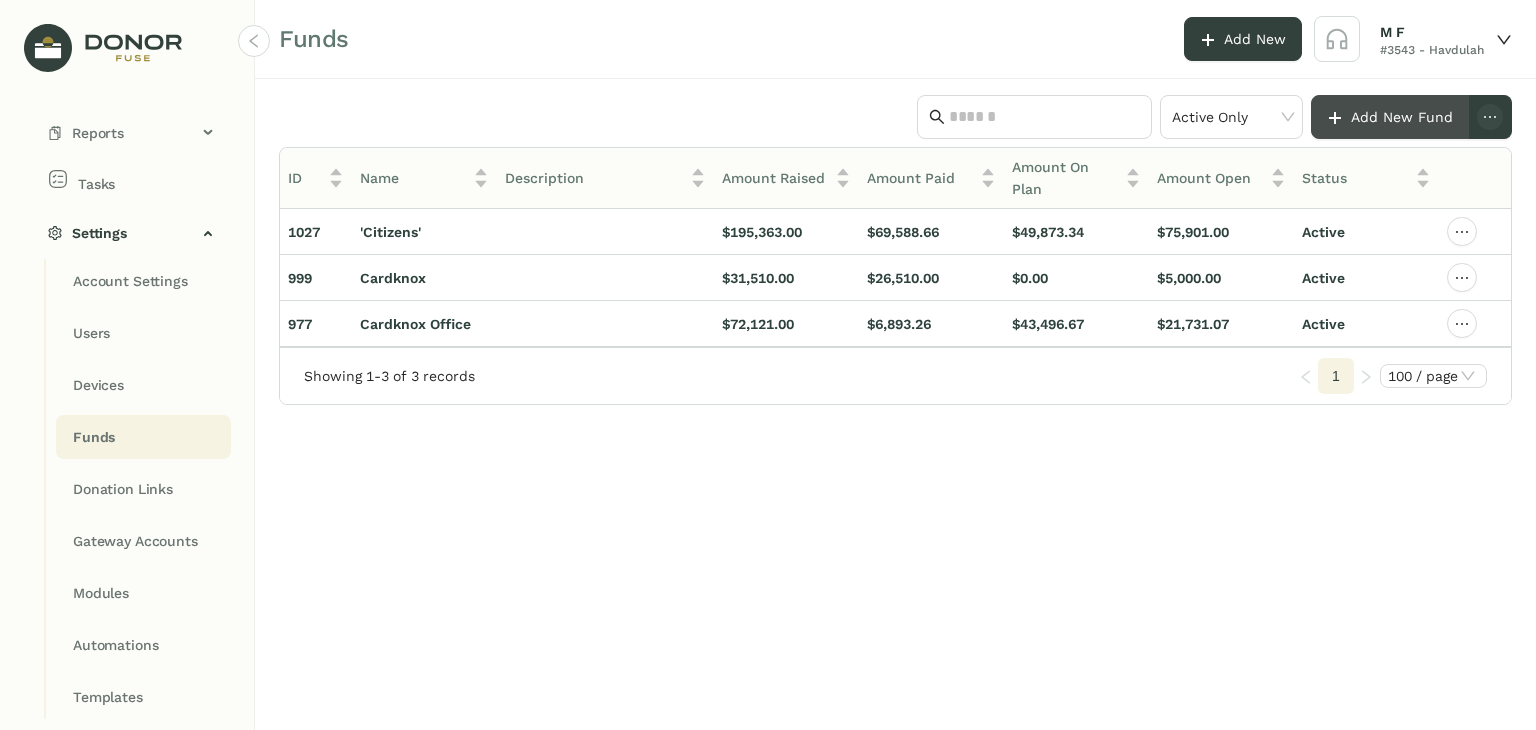 click on "Add New Fund" at bounding box center (1402, 117) 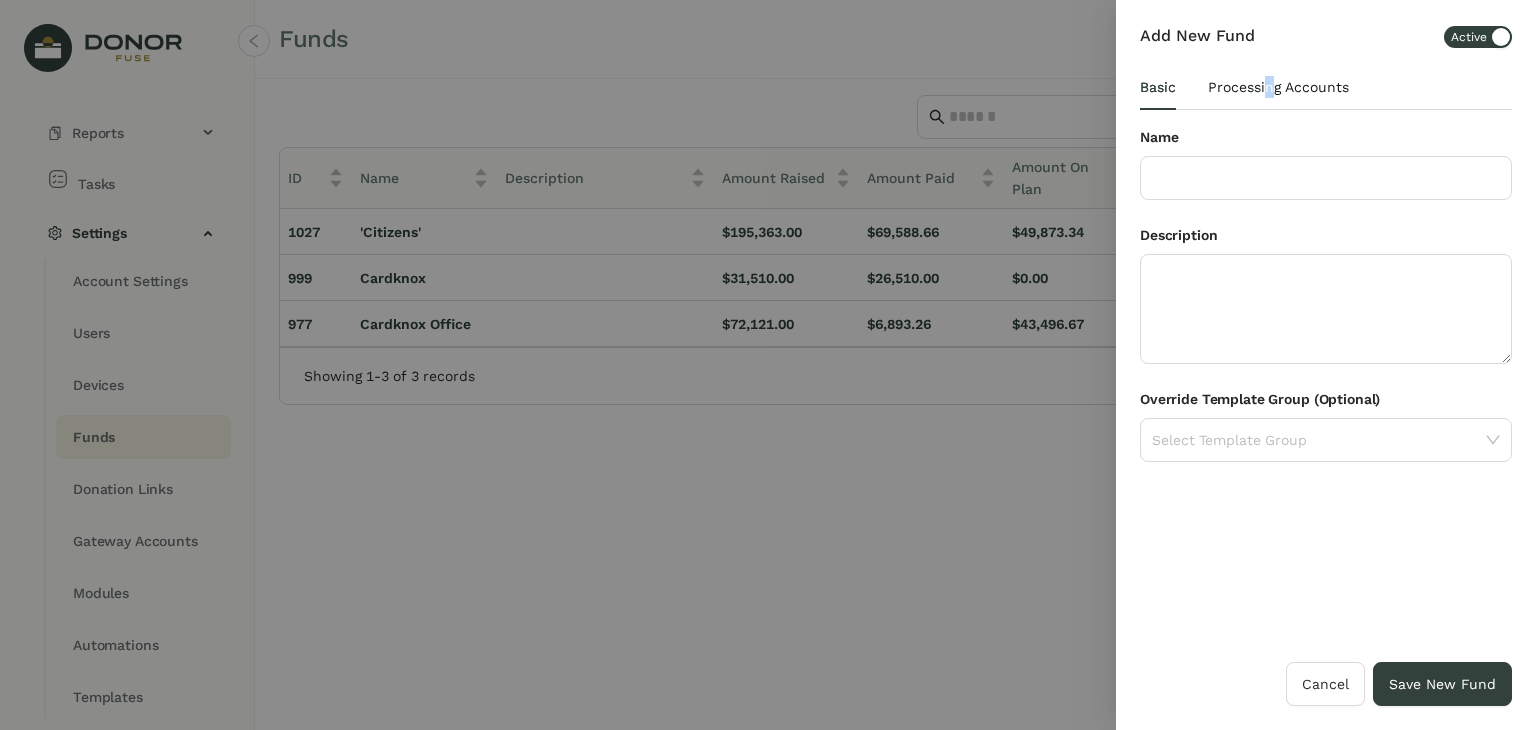 click on "Processing Accounts" at bounding box center [1278, 87] 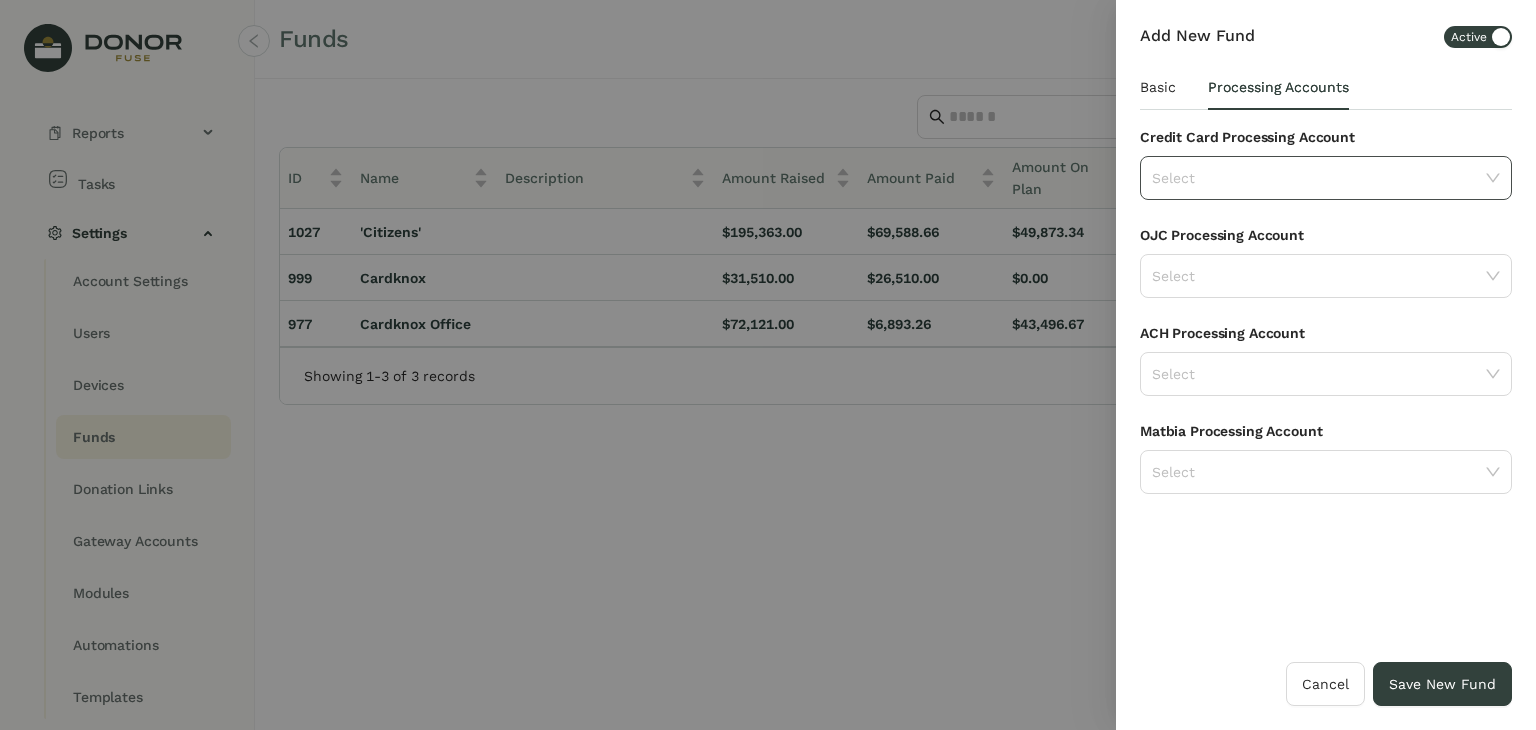 click at bounding box center (1319, 178) 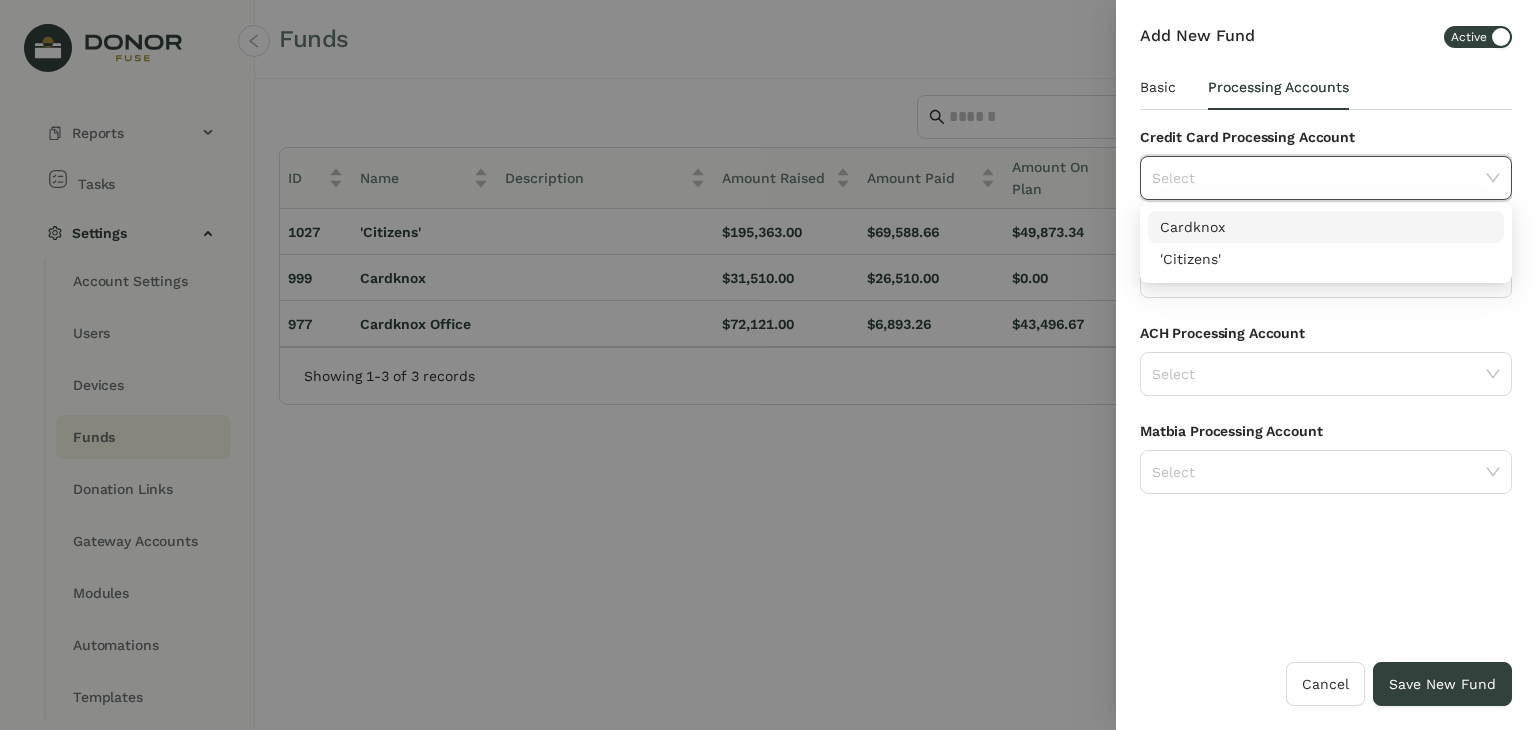 click on "Add New Fund  Active" at bounding box center [1326, 44] 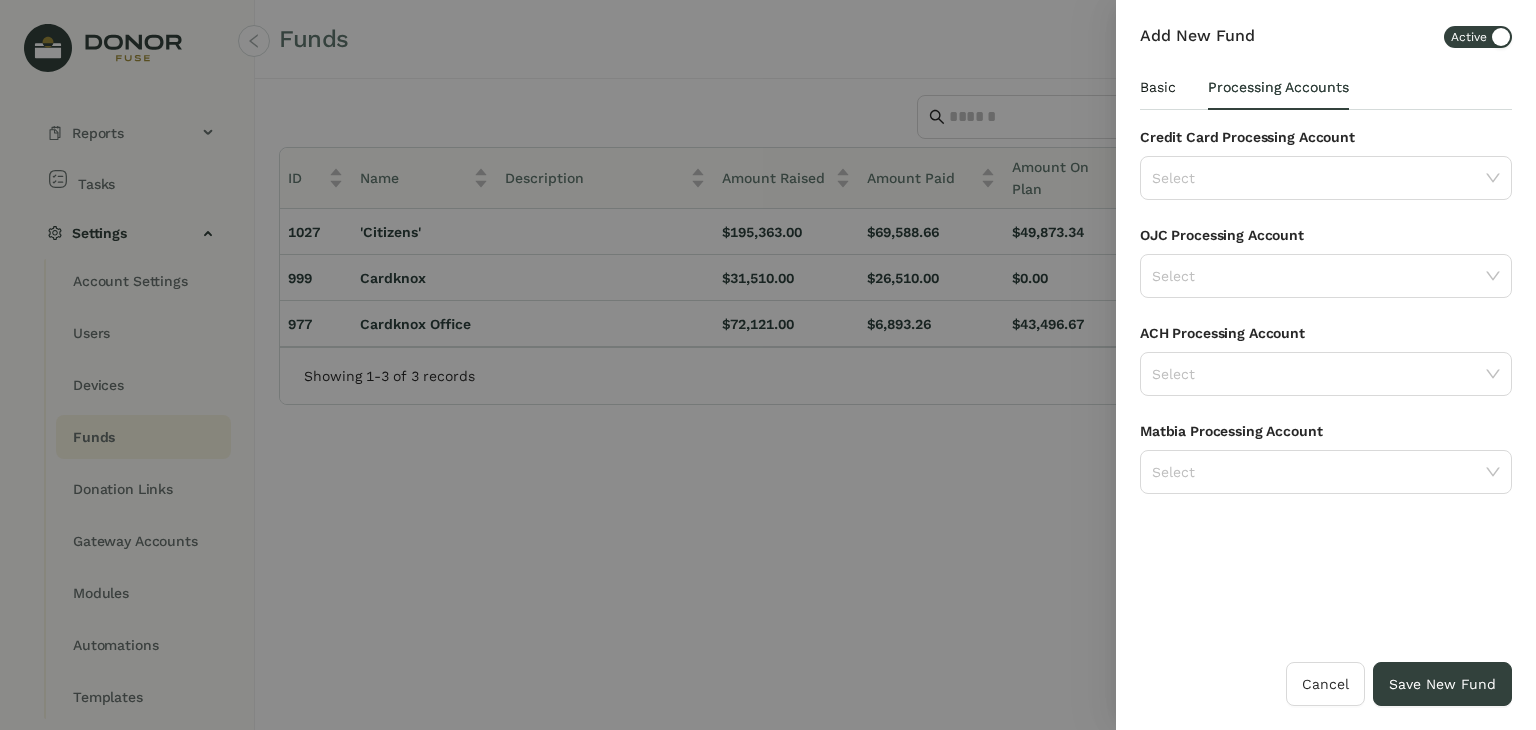 click on "Basic" at bounding box center [1158, 87] 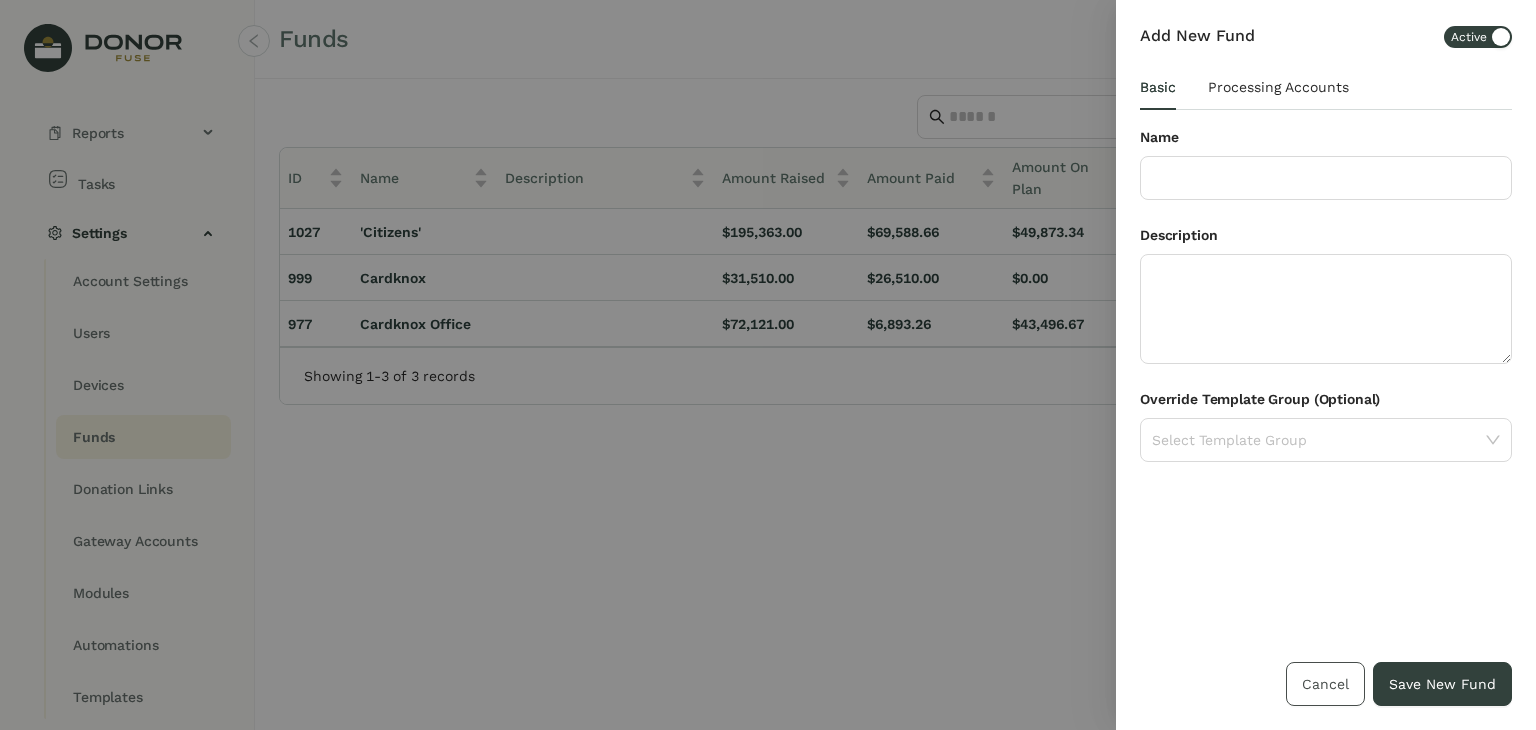click on "Cancel" at bounding box center (1325, 684) 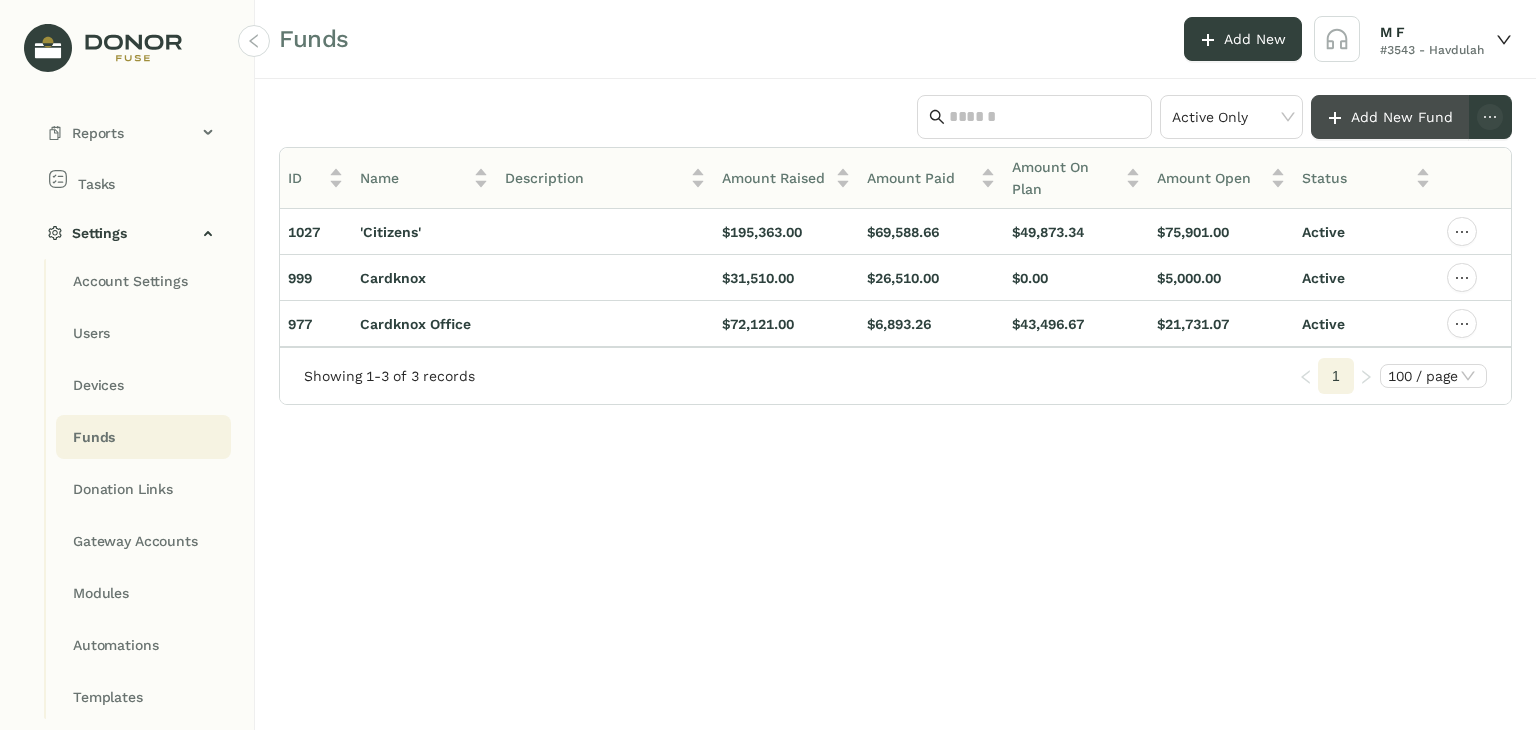 click on "Add New Fund" at bounding box center [1402, 117] 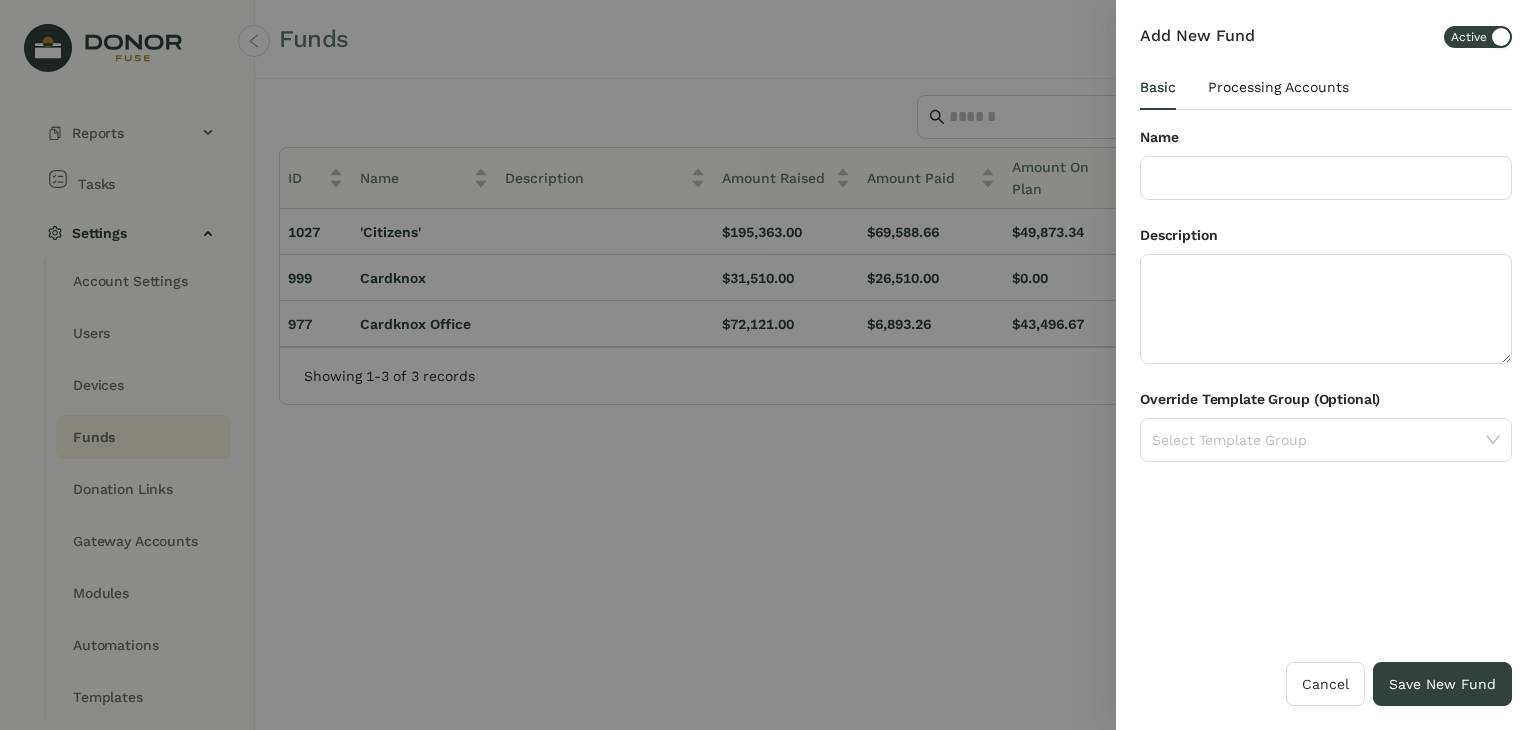 click on "Processing Accounts" at bounding box center [1158, 87] 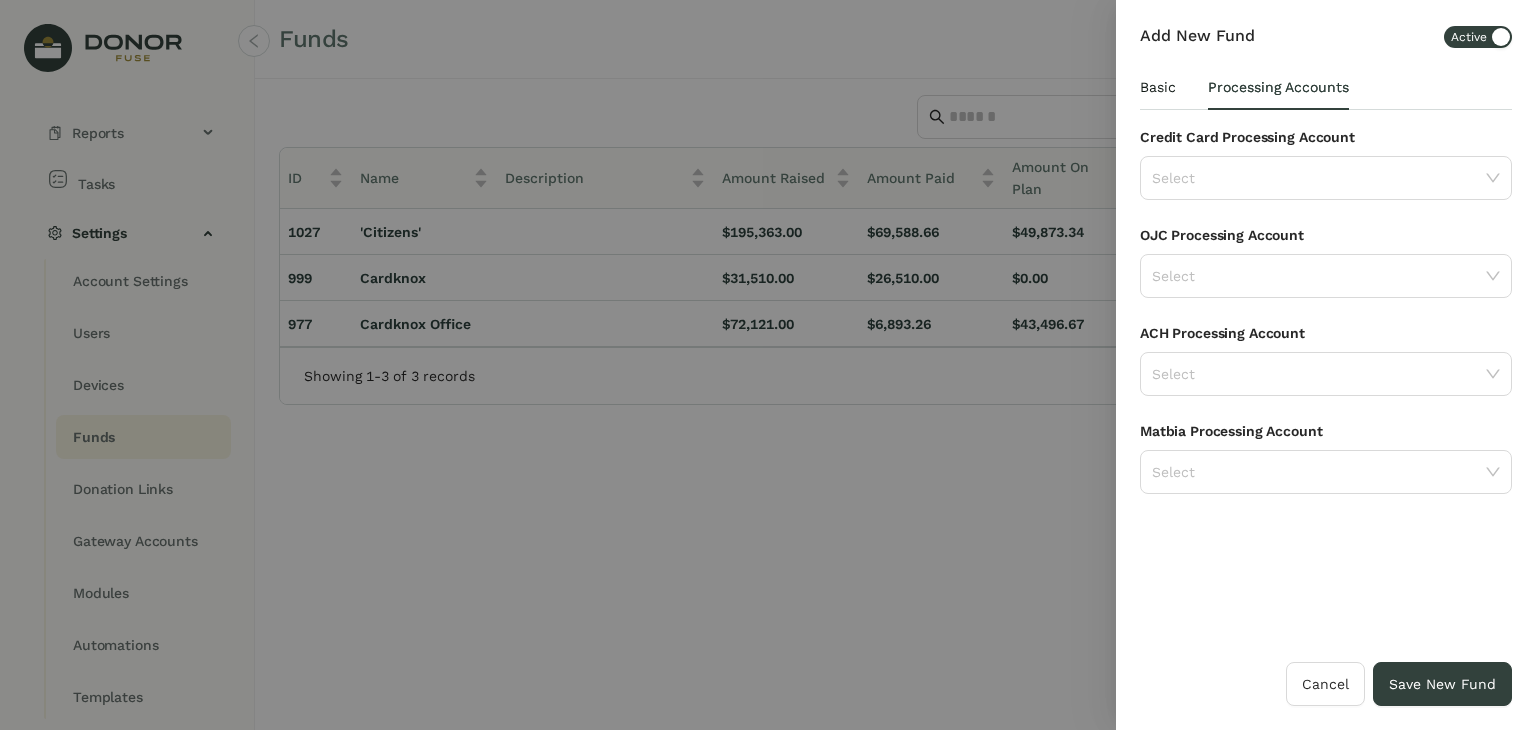 click on "Basic" at bounding box center [1158, 87] 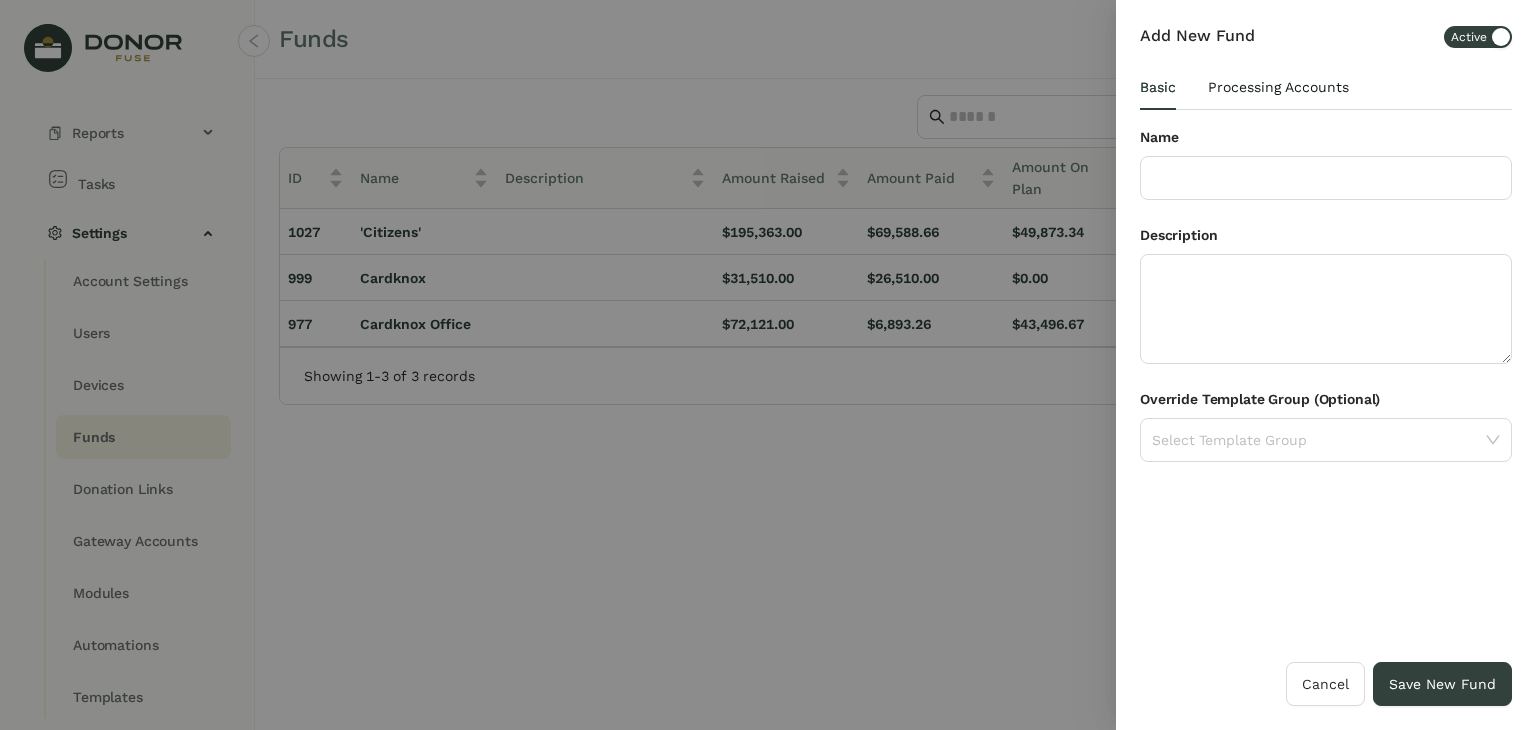 click on "Processing Accounts" at bounding box center (1158, 87) 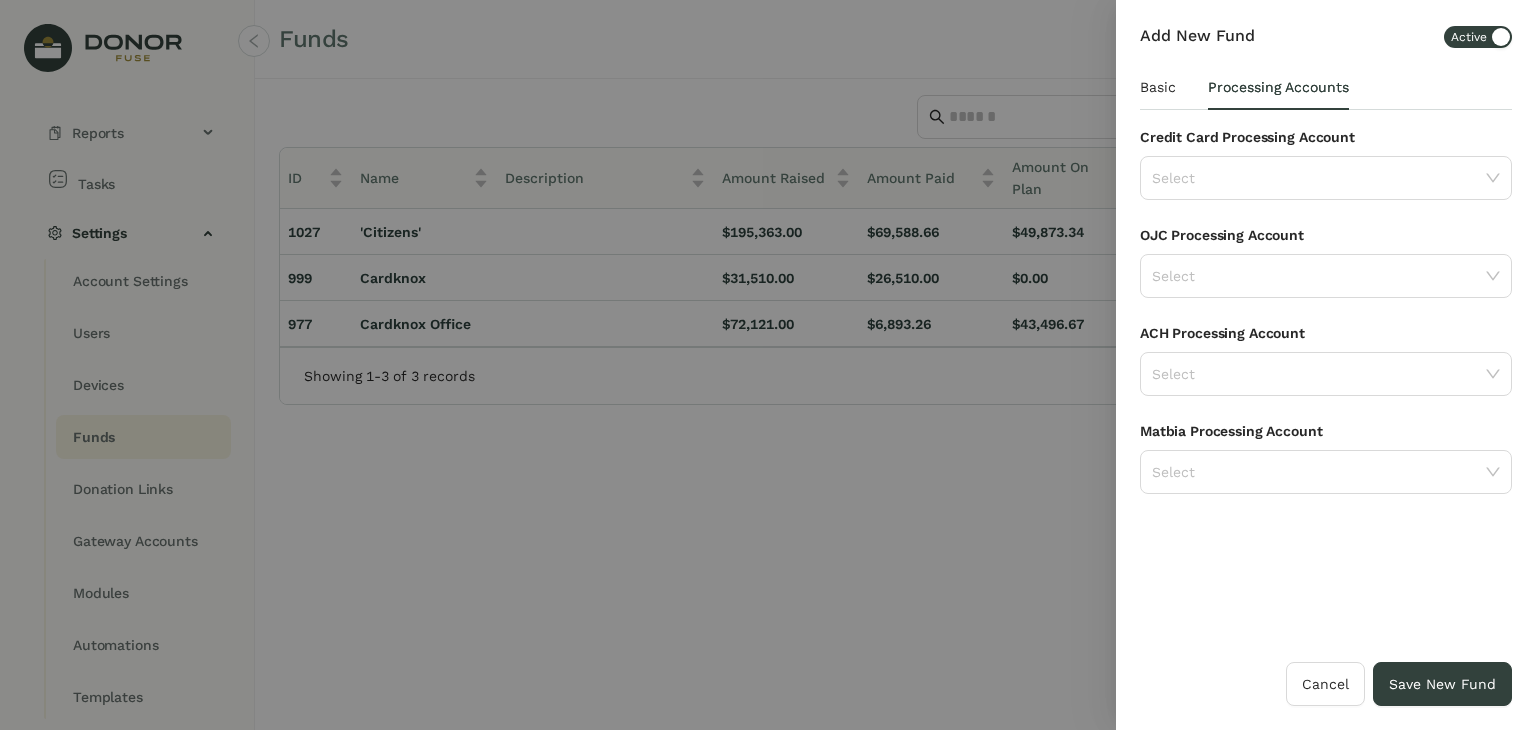 click on "Credit Card Processing Account  Select" at bounding box center (1326, 175) 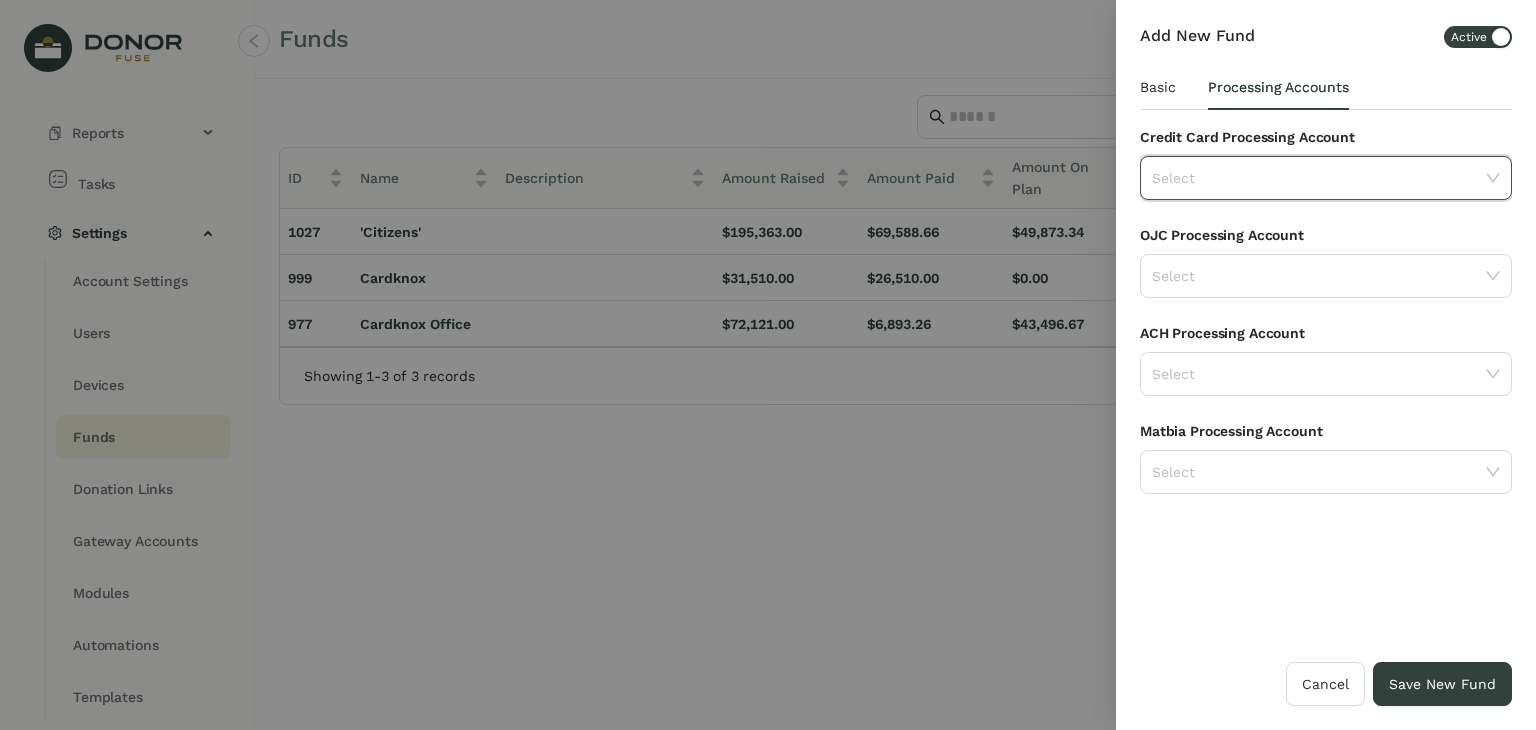 click at bounding box center [1319, 178] 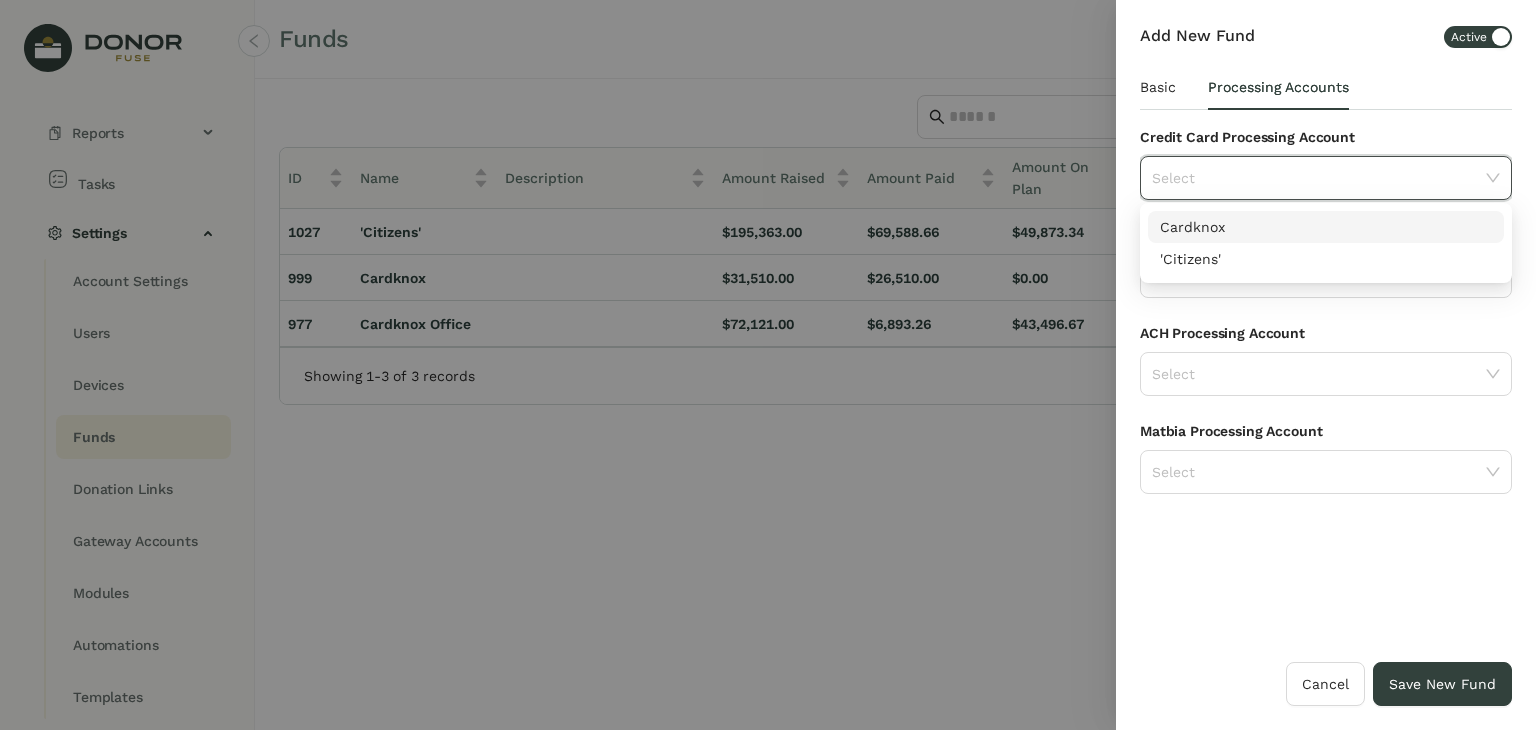 click on "Basic Processing Accounts" at bounding box center (1326, 87) 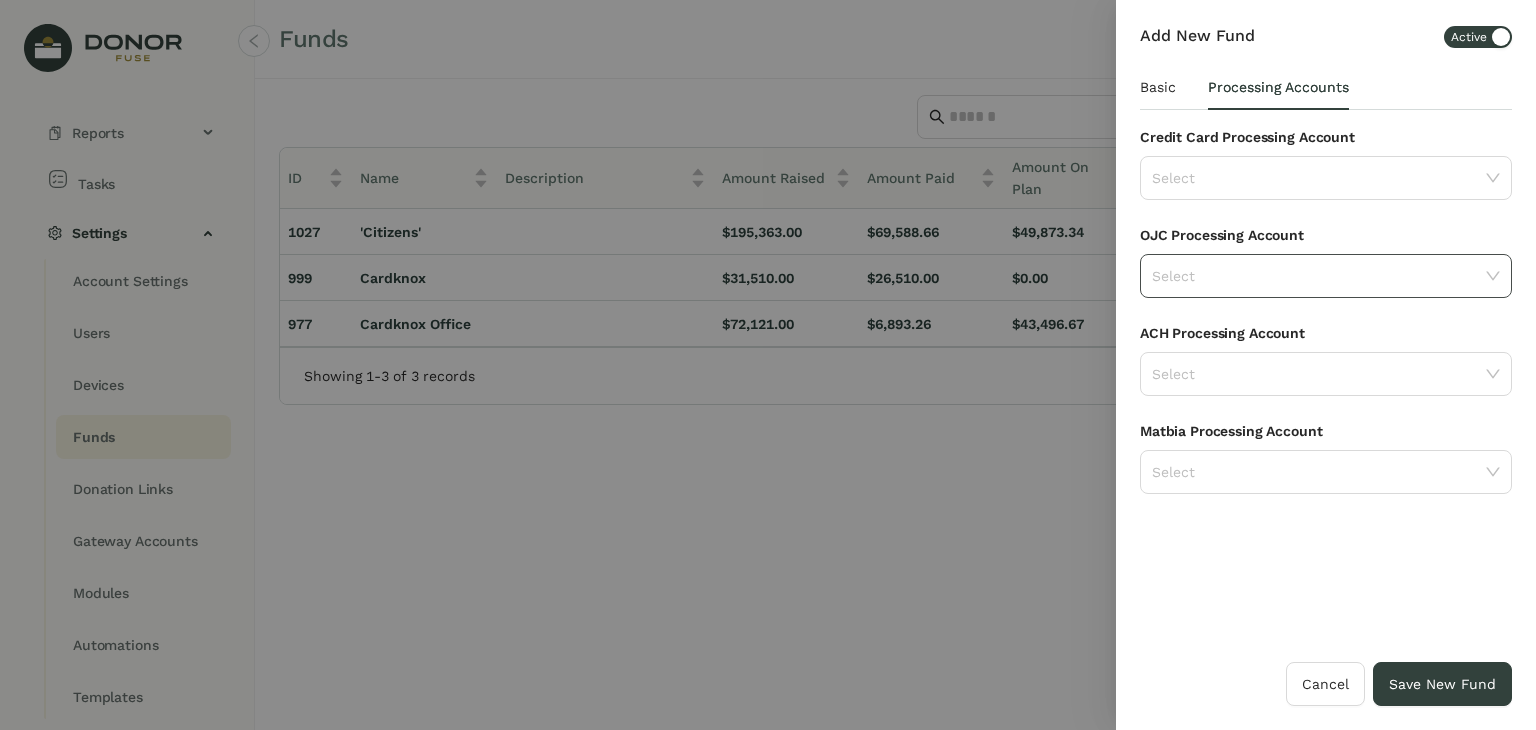 click at bounding box center [1319, 276] 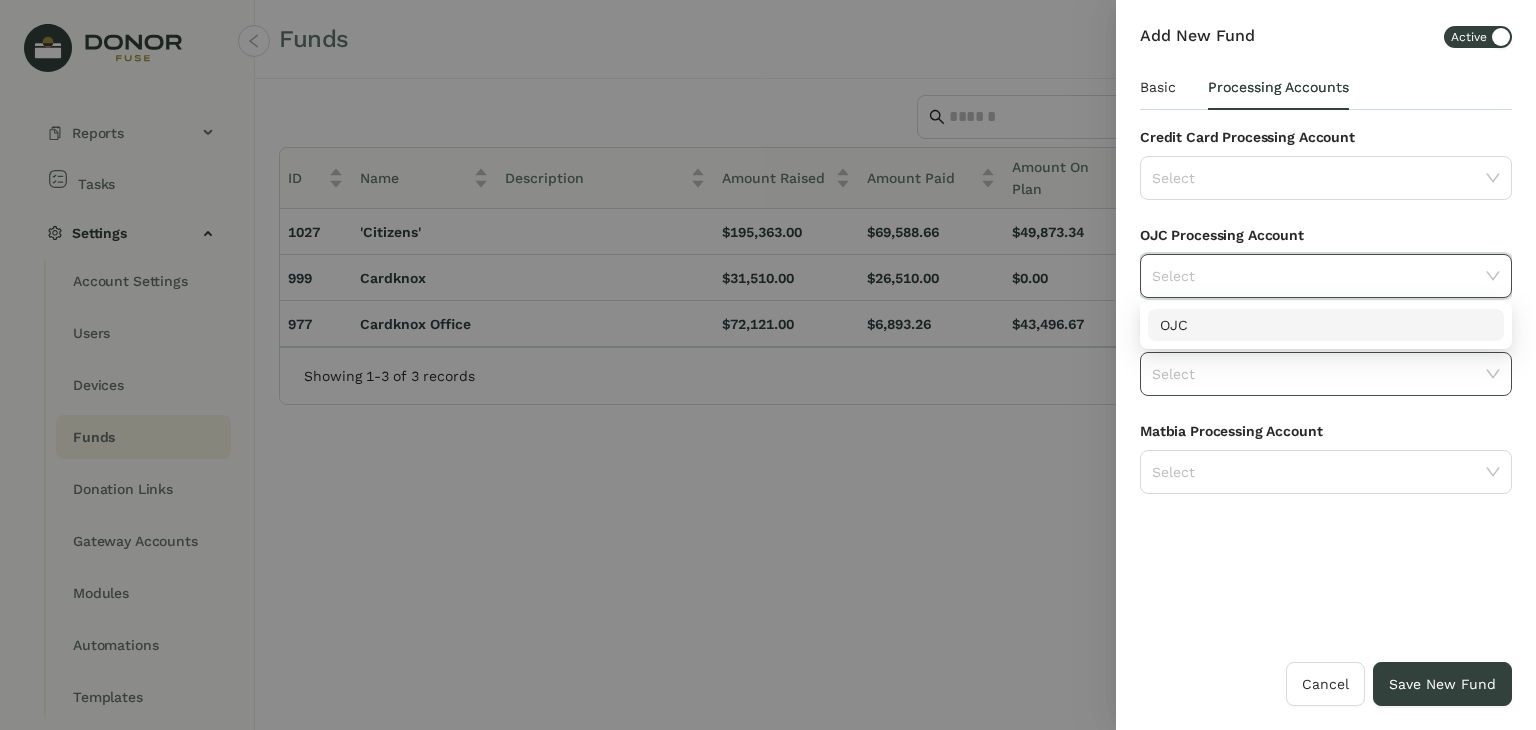 click at bounding box center [1319, 374] 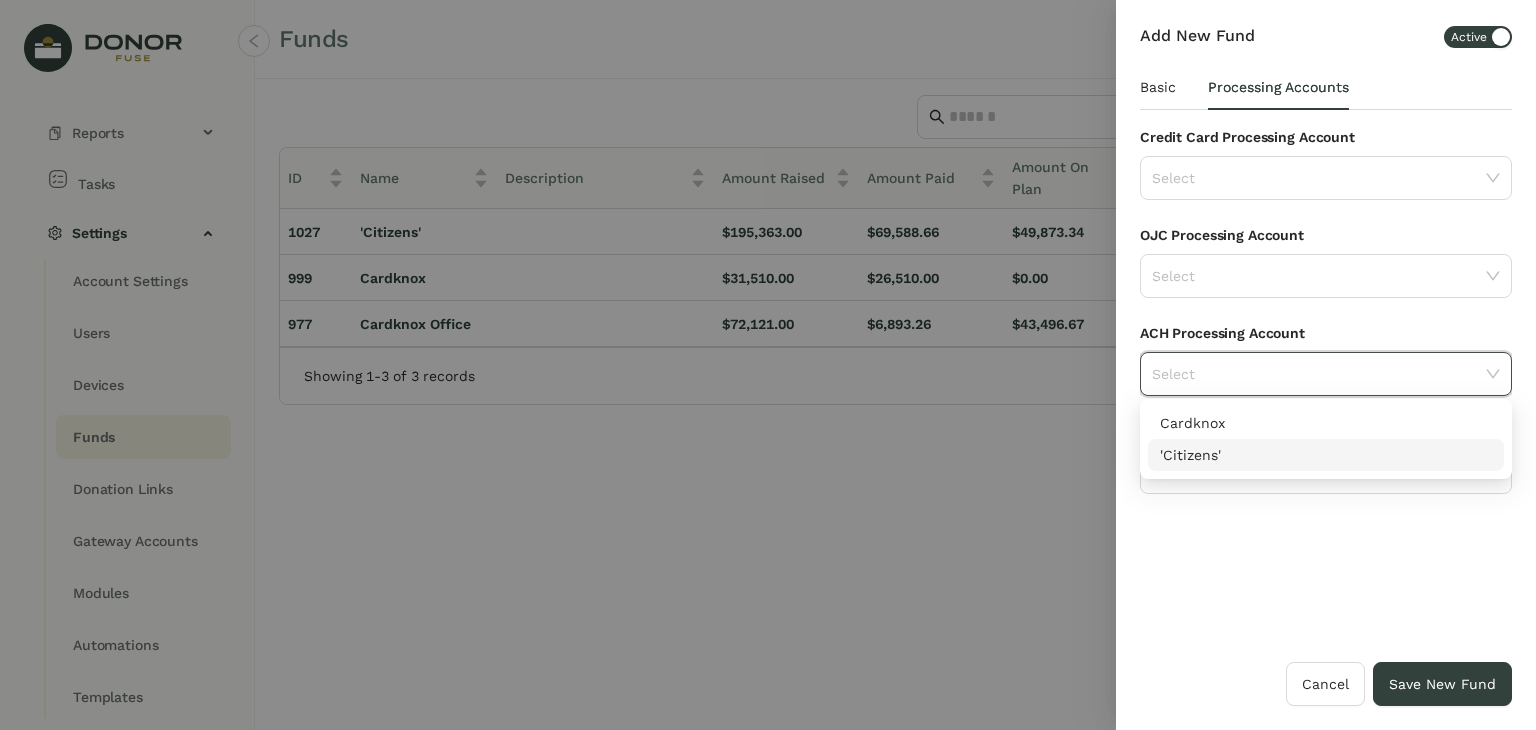 click on "Add New Fund  Active Basic Processing Accounts Credit Card Processing Account  Select  OJC Processing Account  Select  ACH Processing Account  Select  Matbia Processing Account  Select" at bounding box center (1326, 343) 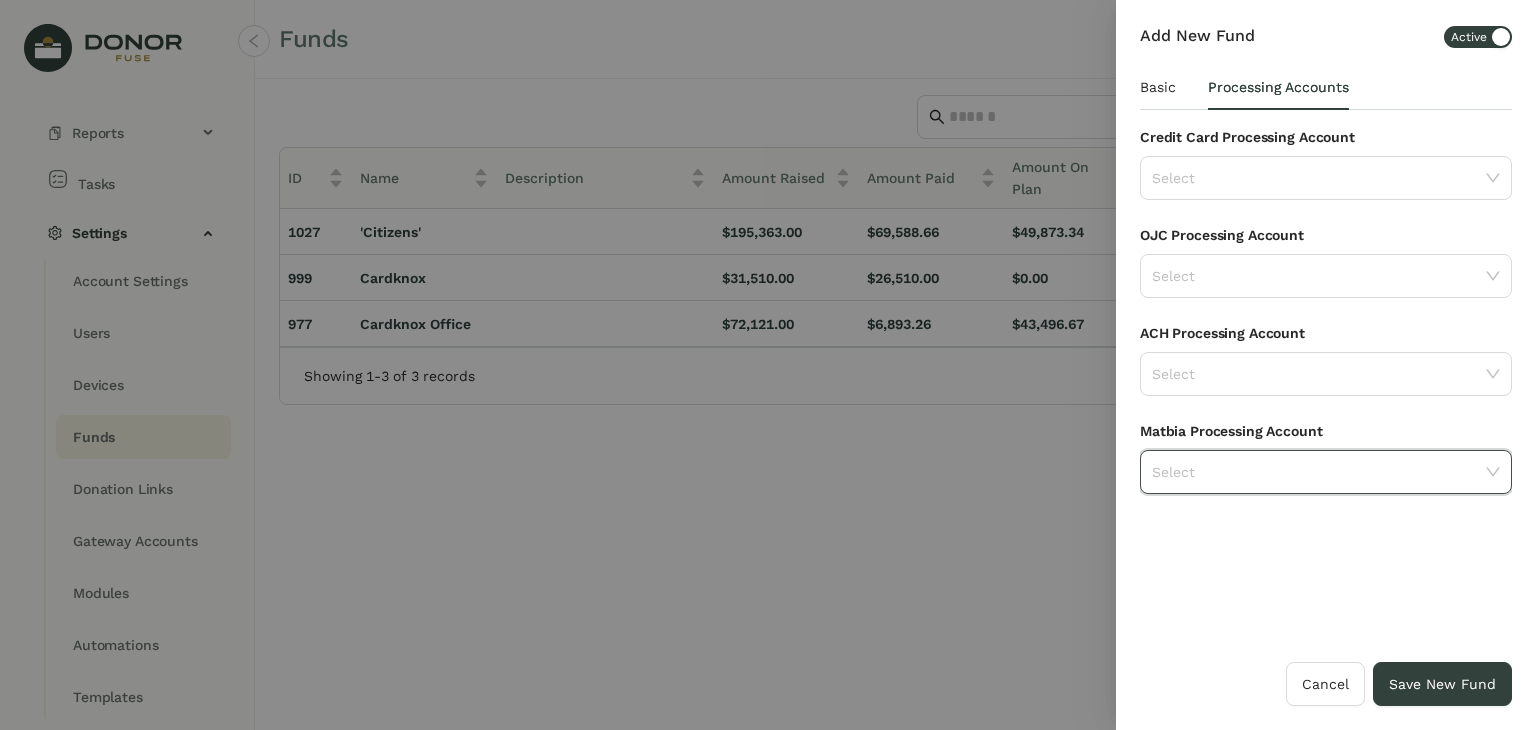 click at bounding box center (1319, 472) 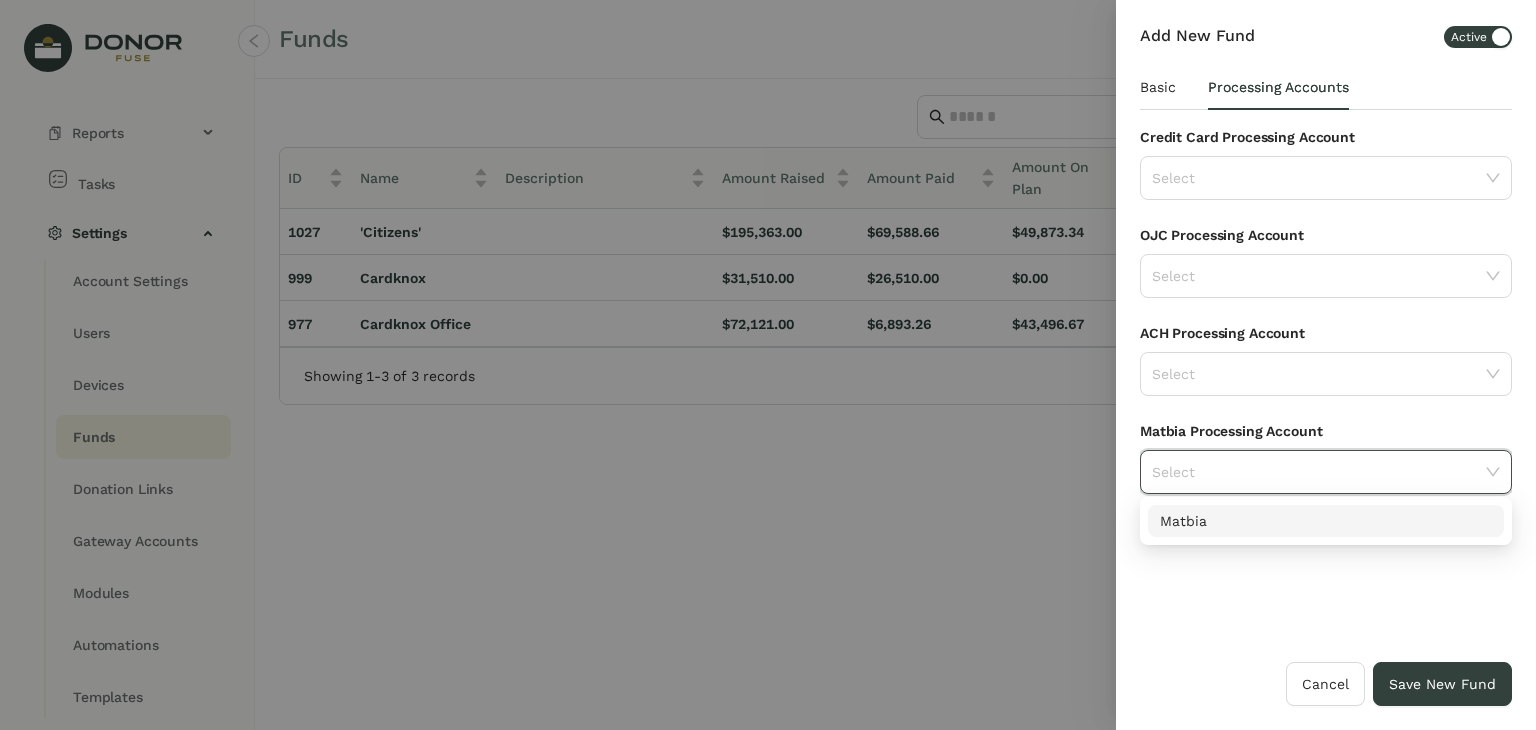 click on "Add New Fund  Active Basic Processing Accounts Credit Card Processing Account  Select  OJC Processing Account  Select  ACH Processing Account  Select  Matbia Processing Account  Select" at bounding box center (1326, 343) 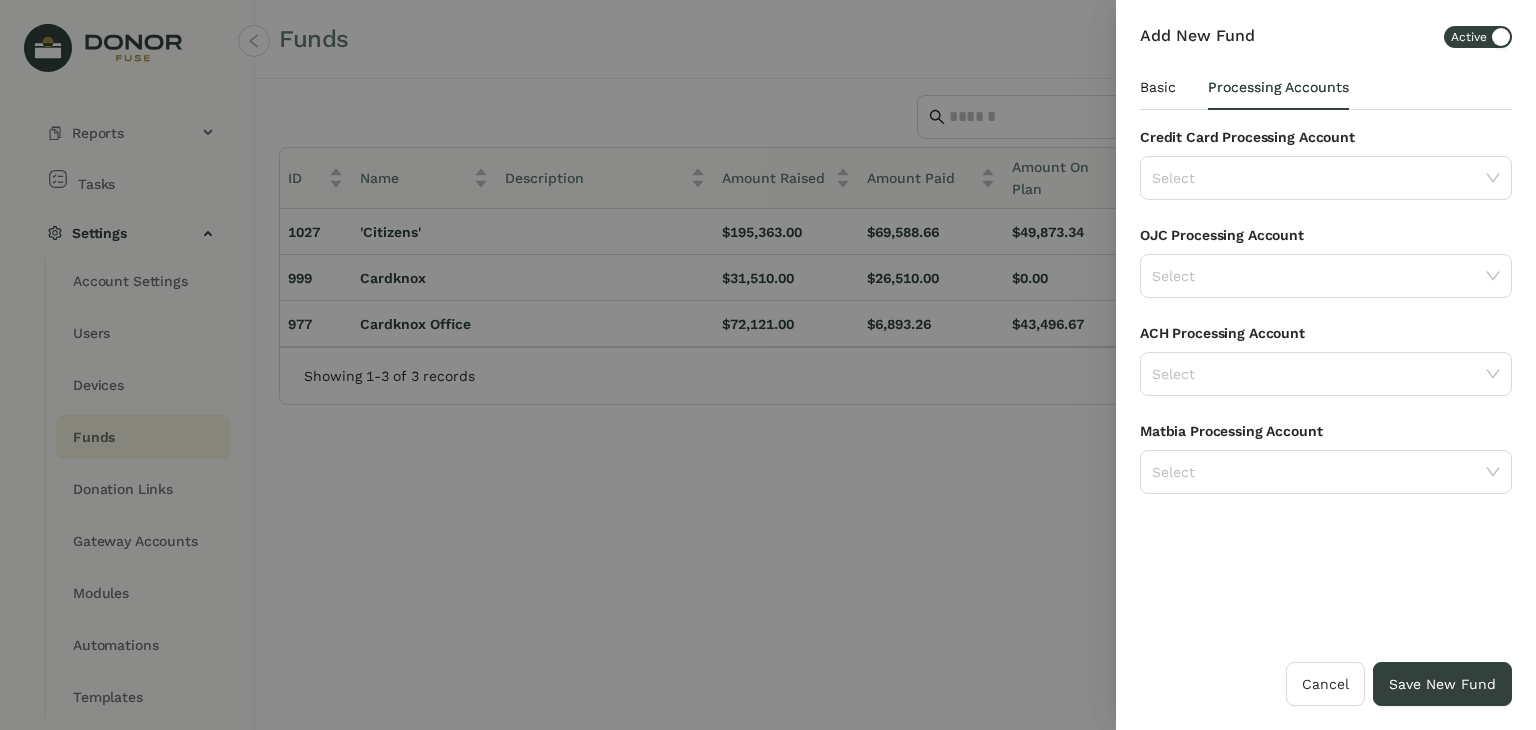 click on "Basic" at bounding box center (1158, 87) 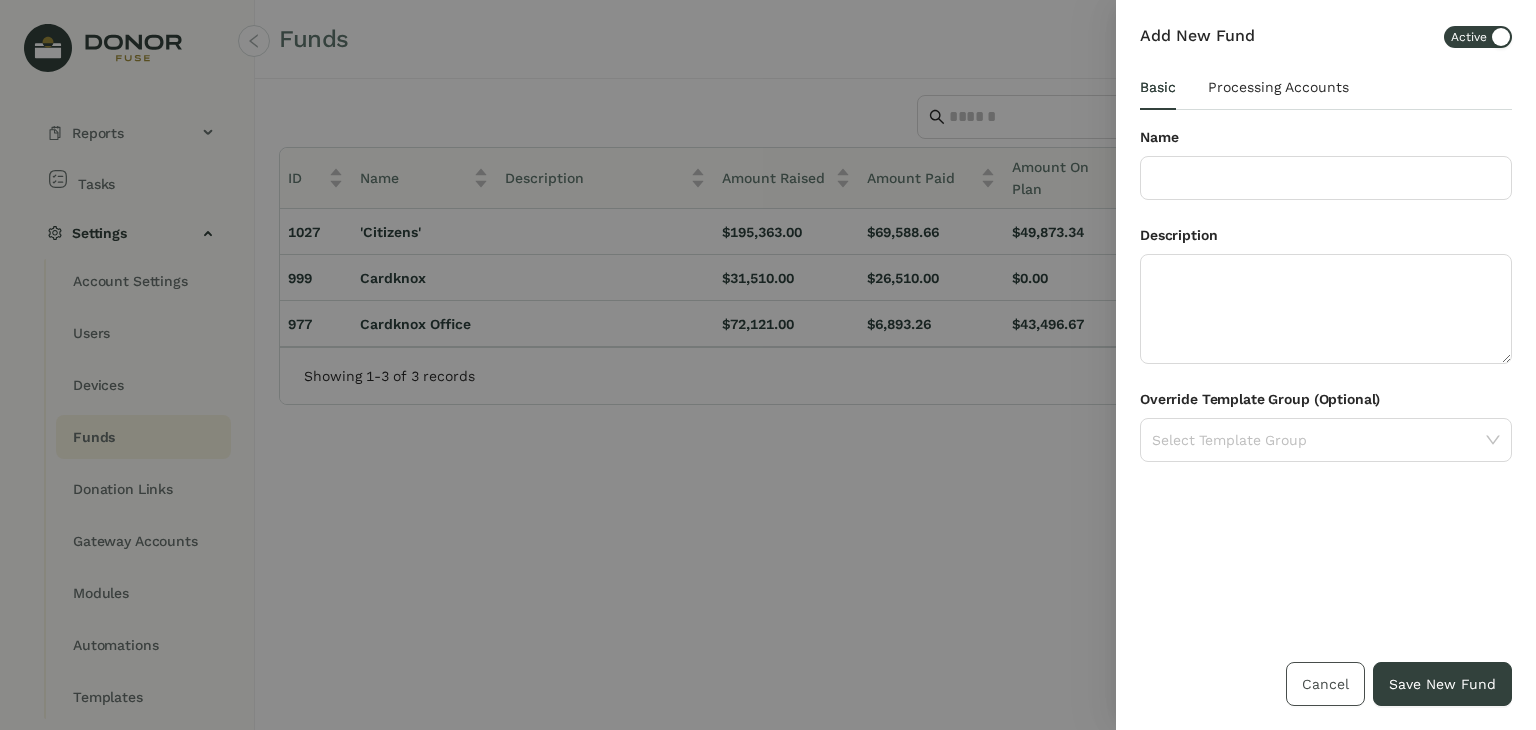 click on "Cancel" at bounding box center [1325, 684] 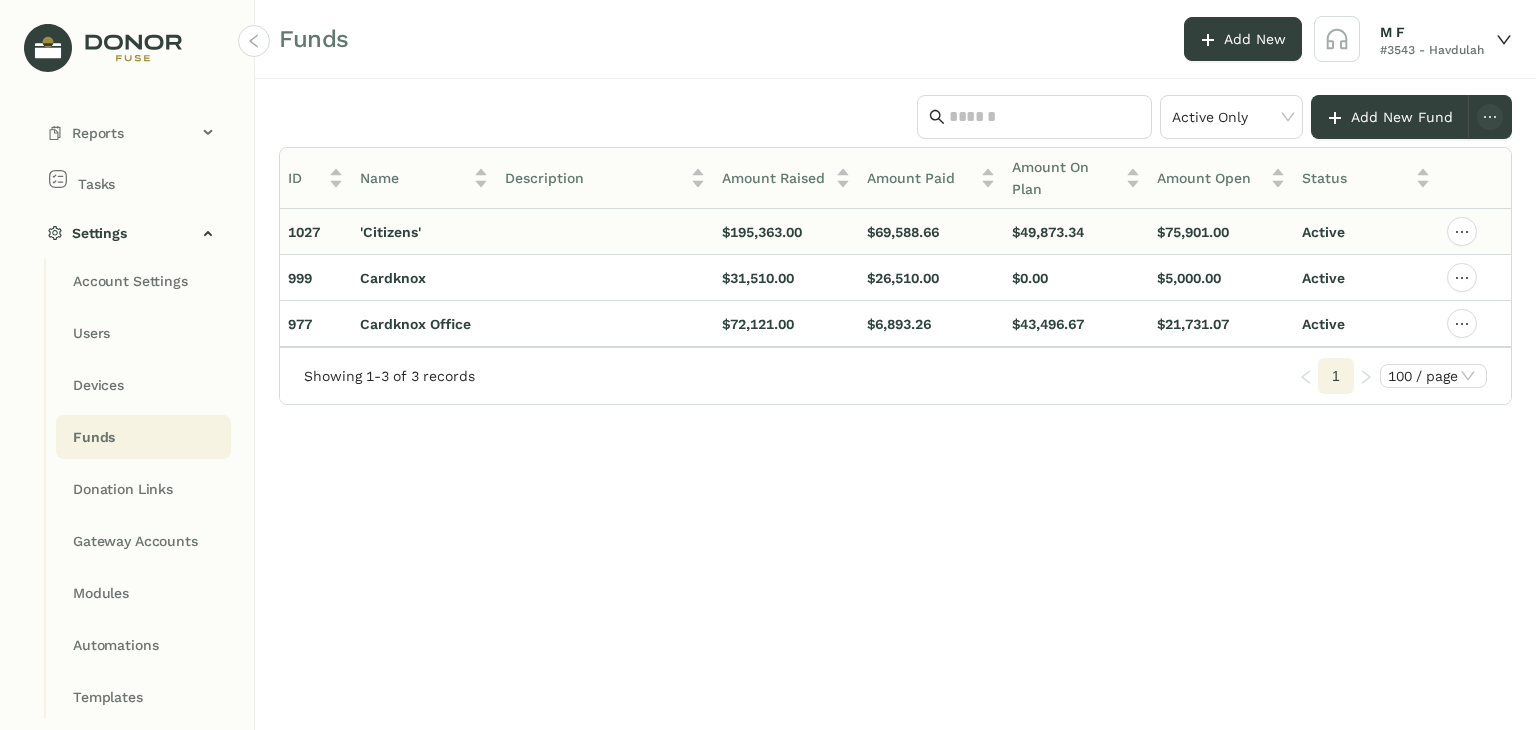 drag, startPoint x: 1368, startPoint y: 229, endPoint x: 491, endPoint y: 221, distance: 877.0365 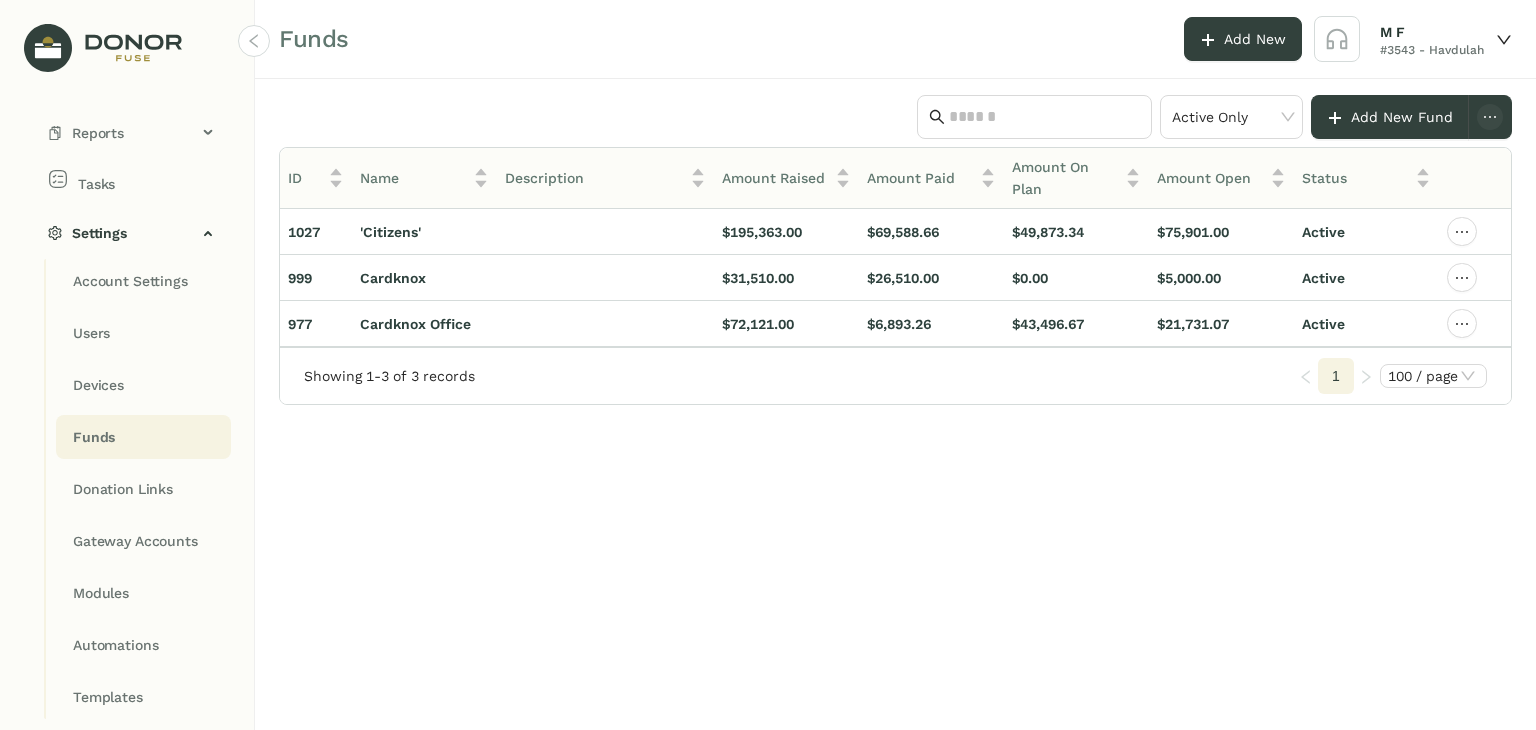click at bounding box center (536, 117) 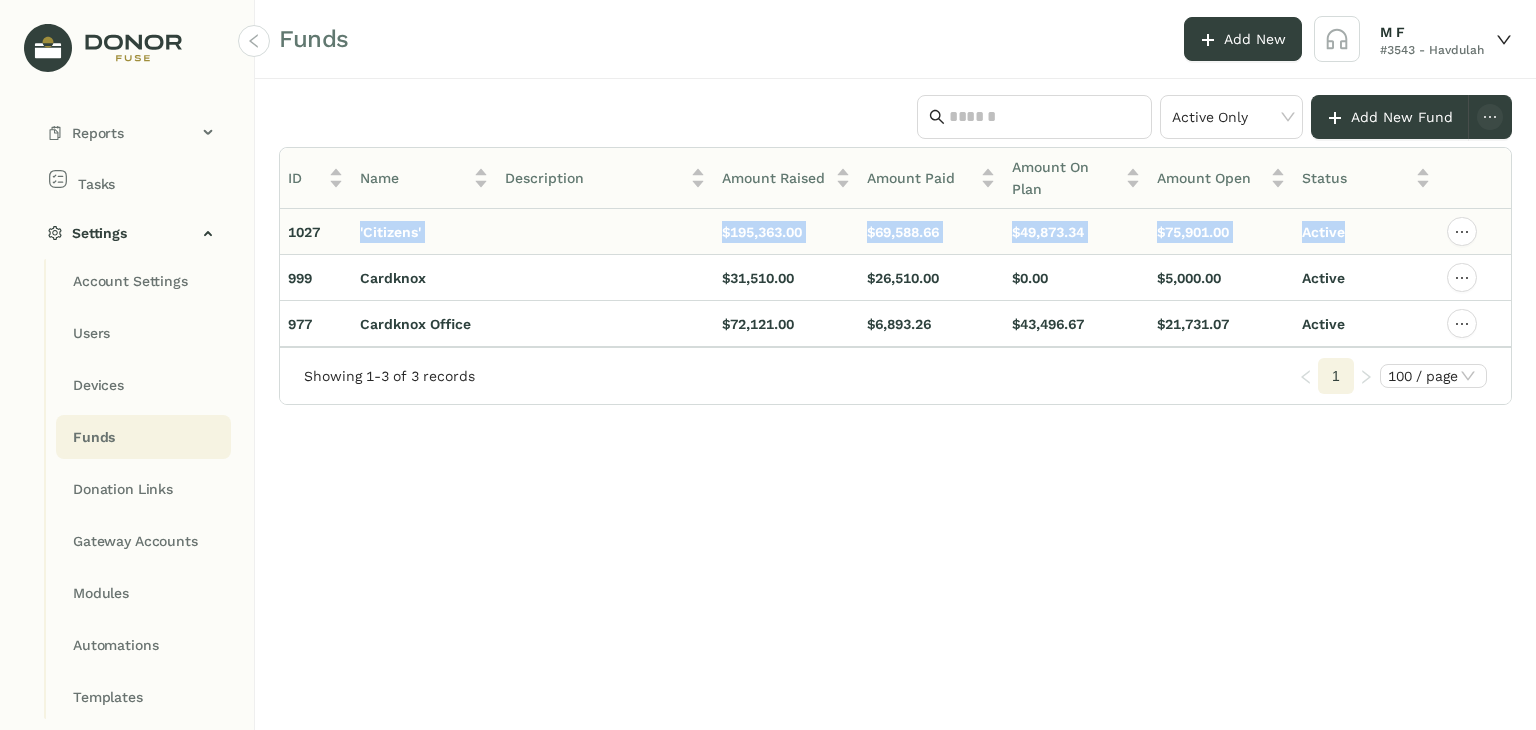 drag, startPoint x: 1366, startPoint y: 236, endPoint x: 347, endPoint y: 227, distance: 1019.03973 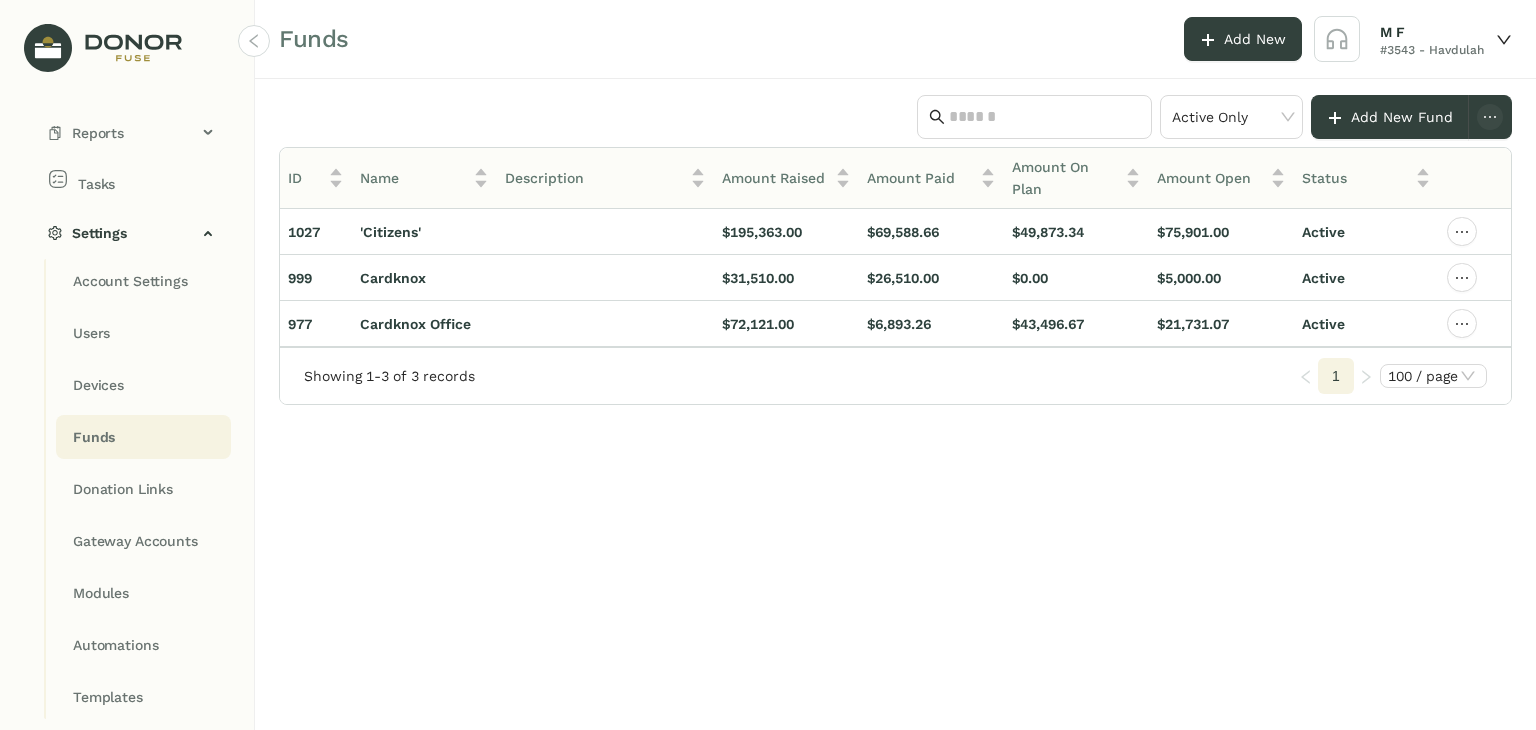 click on "Funds Add New M F #3543 - Havdulah" at bounding box center (895, 39) 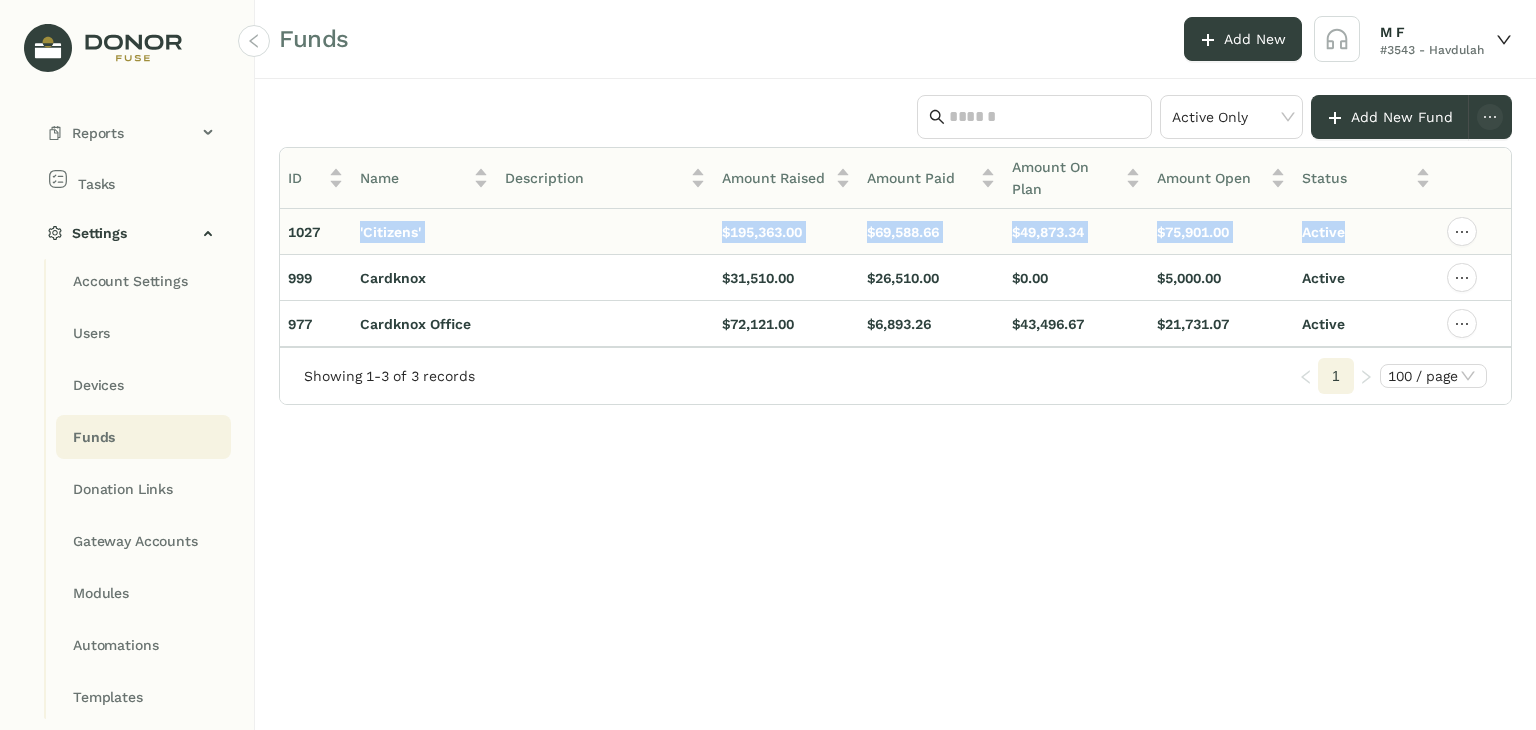 drag, startPoint x: 356, startPoint y: 233, endPoint x: 1346, endPoint y: 228, distance: 990.01263 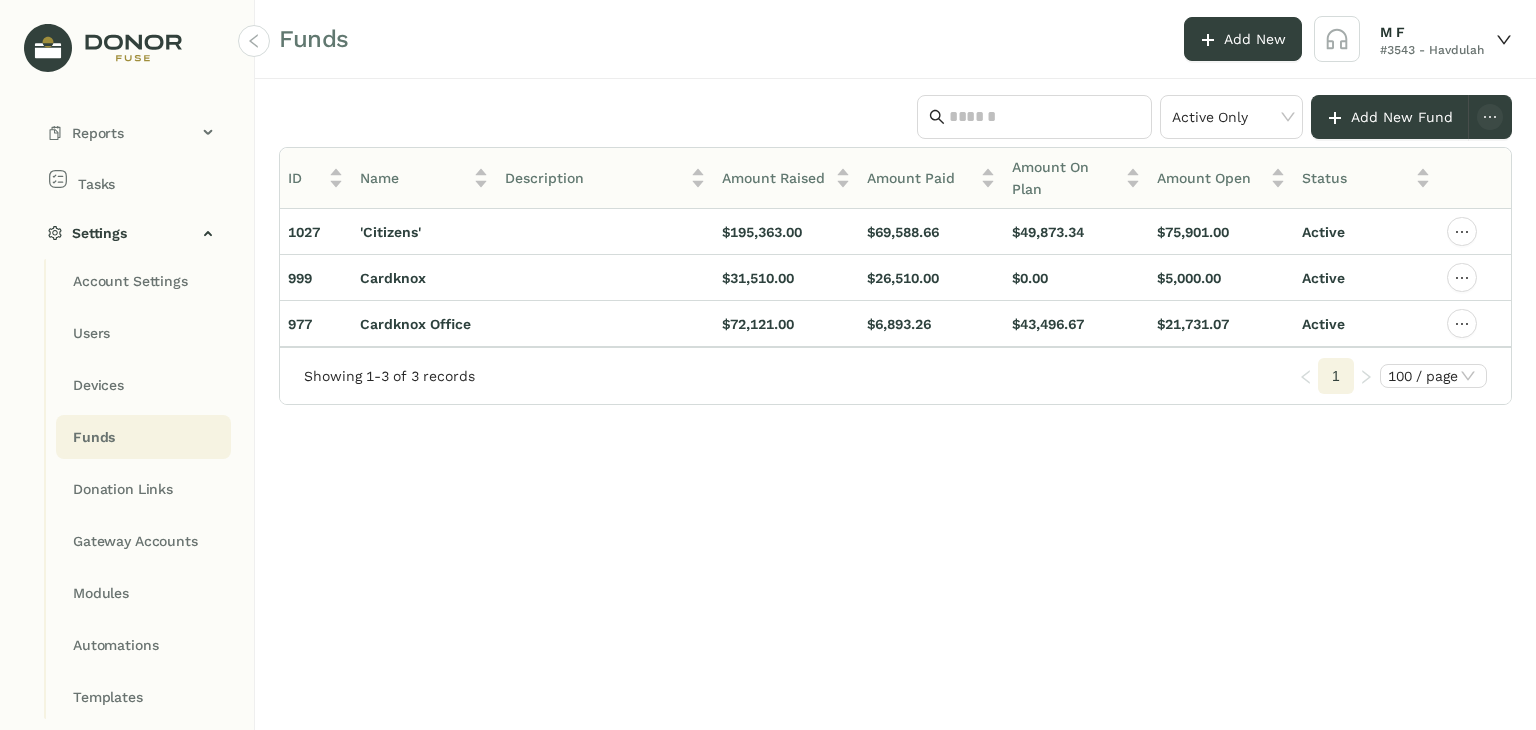 click on "Account Settings Users Devices Funds Donation Links Gateway Accounts Modules Automations Templates" at bounding box center [137, 489] 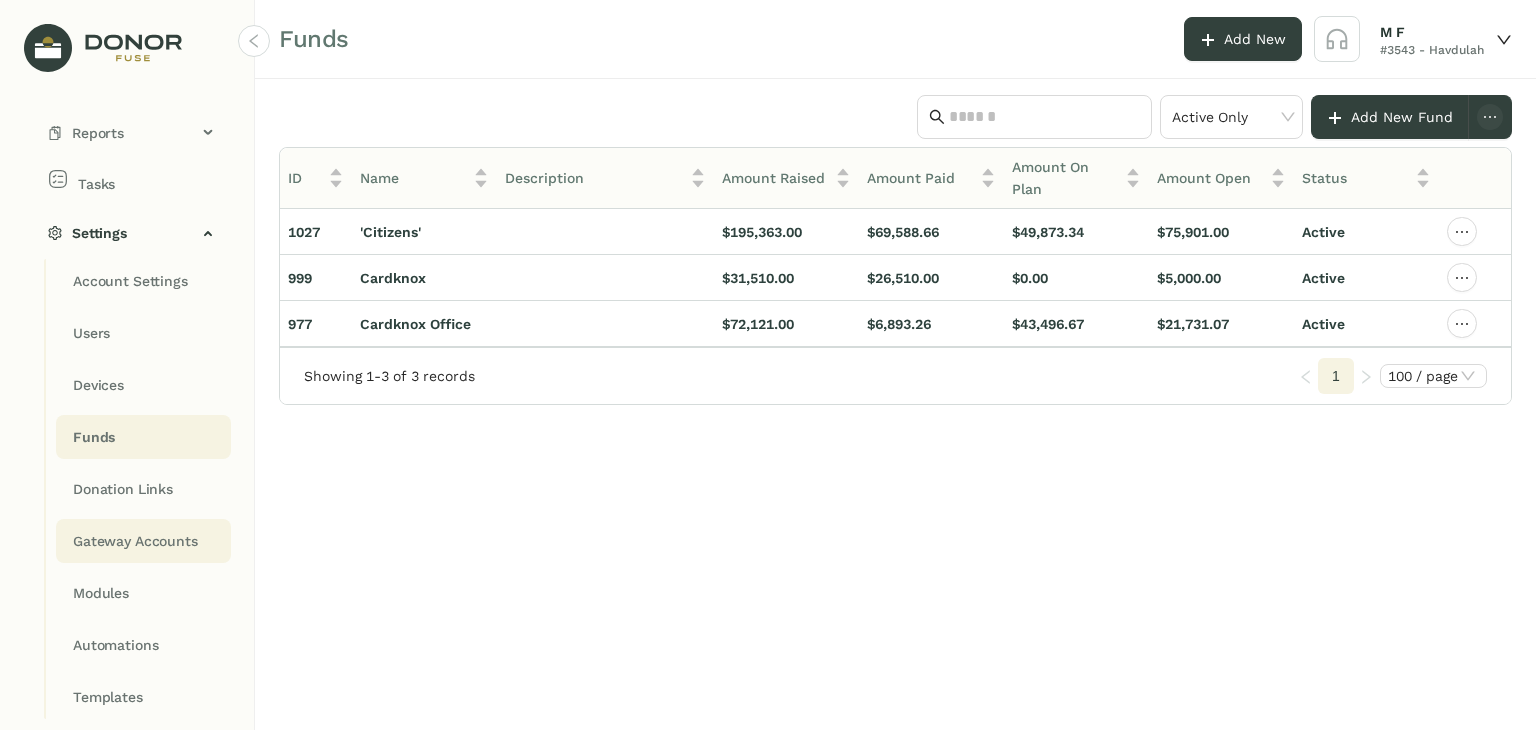 click on "Gateway Accounts" at bounding box center (130, 281) 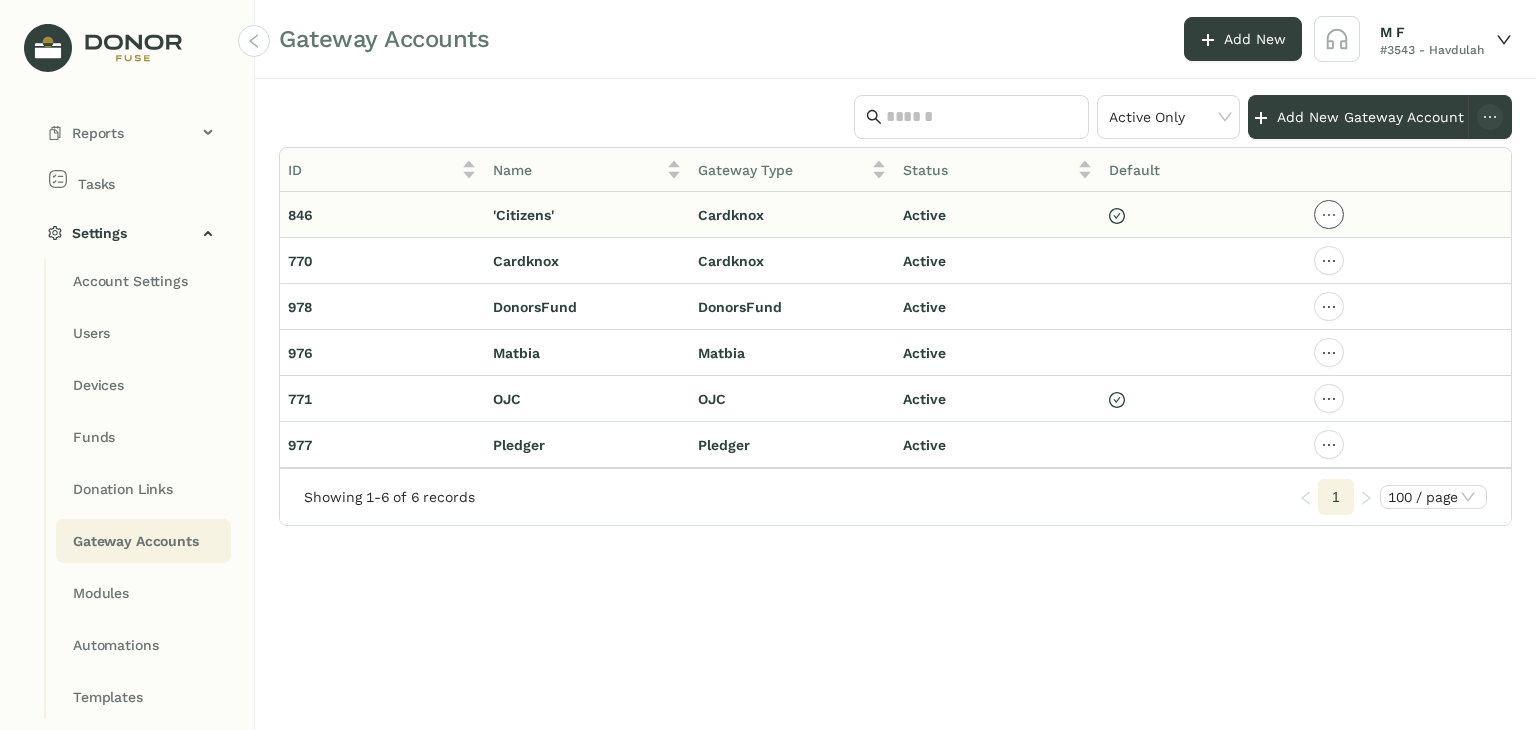 click at bounding box center (1329, 214) 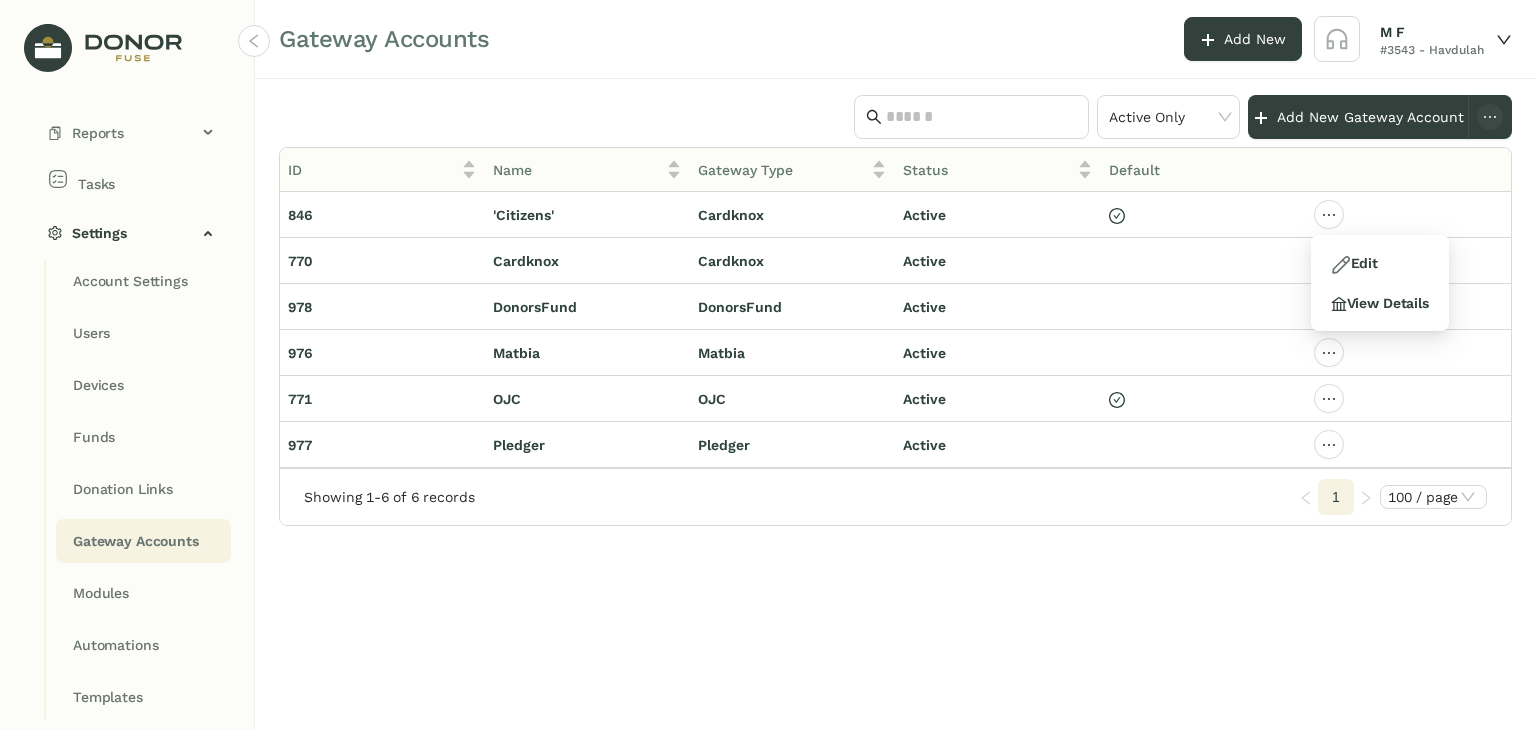 click on "Active Only  Add New Gateway Account  ID Name Gateway Type Status Default 846 'Citizens' Cardknox Active 770 Cardknox Cardknox Active 978 DonorsFund DonorsFund Active 976 Matbia Matbia Active 771 OJC OJC Active 977 Pledger Pledger Active  Showing 1-6 of 6 records  1 100 / page" at bounding box center [895, 404] 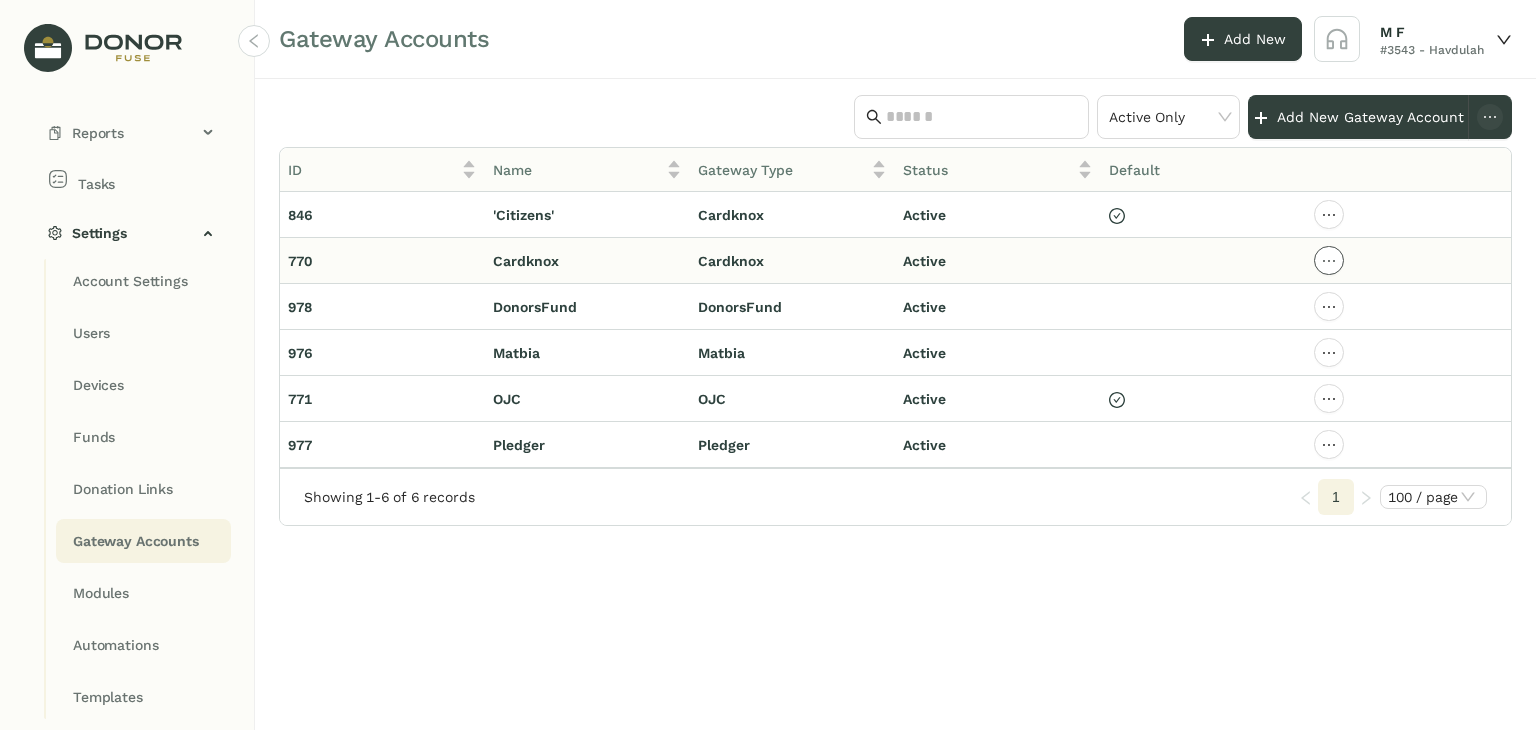click at bounding box center (1329, 215) 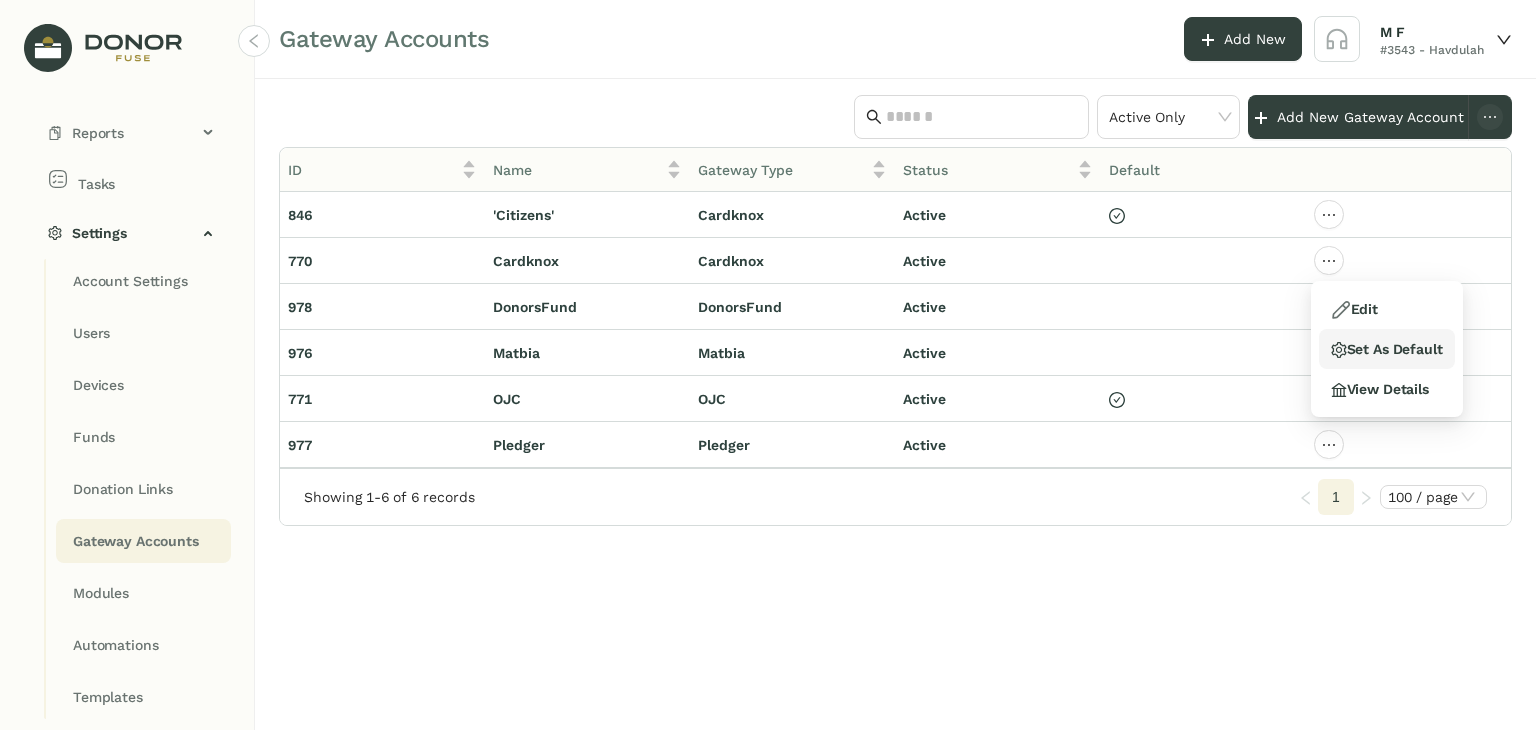 click on "Set As Default" at bounding box center [1387, 349] 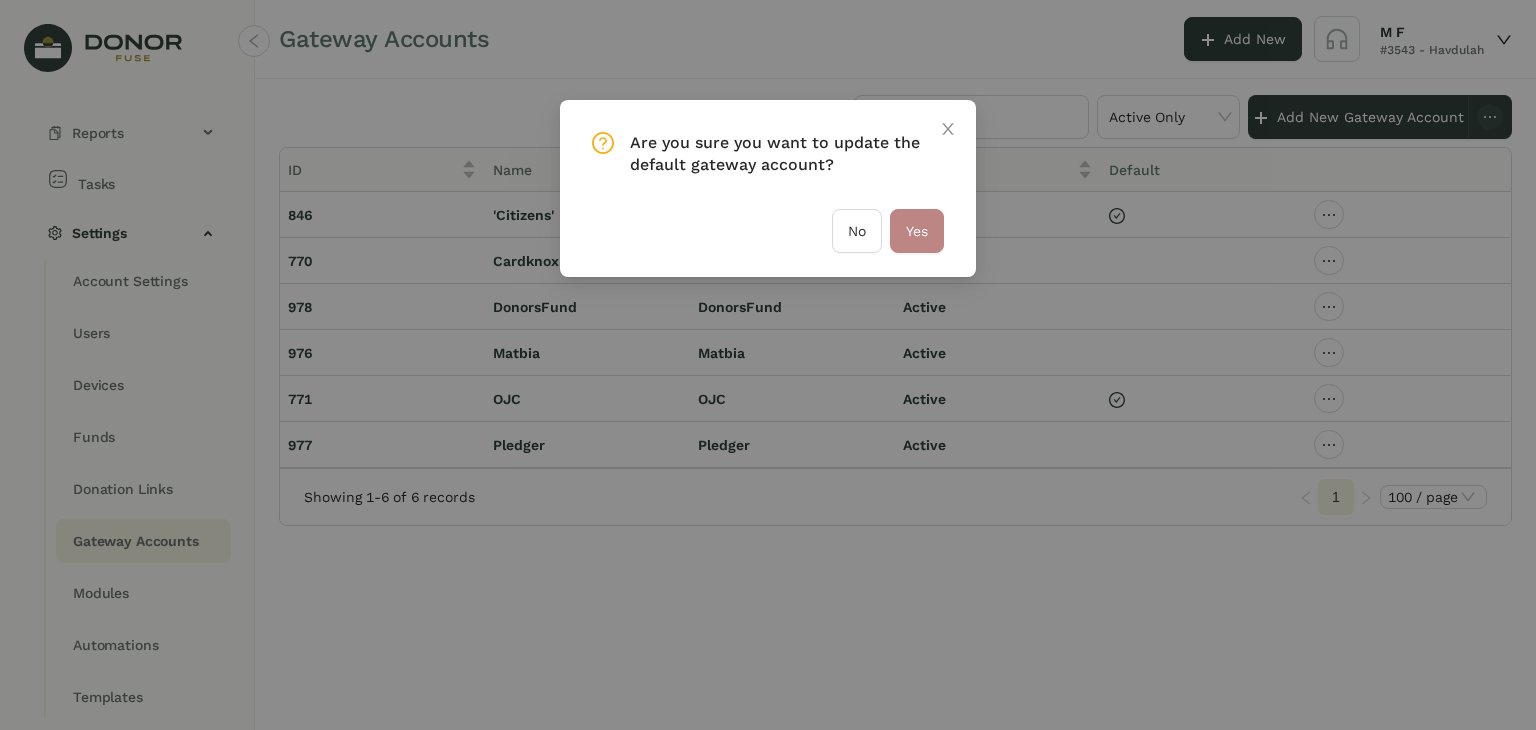 click on "Yes" at bounding box center [917, 231] 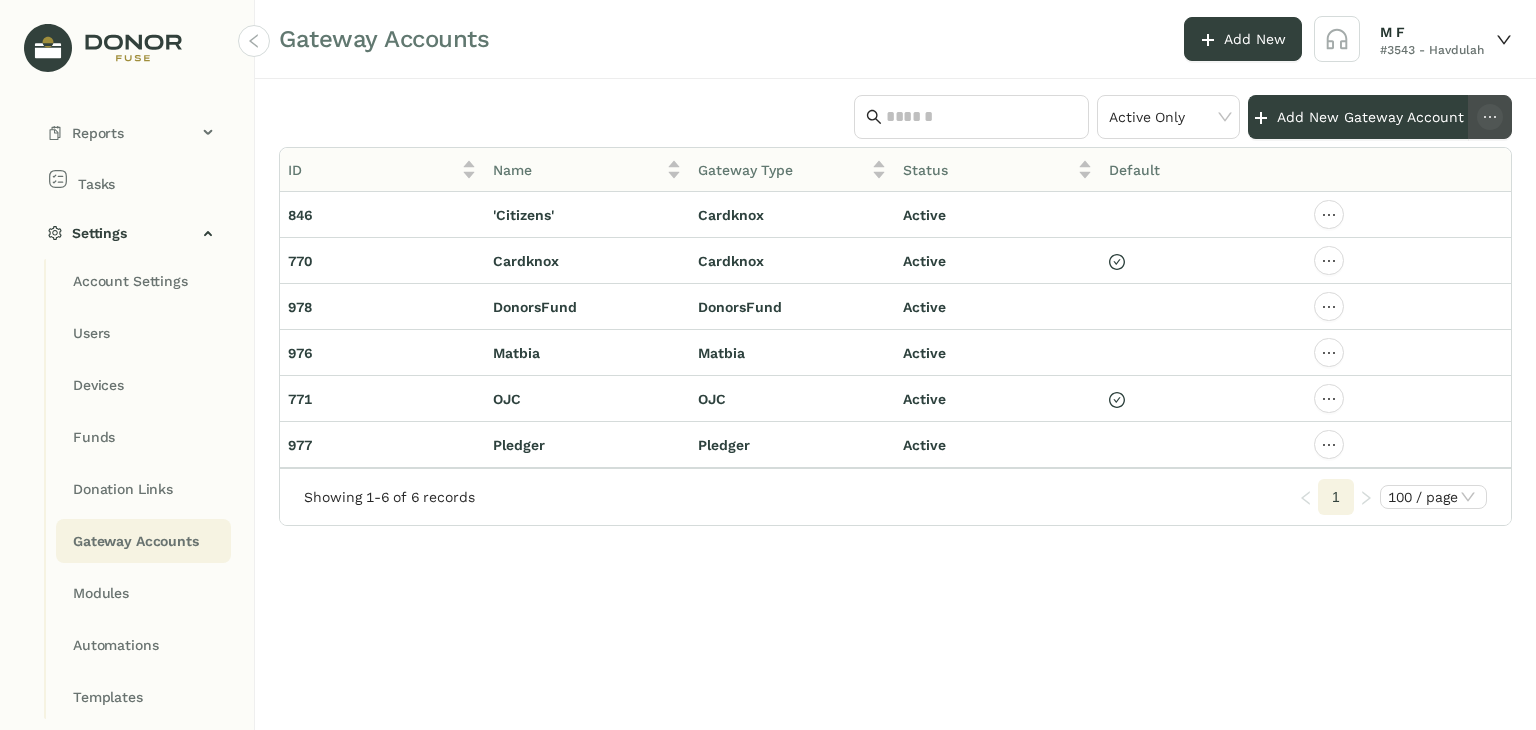 click at bounding box center [1490, 117] 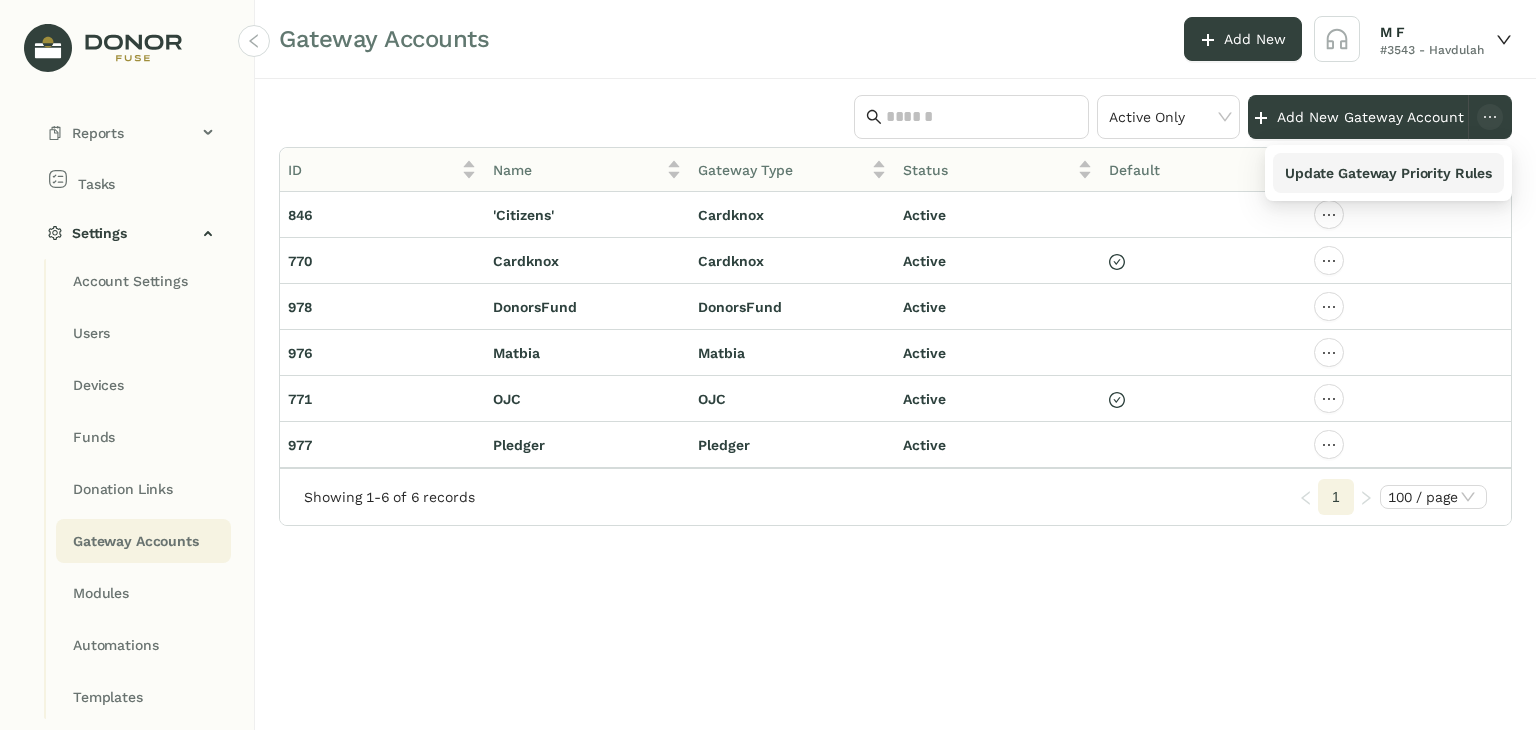 click on "Update Gateway Priority Rules" at bounding box center (1388, 173) 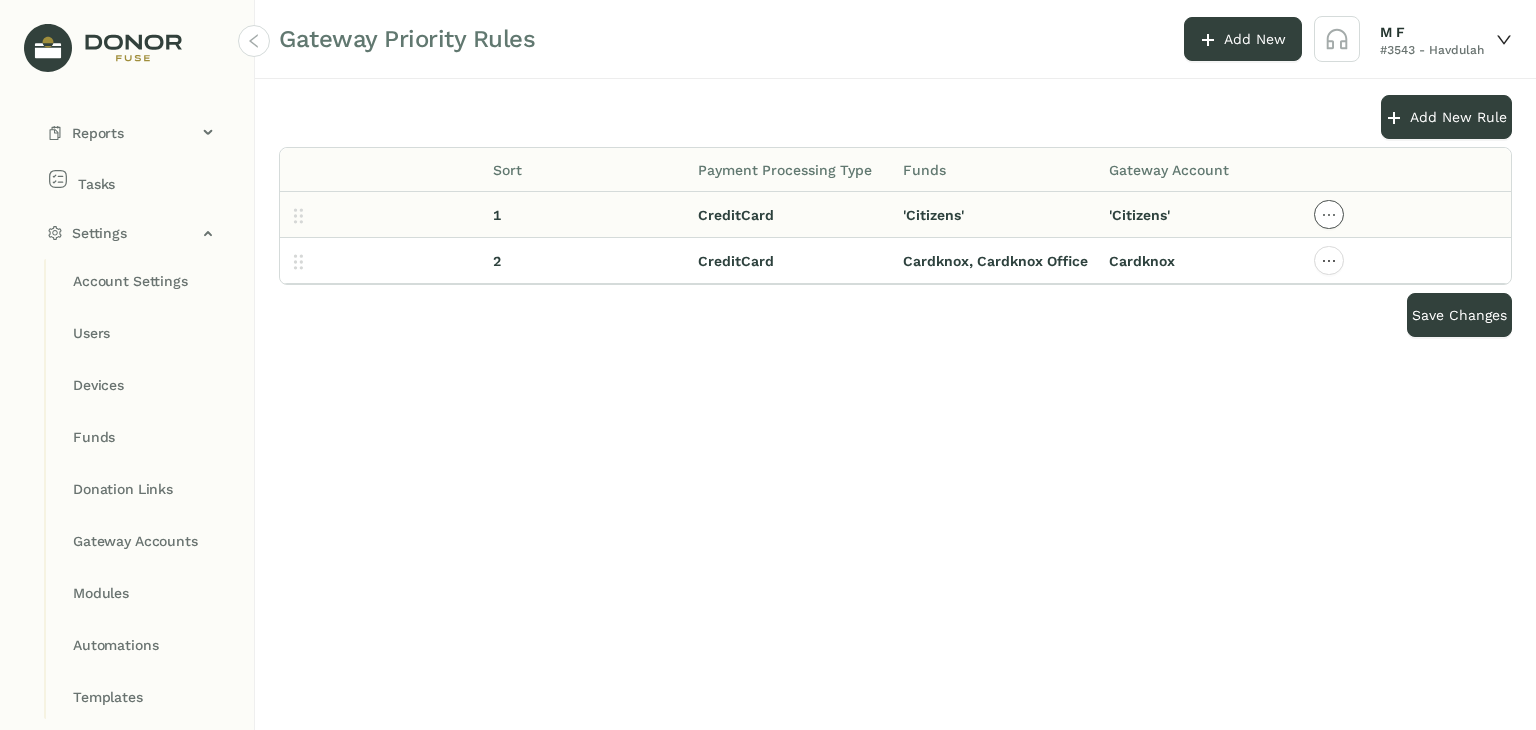 click at bounding box center (1329, 215) 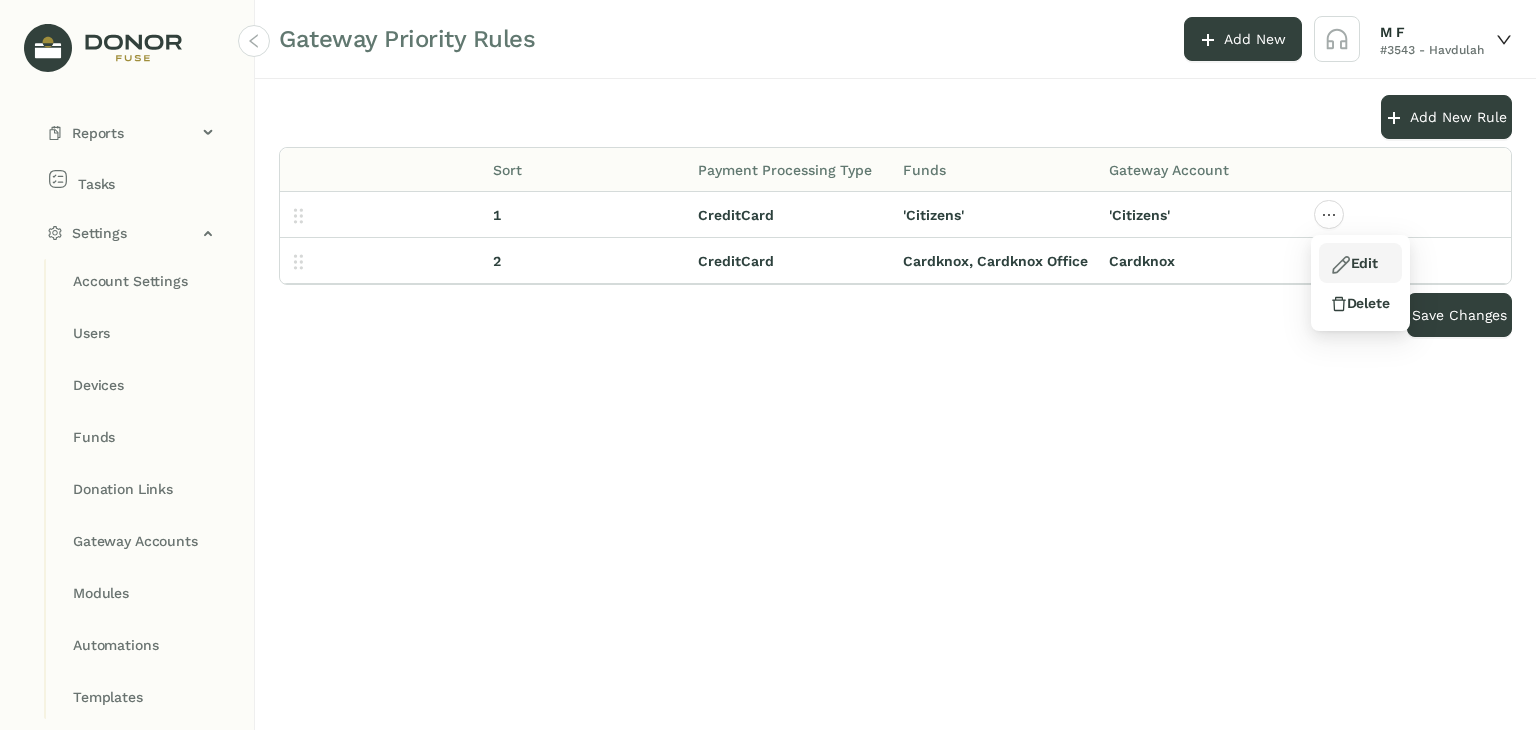 click at bounding box center [1341, 265] 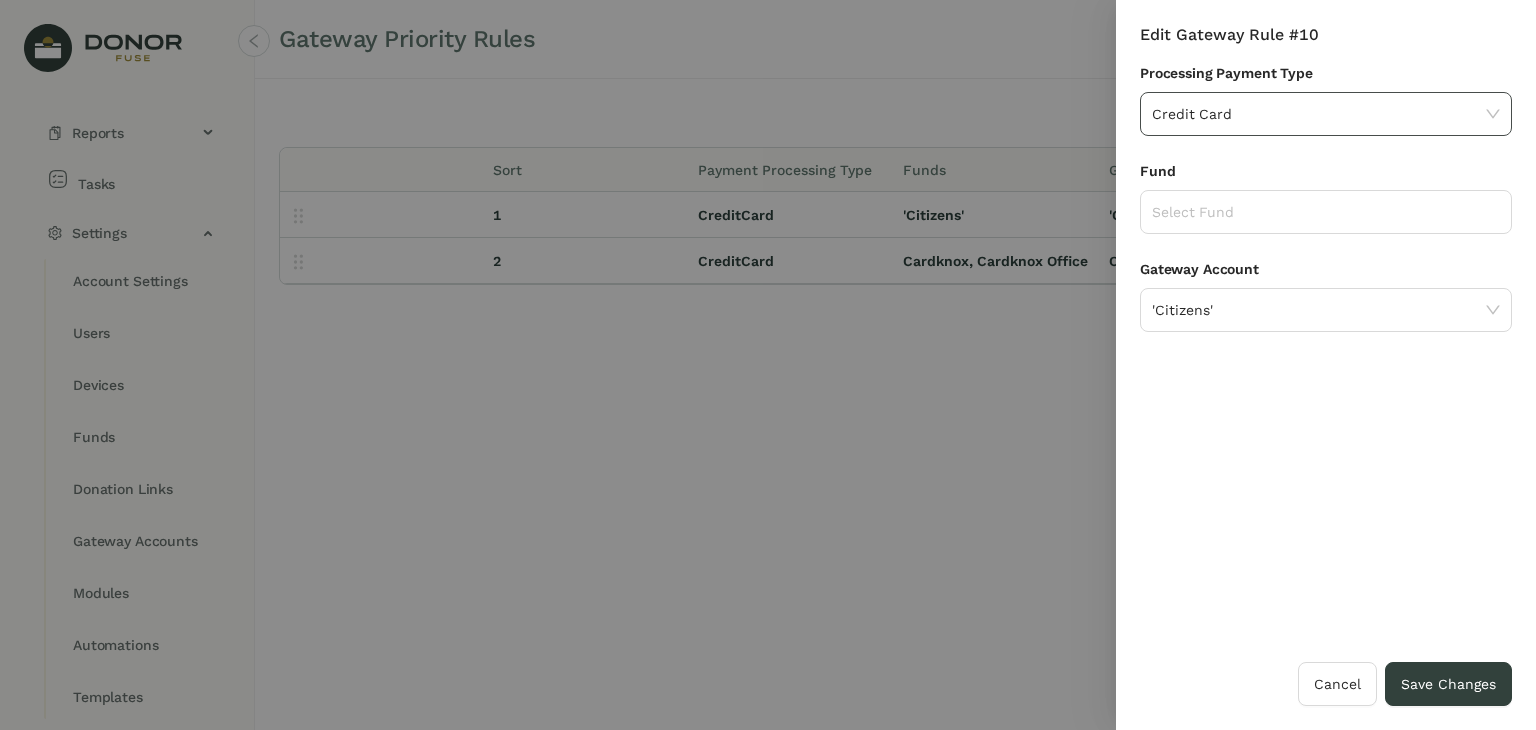 click on "Credit Card" at bounding box center [1326, 114] 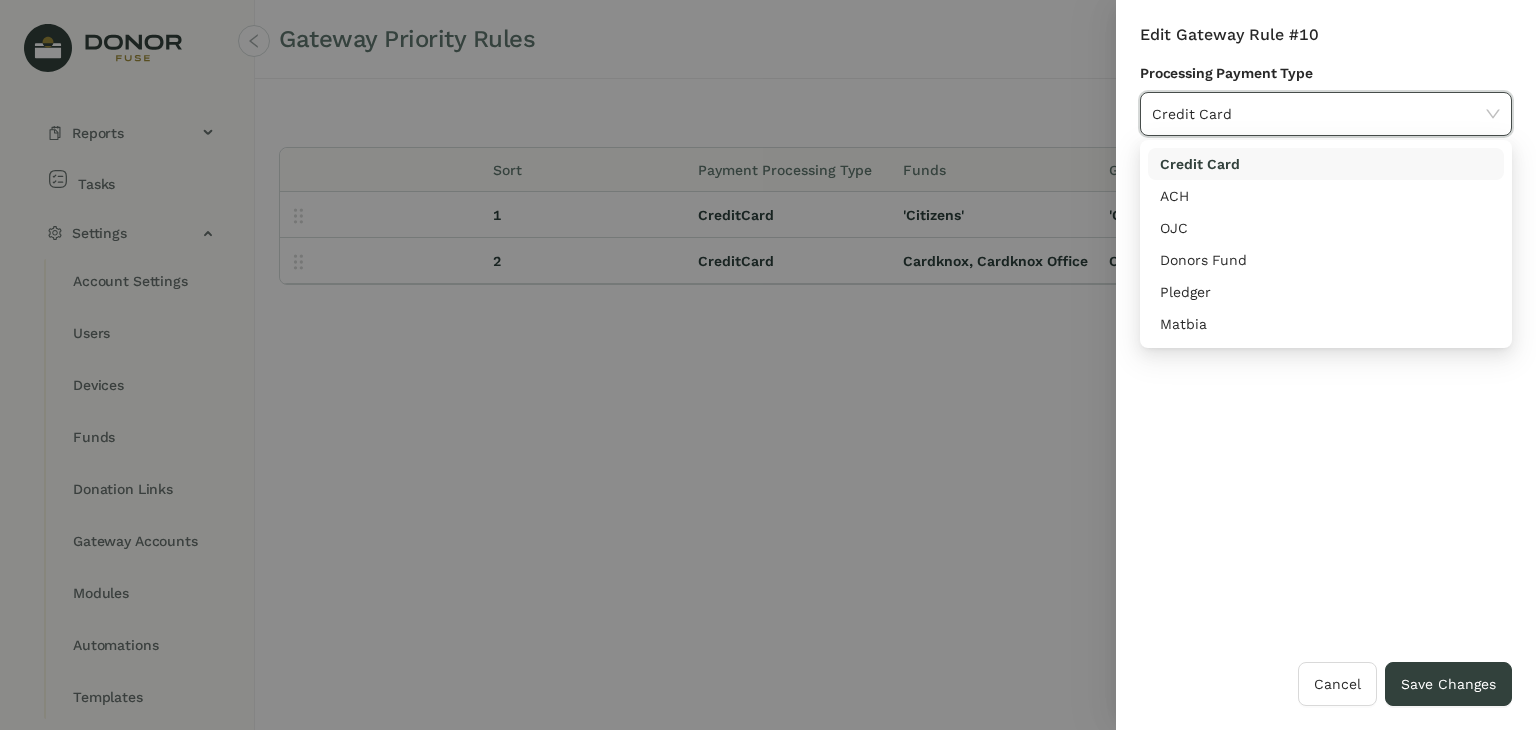 click on "Credit Card" at bounding box center (1326, 114) 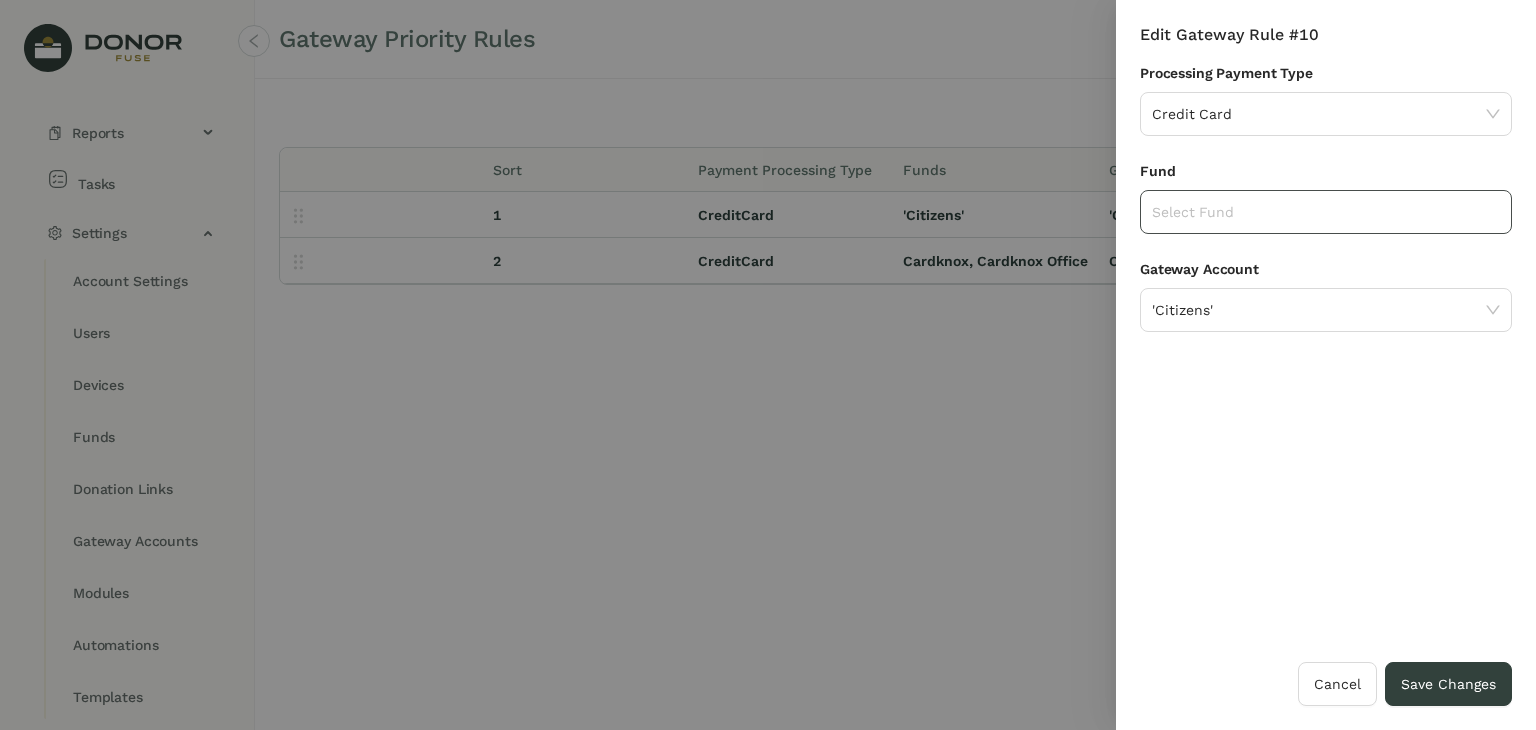 click on "Select Fund" at bounding box center (1326, 212) 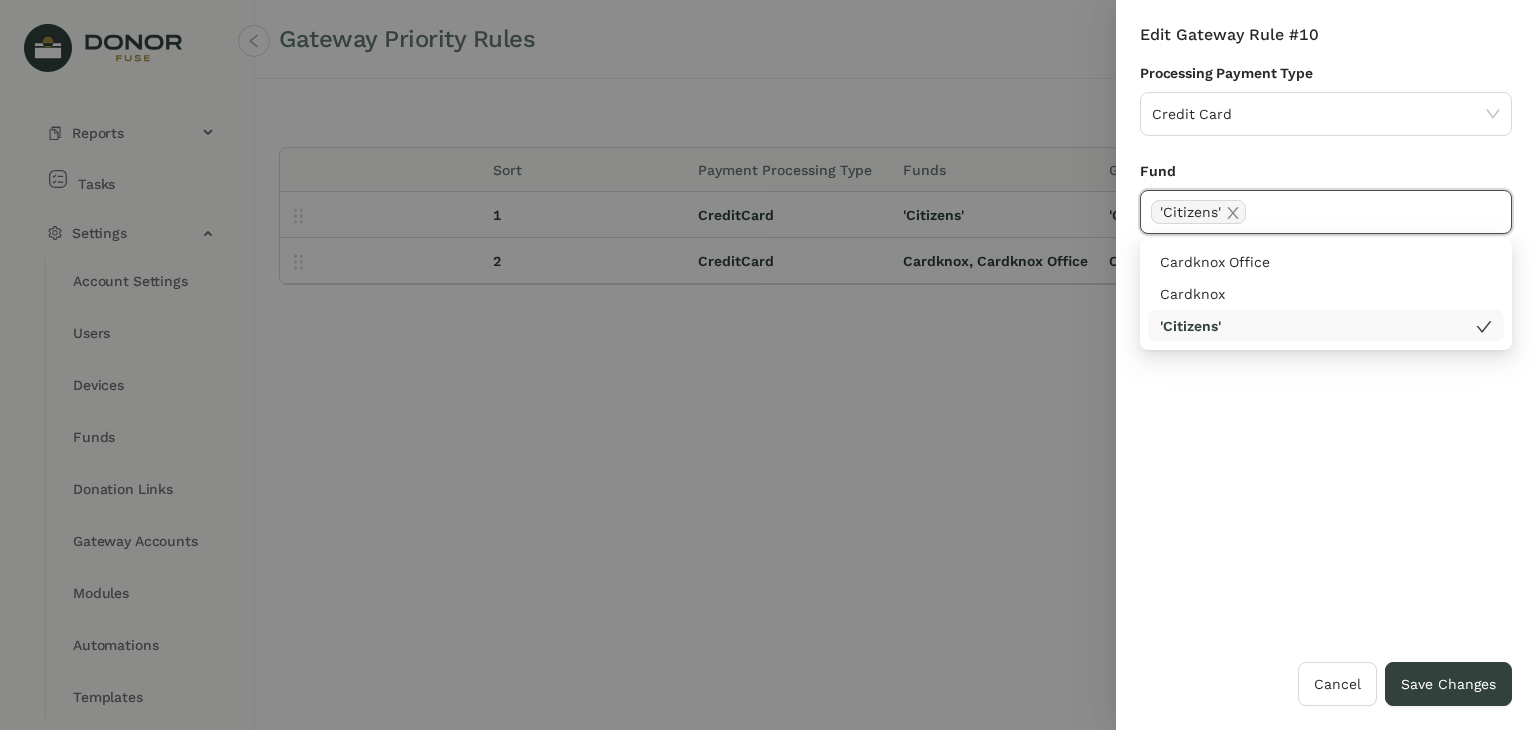click on "Processing Payment Type Credit Card" at bounding box center (1326, 111) 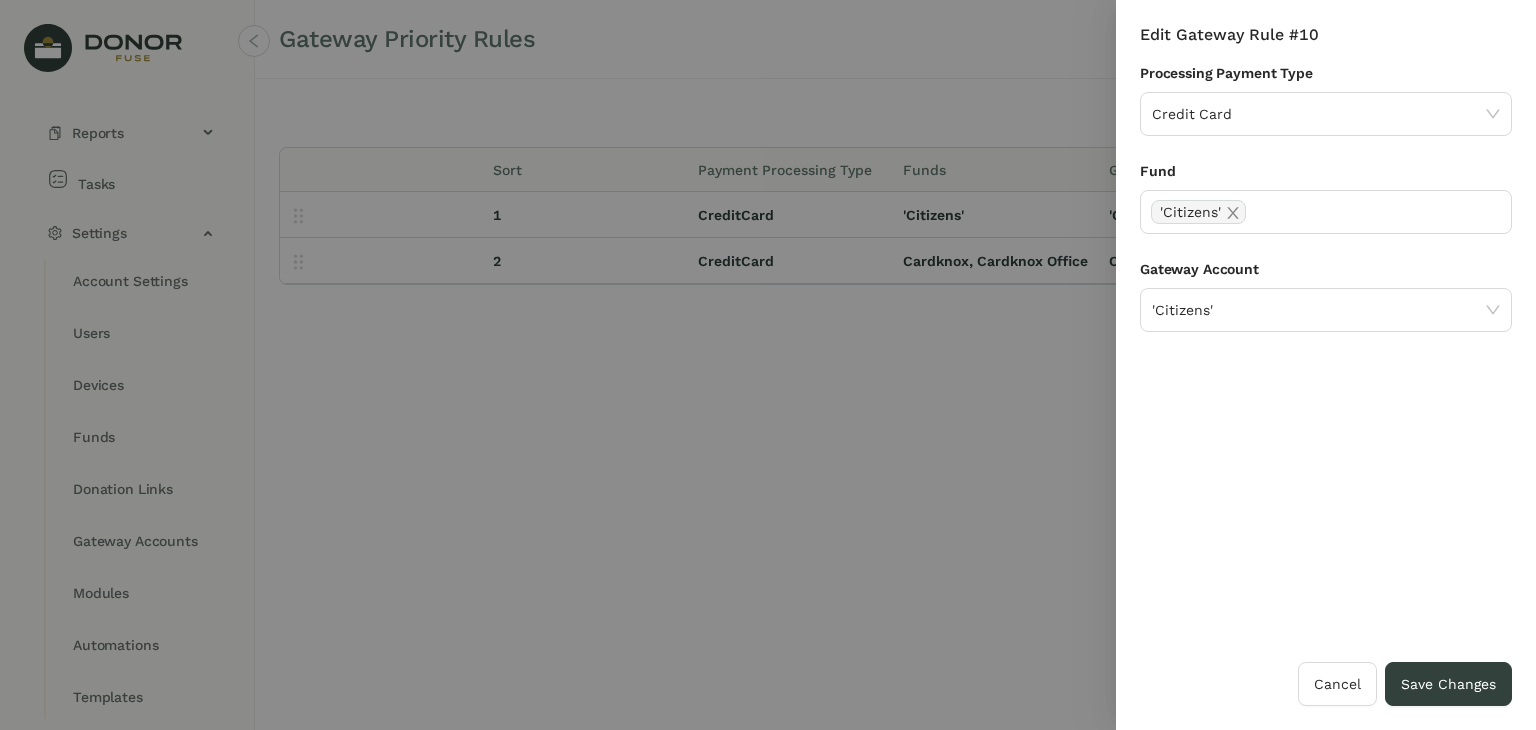 click on "Gateway Account" at bounding box center (1326, 77) 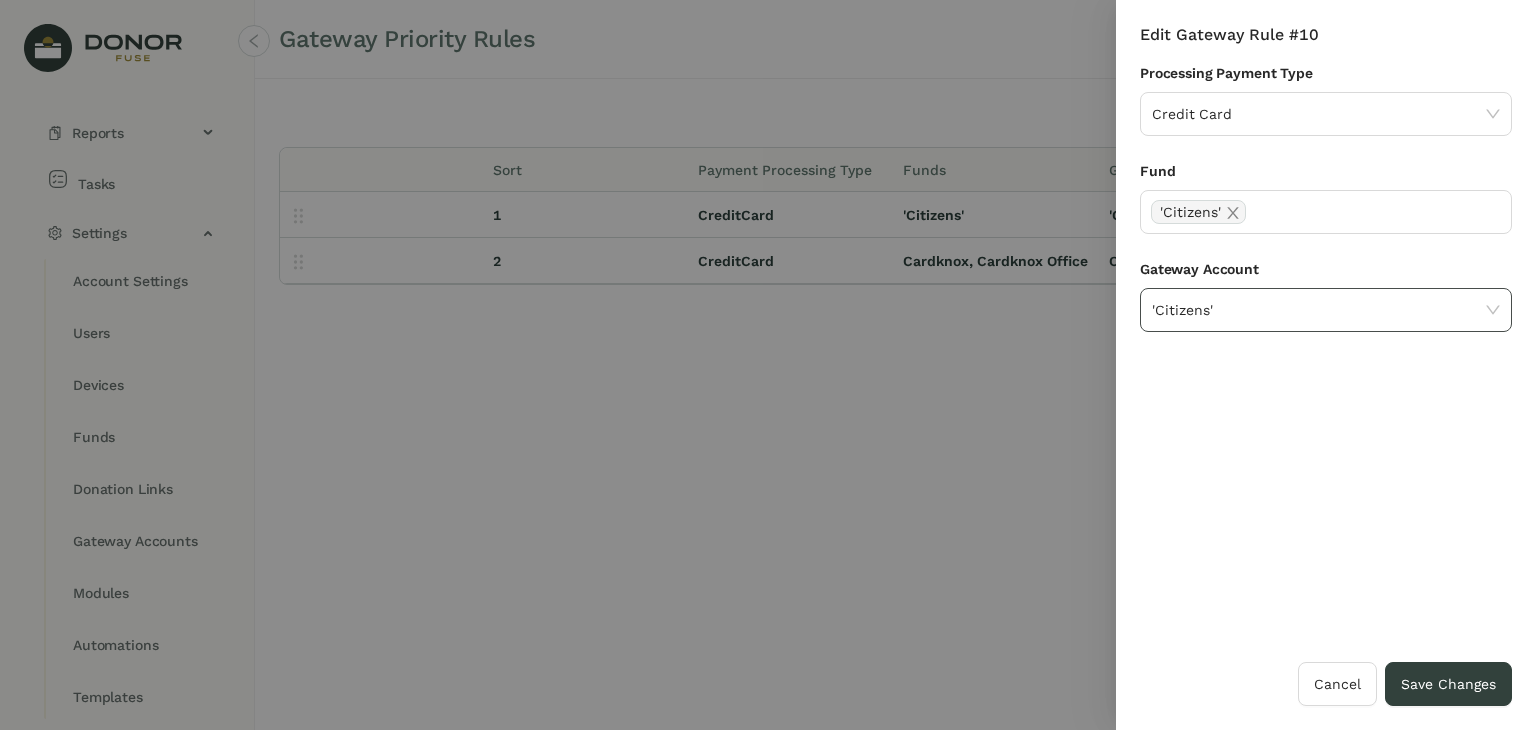 click on "'Citizens'" at bounding box center [1326, 310] 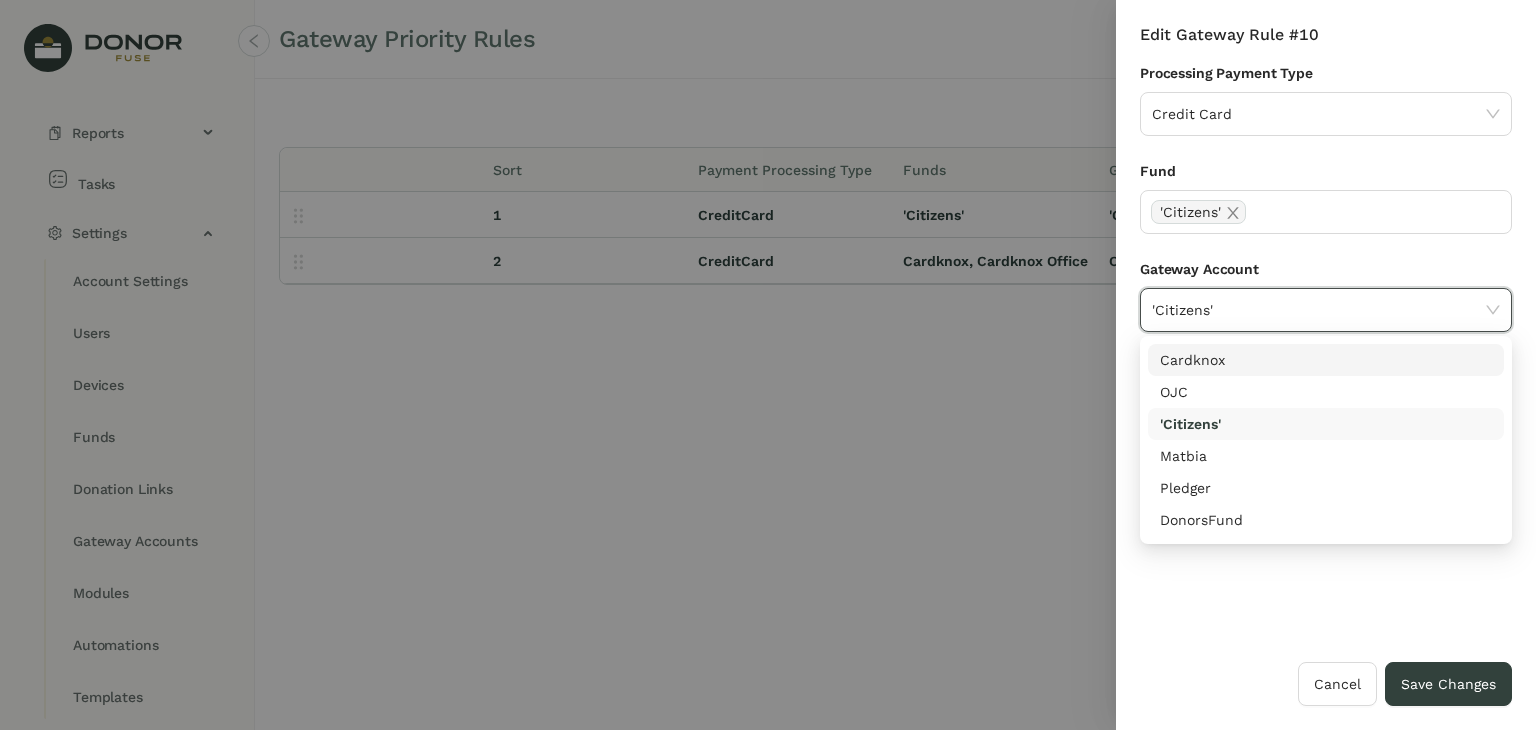 click on "Cardknox" at bounding box center (1326, 360) 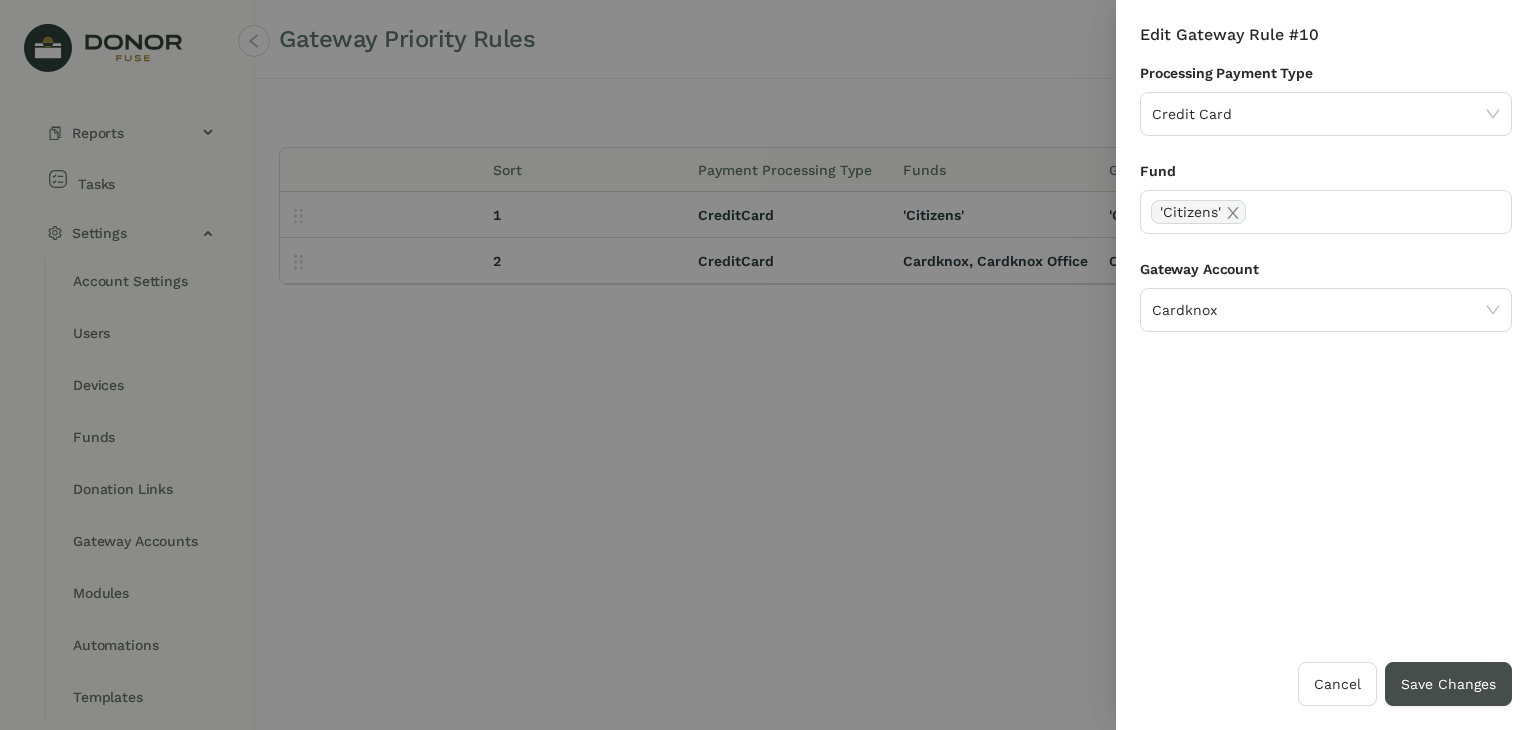 click on "Save Changes" at bounding box center [1448, 684] 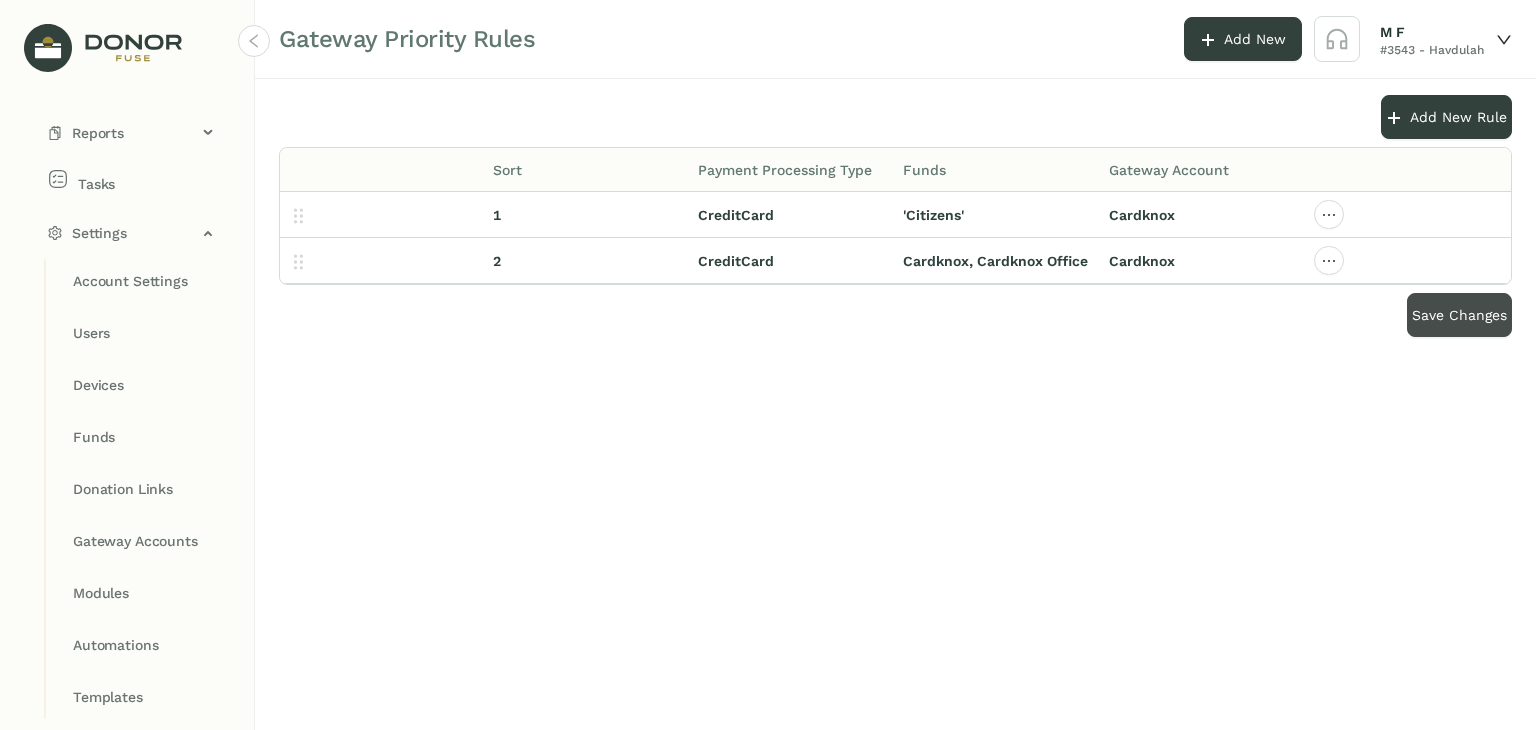click on "Save Changes" at bounding box center (1459, 315) 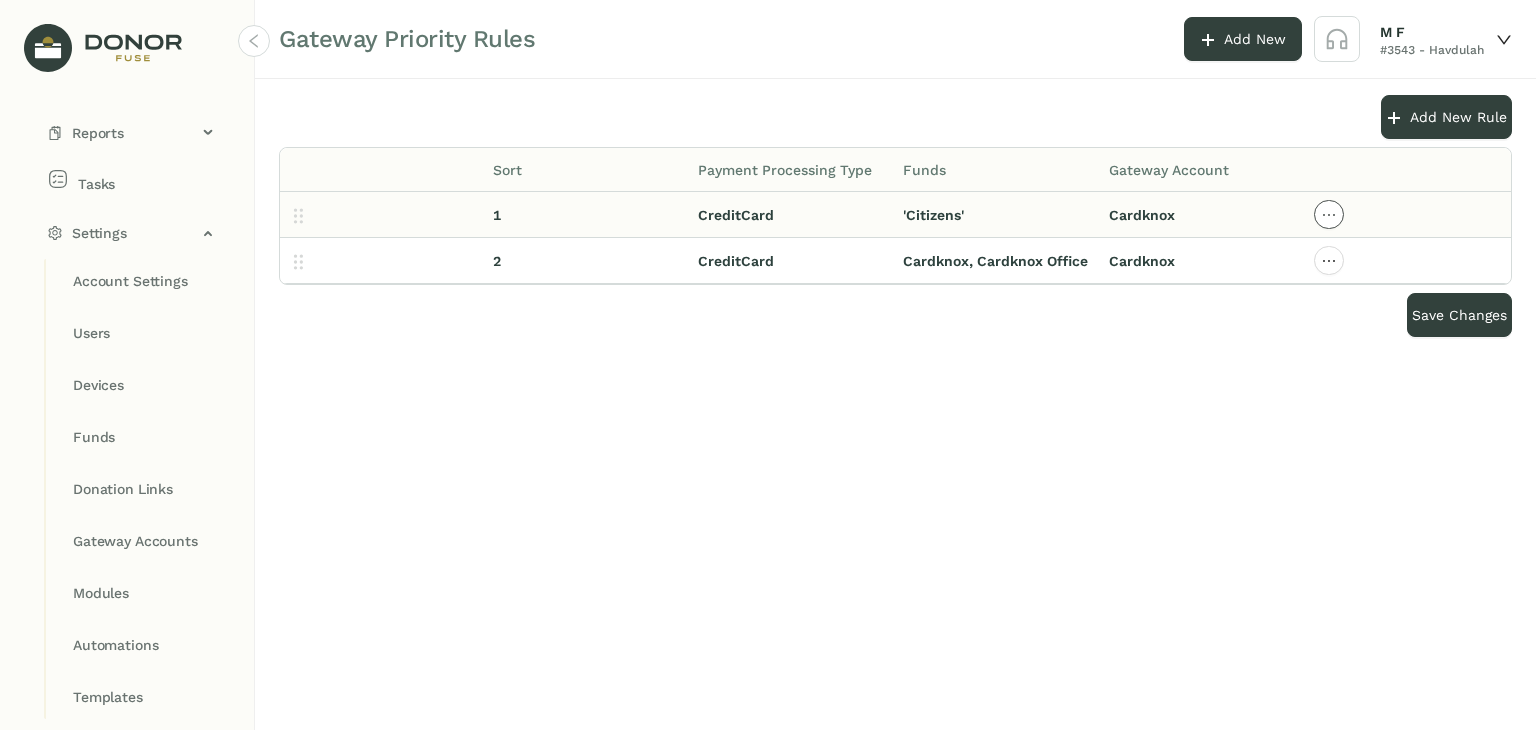 click at bounding box center [1329, 215] 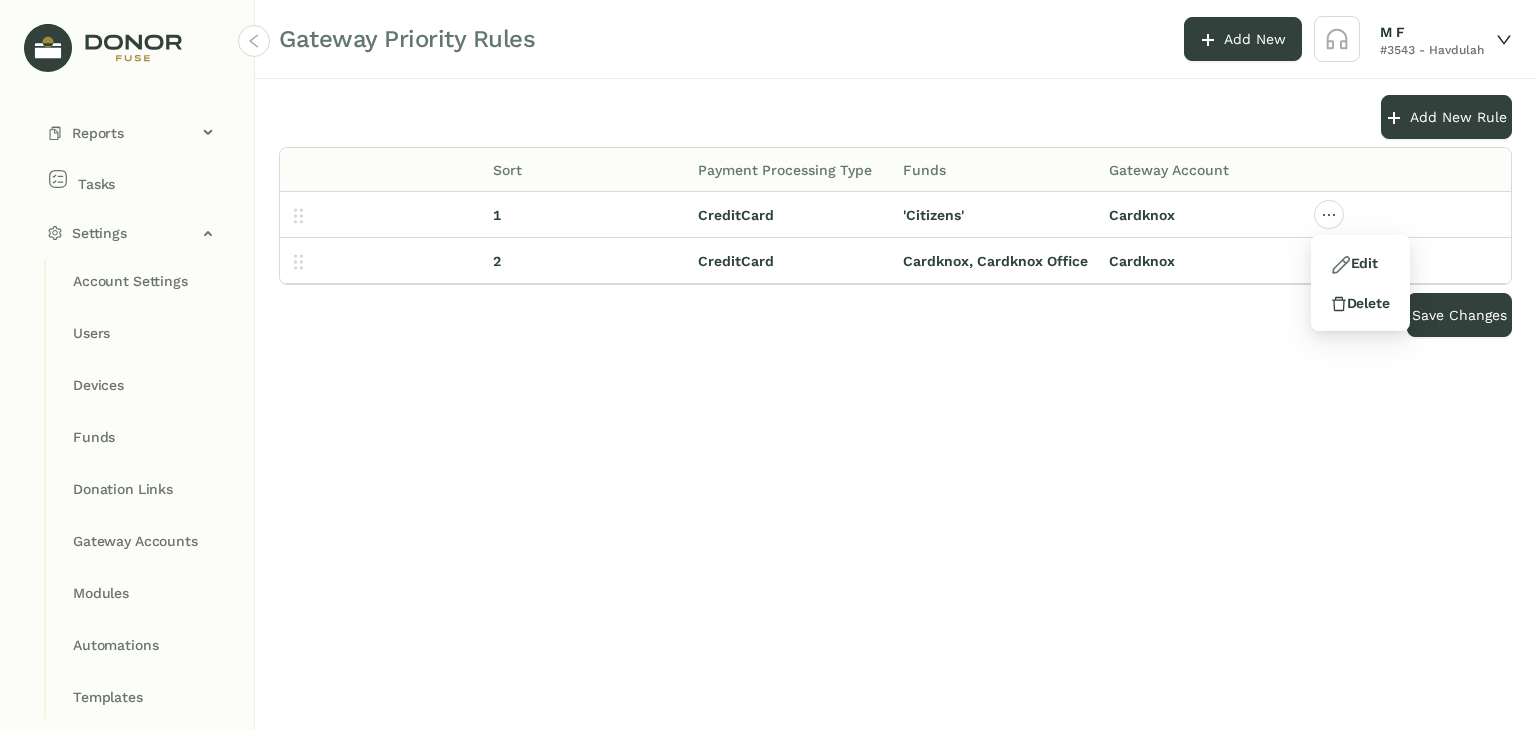 click on "Add New Rule  Sort Payment Processing Type Funds Gateway Account 1 CreditCard 'Citizens'  Cardknox 2 CreditCard Cardknox, Cardknox Office Cardknox  Save Changes" at bounding box center (895, 404) 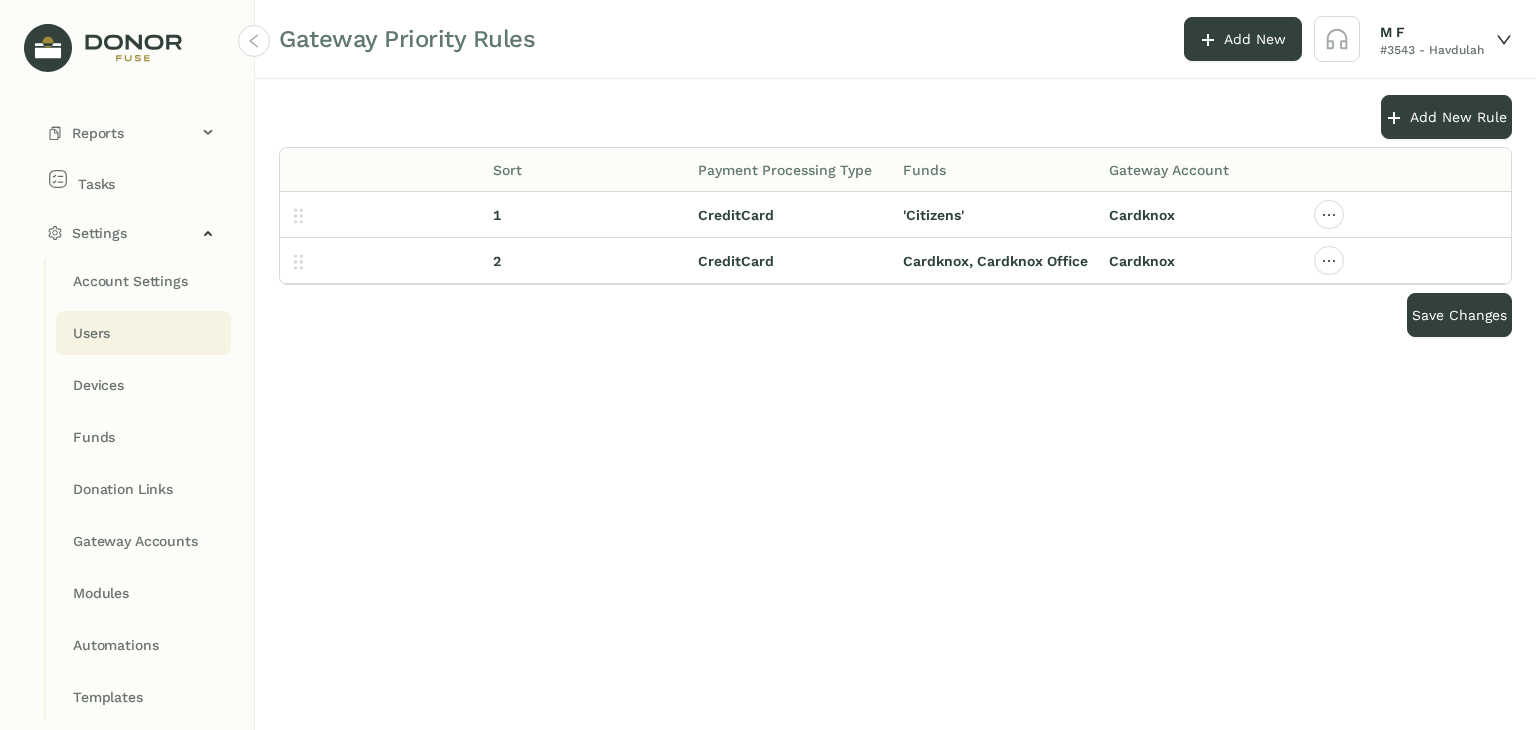click on "Users" at bounding box center [130, 281] 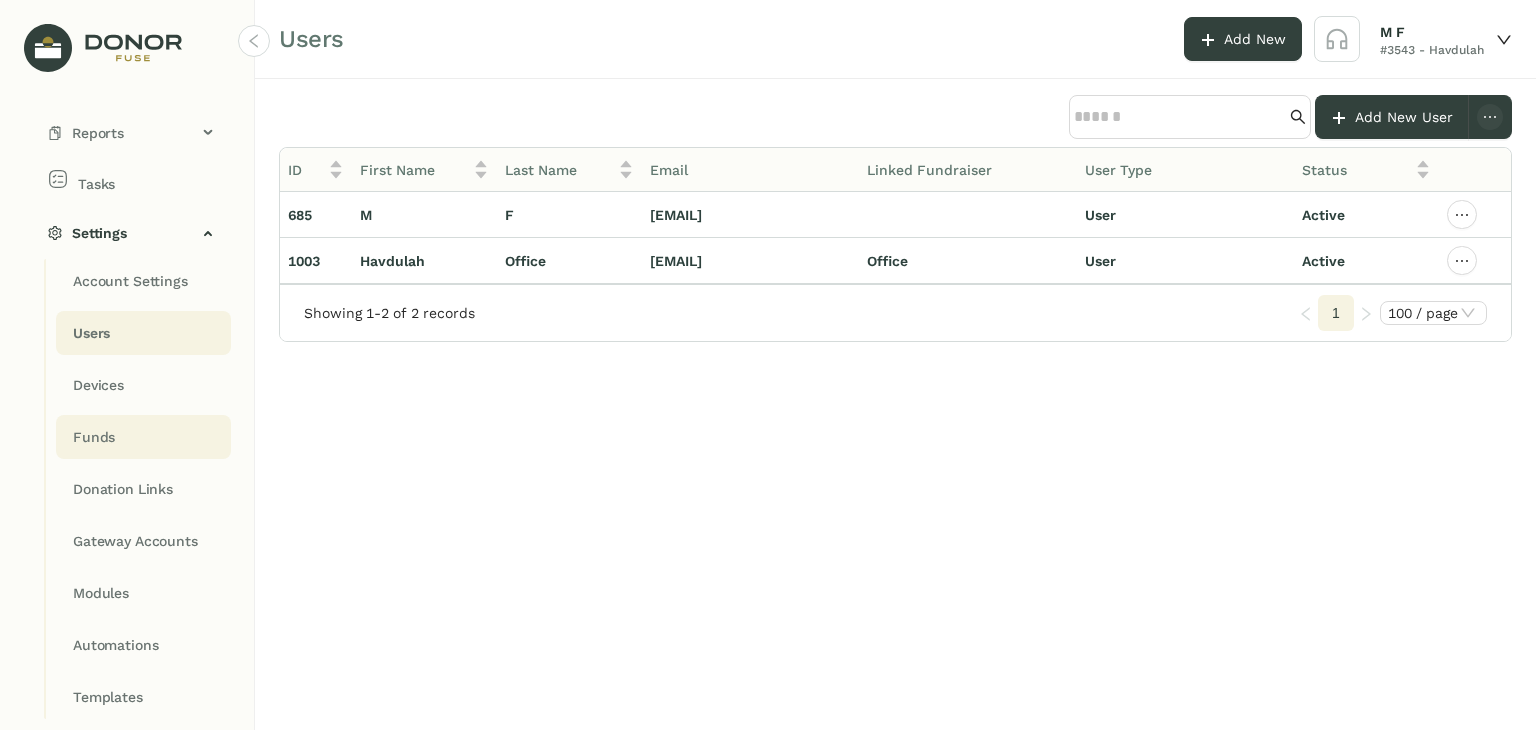 click on "Funds" at bounding box center [130, 281] 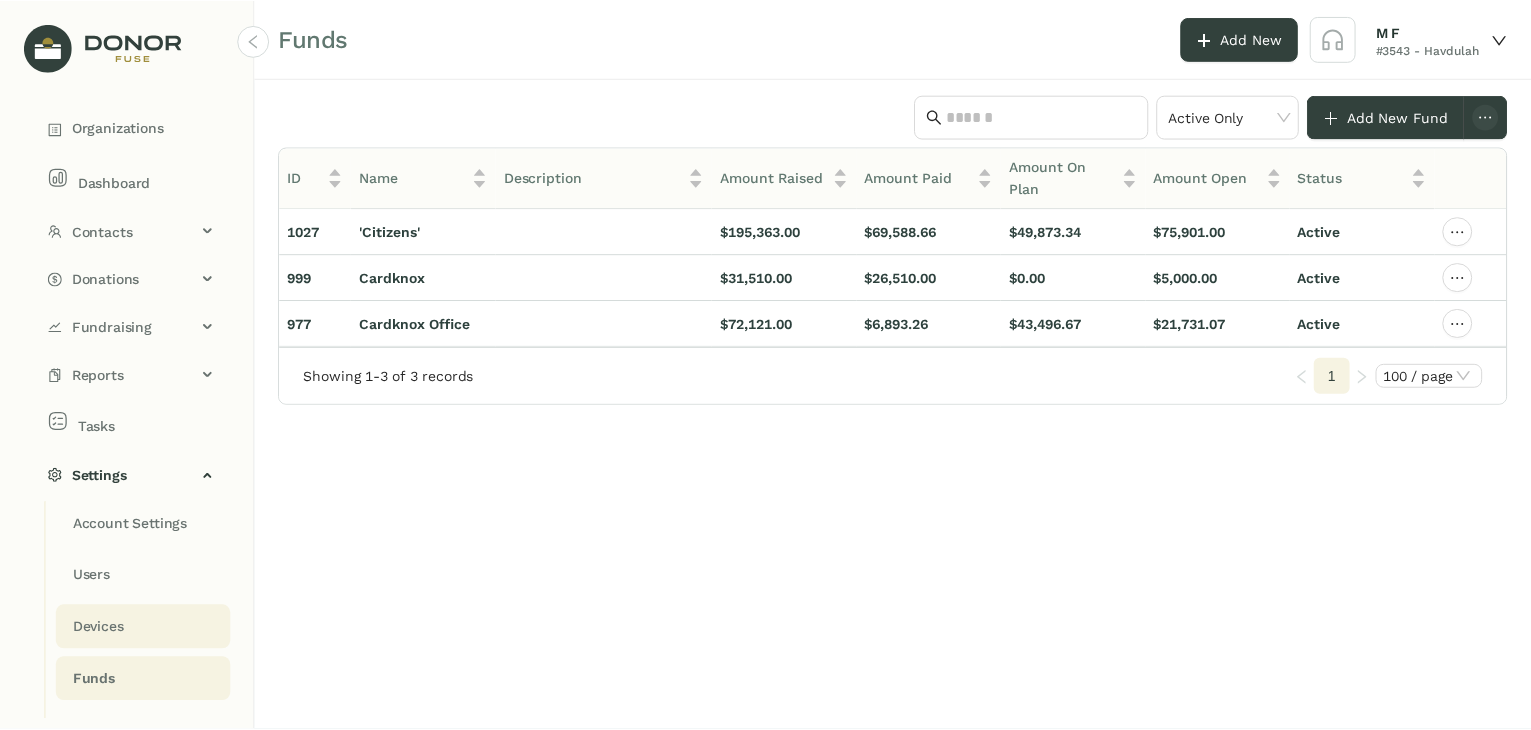 scroll, scrollTop: 0, scrollLeft: 0, axis: both 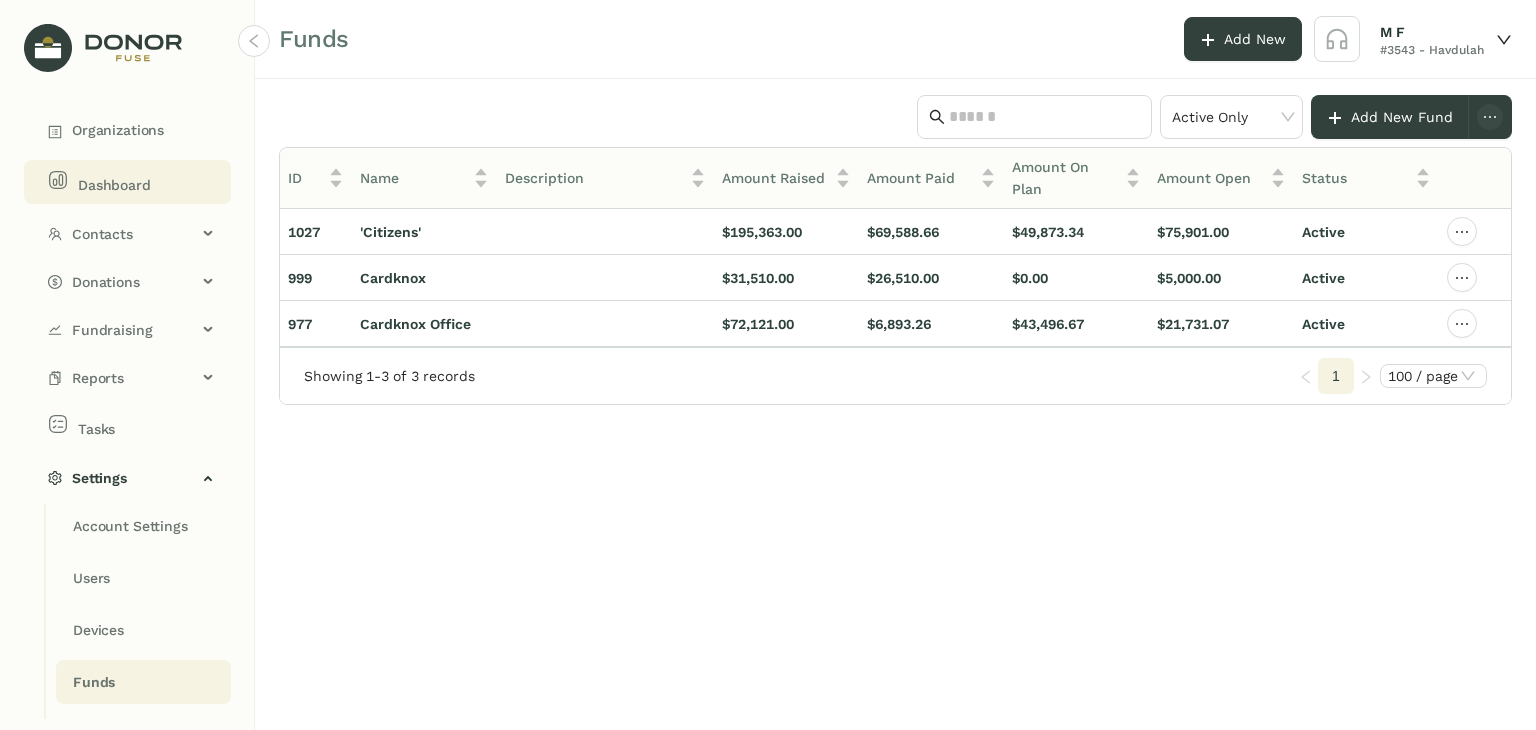 click on "Dashboard" at bounding box center (131, 130) 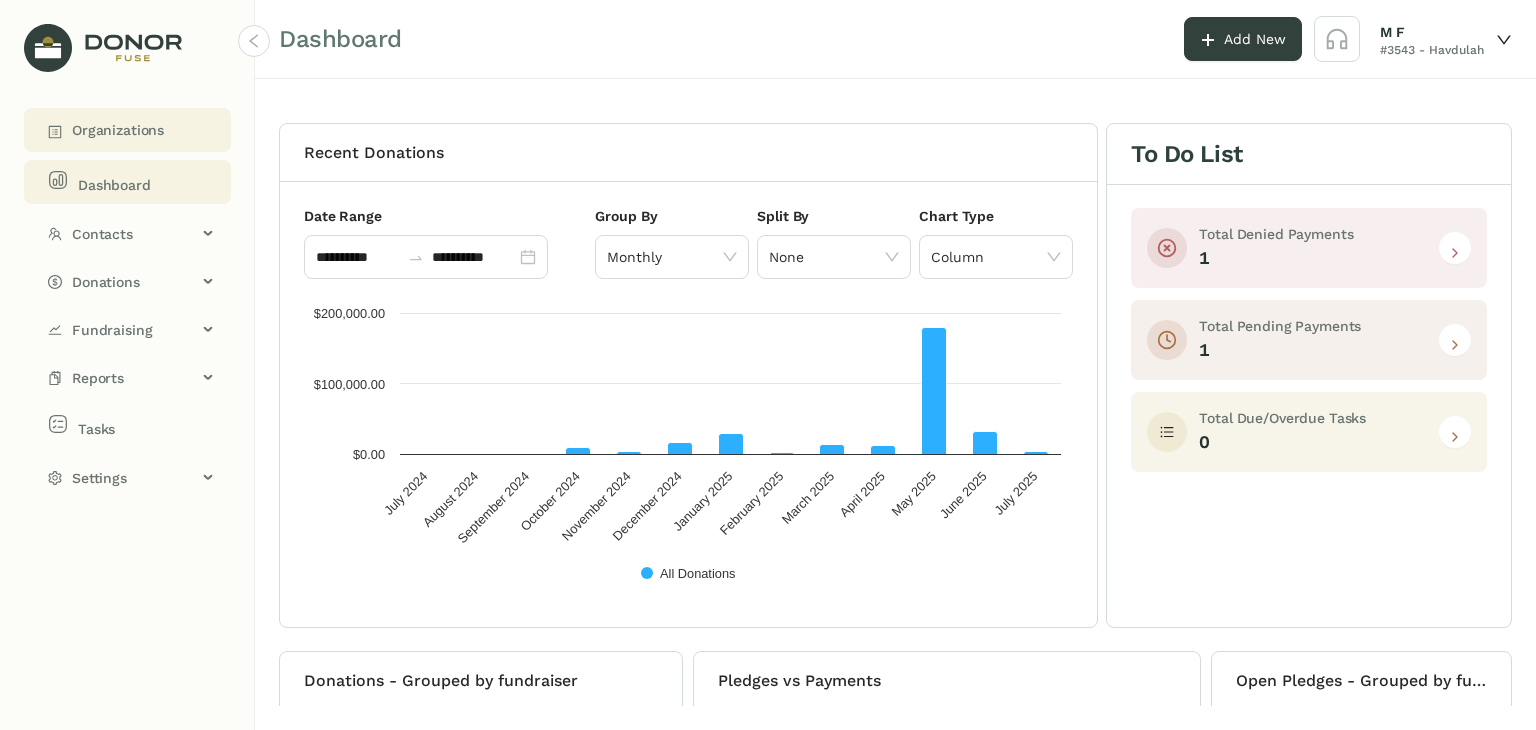 click on "Organizations" at bounding box center (118, 130) 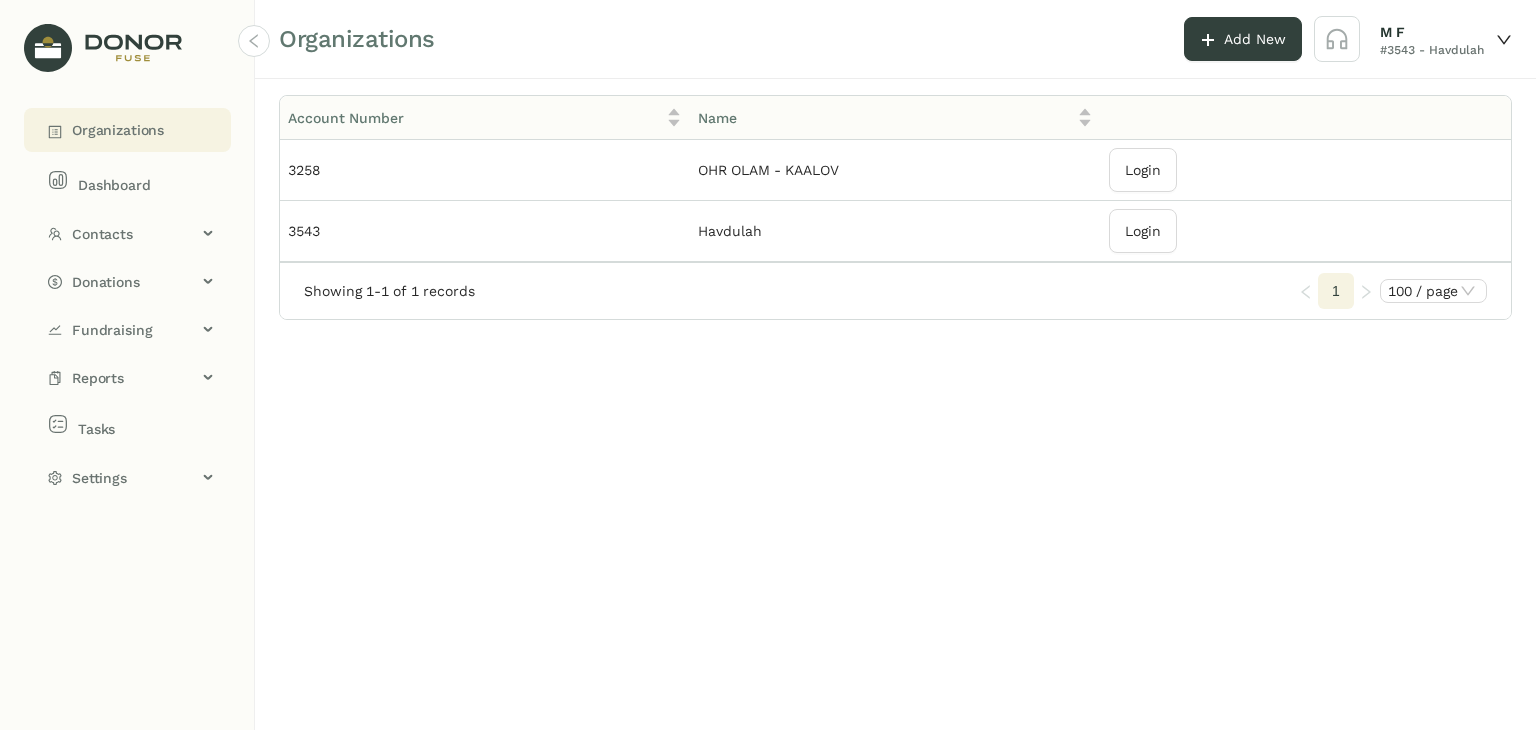 click on "Add New M F #3543 - Havdulah" at bounding box center (1348, 39) 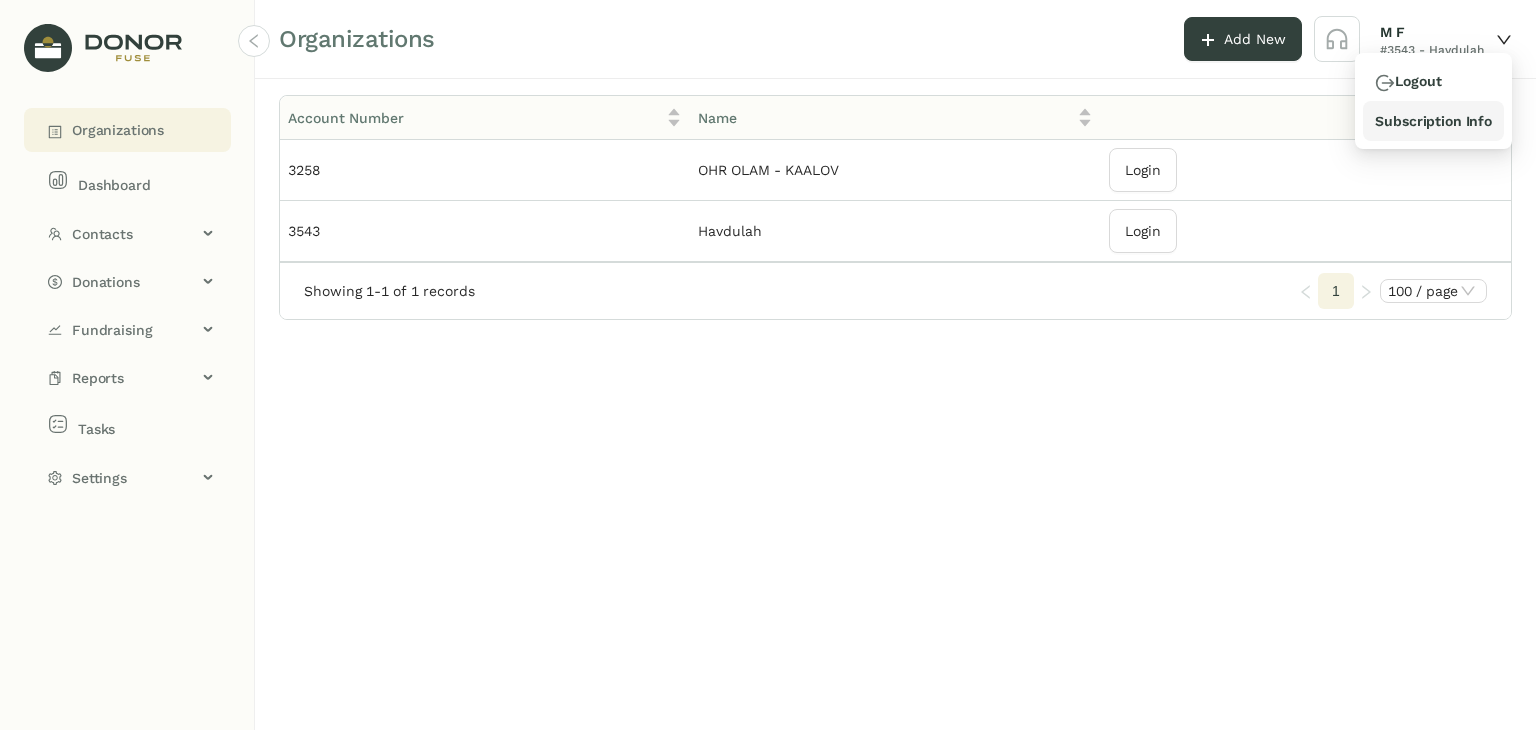 click on "Subscription Info" at bounding box center (1433, 121) 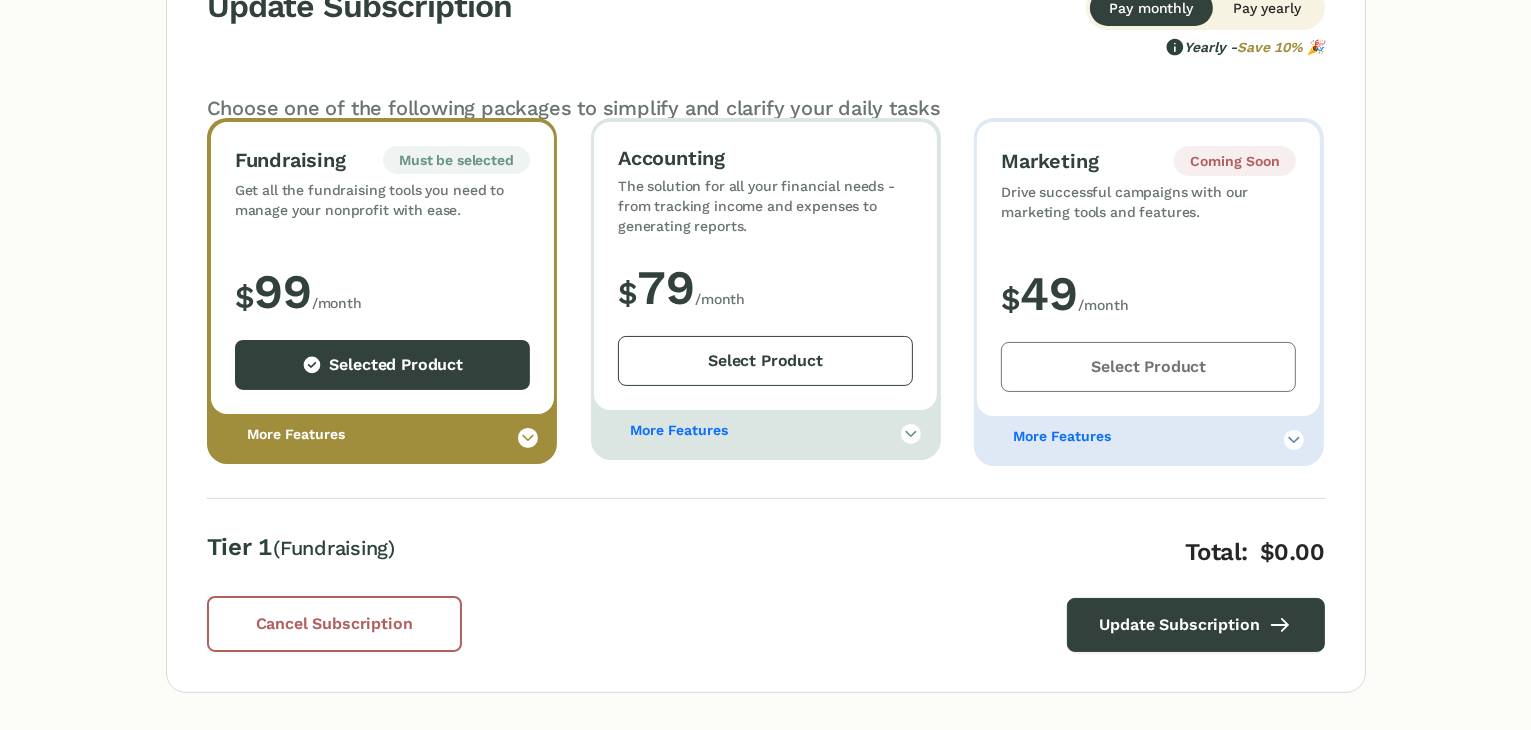 scroll, scrollTop: 0, scrollLeft: 0, axis: both 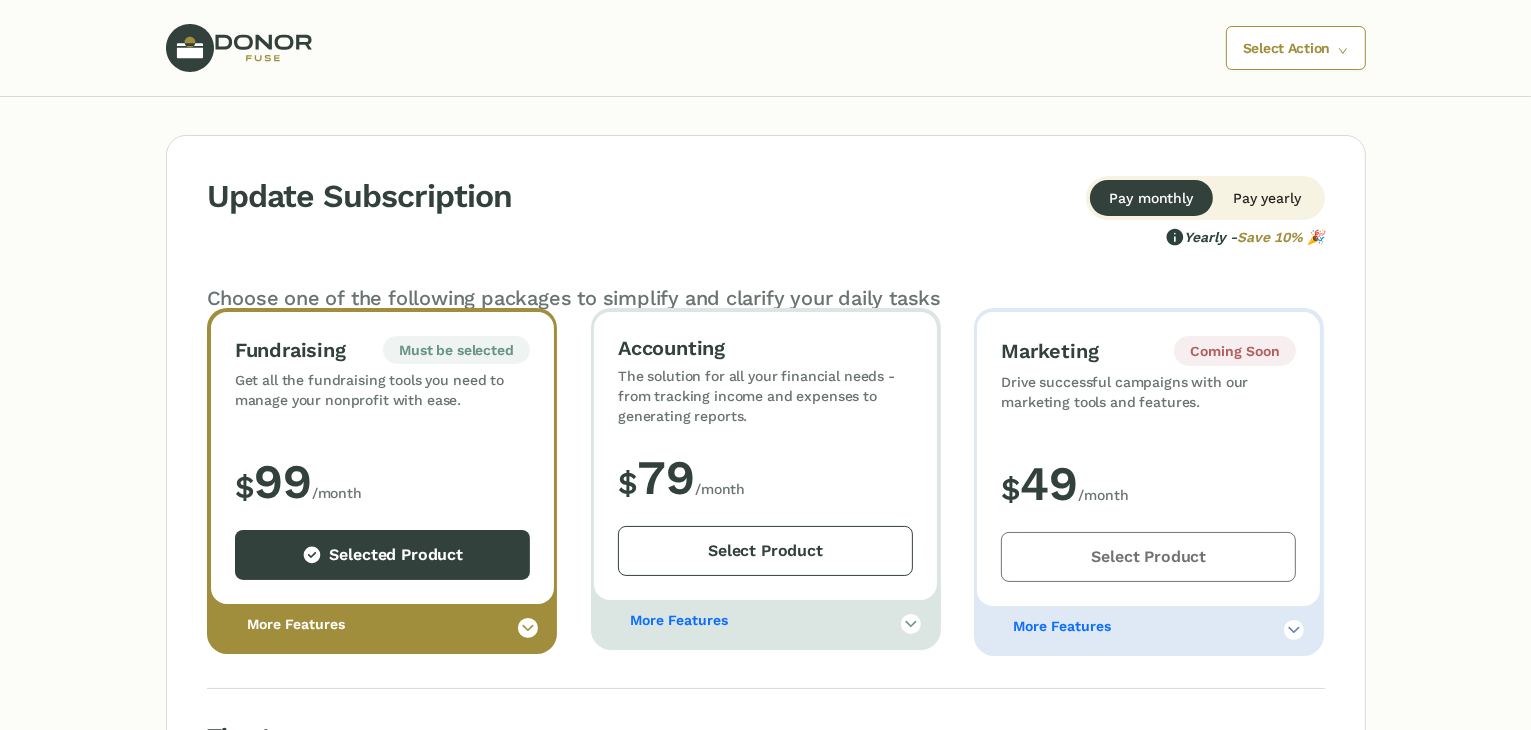 click on "Select Action" at bounding box center (1286, 48) 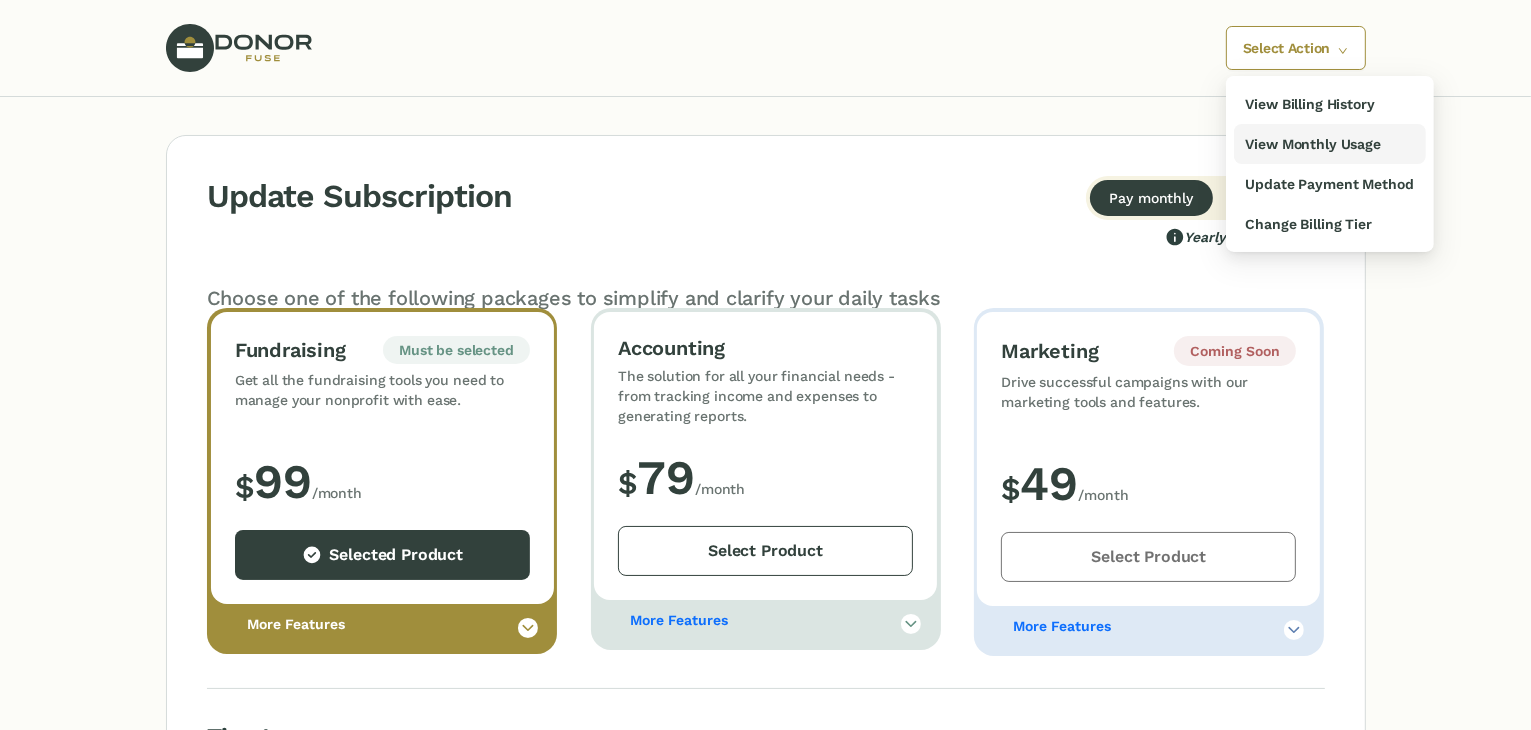 click on "View Monthly Usage" at bounding box center [1310, 104] 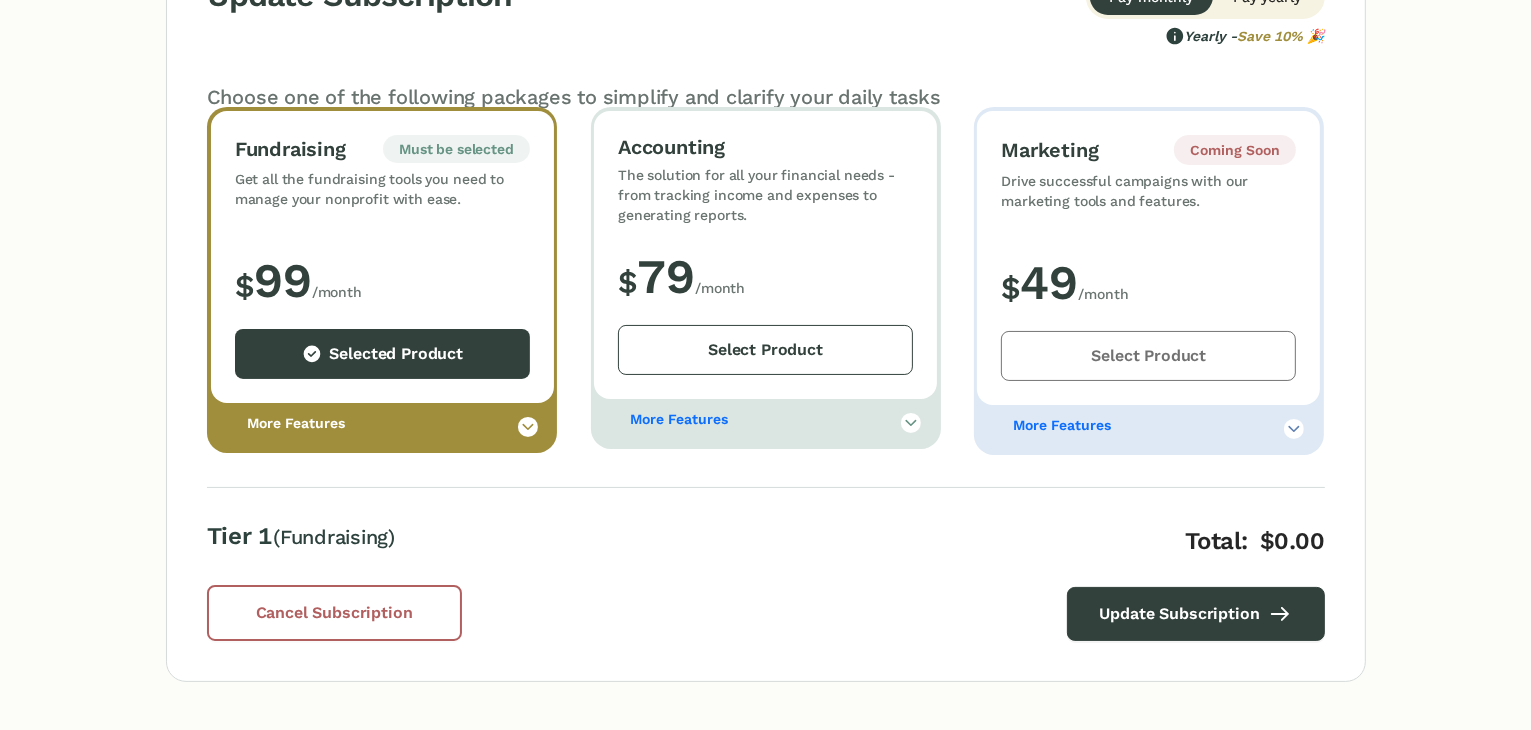 scroll, scrollTop: 219, scrollLeft: 0, axis: vertical 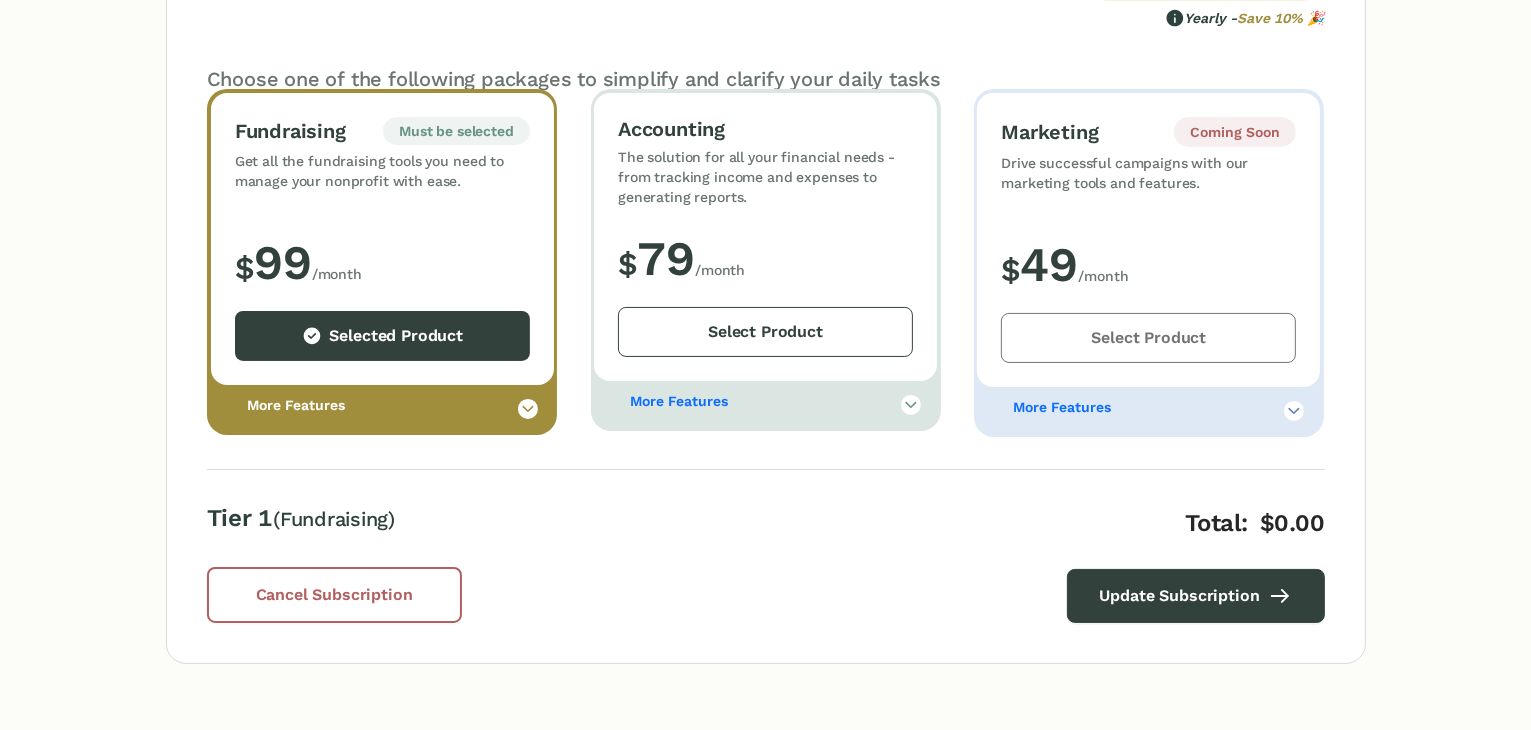 click at bounding box center [528, 409] 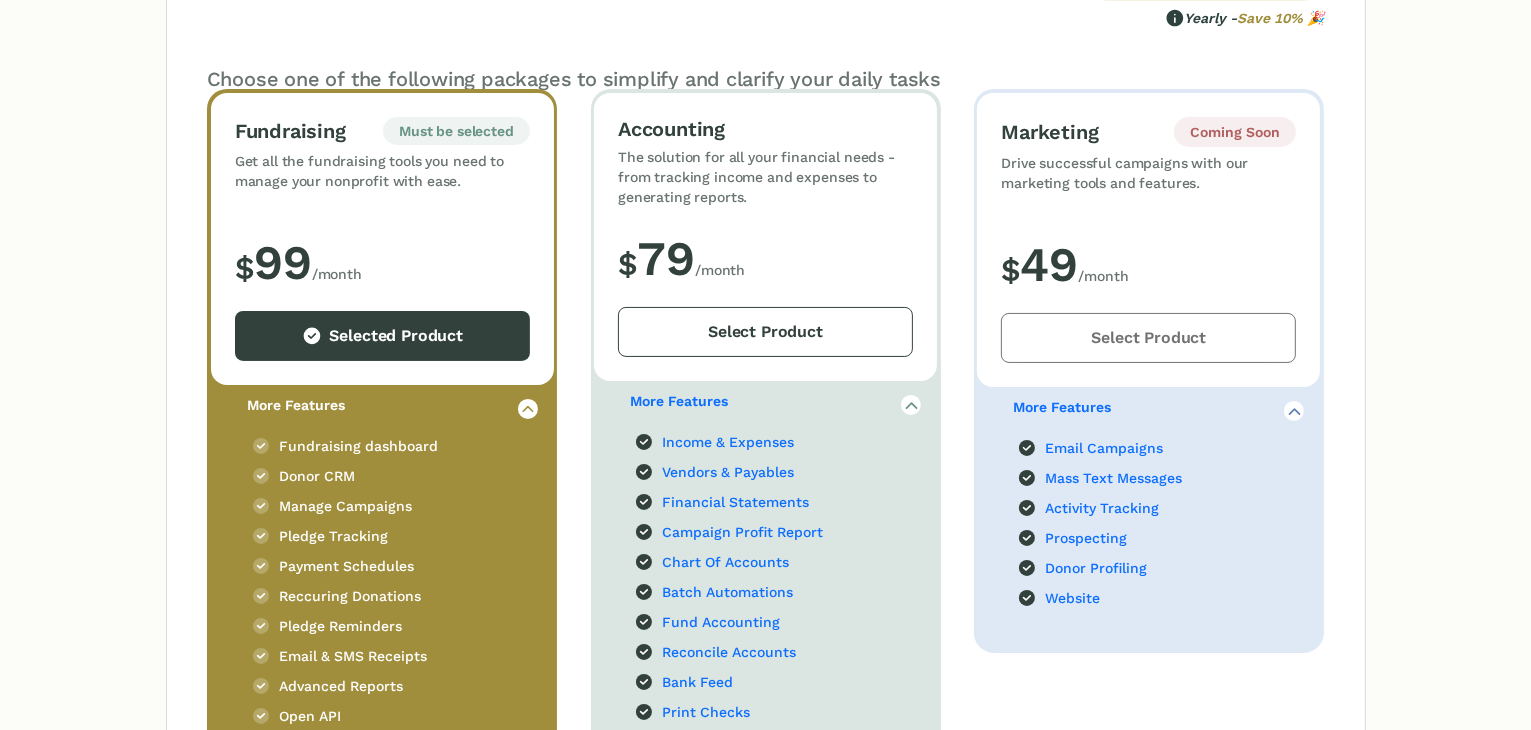 click at bounding box center [911, 405] 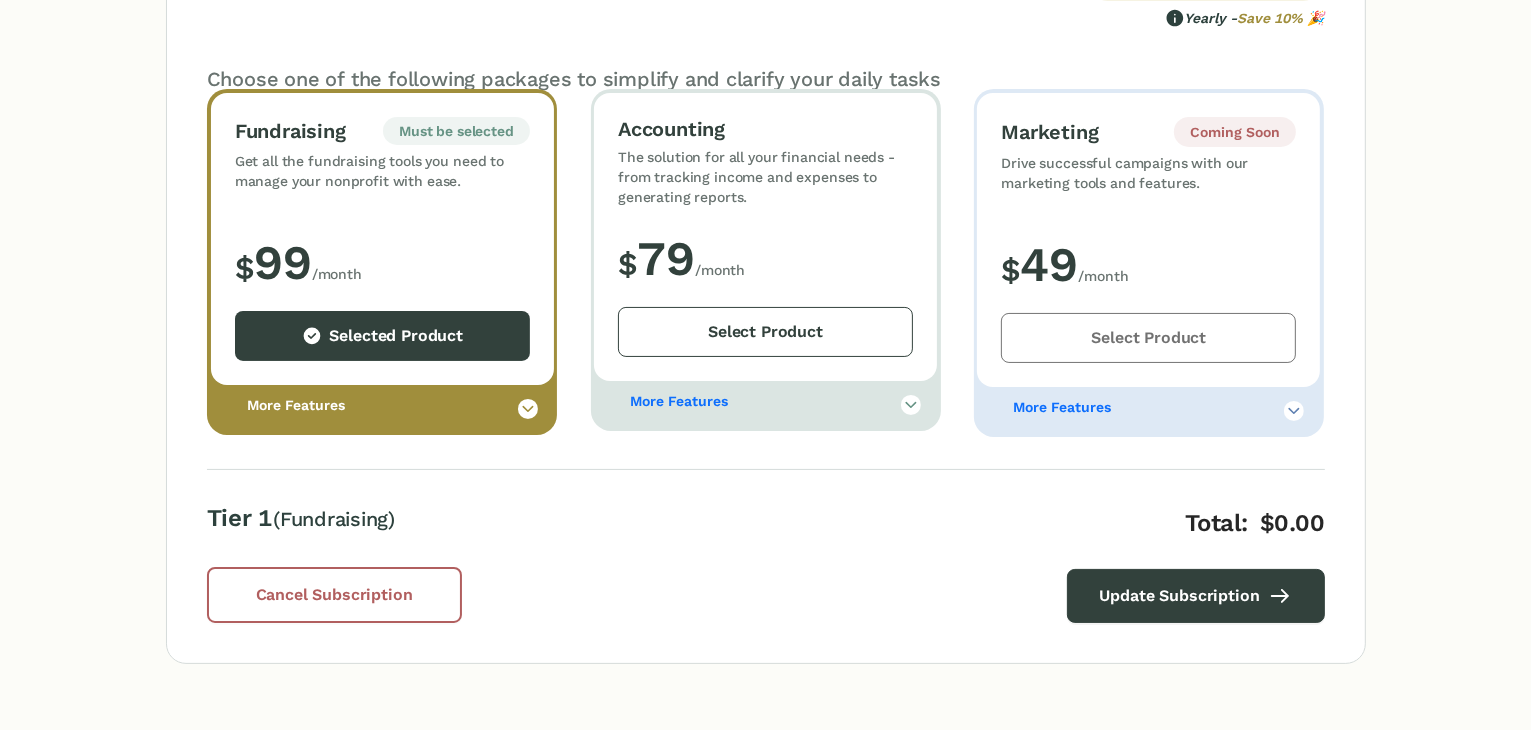 click at bounding box center (528, 409) 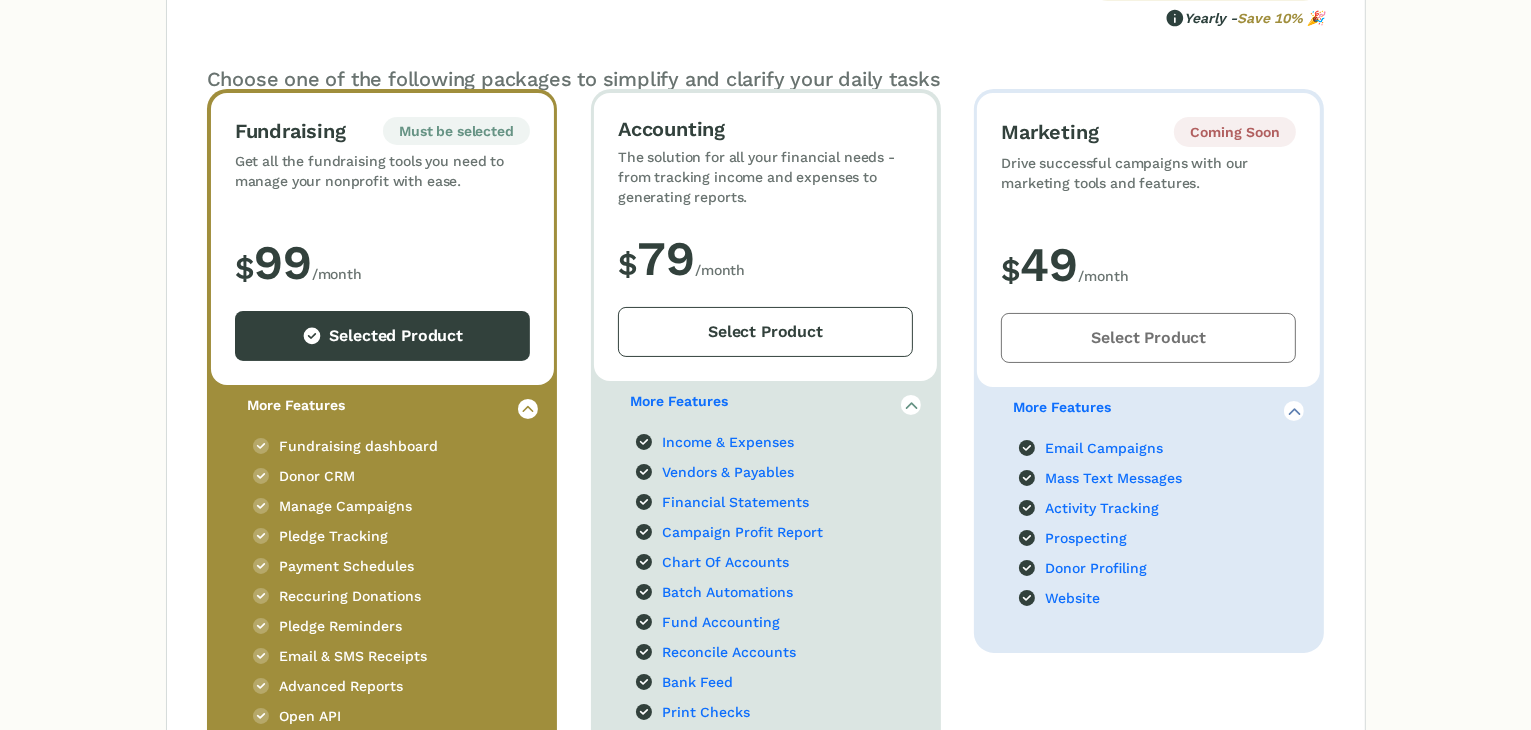 click at bounding box center (528, 409) 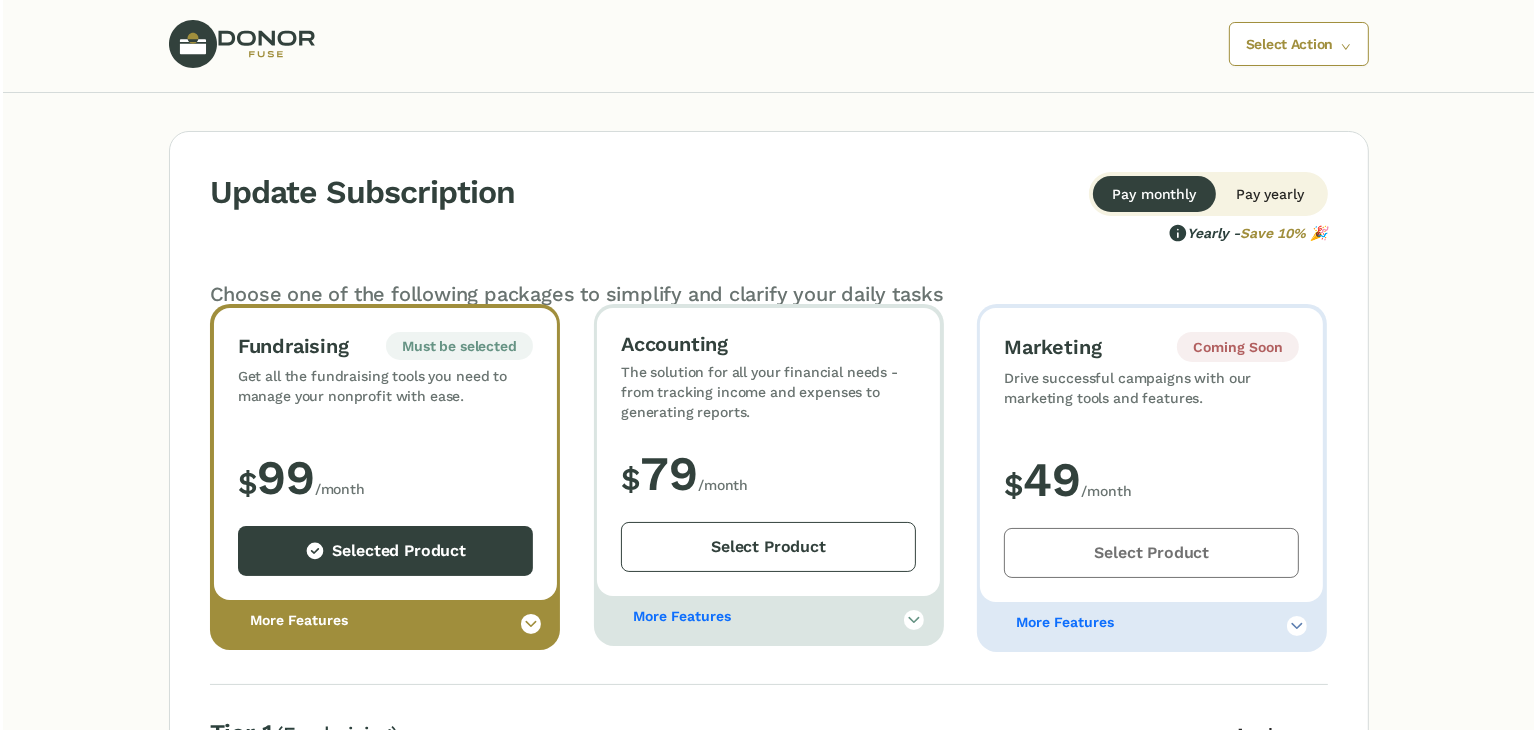 scroll, scrollTop: 0, scrollLeft: 0, axis: both 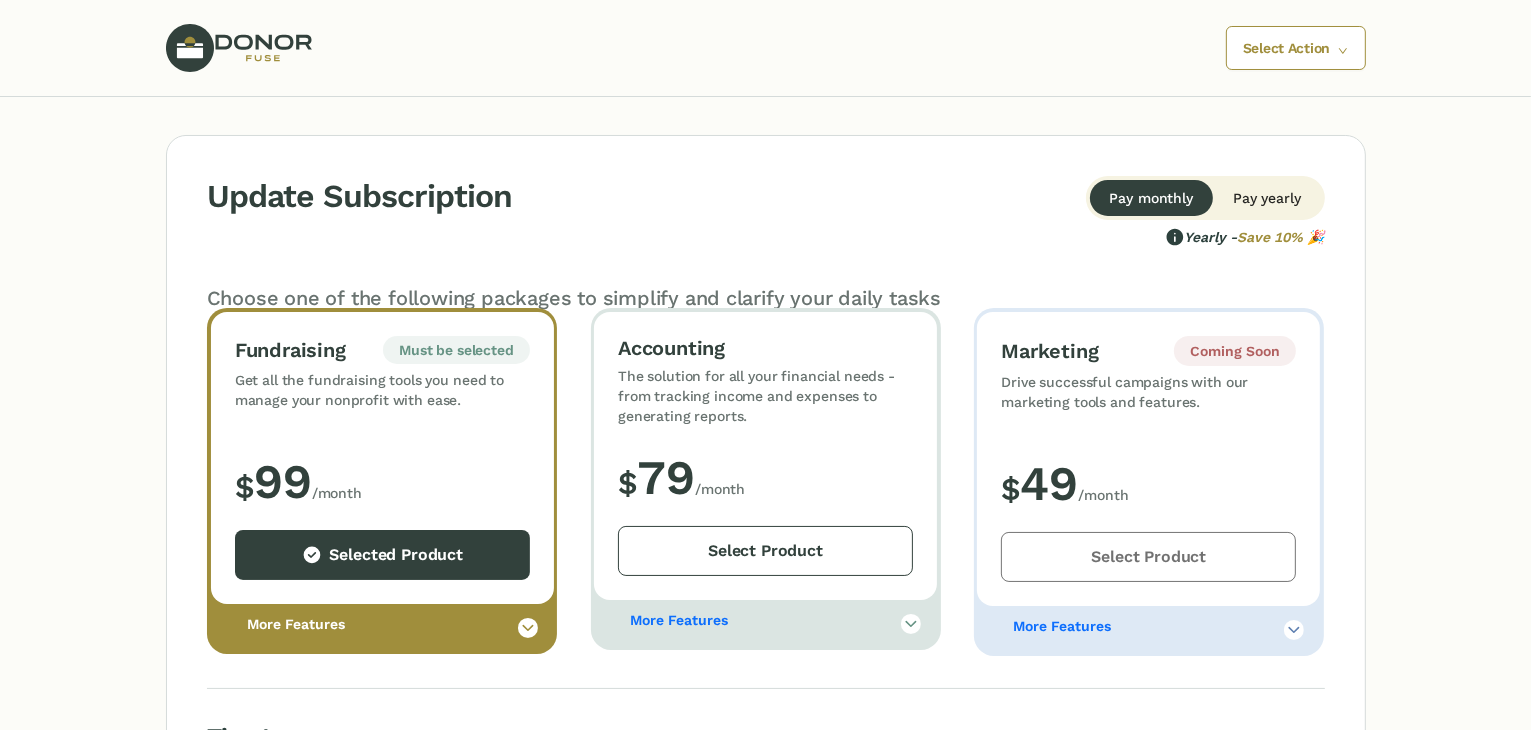click at bounding box center [190, 48] 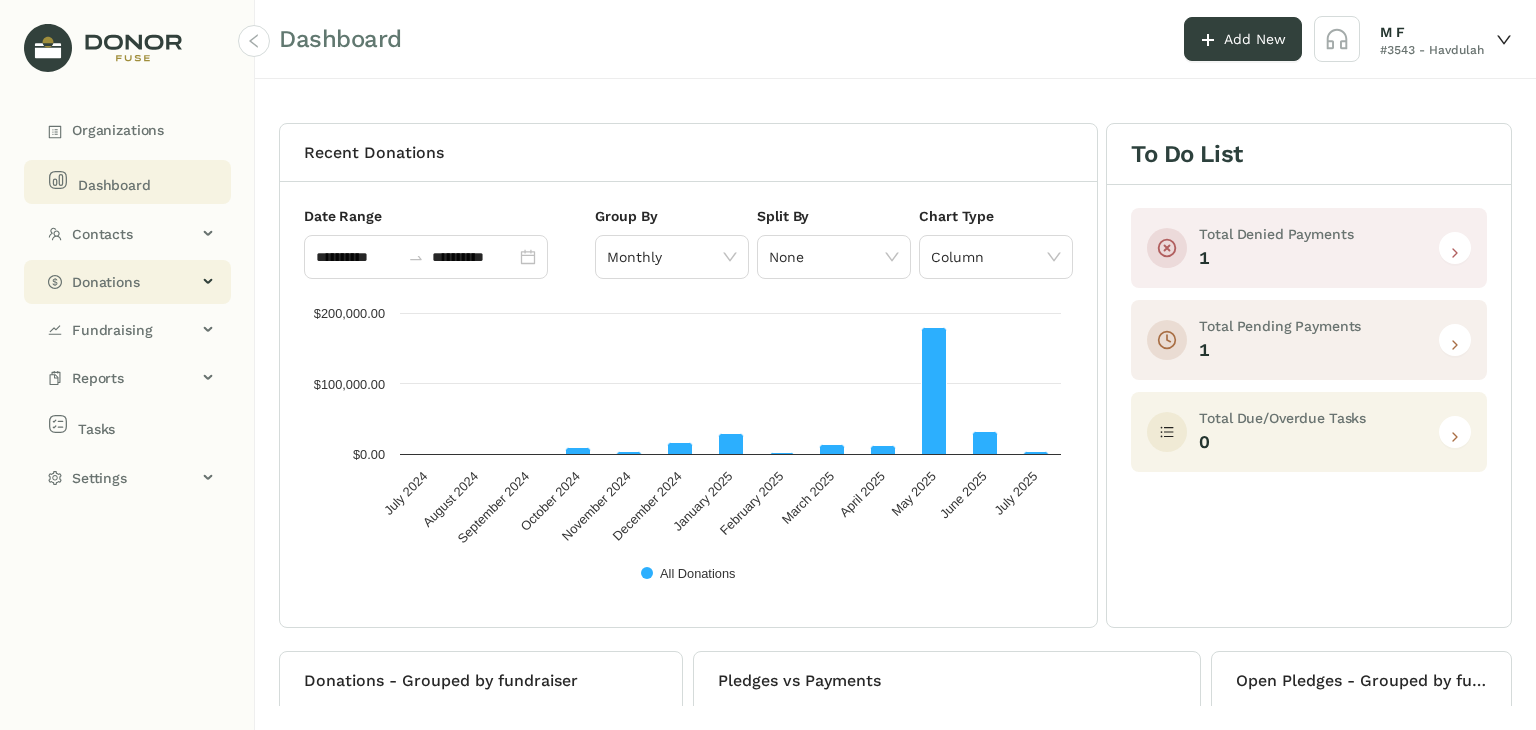 click on "Donations" at bounding box center (134, 282) 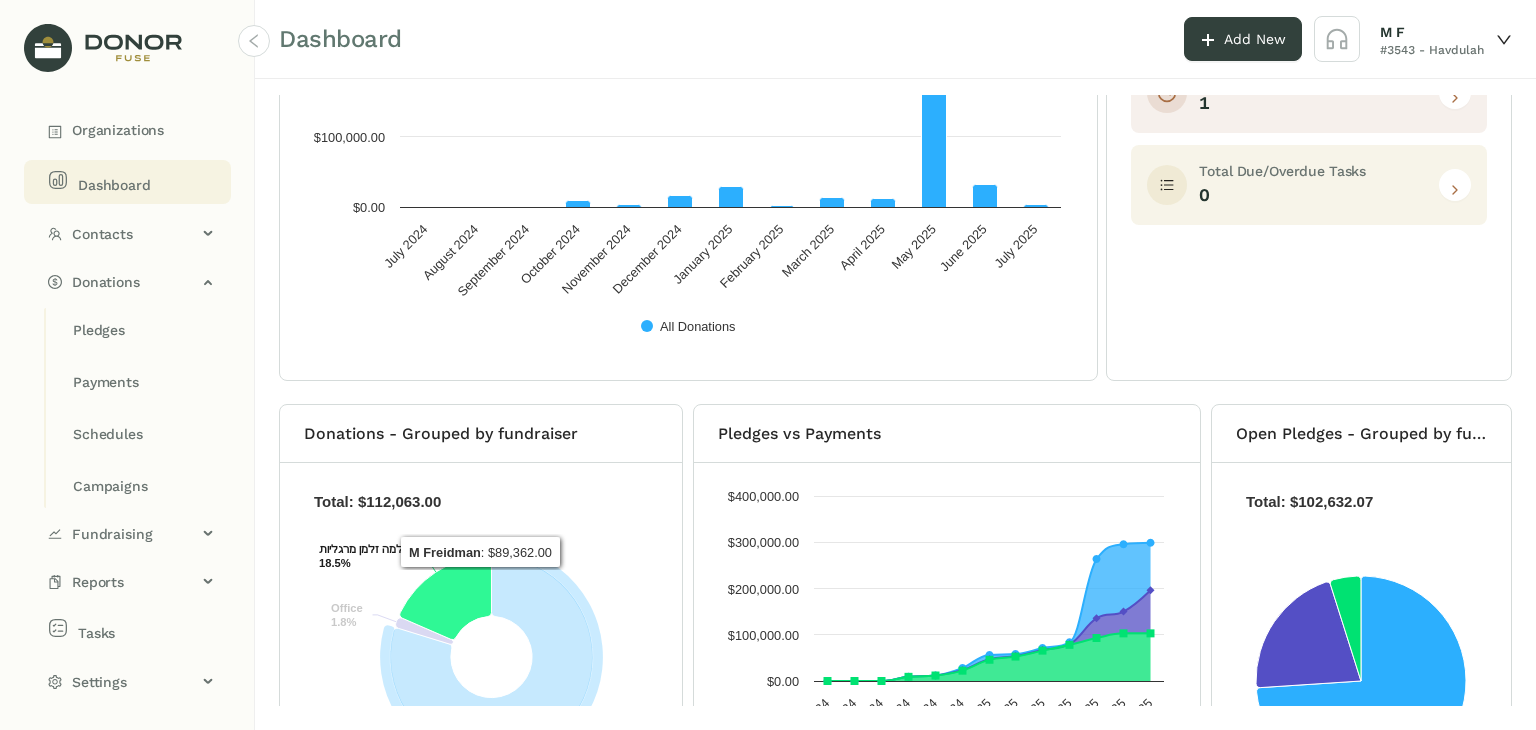 scroll, scrollTop: 0, scrollLeft: 0, axis: both 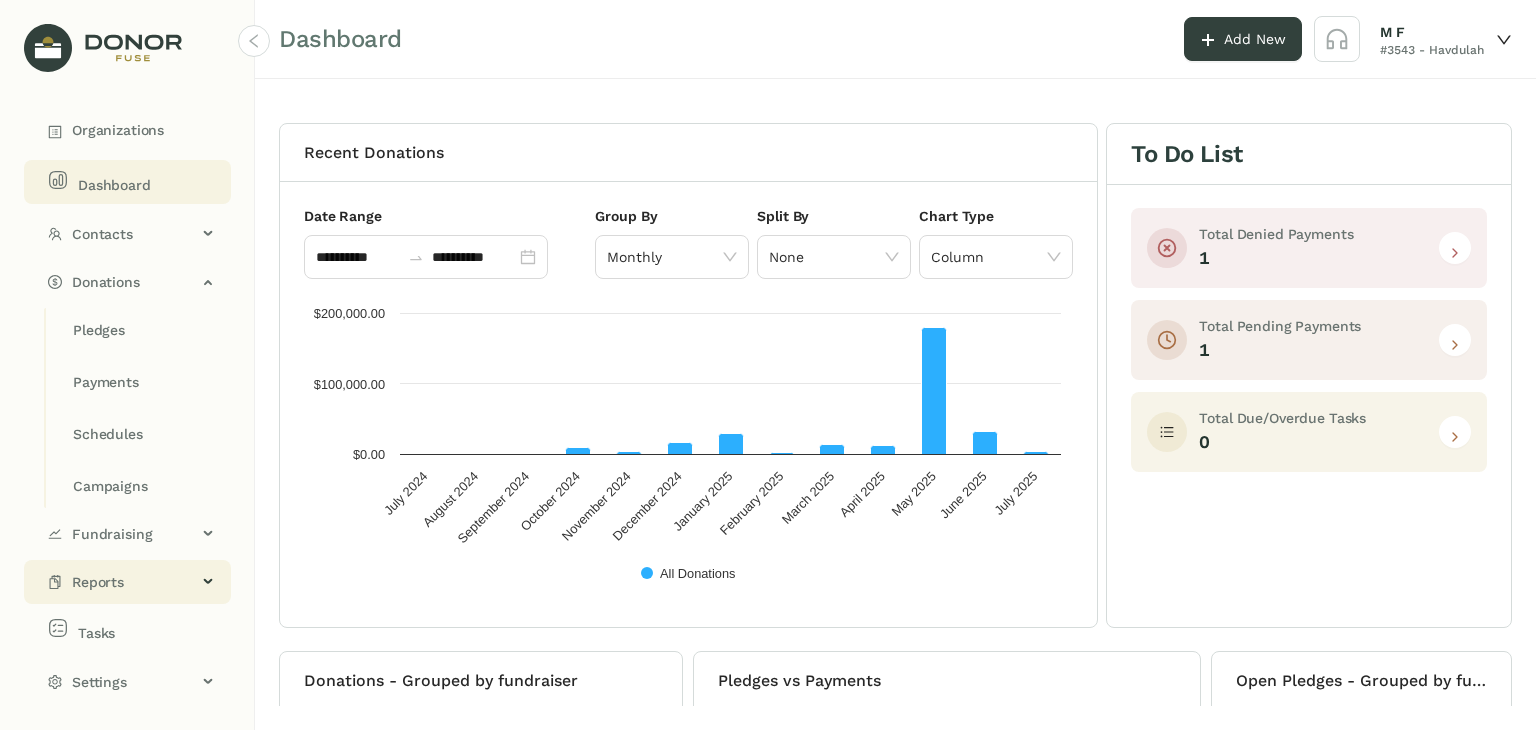 click on "Reports" at bounding box center [134, 582] 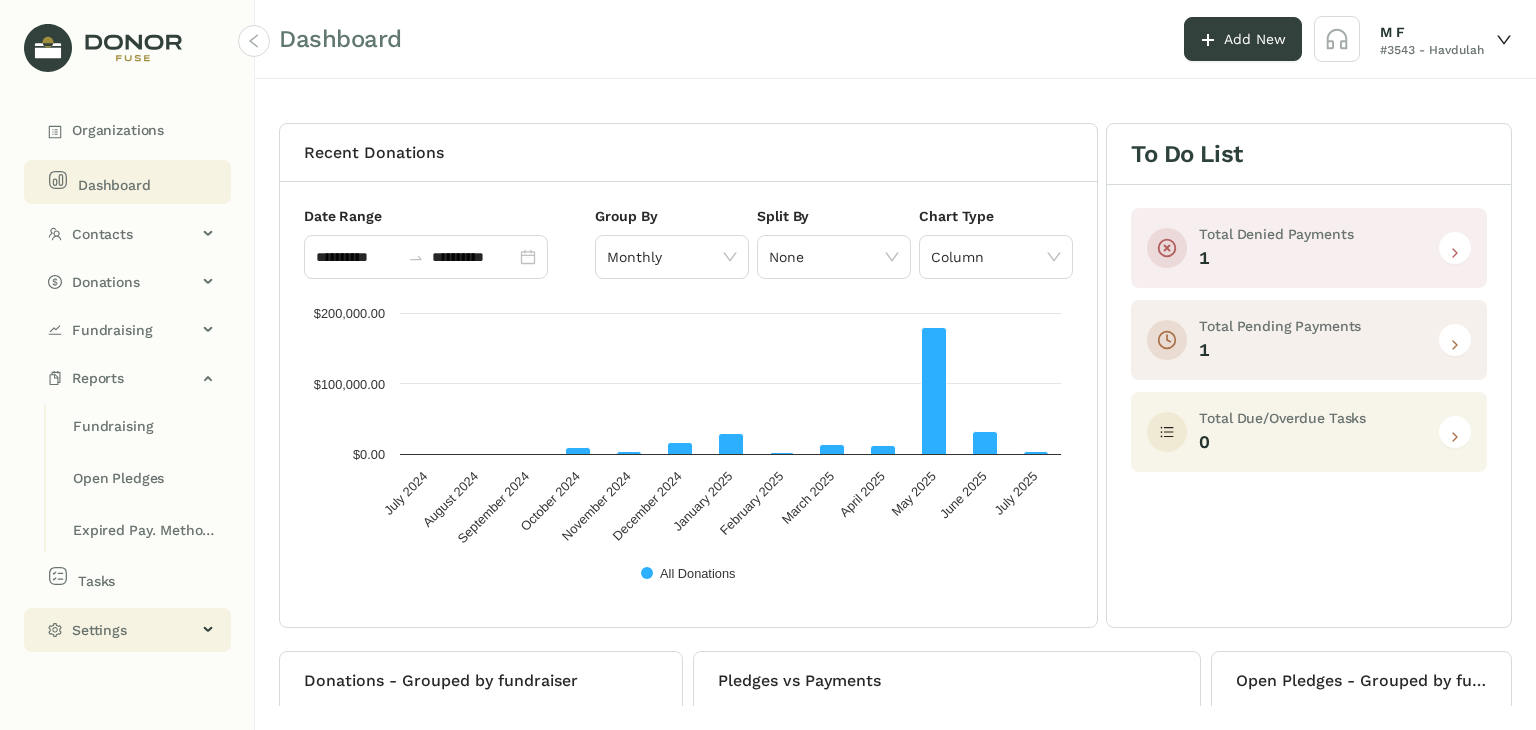 click on "Settings" at bounding box center [127, 630] 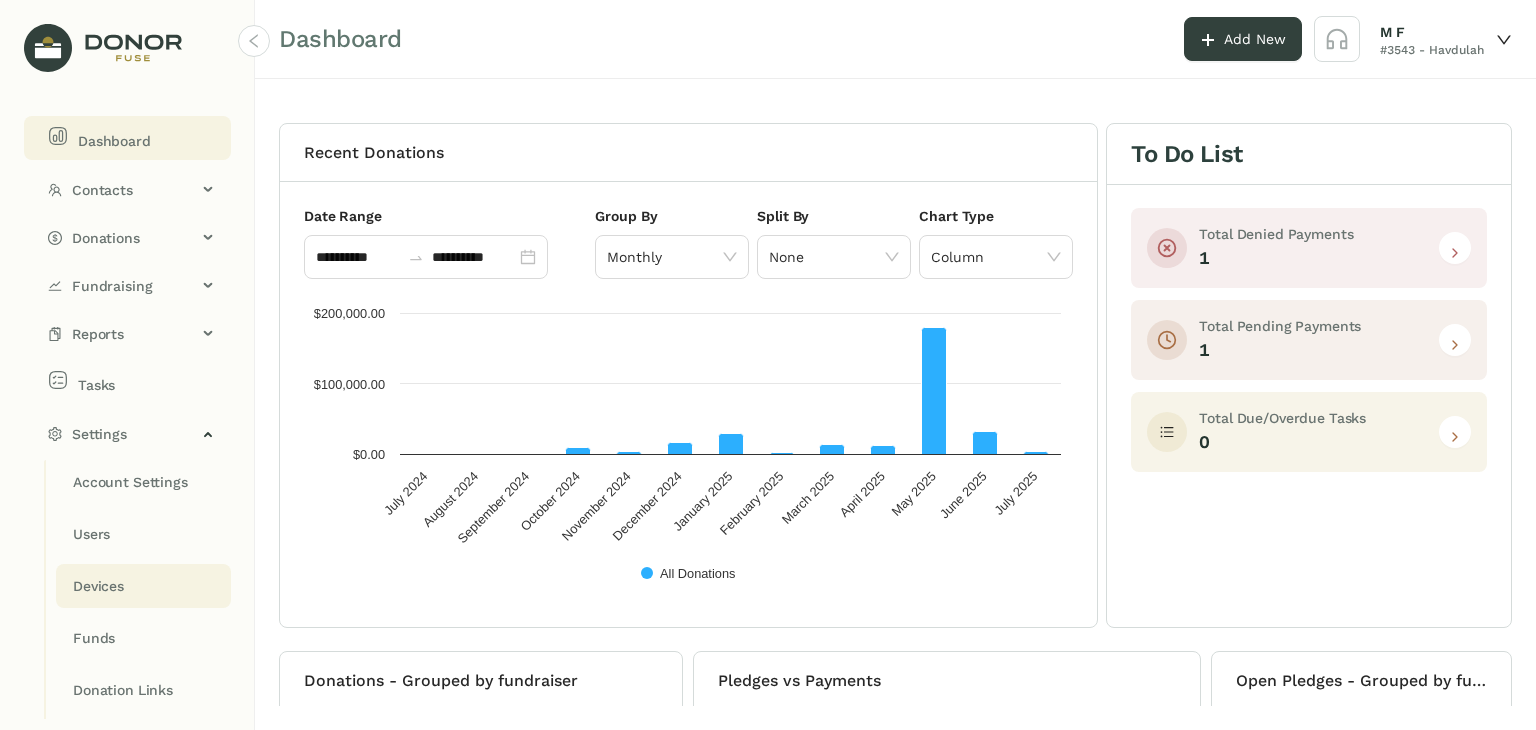 scroll, scrollTop: 100, scrollLeft: 0, axis: vertical 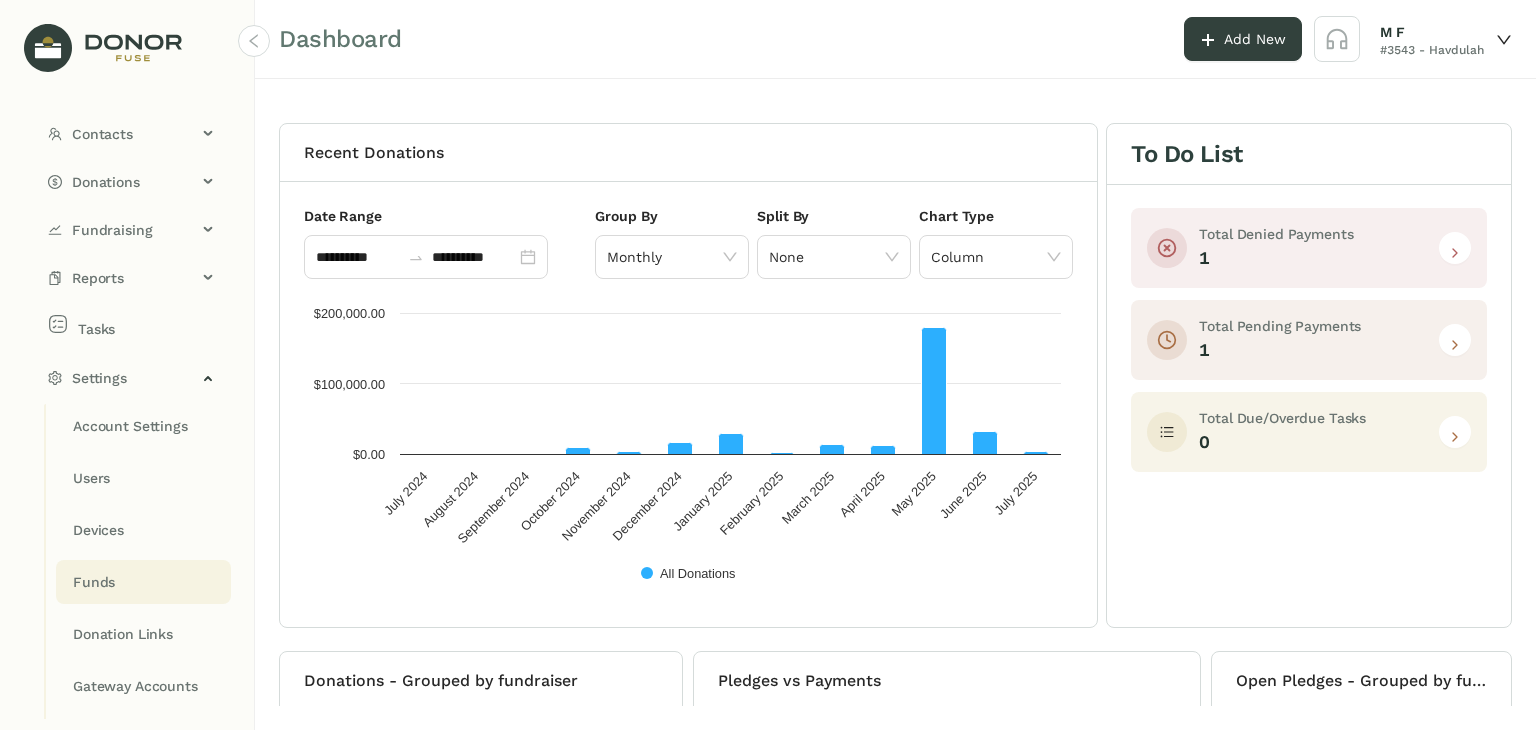 click on "Funds" at bounding box center (130, 426) 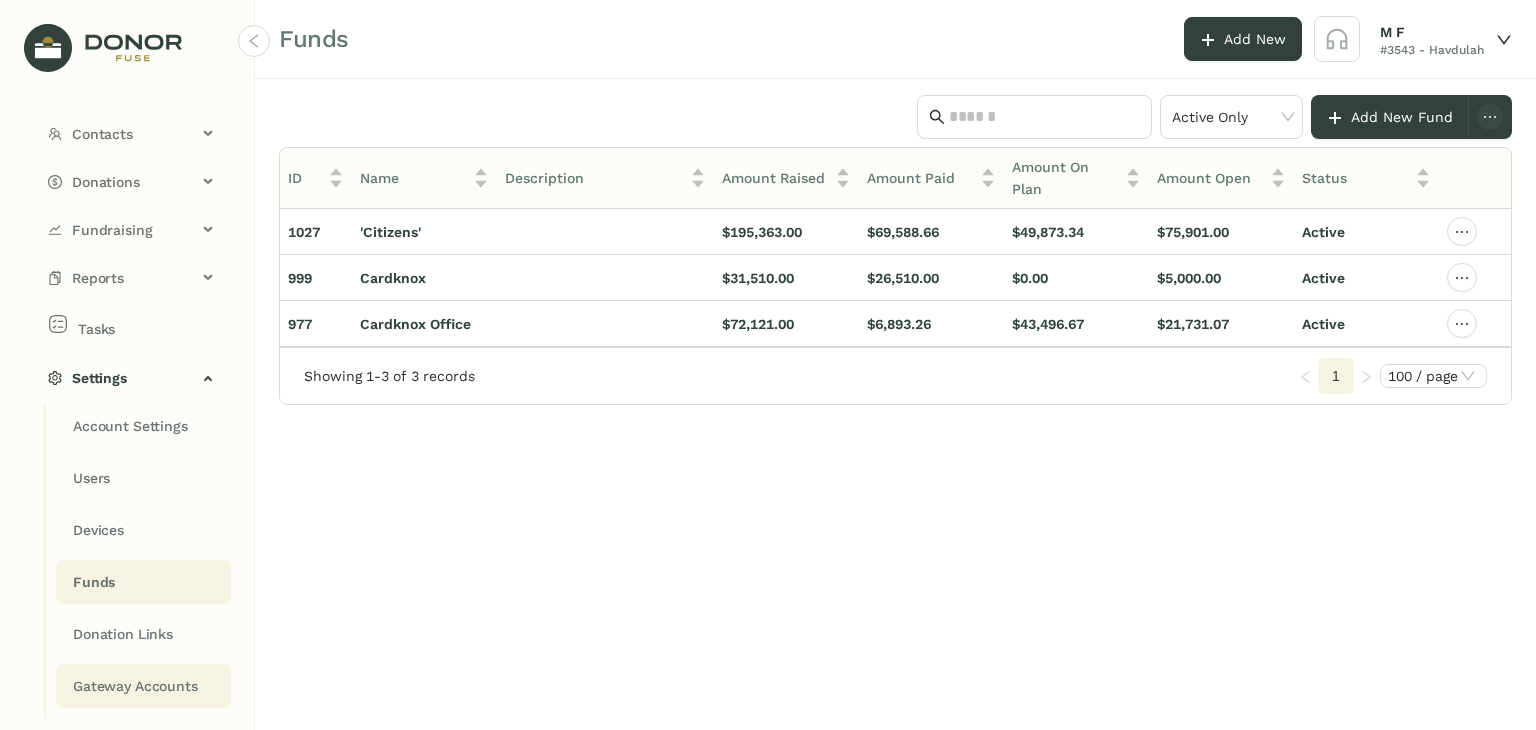 click on "Gateway Accounts" at bounding box center (130, 426) 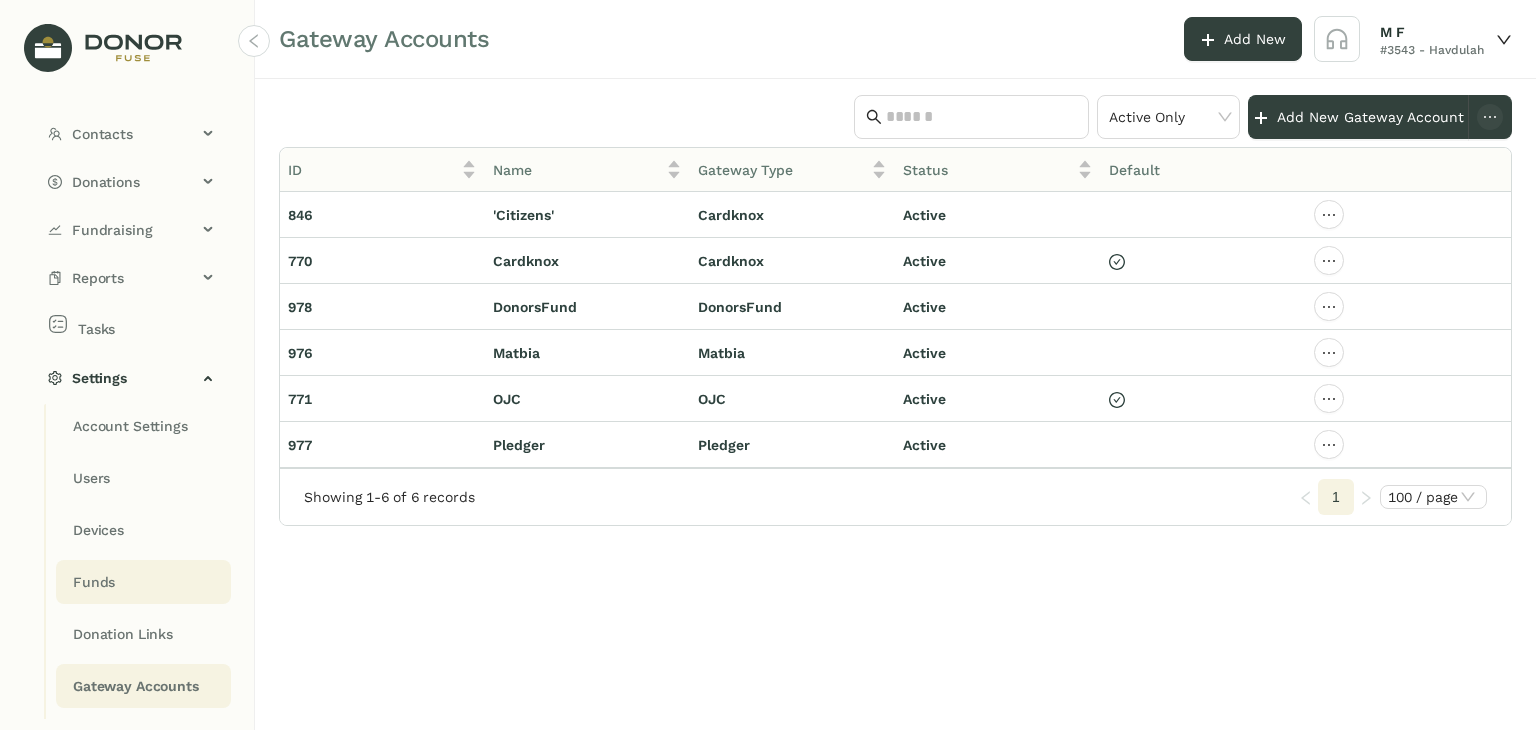 click on "Funds" at bounding box center (130, 426) 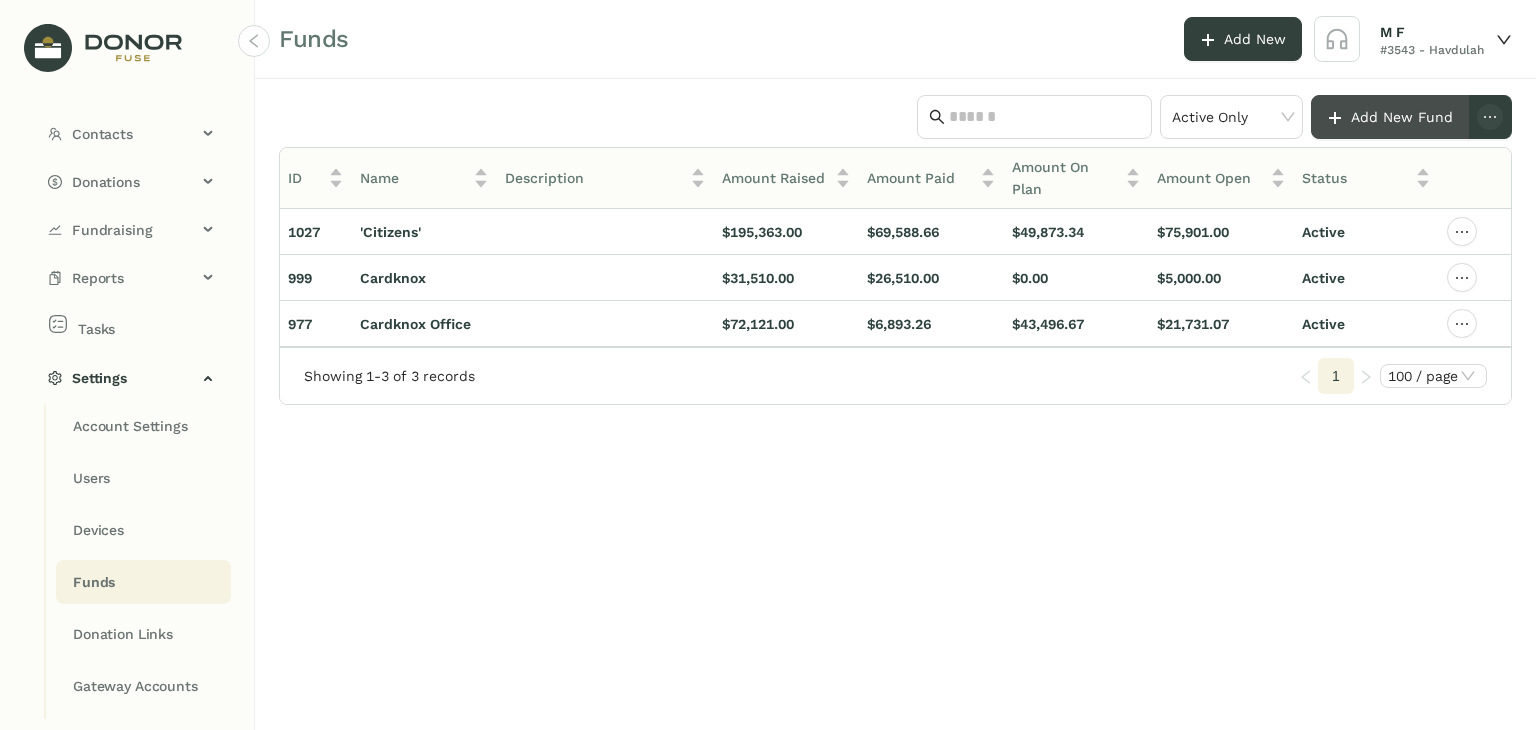 click on "Add New Fund" at bounding box center (1402, 117) 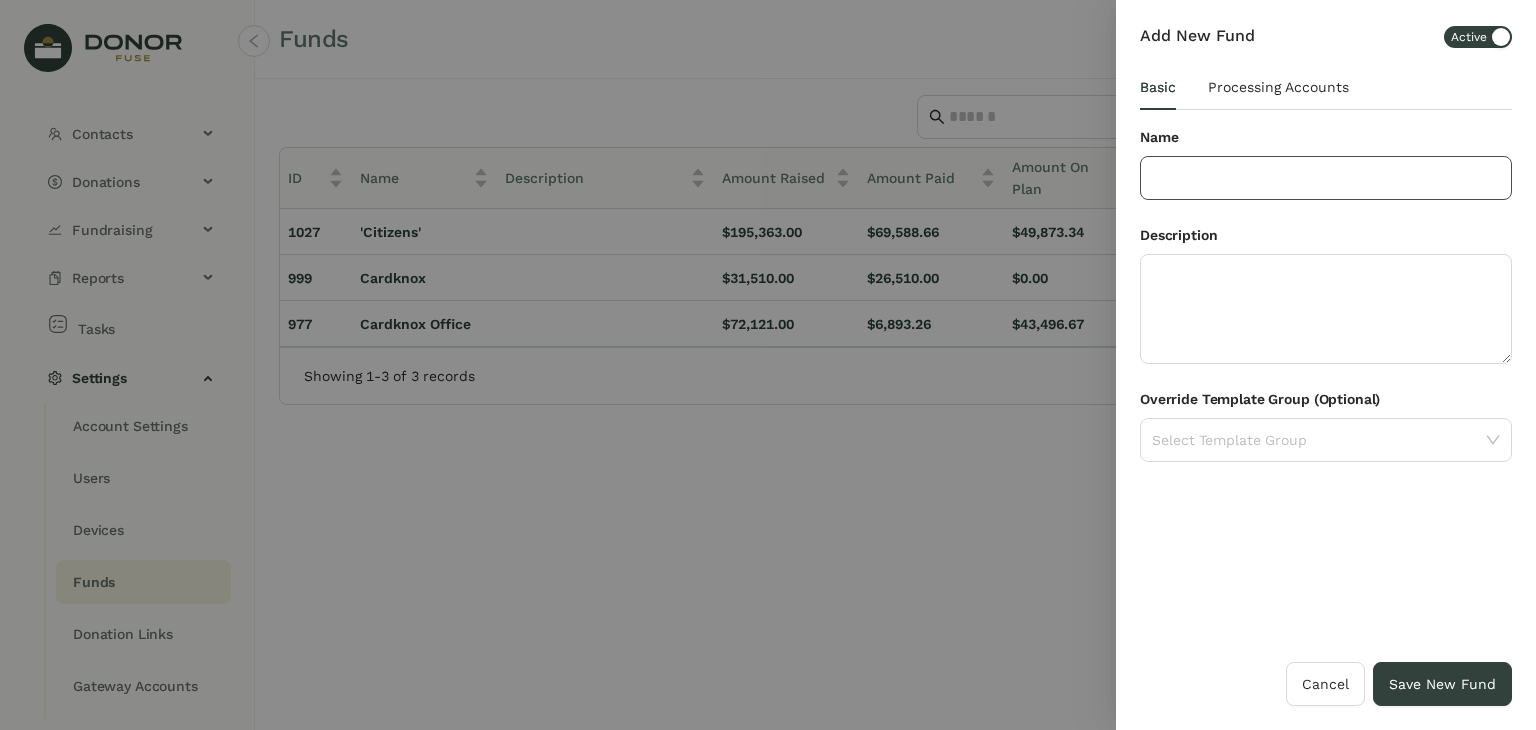 click at bounding box center (1326, 178) 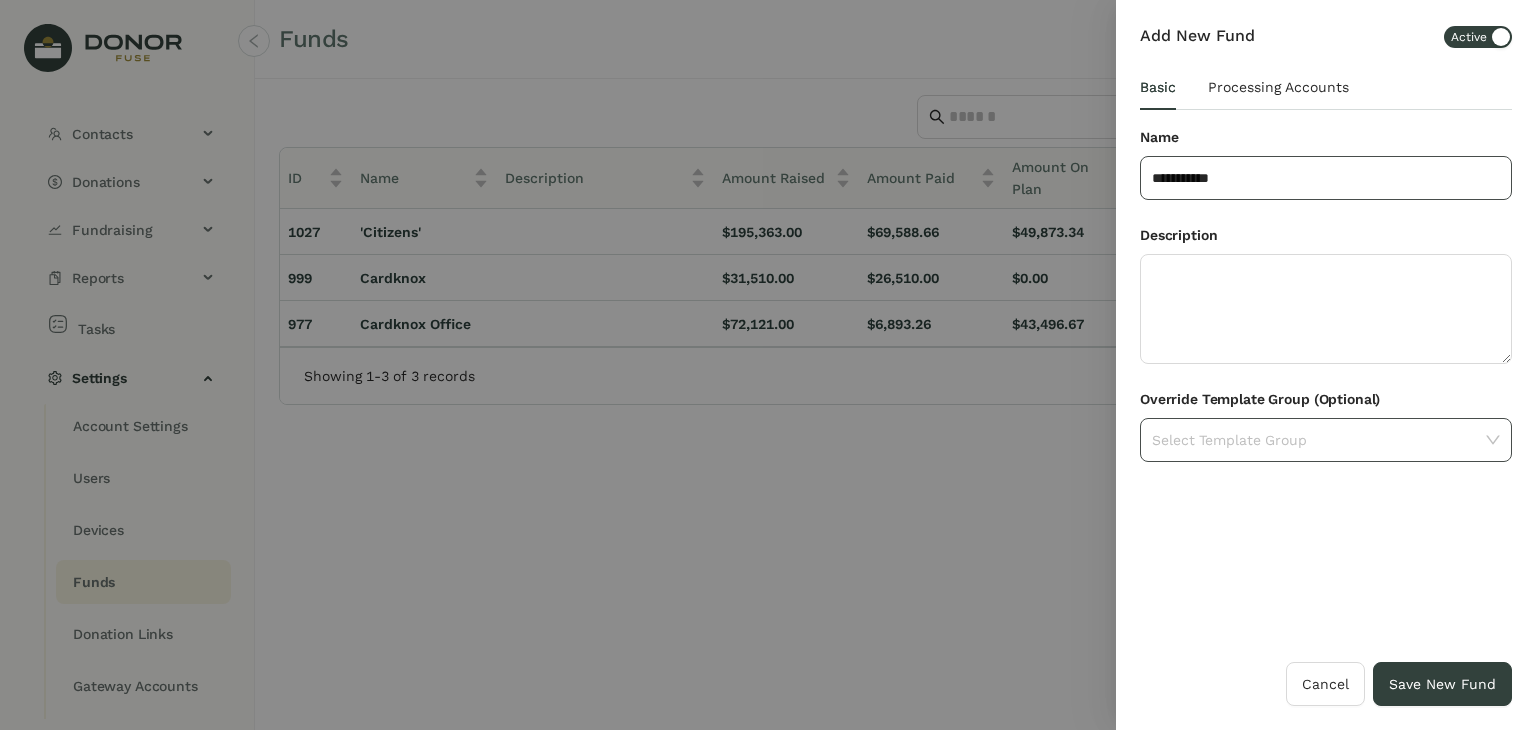 type on "**********" 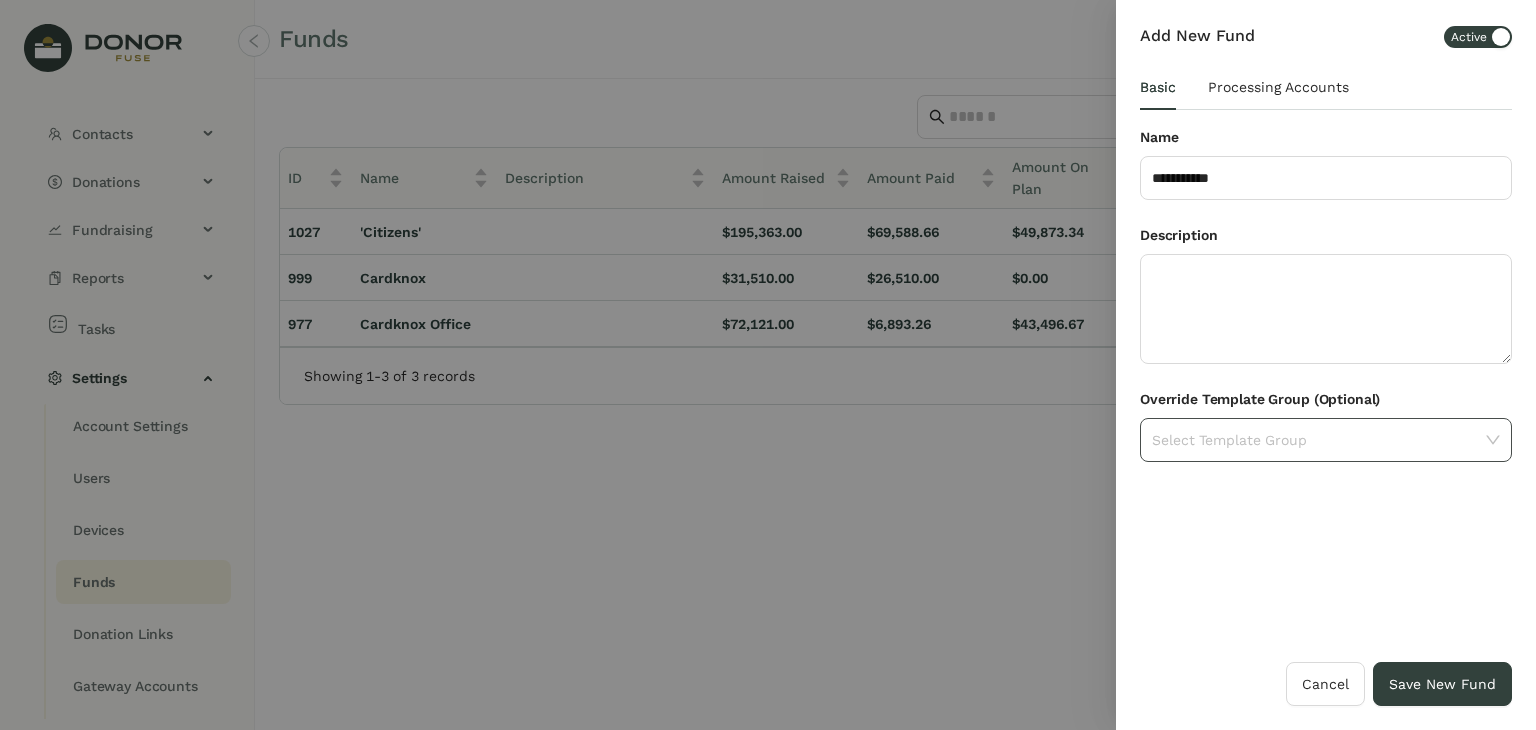 click at bounding box center [1319, 440] 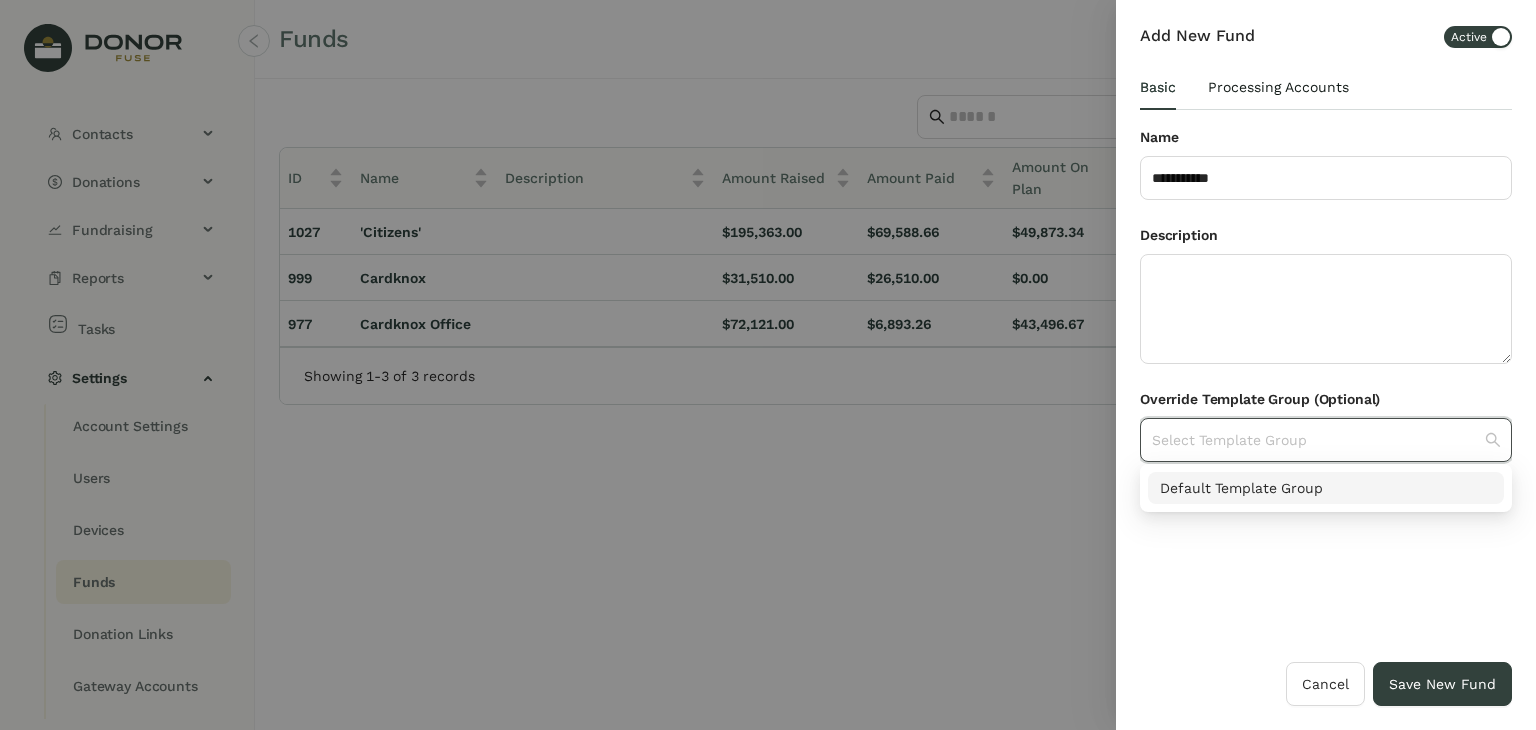 click on "Processing Accounts" at bounding box center [1158, 87] 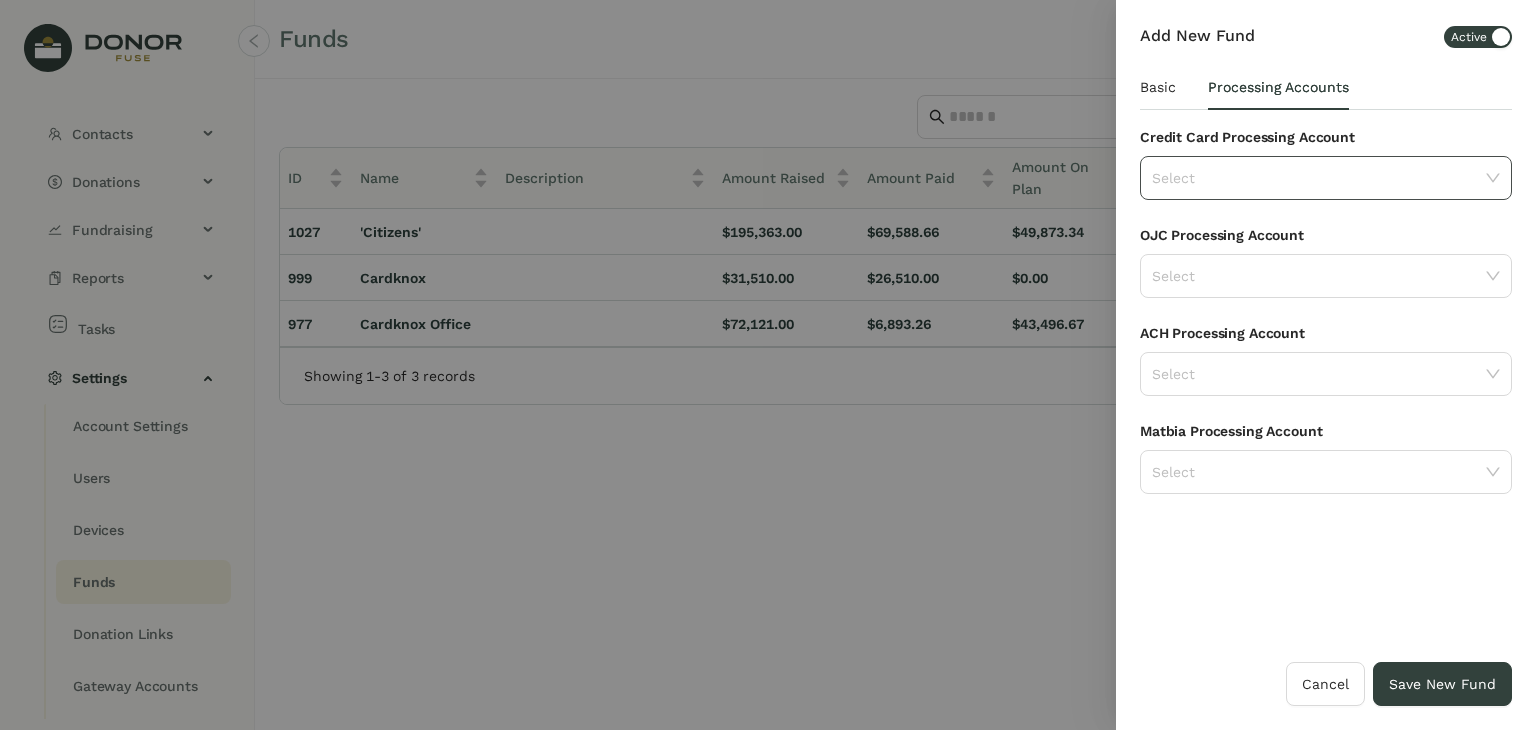 click at bounding box center [1319, 178] 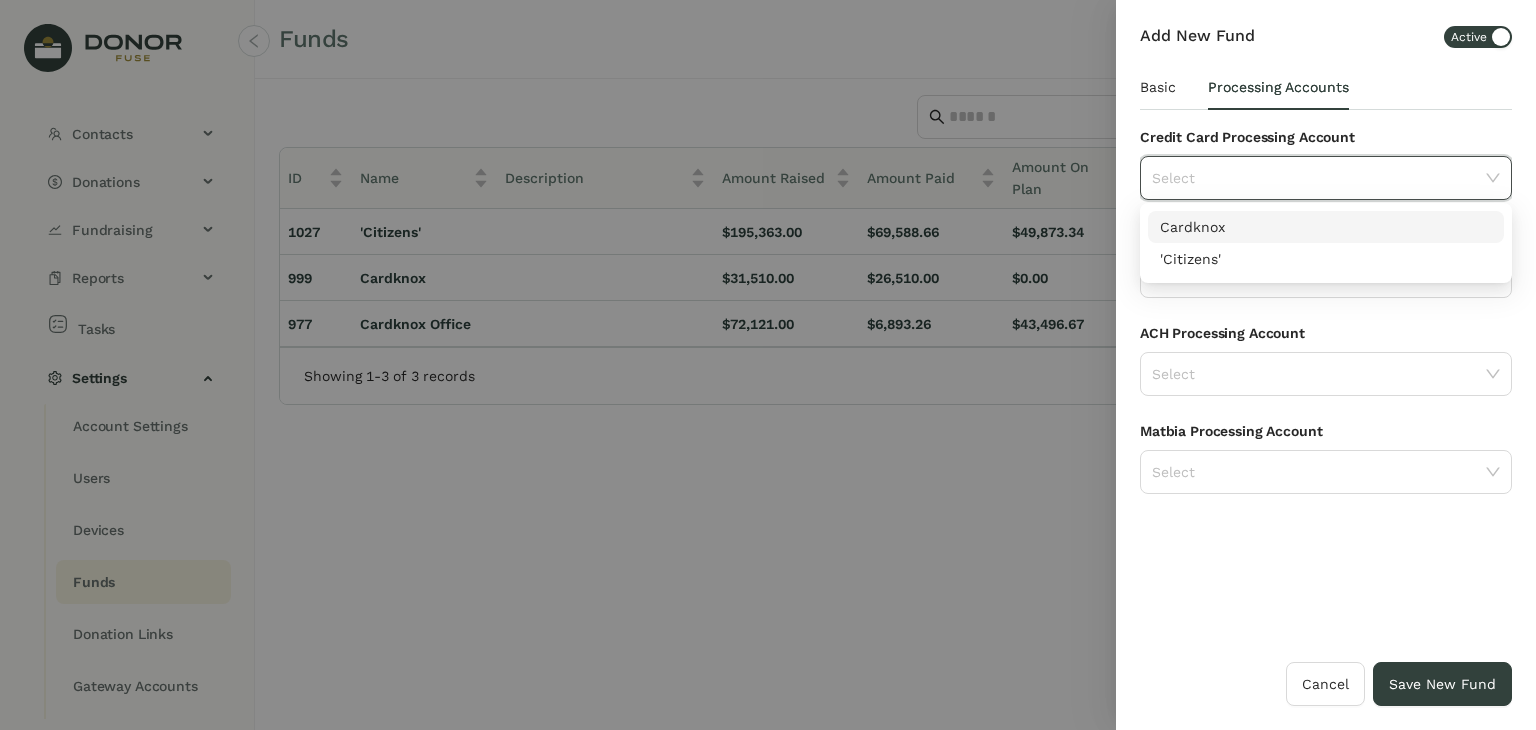 click on "Cardknox" at bounding box center [1326, 227] 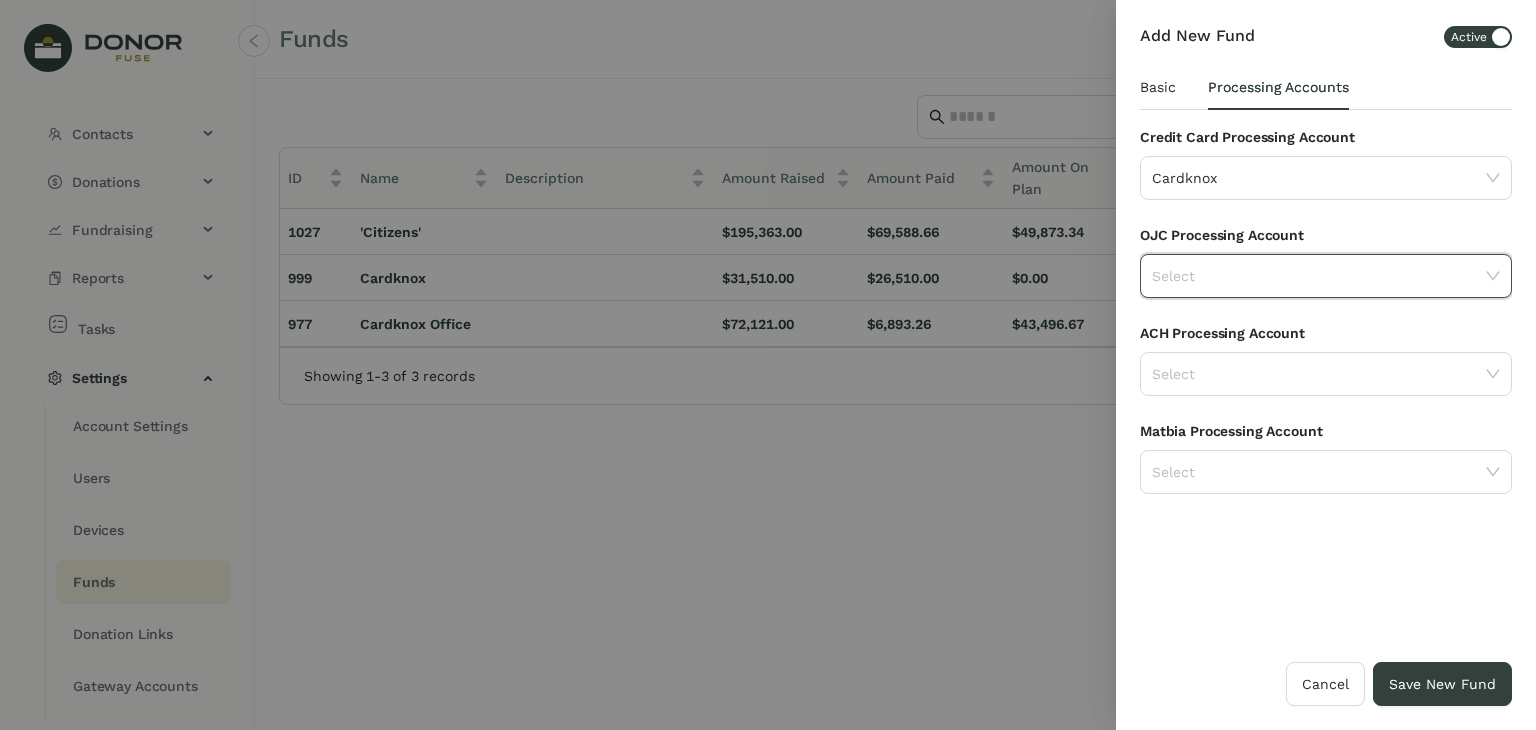 click at bounding box center (1319, 276) 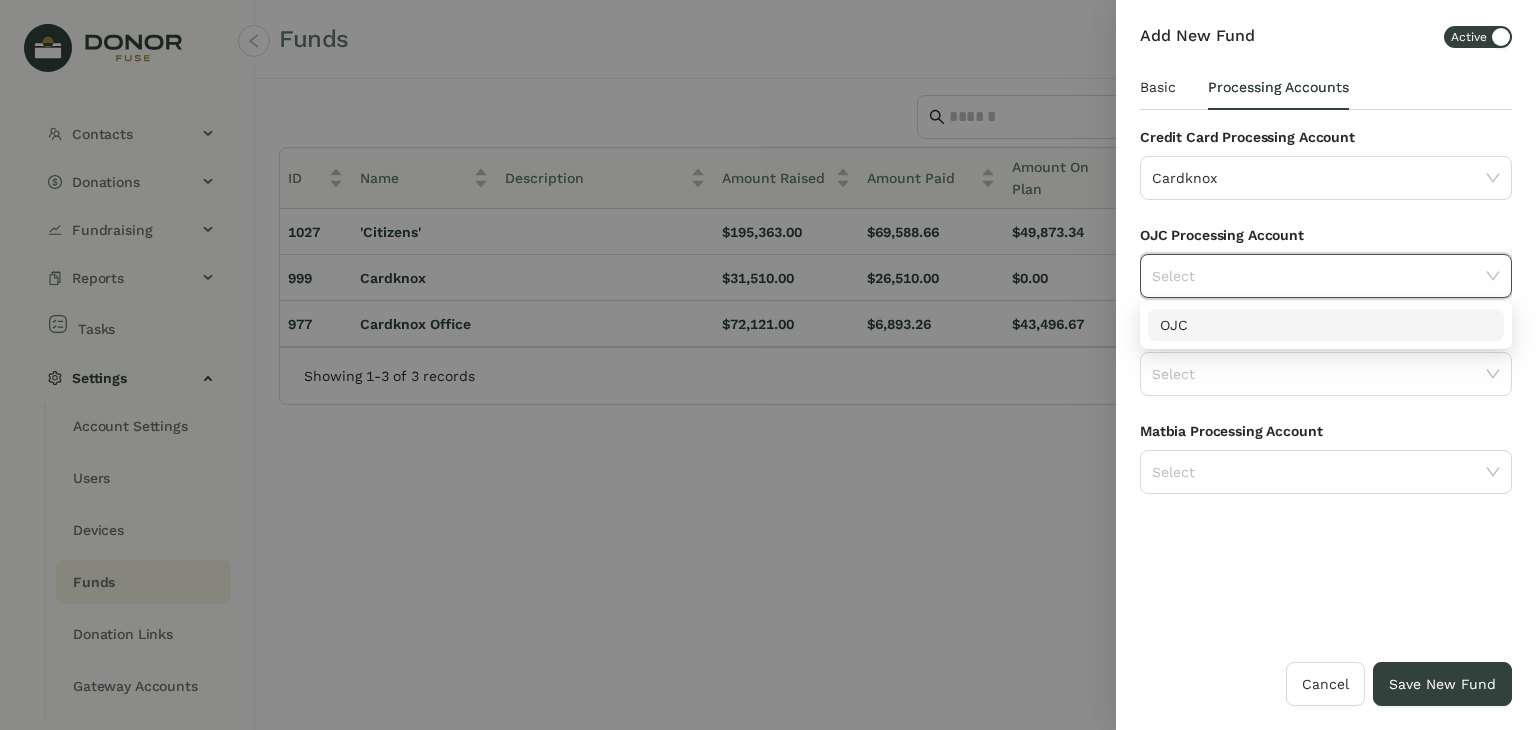 click on "OJC" at bounding box center [1326, 325] 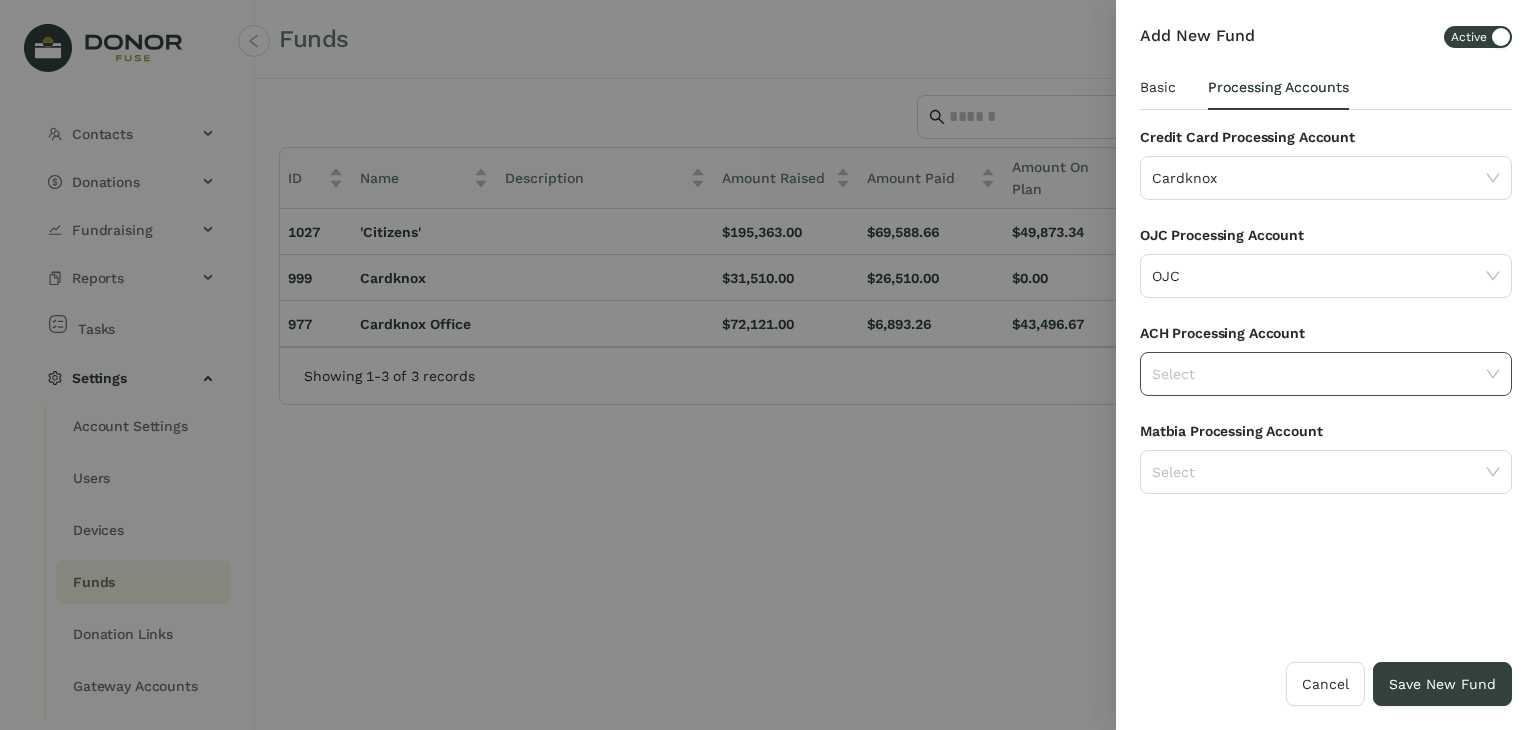 click at bounding box center (1319, 374) 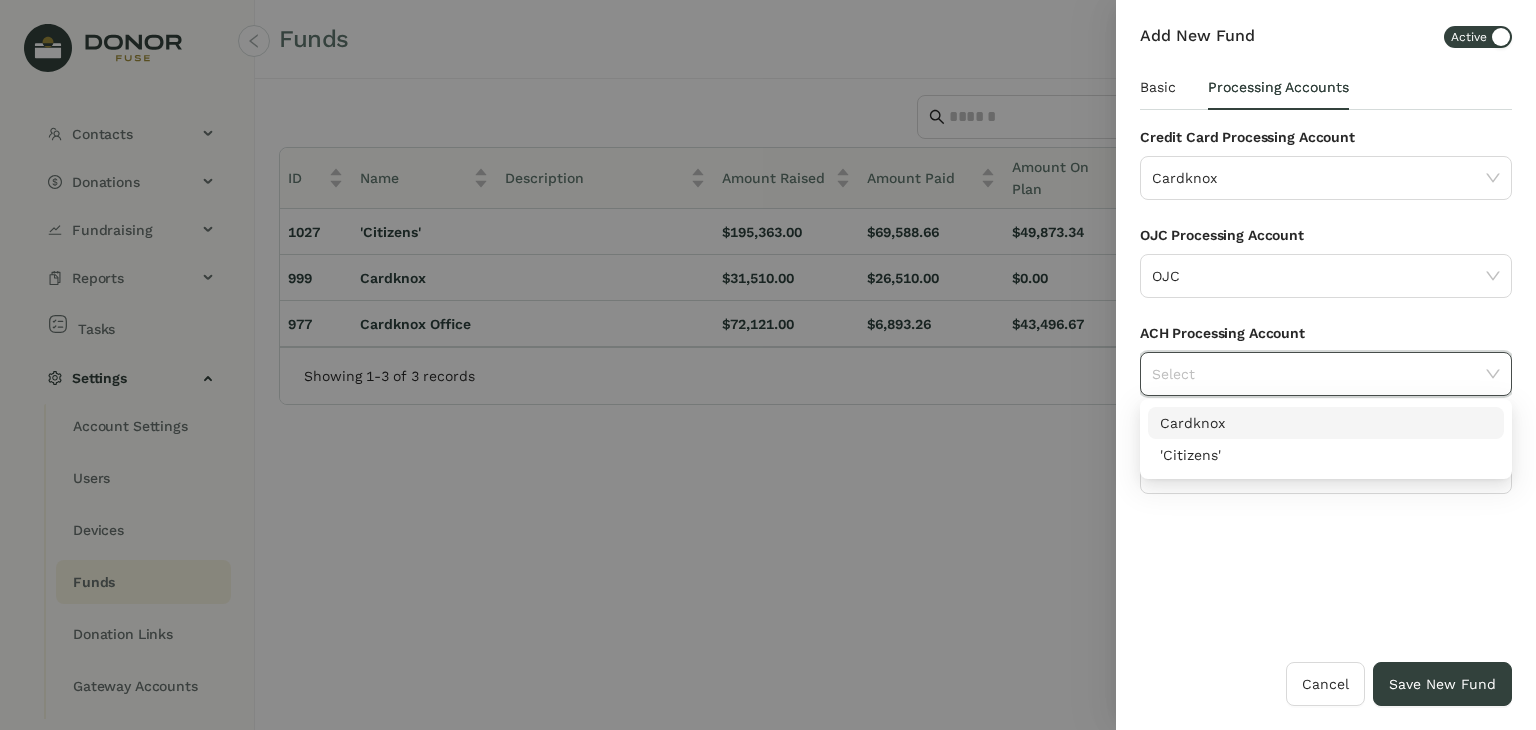 click on "Cardknox" at bounding box center (1326, 423) 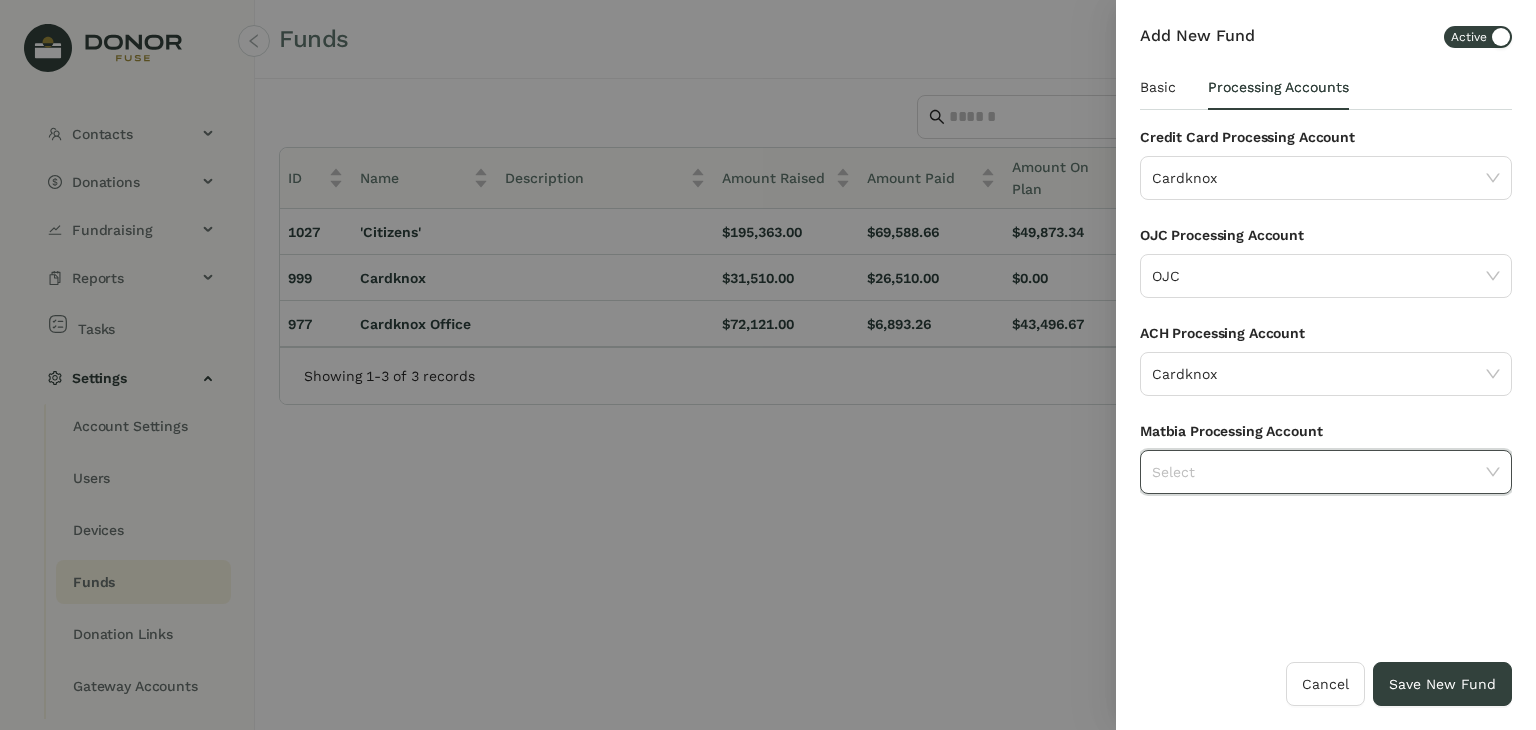 click at bounding box center (1319, 472) 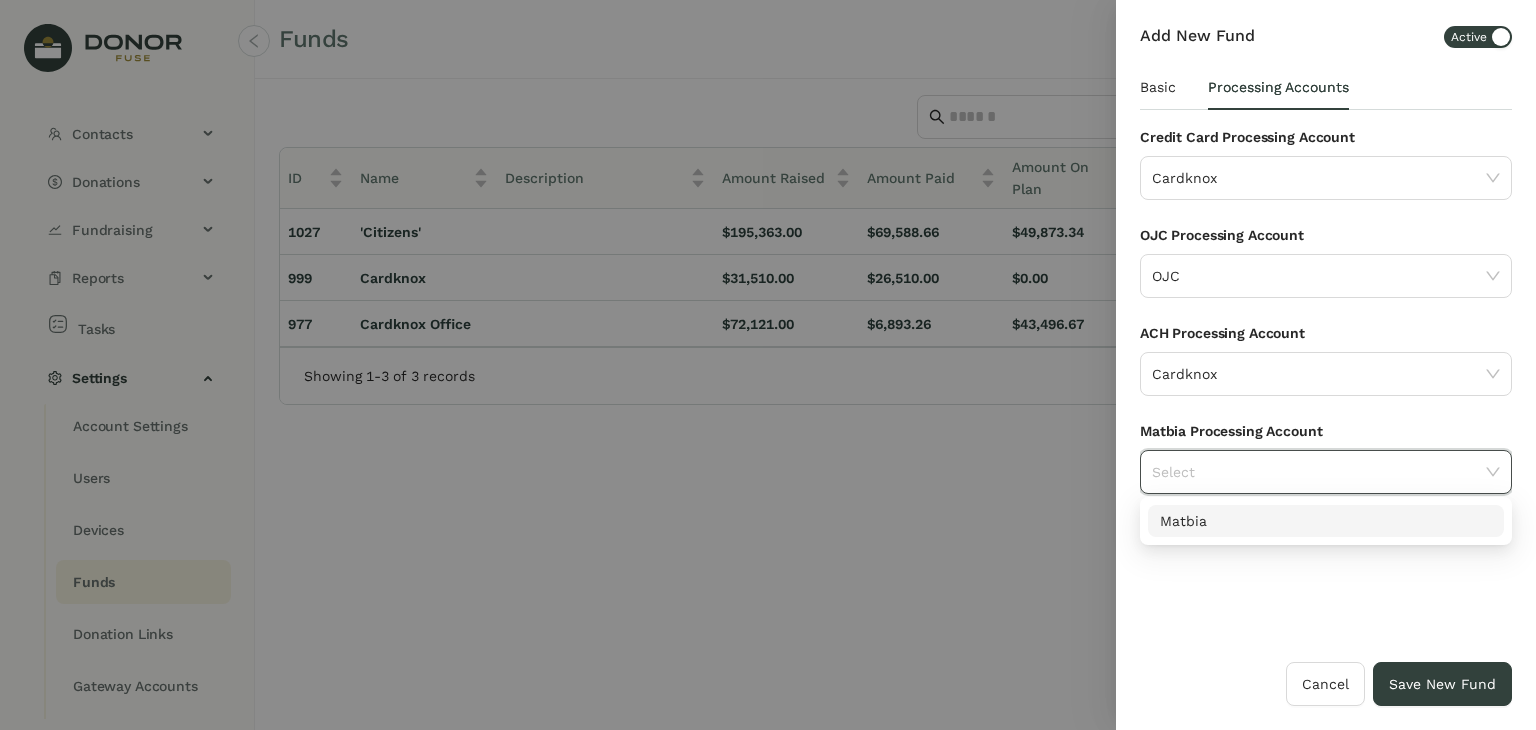 click on "Matbia" at bounding box center [1326, 521] 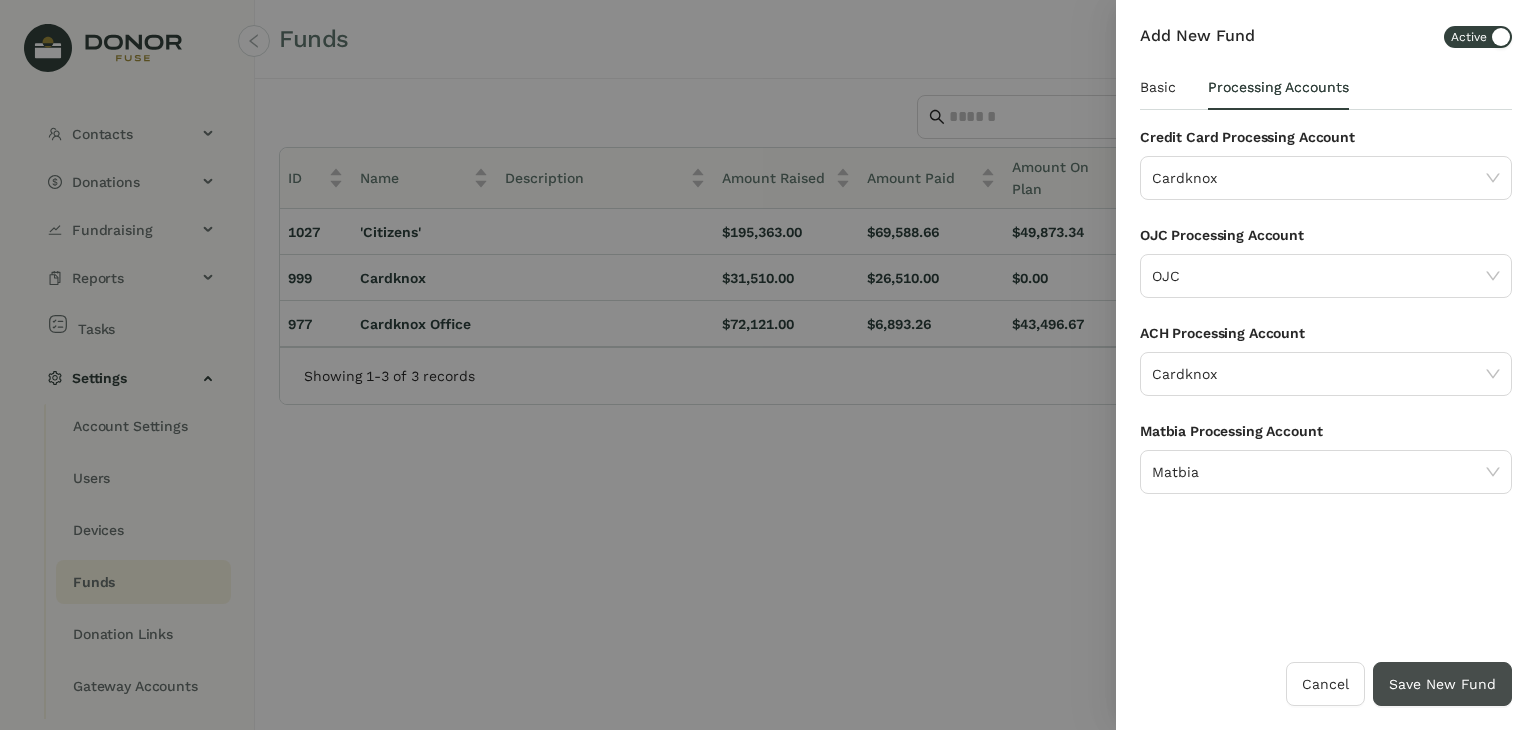 click on "Save New Fund" at bounding box center (1442, 684) 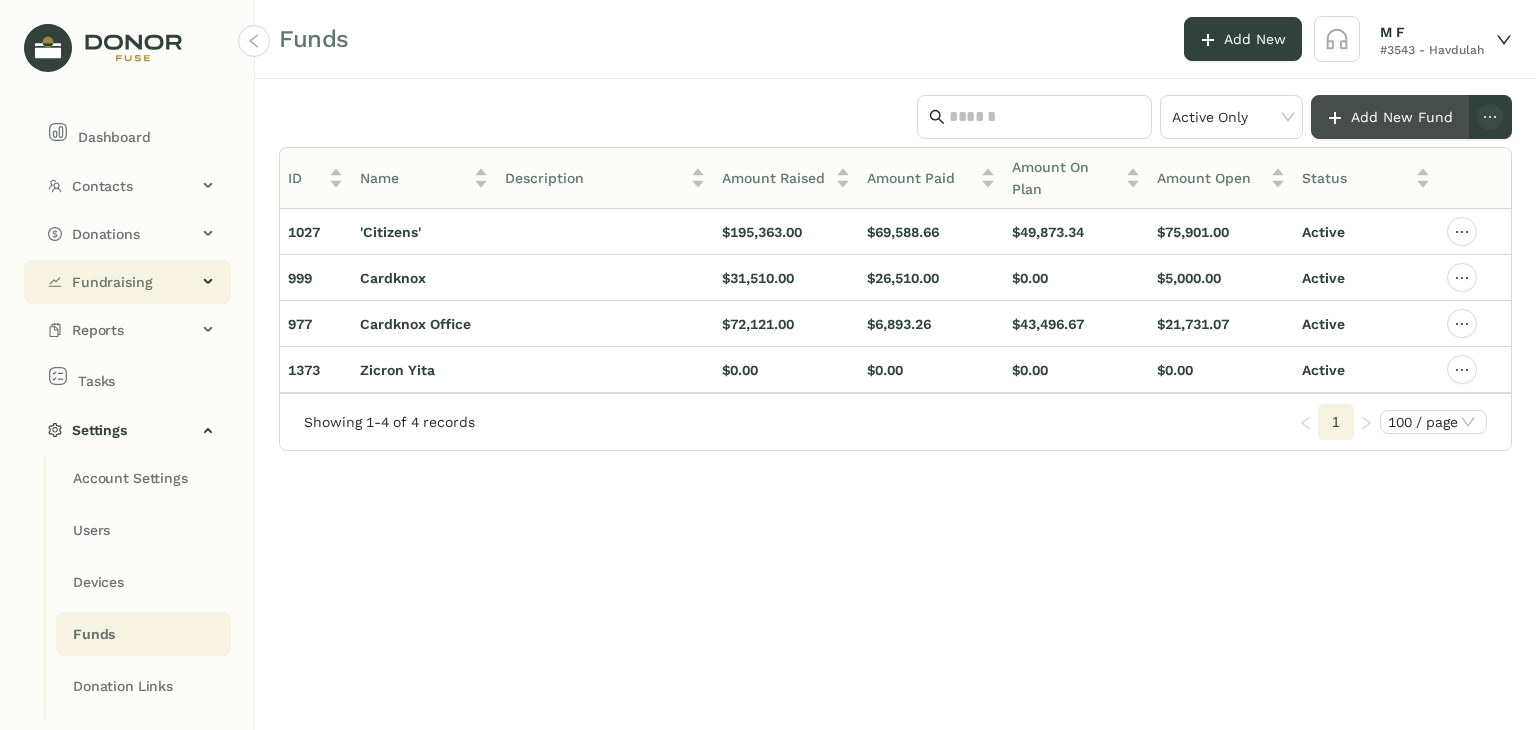 scroll, scrollTop: 45, scrollLeft: 0, axis: vertical 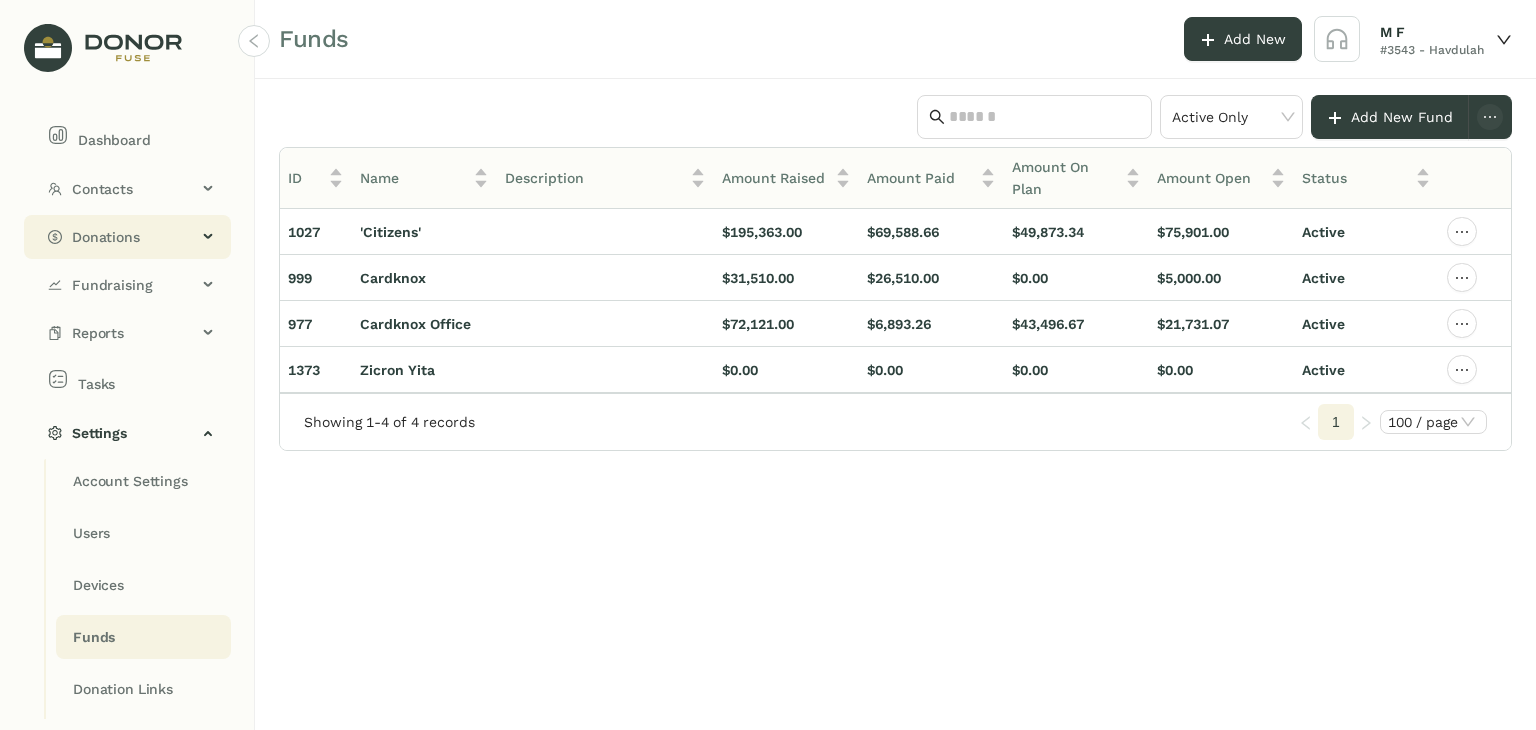 click on "Donations" at bounding box center [127, 237] 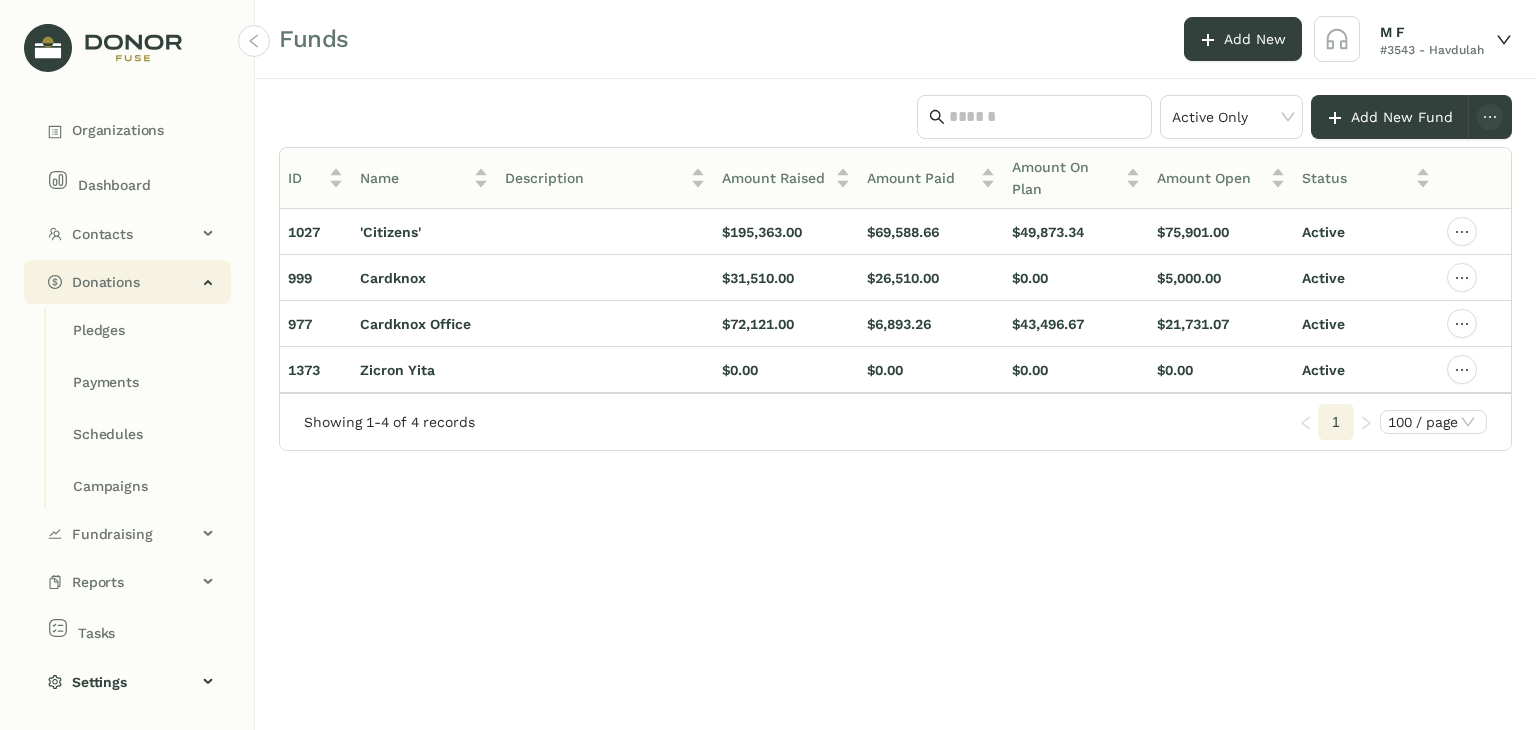 scroll, scrollTop: 0, scrollLeft: 0, axis: both 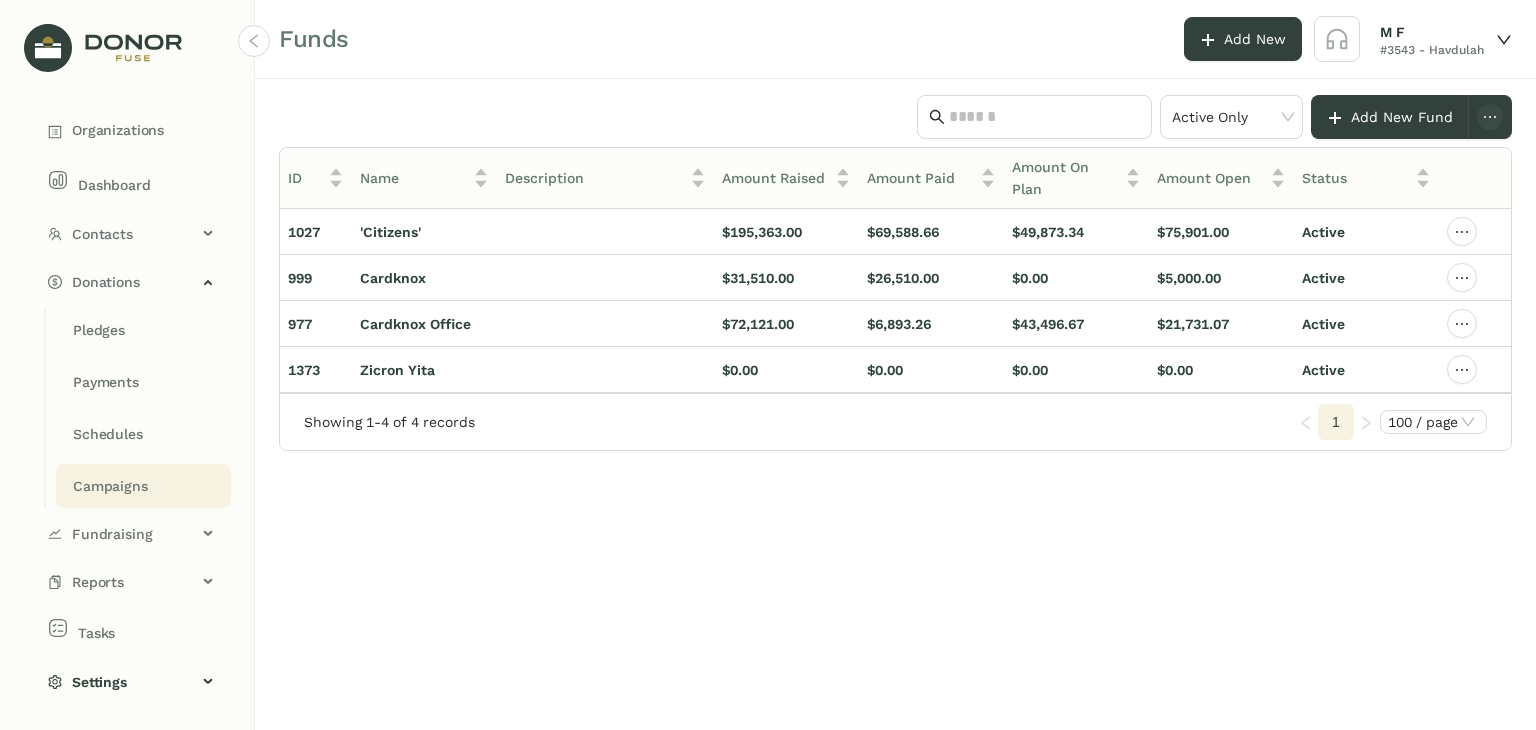click on "Campaigns" at bounding box center (99, 330) 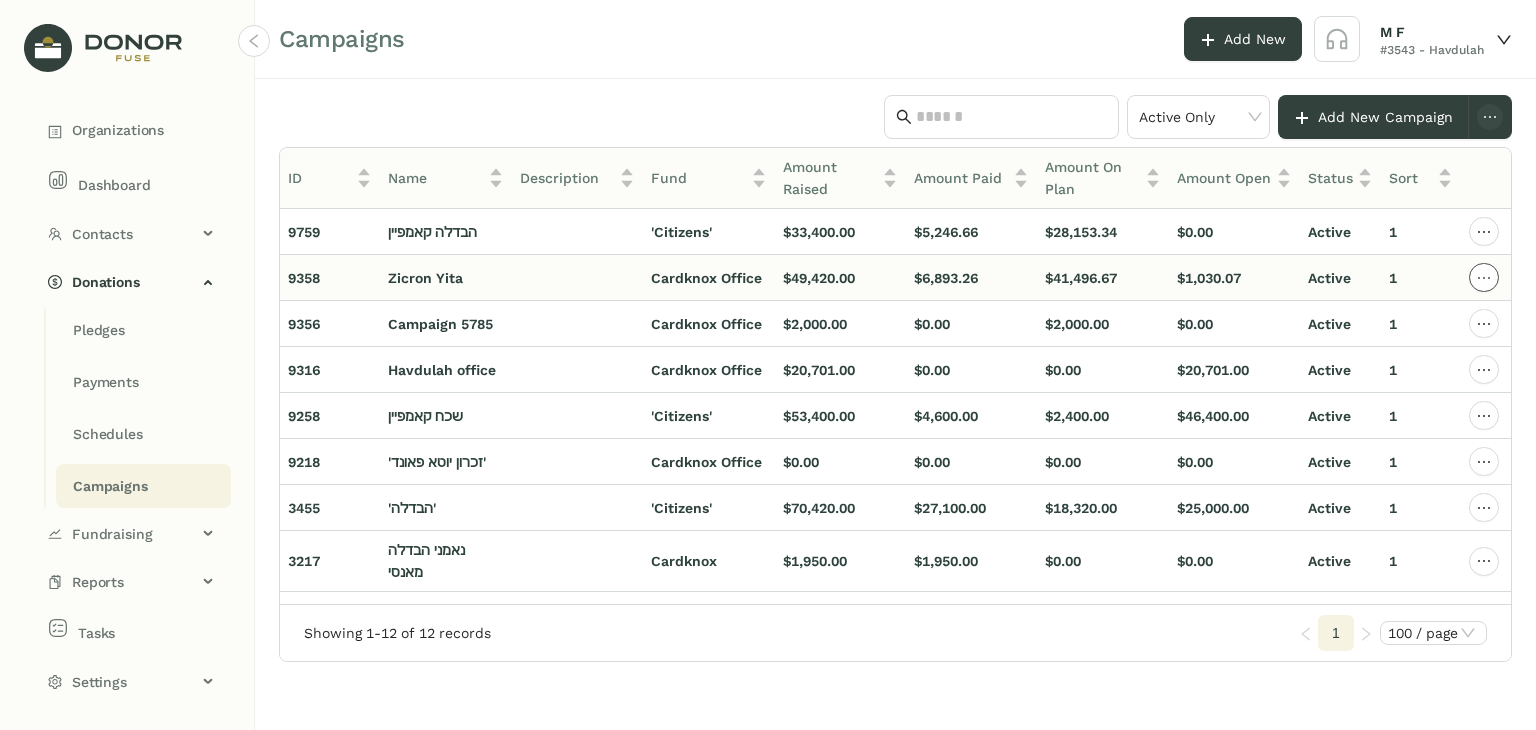 click at bounding box center (1484, 232) 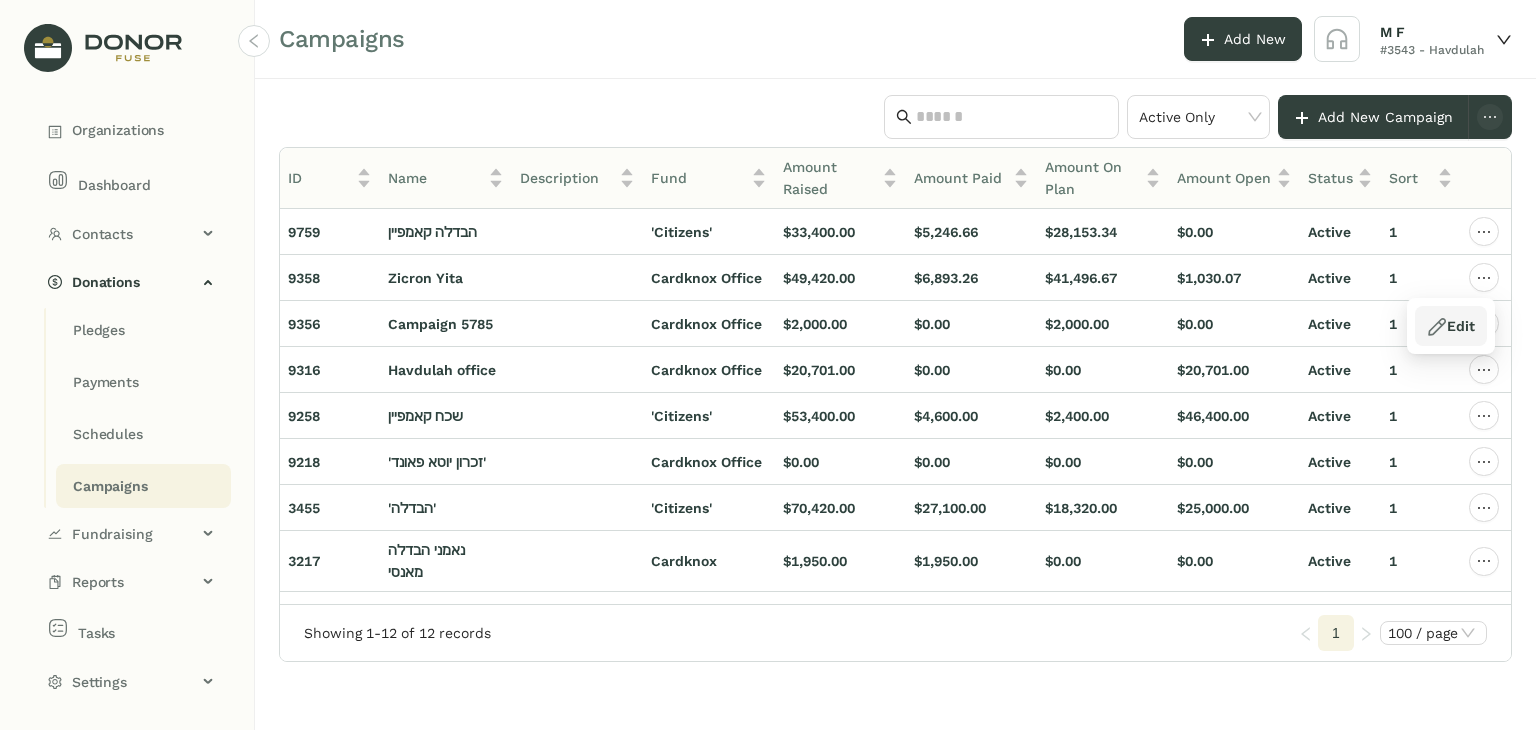 click on "Edit" at bounding box center (1450, 326) 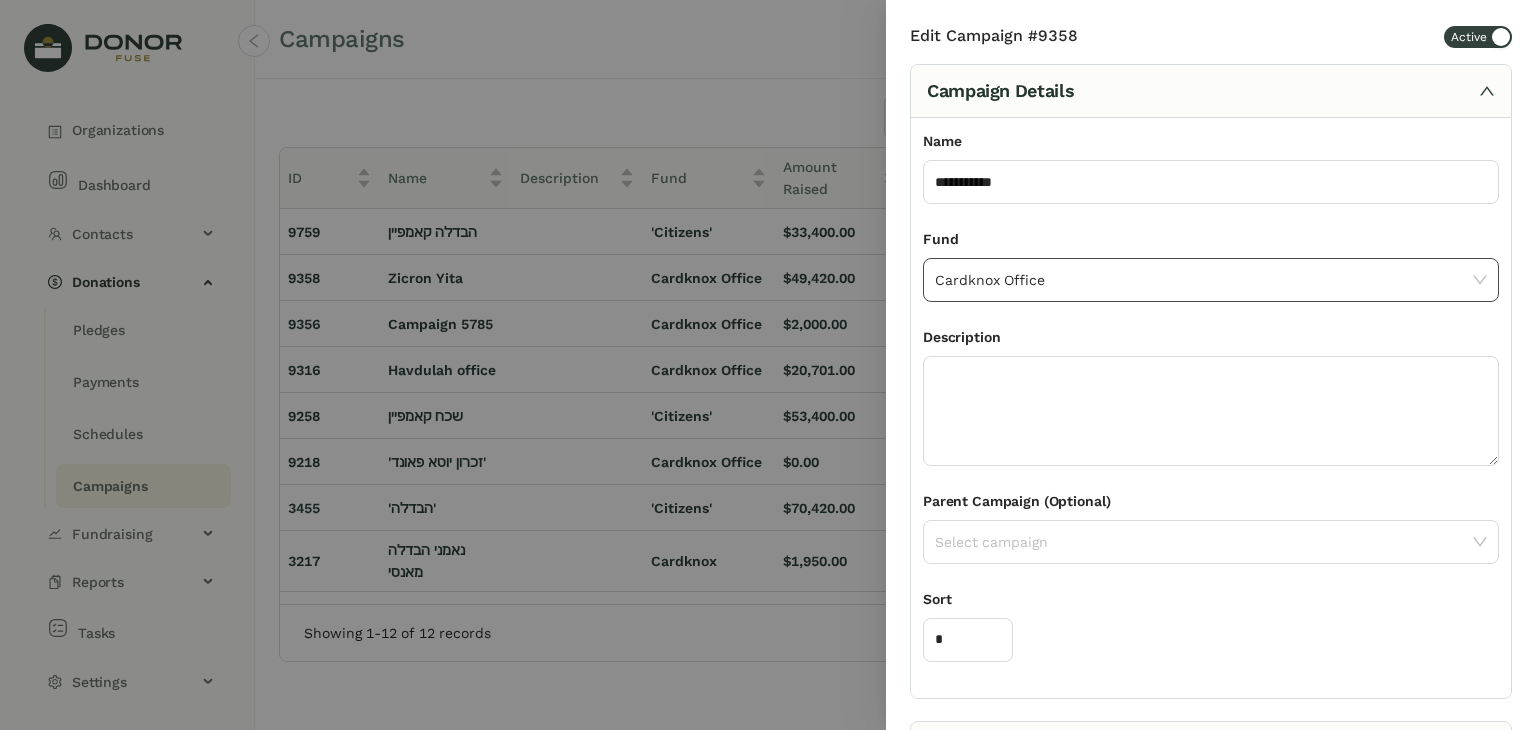 click on "Cardknox Office" at bounding box center (1211, 280) 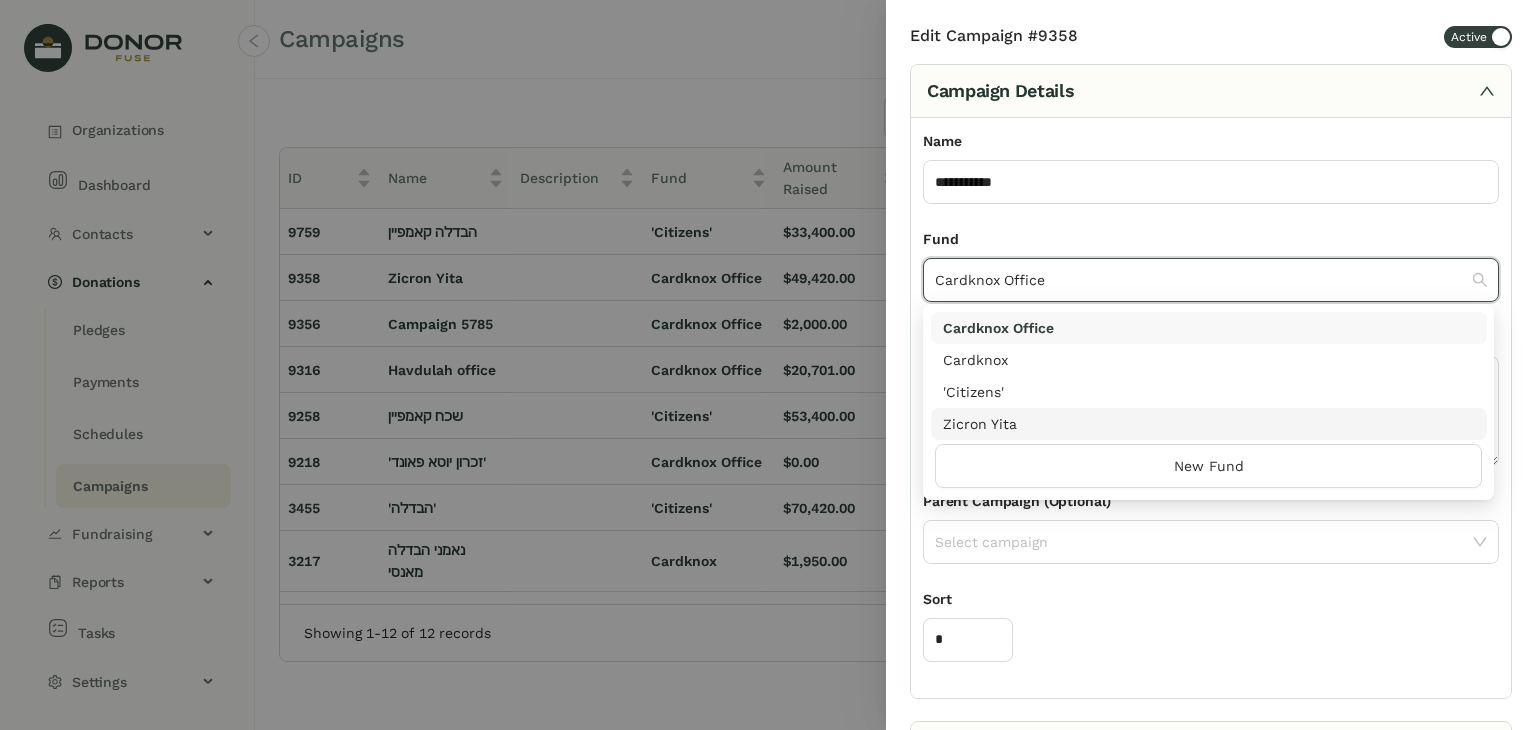 click on "Zicron Yita" at bounding box center (1209, 424) 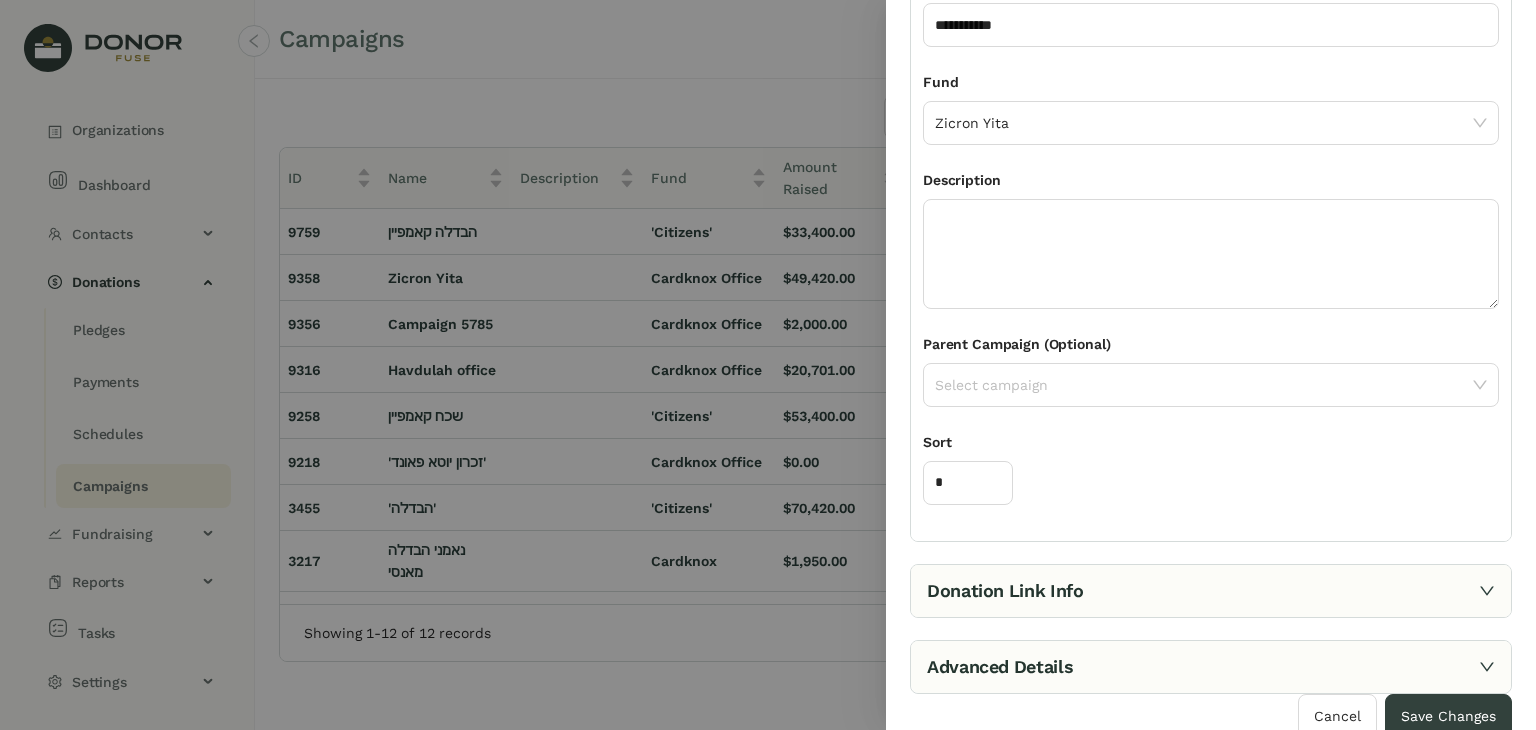 scroll, scrollTop: 162, scrollLeft: 0, axis: vertical 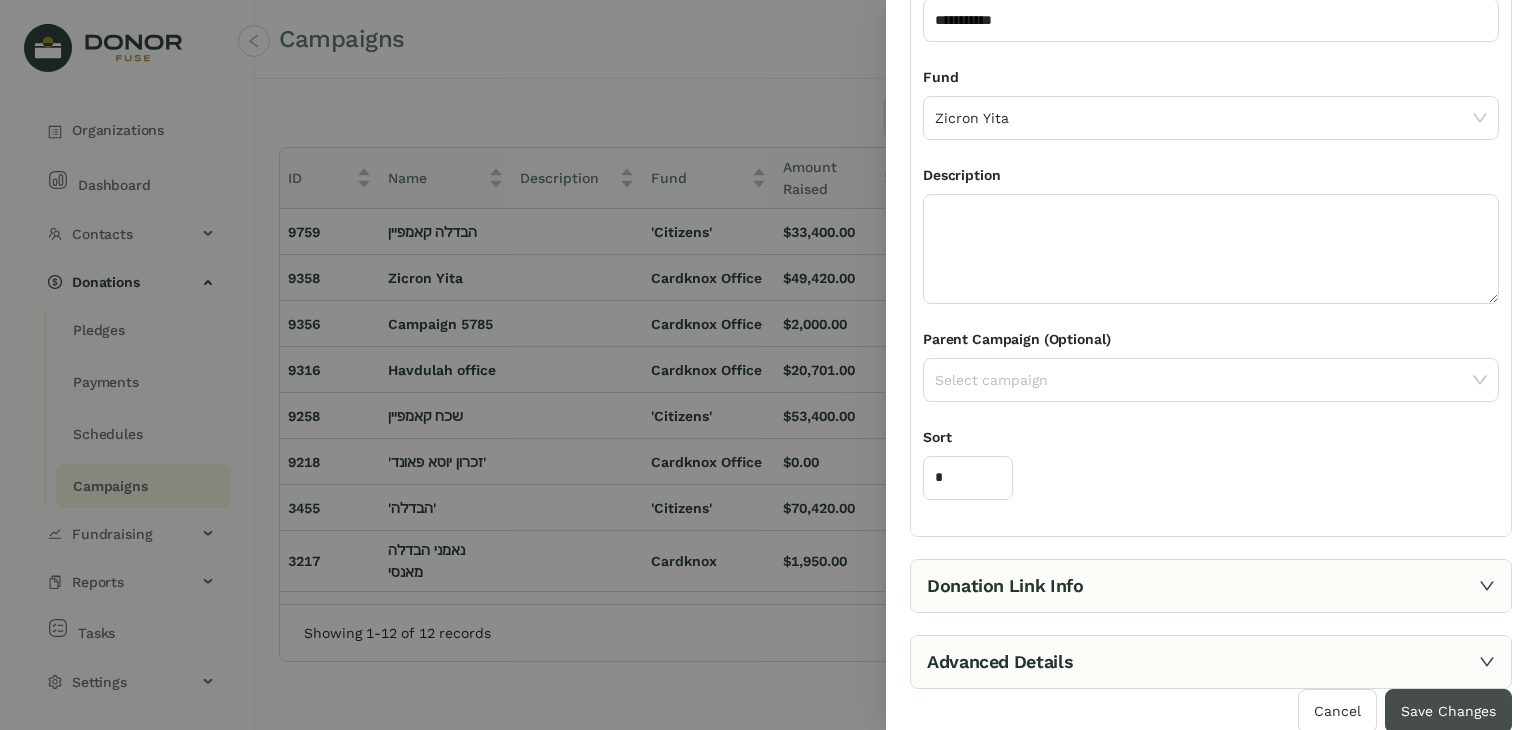 click on "Save Changes" at bounding box center [1448, 711] 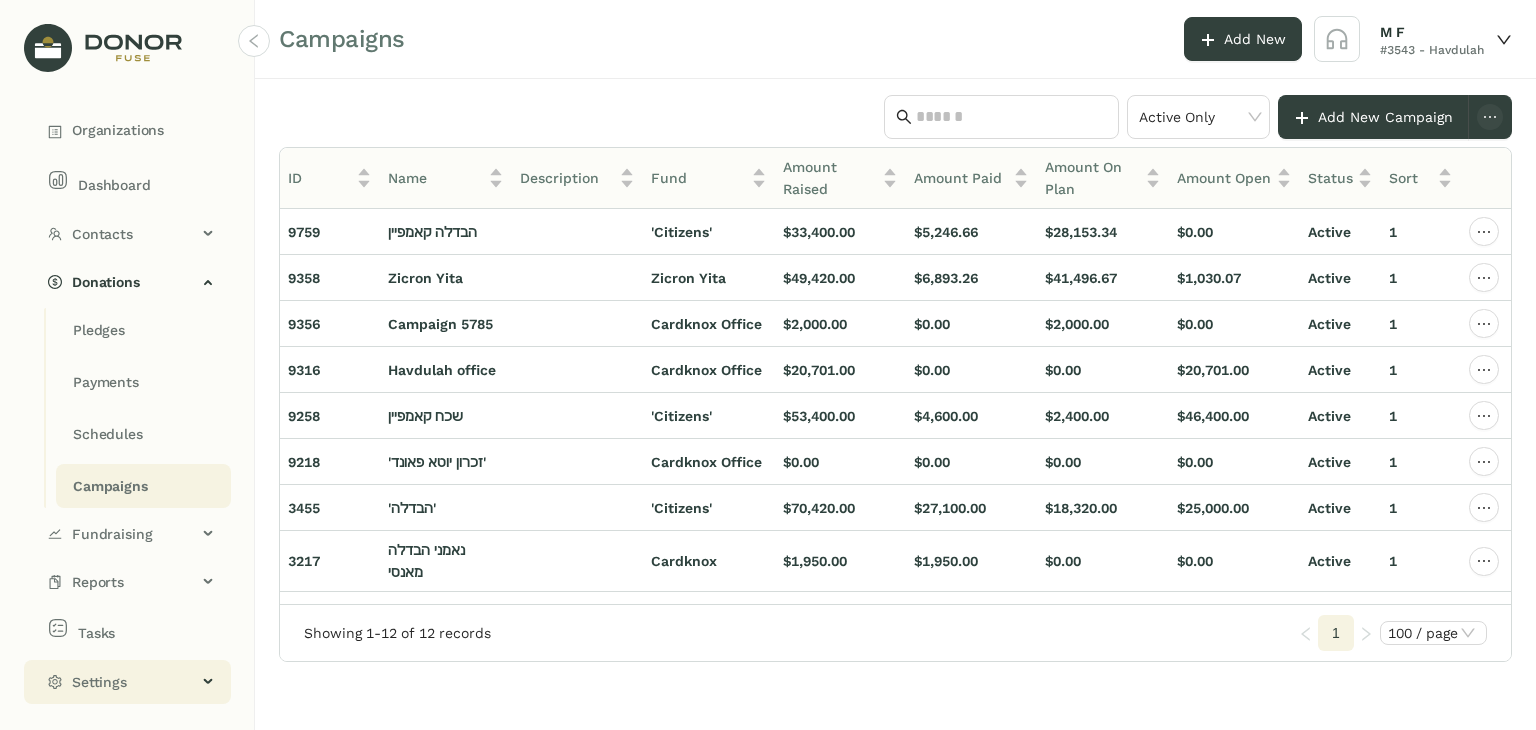 click on "Settings" at bounding box center [134, 682] 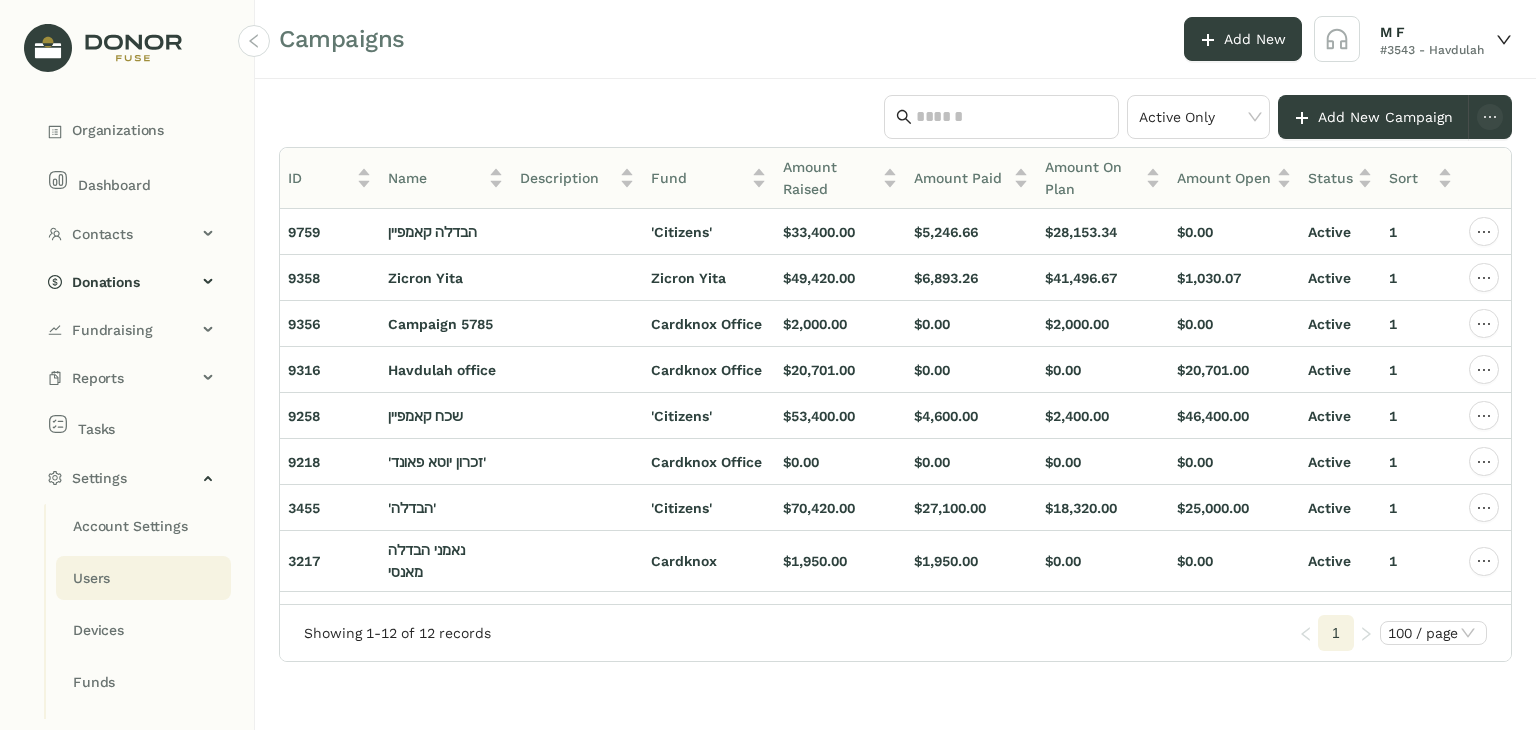 click on "Users" at bounding box center (130, 526) 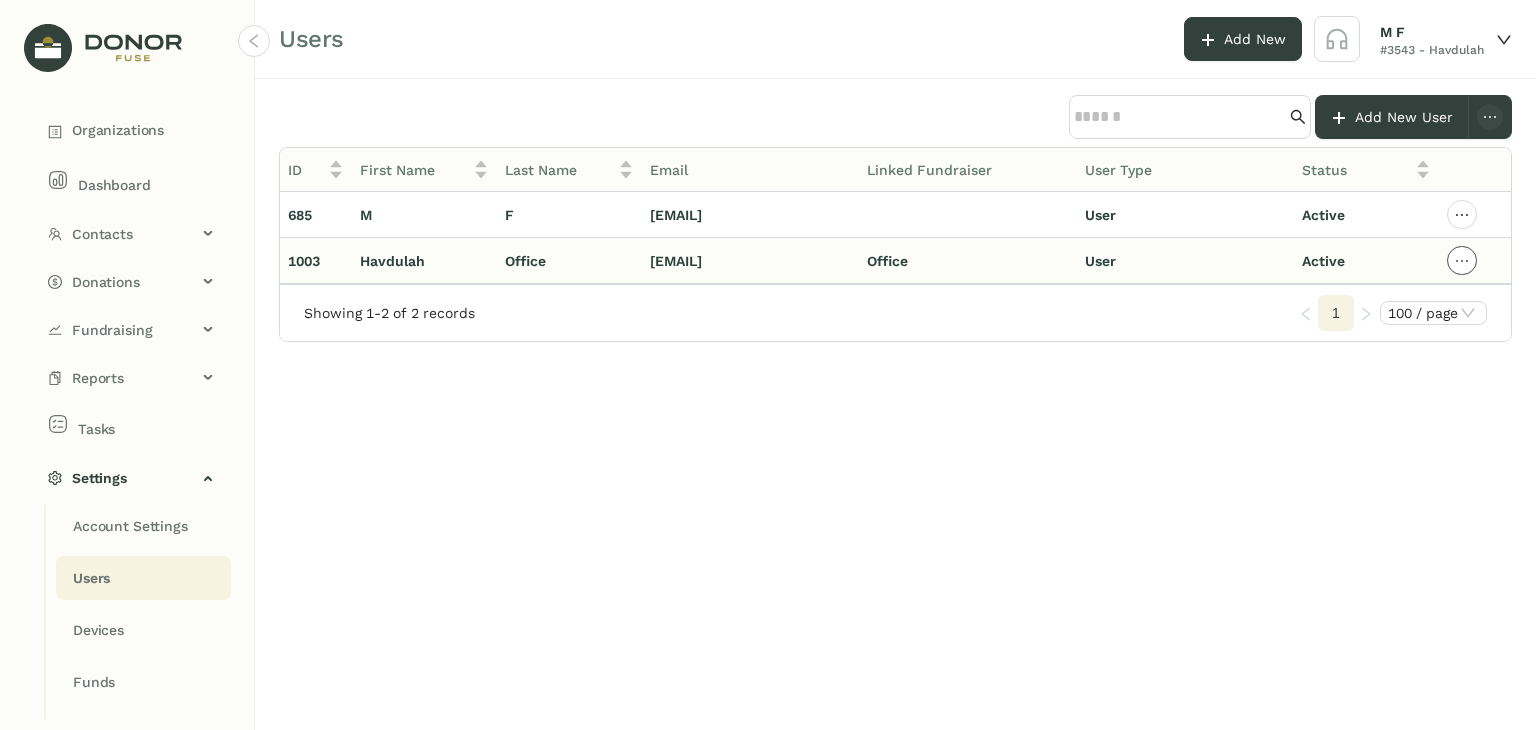 click at bounding box center [1462, 215] 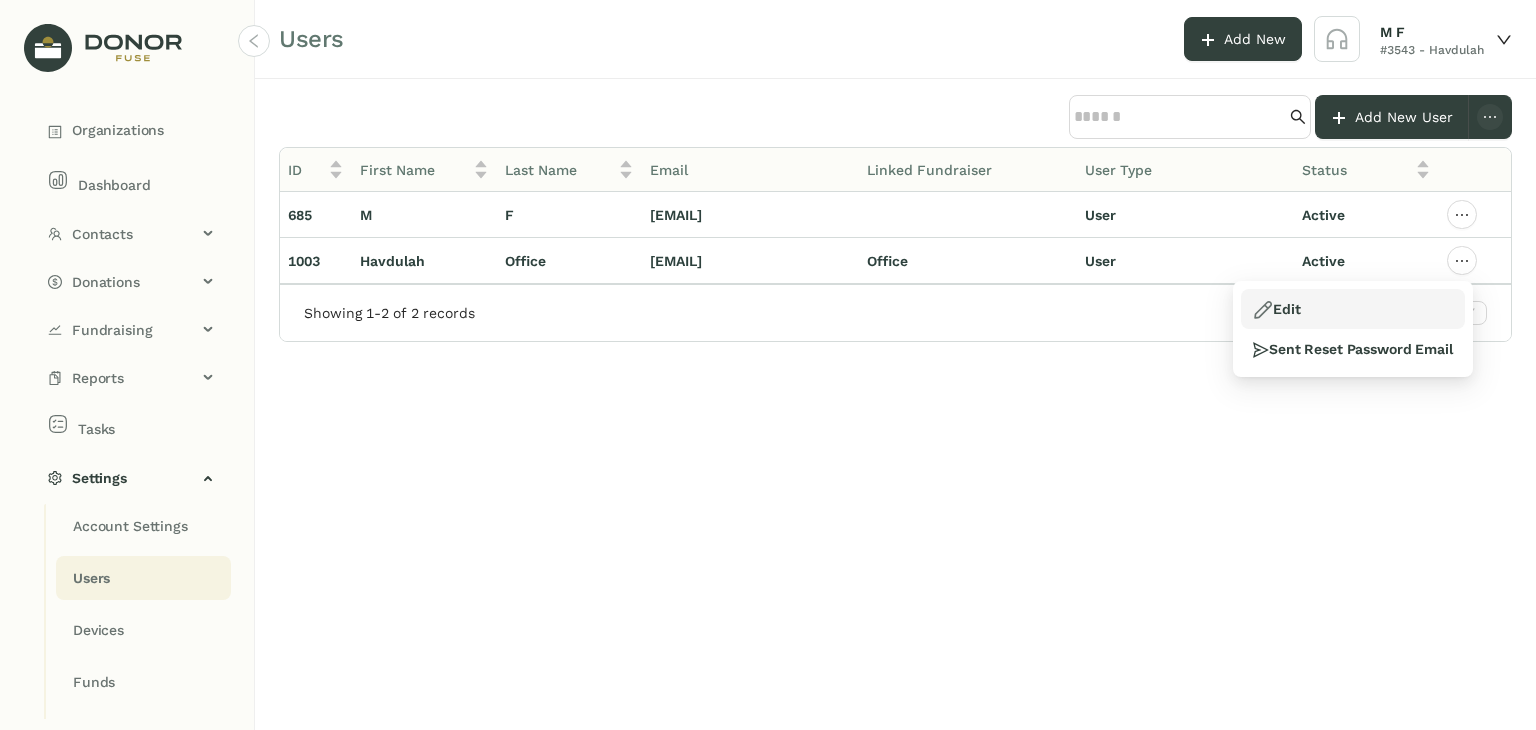 click on "Edit" at bounding box center (1353, 309) 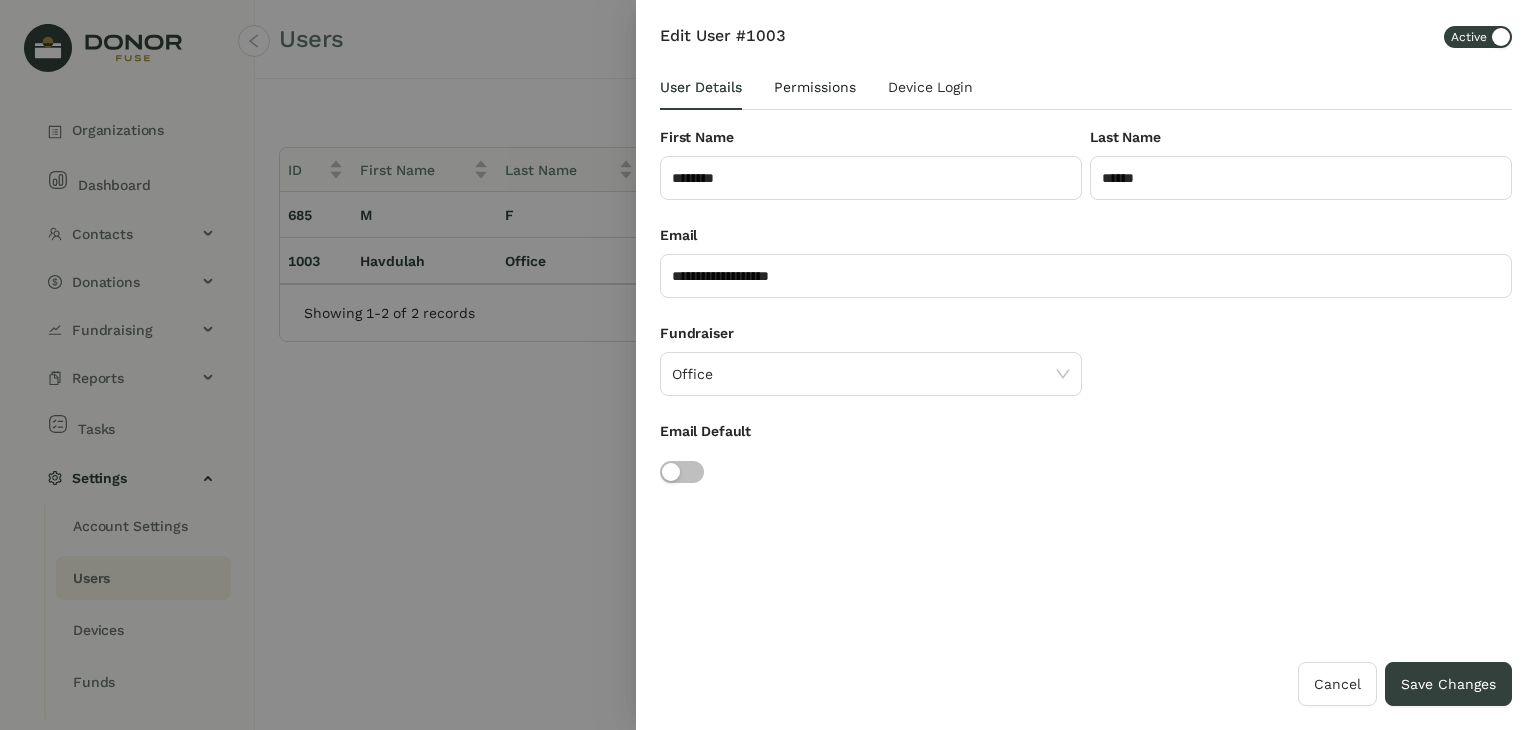 click on "Permissions" at bounding box center (701, 87) 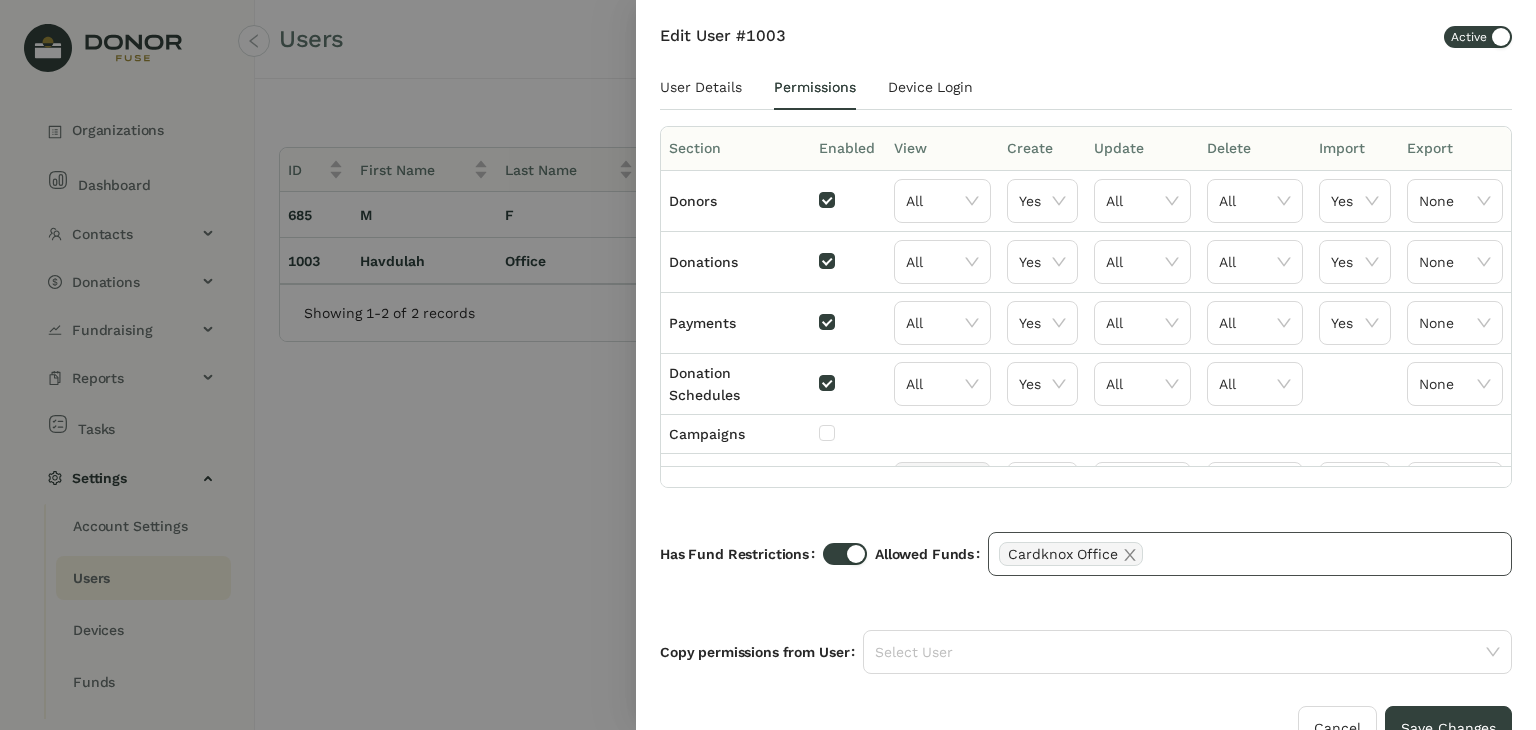 click on "Cardknox Office" at bounding box center (1250, 554) 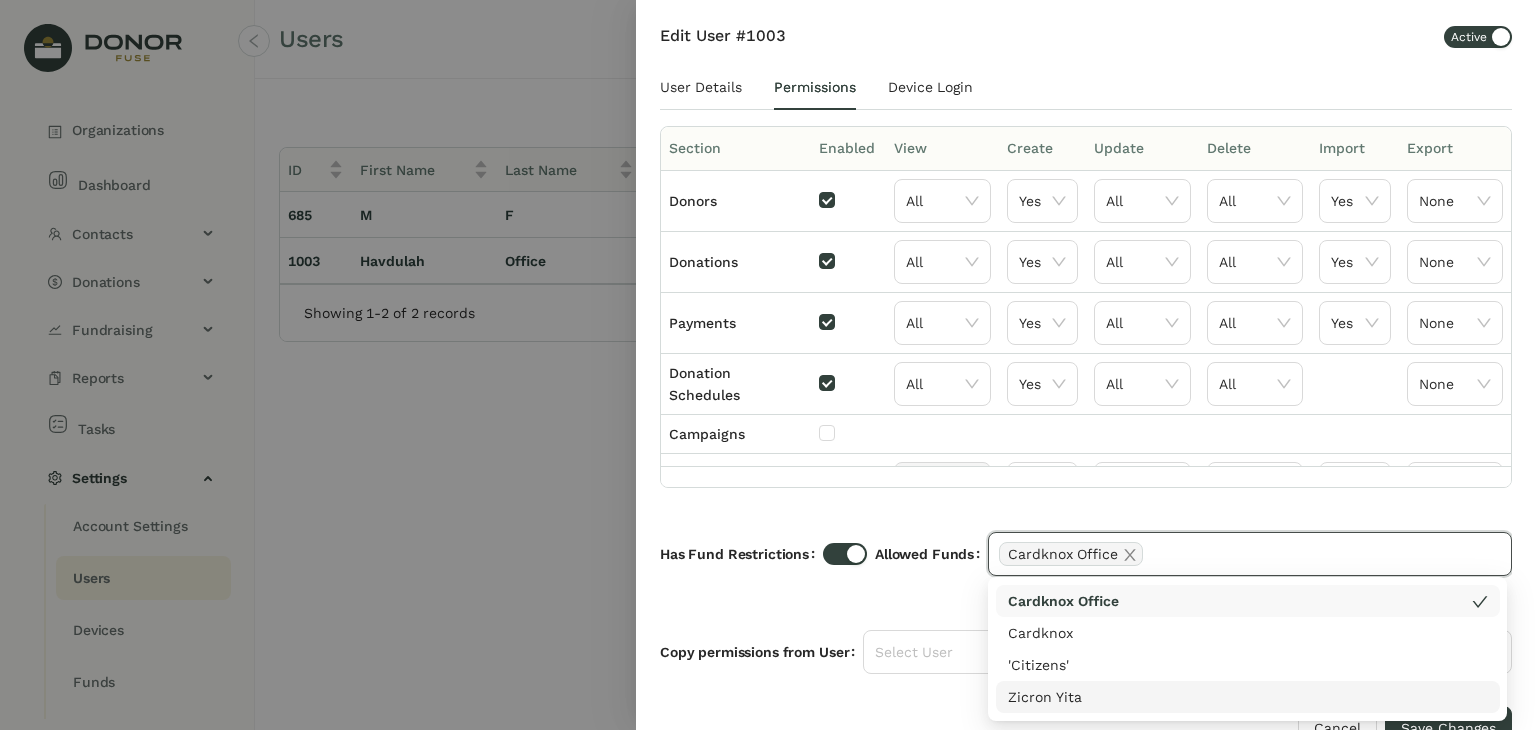 click on "Zicron Yita" at bounding box center [1248, 697] 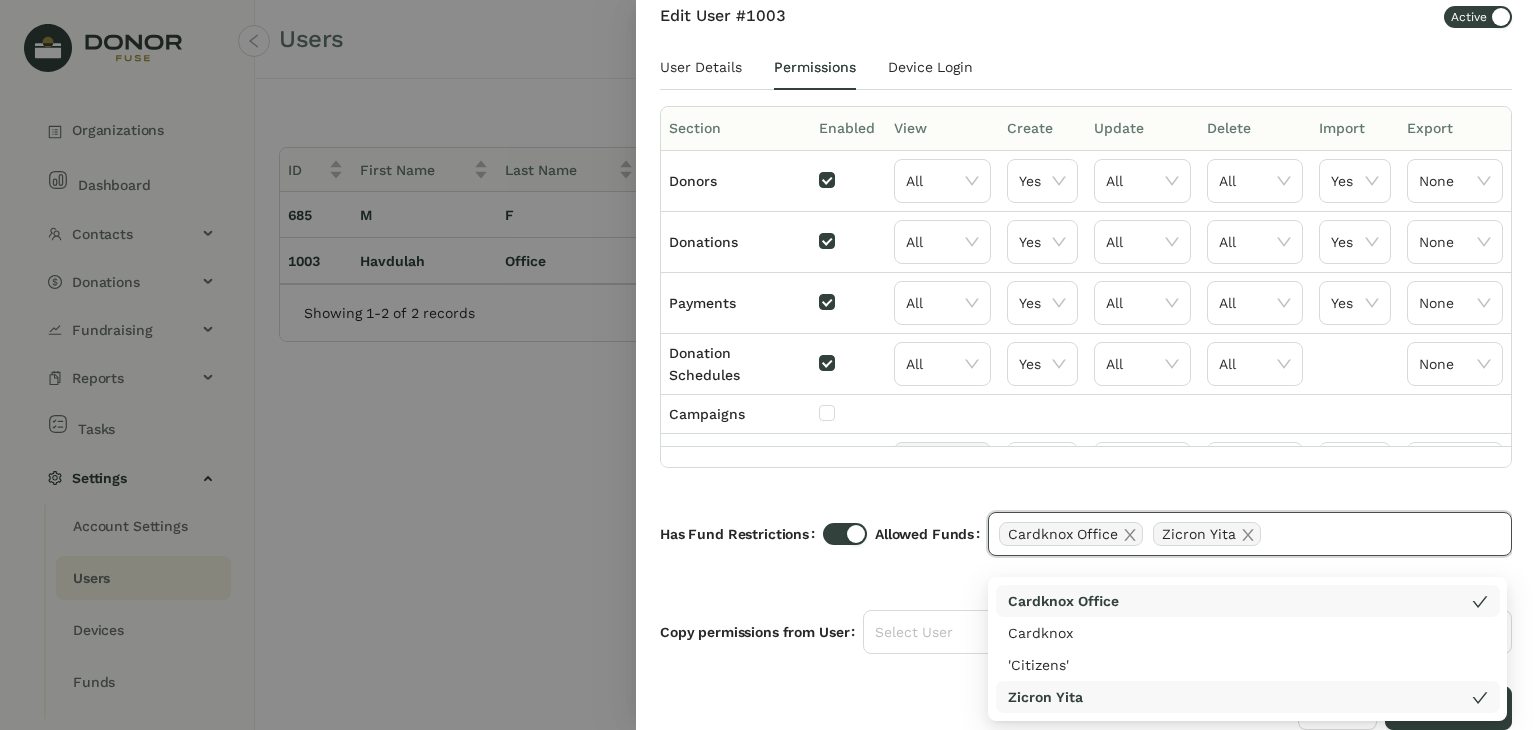 scroll, scrollTop: 62, scrollLeft: 0, axis: vertical 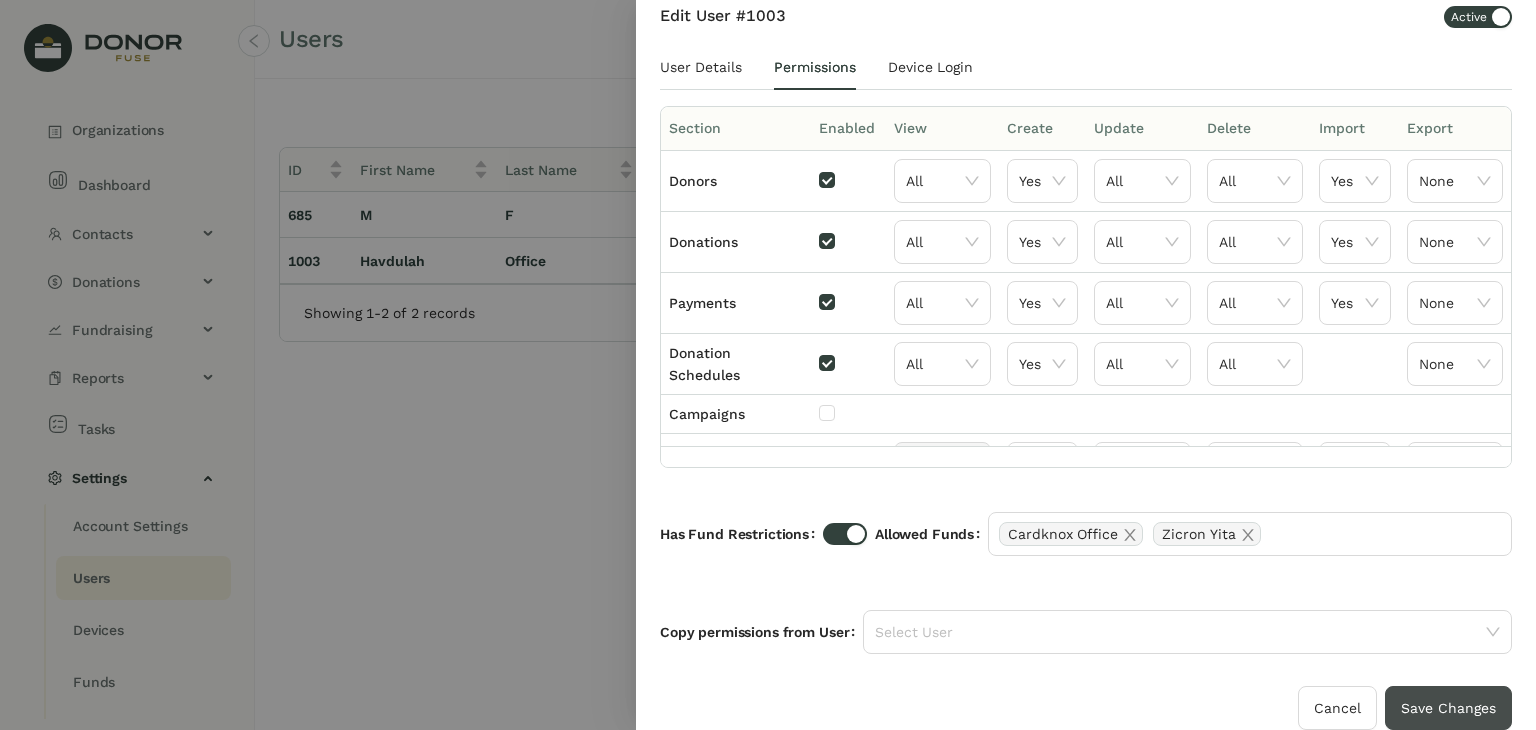 click on "Save Changes" at bounding box center [1448, 708] 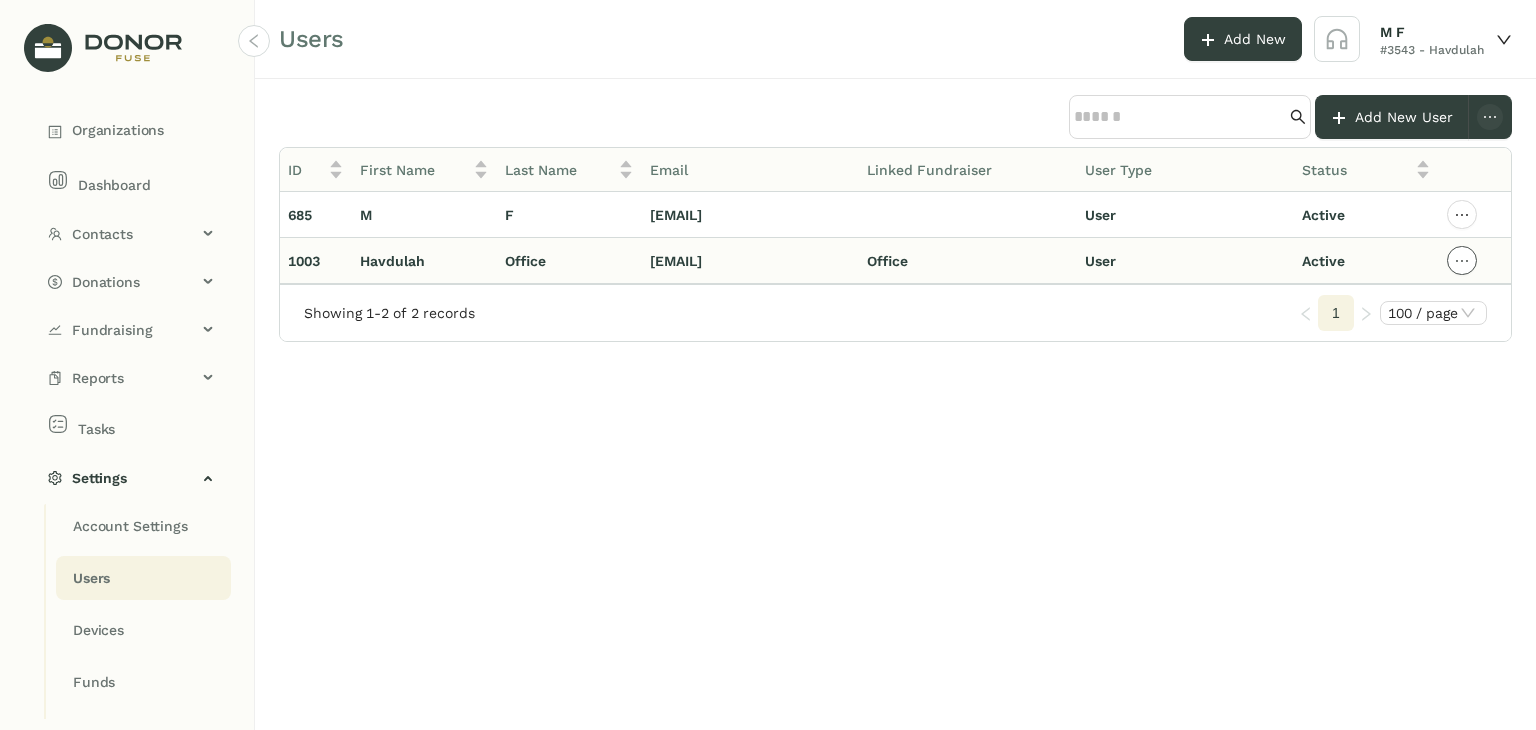 click at bounding box center (1462, 215) 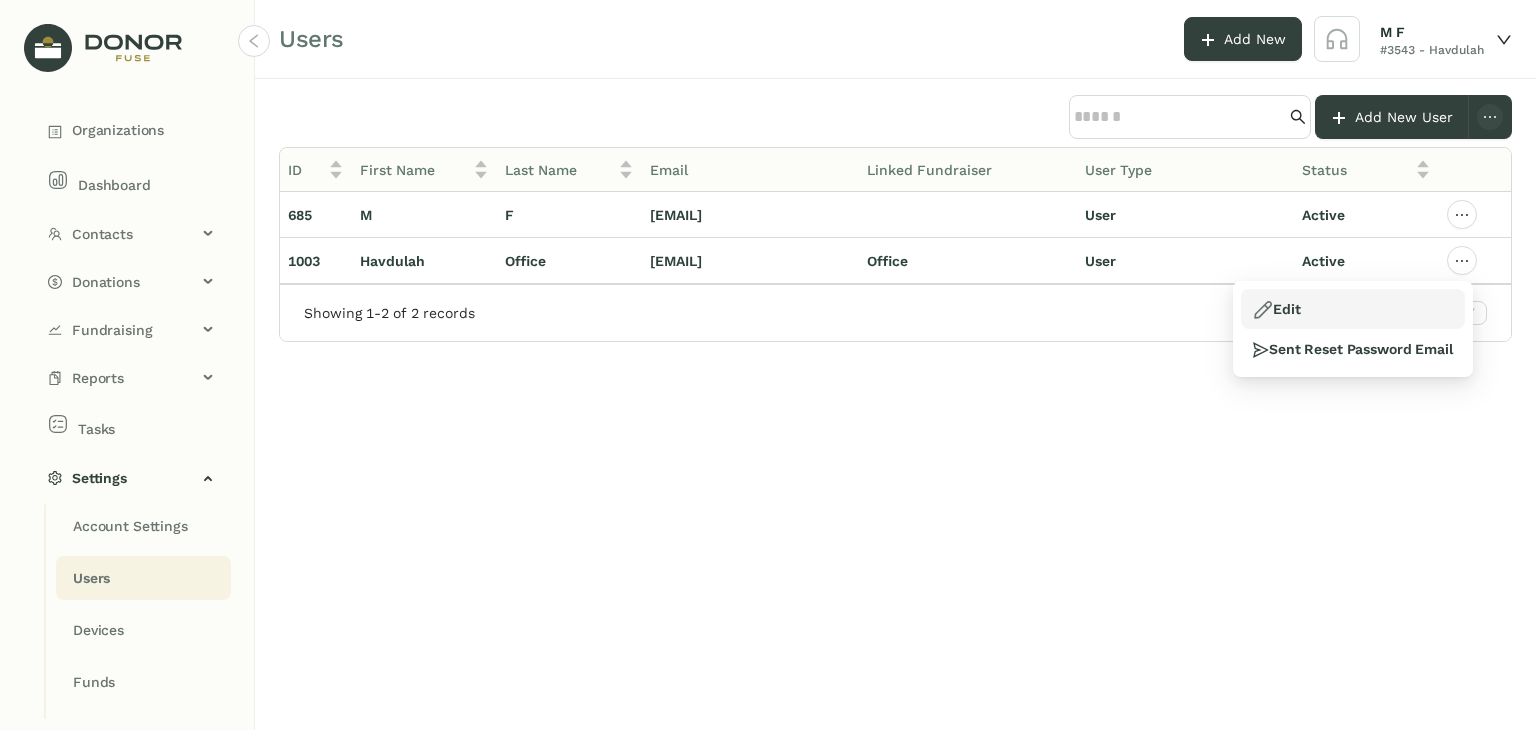 click on "Edit" at bounding box center (1353, 309) 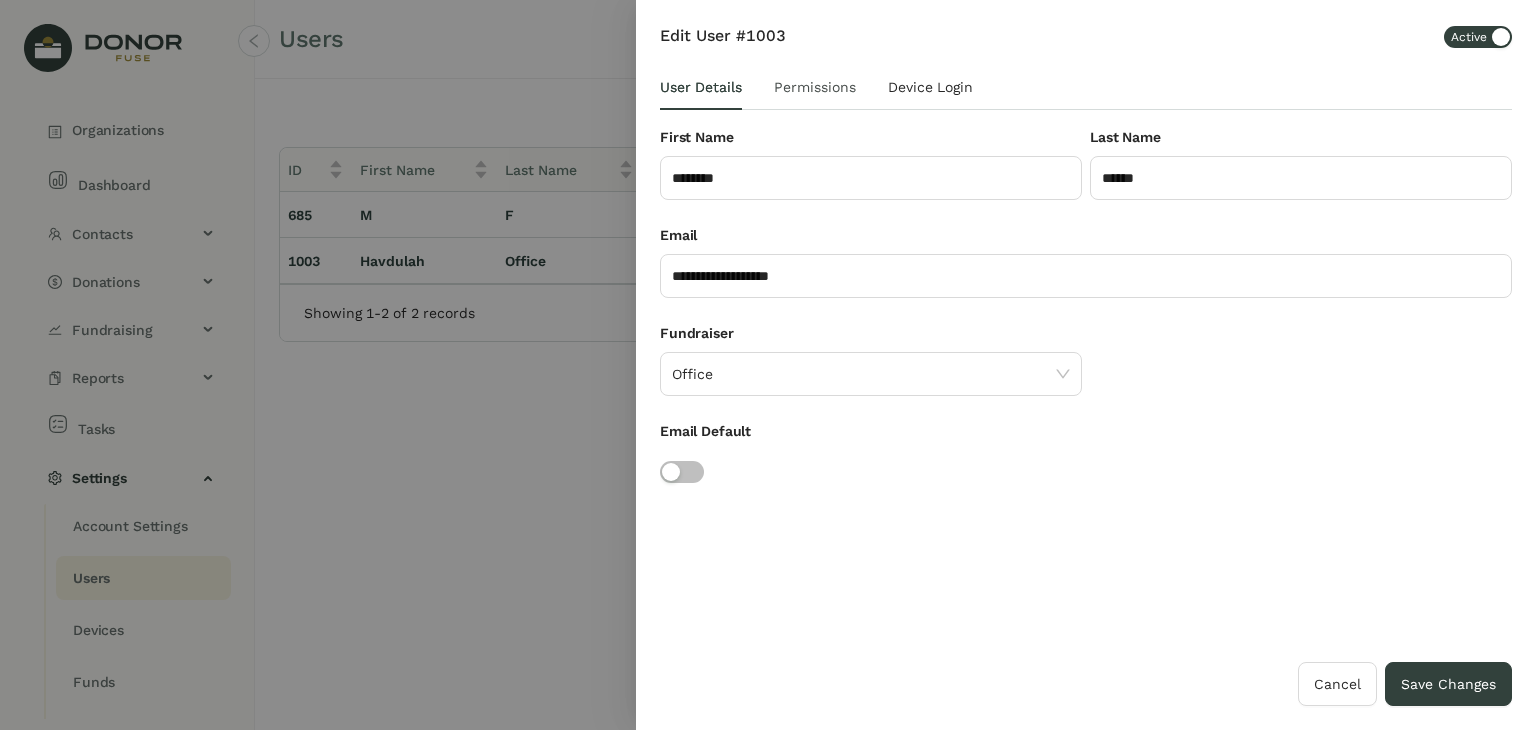 click on "Permissions" at bounding box center [815, 87] 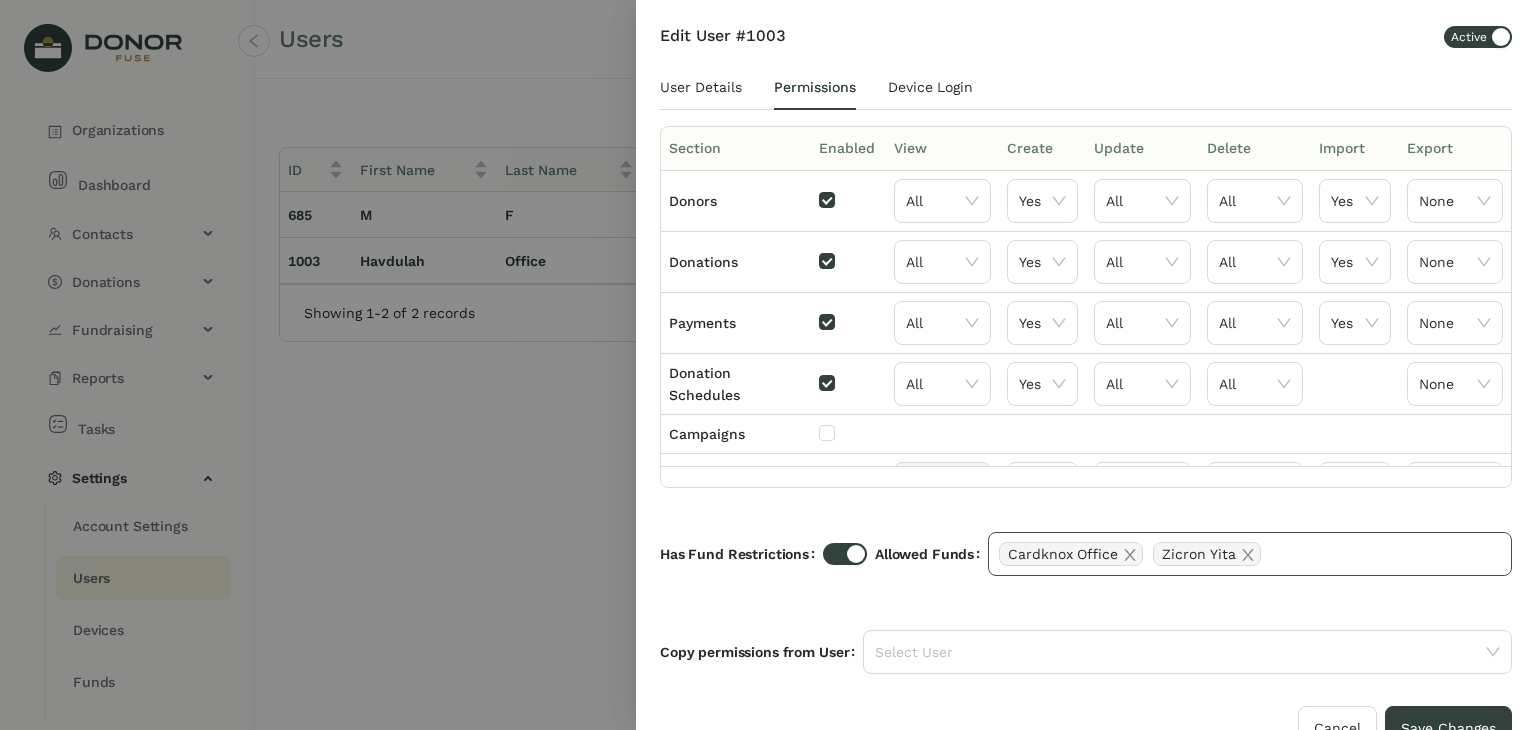 click on "Cardknox Office Zicron Yita" at bounding box center (1250, 554) 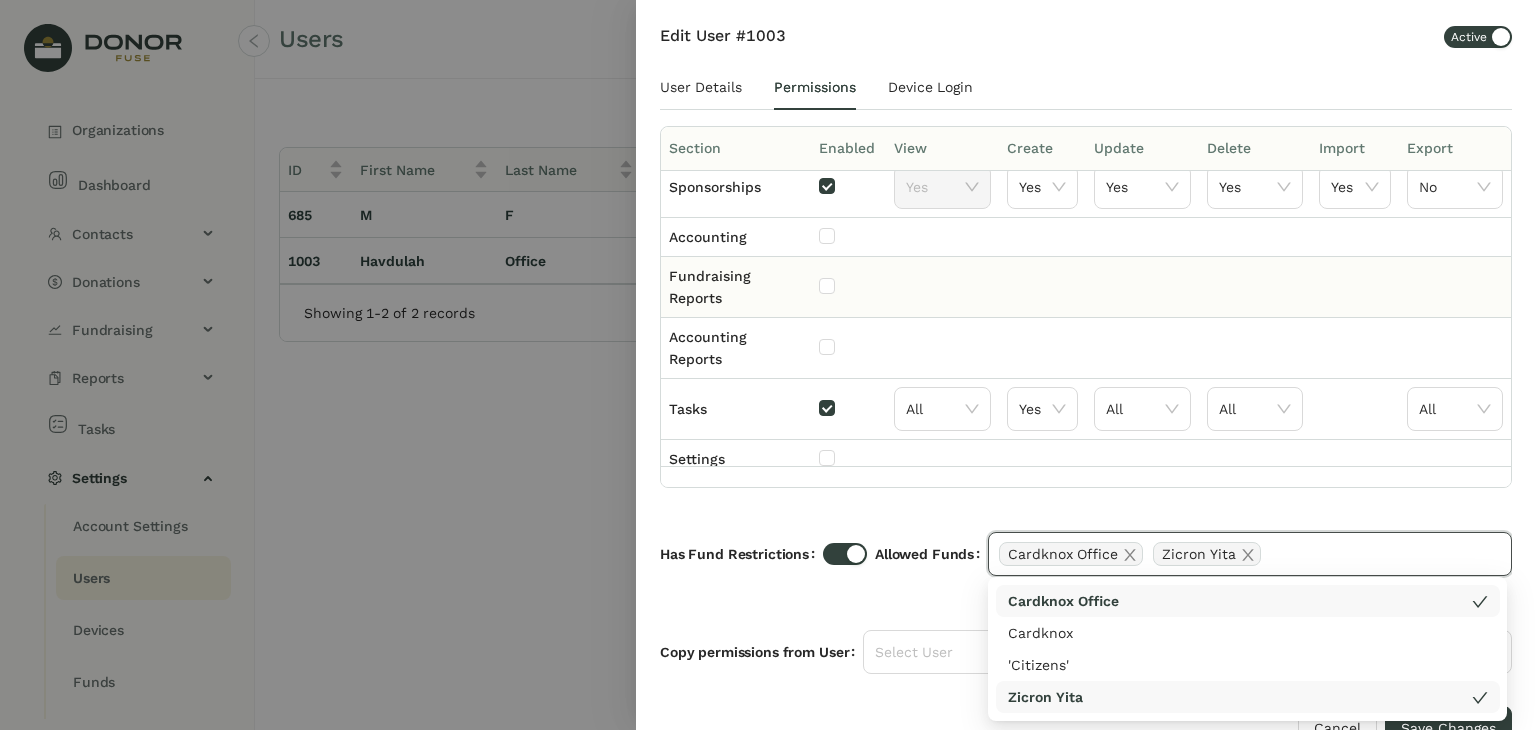 scroll, scrollTop: 300, scrollLeft: 0, axis: vertical 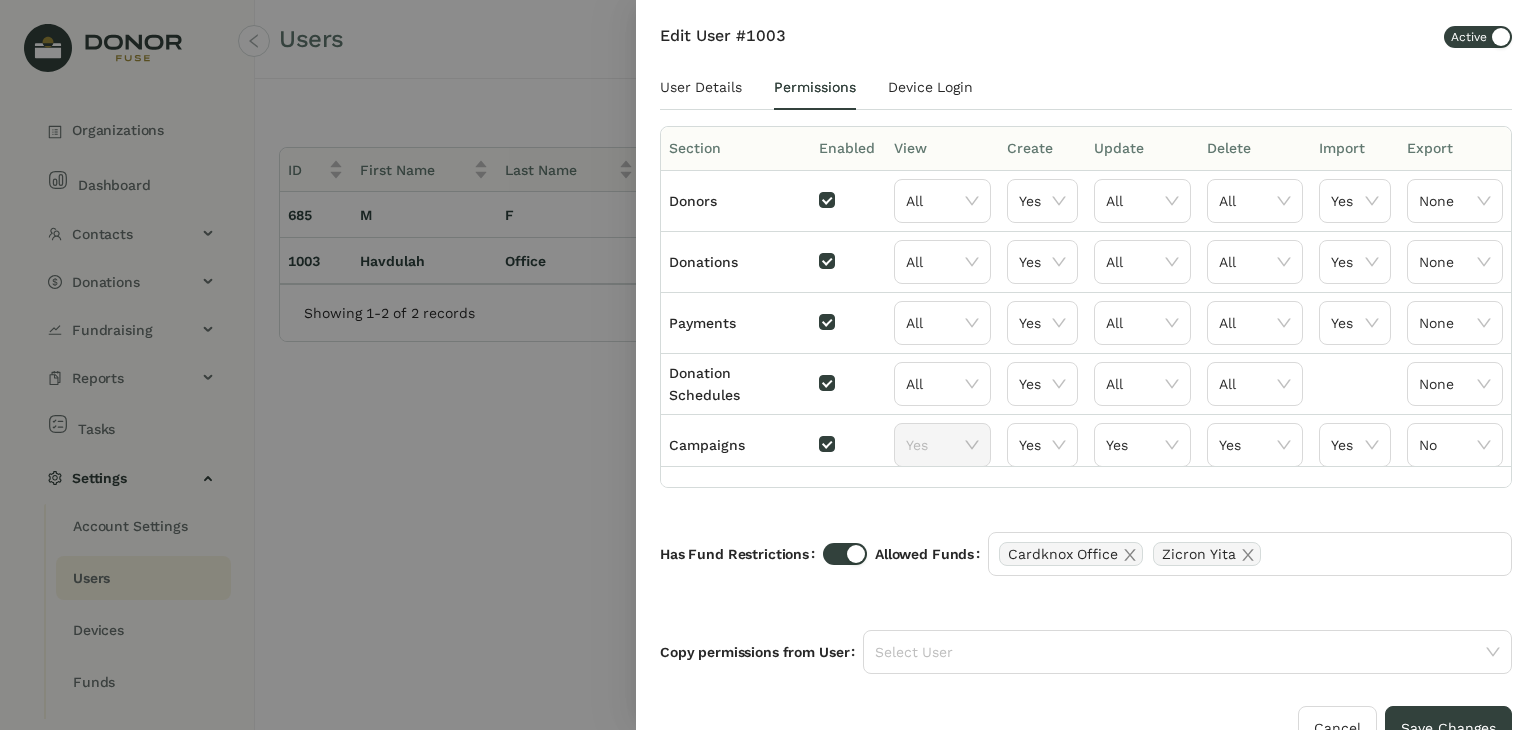click at bounding box center (845, 554) 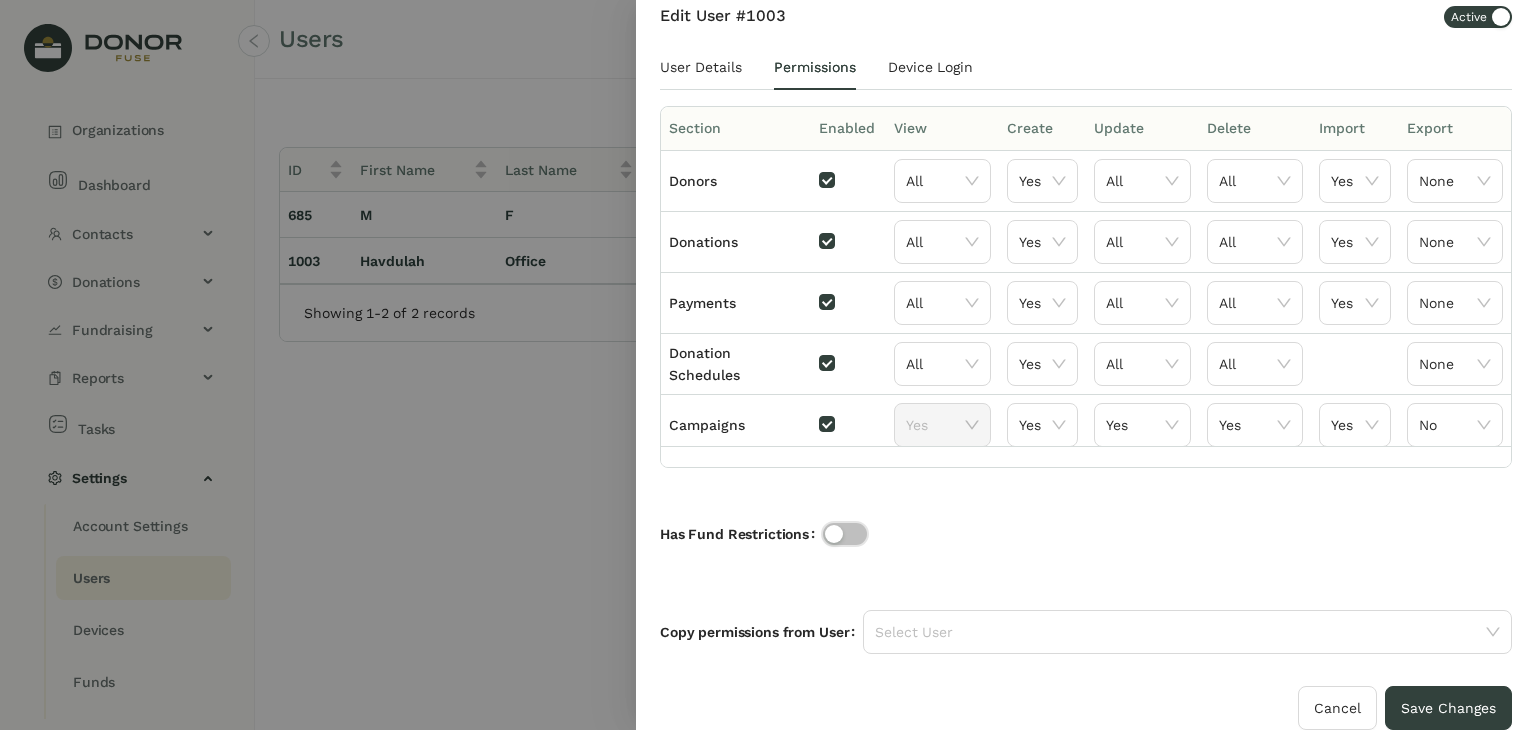 scroll, scrollTop: 62, scrollLeft: 0, axis: vertical 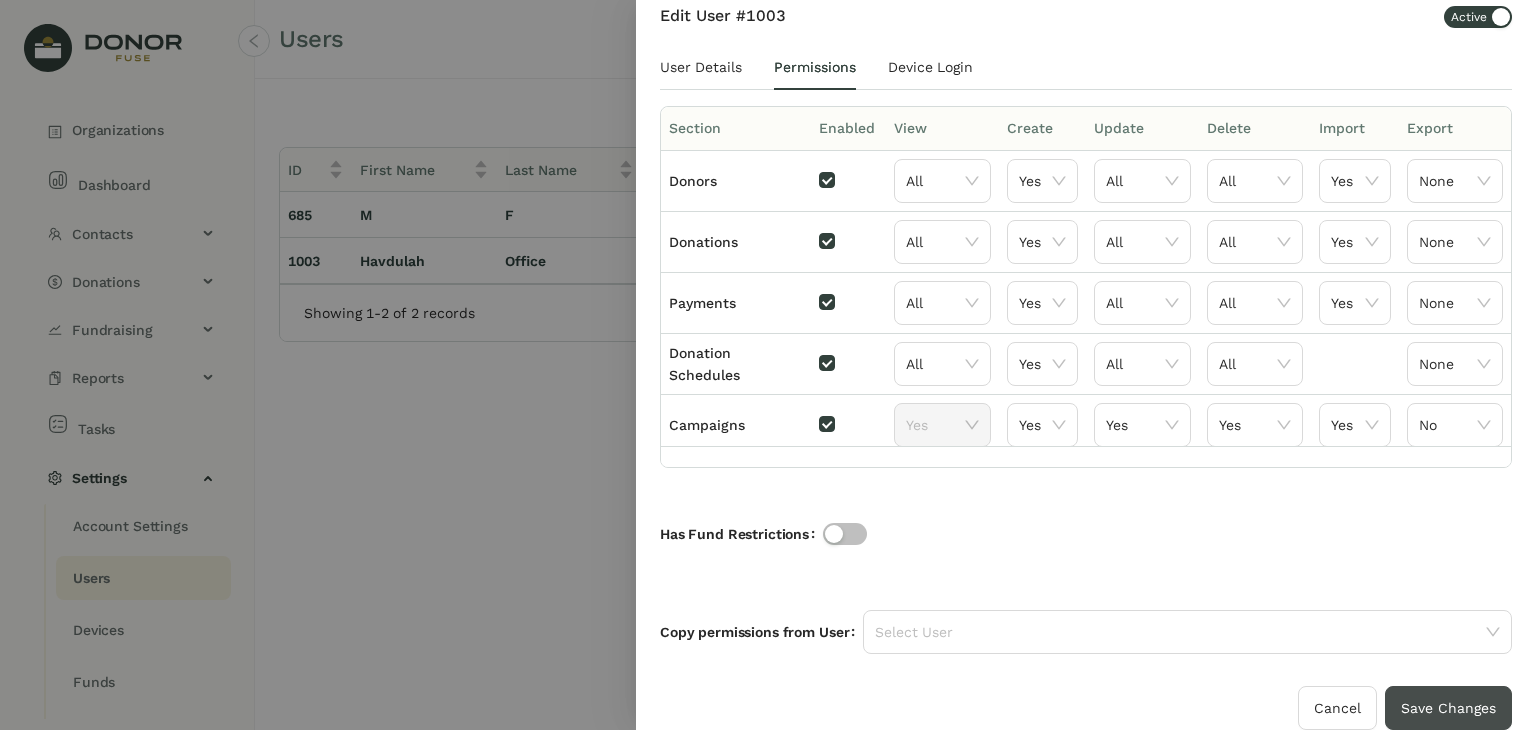 click on "Save Changes" at bounding box center (1448, 708) 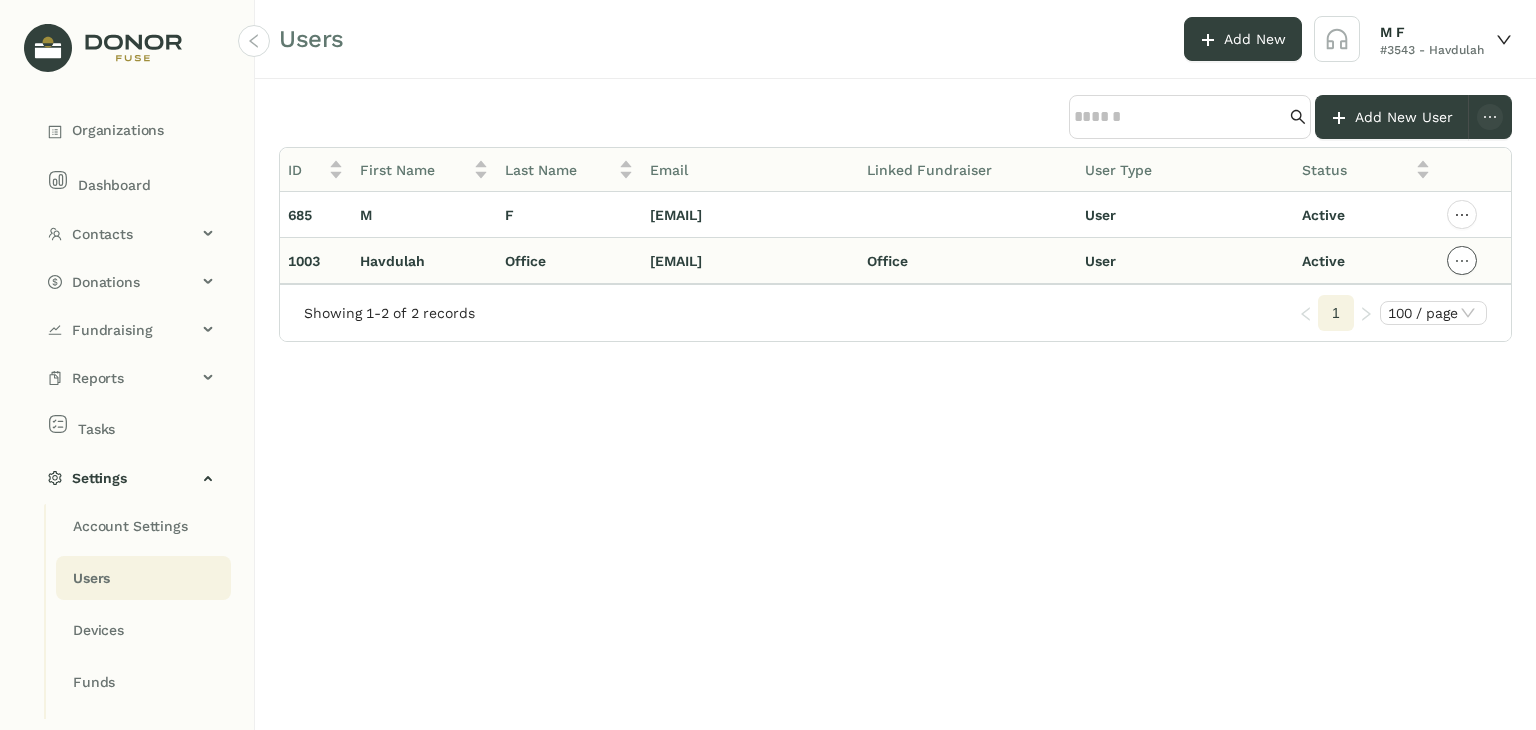 click at bounding box center [1462, 215] 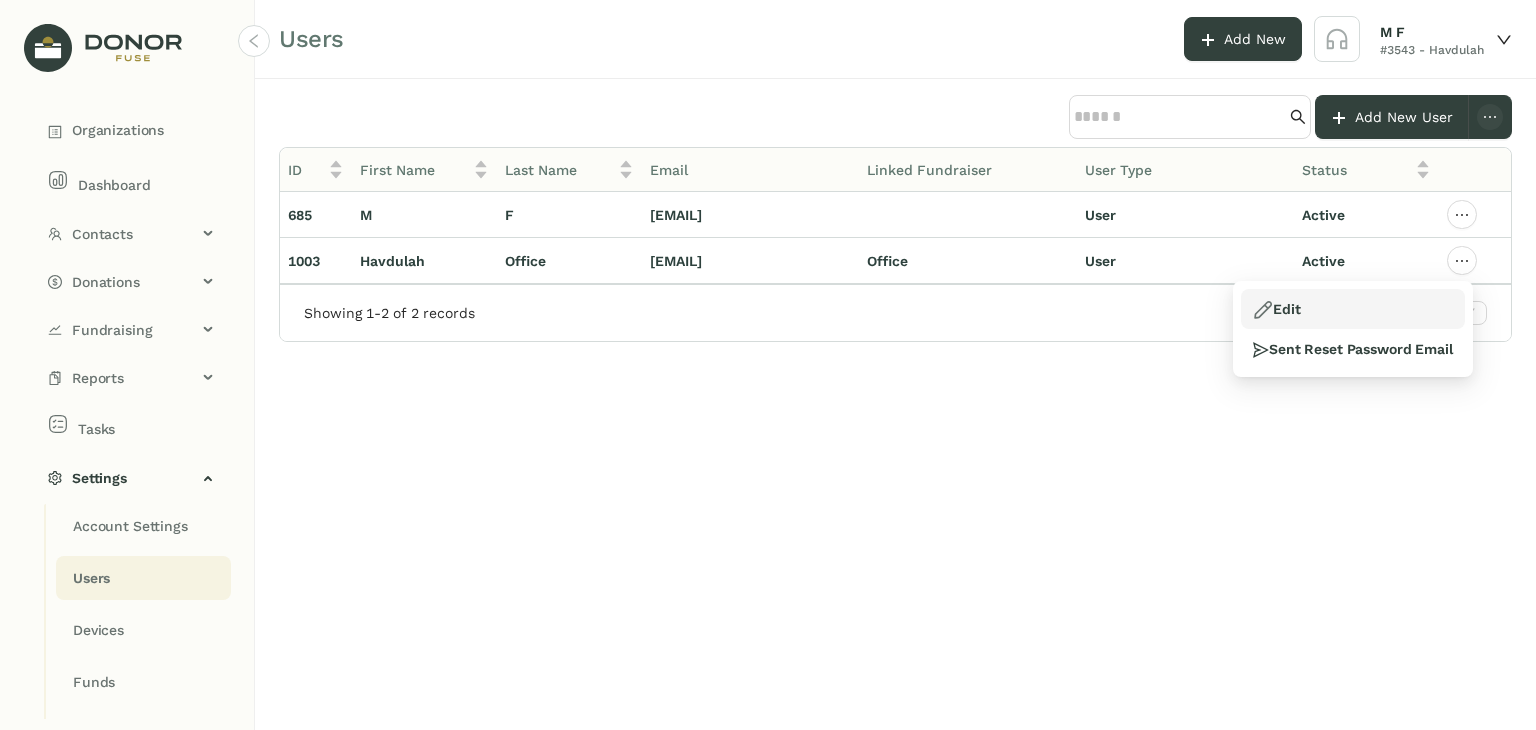 click on "Edit" at bounding box center (1353, 309) 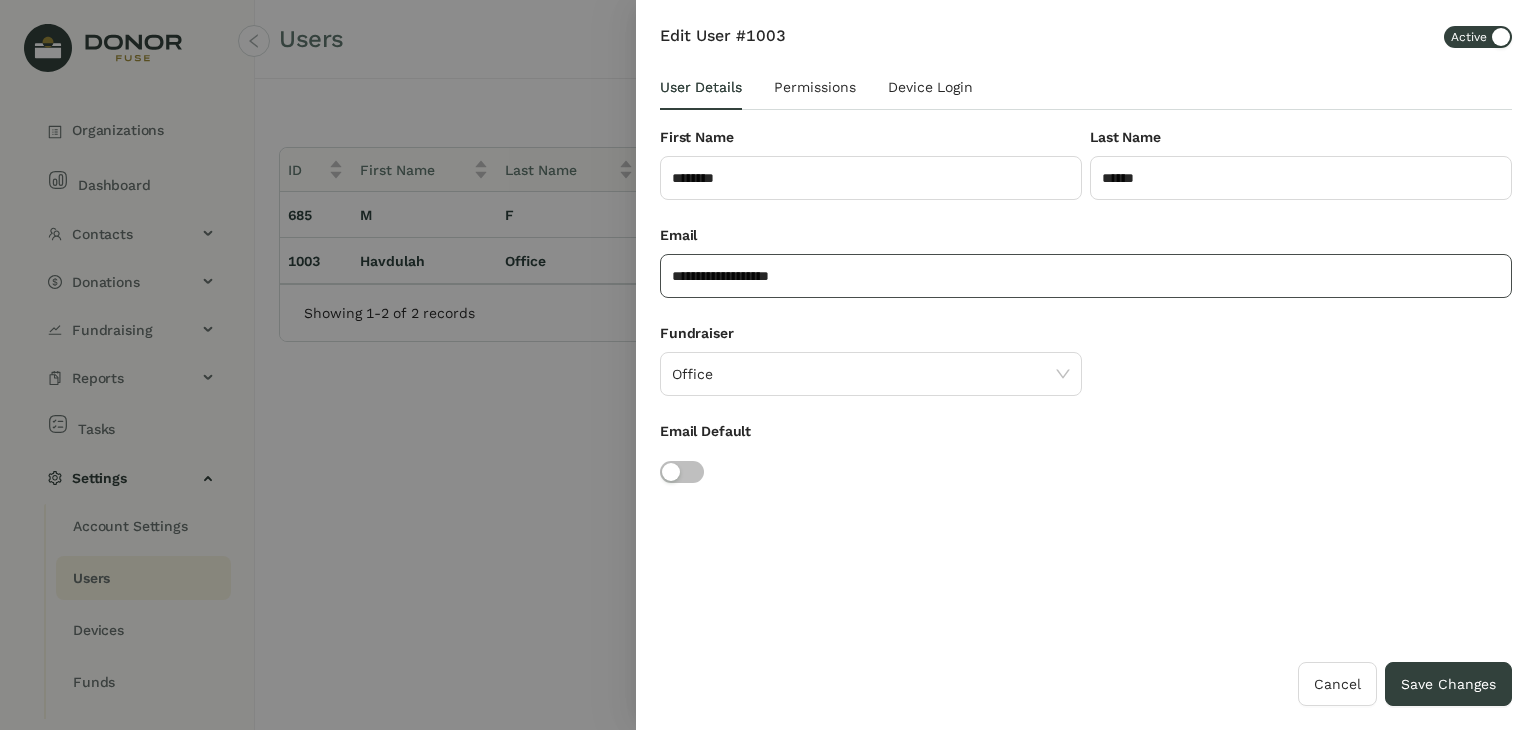 drag, startPoint x: 916, startPoint y: 269, endPoint x: 612, endPoint y: 274, distance: 304.0411 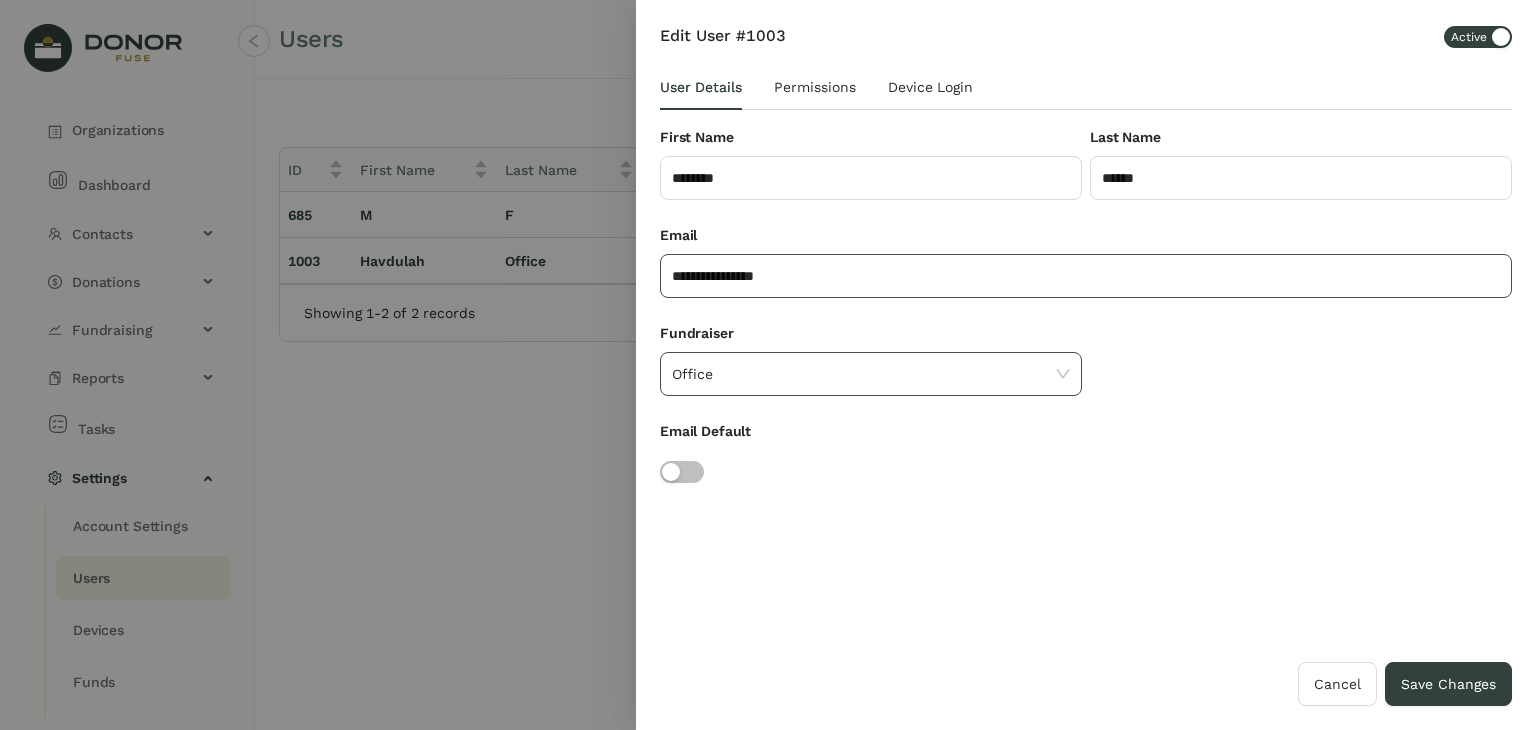 type on "**********" 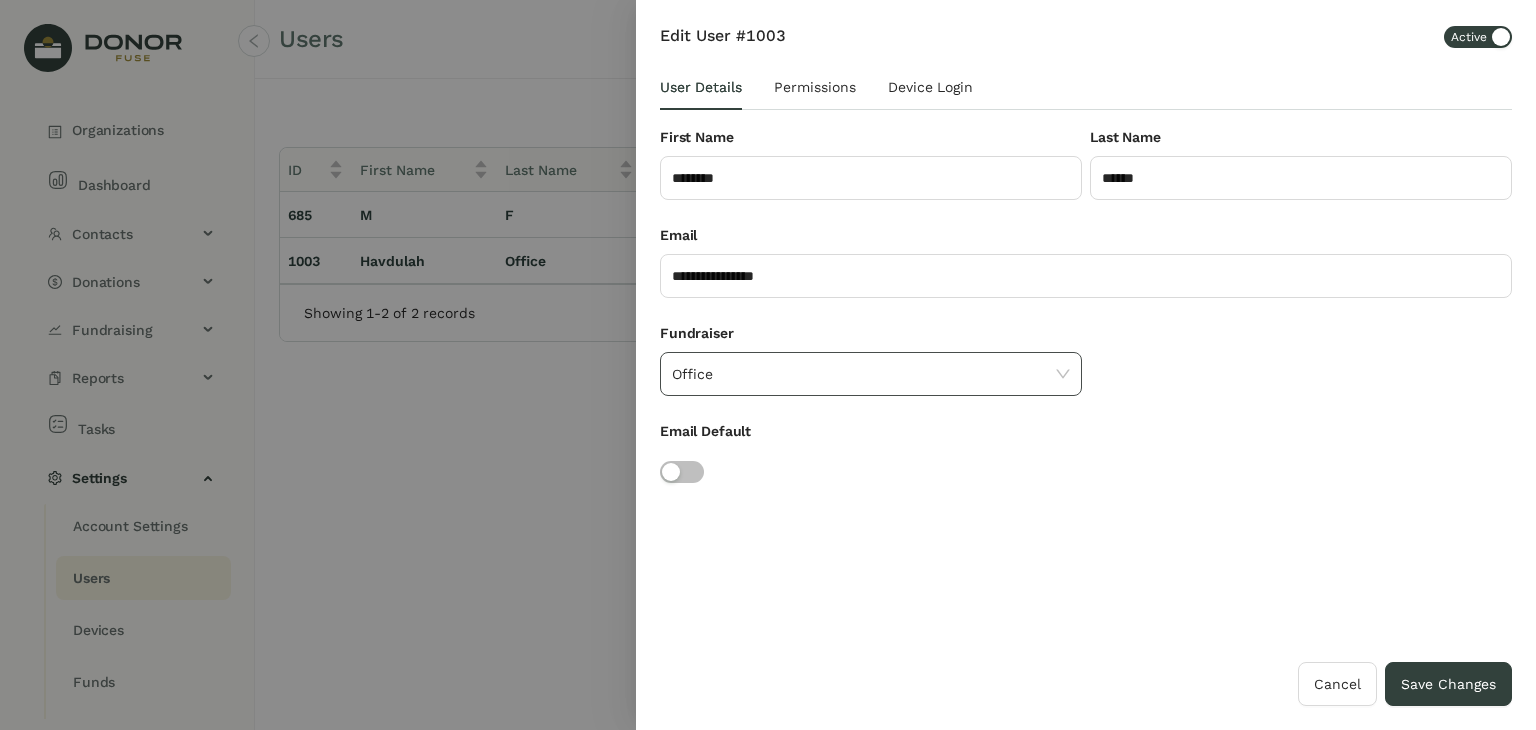 click on "Office" at bounding box center (871, 374) 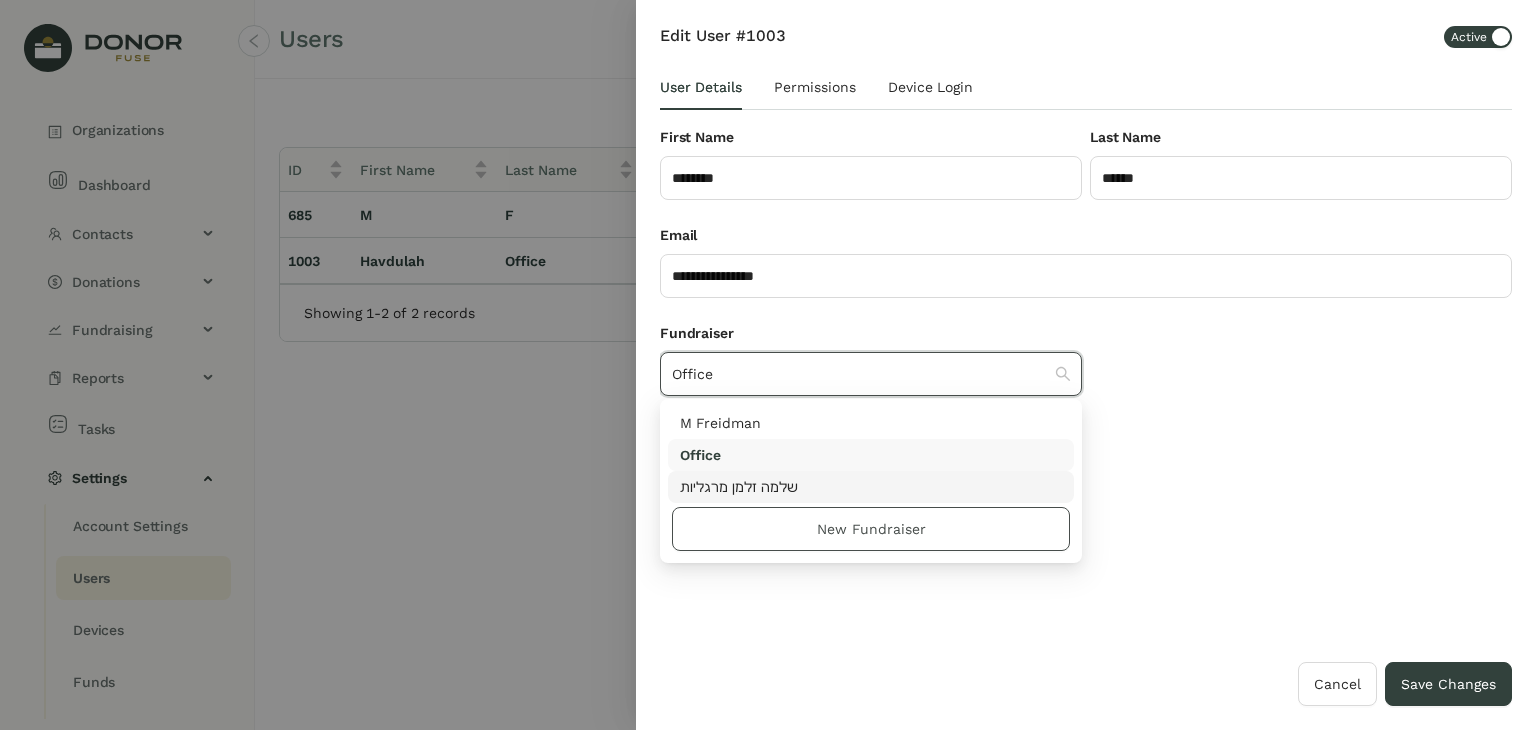 click on "New Fundraiser" at bounding box center [871, 529] 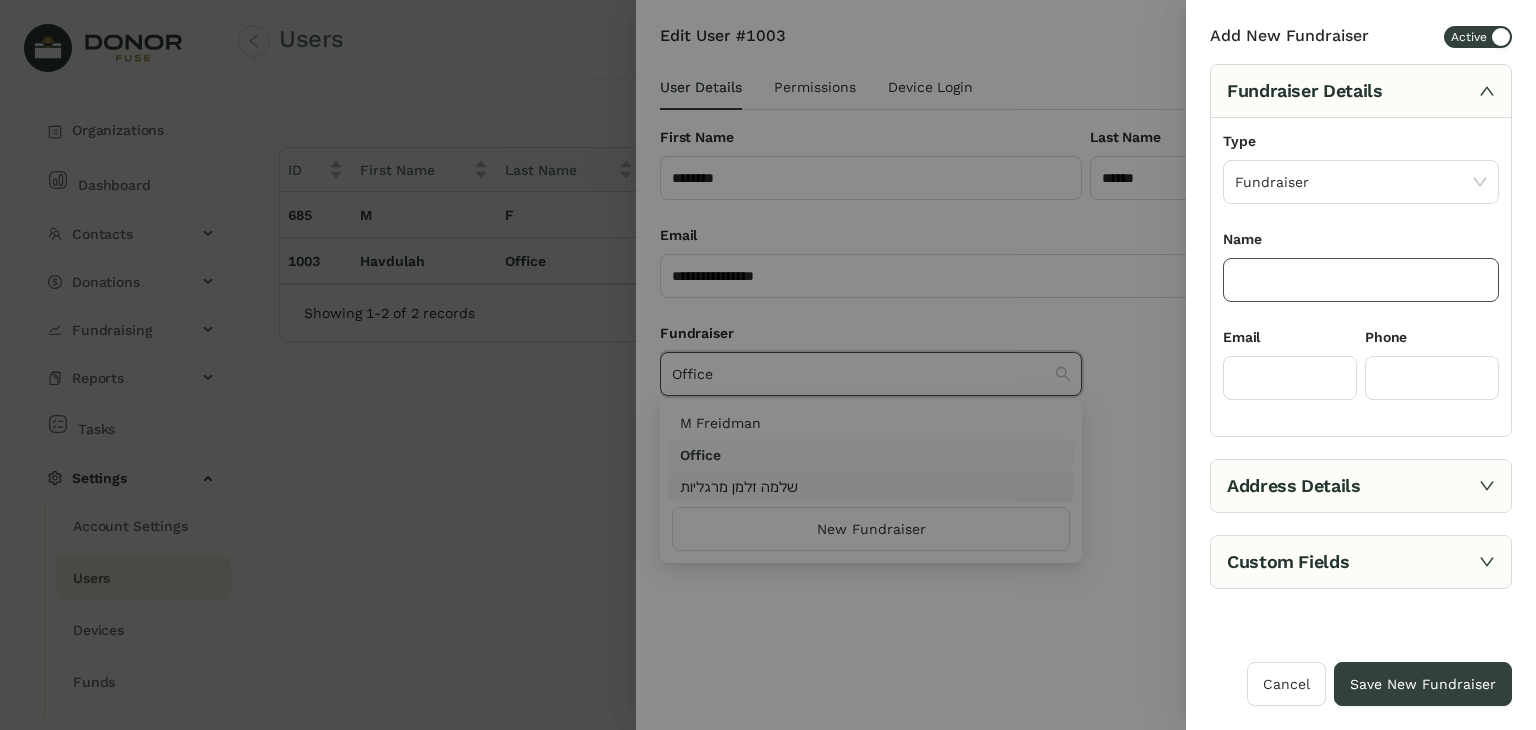 click at bounding box center [1361, 280] 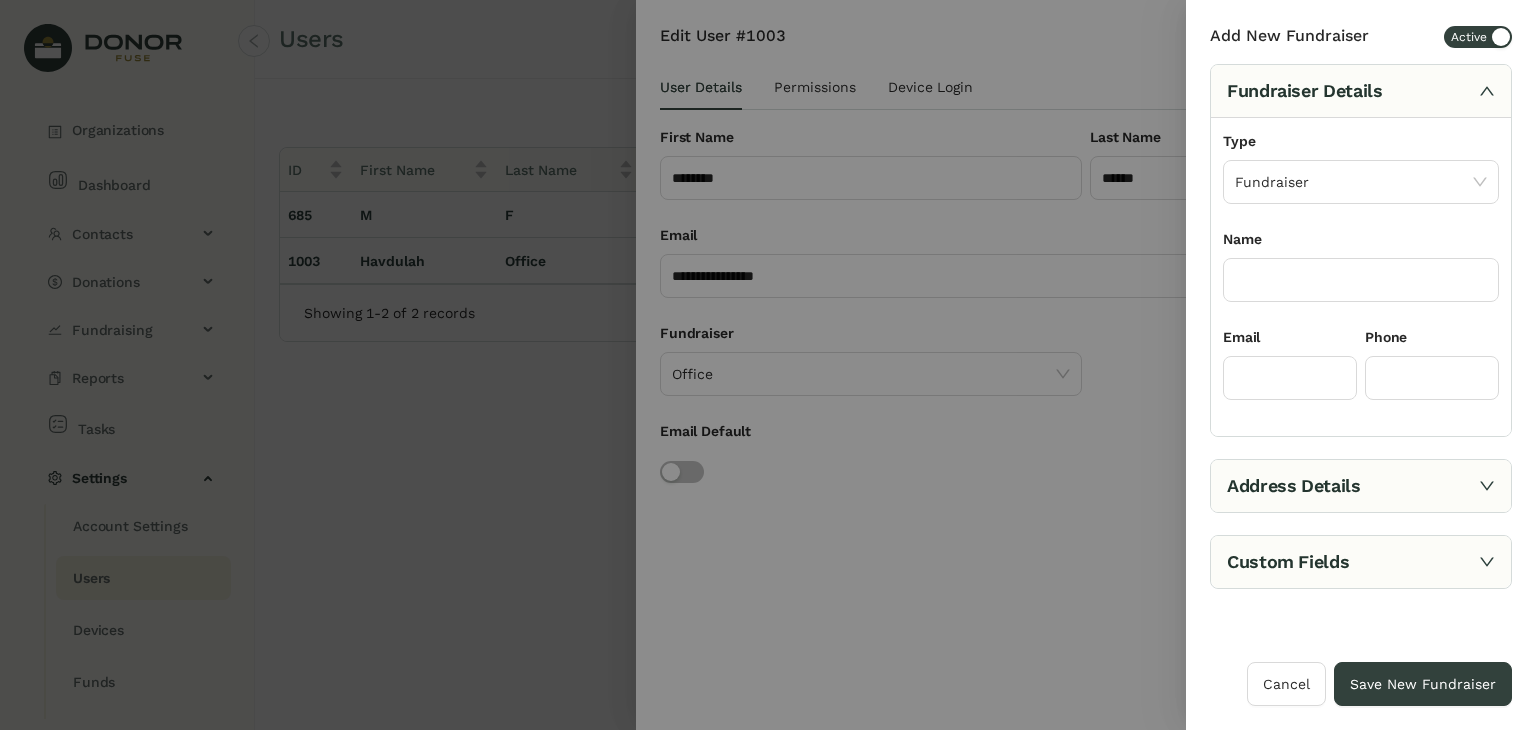 click at bounding box center (768, 365) 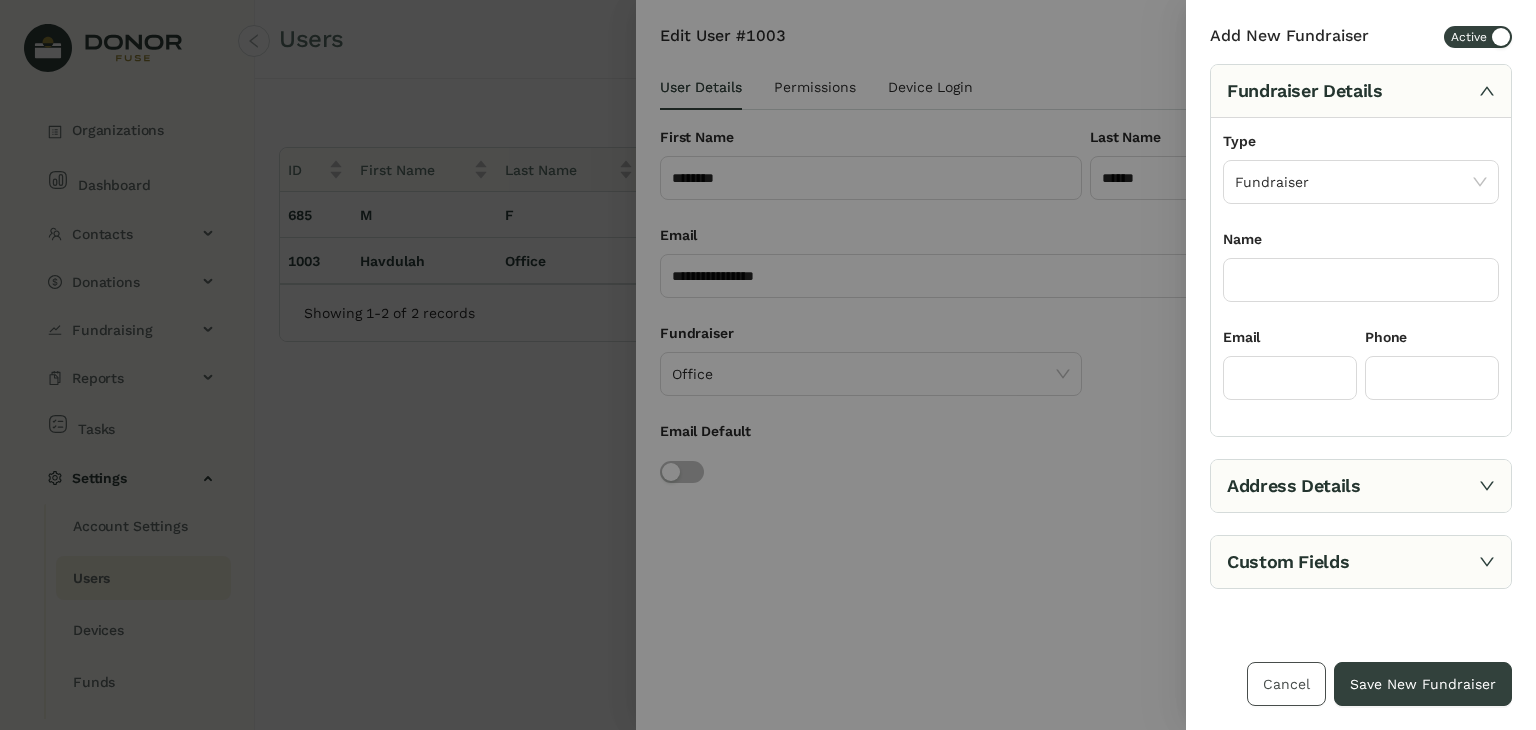 click on "Cancel" at bounding box center (1286, 684) 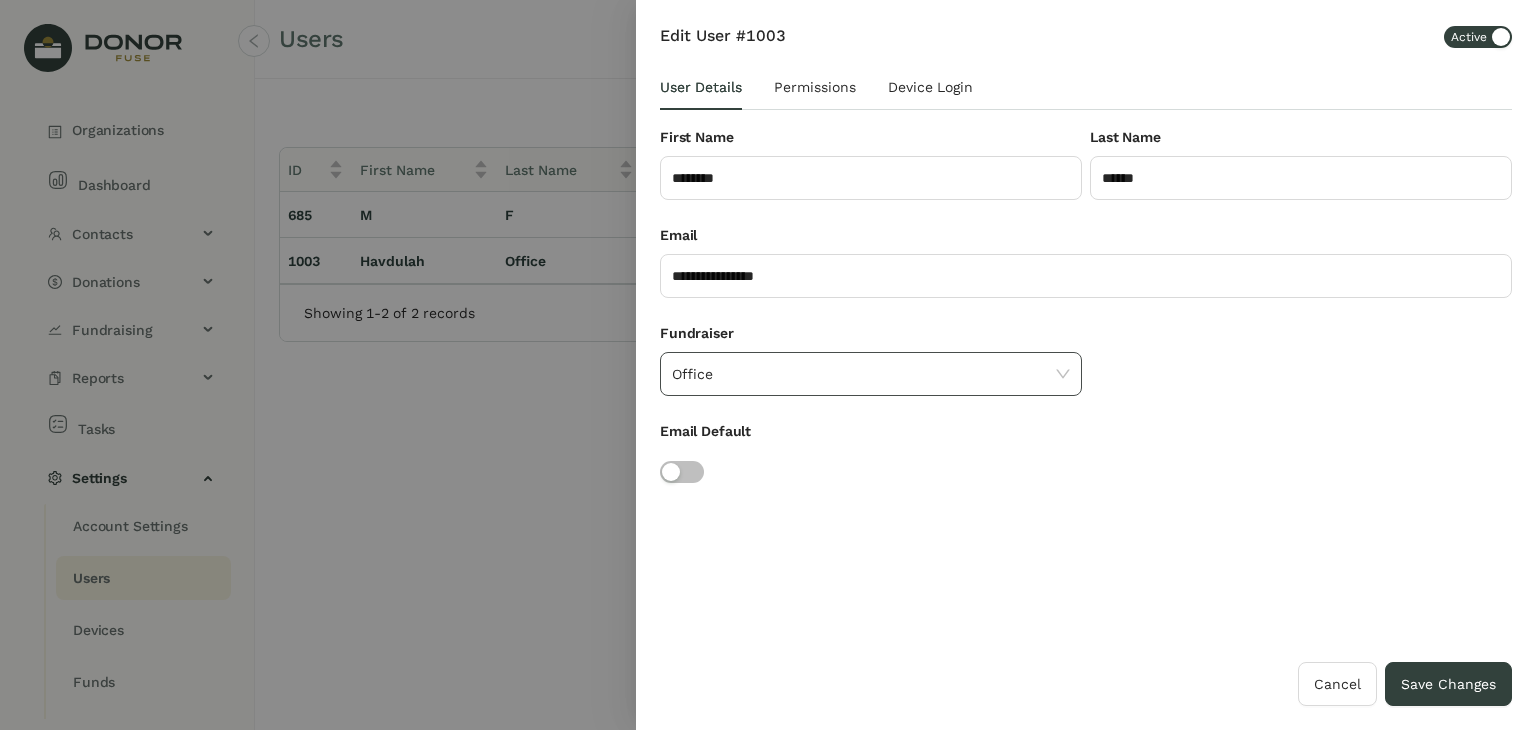 click on "Office" at bounding box center [871, 374] 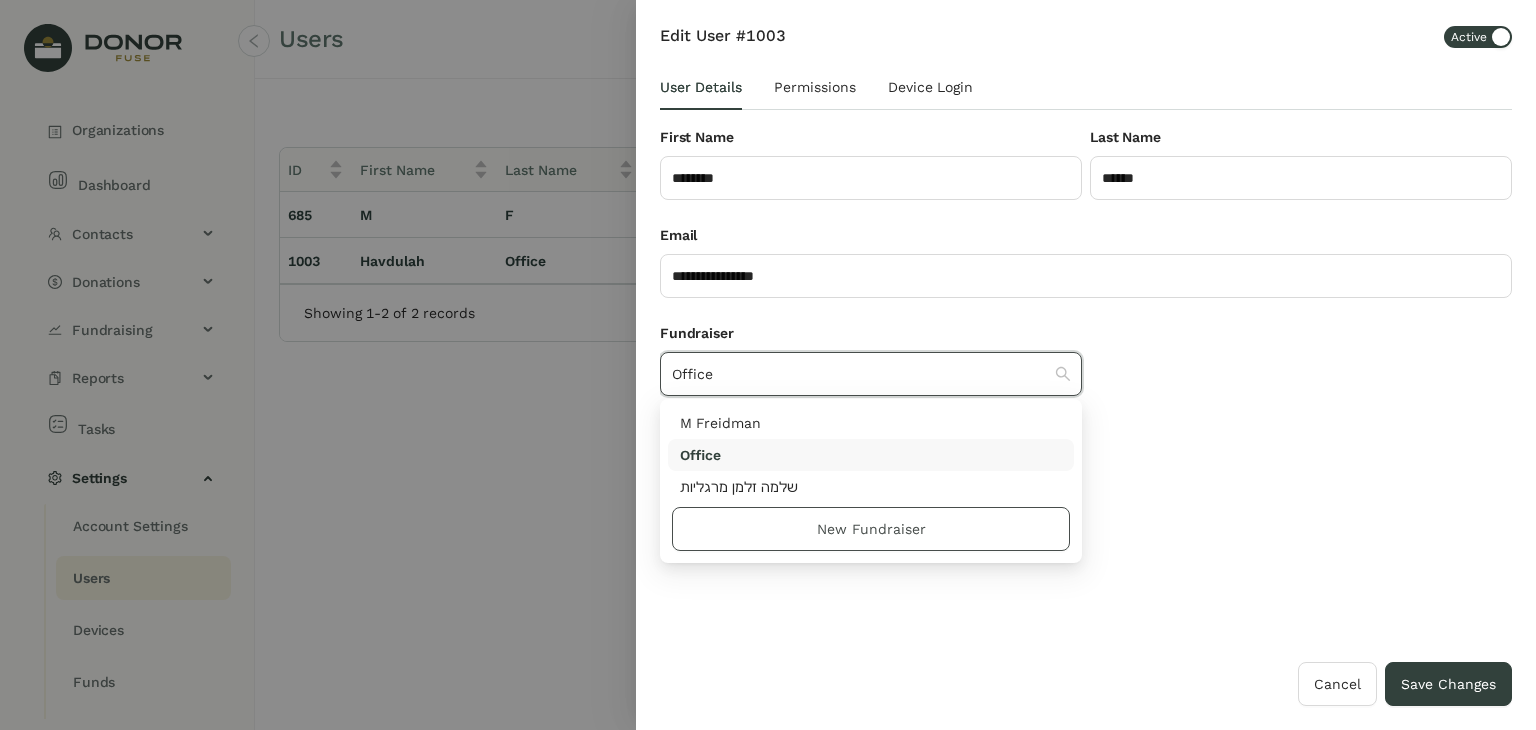 click on "New Fundraiser" at bounding box center [871, 529] 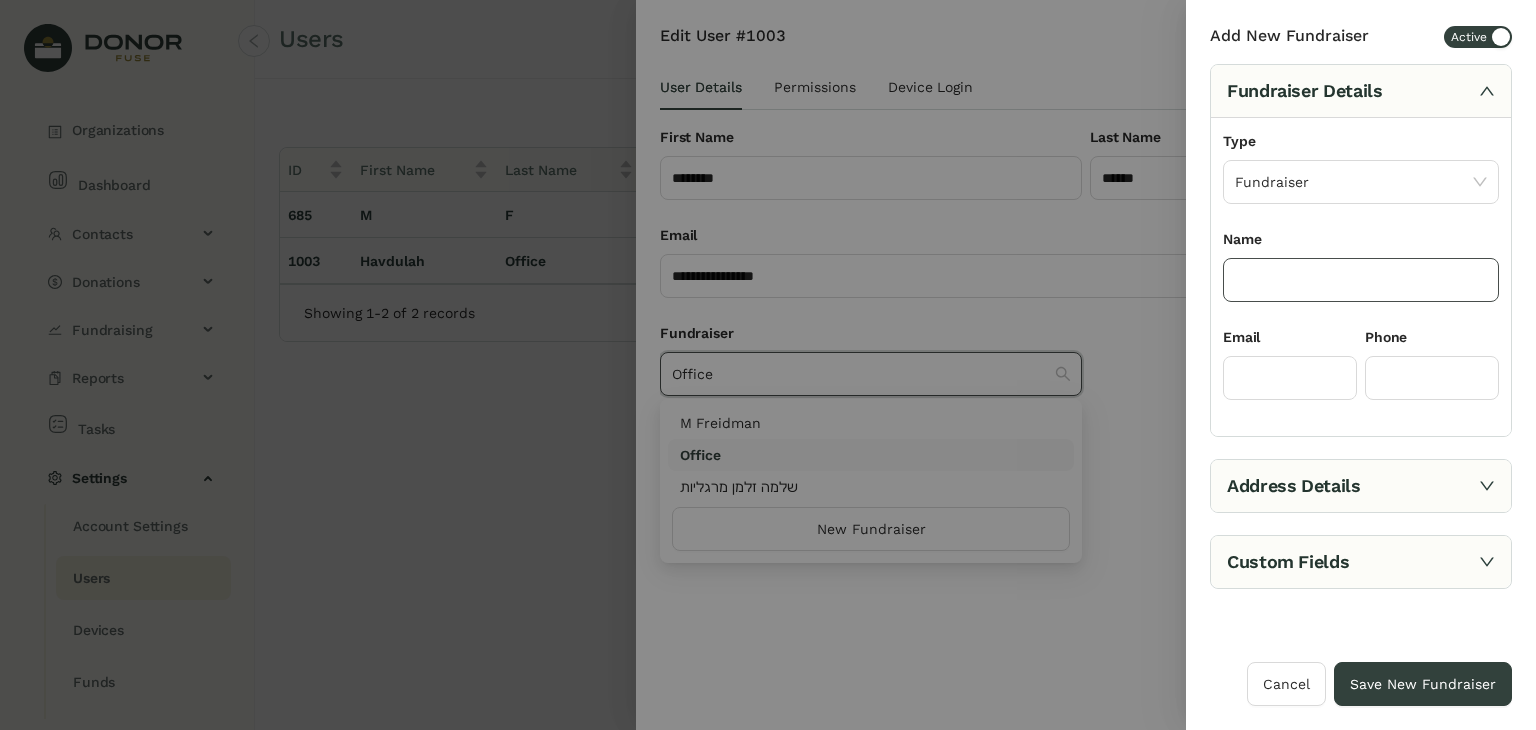 click at bounding box center (1361, 280) 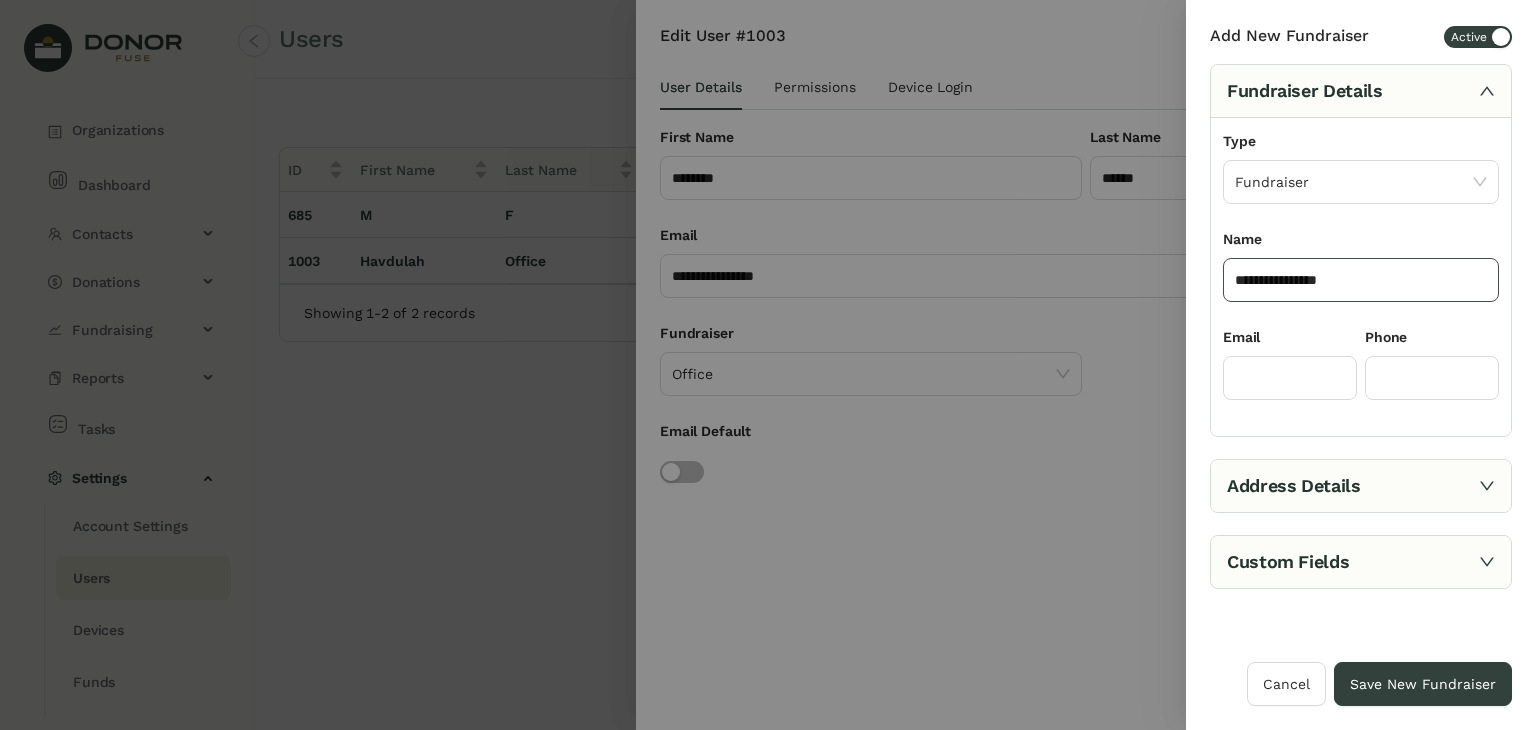 type on "**********" 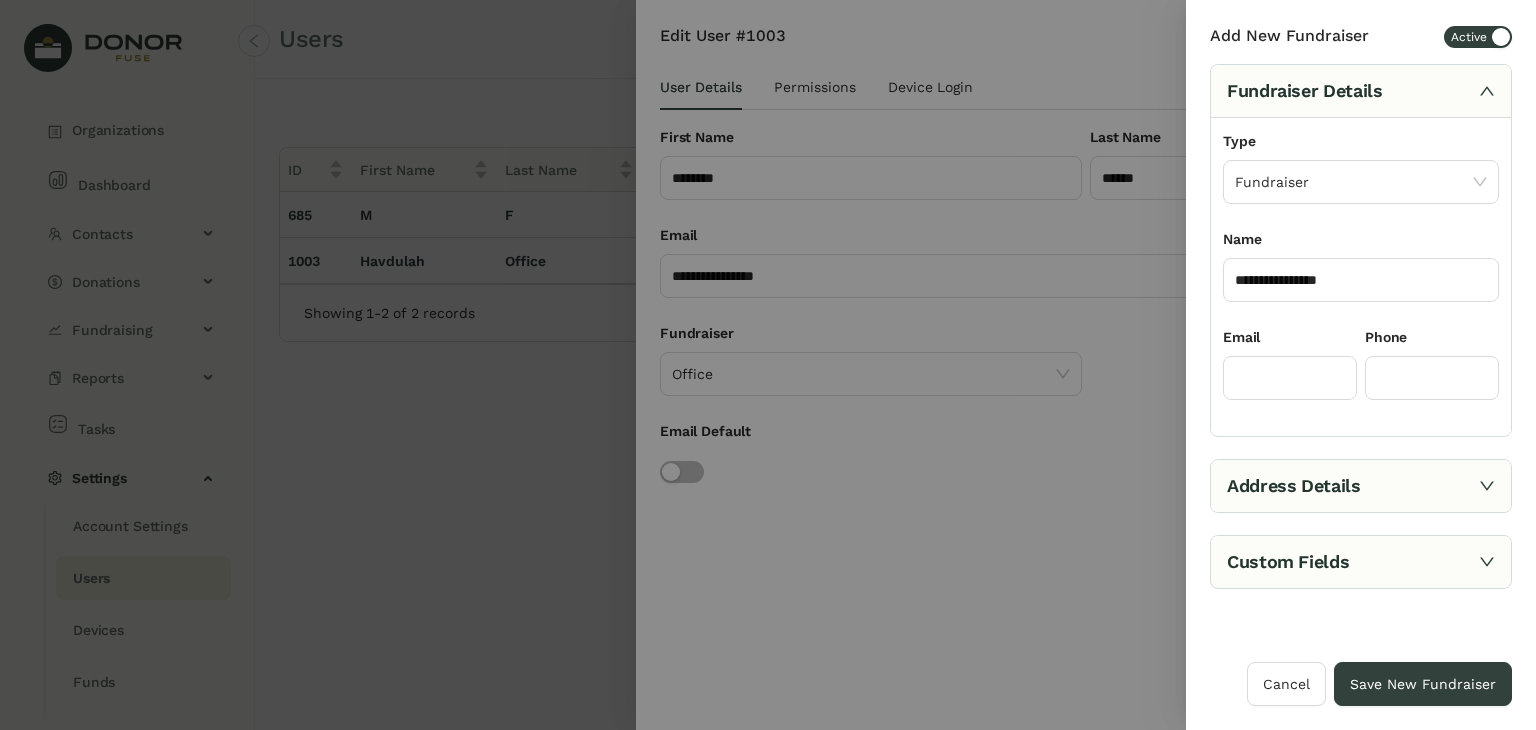click on "Custom Fields" at bounding box center (1361, 562) 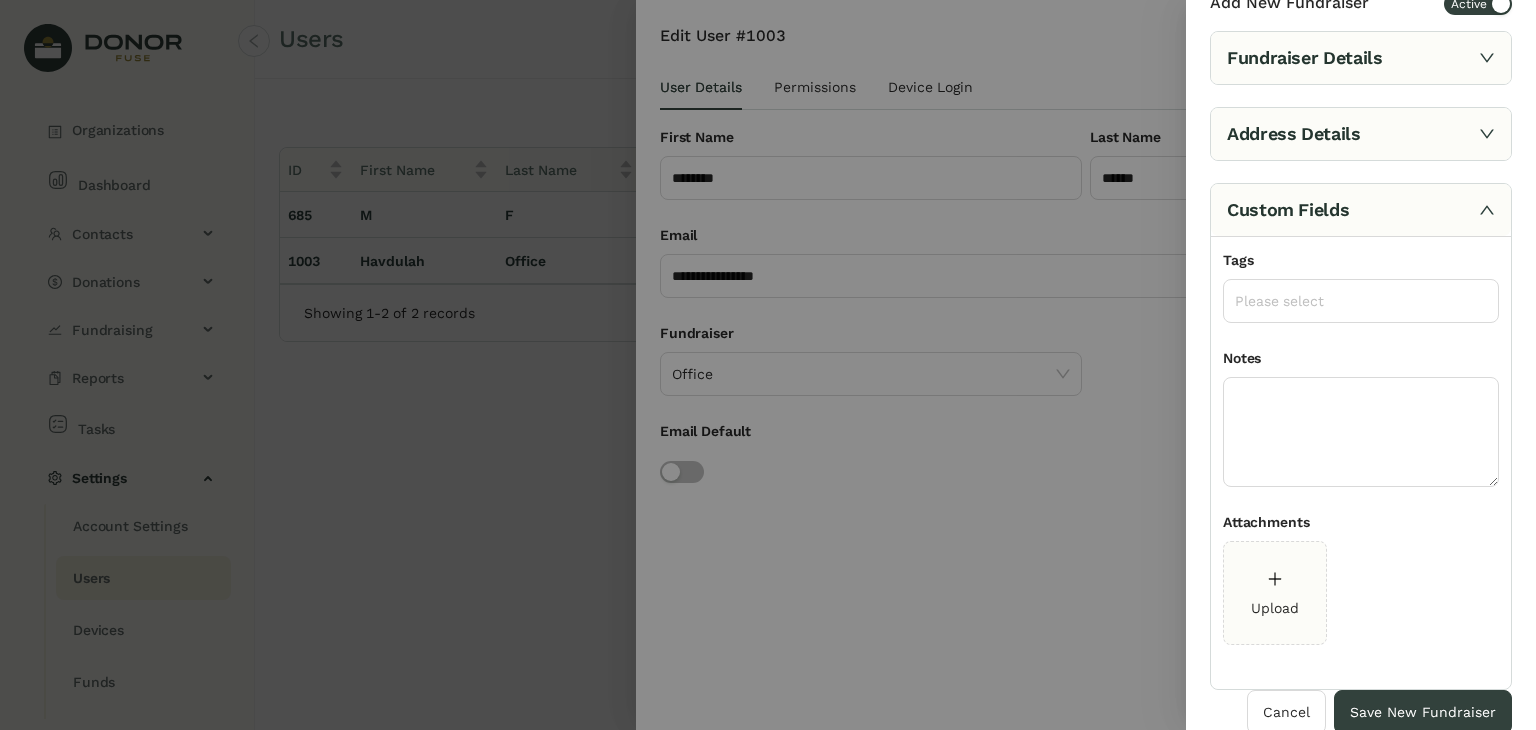 scroll, scrollTop: 34, scrollLeft: 0, axis: vertical 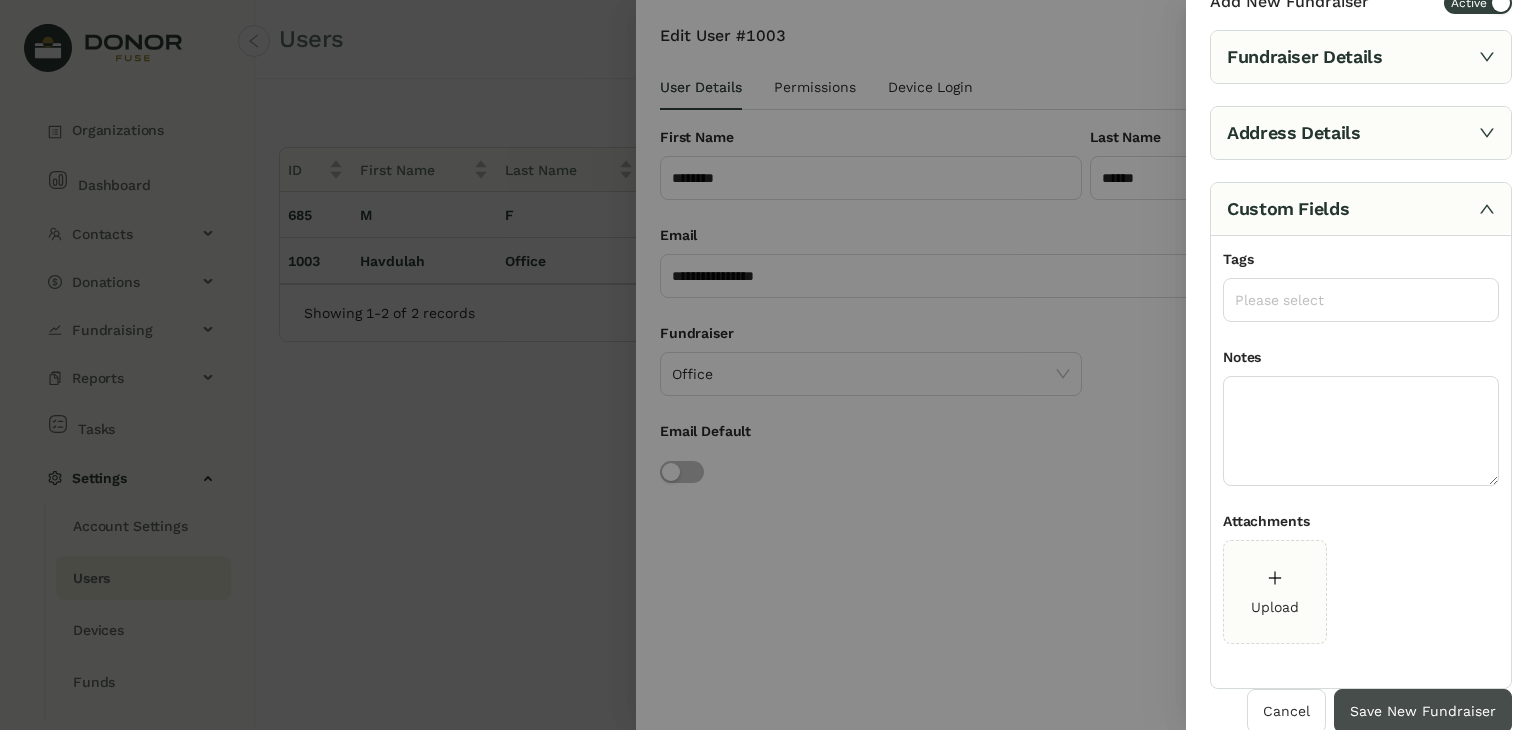 click on "Save New Fundraiser" at bounding box center [1423, 711] 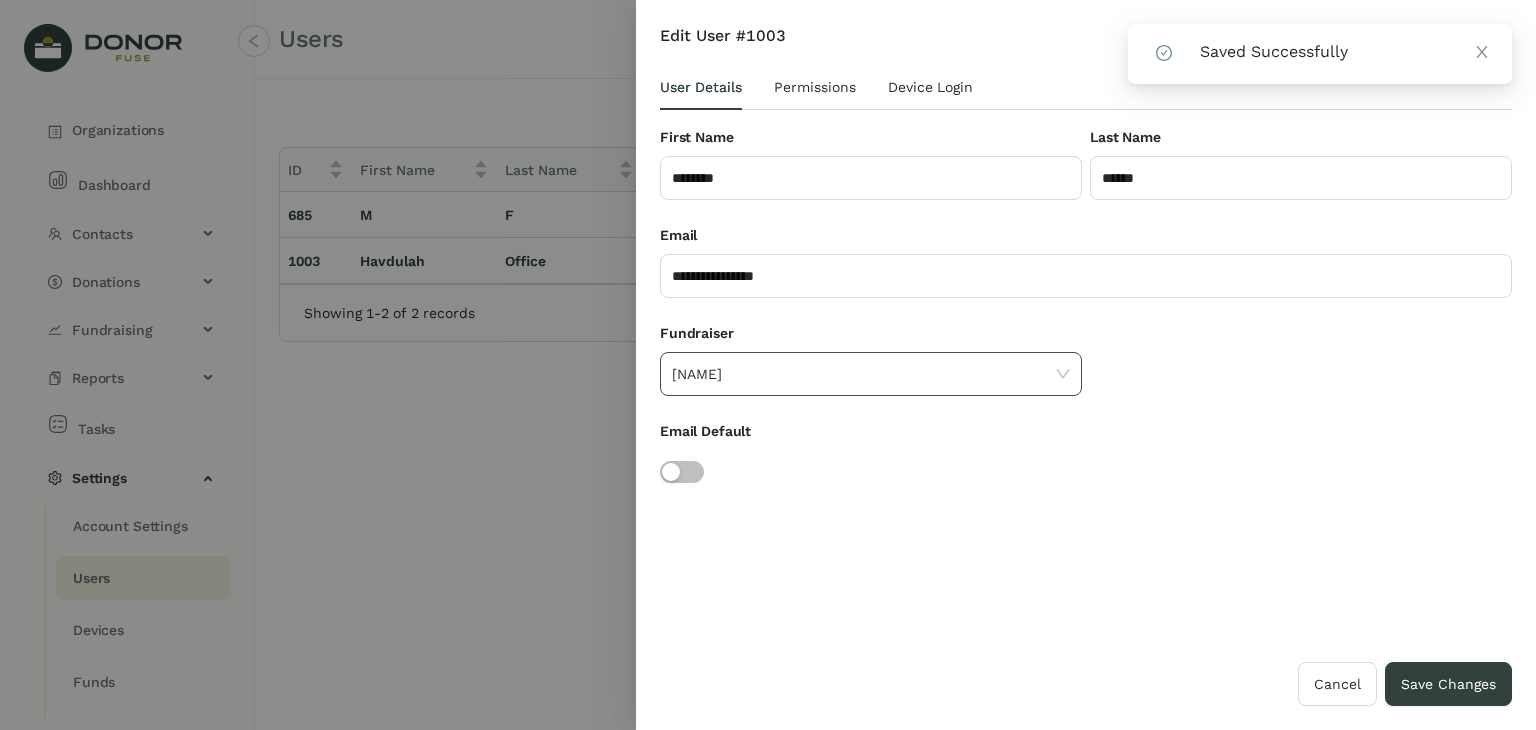 click on "חיים אהרן קעלנער" at bounding box center [871, 374] 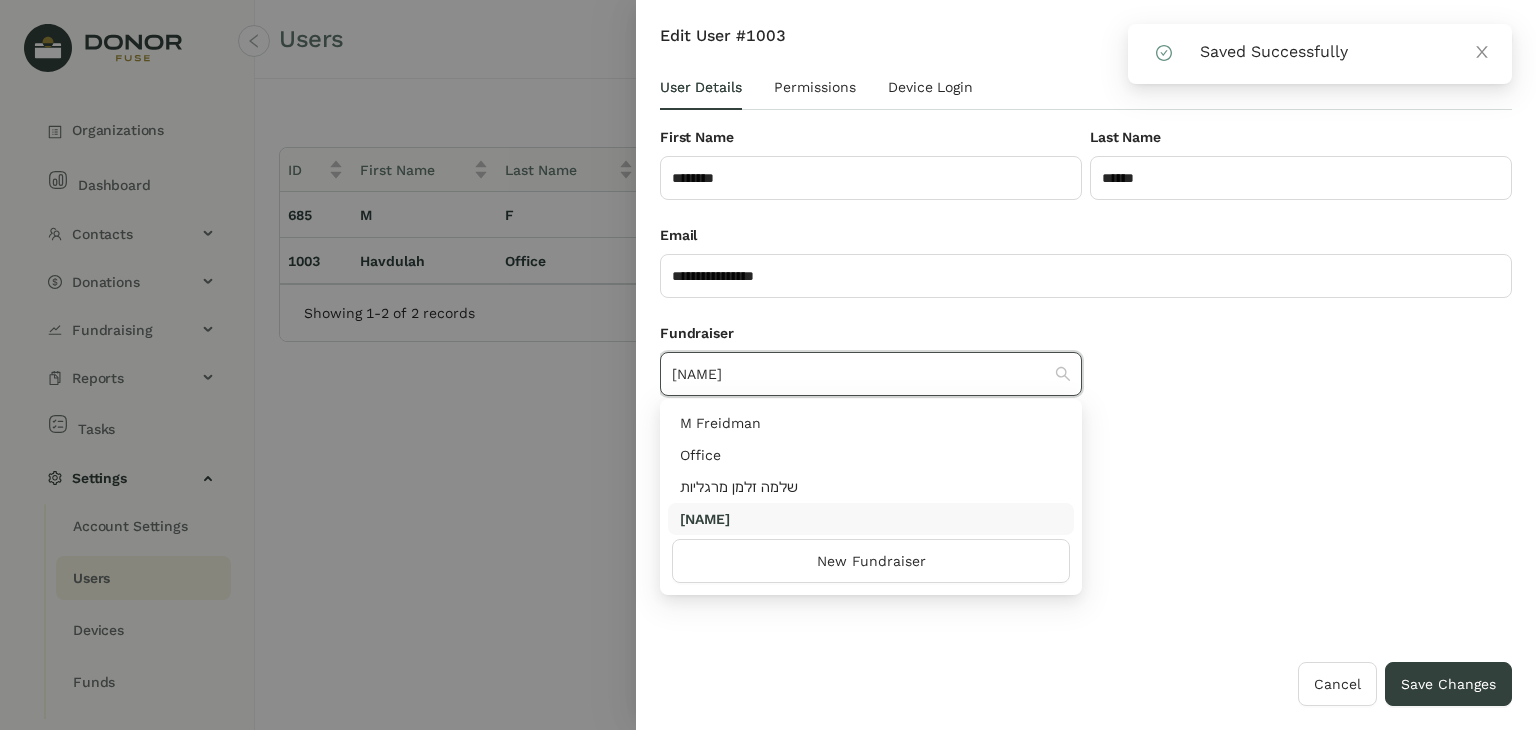 click on "Fundraiser חיים אהרן קעלנער" at bounding box center [1086, 371] 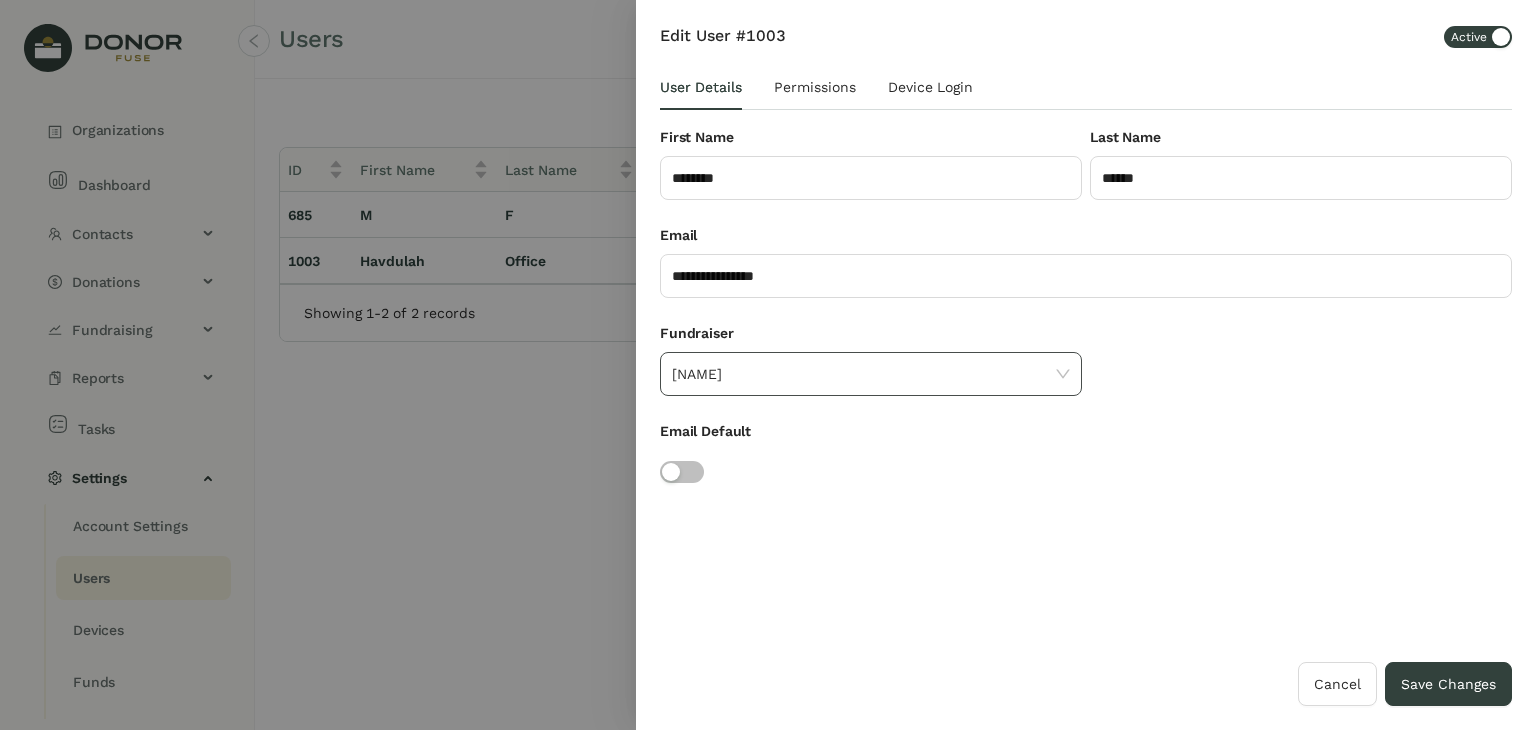 click on "חיים אהרן קעלנער" at bounding box center (871, 374) 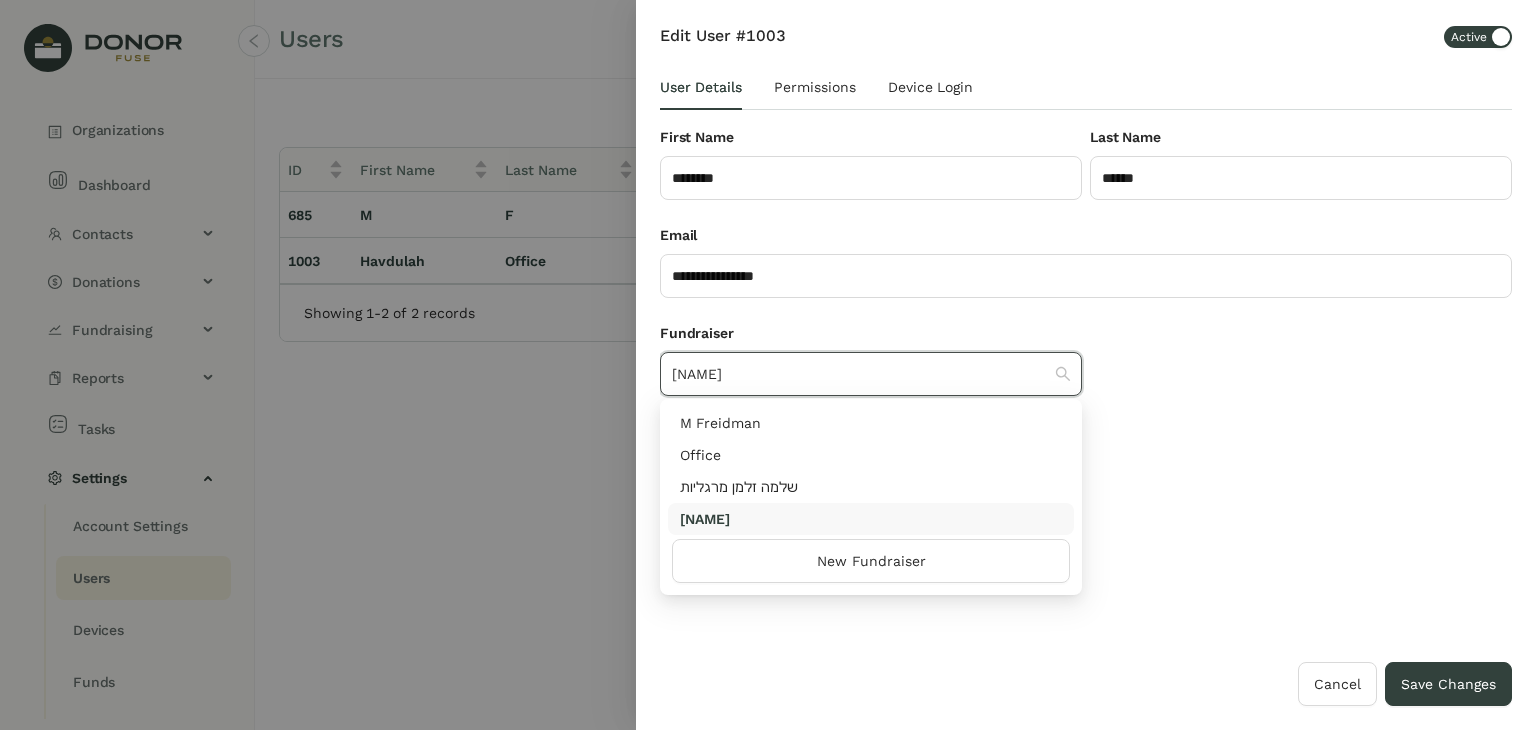 click on "Fundraiser חיים אהרן קעלנער" at bounding box center (1086, 371) 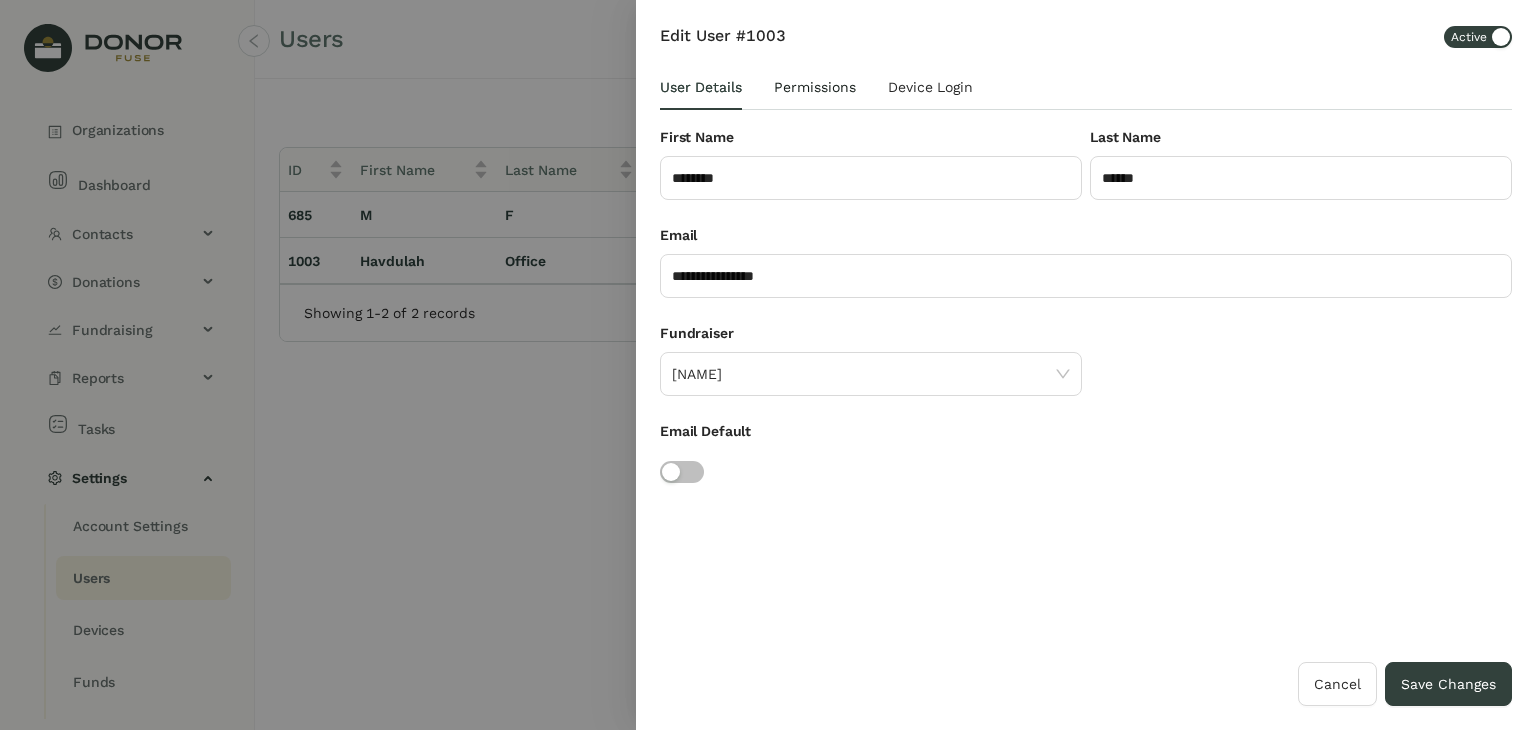 click on "Permissions" at bounding box center (701, 87) 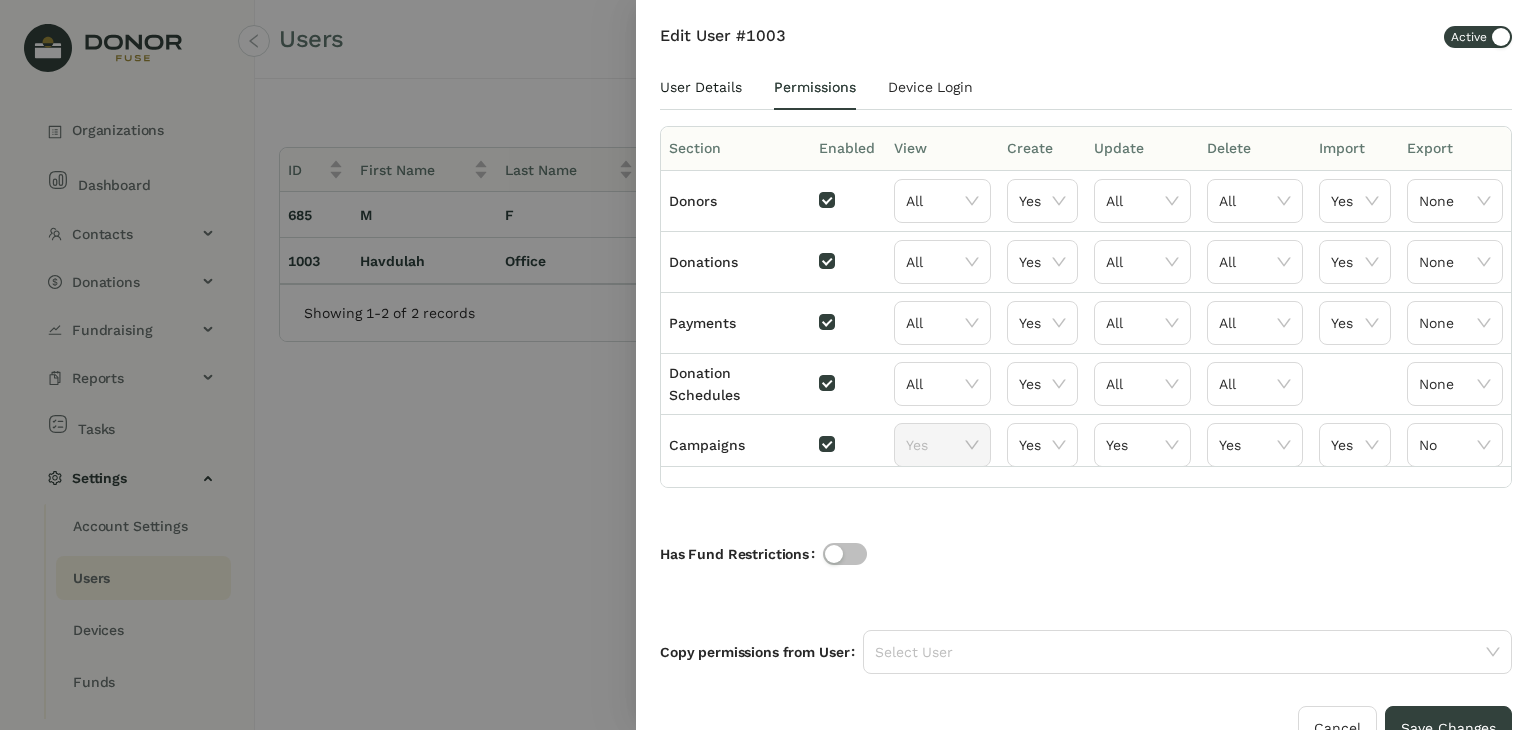 click on "User Details" at bounding box center (701, 87) 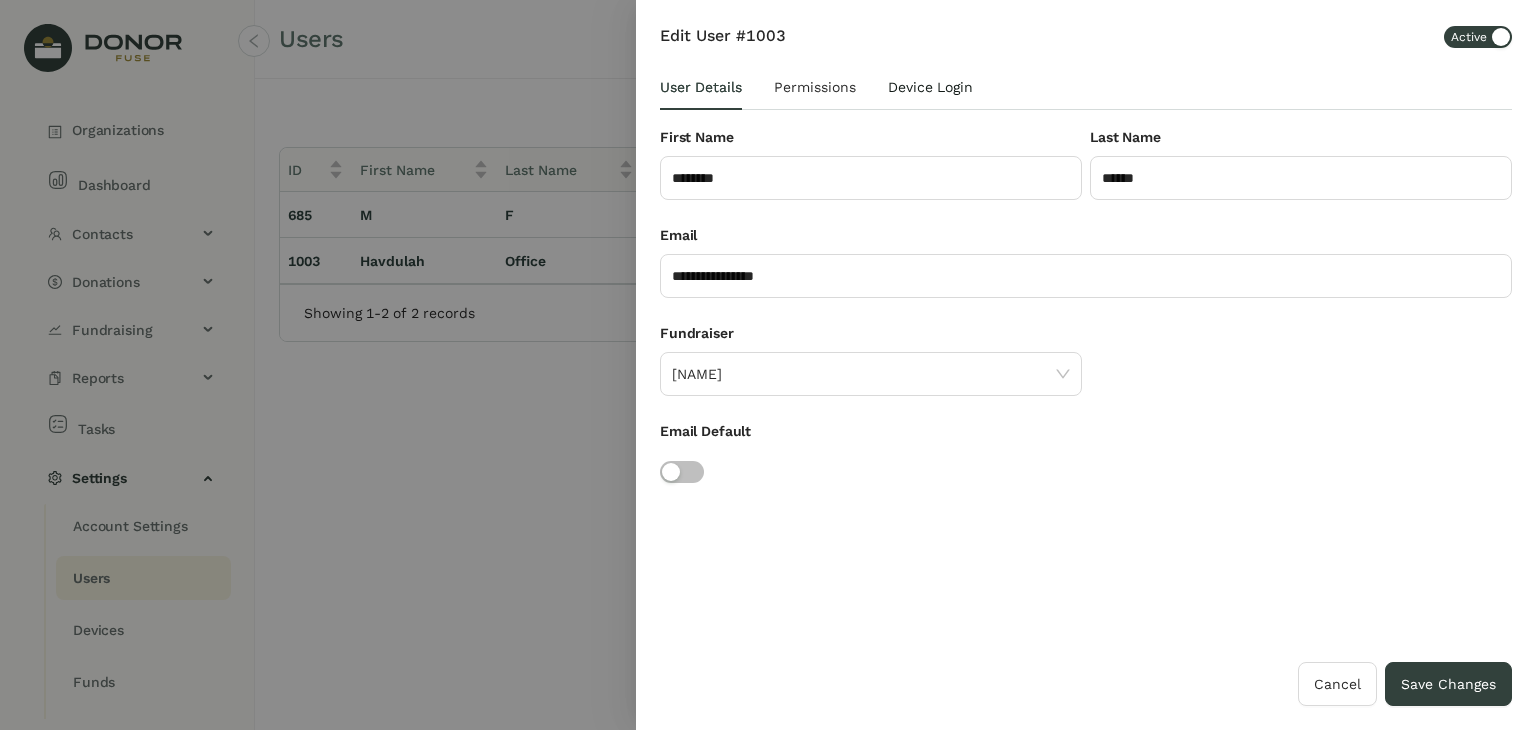 click on "Device Login" at bounding box center (930, 87) 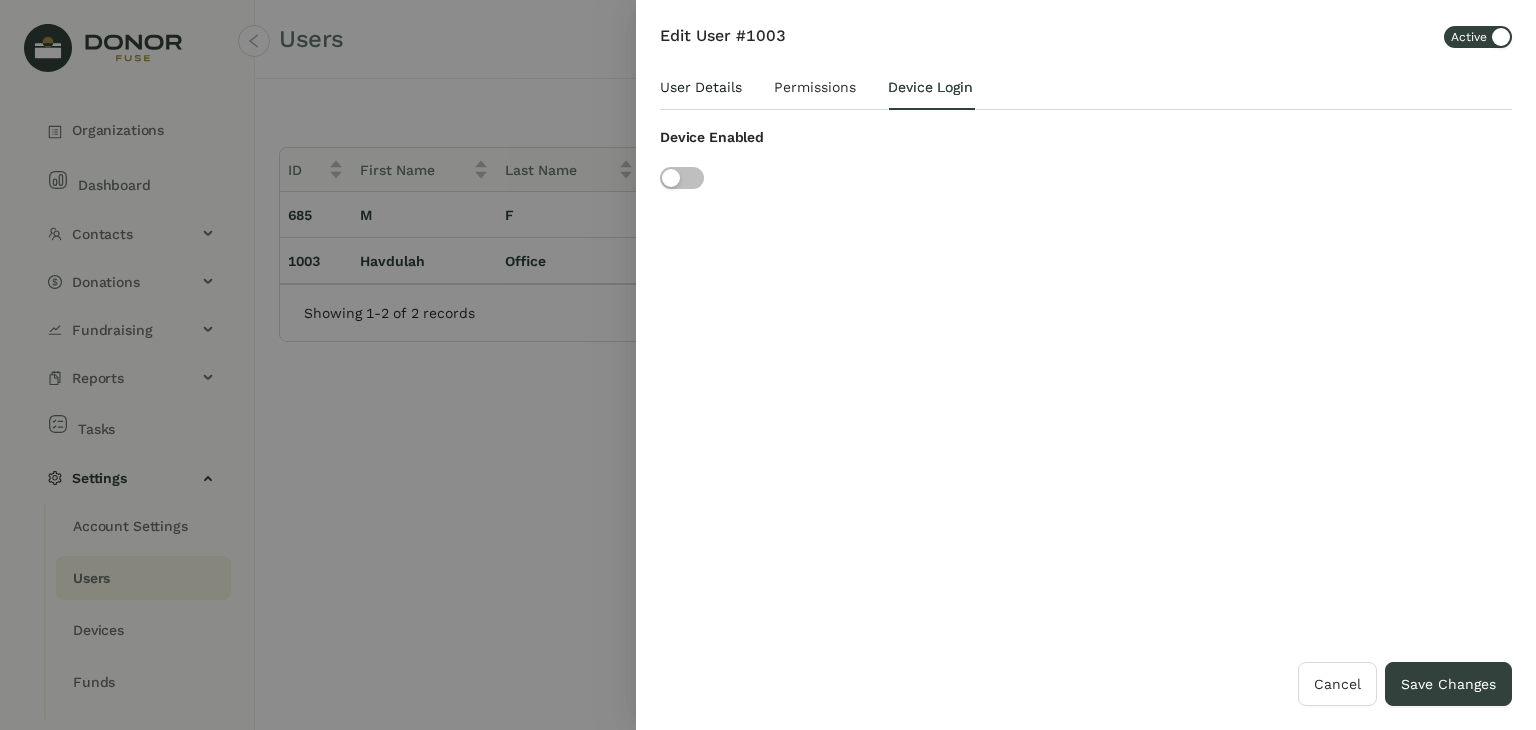 click on "User Details" at bounding box center (701, 87) 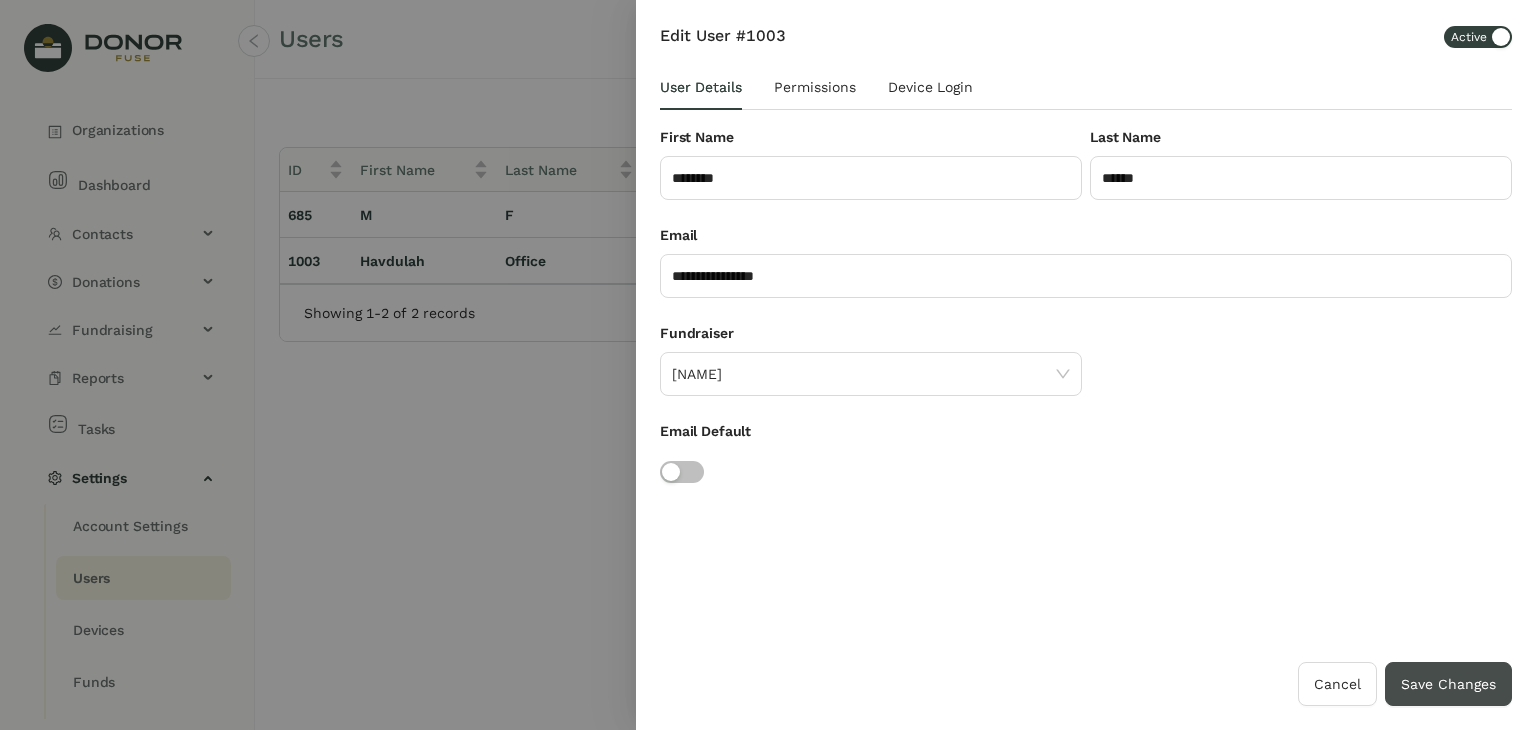 click on "Save Changes" at bounding box center (1448, 684) 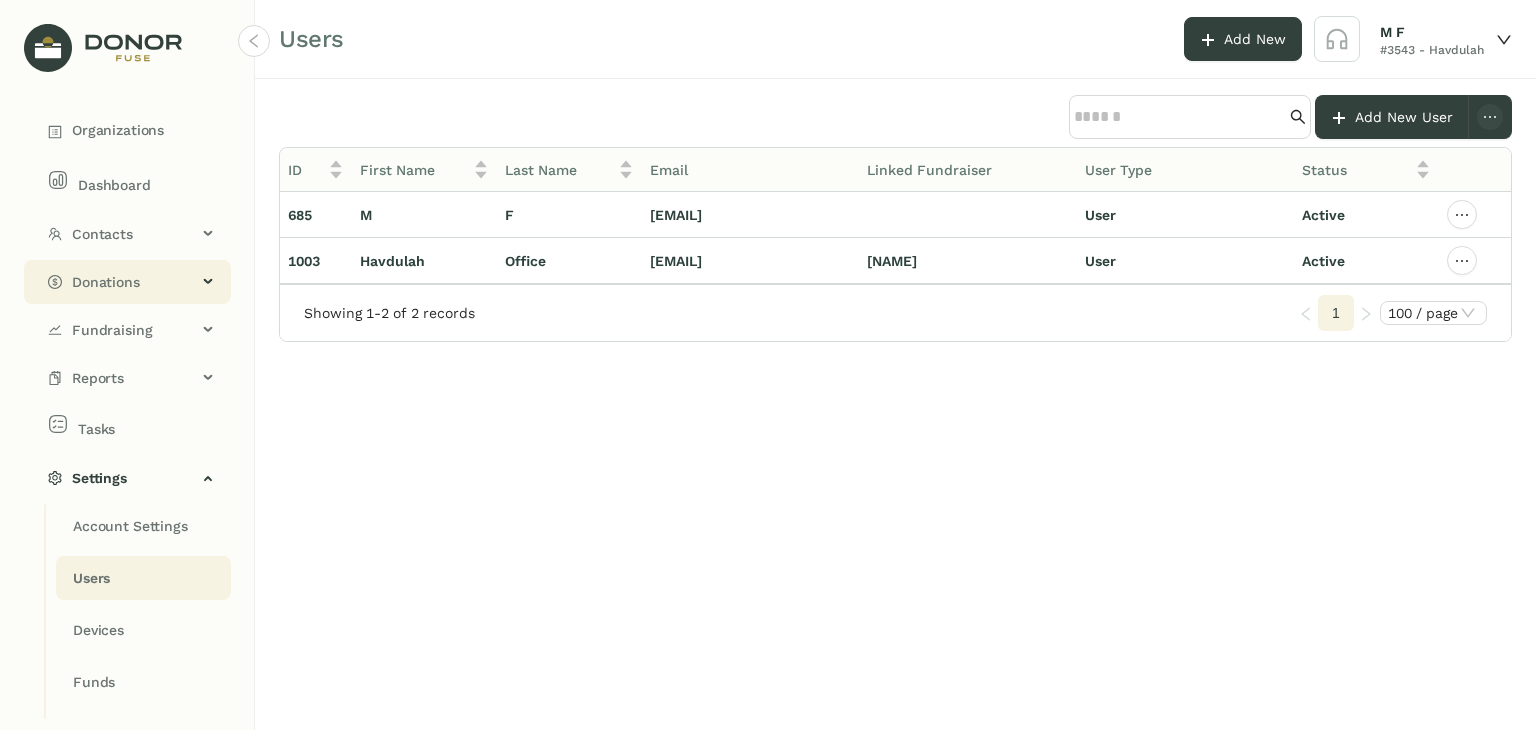 click on "Donations" at bounding box center [134, 282] 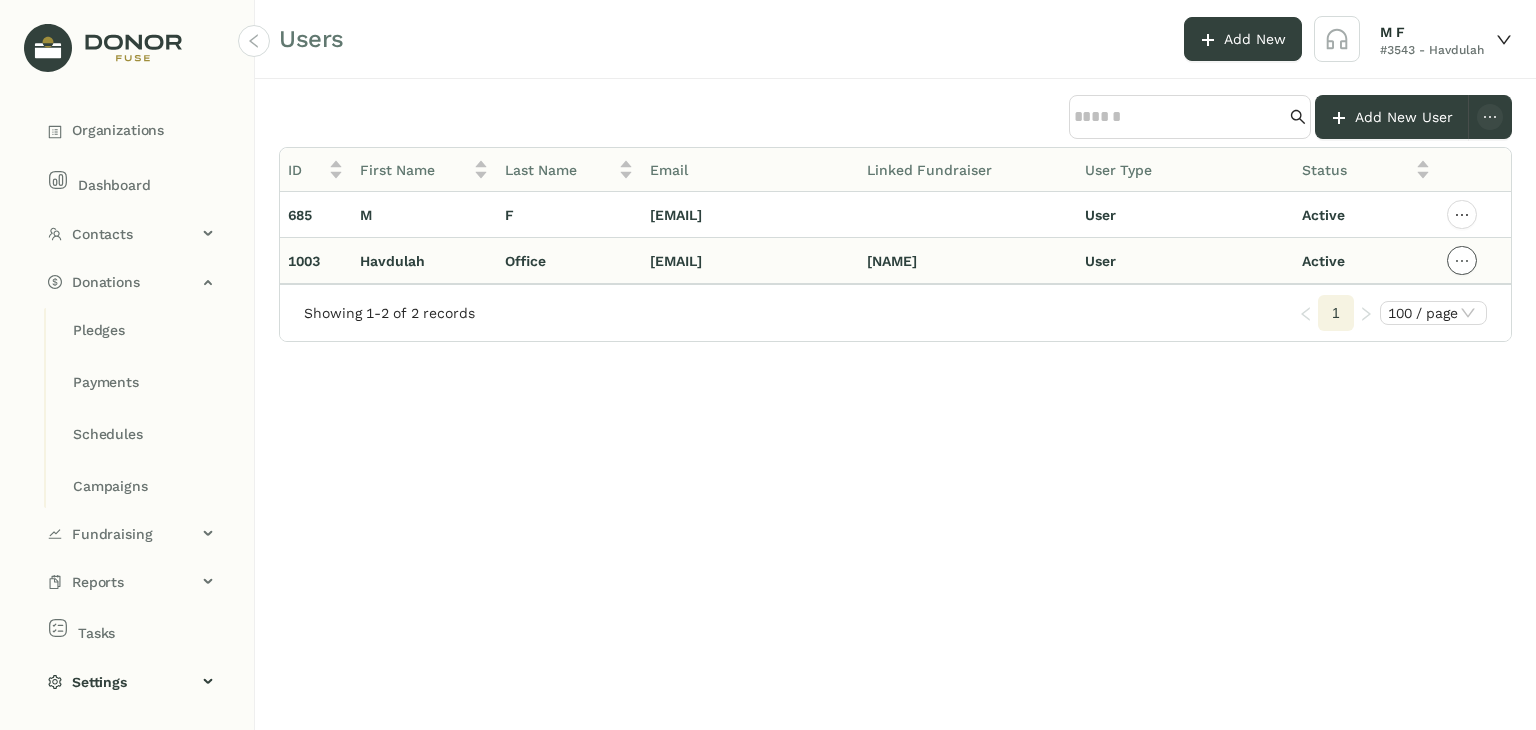 click at bounding box center [1462, 215] 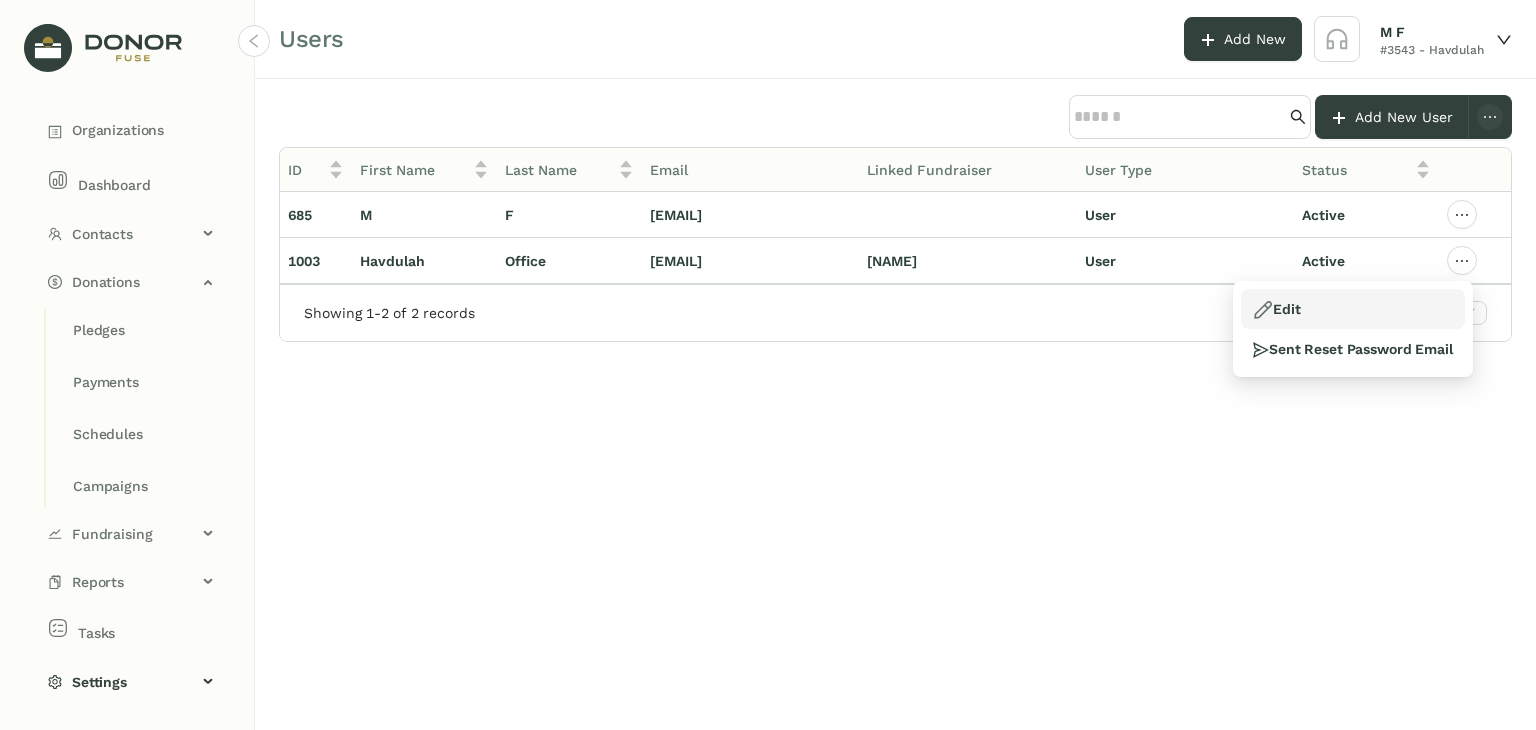 click on "Edit" at bounding box center [1353, 309] 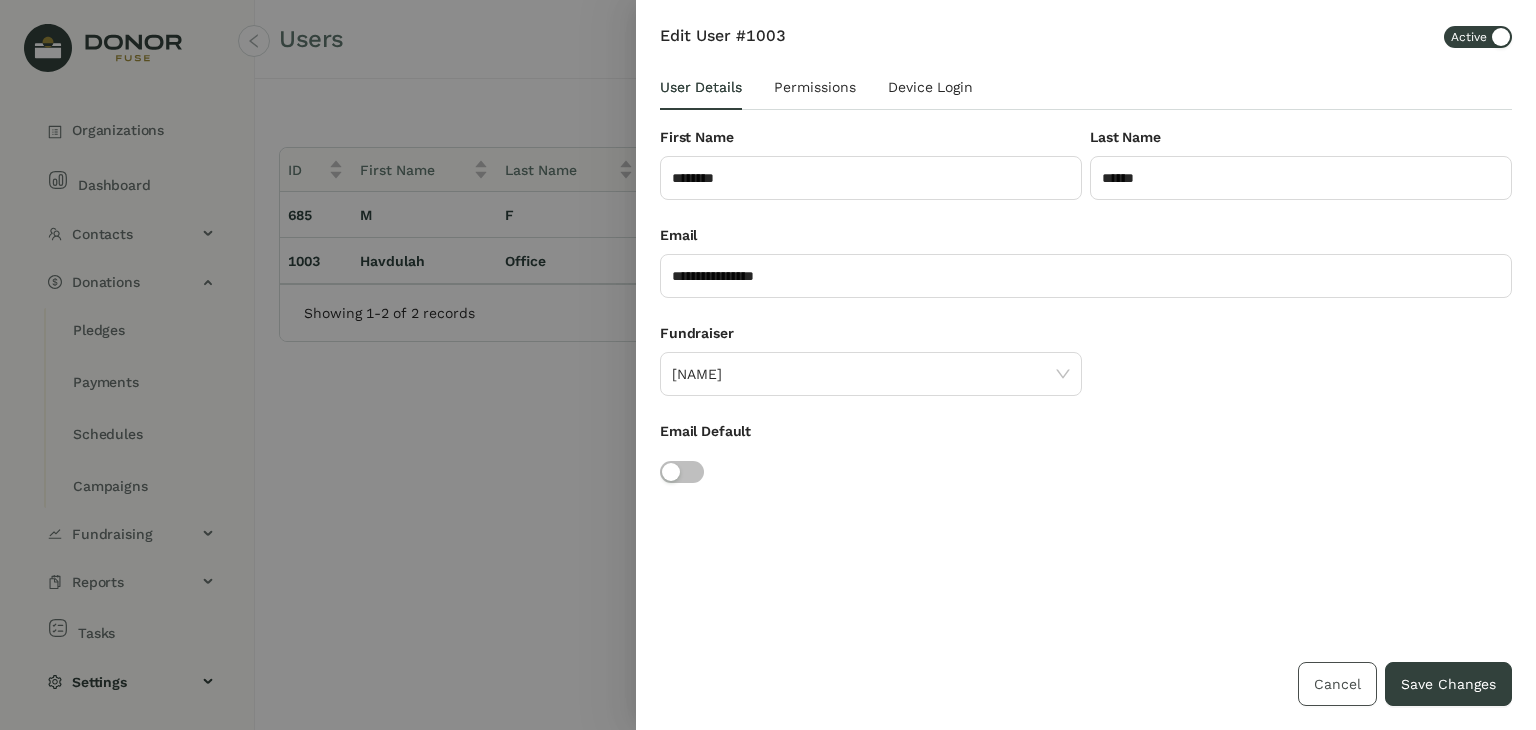 drag, startPoint x: 1349, startPoint y: 687, endPoint x: 1501, endPoint y: 599, distance: 175.63599 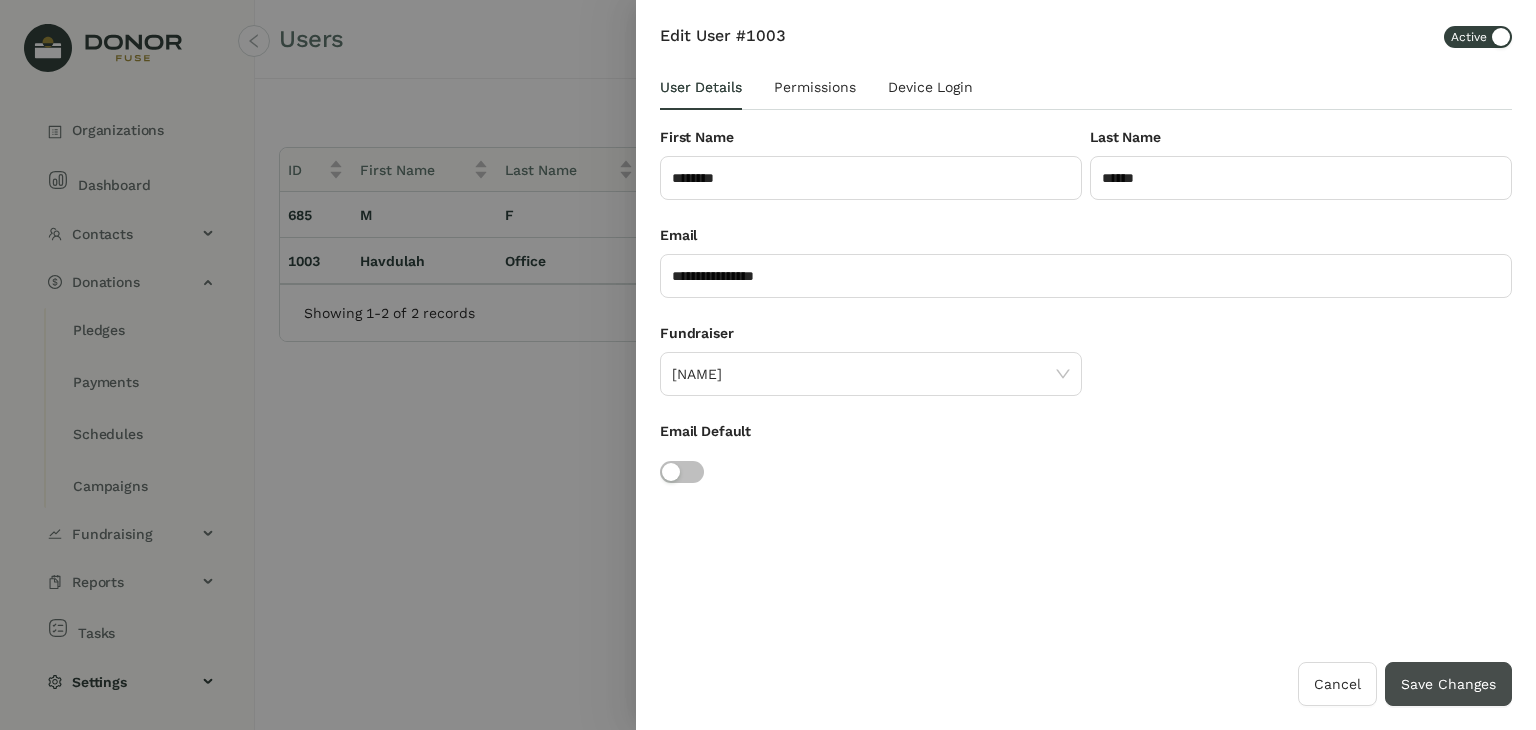 click on "Save Changes" at bounding box center (1448, 684) 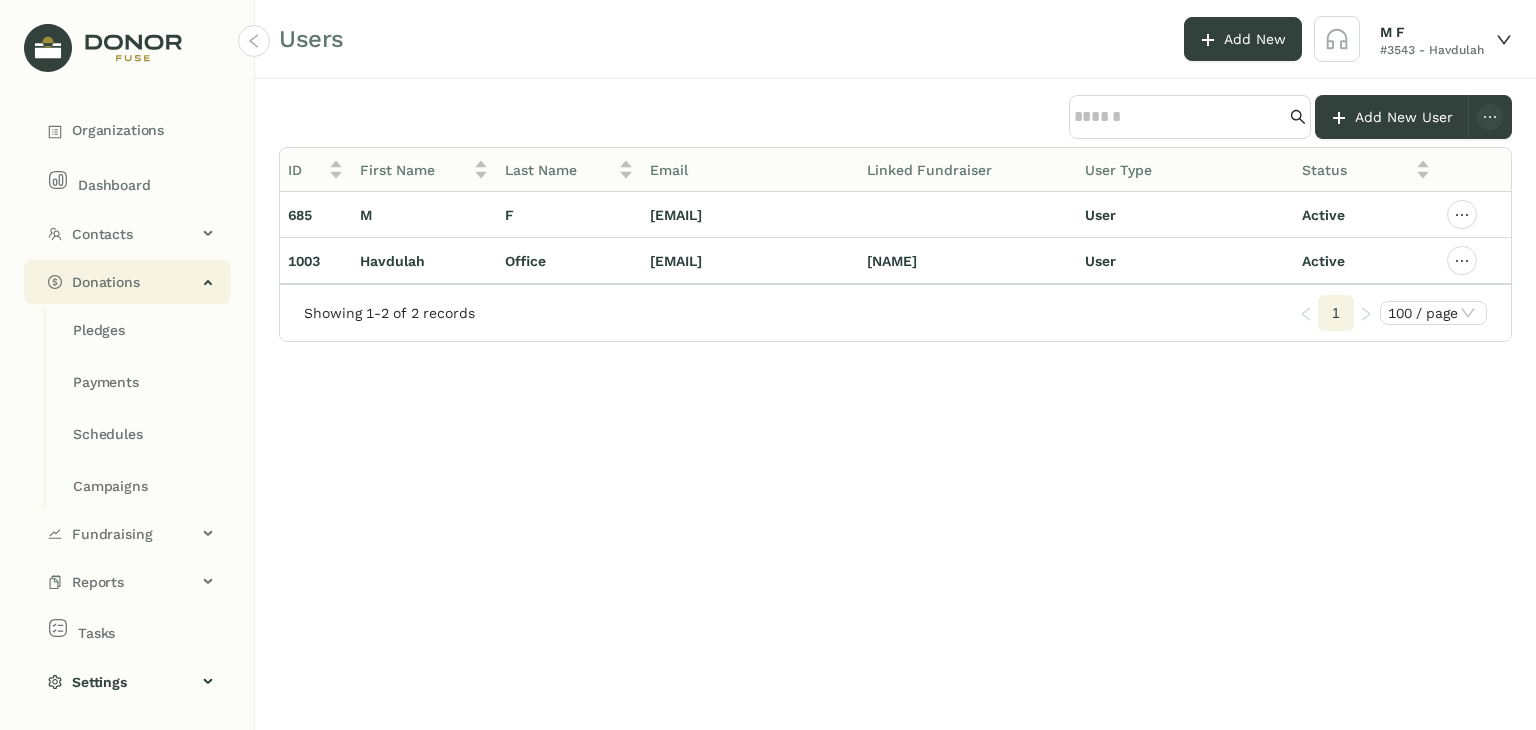 click on "Donations" at bounding box center [134, 282] 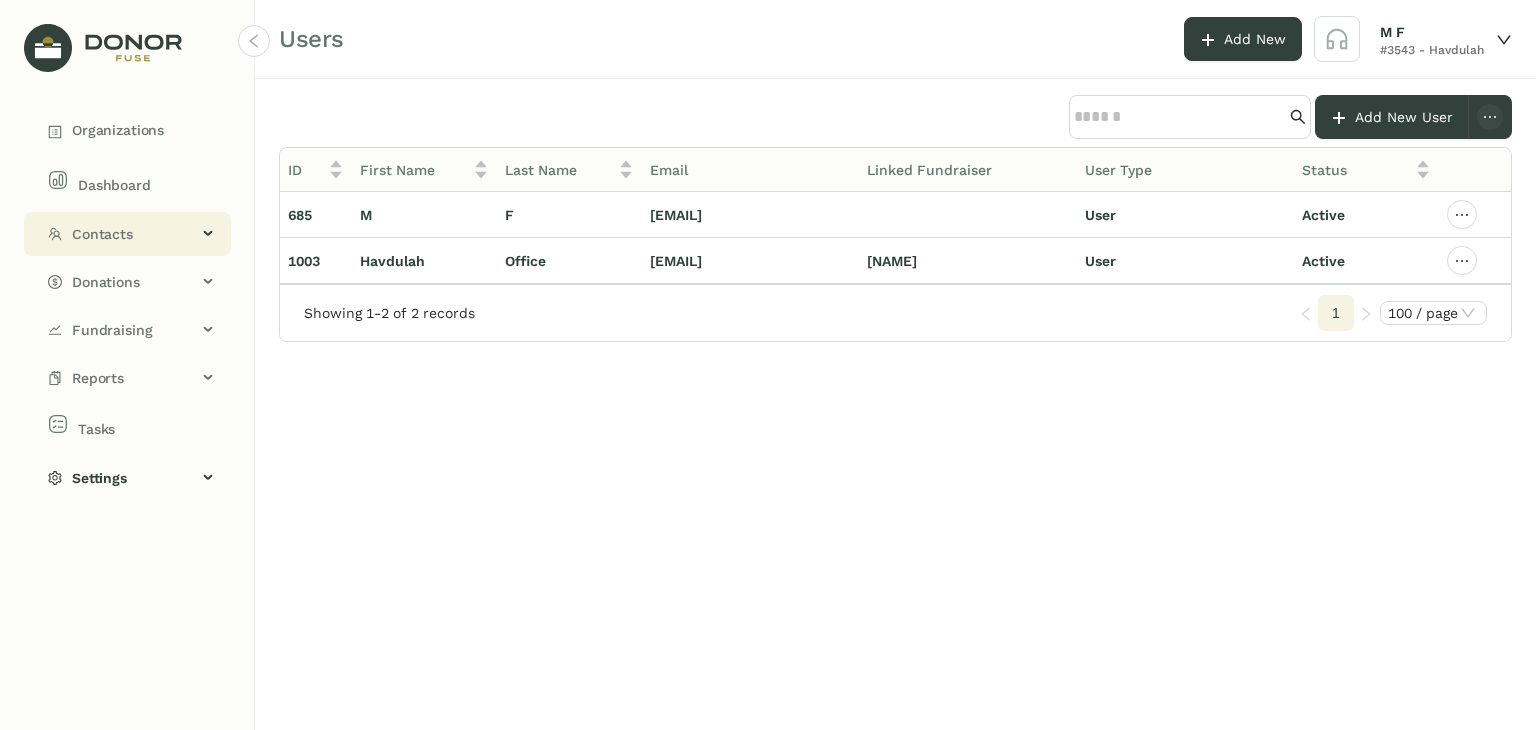 click on "Contacts" at bounding box center [127, 234] 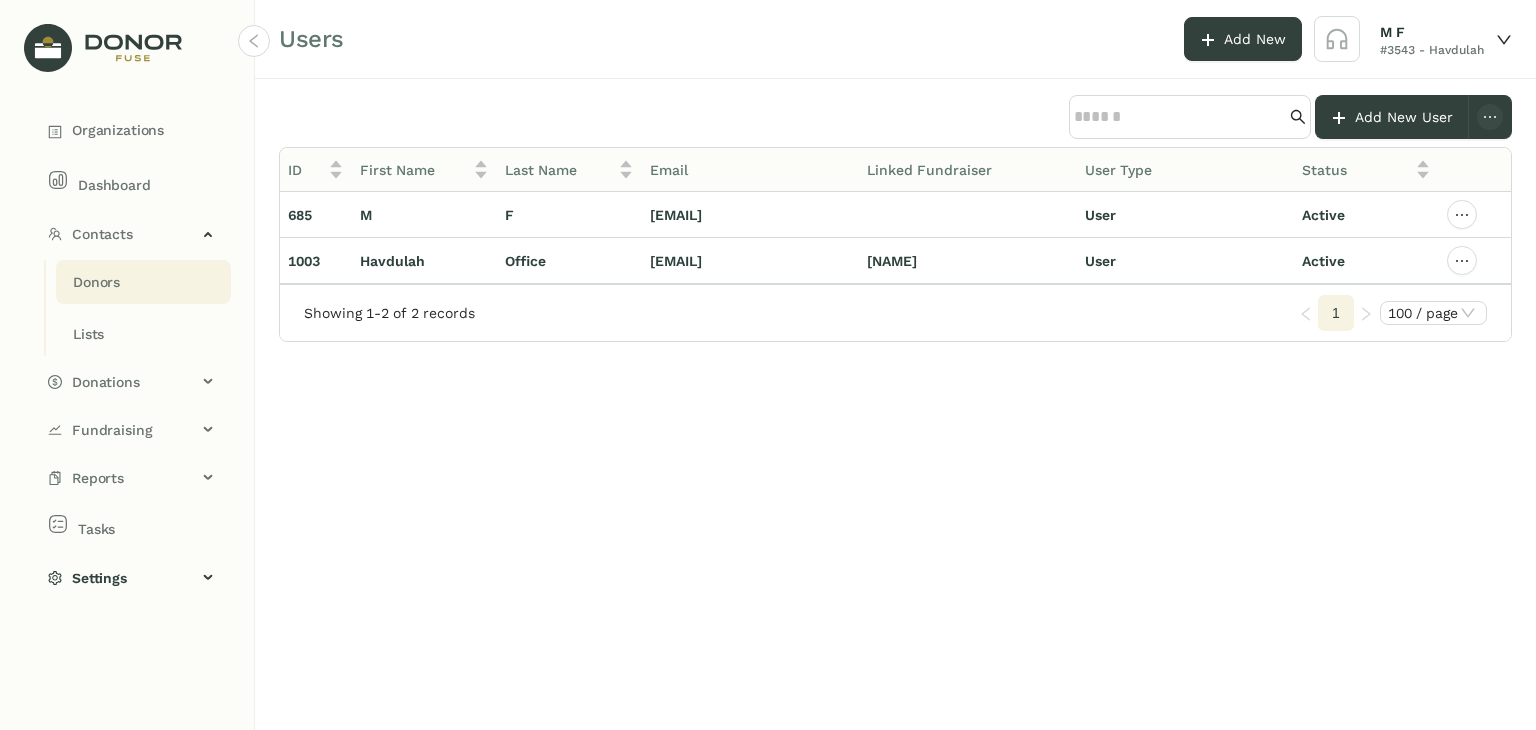 click on "Donors" at bounding box center (96, 282) 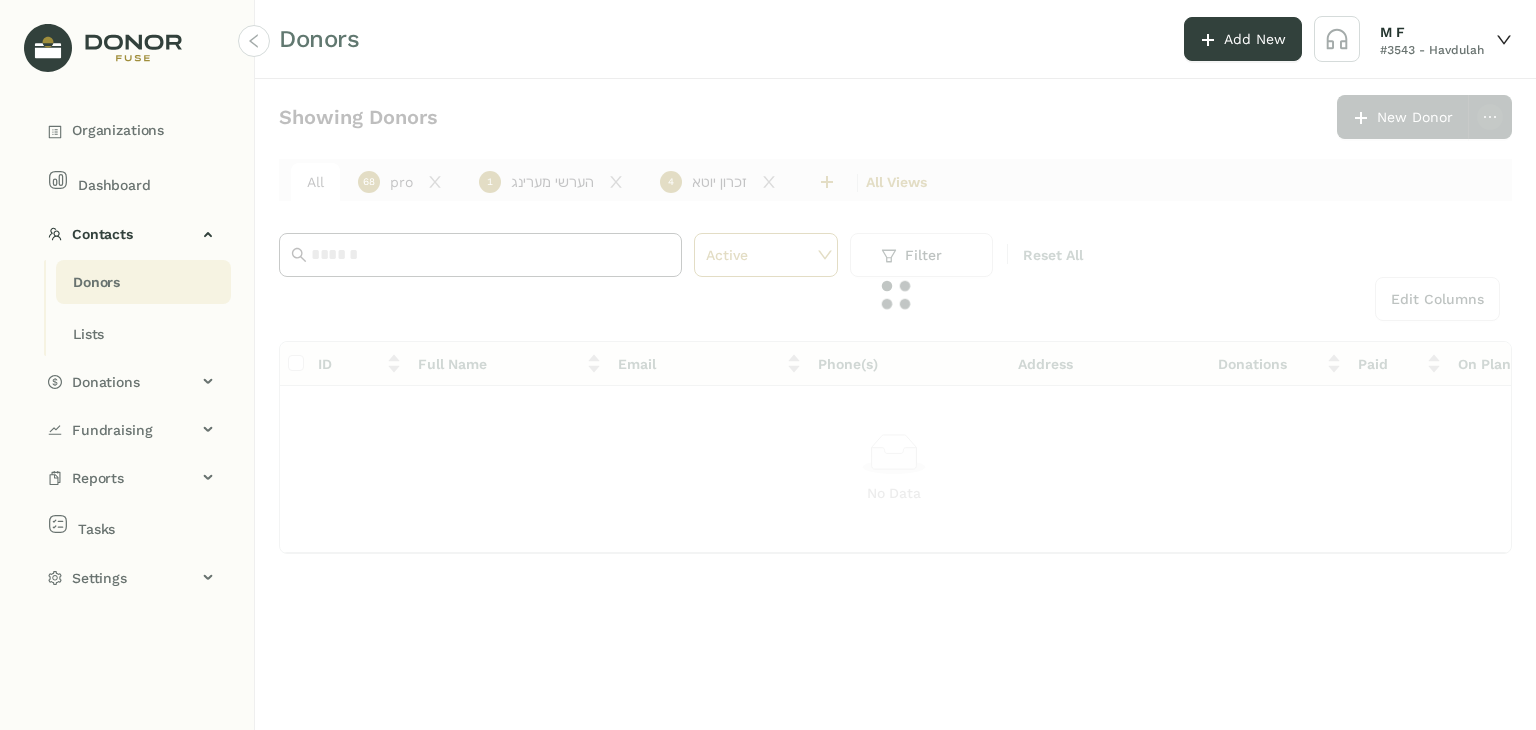 click at bounding box center [490, 255] 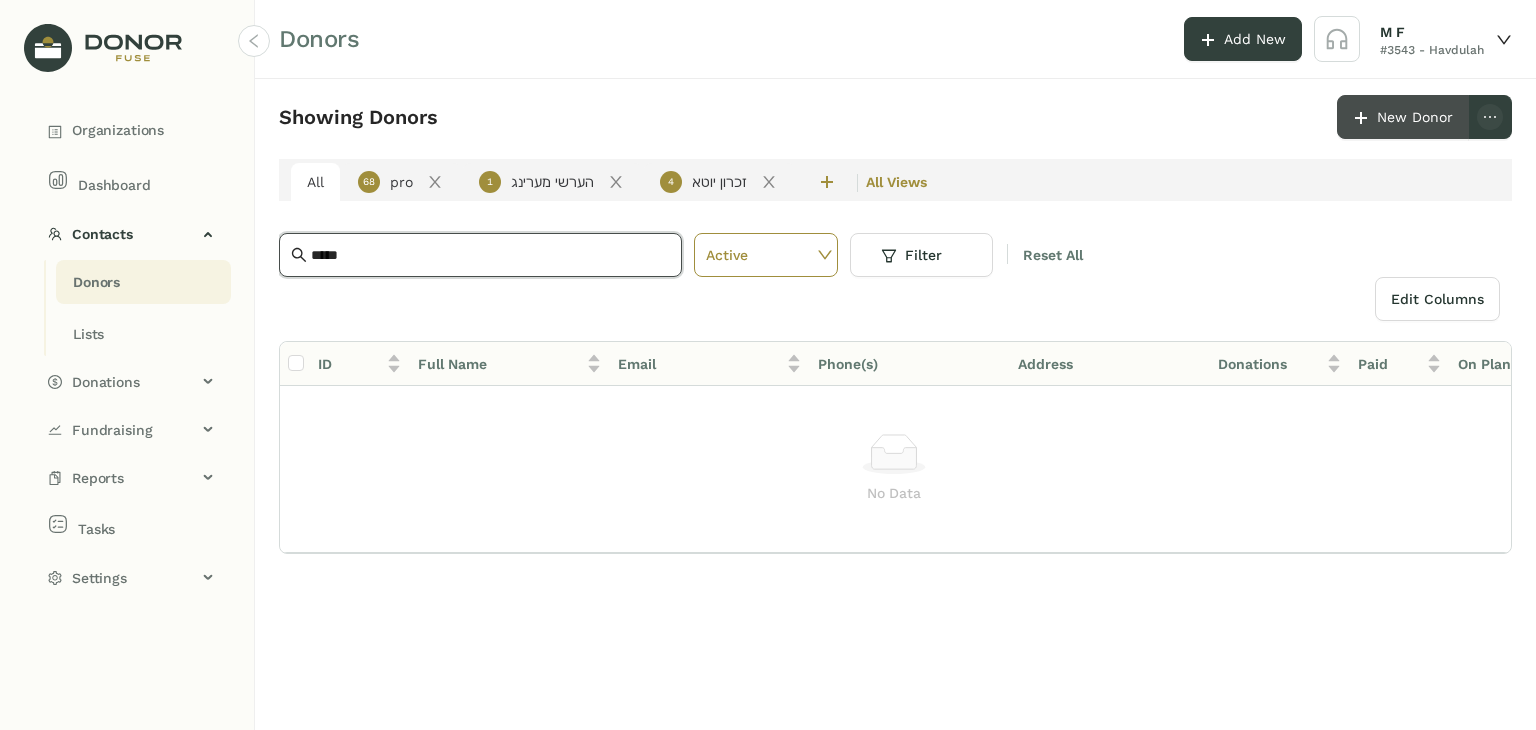 type on "*****" 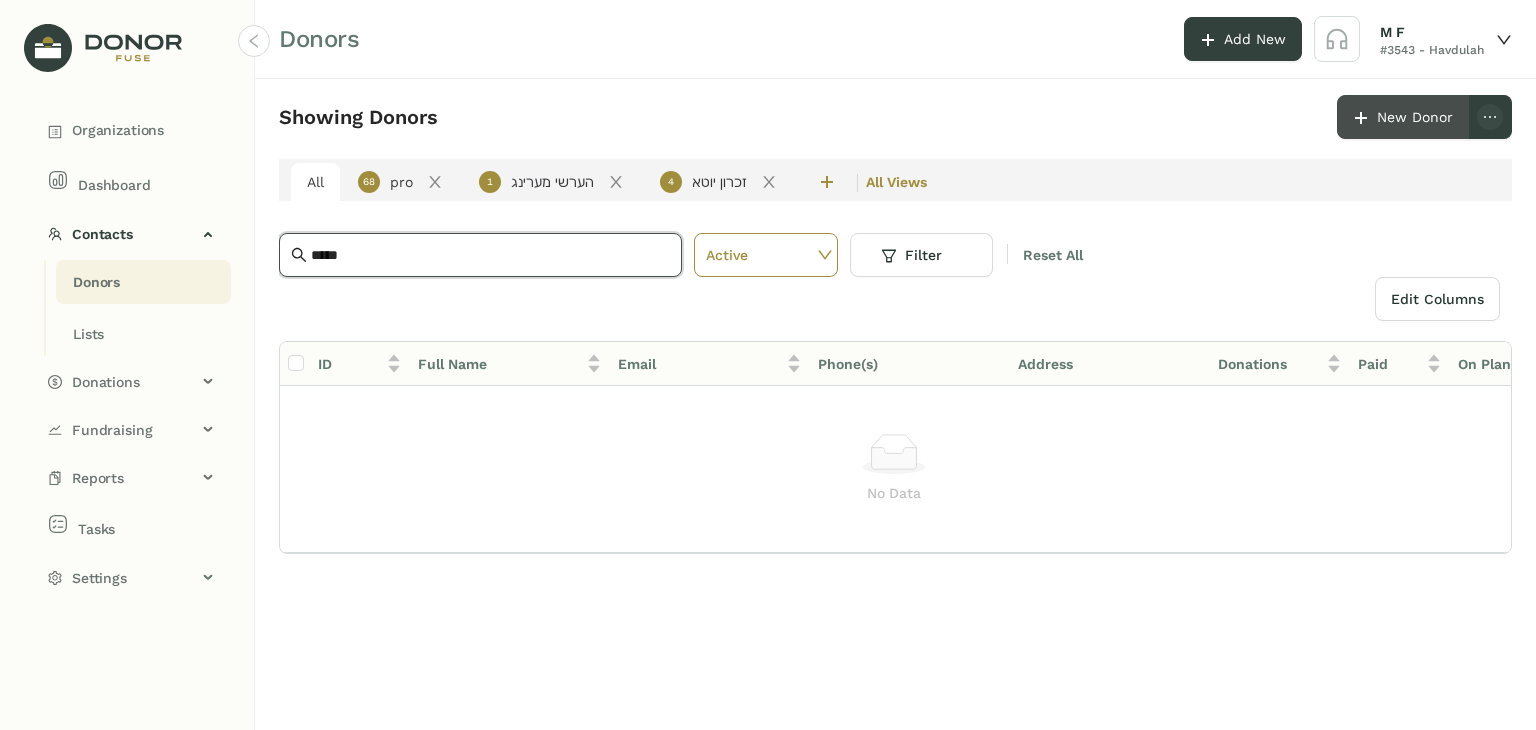 click on "New Donor" at bounding box center [1415, 117] 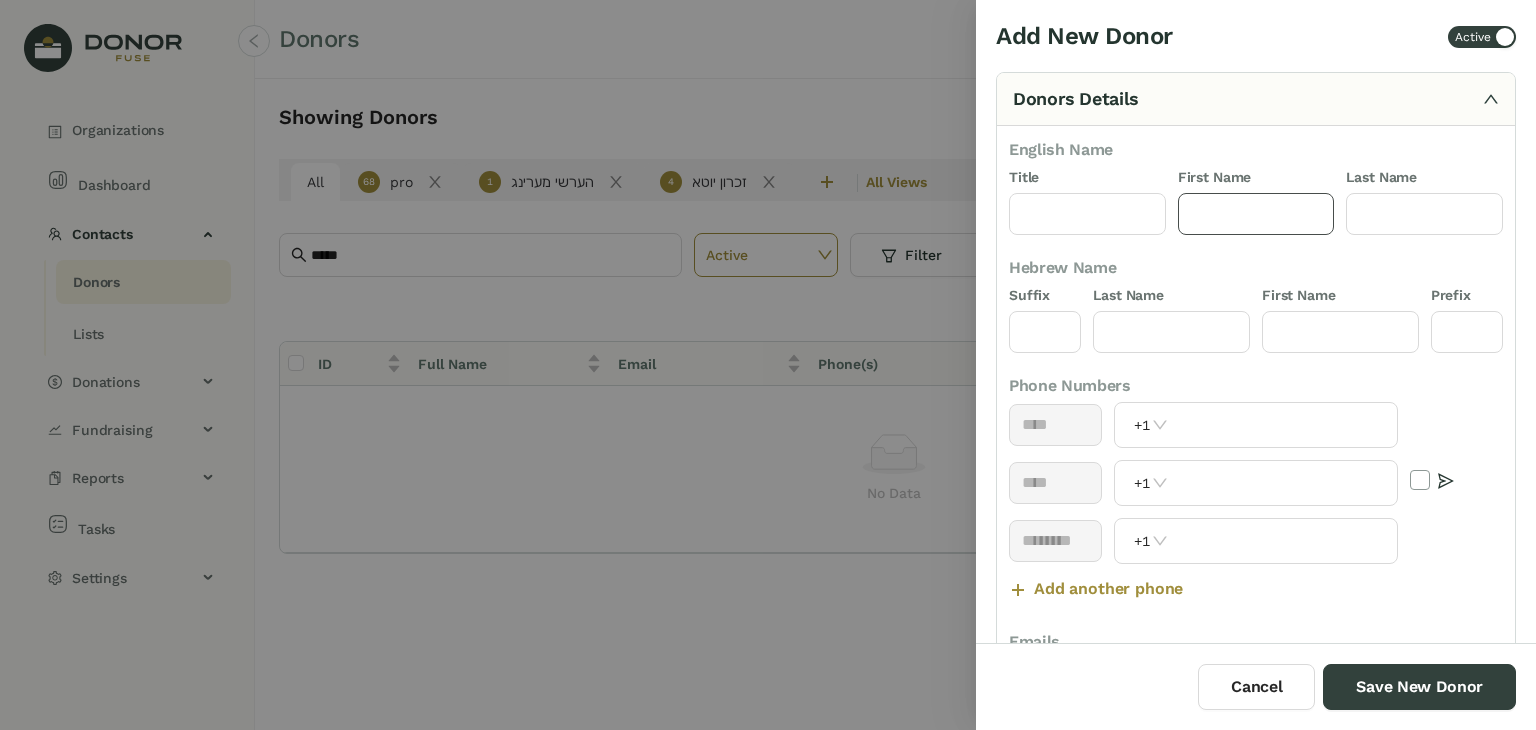 click at bounding box center [1256, 214] 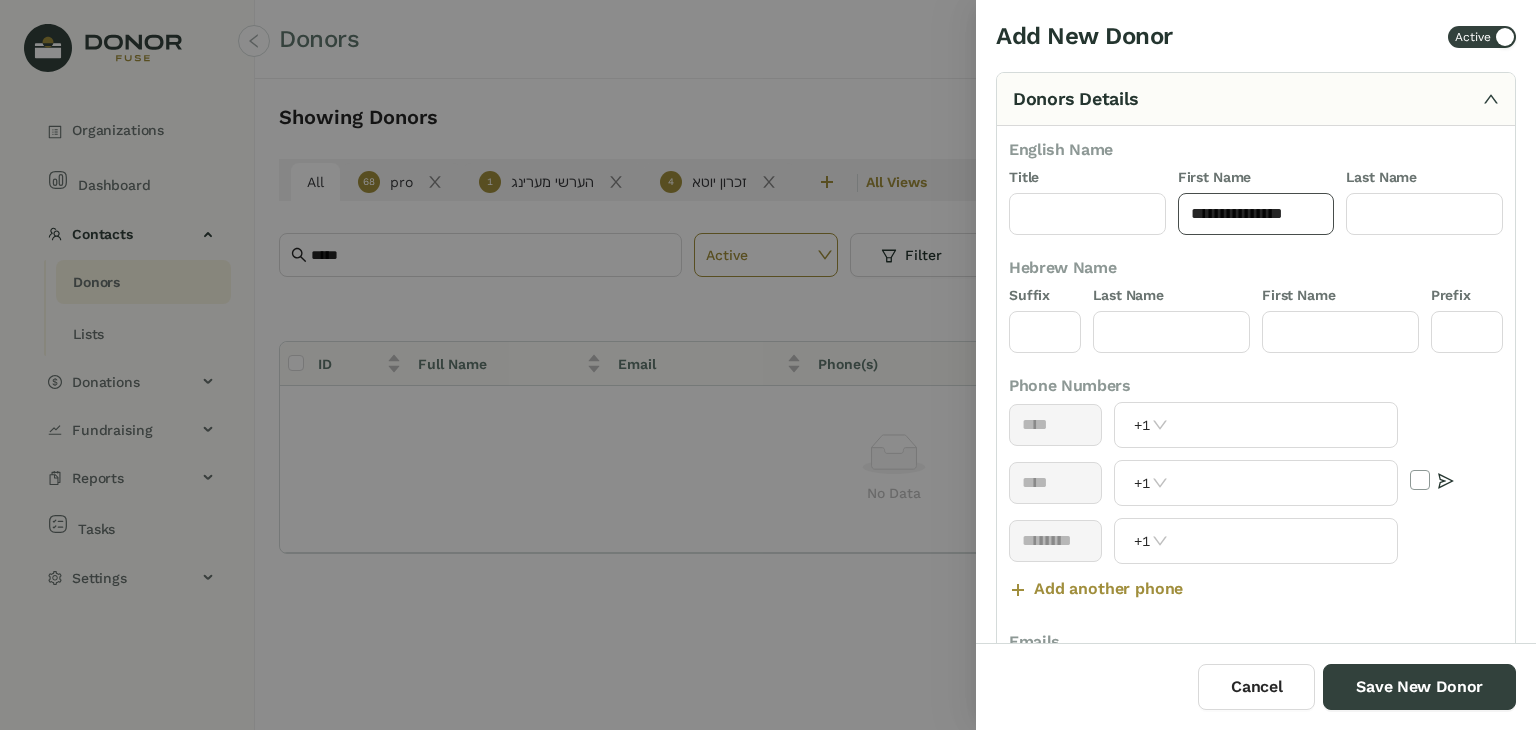 click on "**********" at bounding box center (1256, 214) 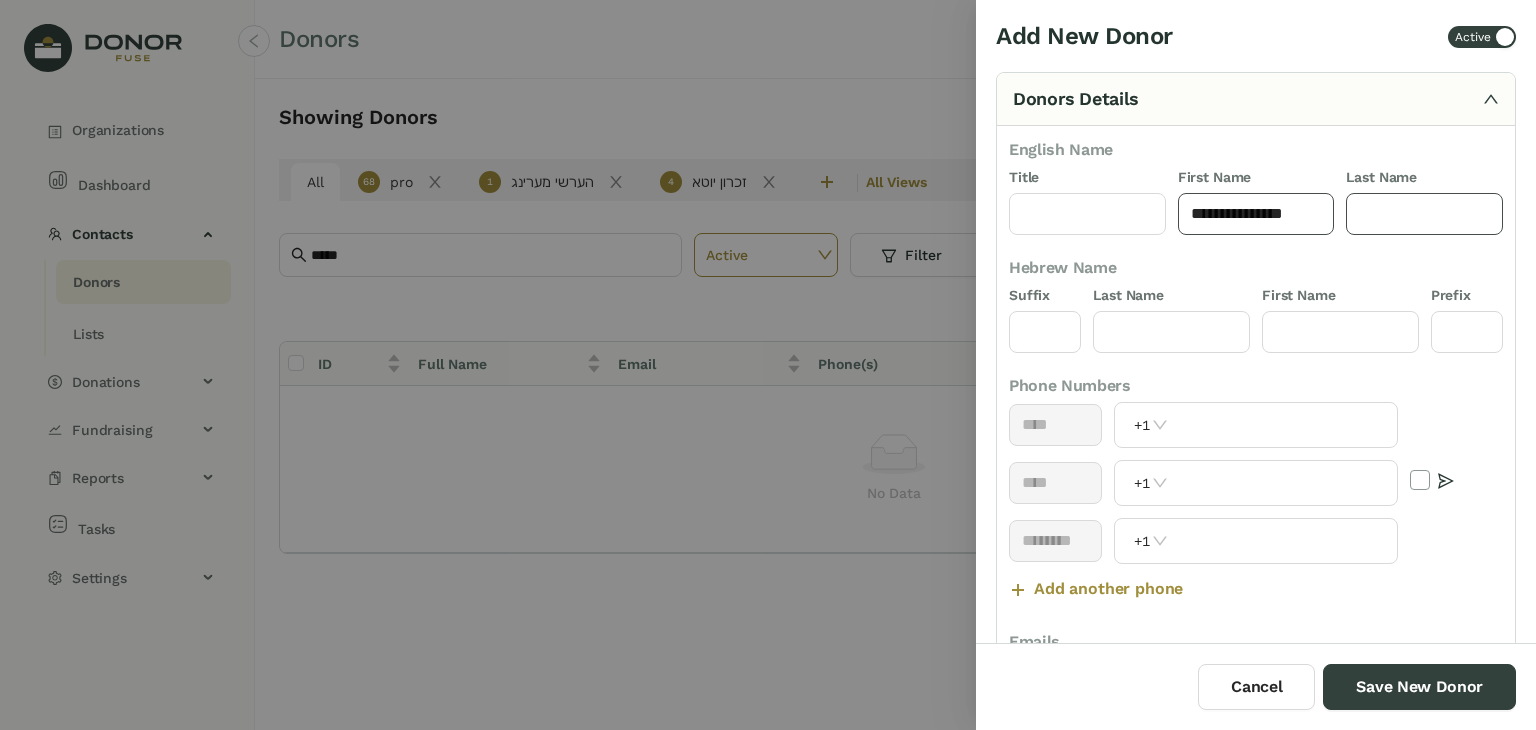 drag, startPoint x: 1230, startPoint y: 215, endPoint x: 1391, endPoint y: 215, distance: 161 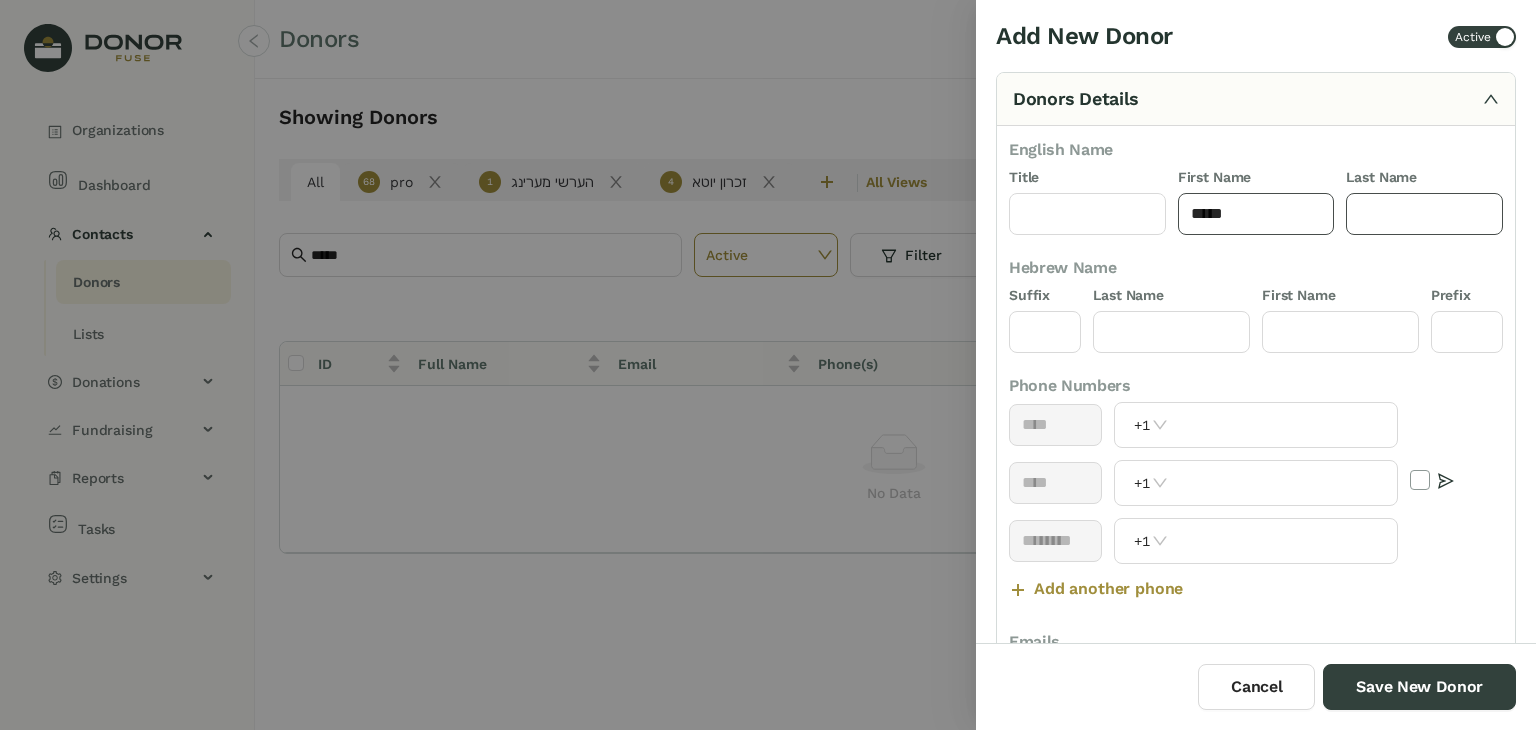 type on "*****" 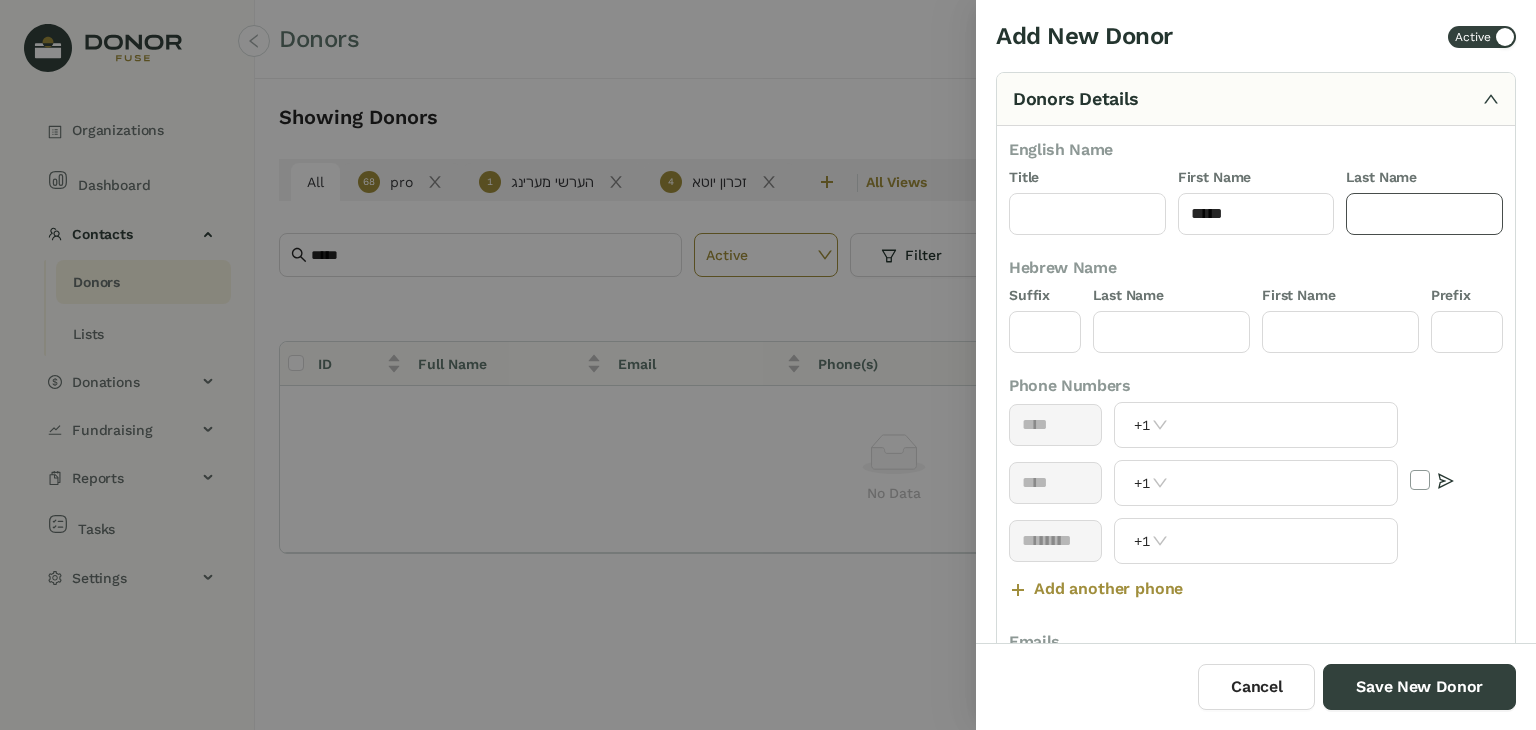 click at bounding box center (1424, 214) 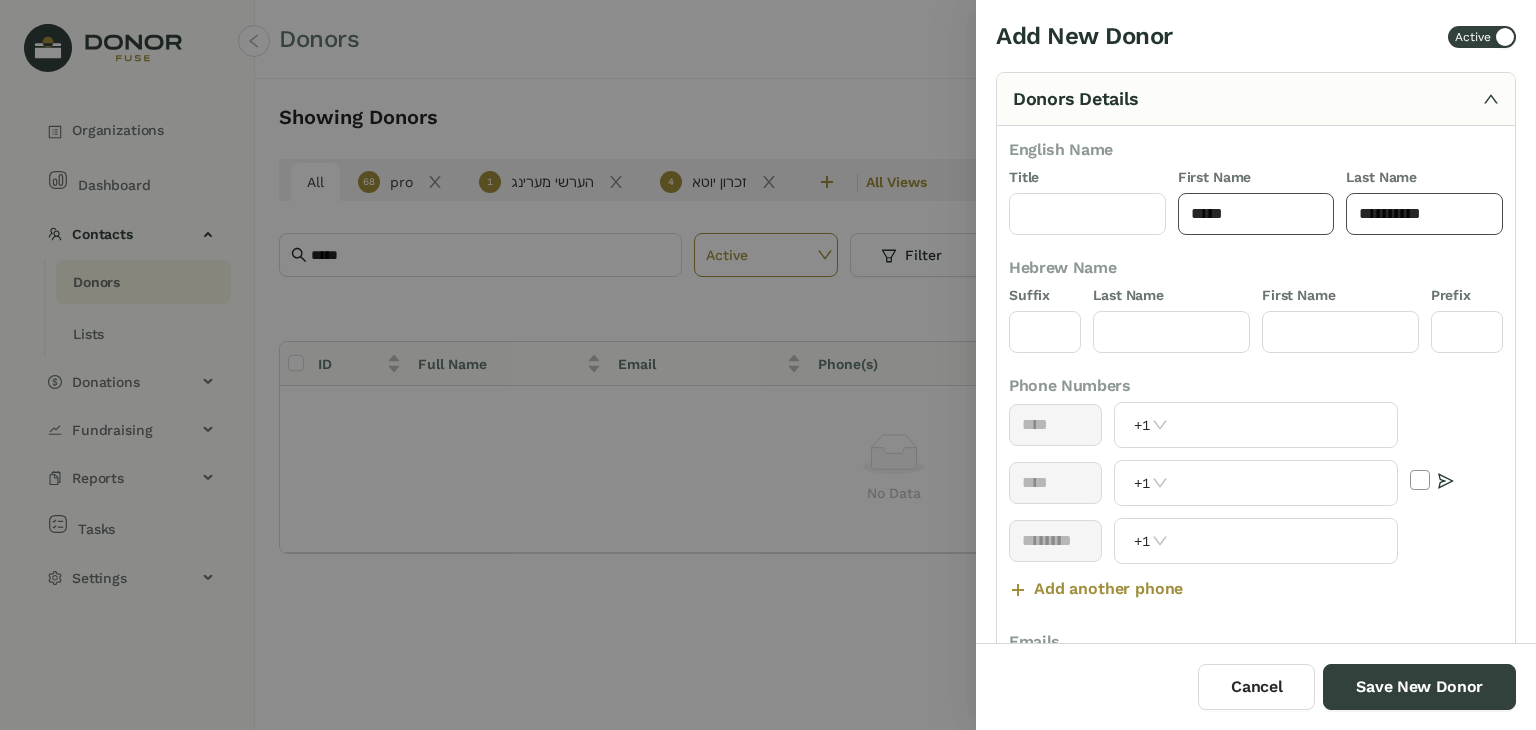 drag, startPoint x: 1360, startPoint y: 217, endPoint x: 1325, endPoint y: 217, distance: 35 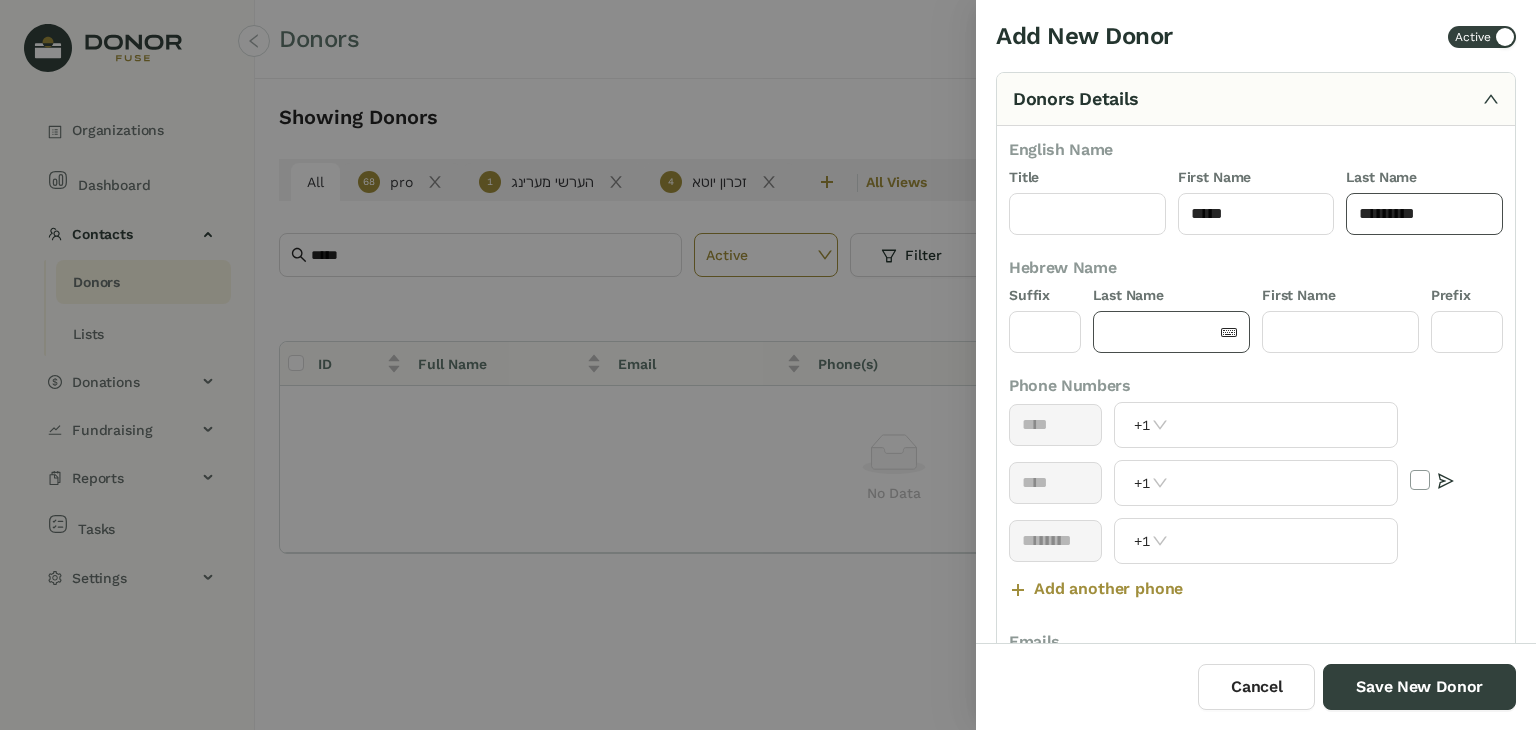 type on "*********" 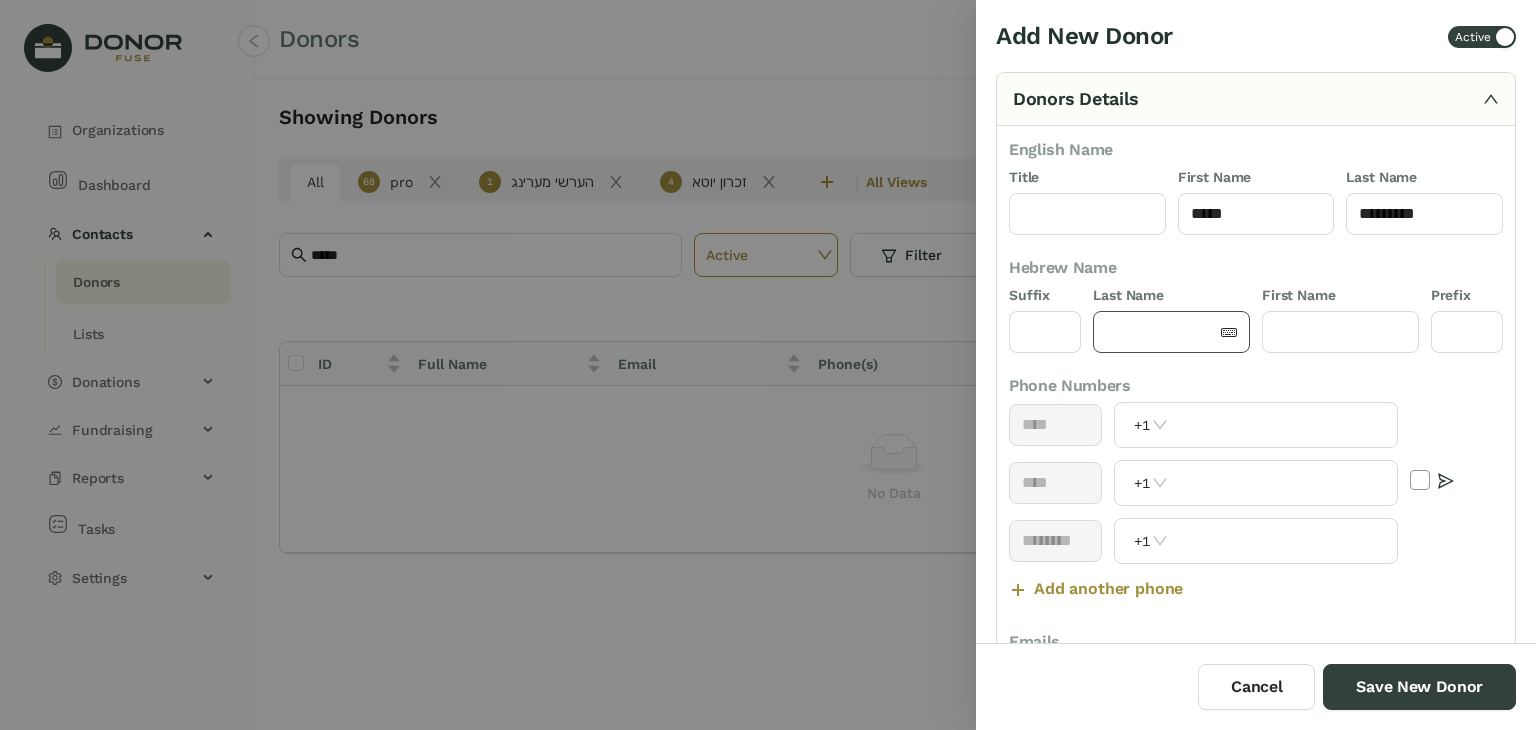 click at bounding box center (1161, 332) 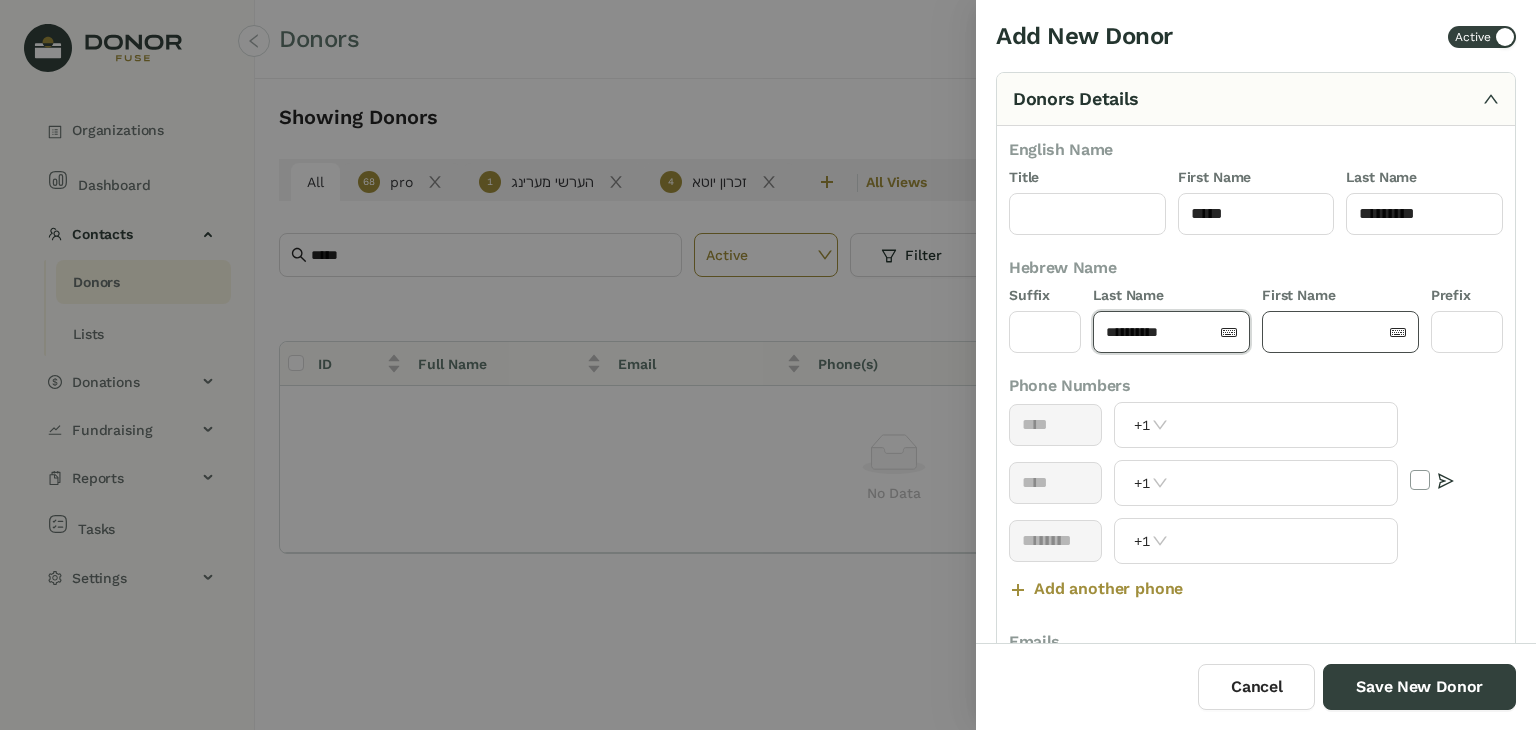 type on "**********" 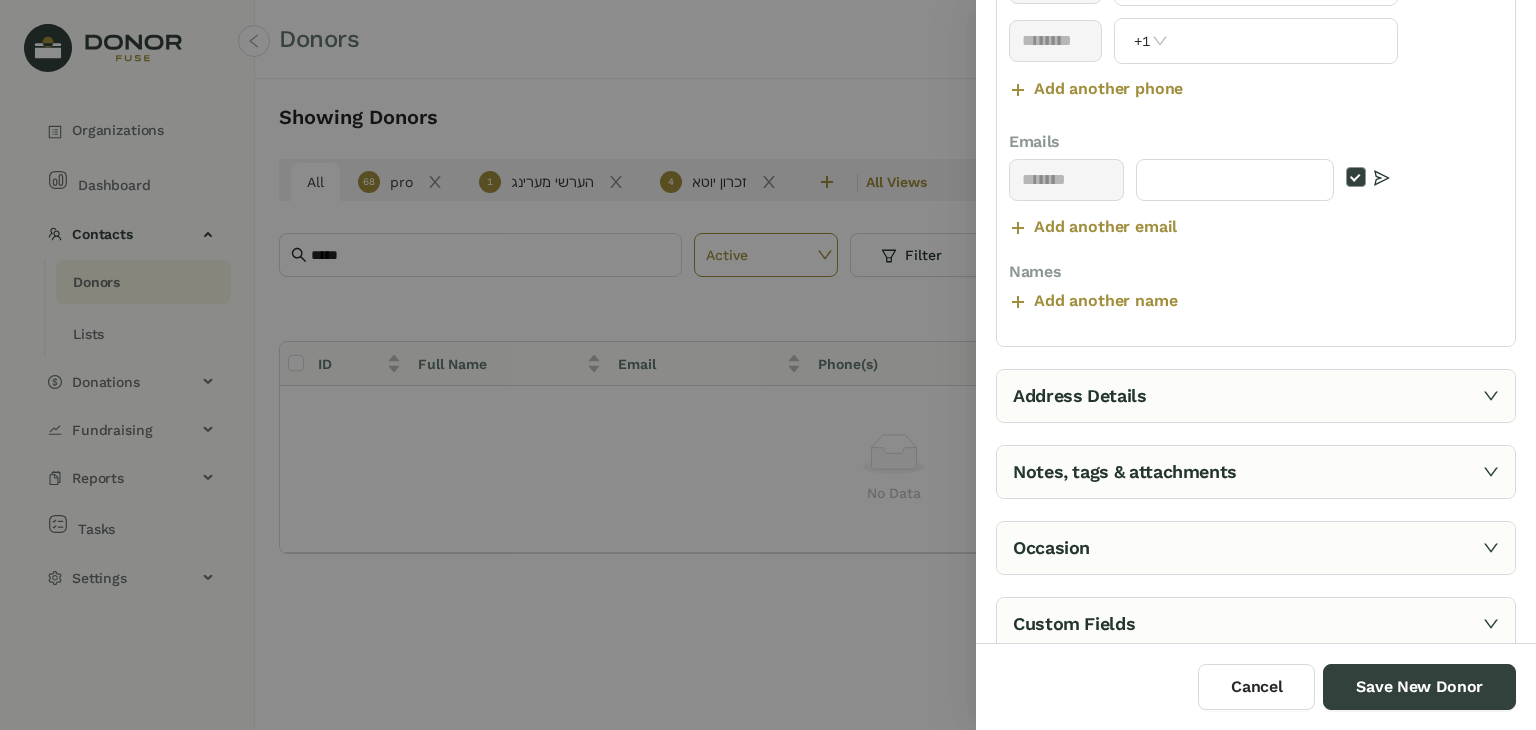 scroll, scrollTop: 523, scrollLeft: 0, axis: vertical 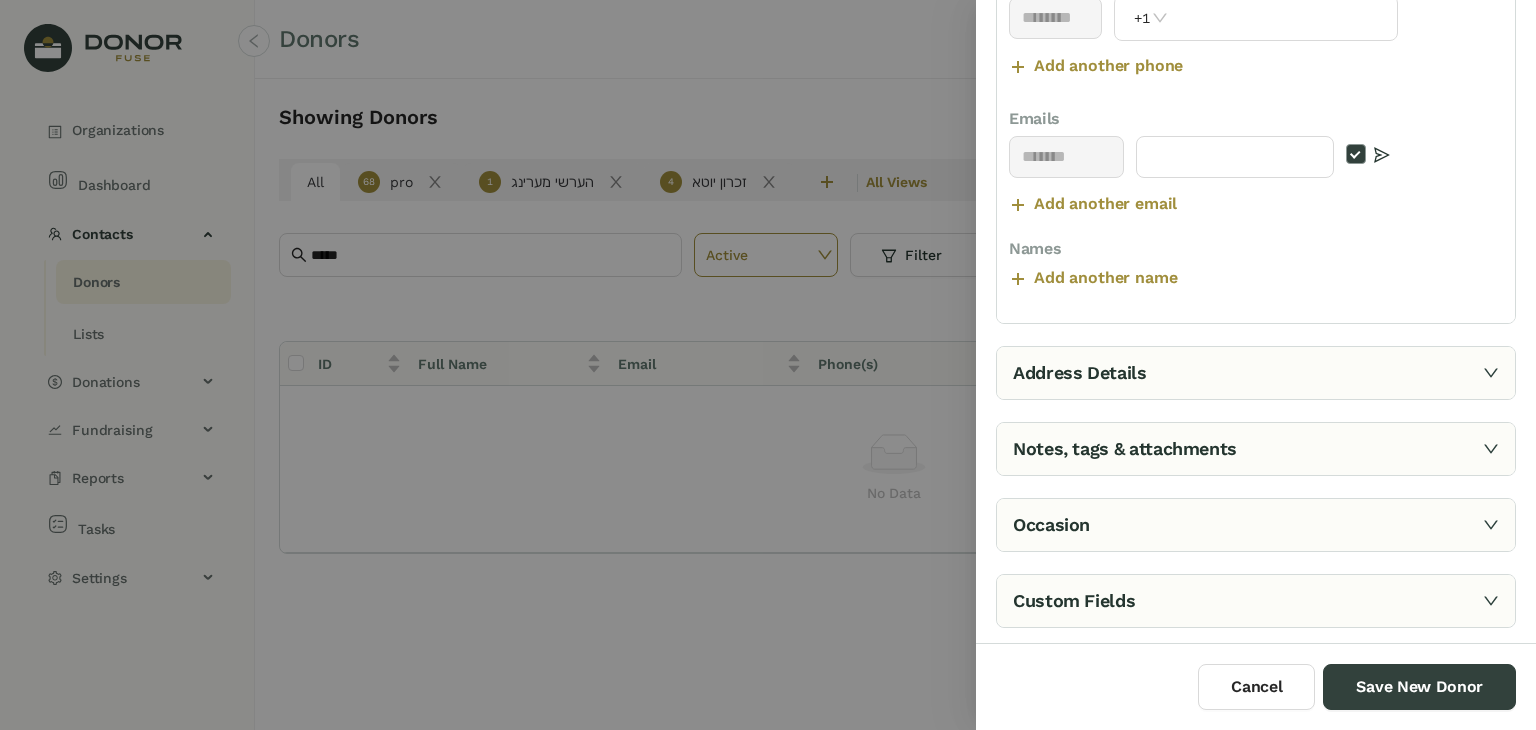 type on "********" 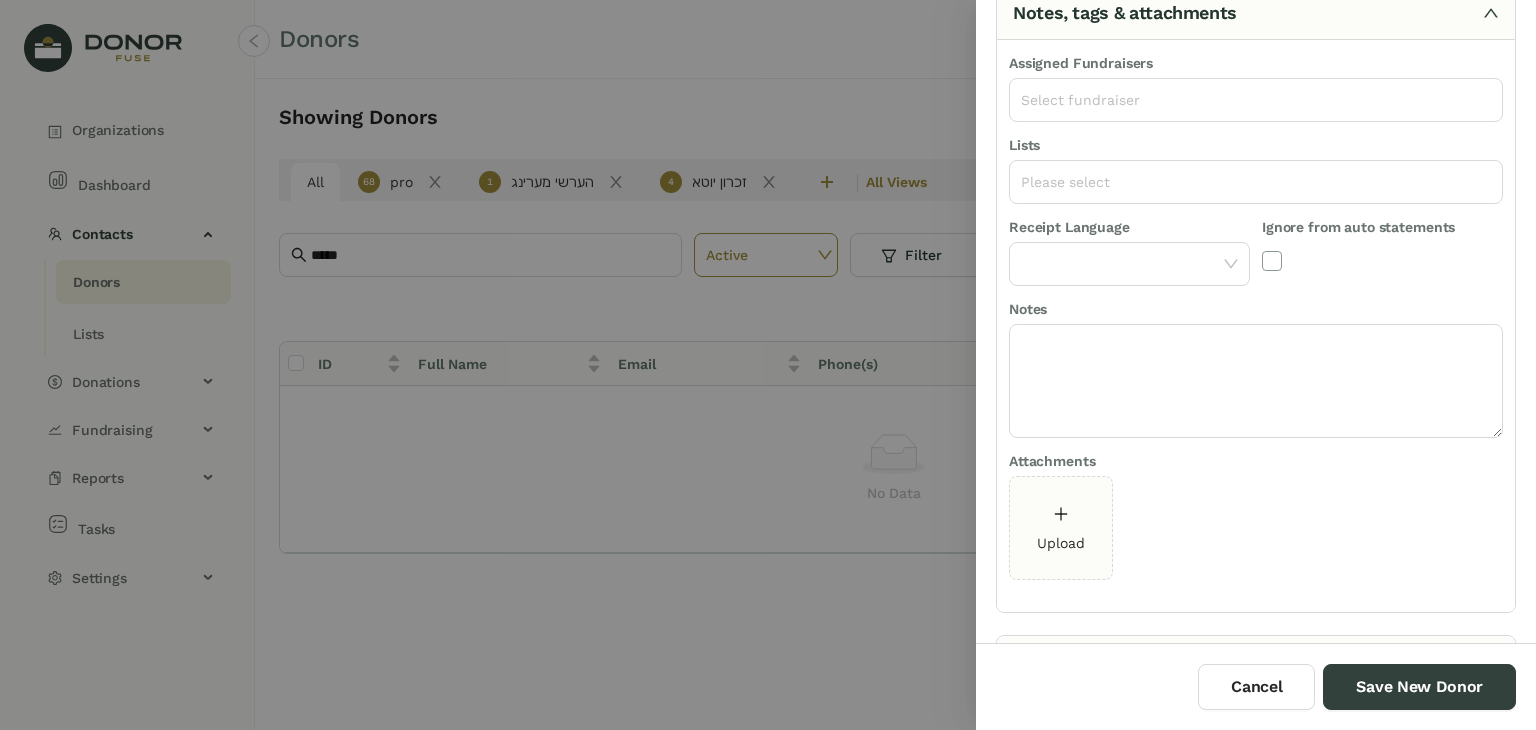 scroll, scrollTop: 377, scrollLeft: 0, axis: vertical 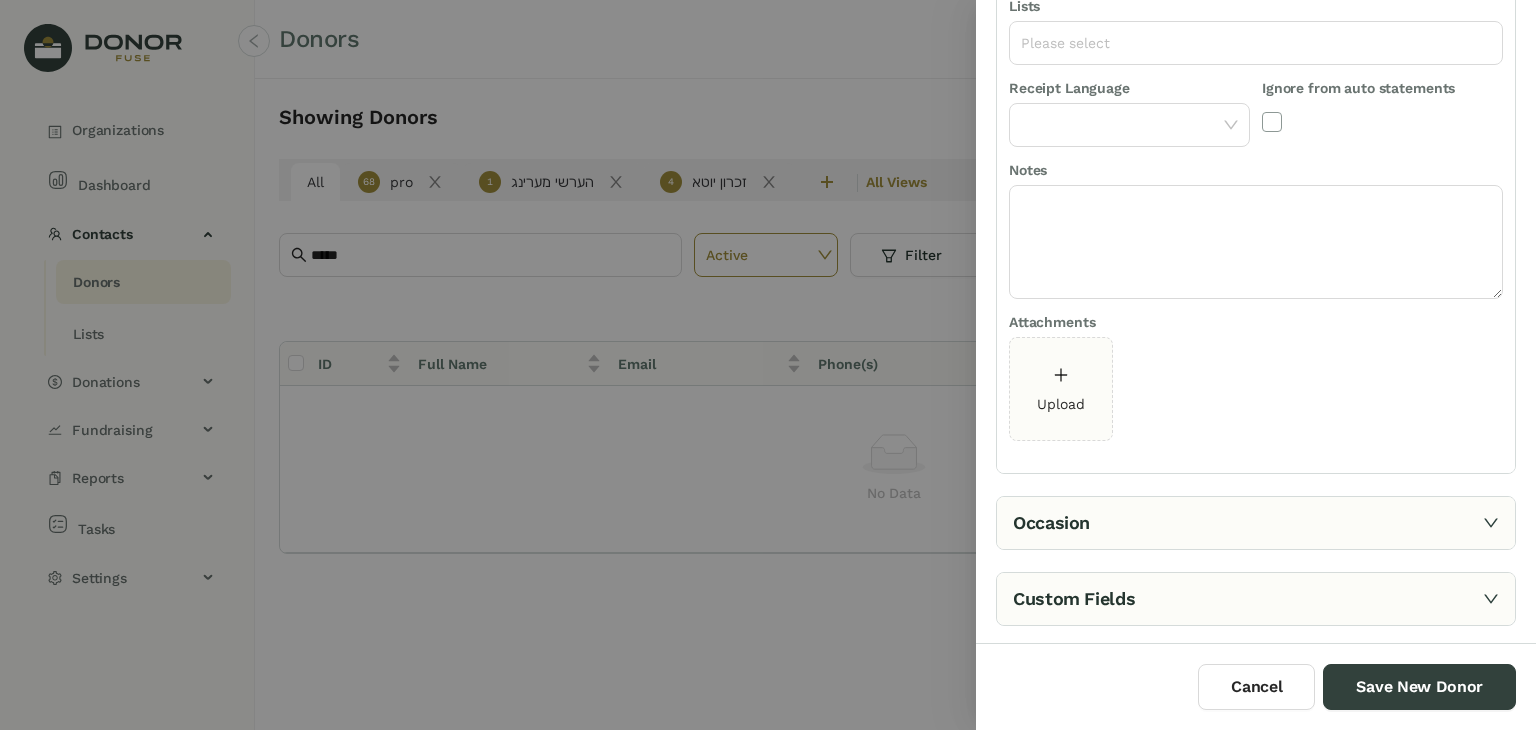 click on "Occasion" at bounding box center (1256, 523) 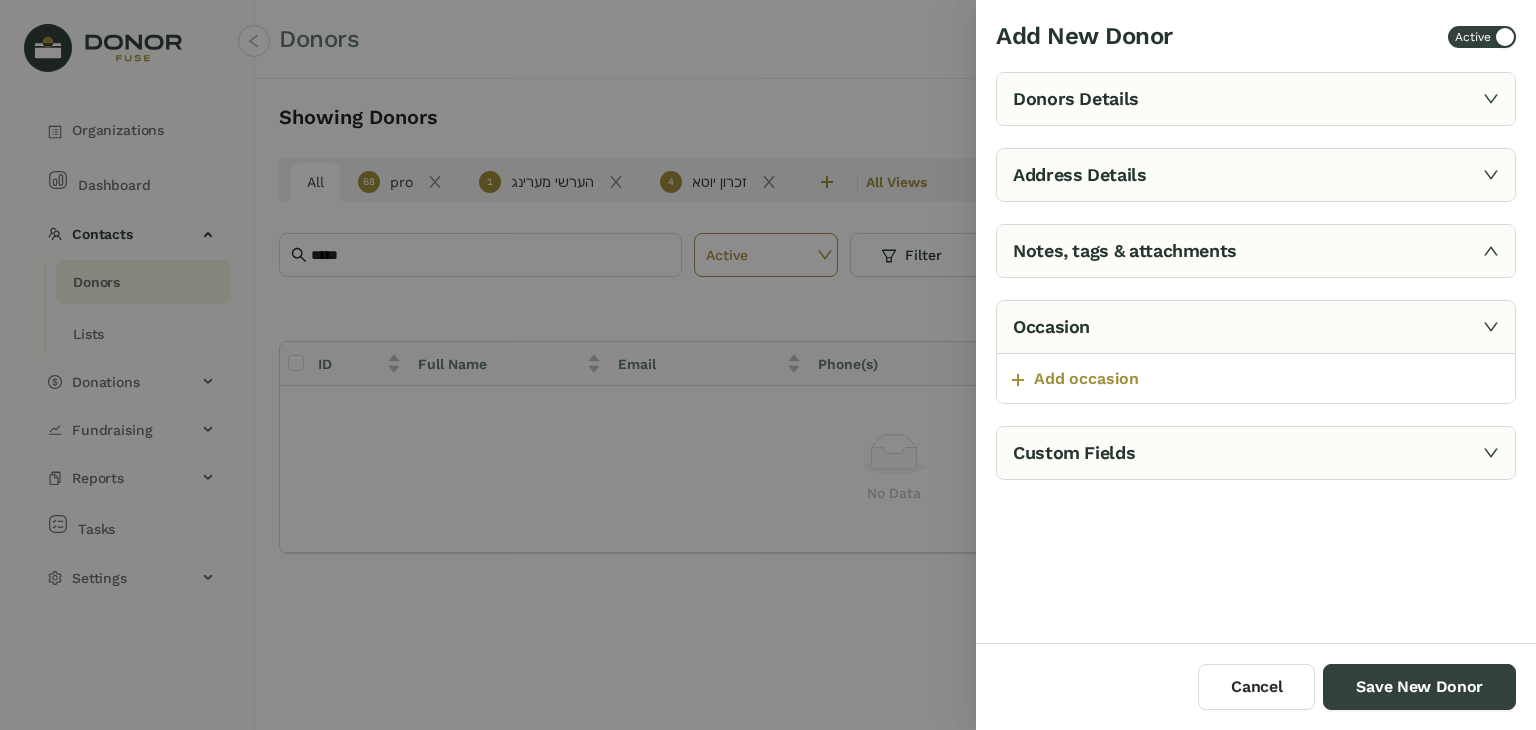 scroll, scrollTop: 0, scrollLeft: 0, axis: both 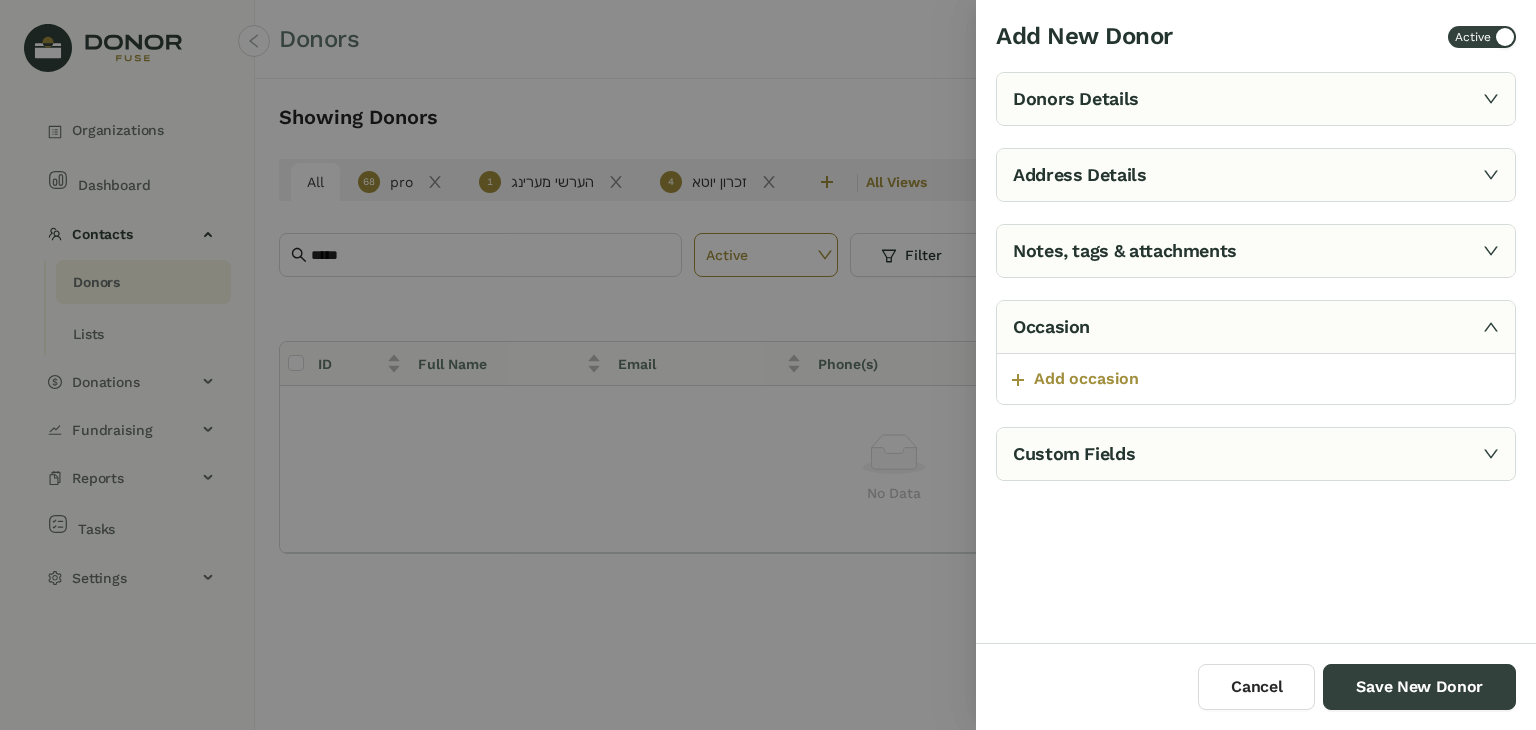 click on "Custom Fields" at bounding box center (1256, 454) 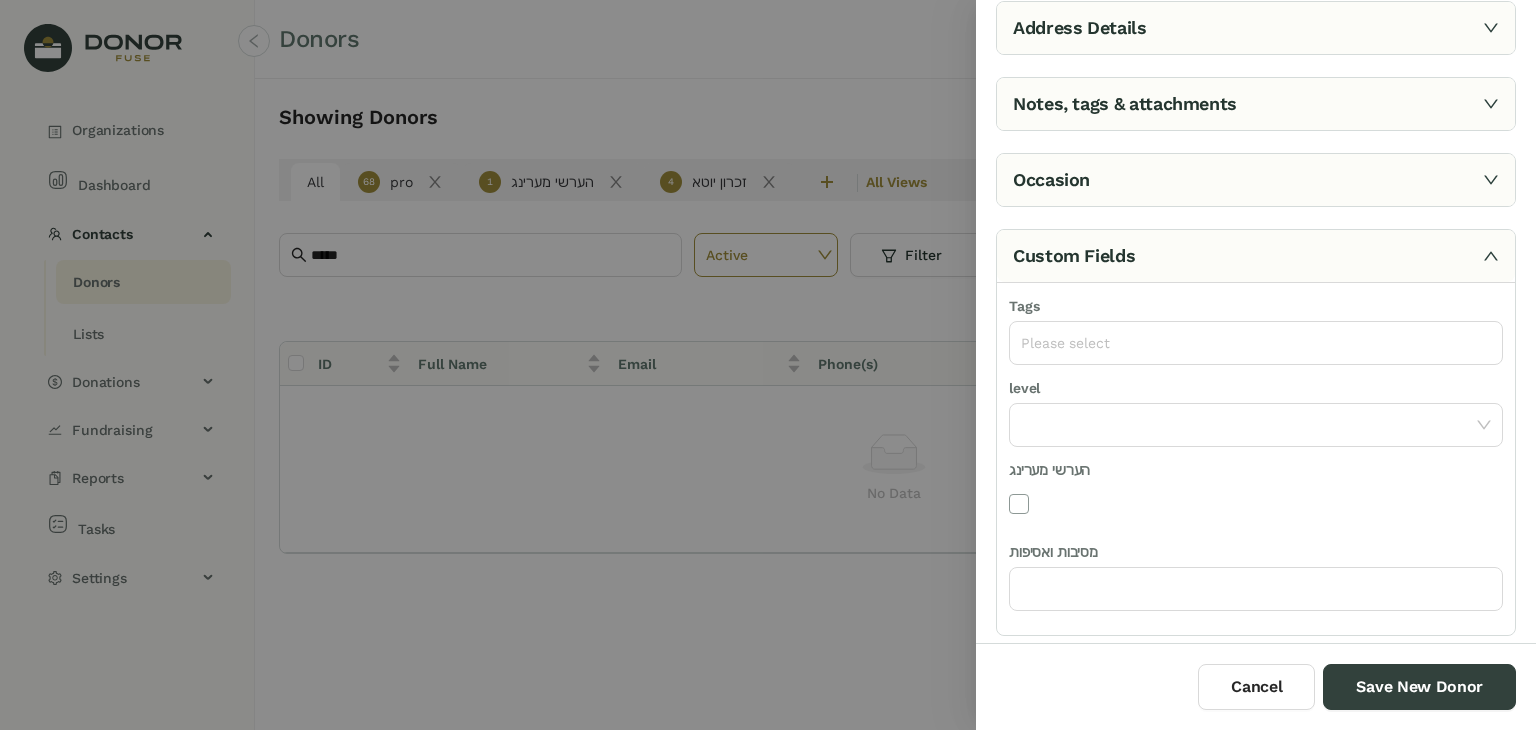 scroll, scrollTop: 157, scrollLeft: 0, axis: vertical 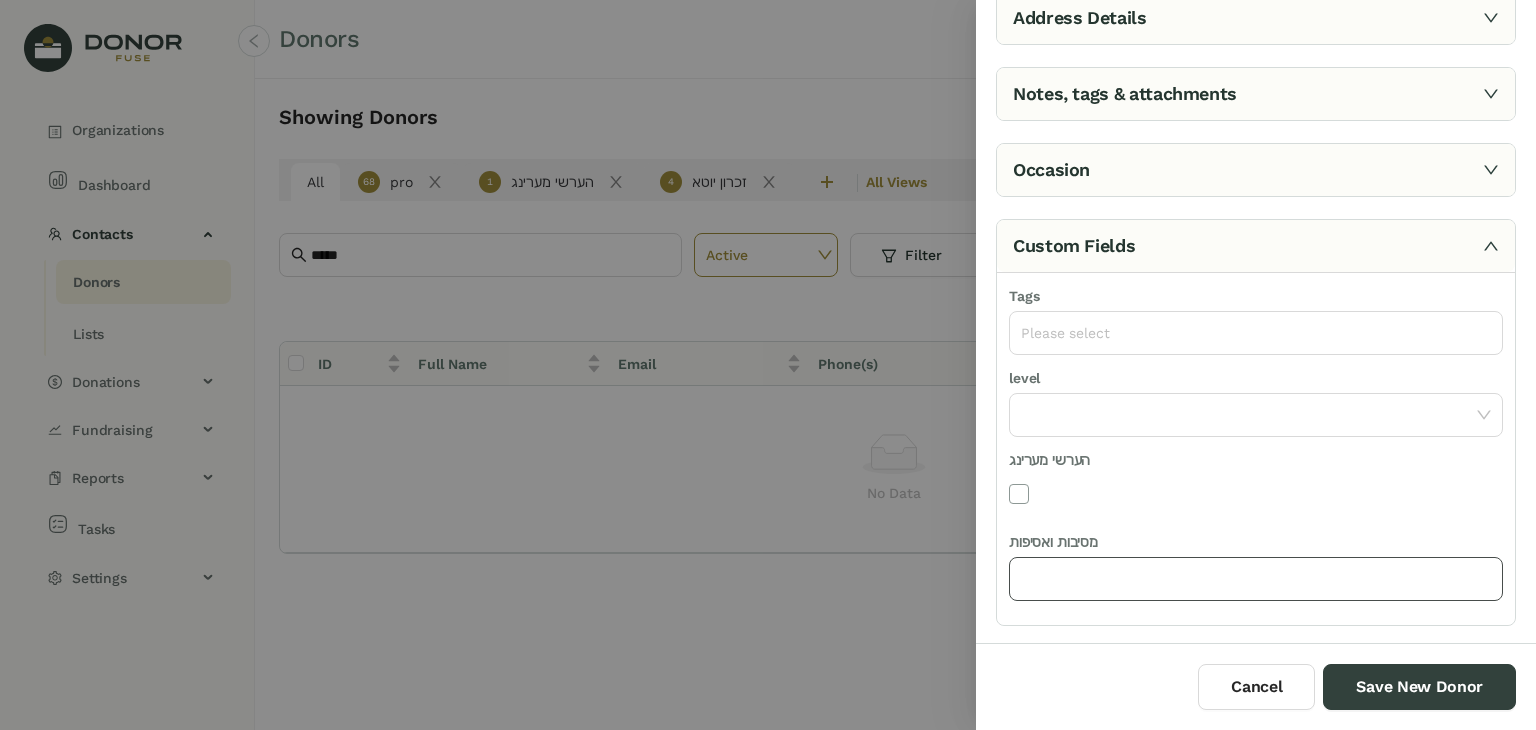 click at bounding box center (1256, 579) 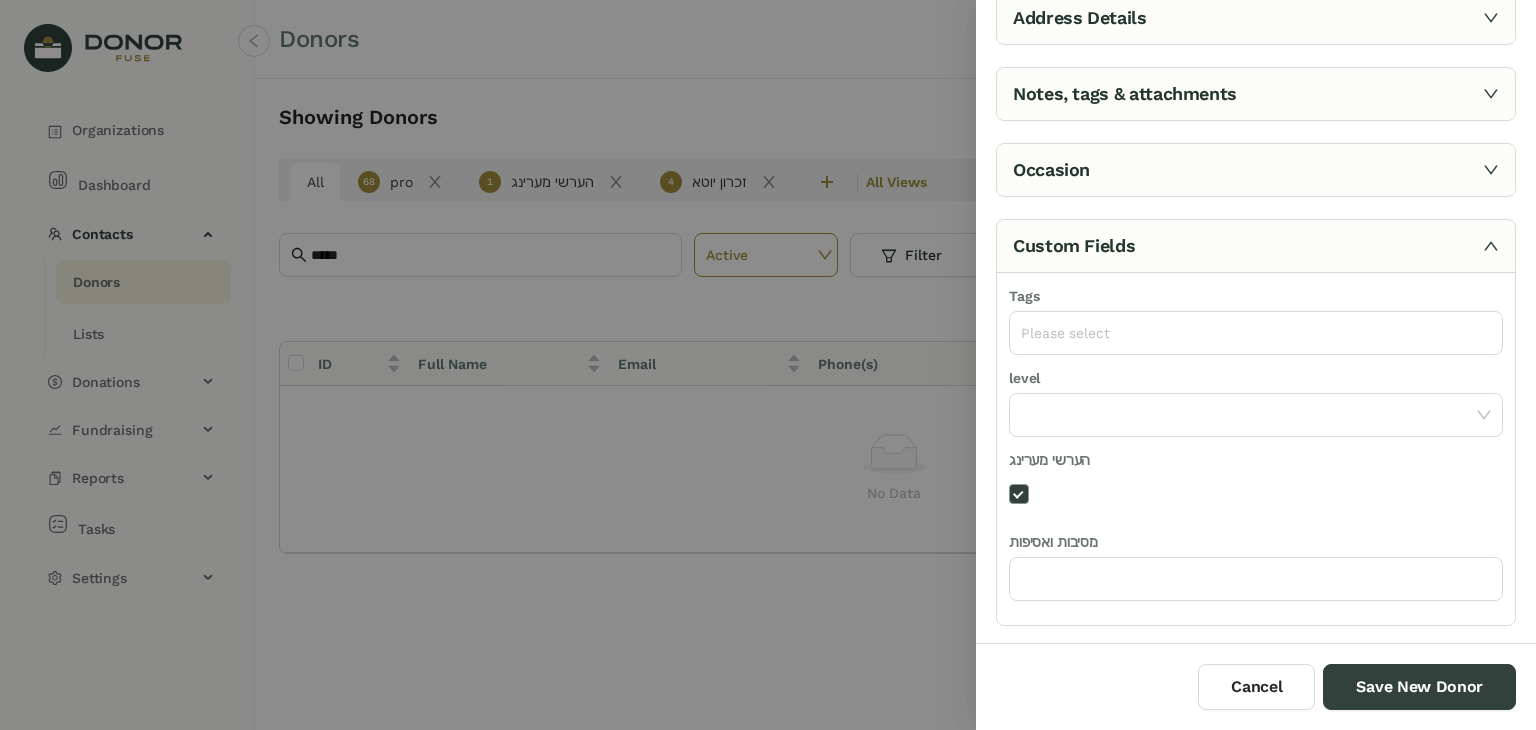 click at bounding box center [1256, 497] 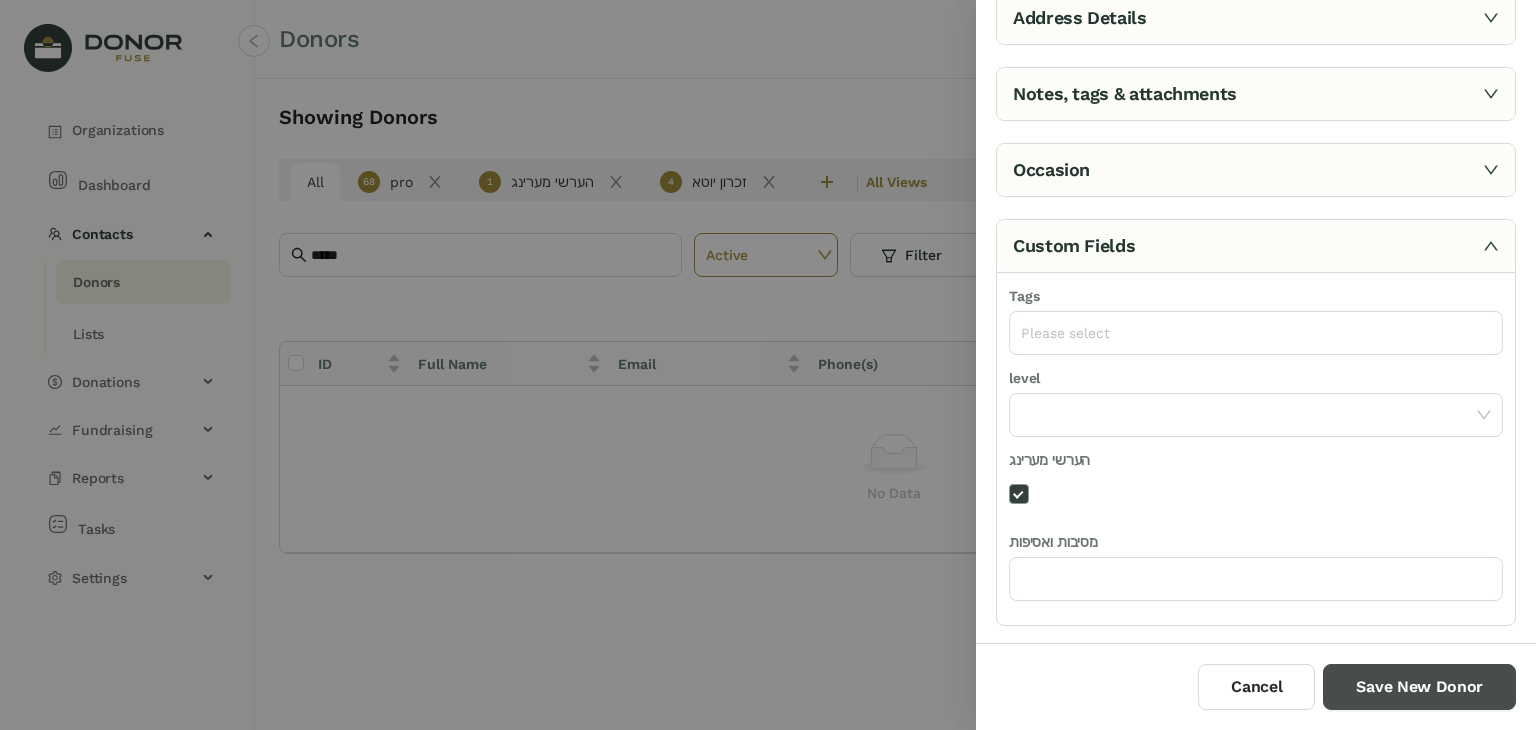 click on "Save New Donor" at bounding box center (1419, 687) 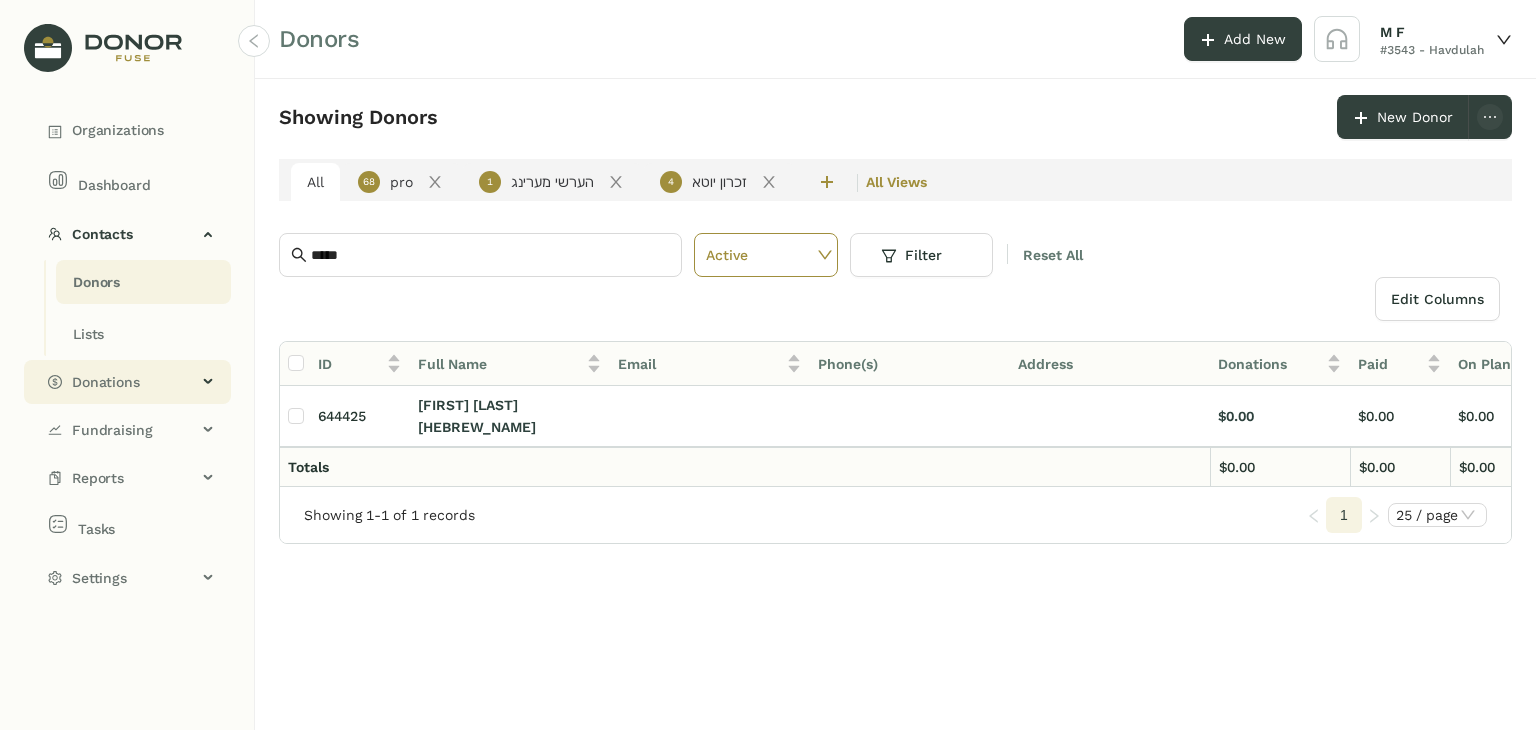 click on "Donations" at bounding box center (127, 382) 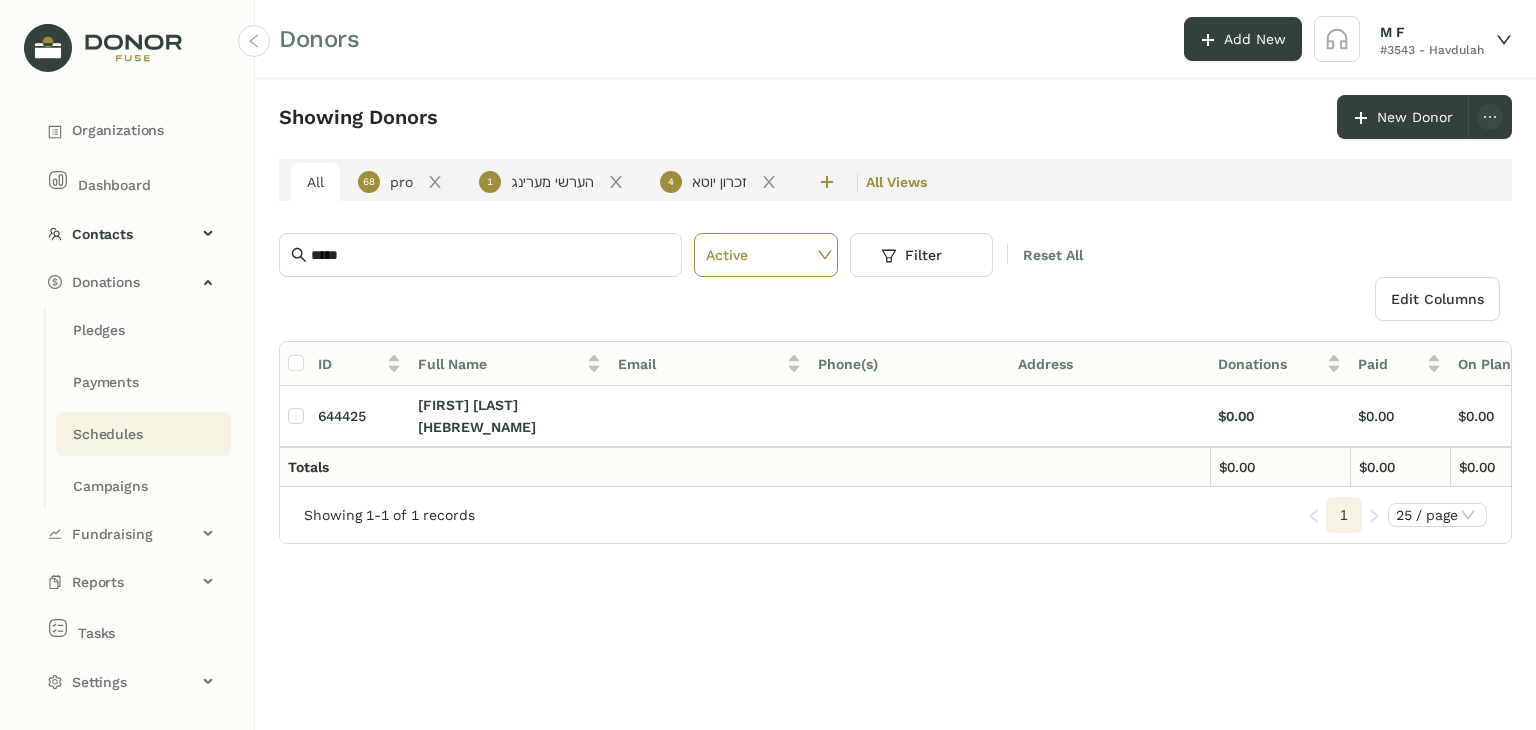 click on "Schedules" at bounding box center (99, 330) 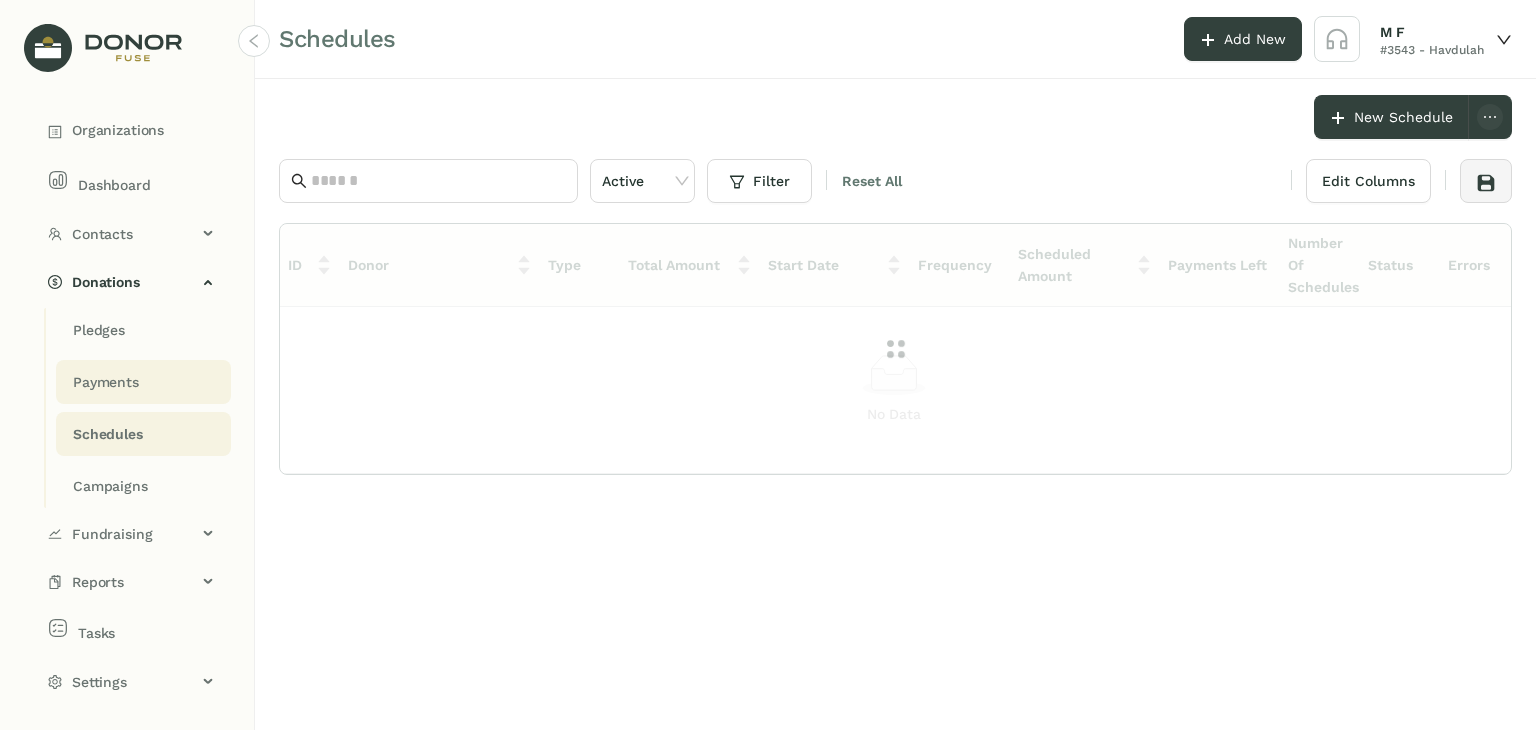 click on "Payments" at bounding box center [99, 330] 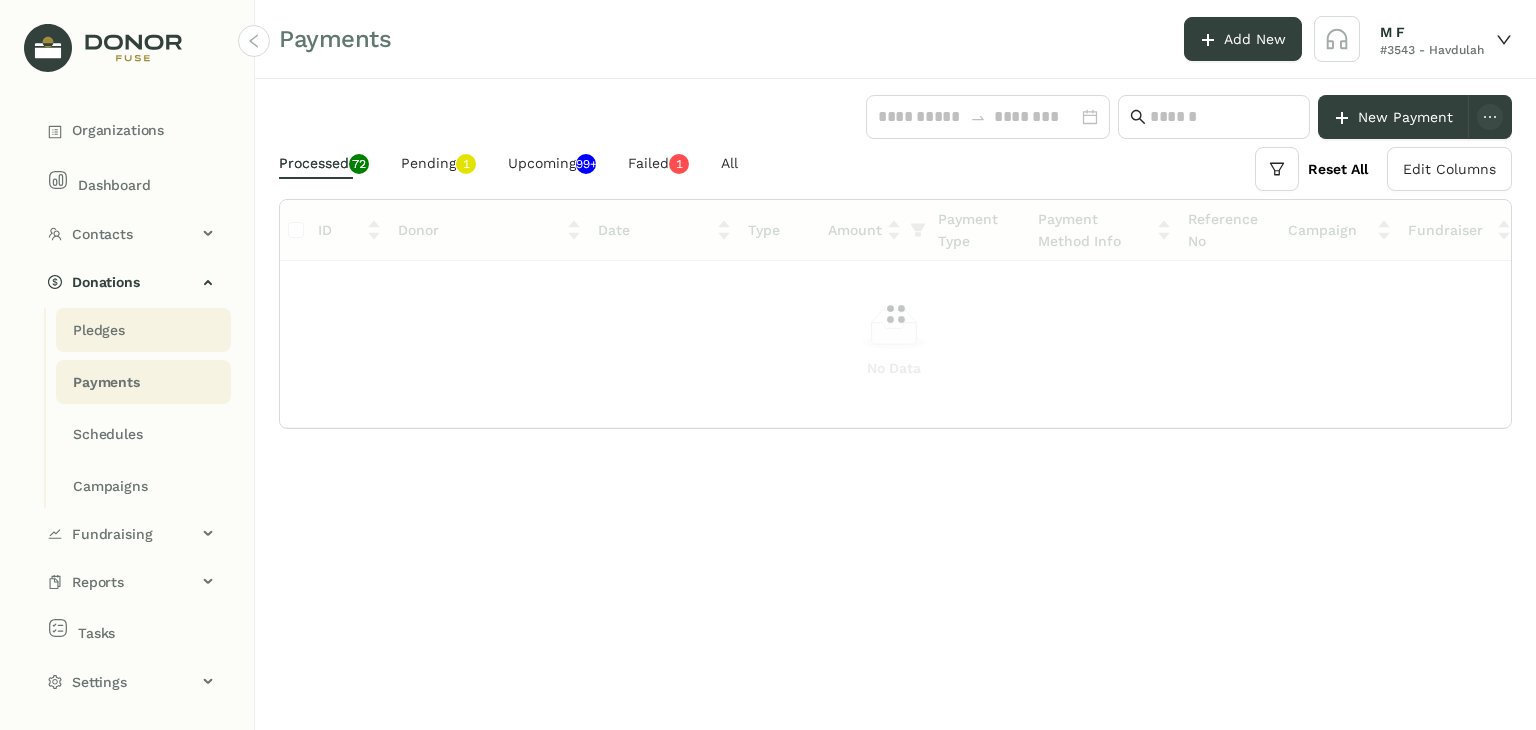 click on "Pledges" at bounding box center [99, 330] 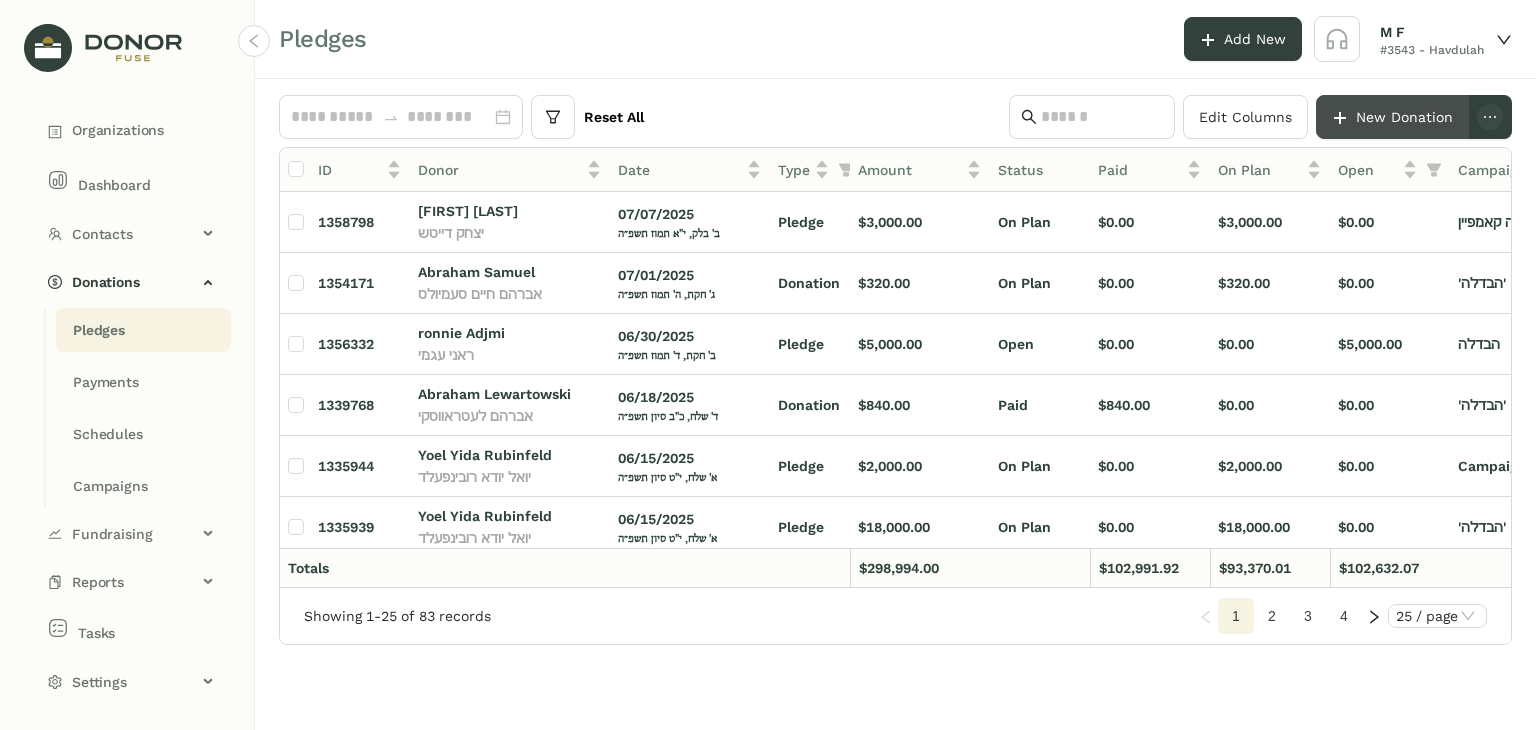 click on "New Donation" at bounding box center [1404, 117] 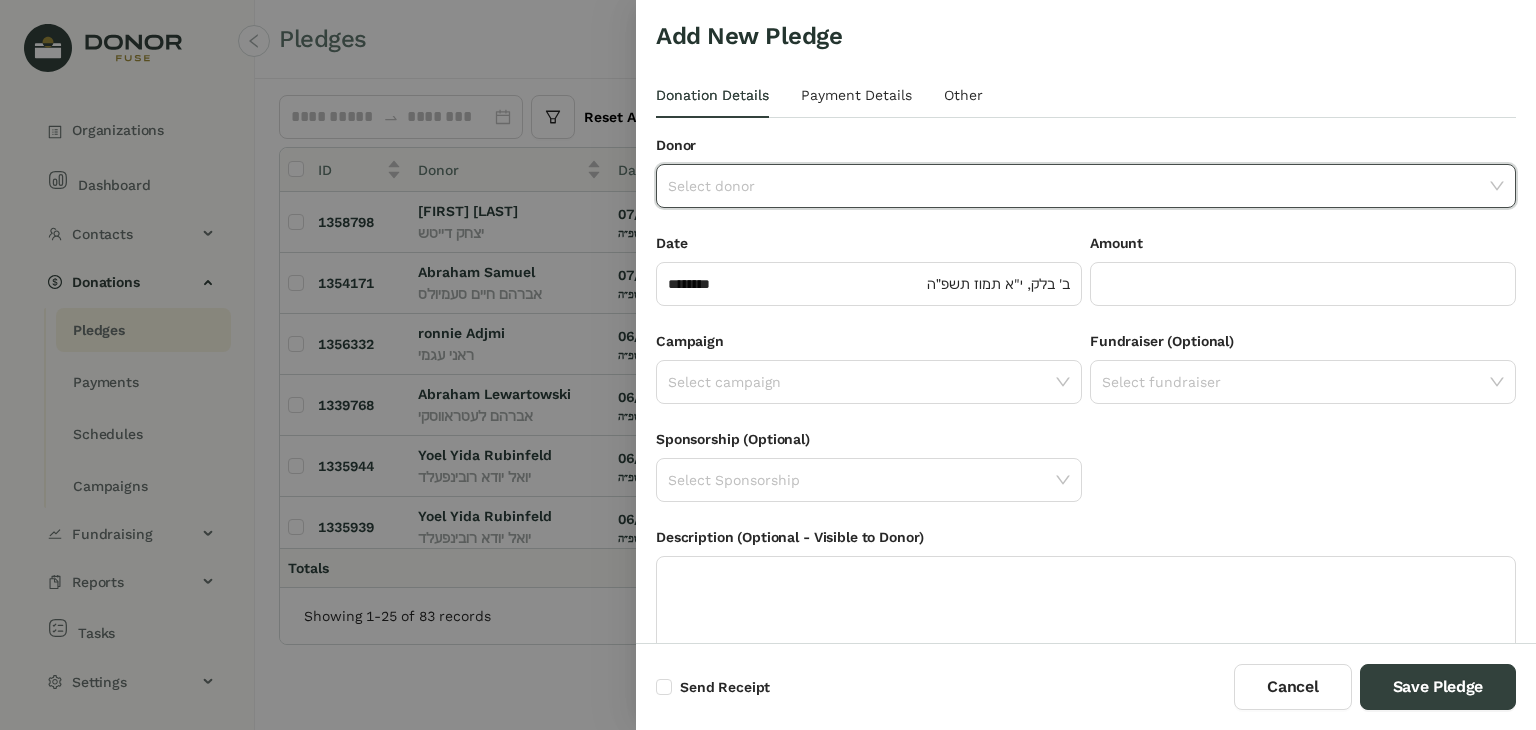click at bounding box center (1079, 186) 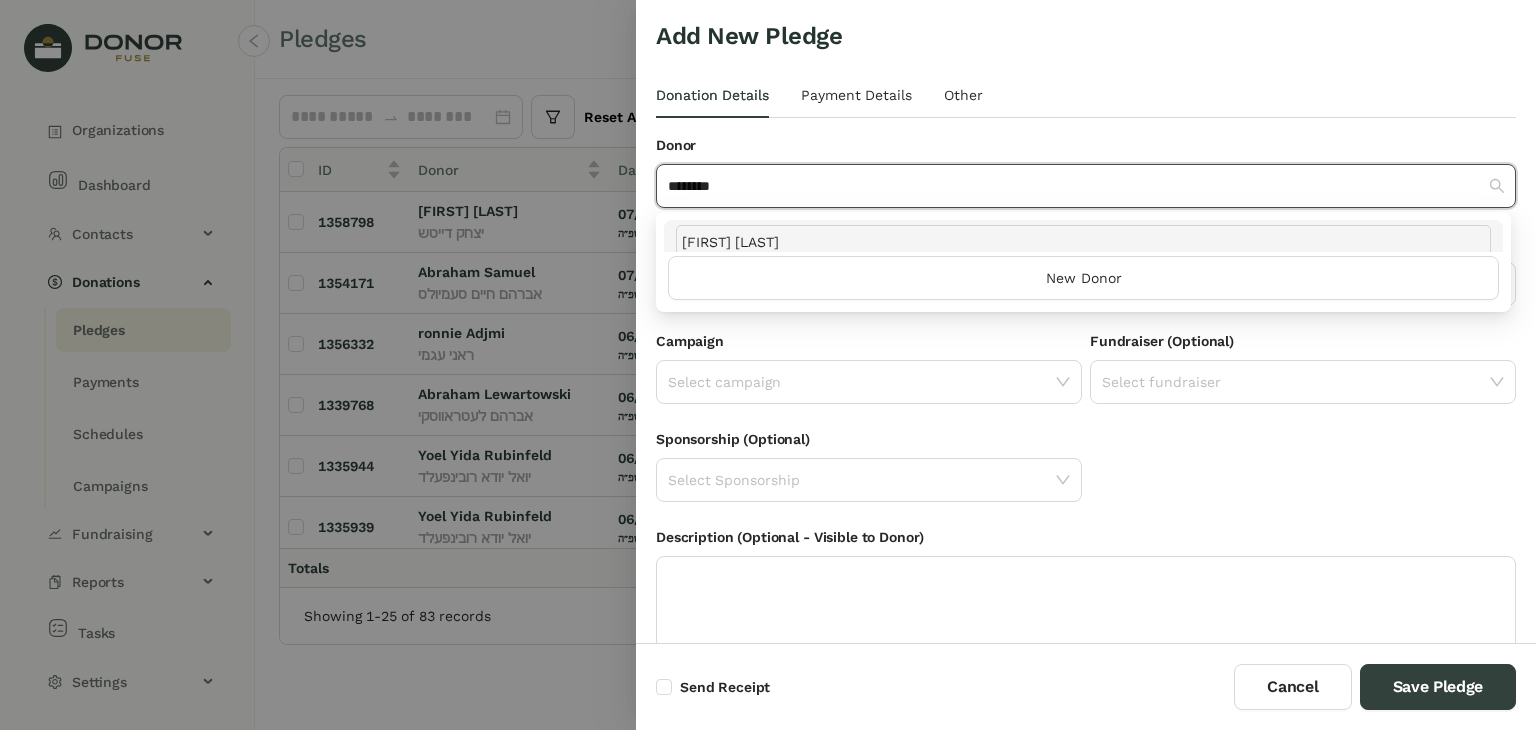 type on "********" 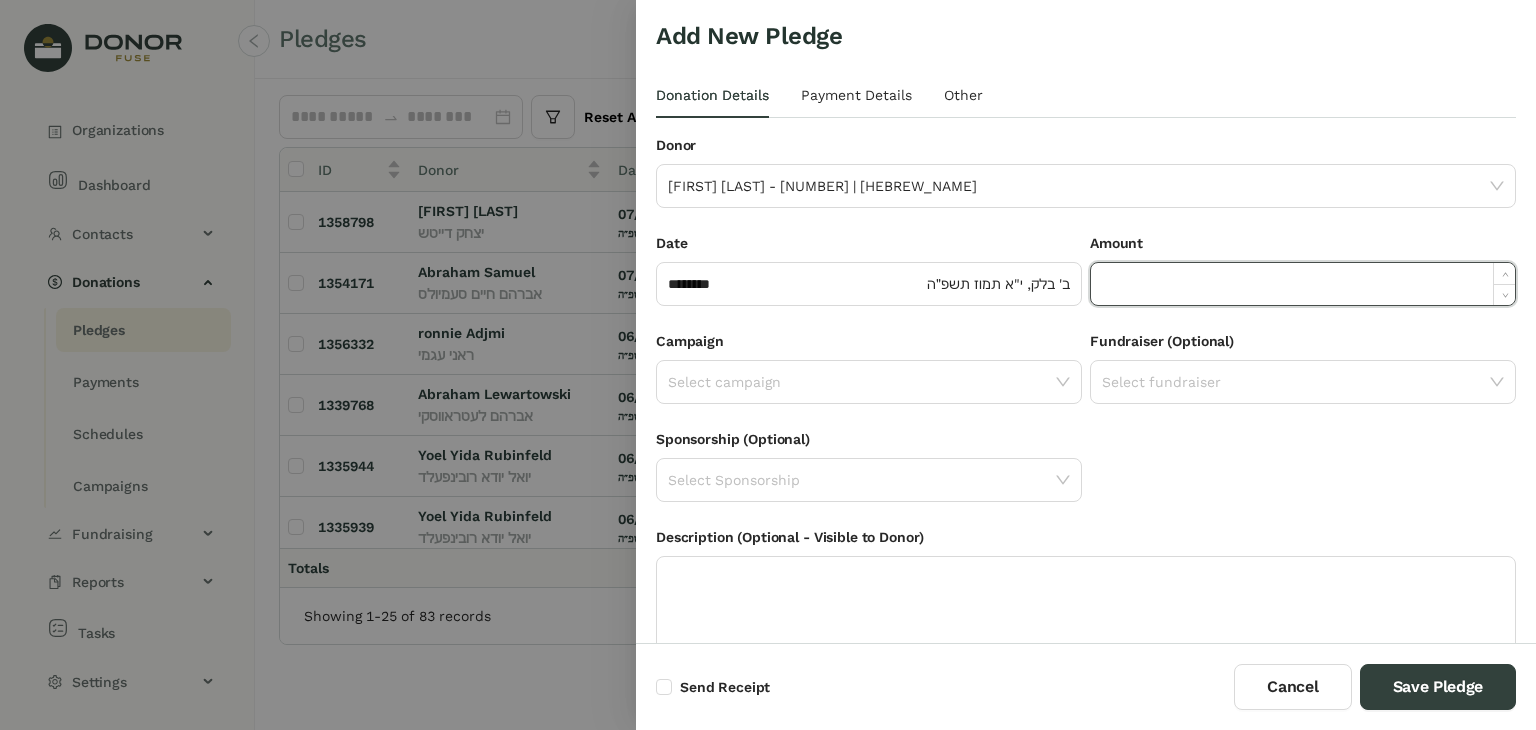 click at bounding box center (1303, 284) 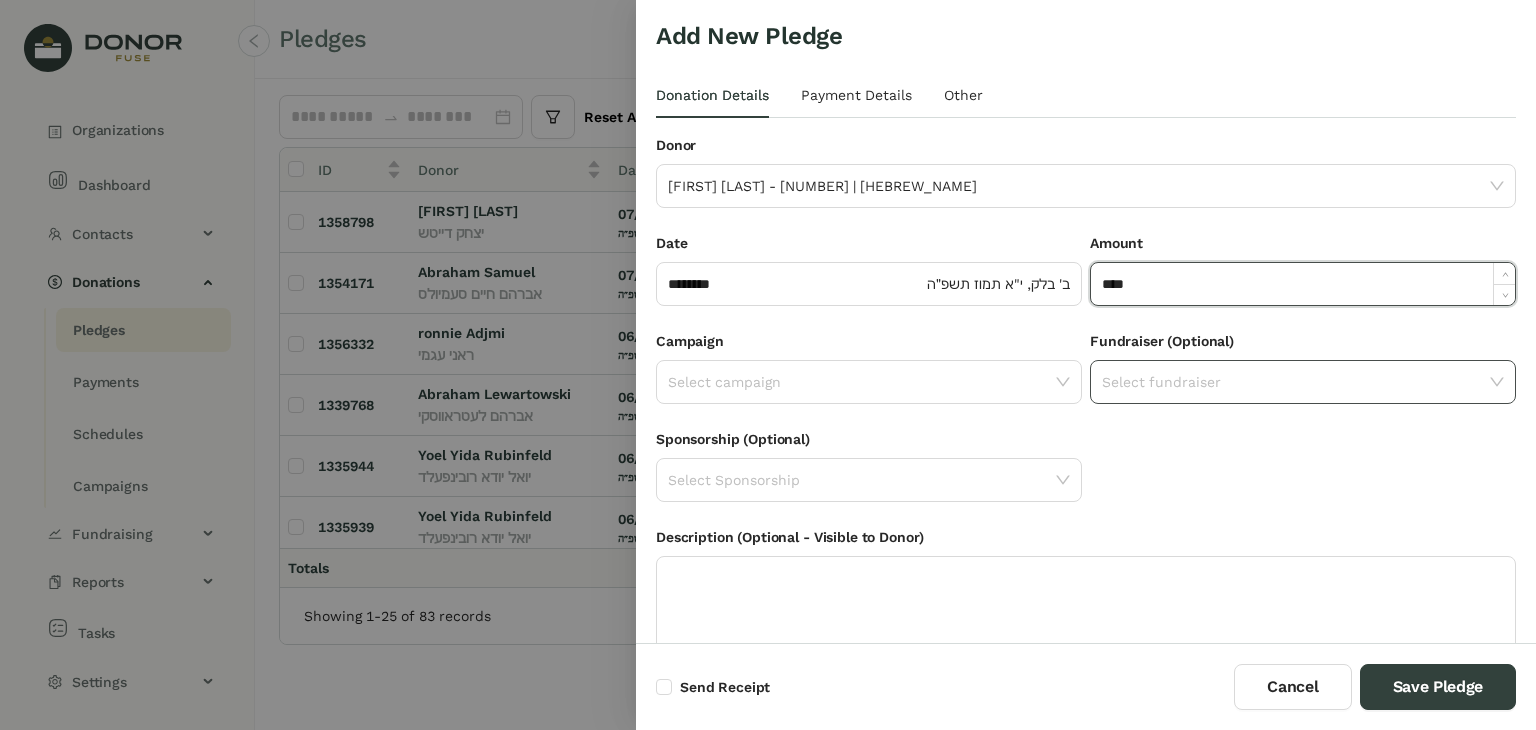 type on "****" 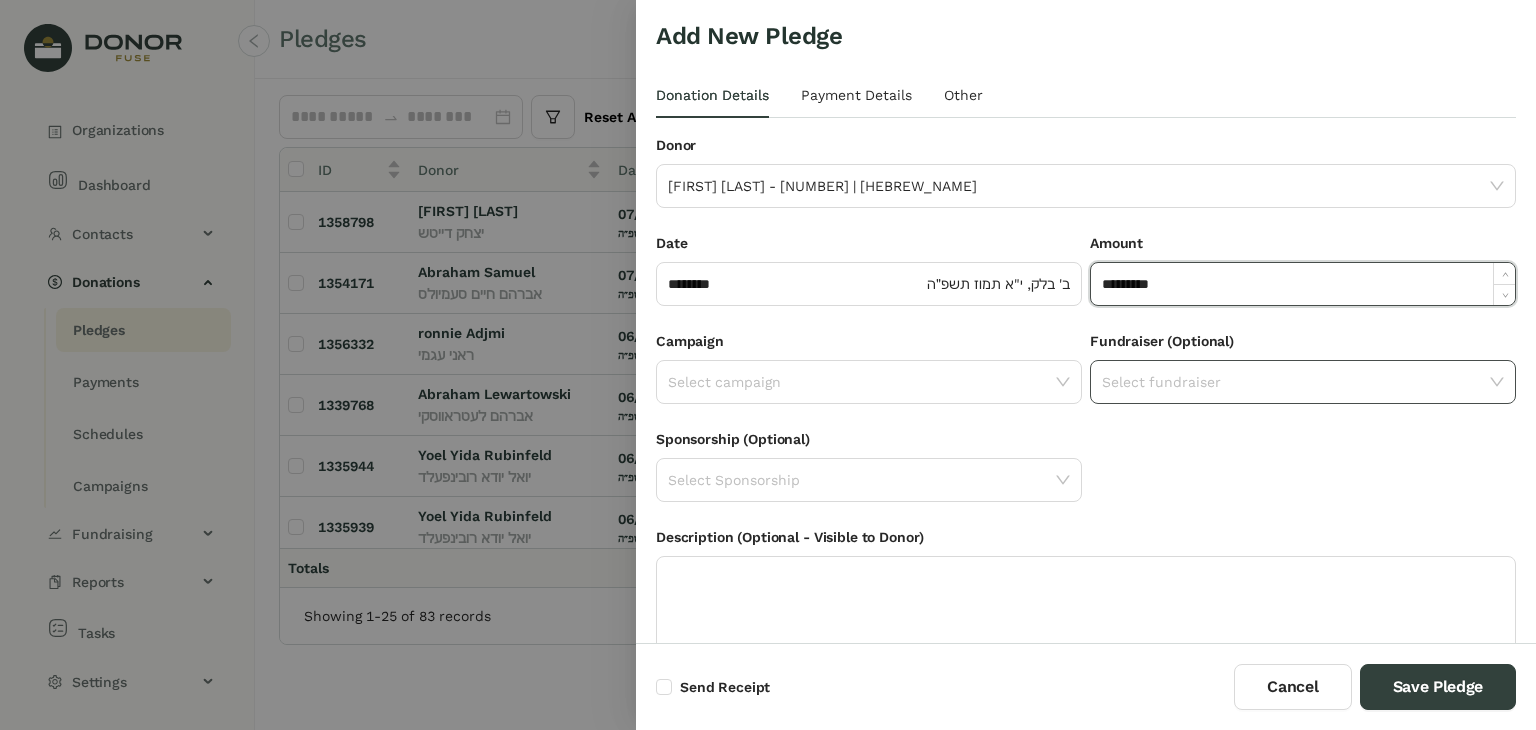 click at bounding box center (1296, 382) 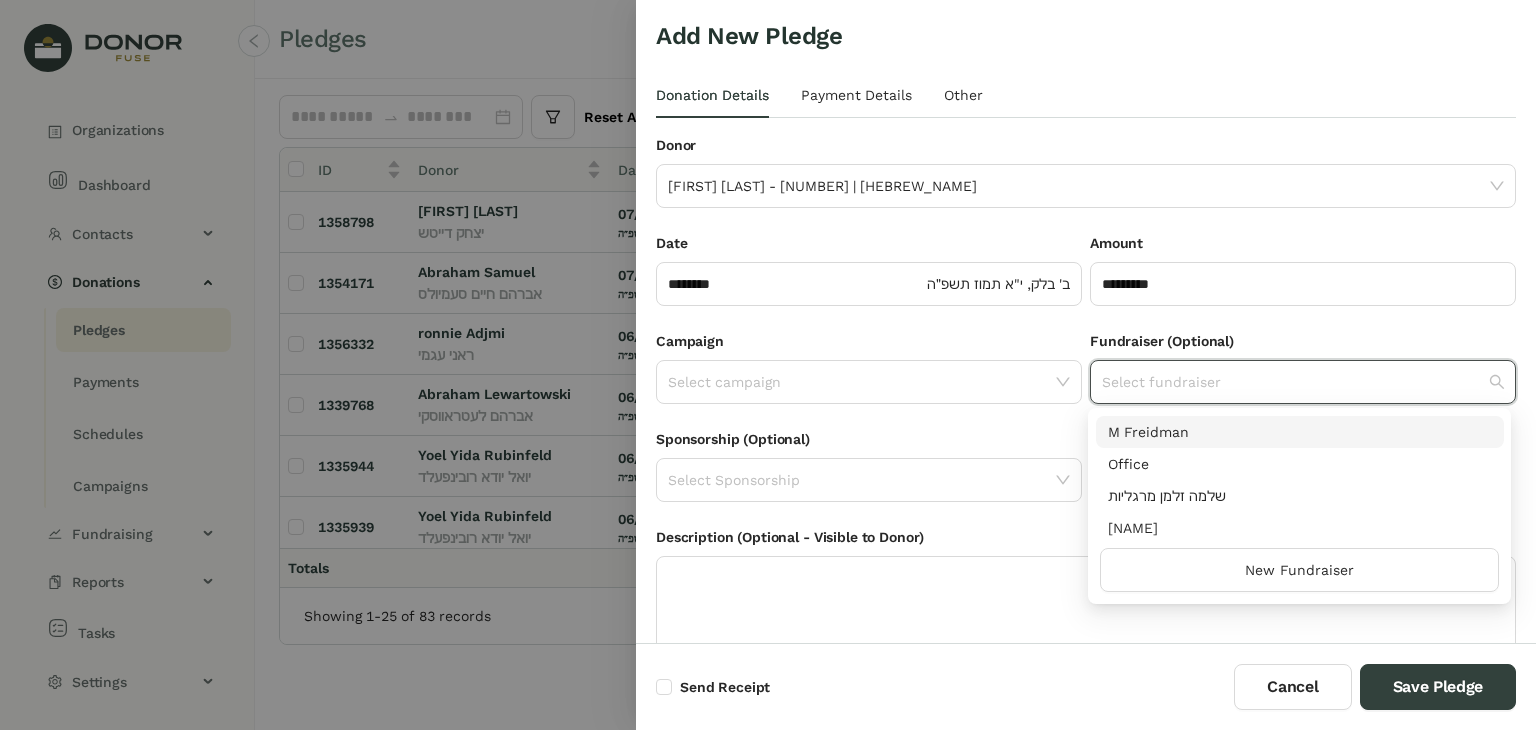click on "M Freidman" at bounding box center [1300, 432] 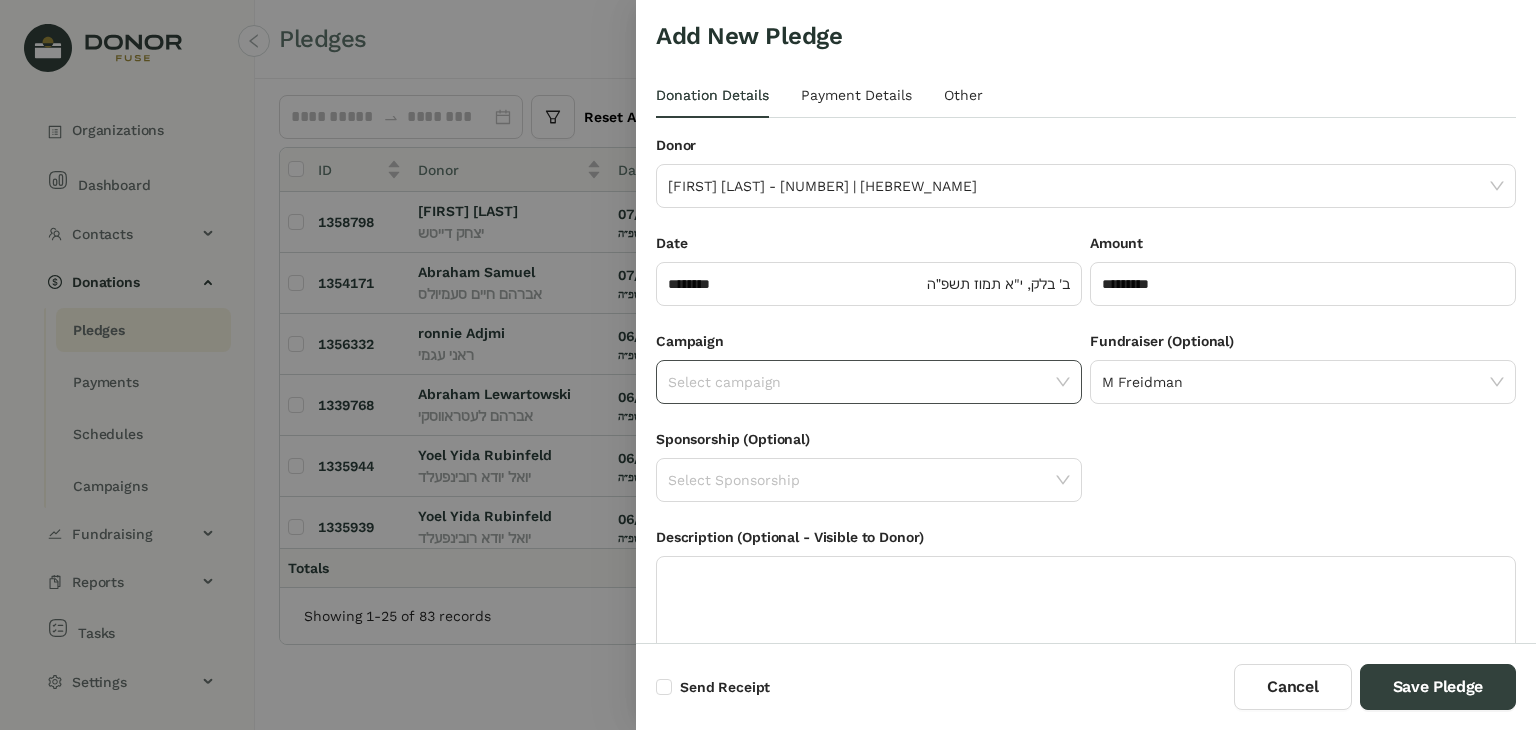 click at bounding box center [862, 382] 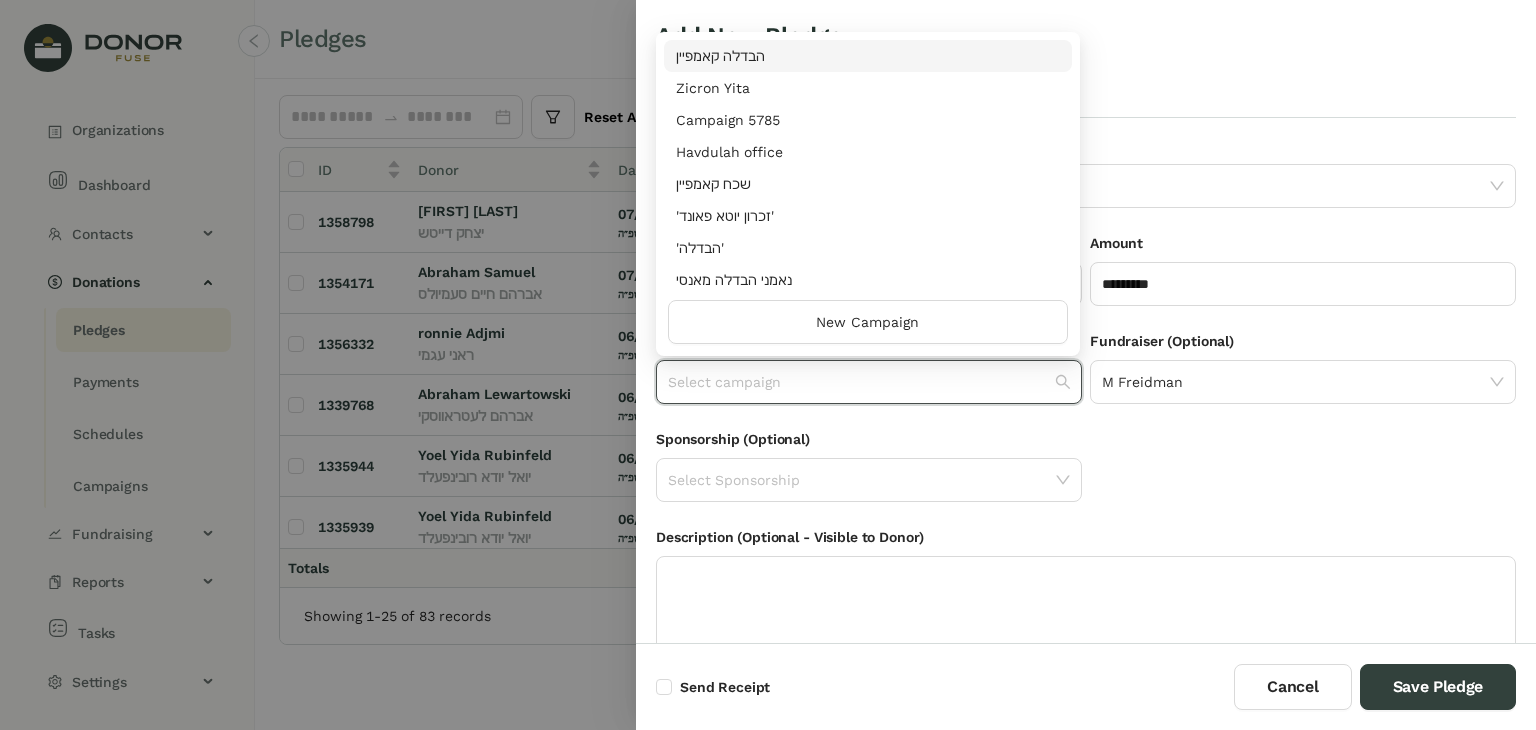 click on "הבדלה קאמפיין" at bounding box center (868, 56) 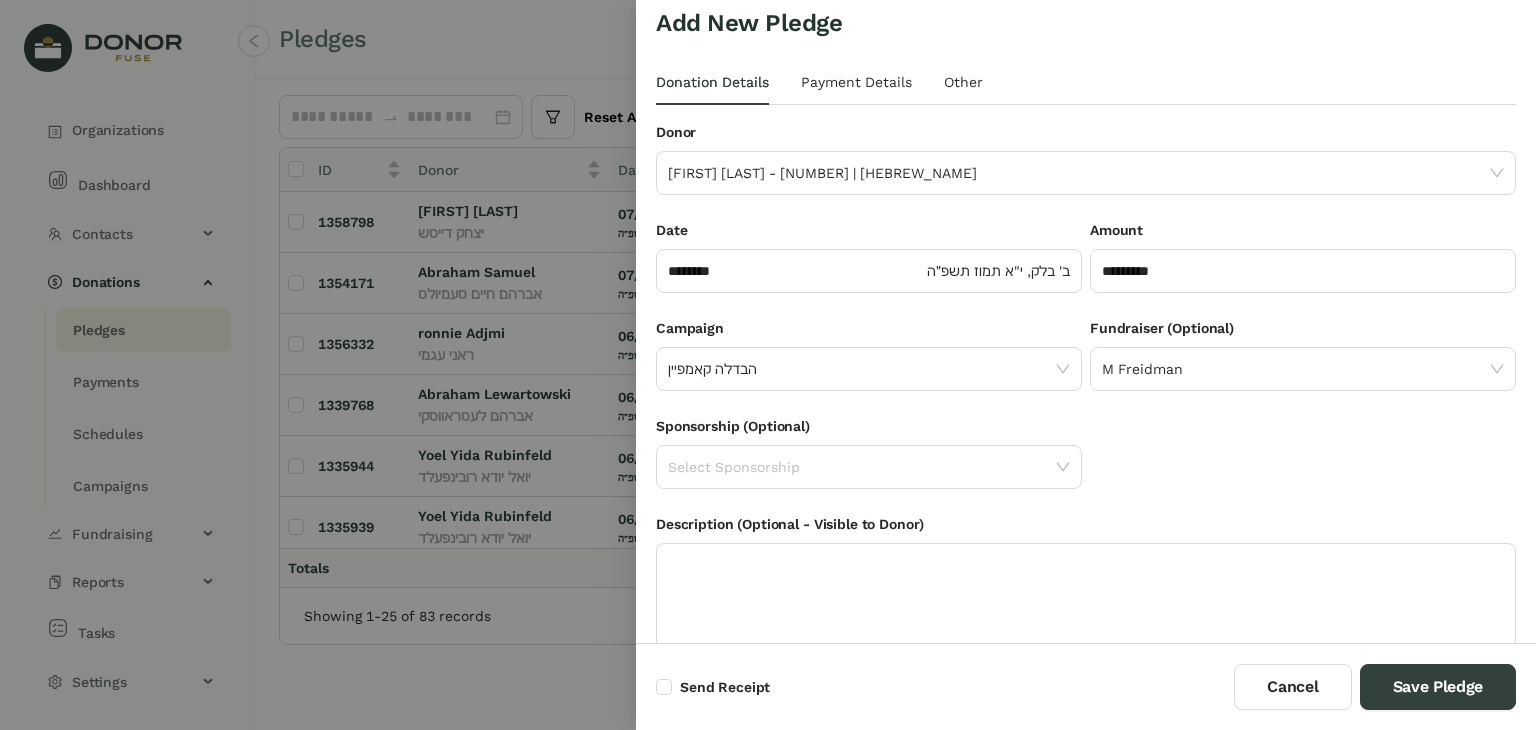 scroll, scrollTop: 0, scrollLeft: 0, axis: both 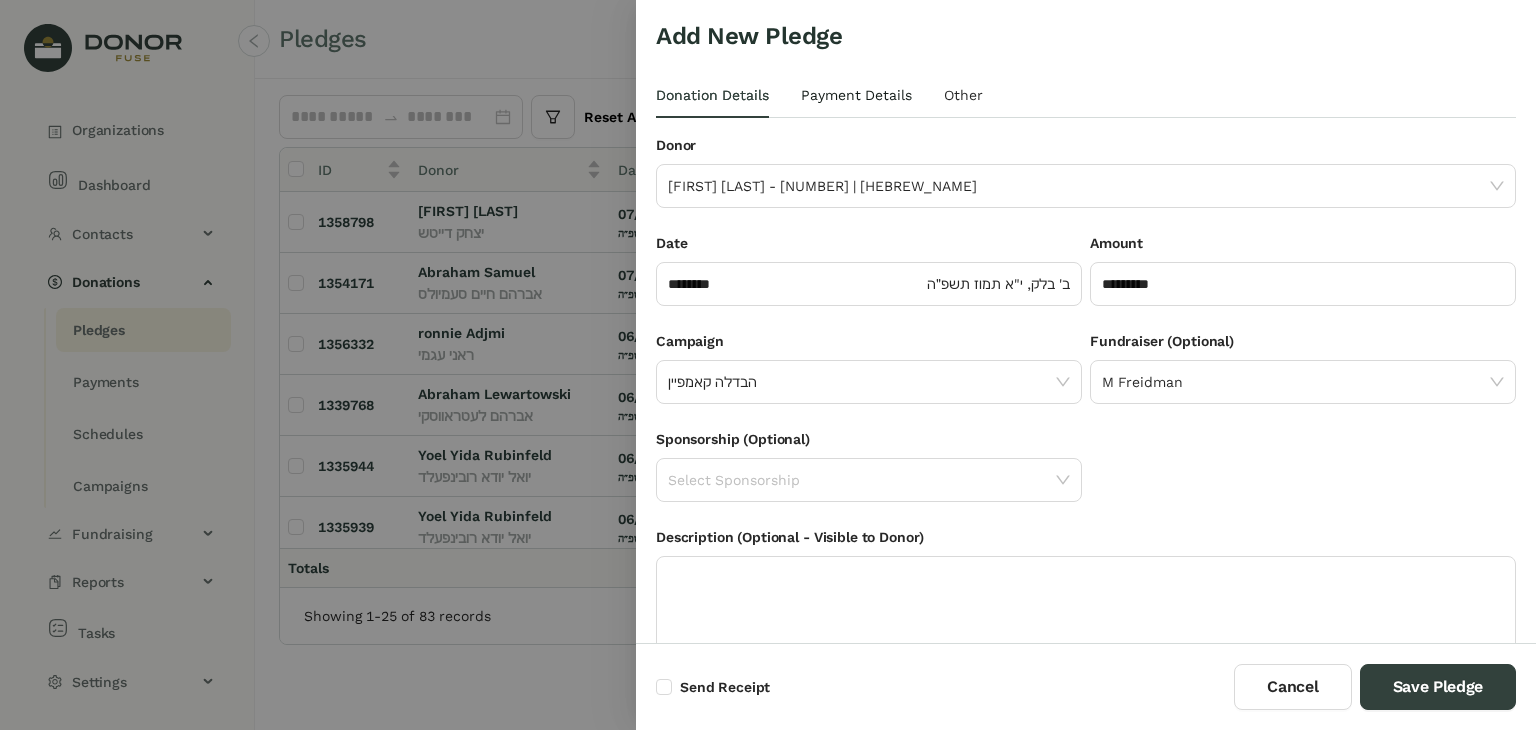 click on "Payment Details" at bounding box center (712, 95) 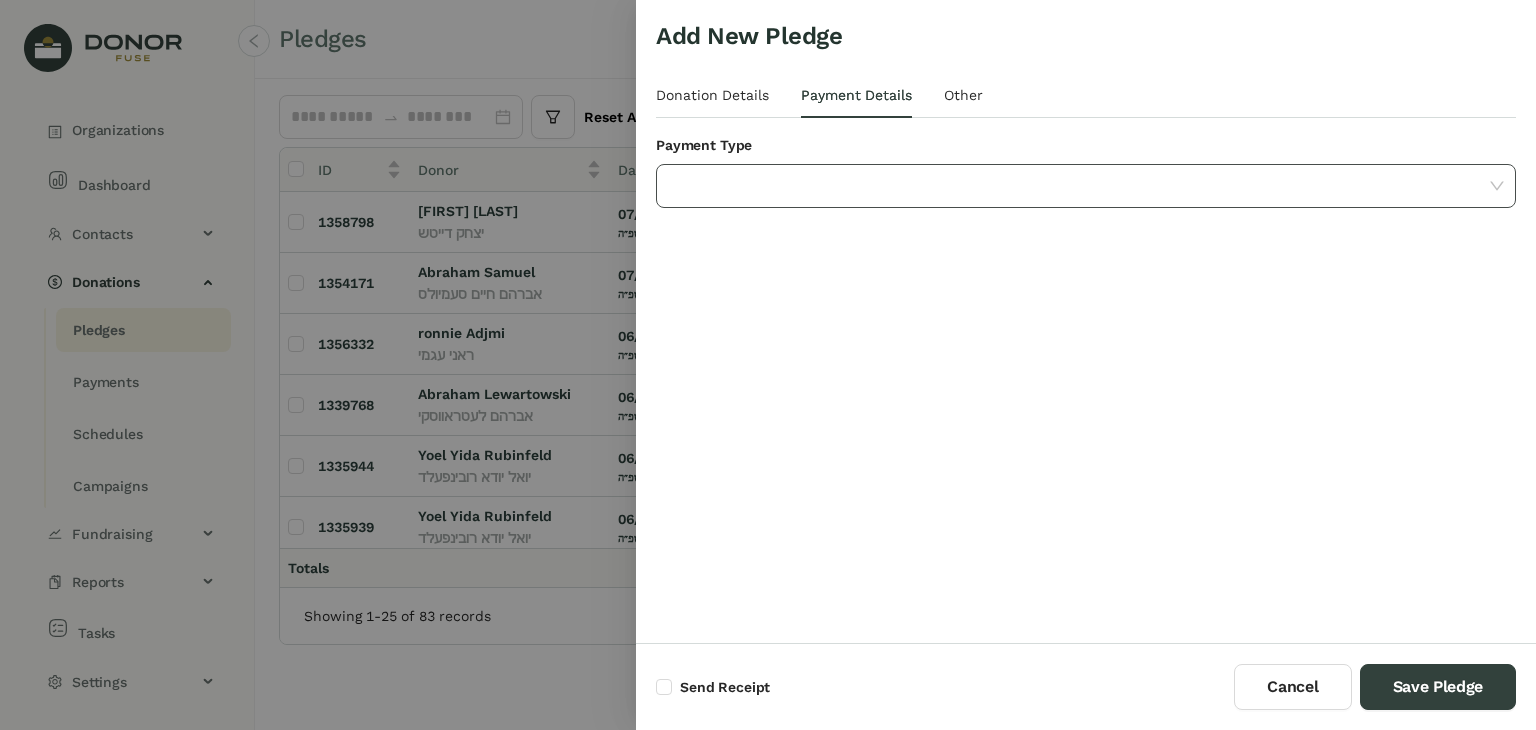 click at bounding box center [1079, 186] 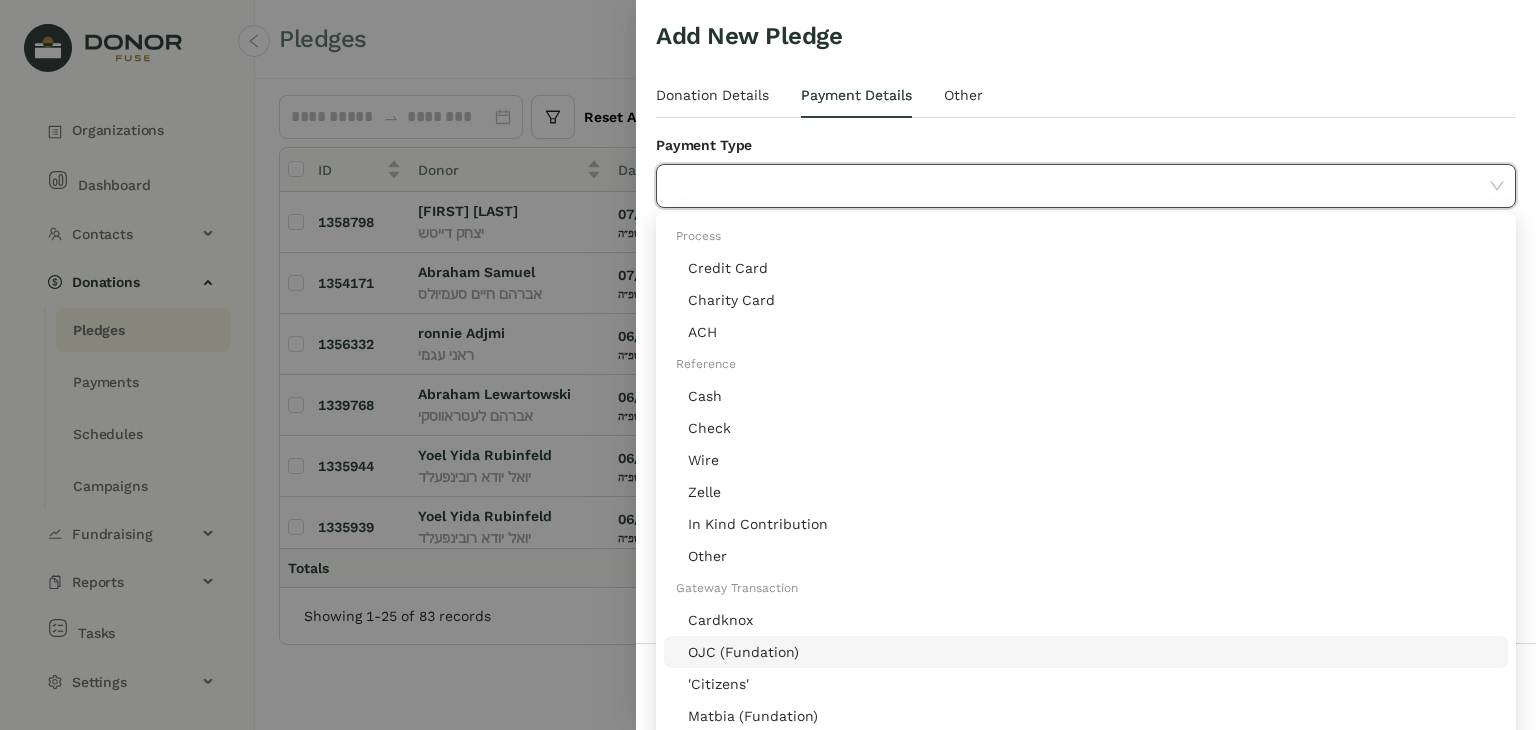 click on "OJC (Fundation)" at bounding box center (1092, 652) 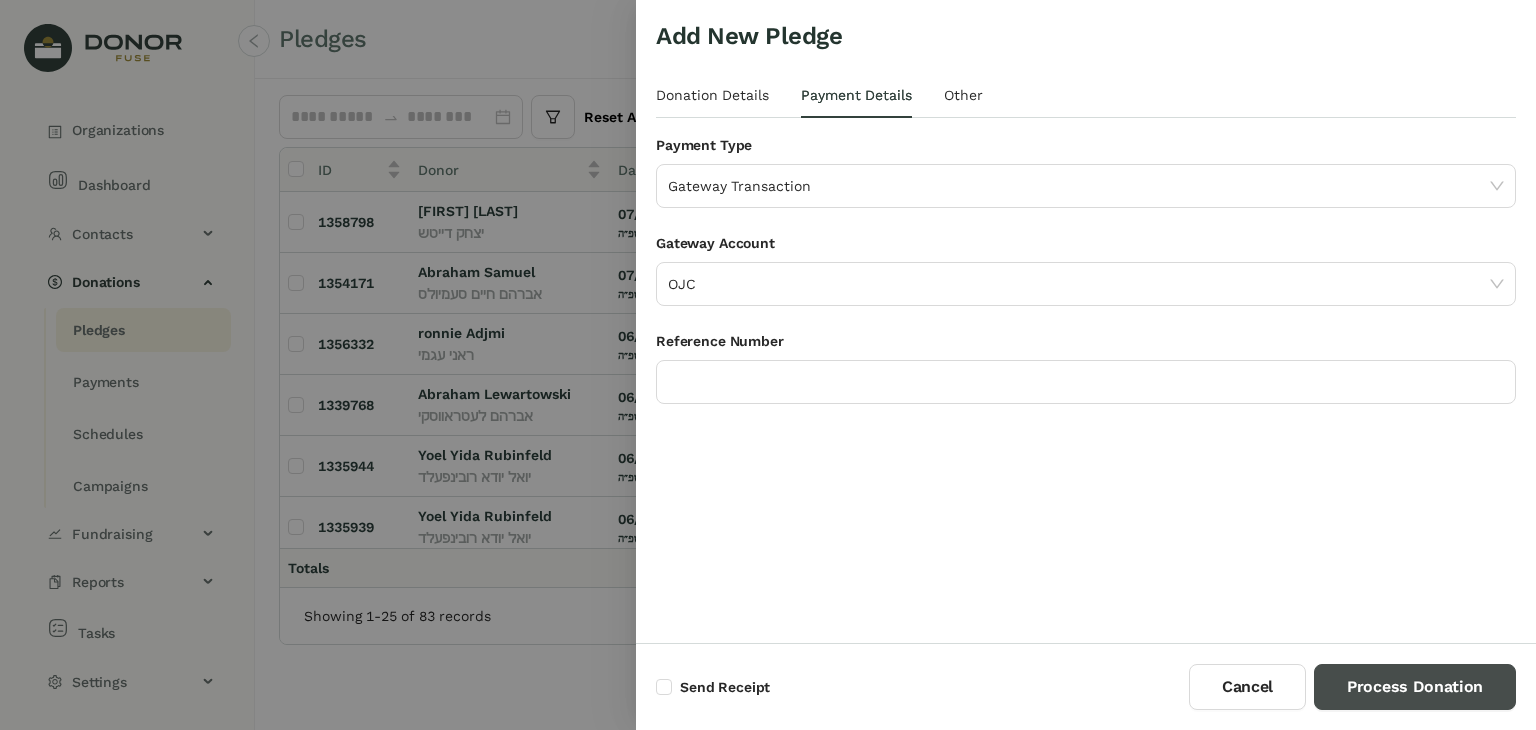 click on "Process Donation" at bounding box center (1415, 687) 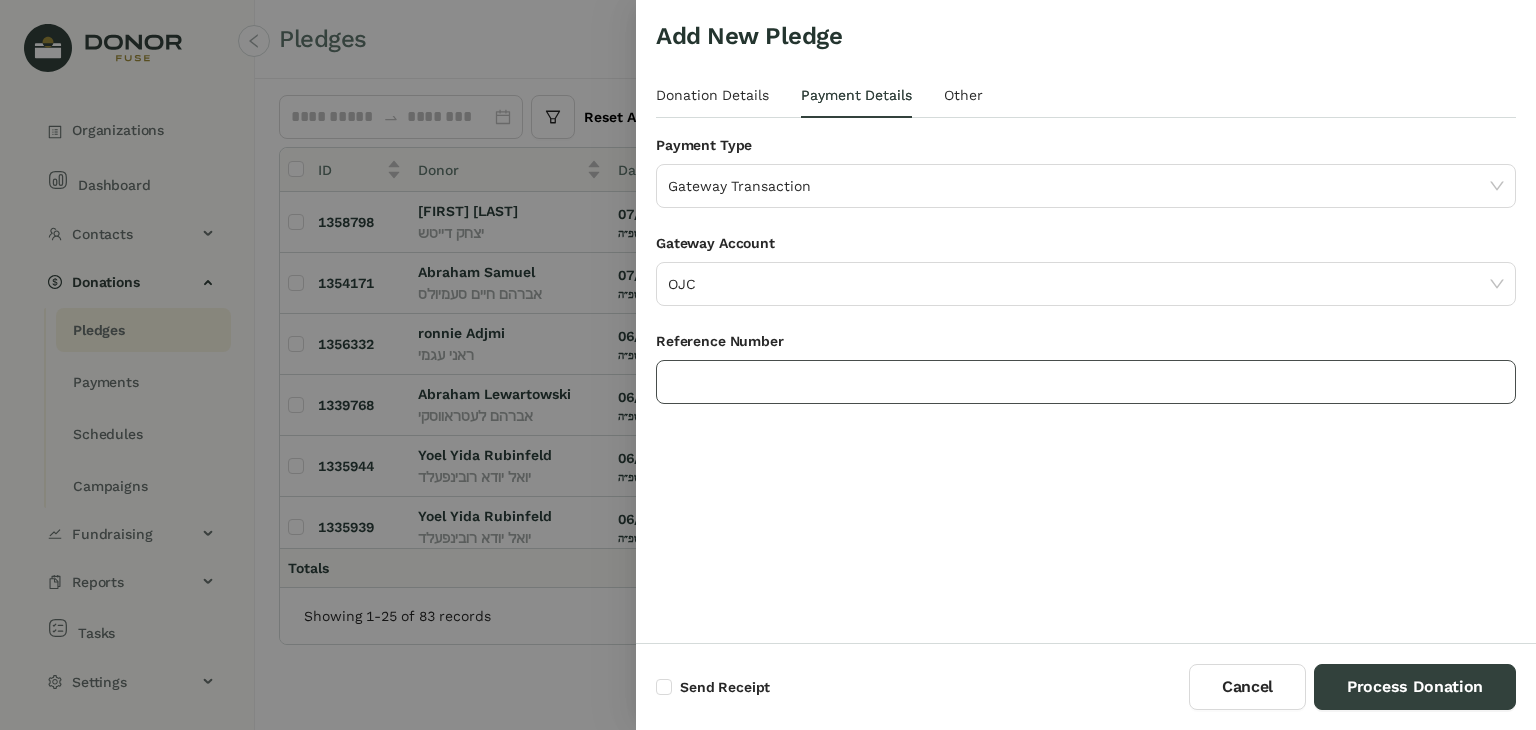 click at bounding box center [1086, 382] 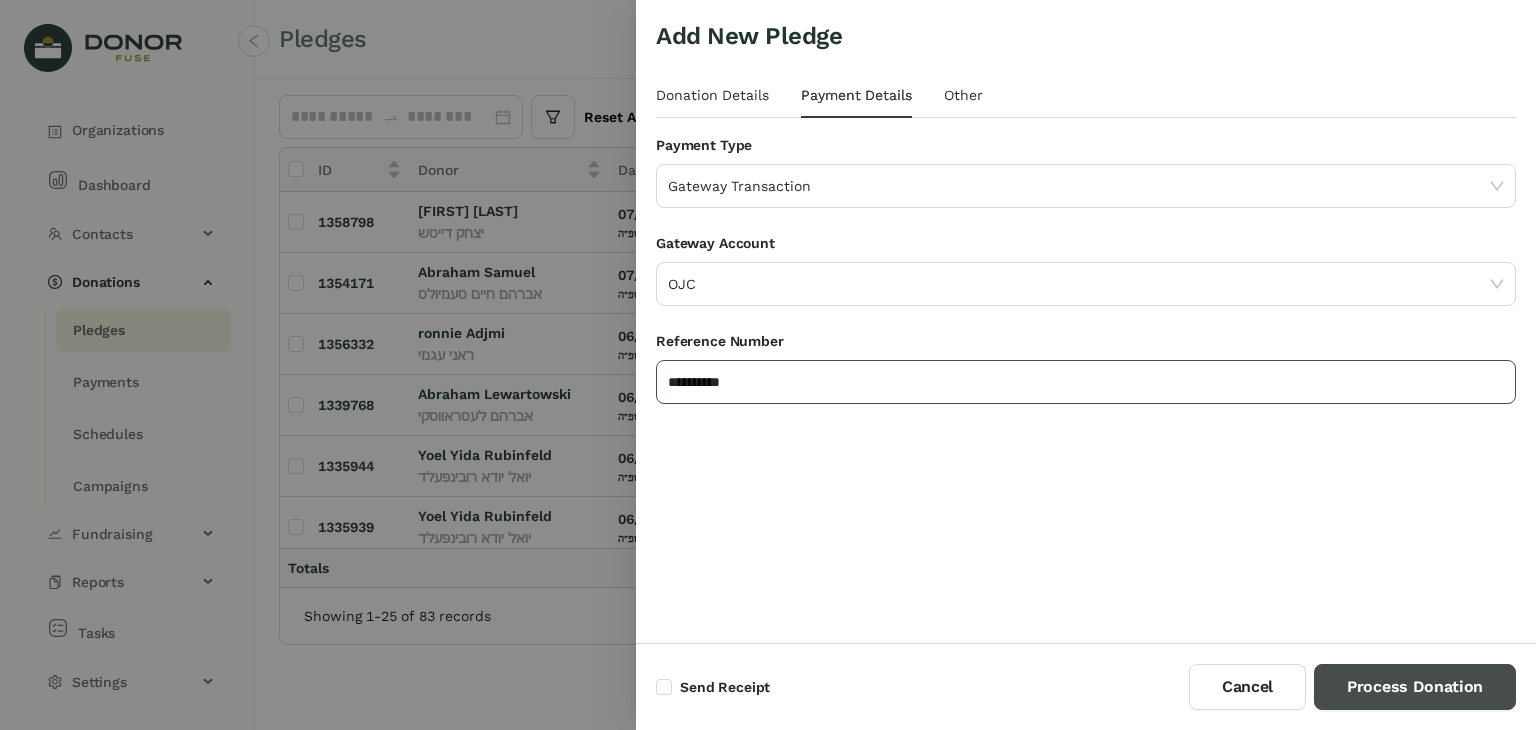 type on "**********" 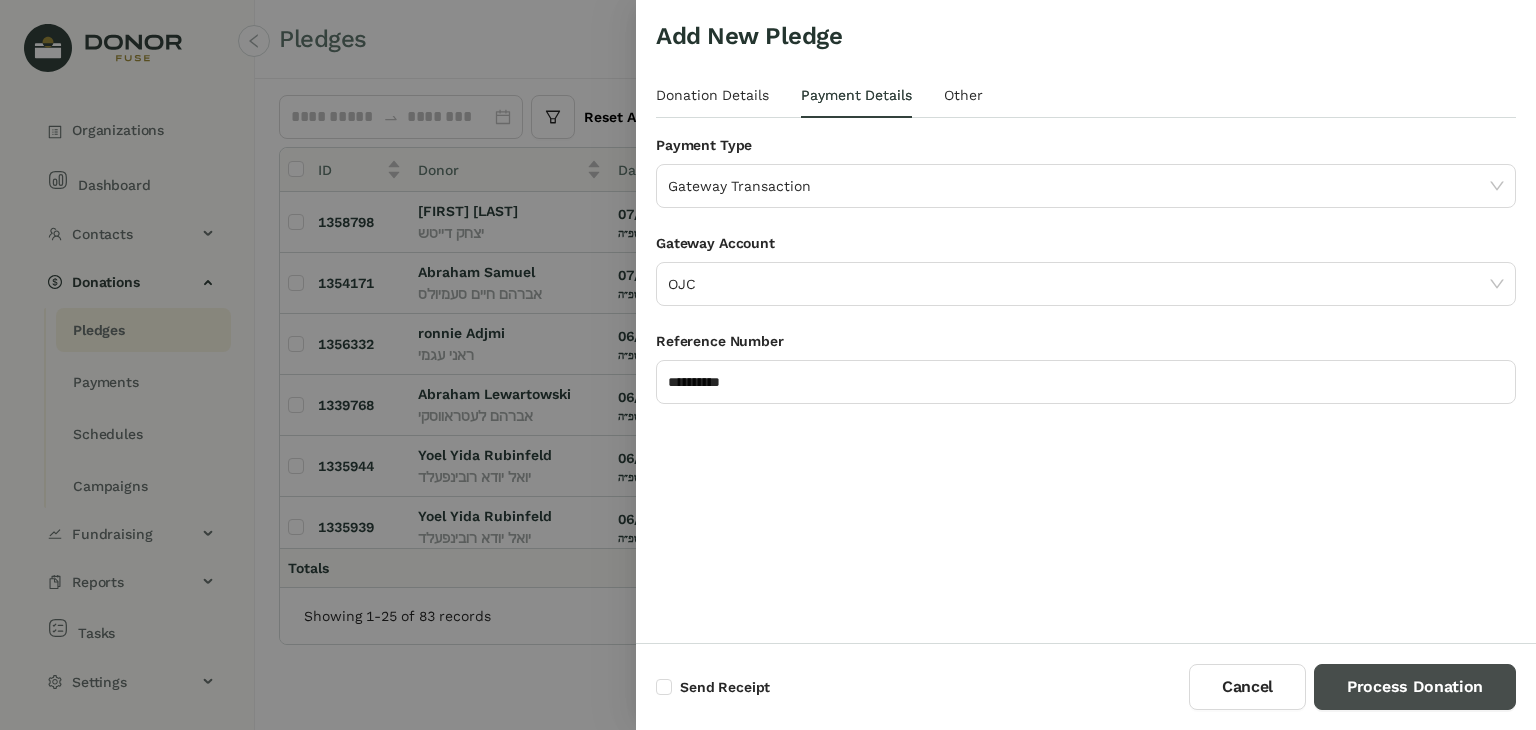click on "Process Donation" at bounding box center (1415, 687) 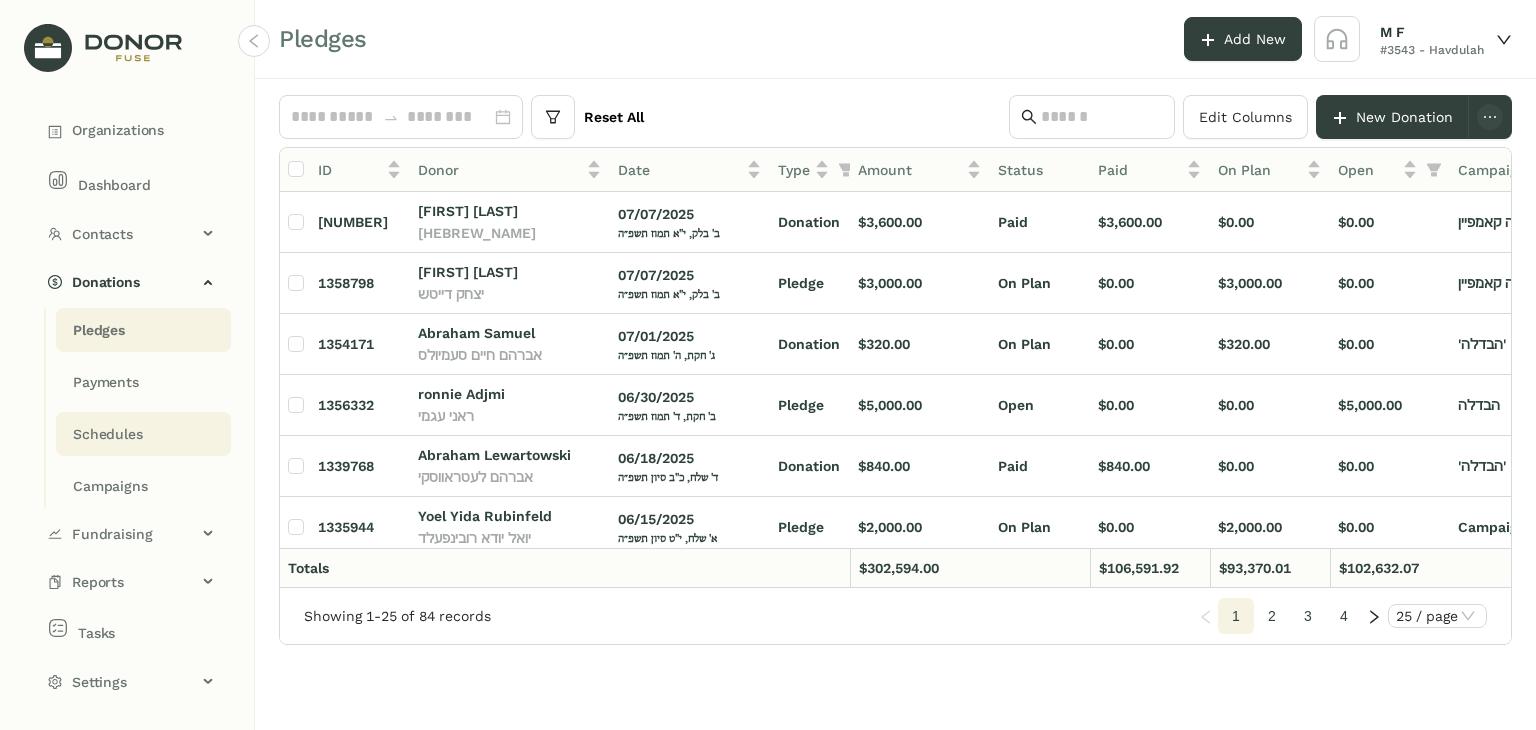 click on "Schedules" at bounding box center [99, 330] 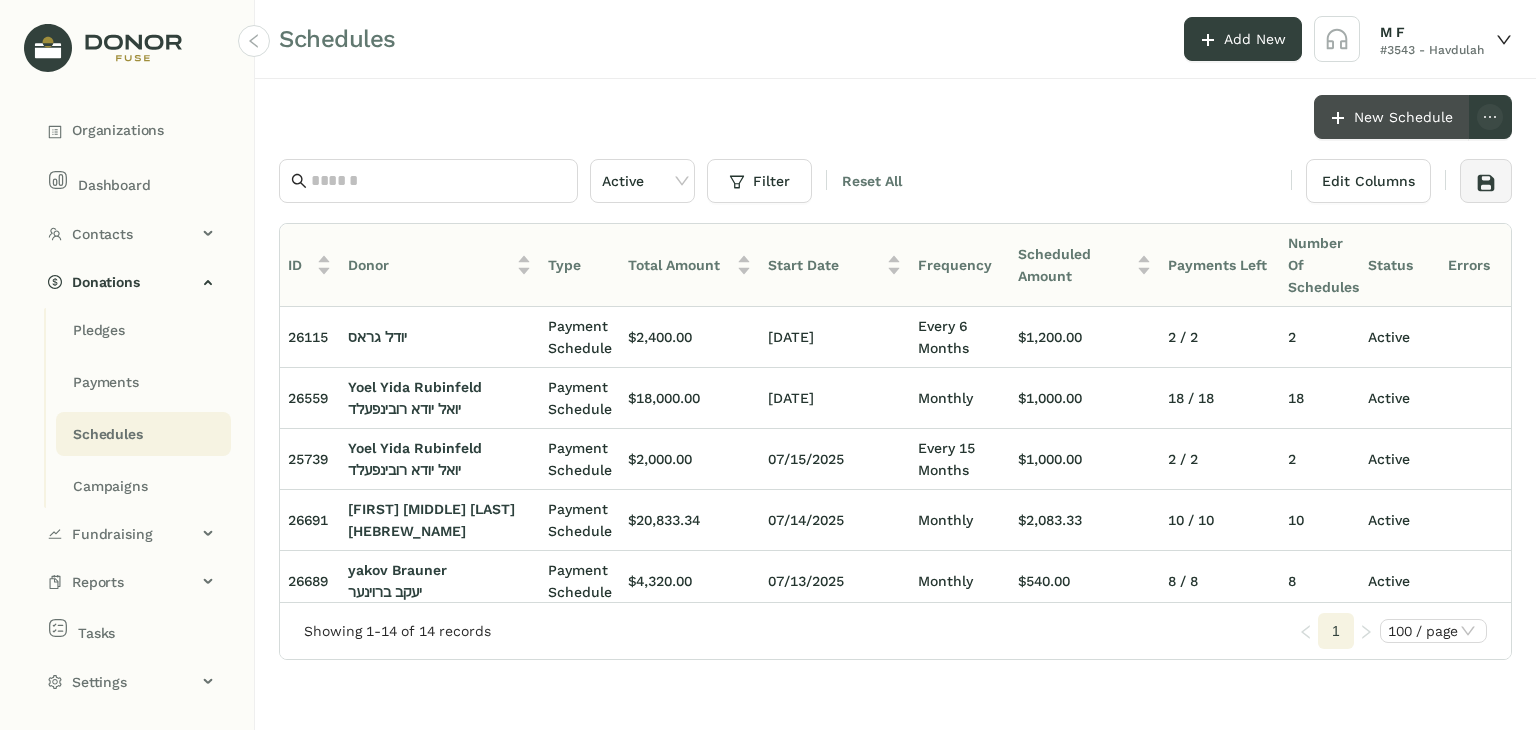 click on "New Schedule" at bounding box center [1403, 117] 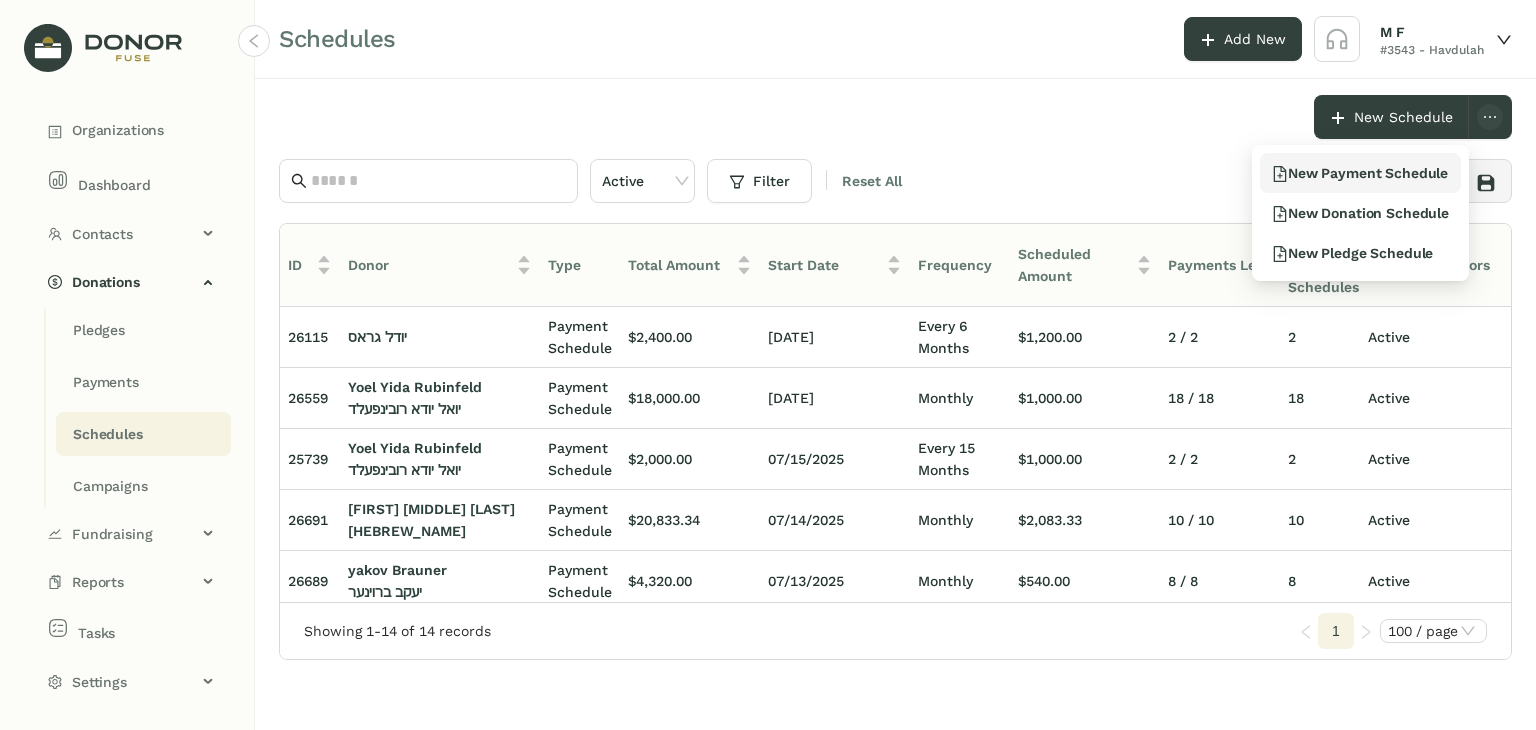 click on "New Payment Schedule" at bounding box center (1360, 173) 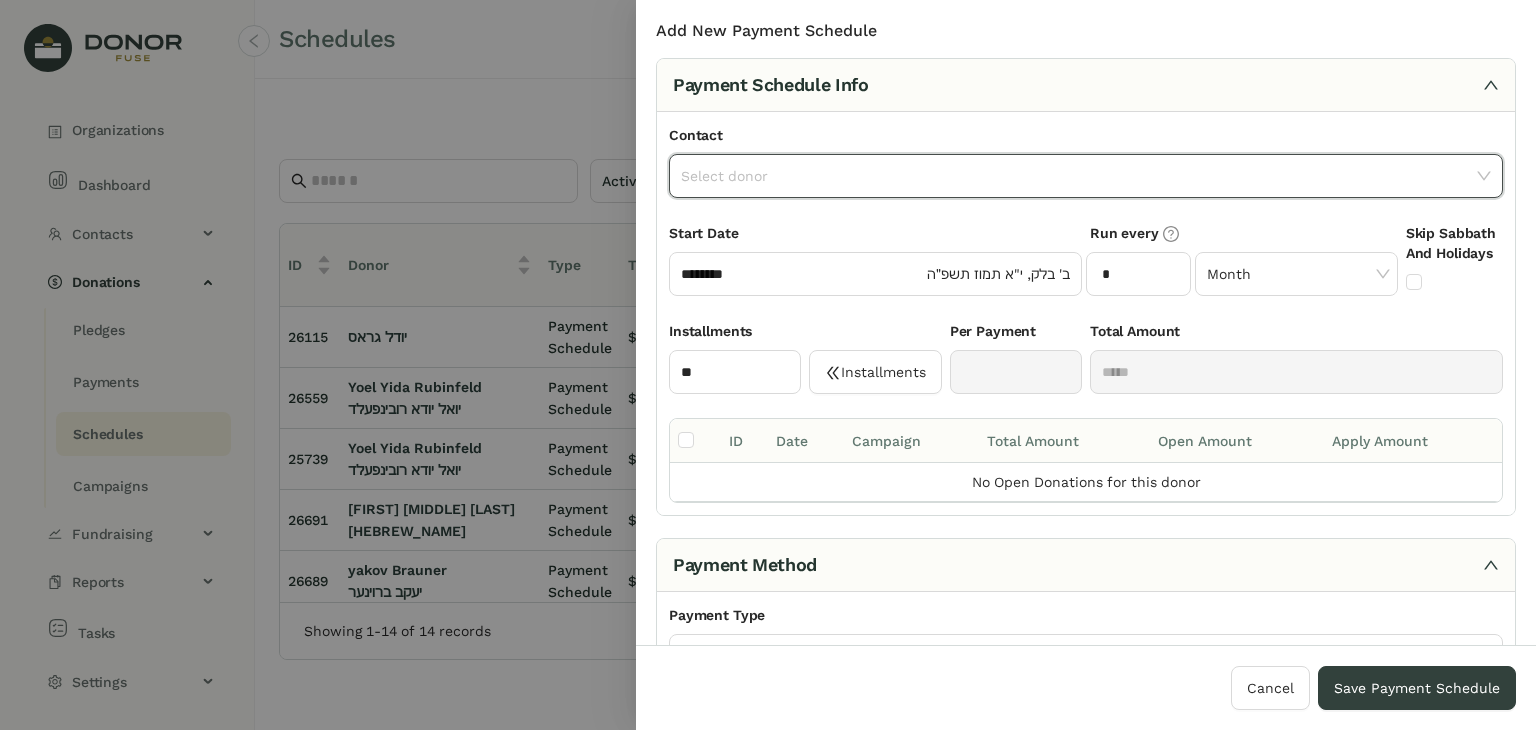click at bounding box center [1079, 176] 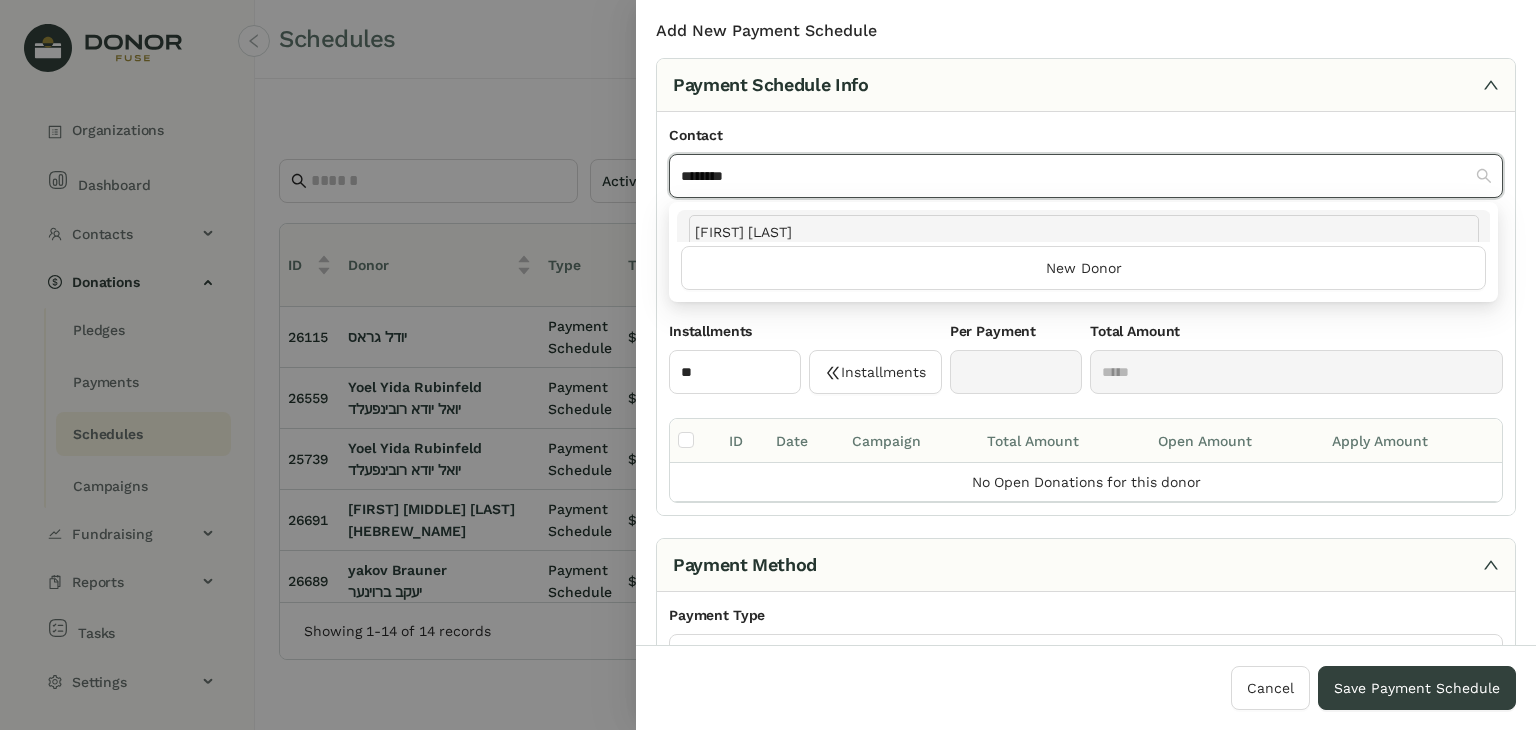type on "********" 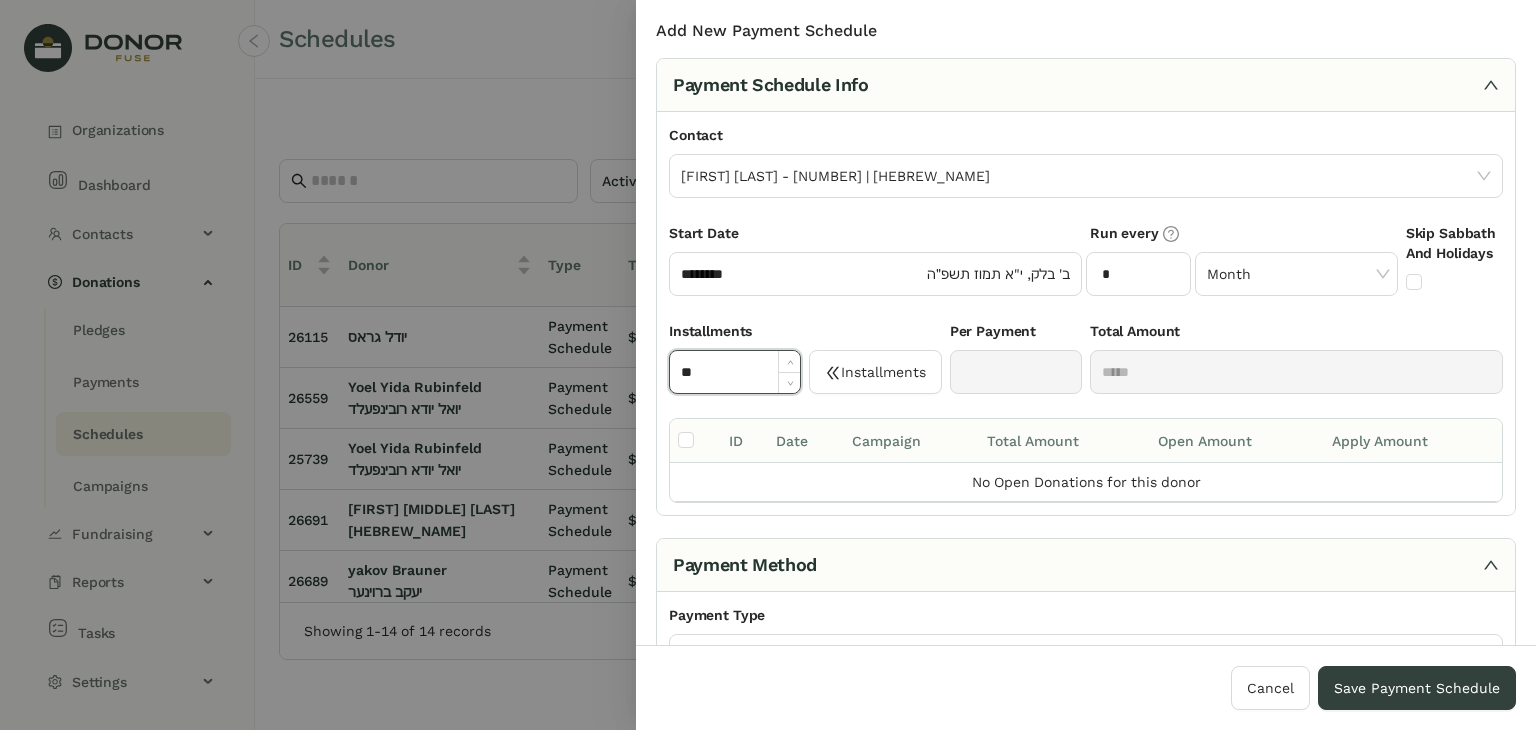 drag, startPoint x: 719, startPoint y: 367, endPoint x: 654, endPoint y: 367, distance: 65 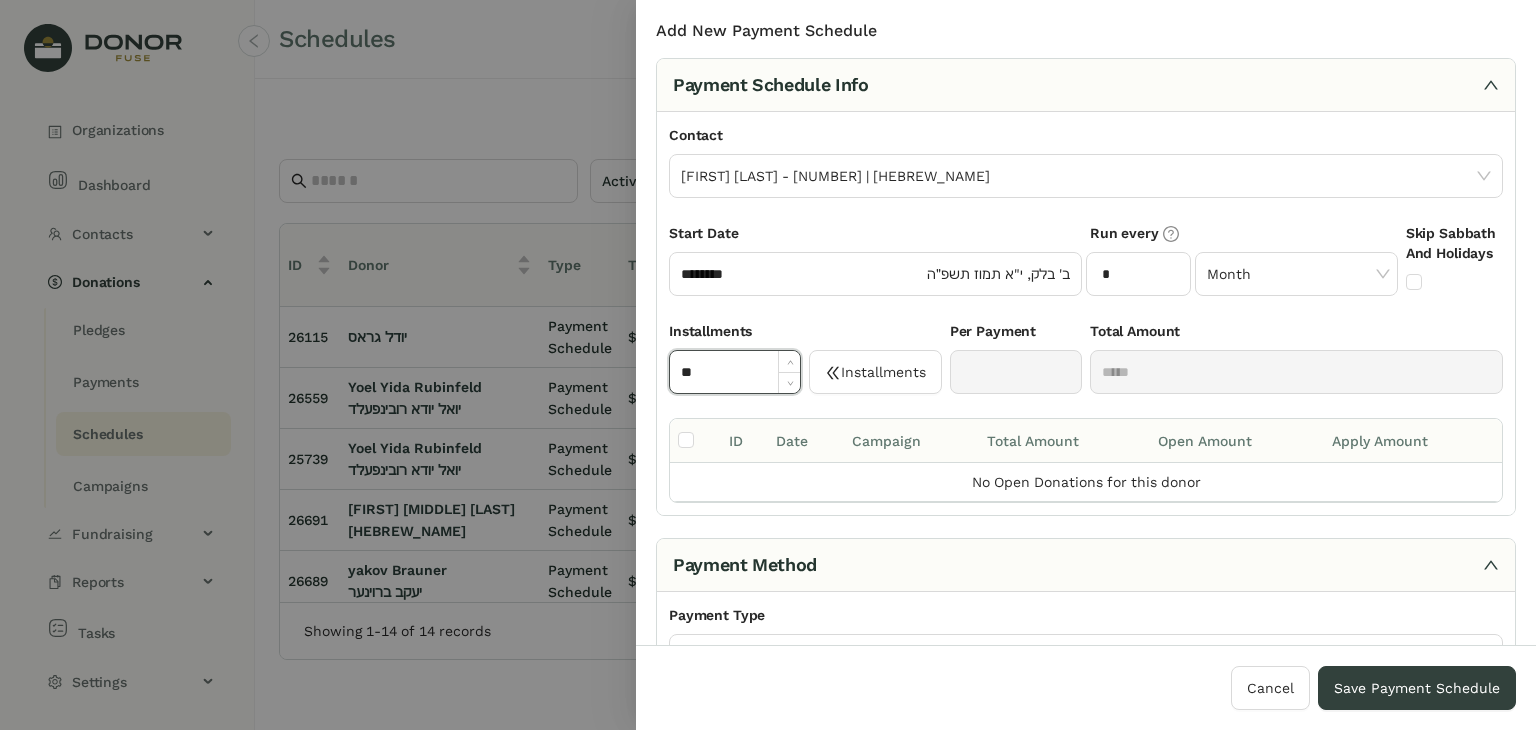 type on "**" 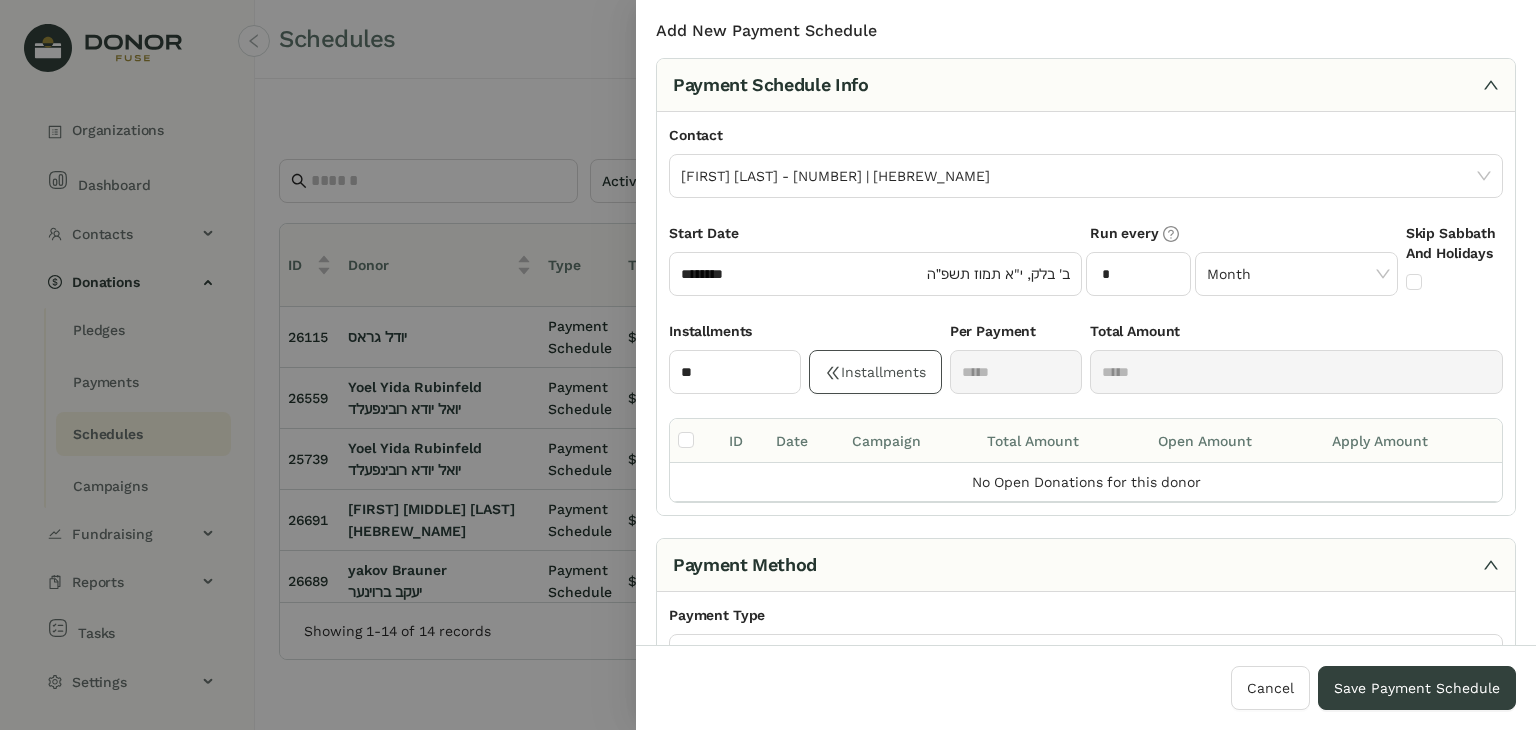 click on "Installments" at bounding box center (875, 372) 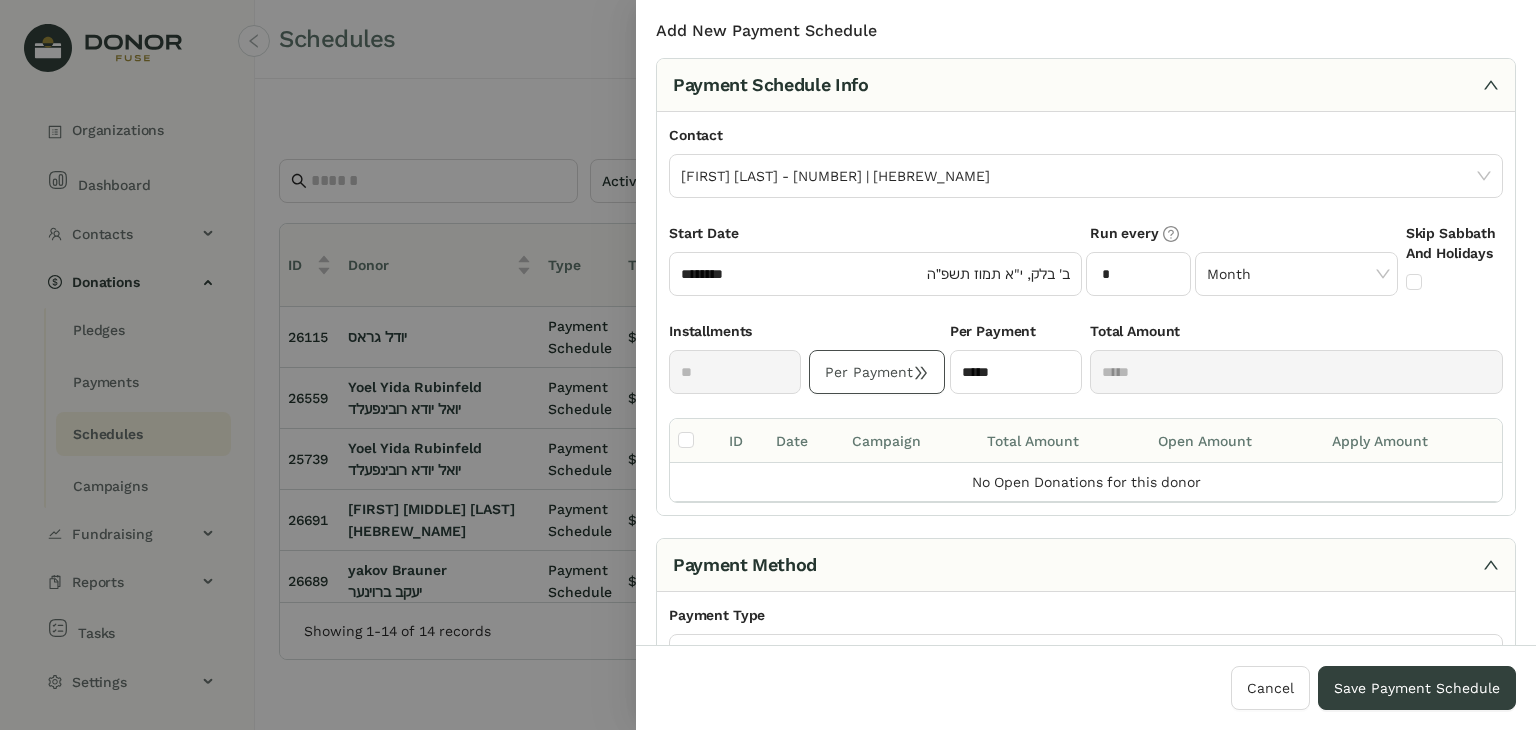 click at bounding box center (695, 441) 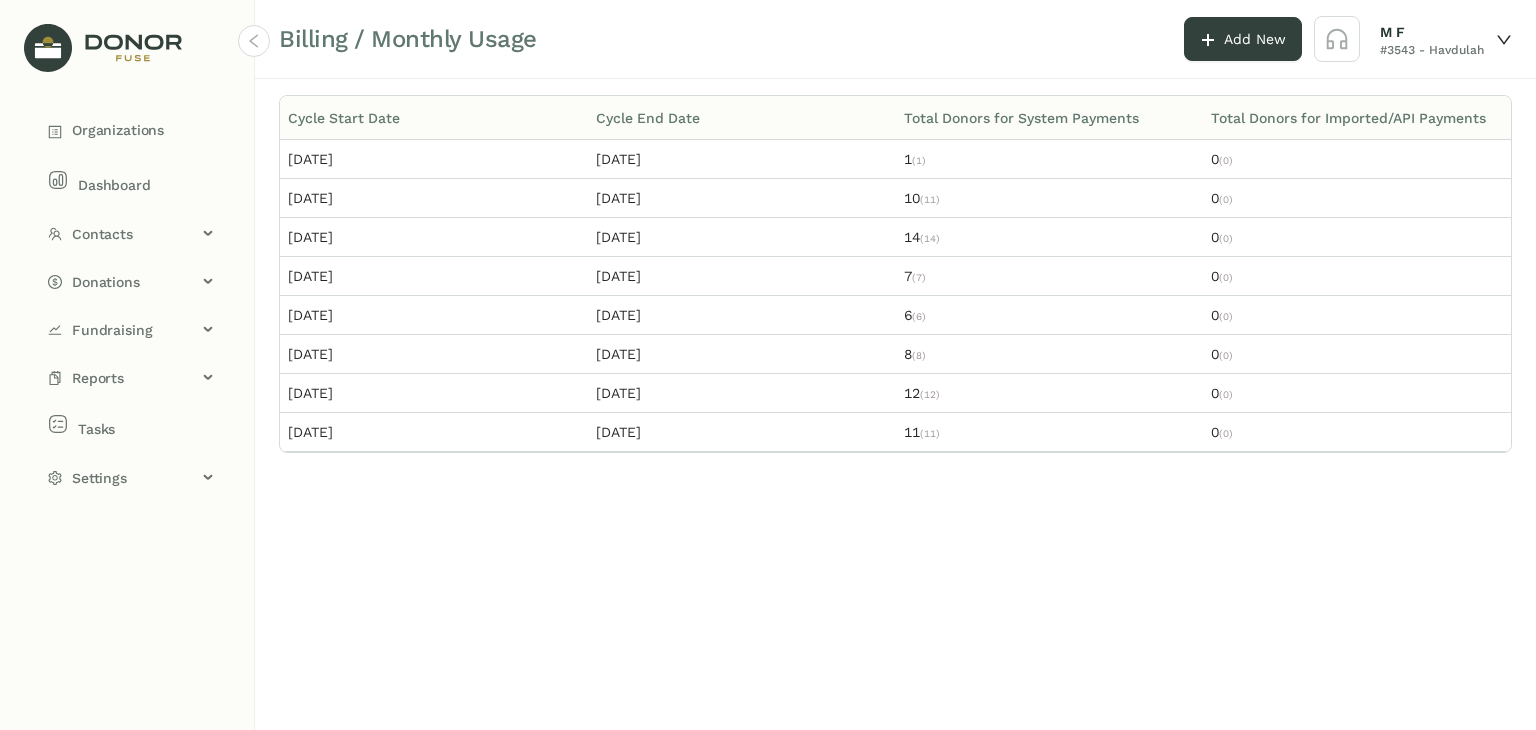 scroll, scrollTop: 0, scrollLeft: 0, axis: both 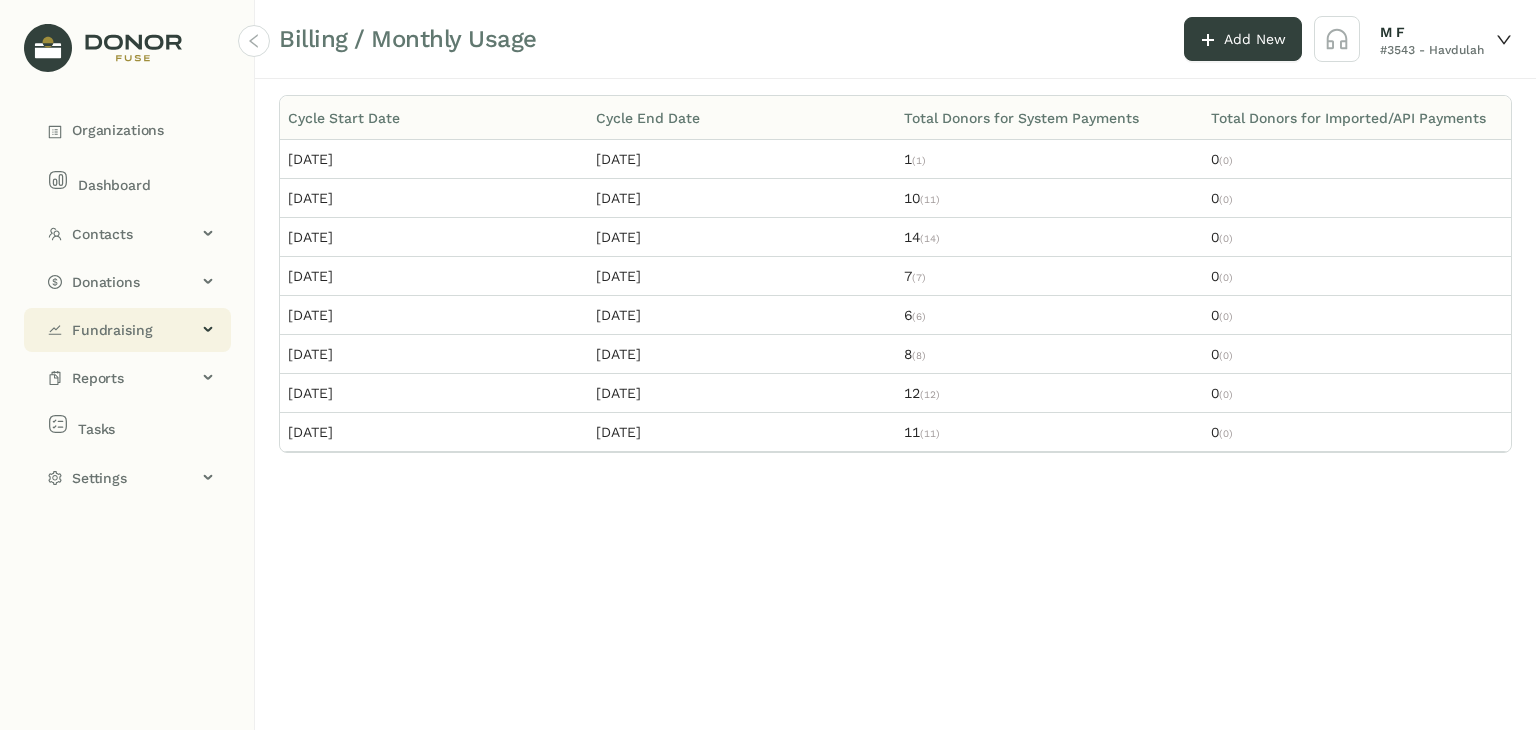 click on "Fundraising" at bounding box center [127, 330] 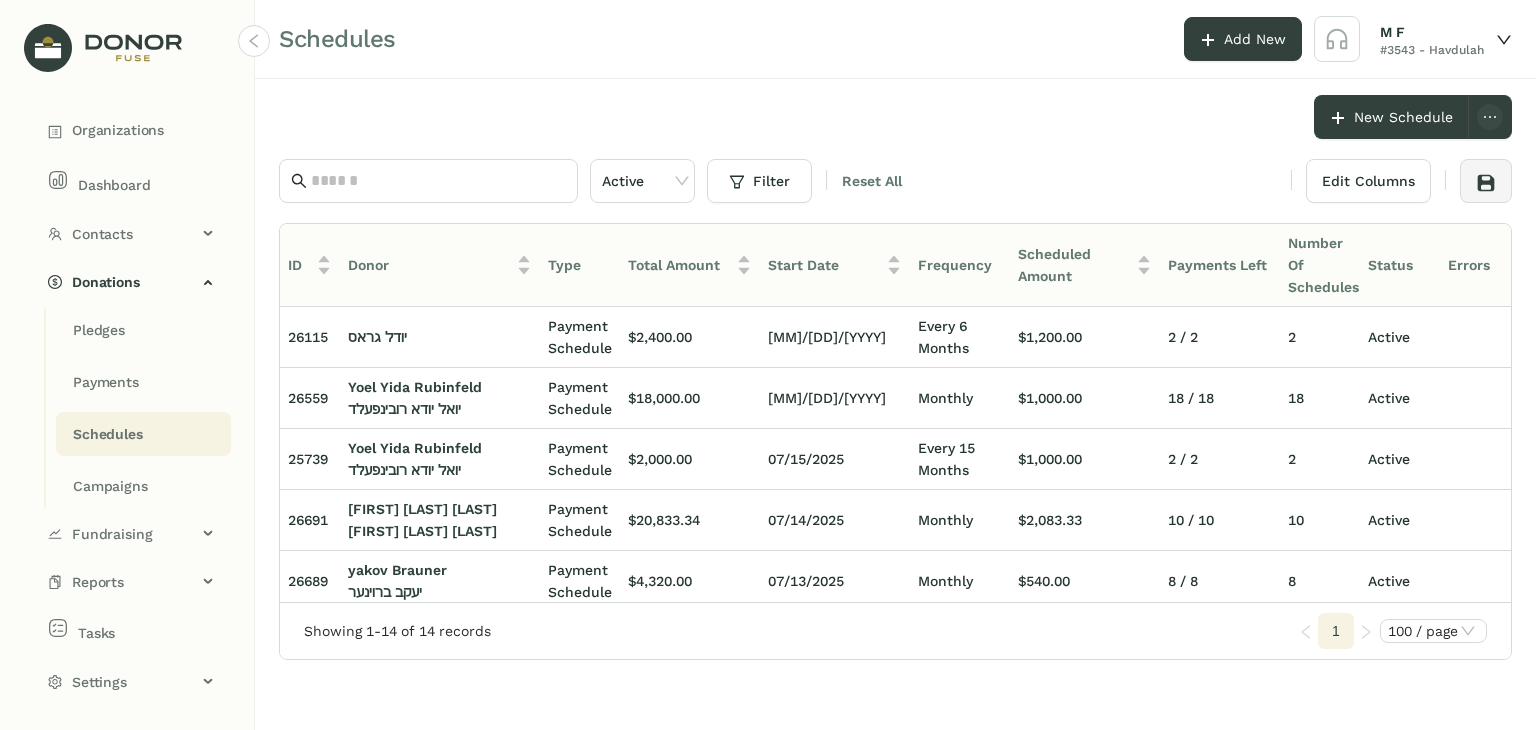 scroll, scrollTop: 0, scrollLeft: 0, axis: both 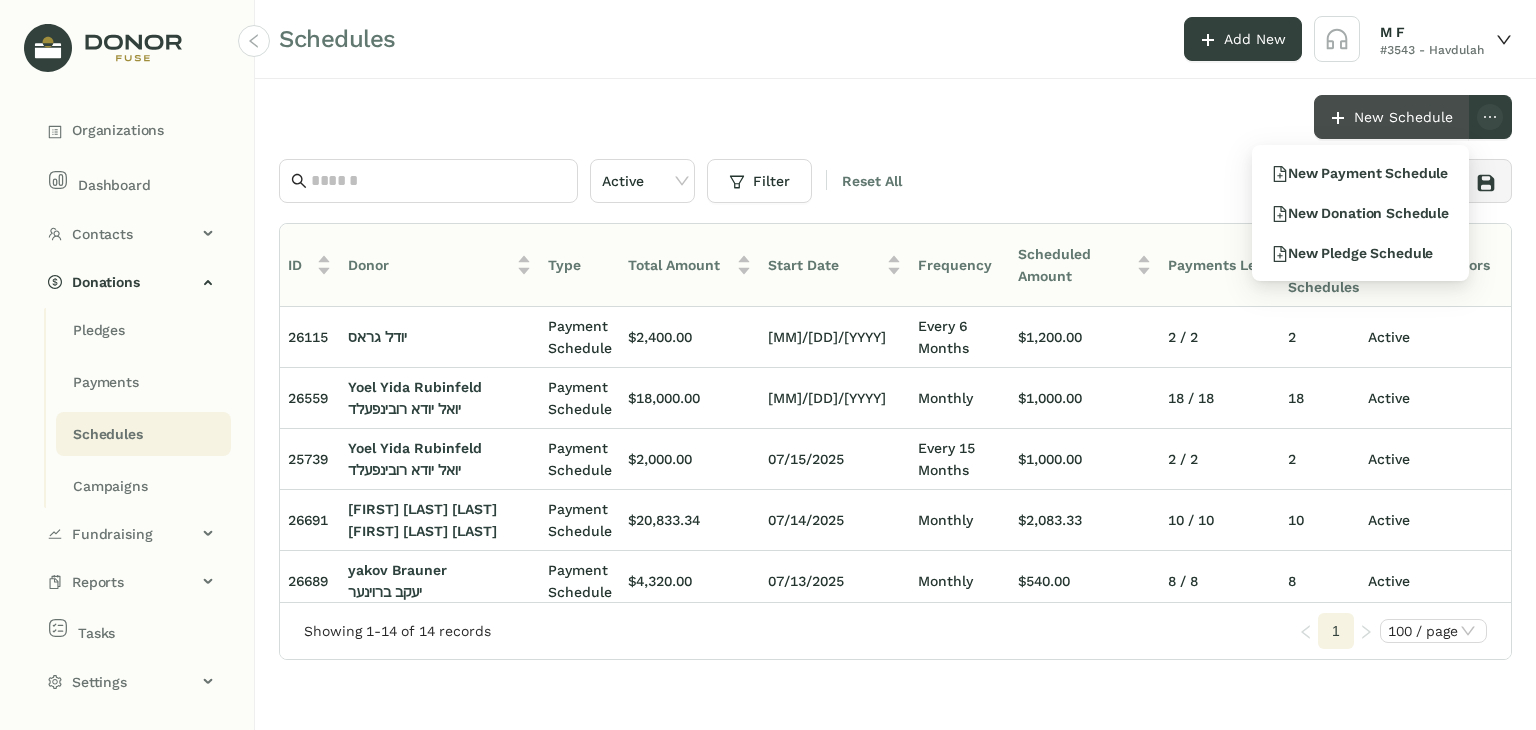 click on "New Schedule" at bounding box center [1391, 117] 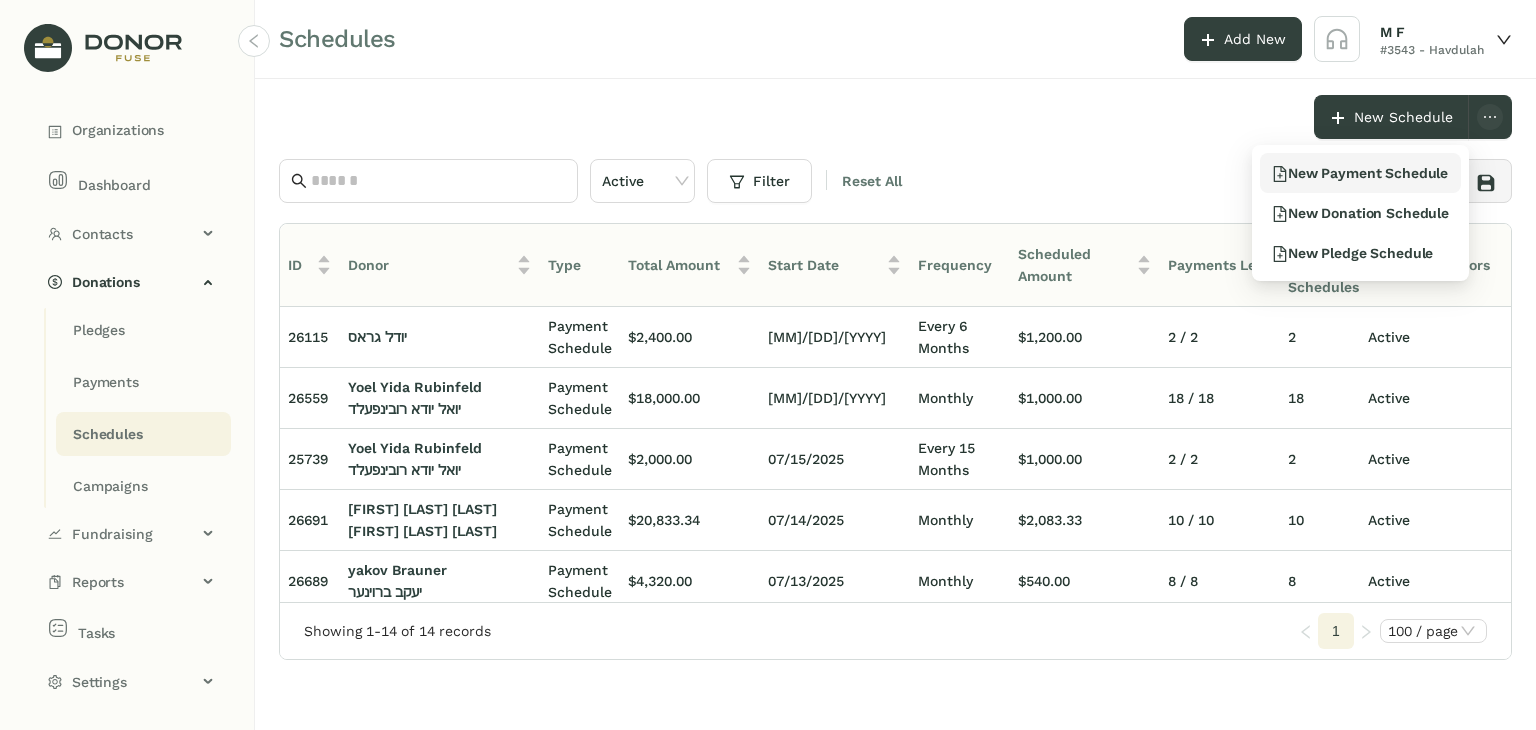 click on "New Payment Schedule" at bounding box center (1360, 173) 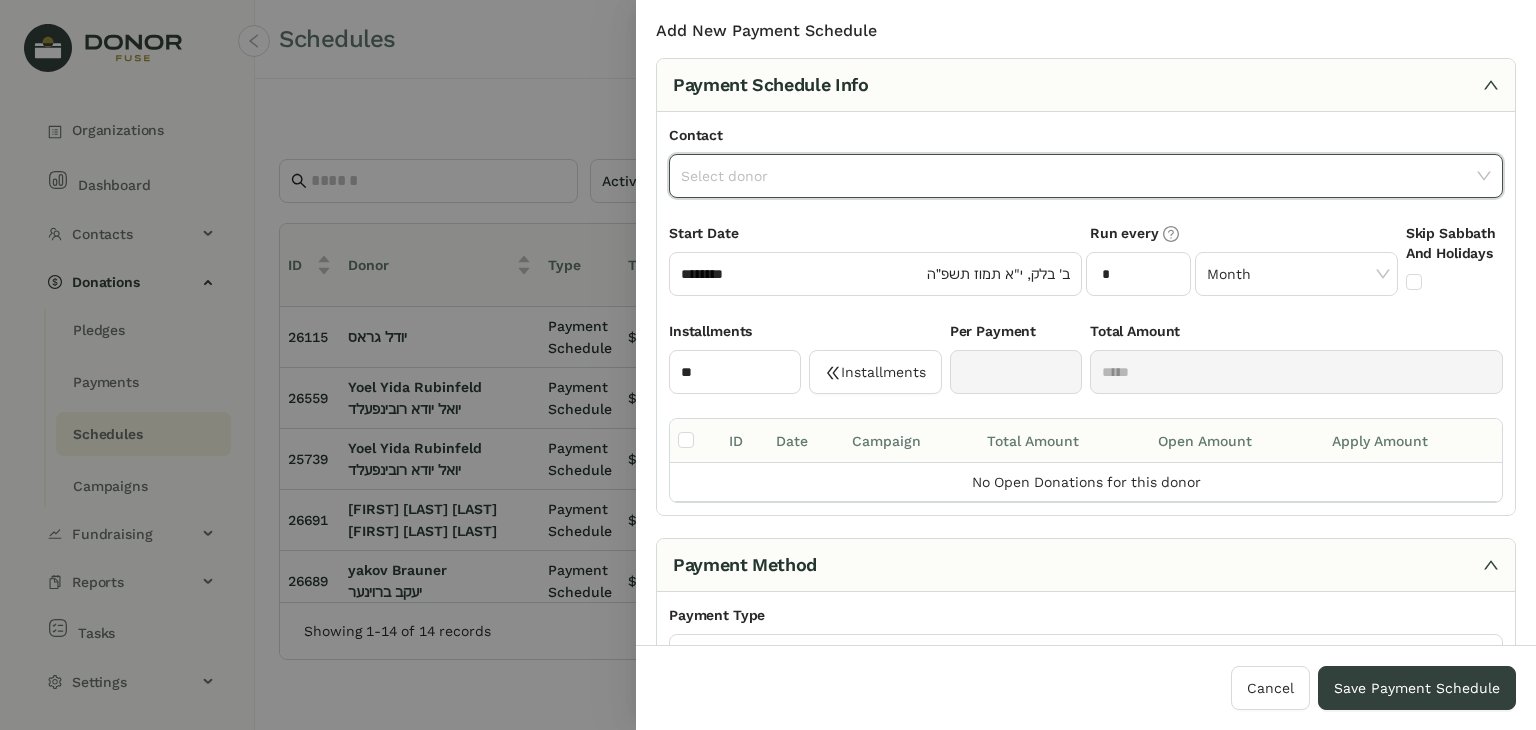 click at bounding box center (1079, 176) 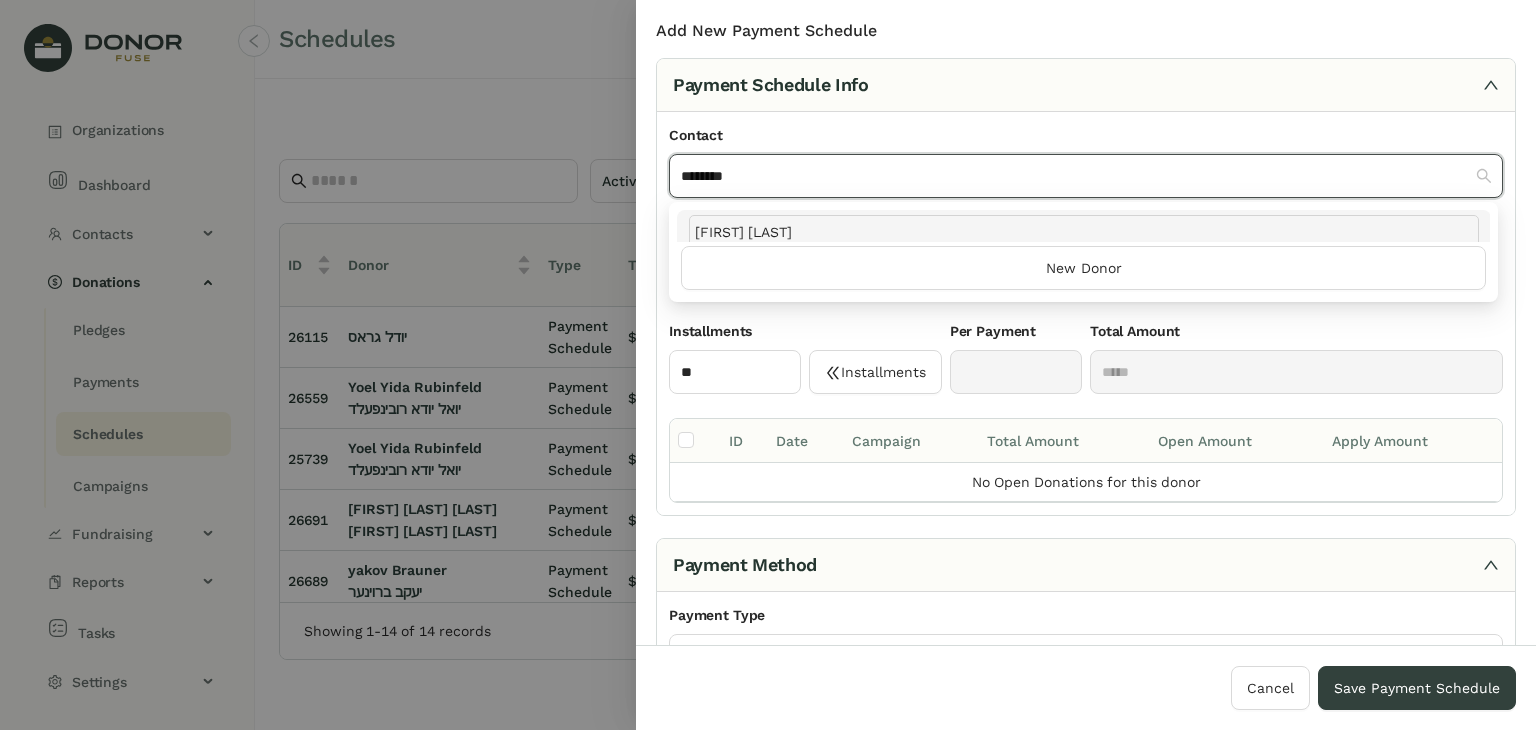 type on "********" 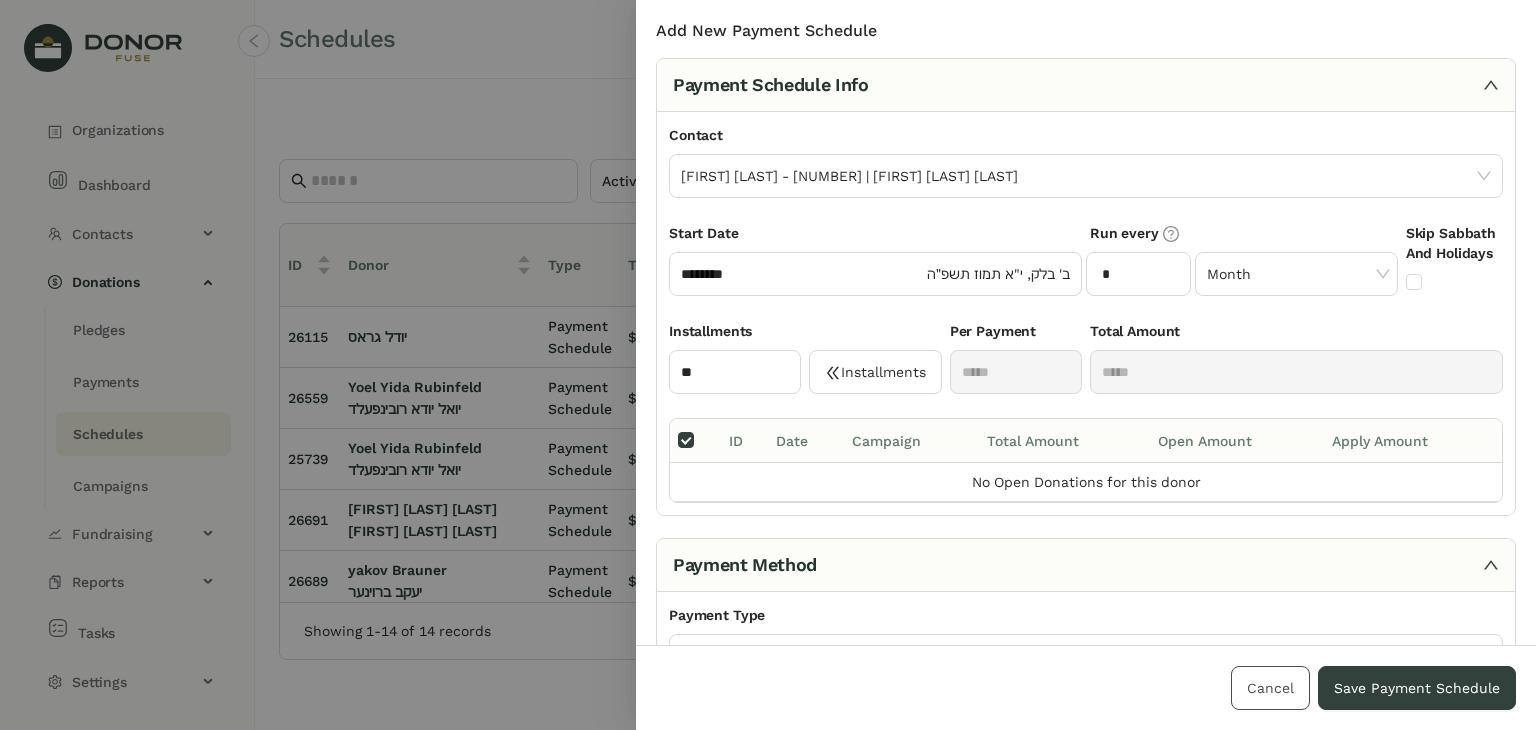 click on "Cancel" at bounding box center (1270, 688) 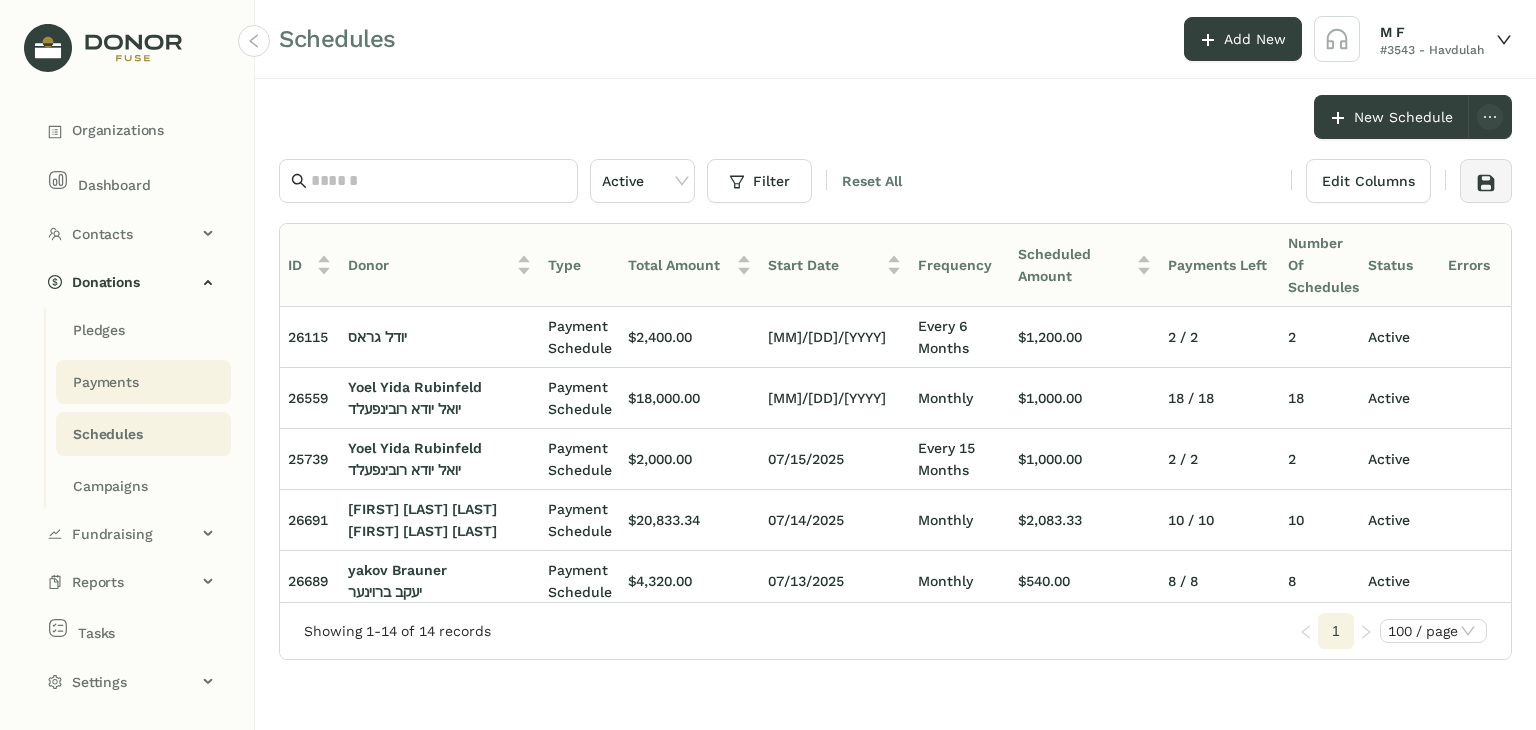 click on "Payments" at bounding box center [99, 330] 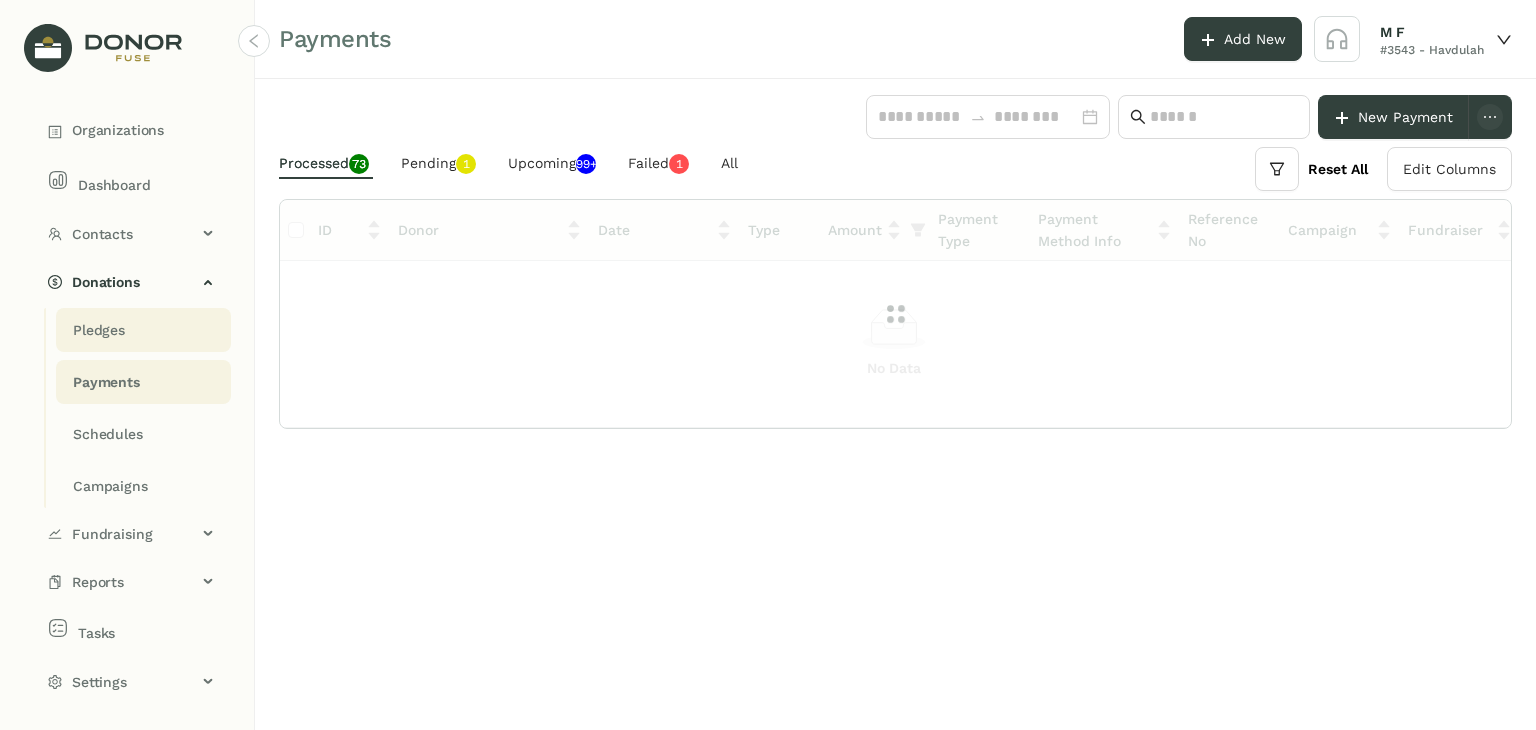 click on "Pledges" at bounding box center (99, 330) 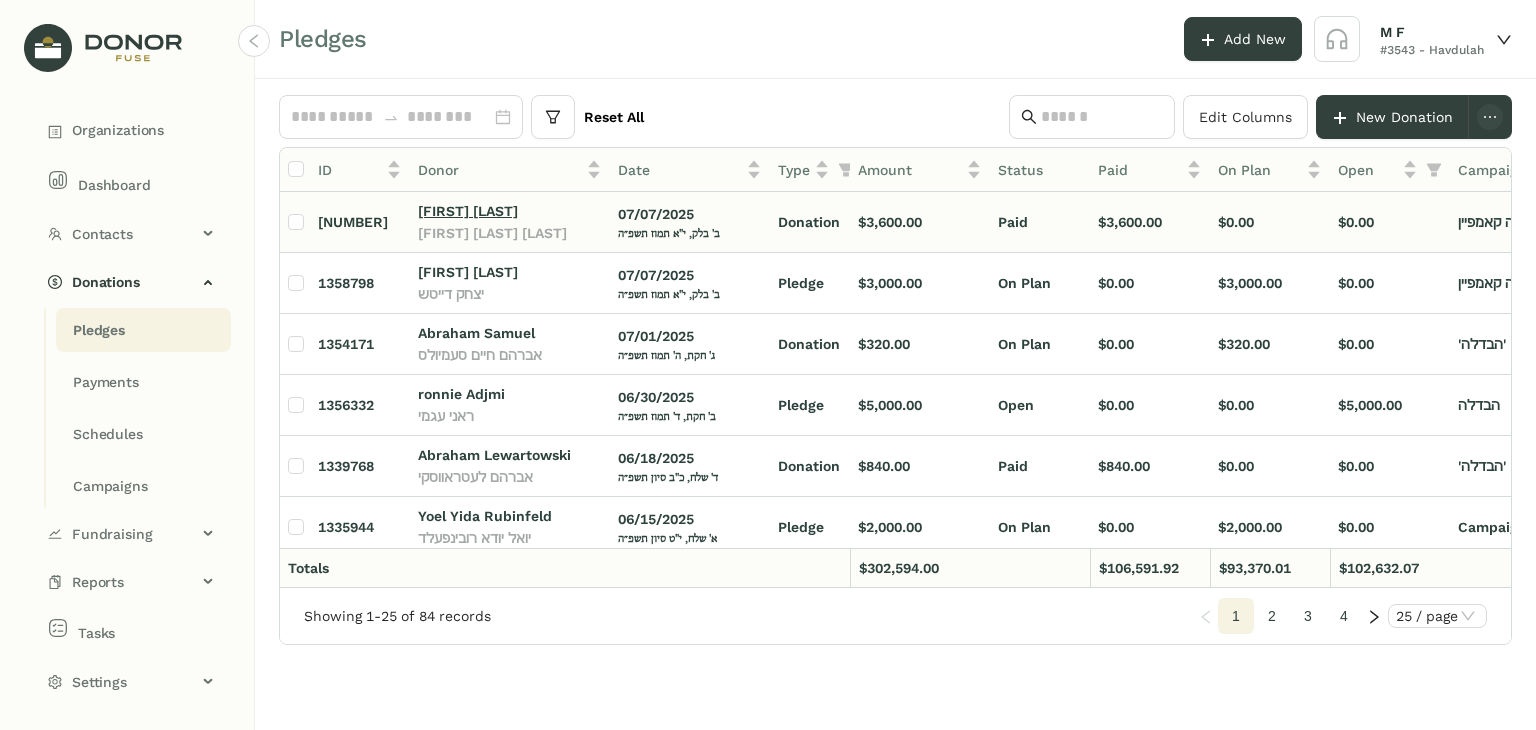 click on "[FIRST] [LAST]" at bounding box center (468, 211) 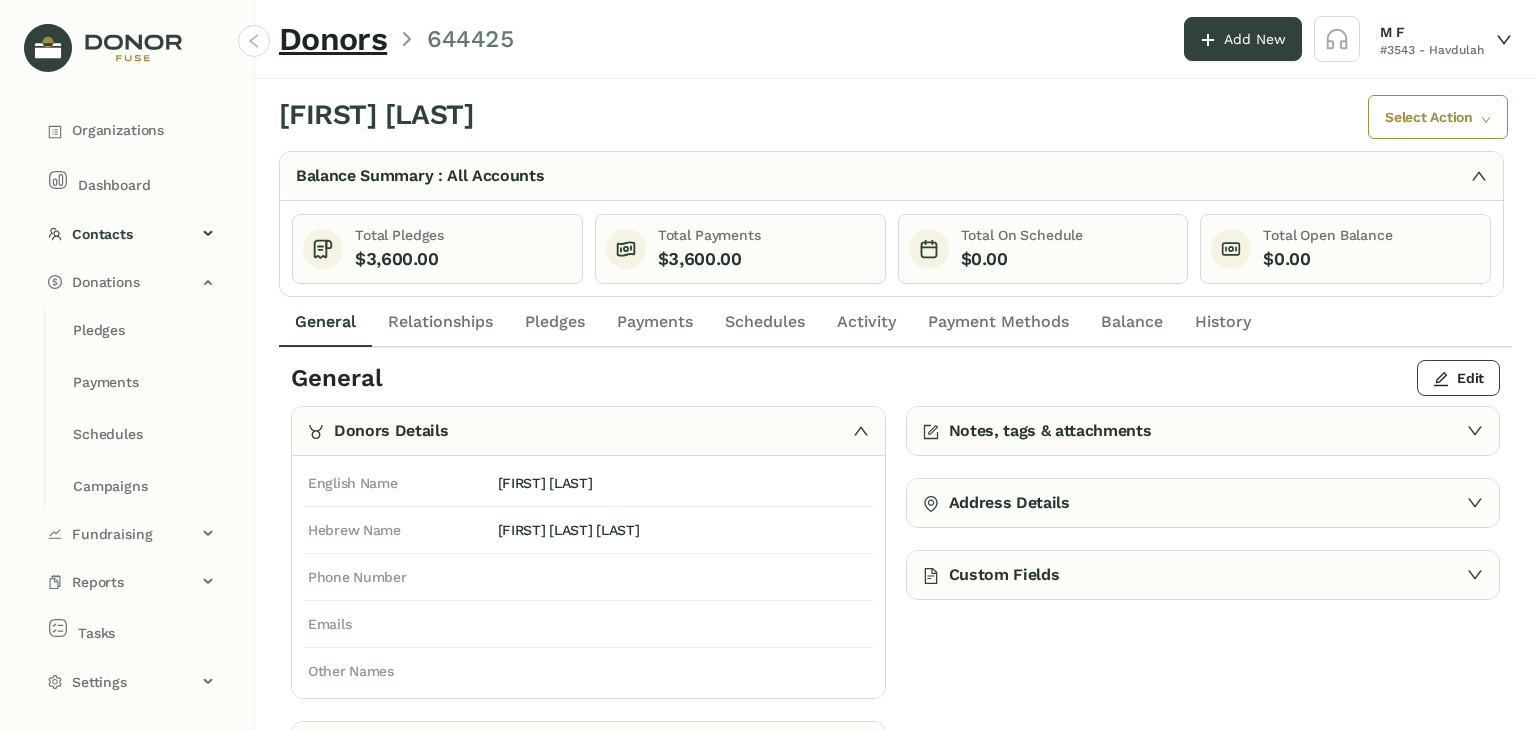 click on "Payments" at bounding box center [655, 322] 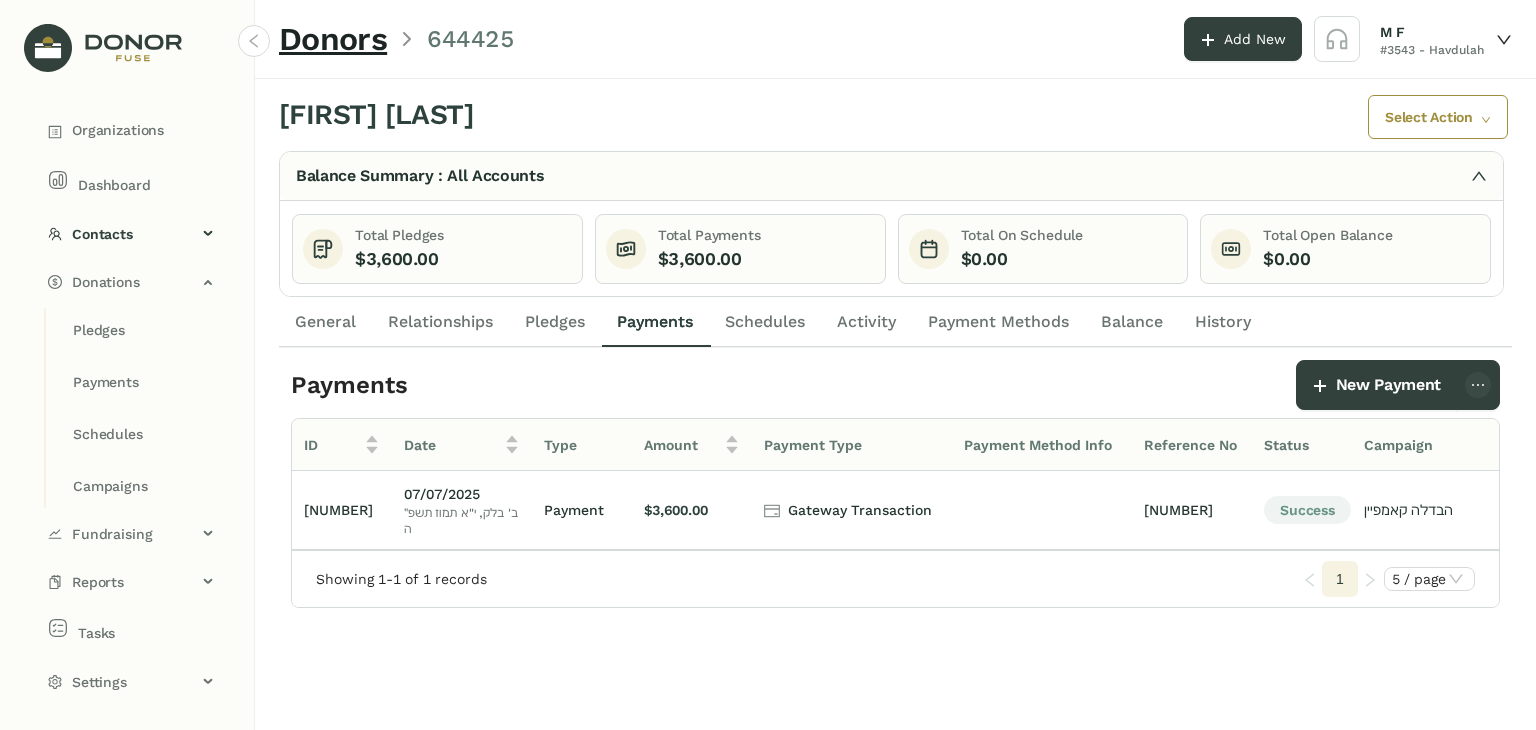scroll, scrollTop: 0, scrollLeft: 396, axis: horizontal 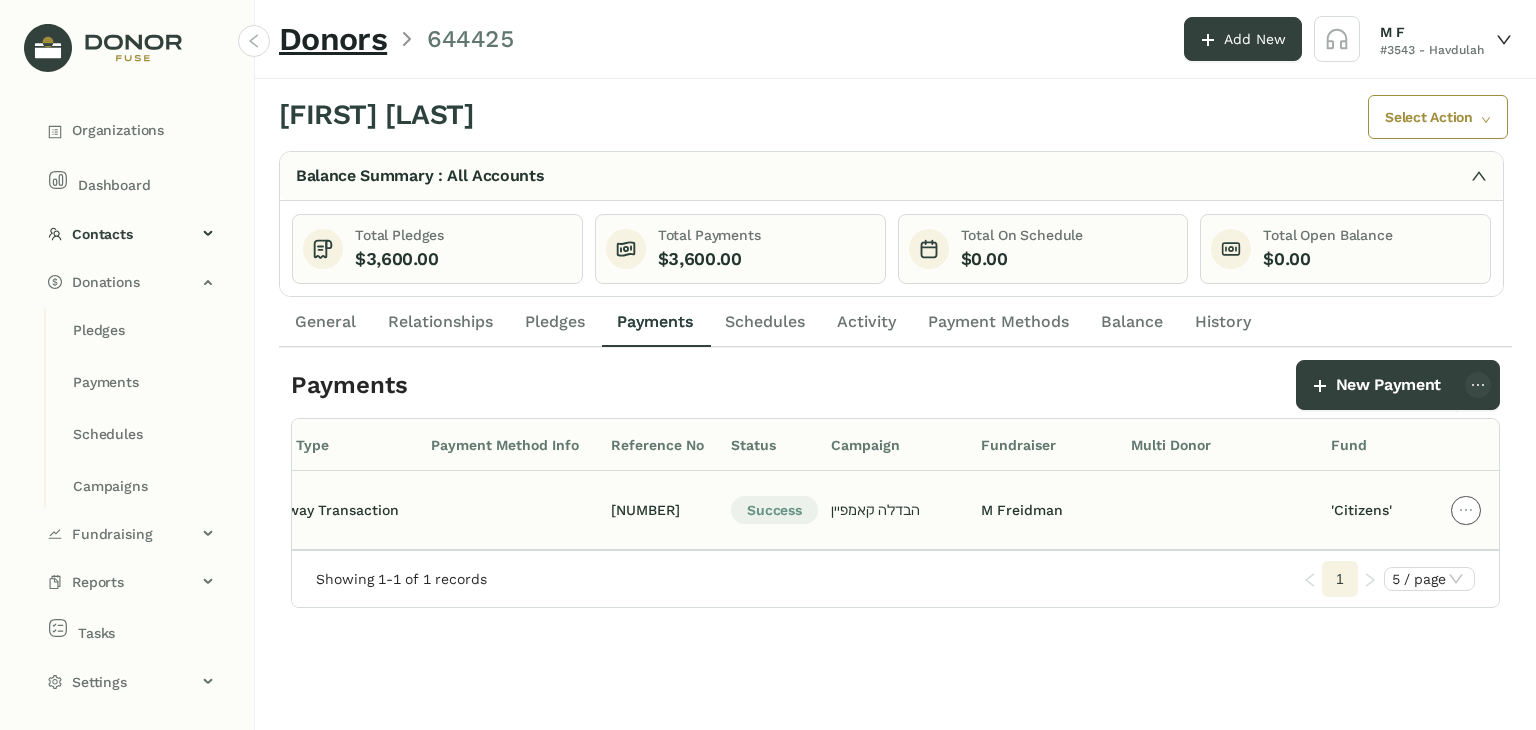click at bounding box center (1466, 510) 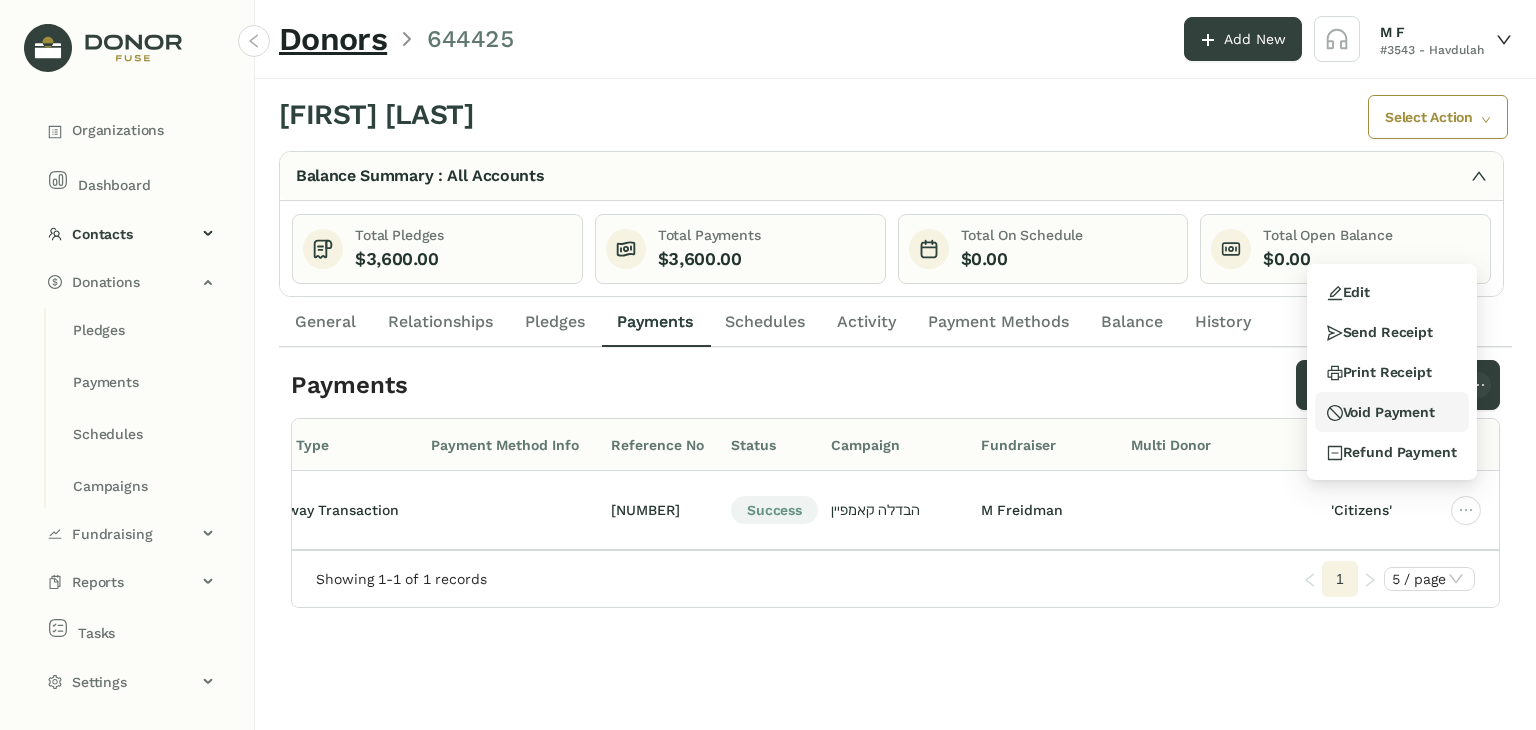 click on "Void Payment" at bounding box center (1348, 292) 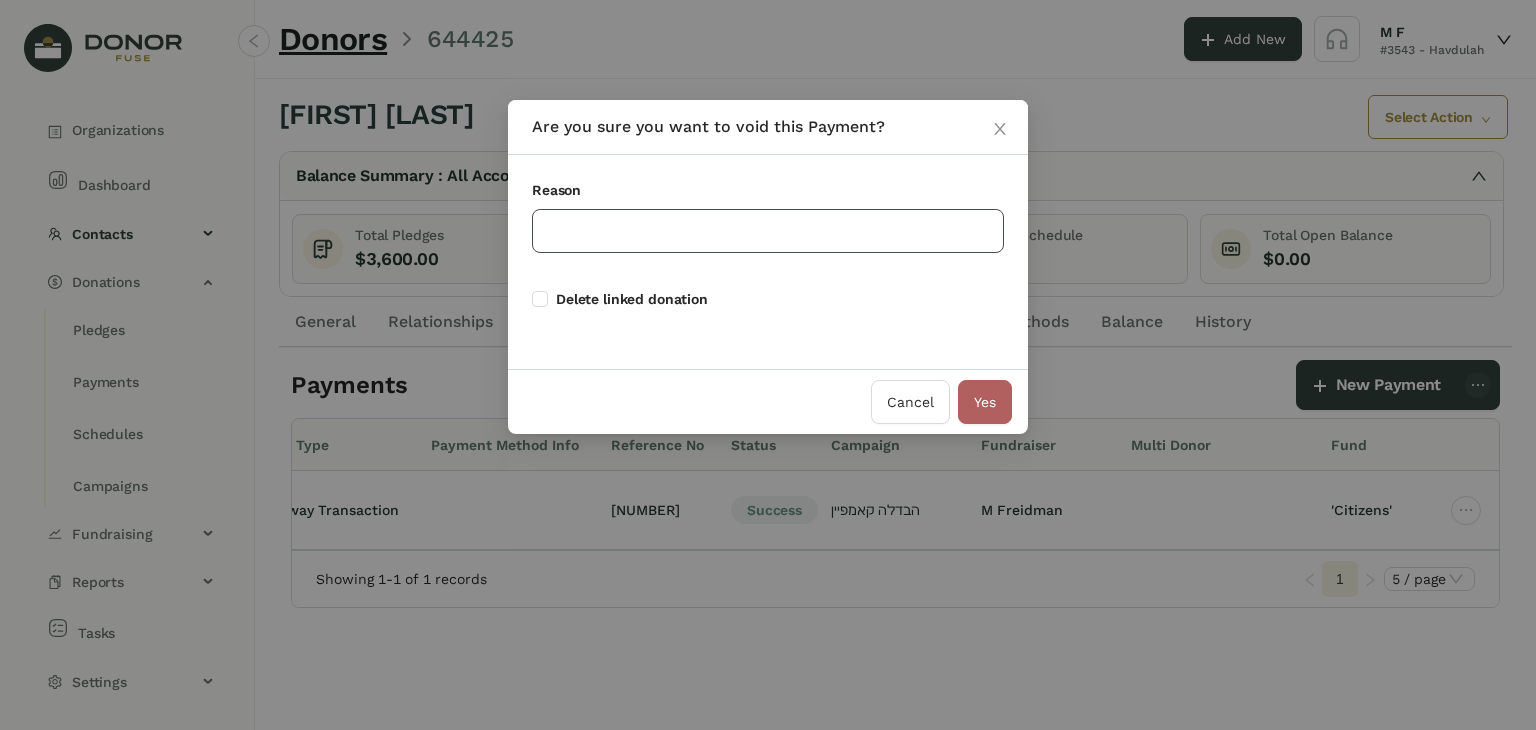 click at bounding box center (768, 231) 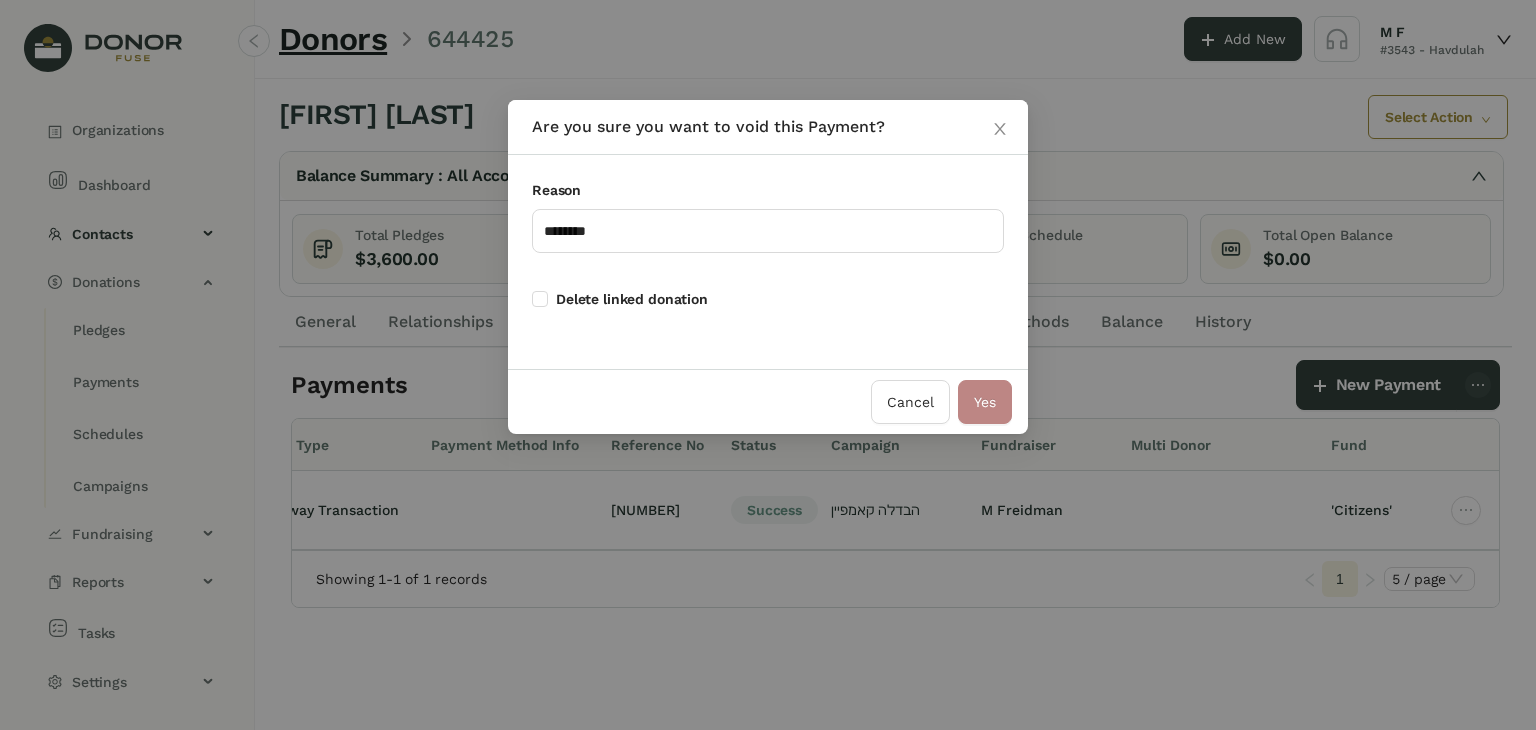 click on "Yes" at bounding box center [985, 402] 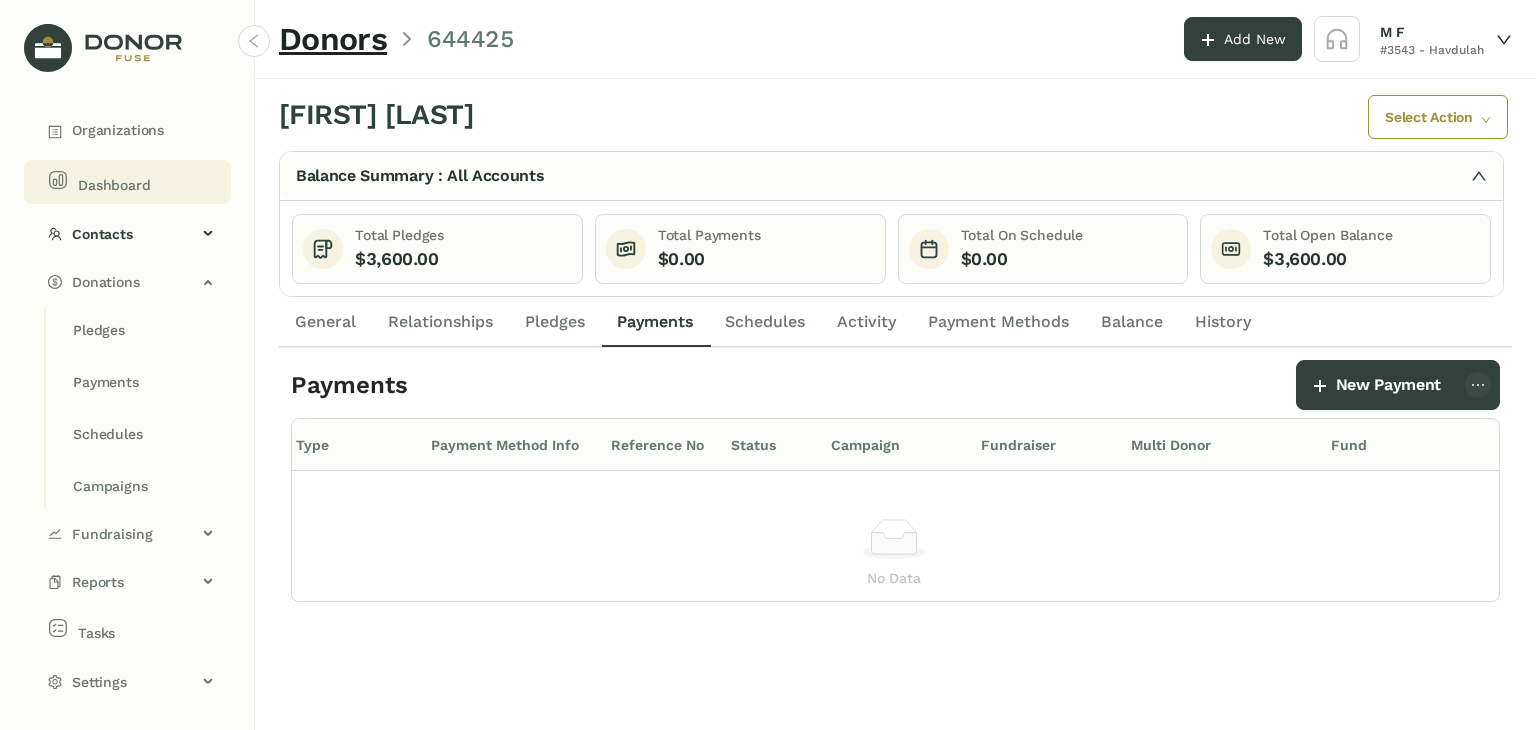 click on "Dashboard" at bounding box center (118, 130) 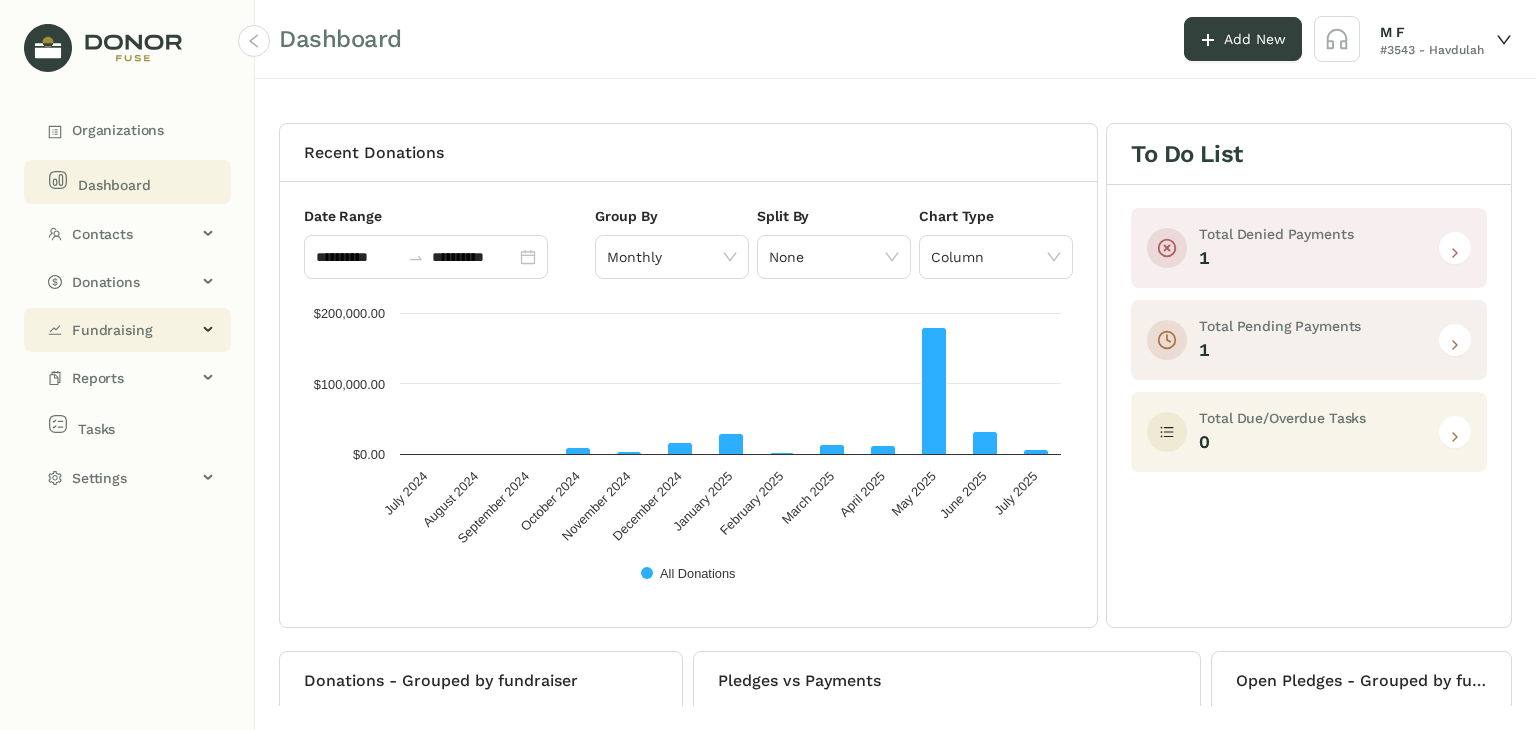 click on "Fundraising" at bounding box center [127, 330] 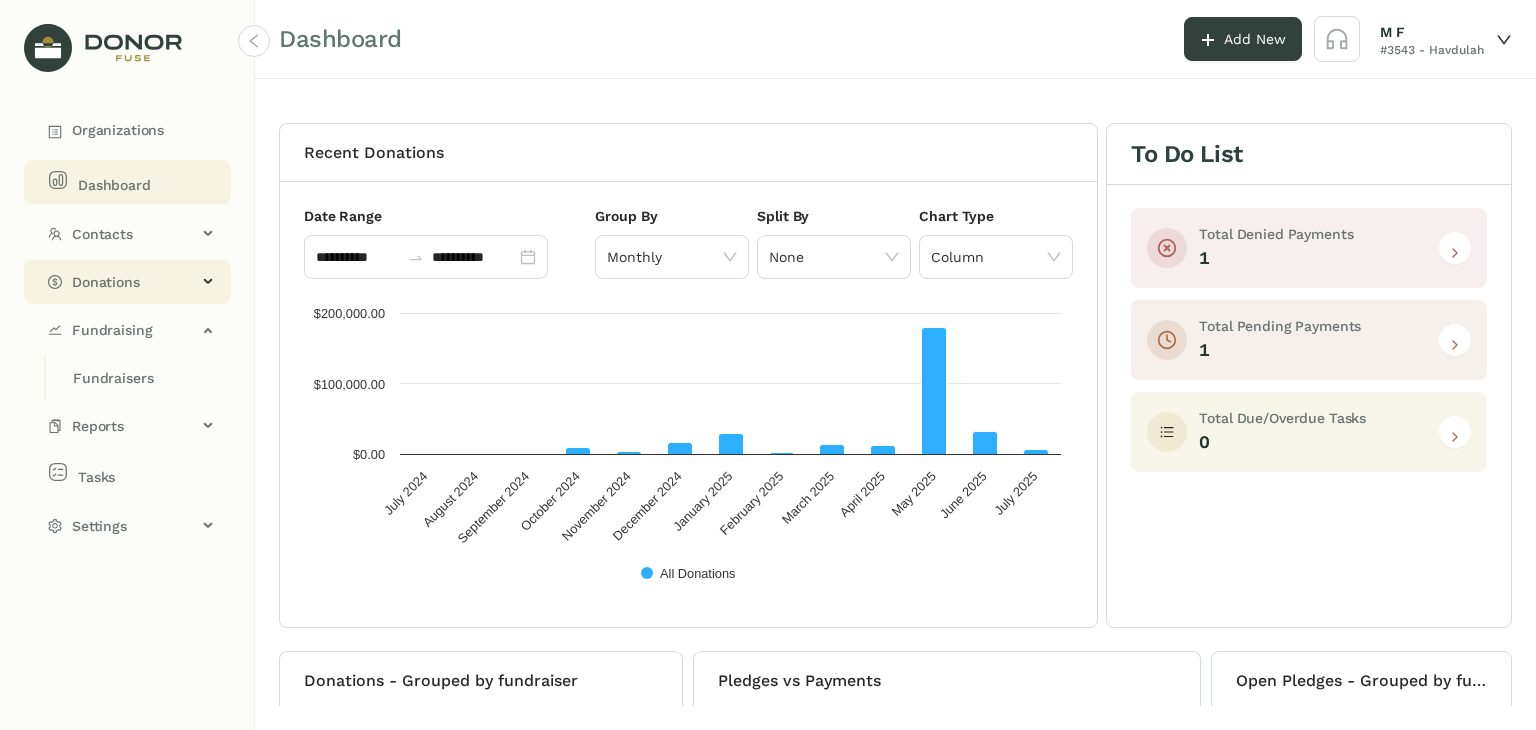 click on "Donations" at bounding box center (134, 282) 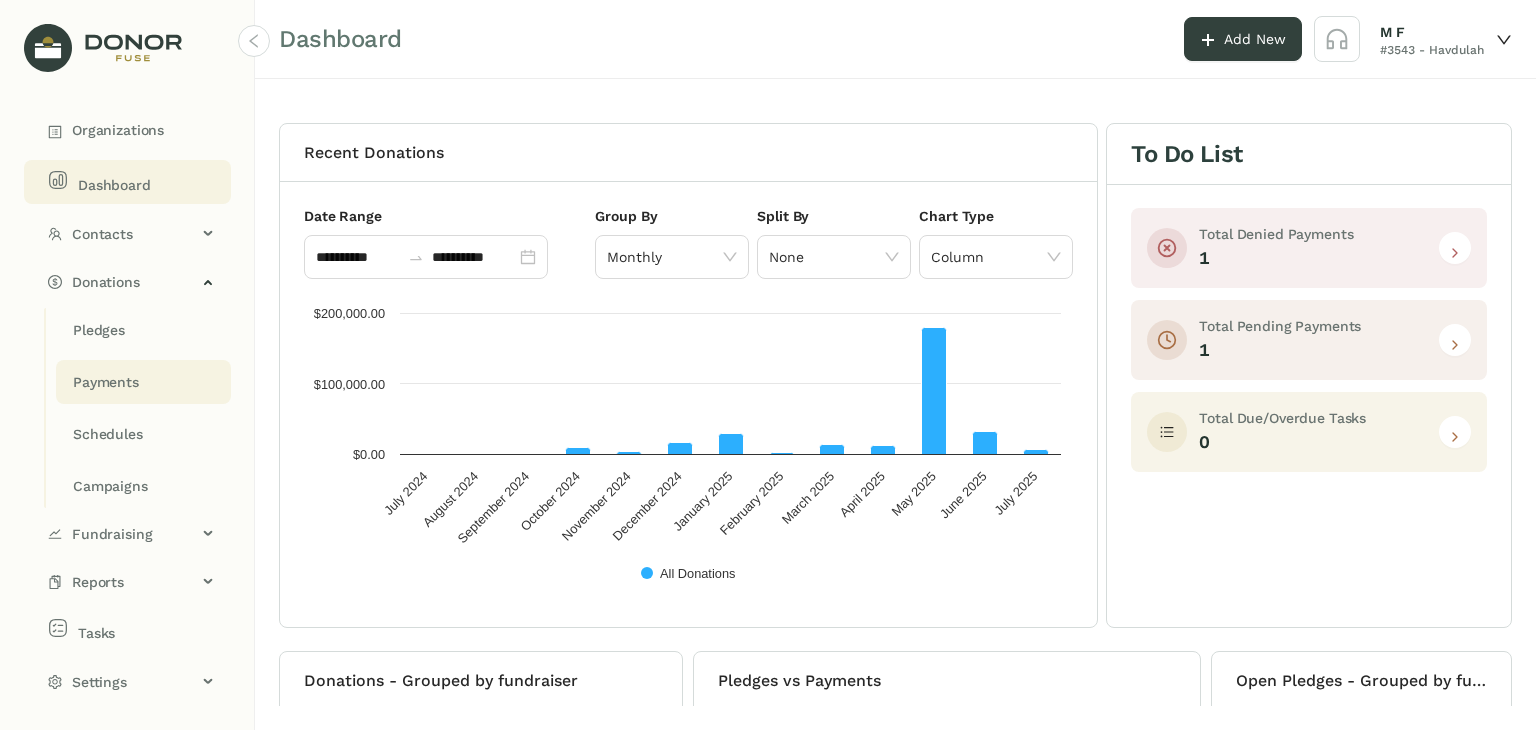 click on "Payments" at bounding box center [99, 330] 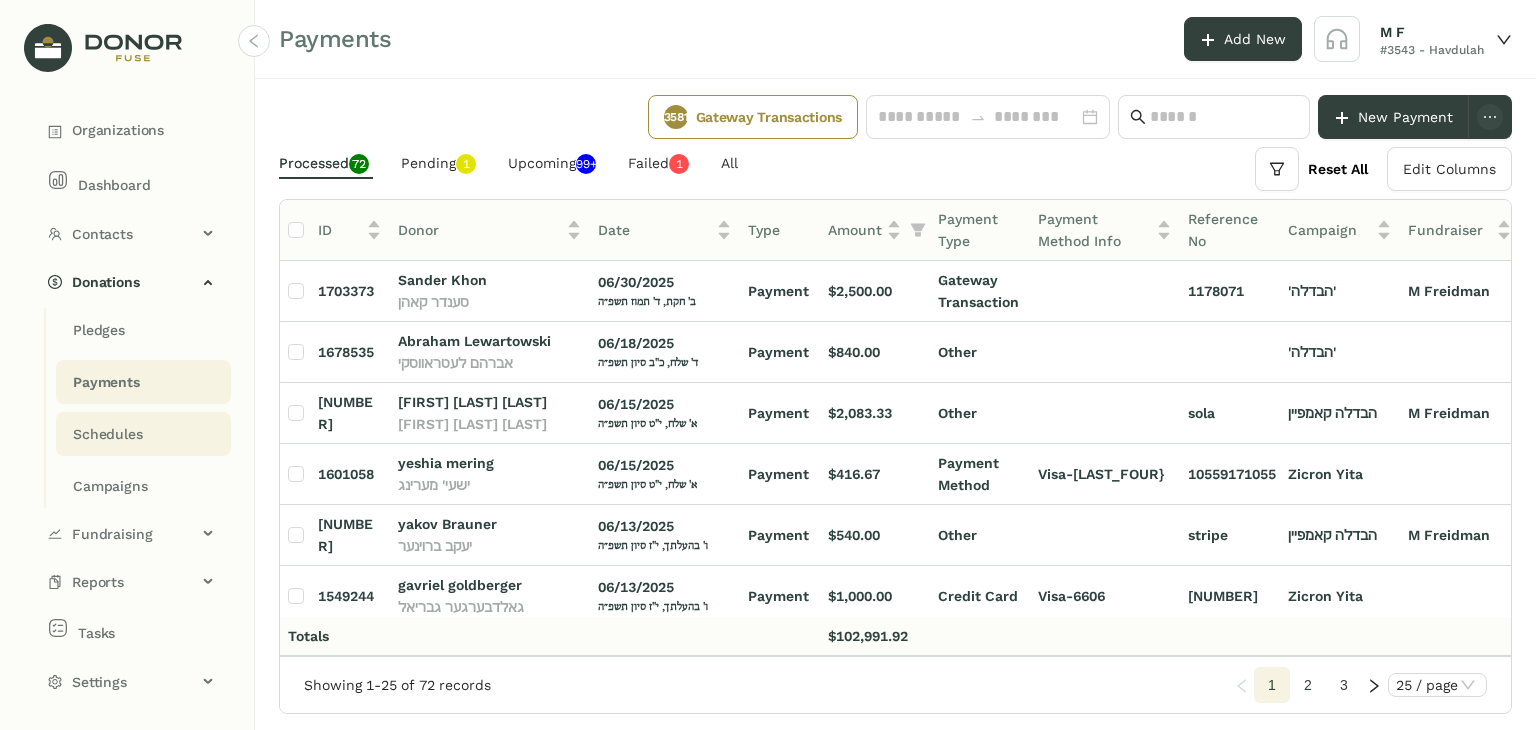 click on "Schedules" at bounding box center (99, 330) 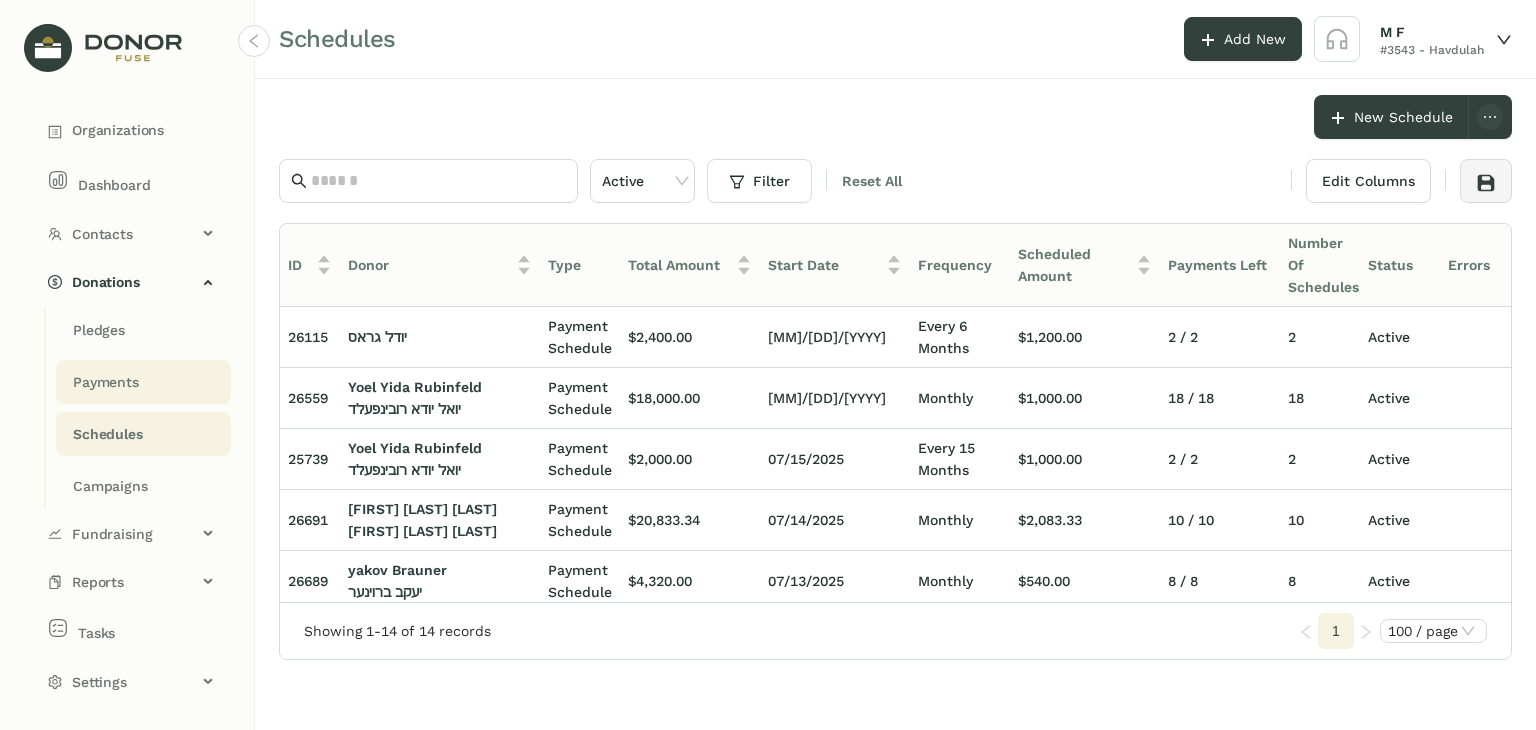 click on "Payments" at bounding box center [99, 330] 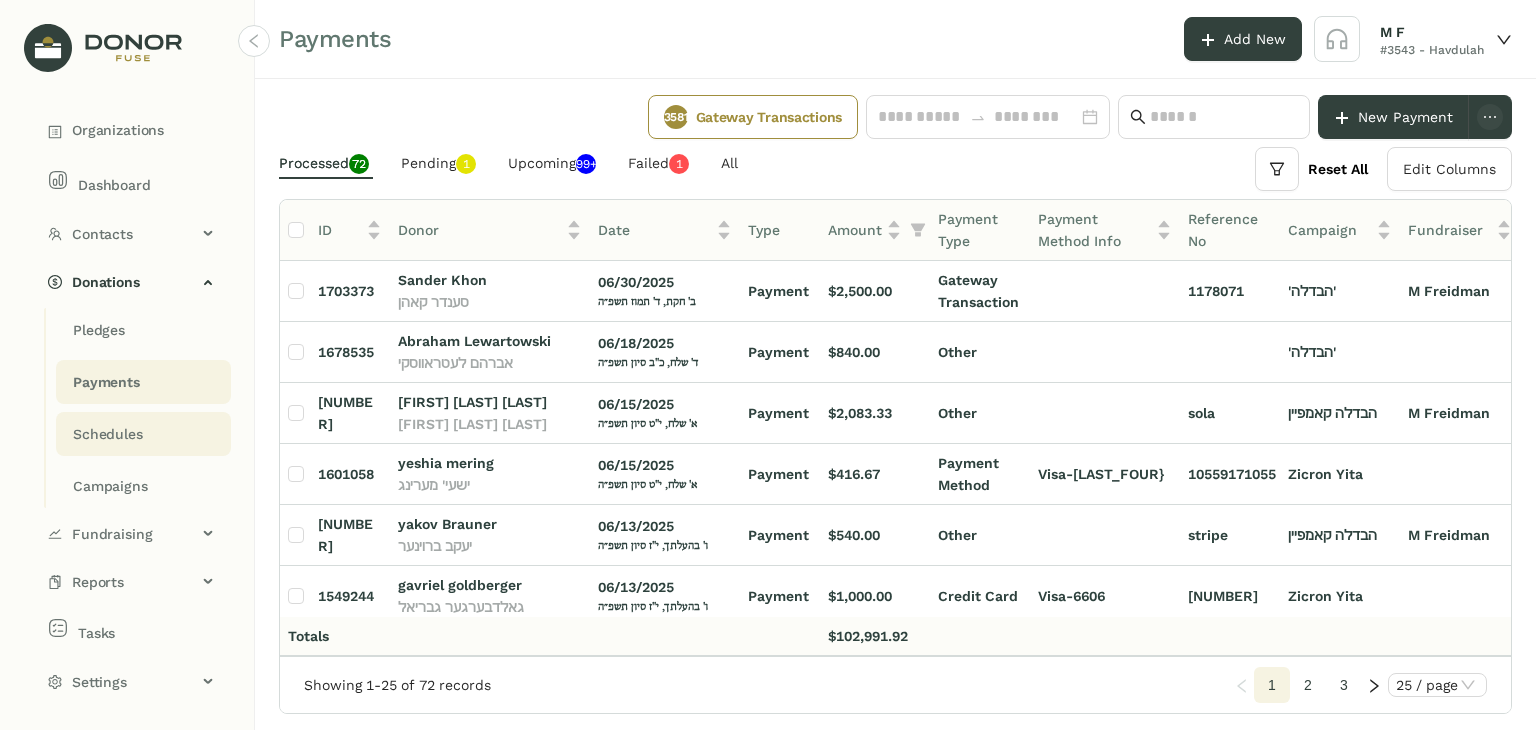 click on "Schedules" at bounding box center (99, 330) 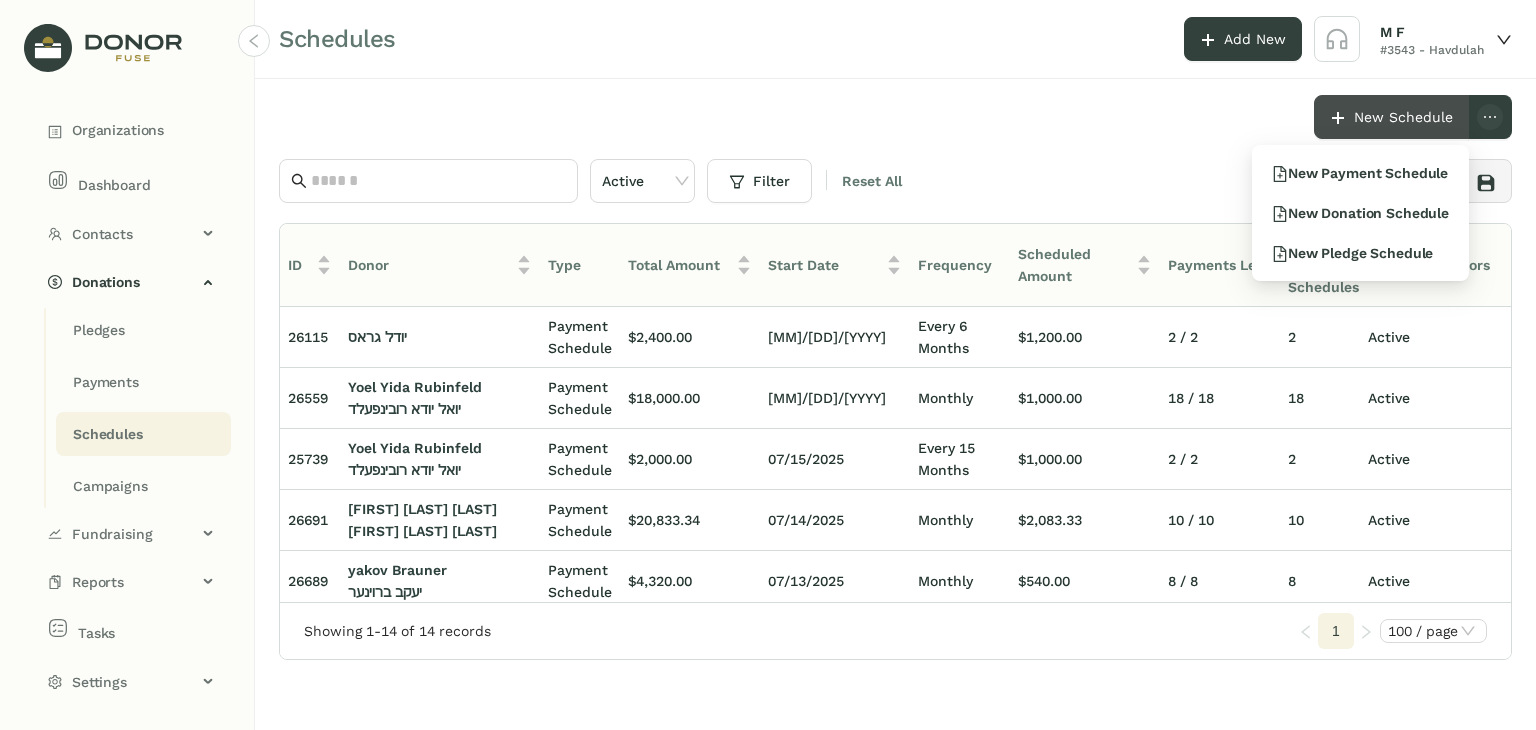 click on "New Schedule" at bounding box center [1391, 117] 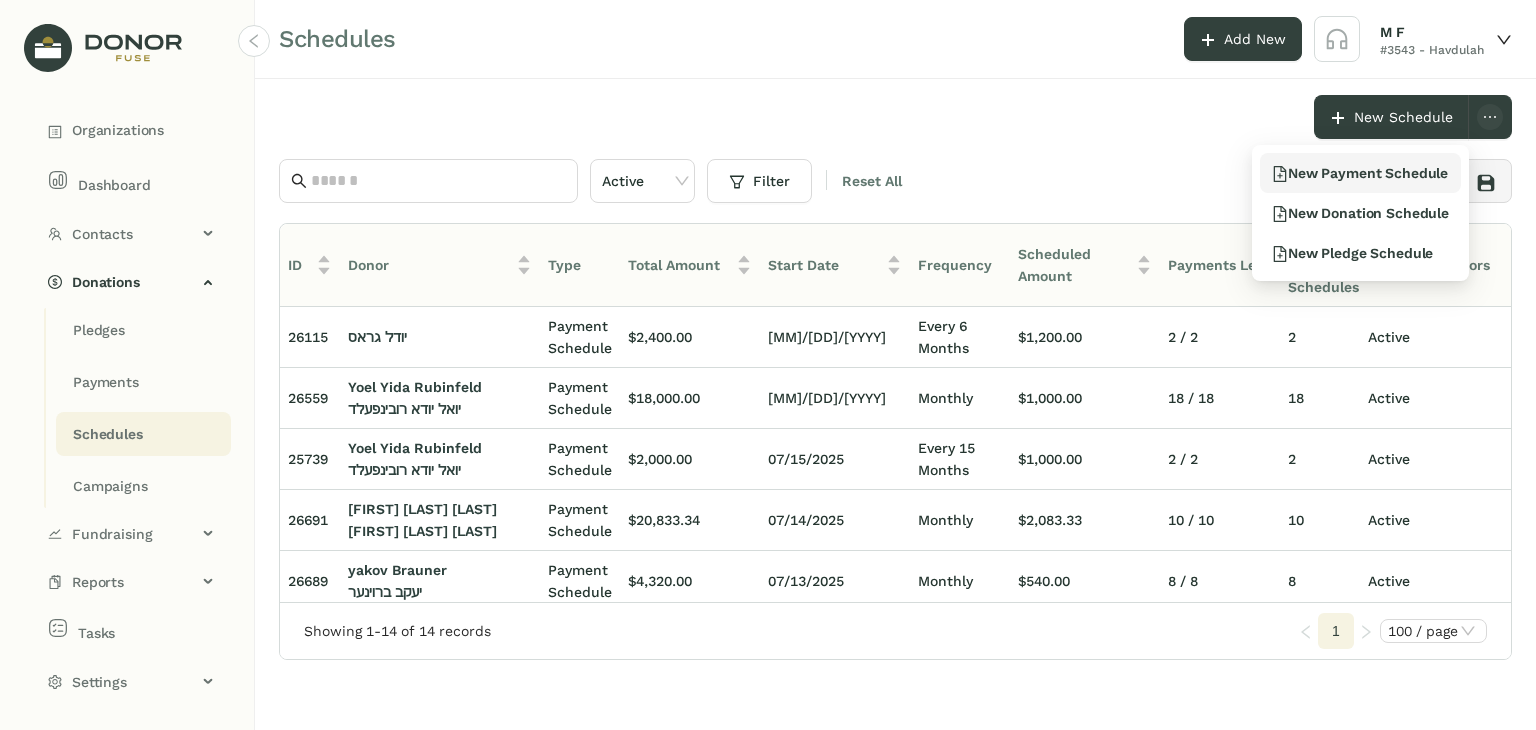 click on "New Payment Schedule" at bounding box center [1360, 173] 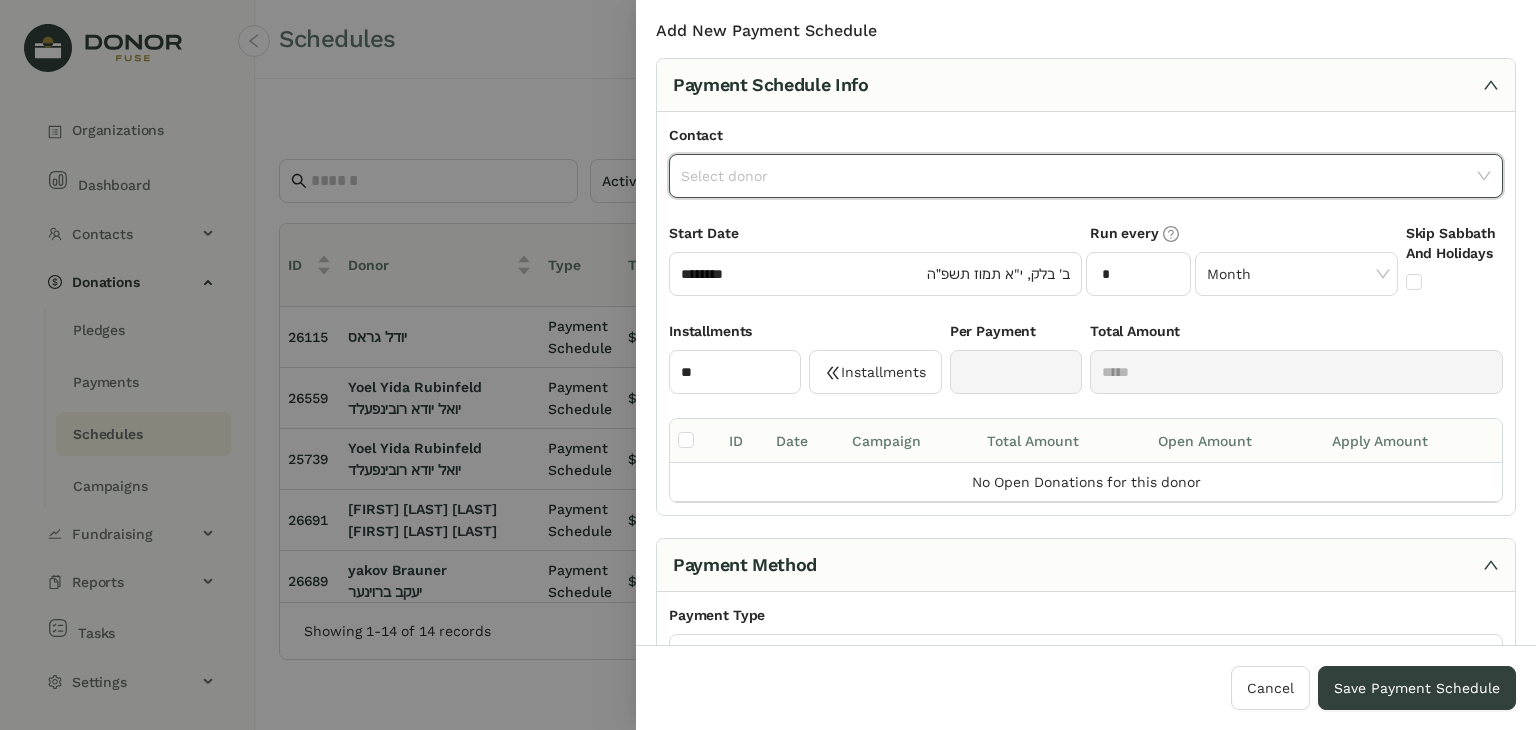 click at bounding box center (1079, 176) 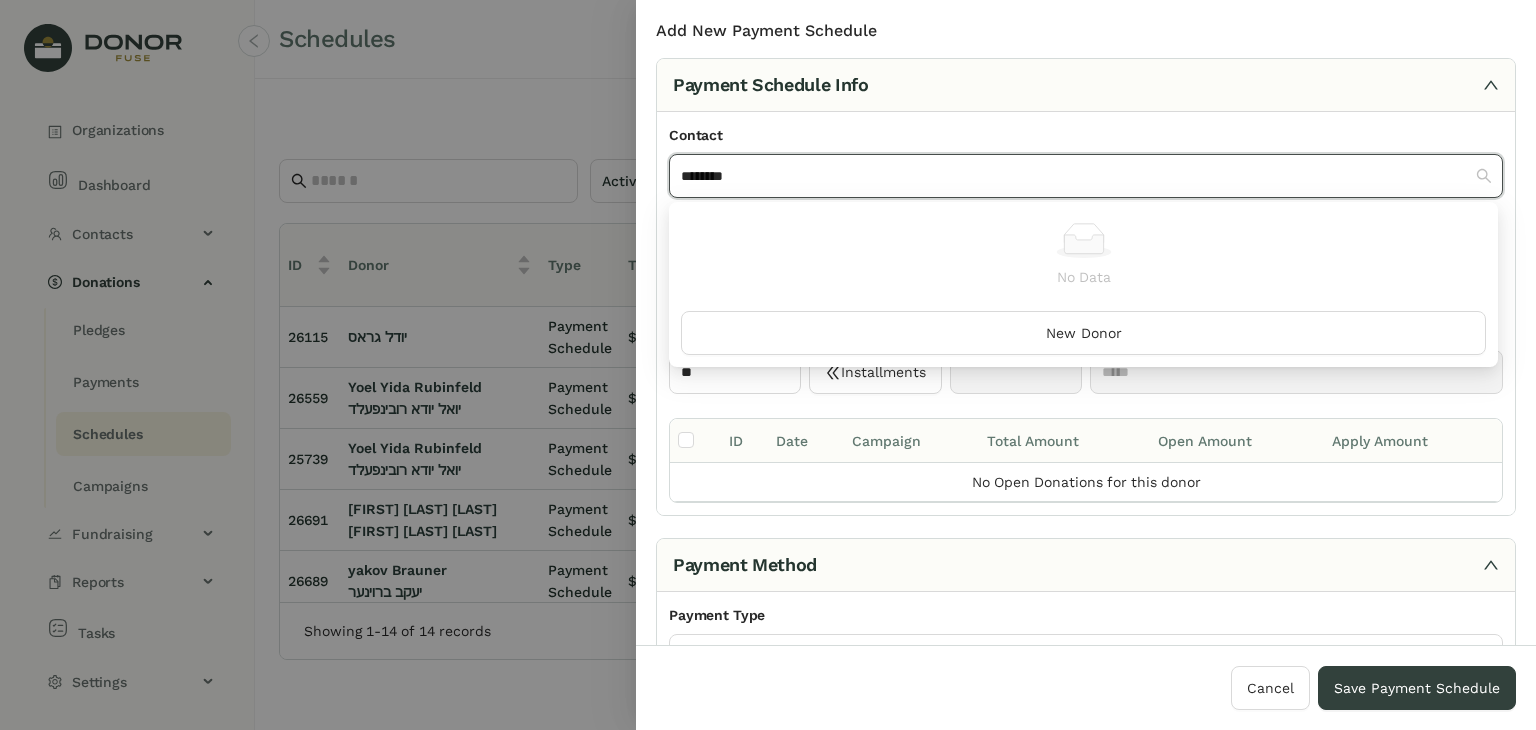 click on "********" at bounding box center (1079, 176) 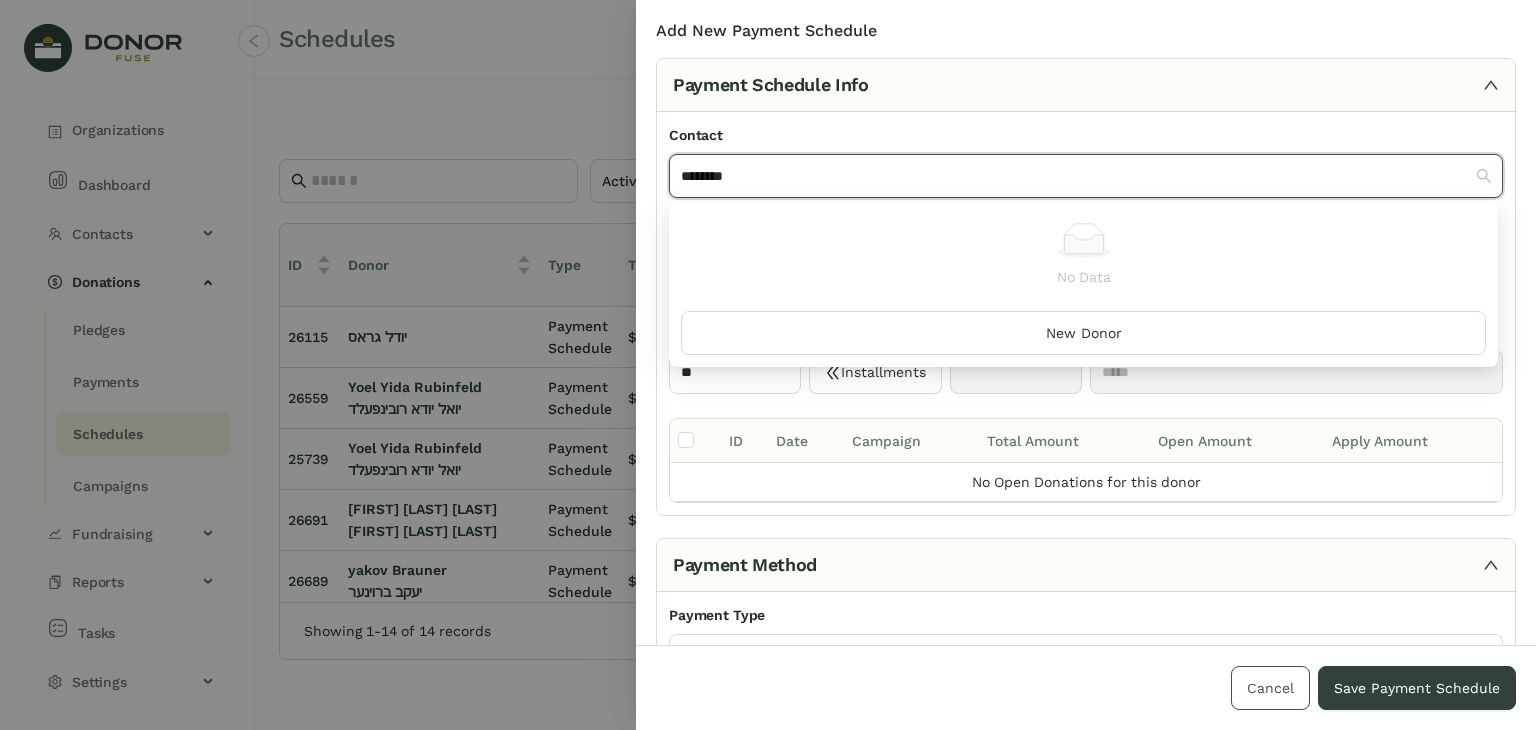 type on "********" 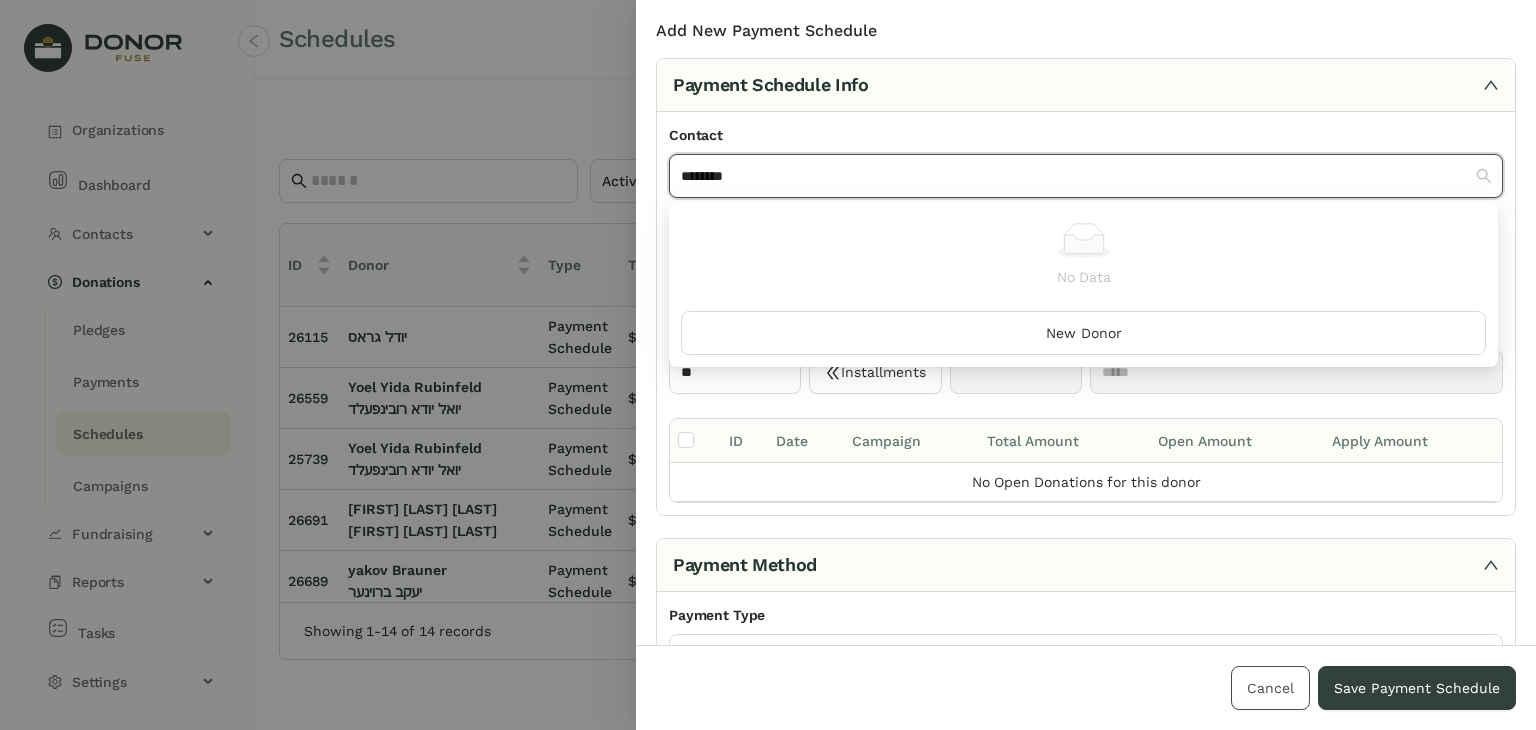 click on "Cancel" at bounding box center [1270, 688] 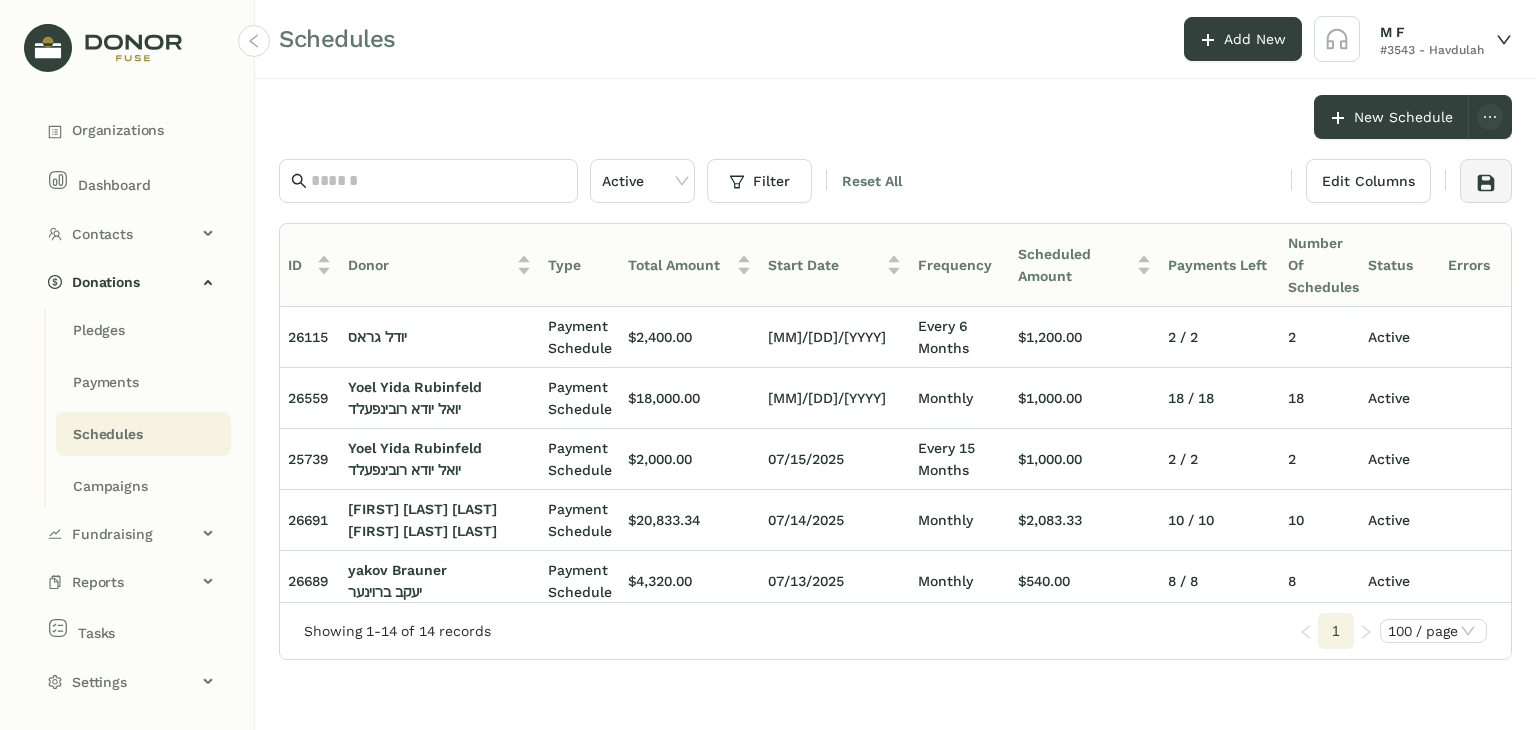 click on "Pledges Payments Schedules Campaigns" at bounding box center (137, 408) 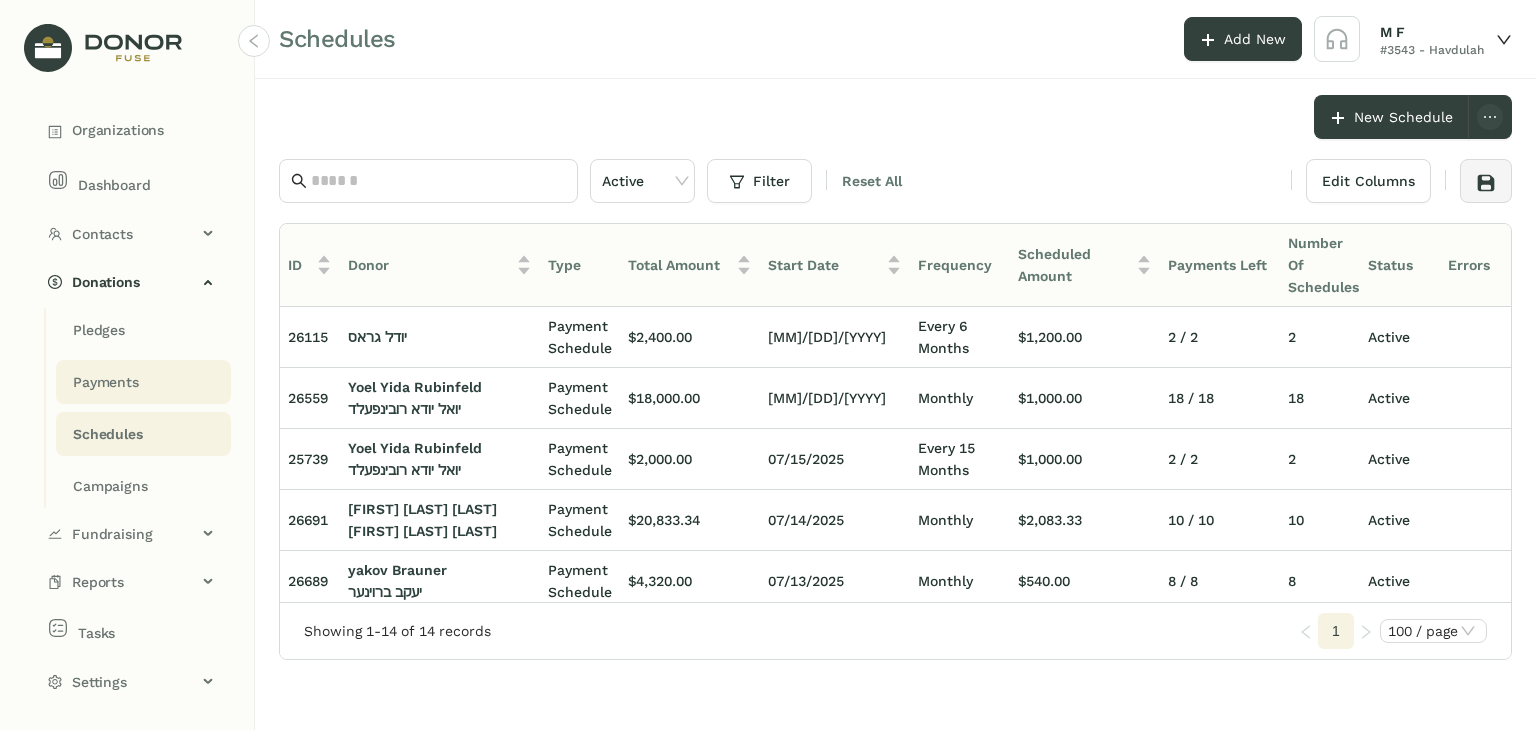 click on "Payments" at bounding box center [99, 330] 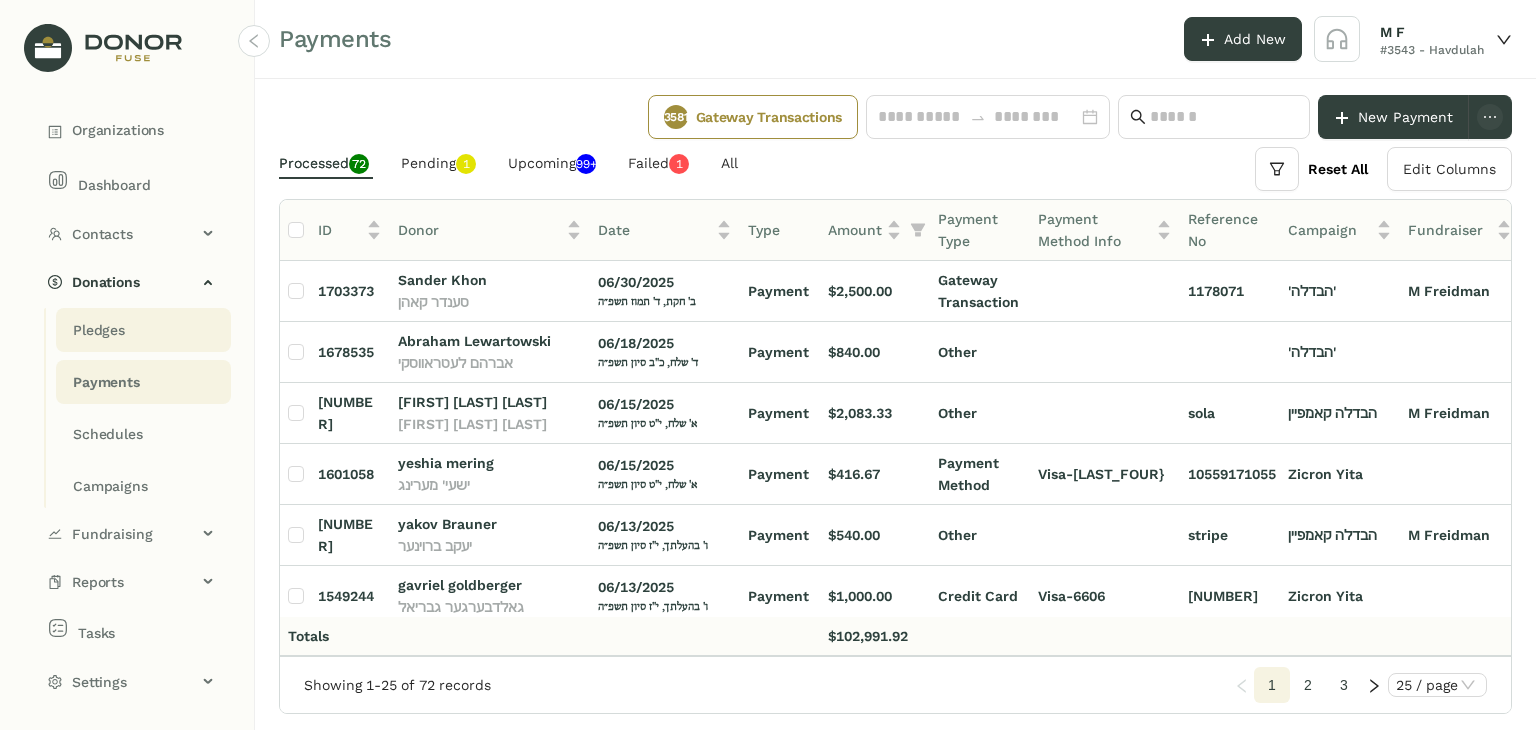 click on "Pledges" at bounding box center (99, 330) 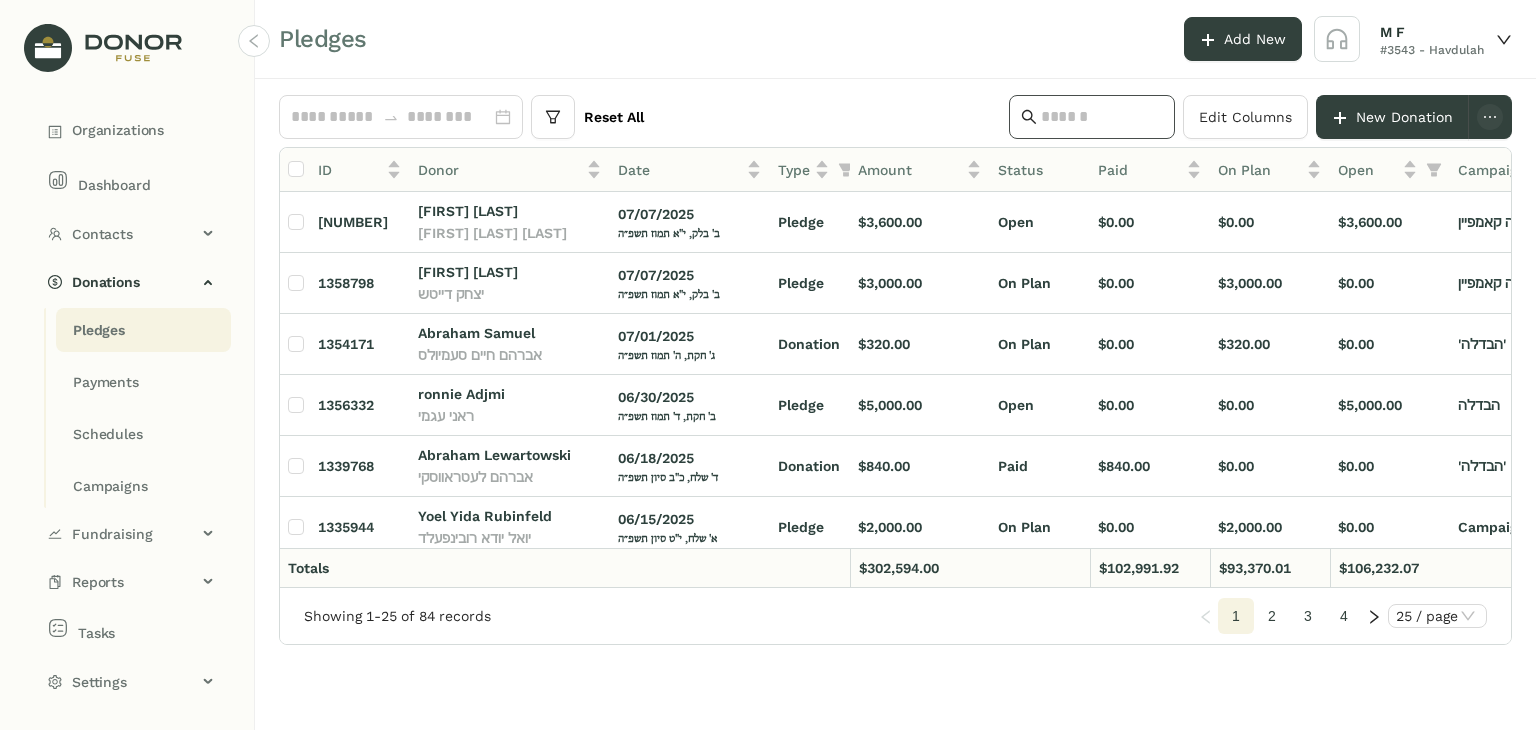 click at bounding box center (1102, 117) 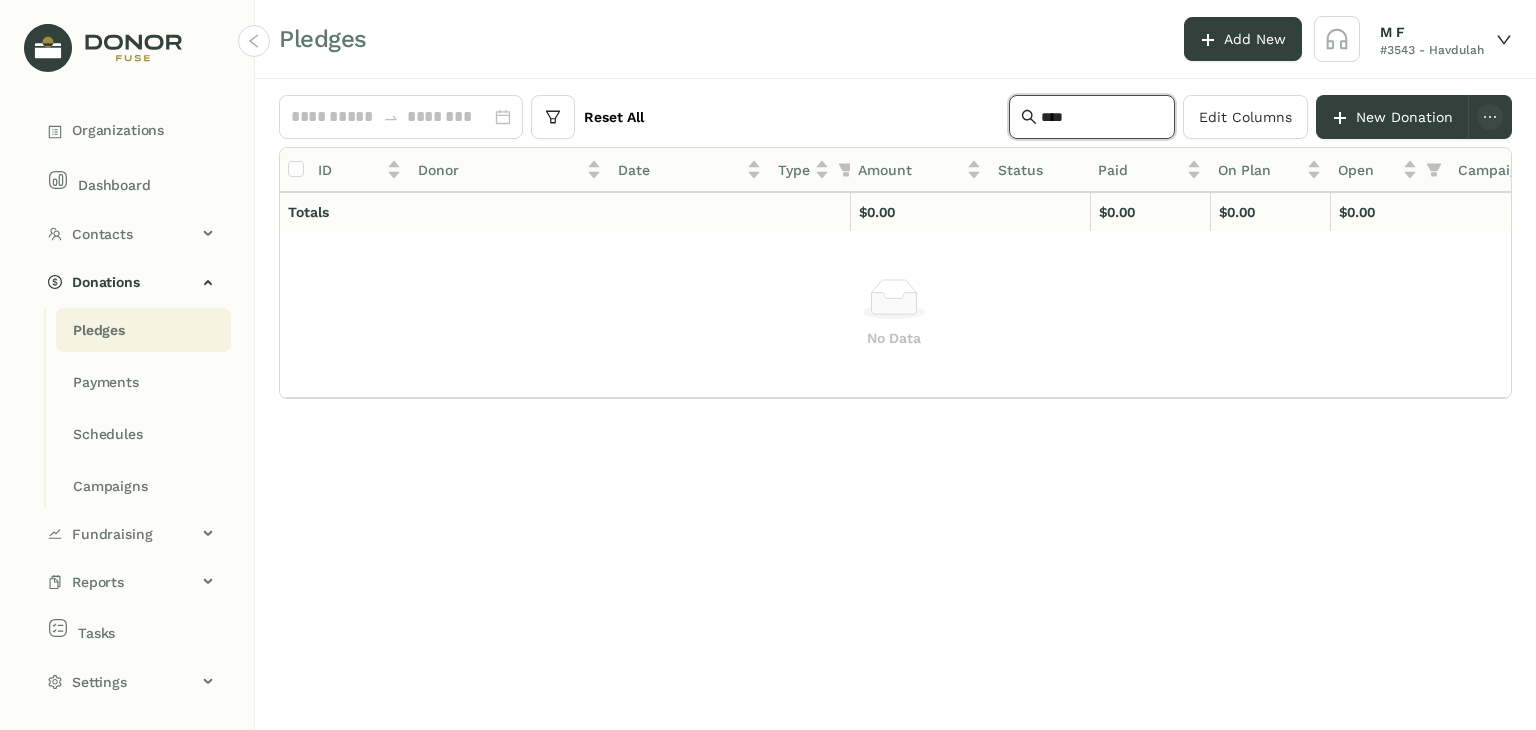 drag, startPoint x: 1101, startPoint y: 121, endPoint x: 995, endPoint y: 121, distance: 106 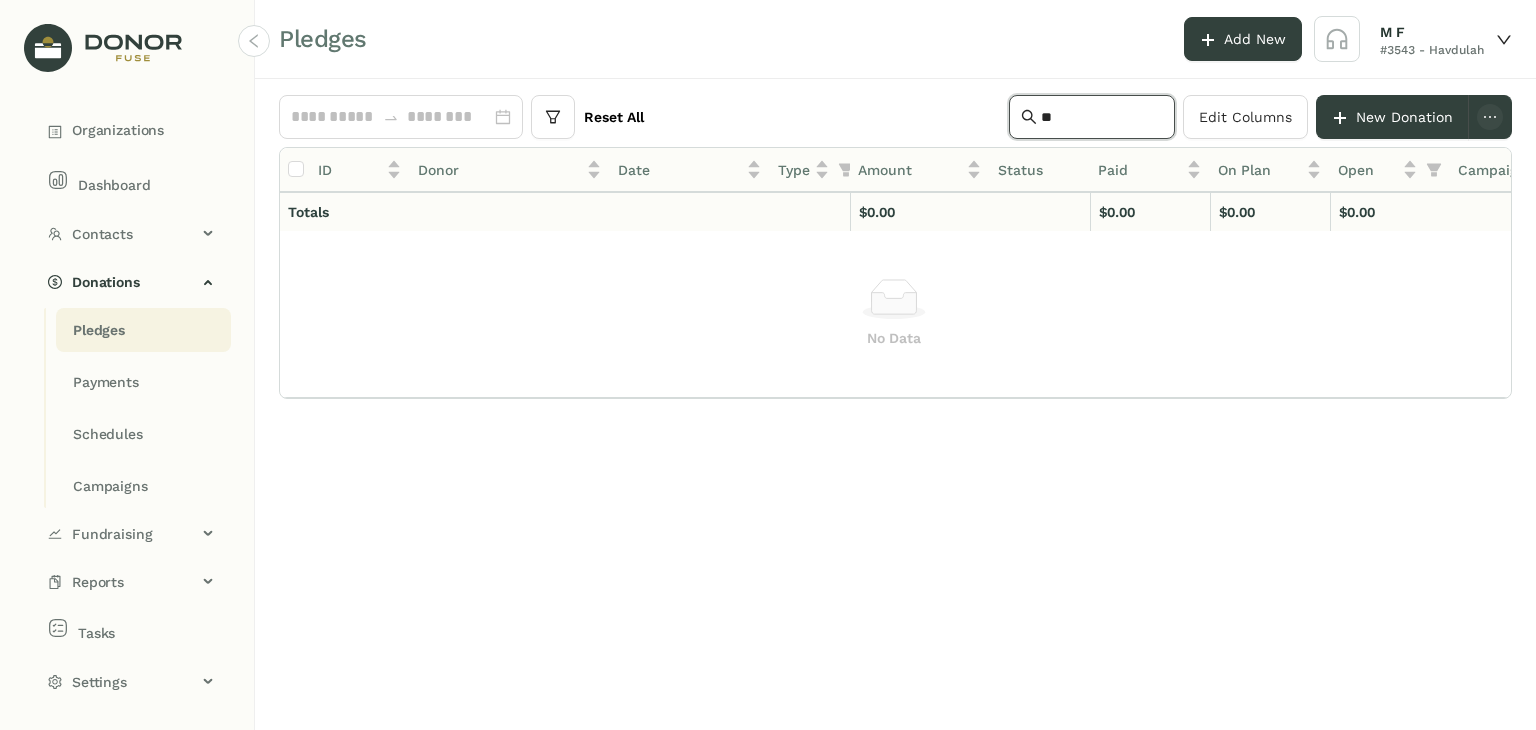 type on "**" 